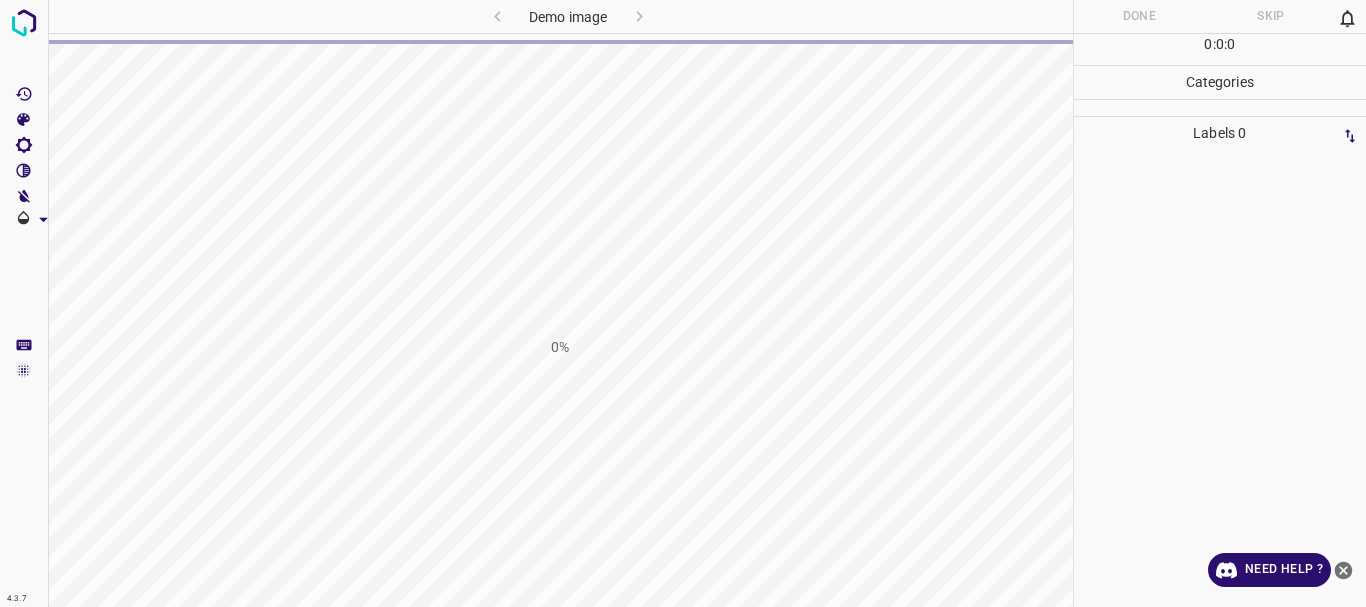scroll, scrollTop: 0, scrollLeft: 0, axis: both 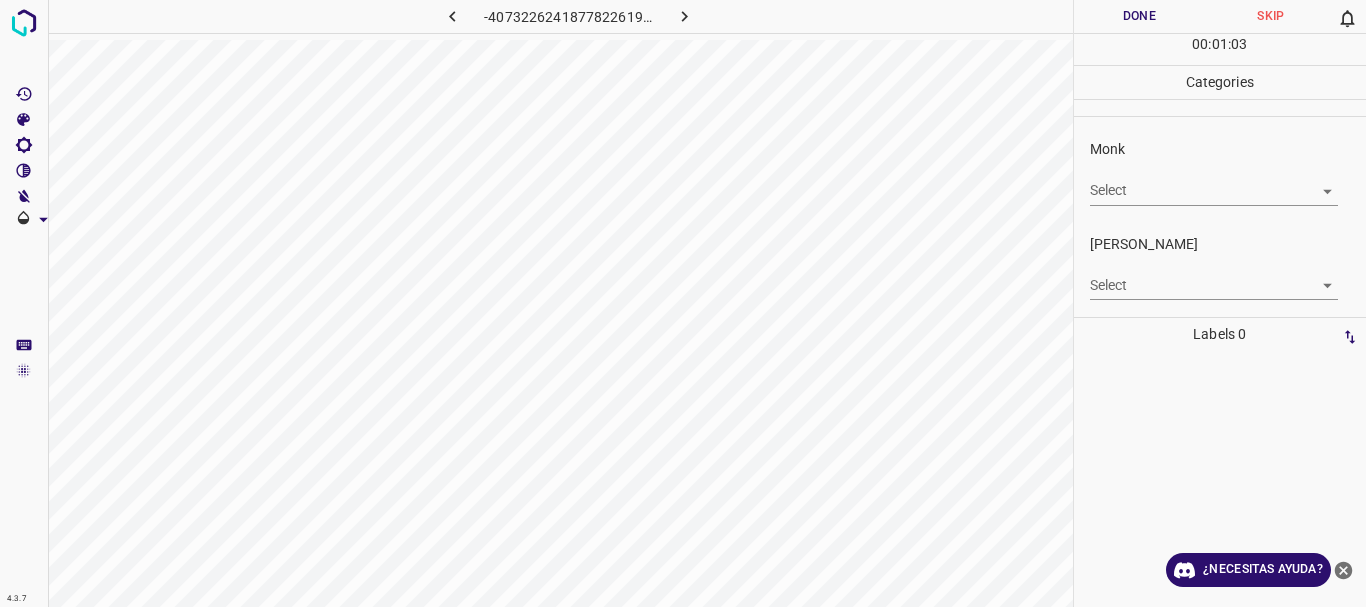 click on "4.3.7 -4073226241877822619.png Done Skip 0 00   : 01   : 03   Categories Monk   Select ​  [PERSON_NAME]   Select ​ Labels   0 Categories 1 Monk 2  [PERSON_NAME] Tools Space Change between modes (Draw & Edit) I Auto labeling R Restore zoom M Zoom in N Zoom out Delete Delete selecte label Filters Z Restore filters X Saturation filter C Brightness filter V Contrast filter B Gray scale filter General O Download ¿Necesitas ayuda? Texto original Valora esta traducción Tu opinión servirá para ayudar a mejorar el Traductor de Google - Texto - Esconder - Borrar" at bounding box center [683, 303] 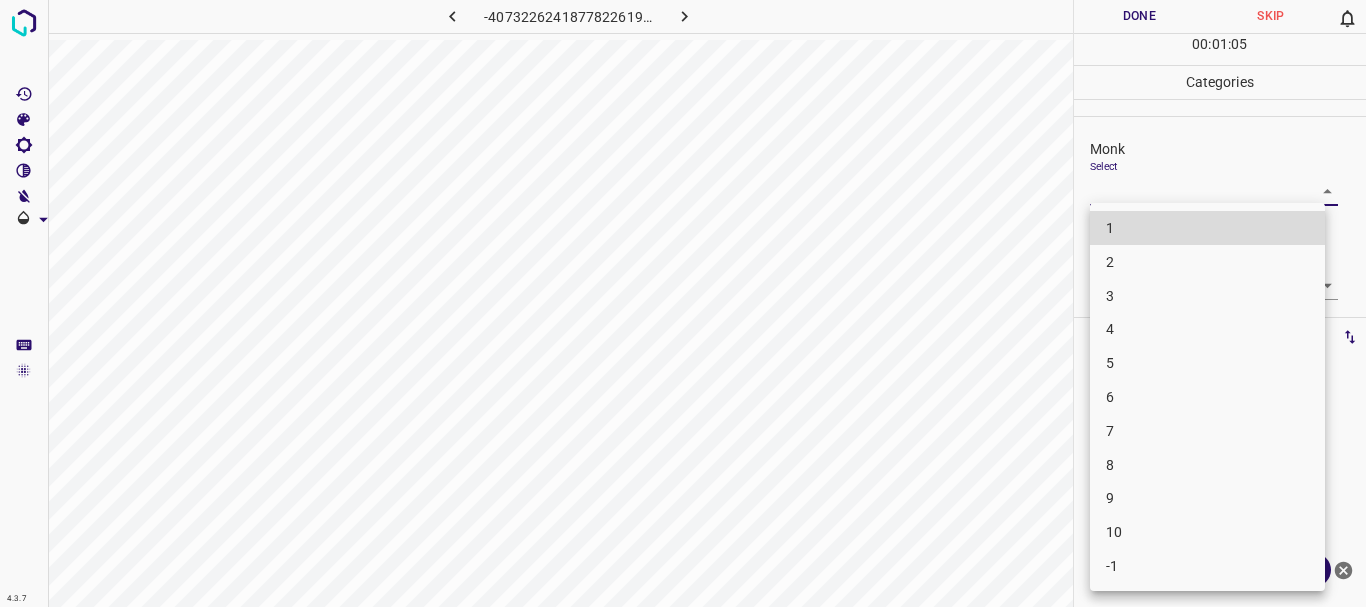 click on "4" at bounding box center [1207, 329] 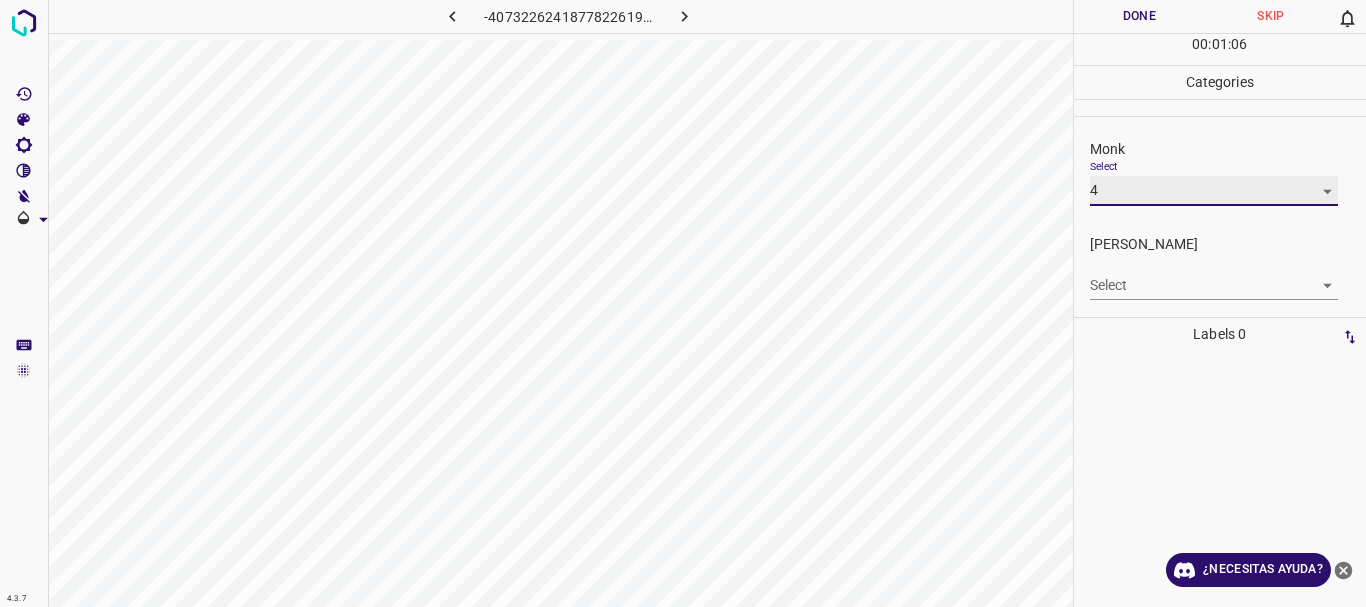 type on "4" 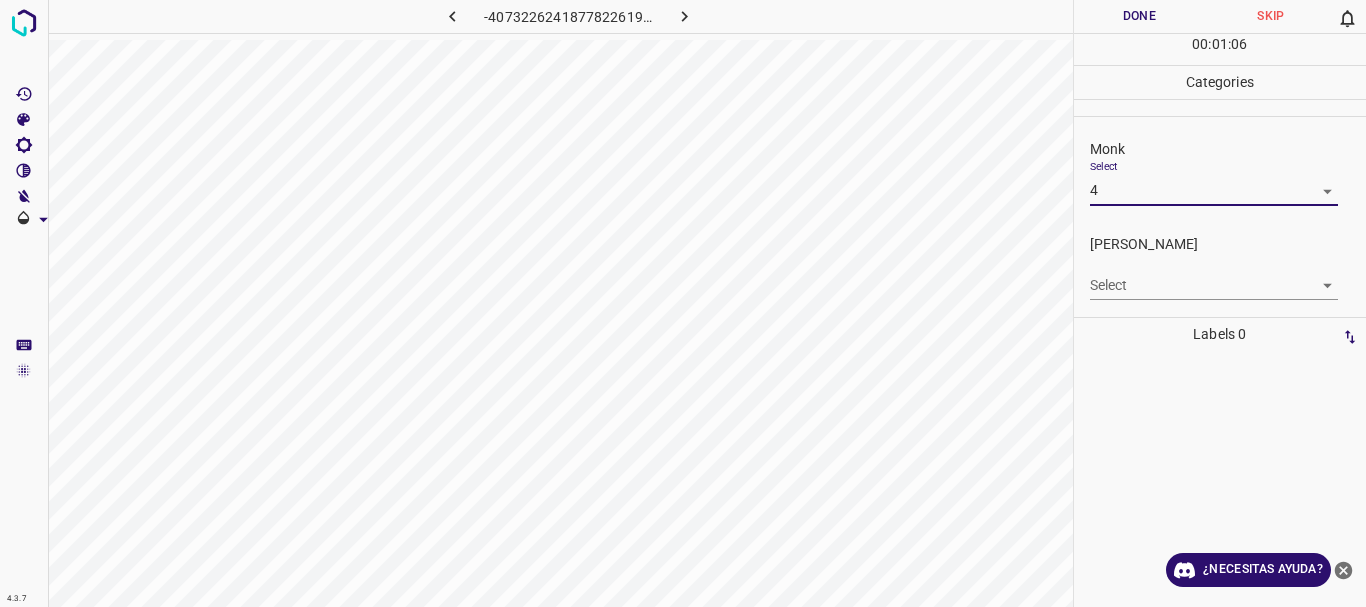 click on "4.3.7 -4073226241877822619.png Done Skip 0 00   : 01   : 06   Categories Monk   Select 4 4  [PERSON_NAME]   Select ​ Labels   0 Categories 1 Monk 2  [PERSON_NAME] Tools Space Change between modes (Draw & Edit) I Auto labeling R Restore zoom M Zoom in N Zoom out Delete Delete selecte label Filters Z Restore filters X Saturation filter C Brightness filter V Contrast filter B Gray scale filter General O Download ¿Necesitas ayuda? Texto original Valora esta traducción Tu opinión servirá para ayudar a mejorar el Traductor de Google - Texto - Esconder - Borrar" at bounding box center (683, 303) 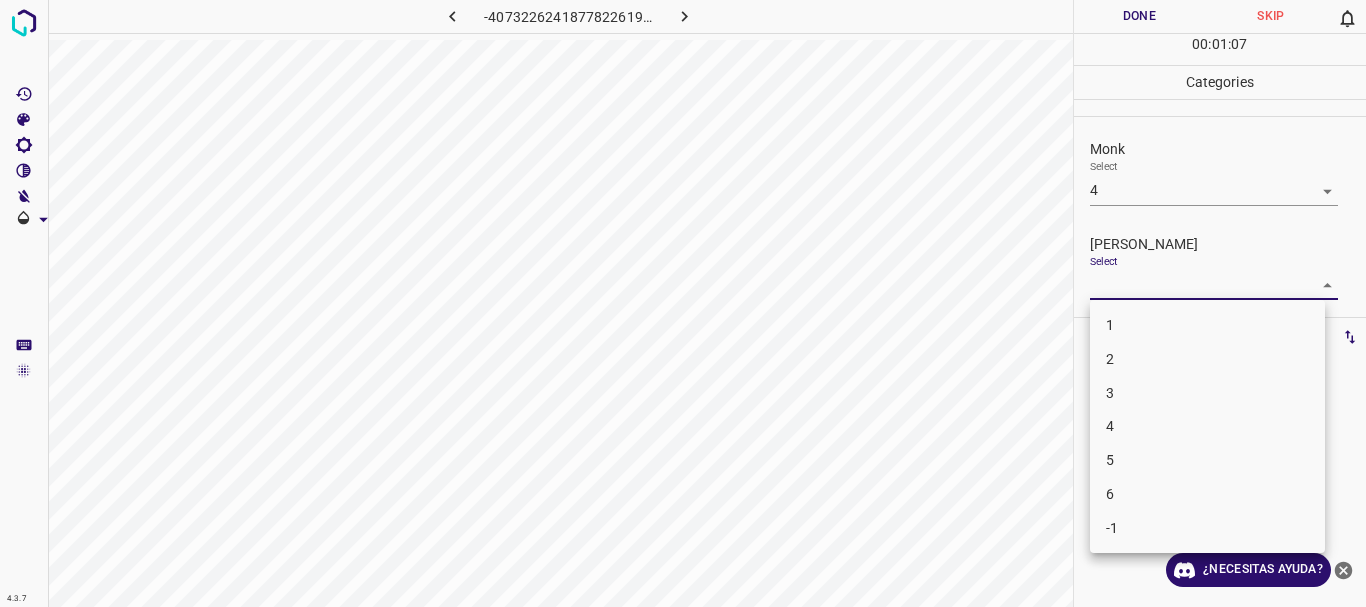 click on "2" at bounding box center [1207, 359] 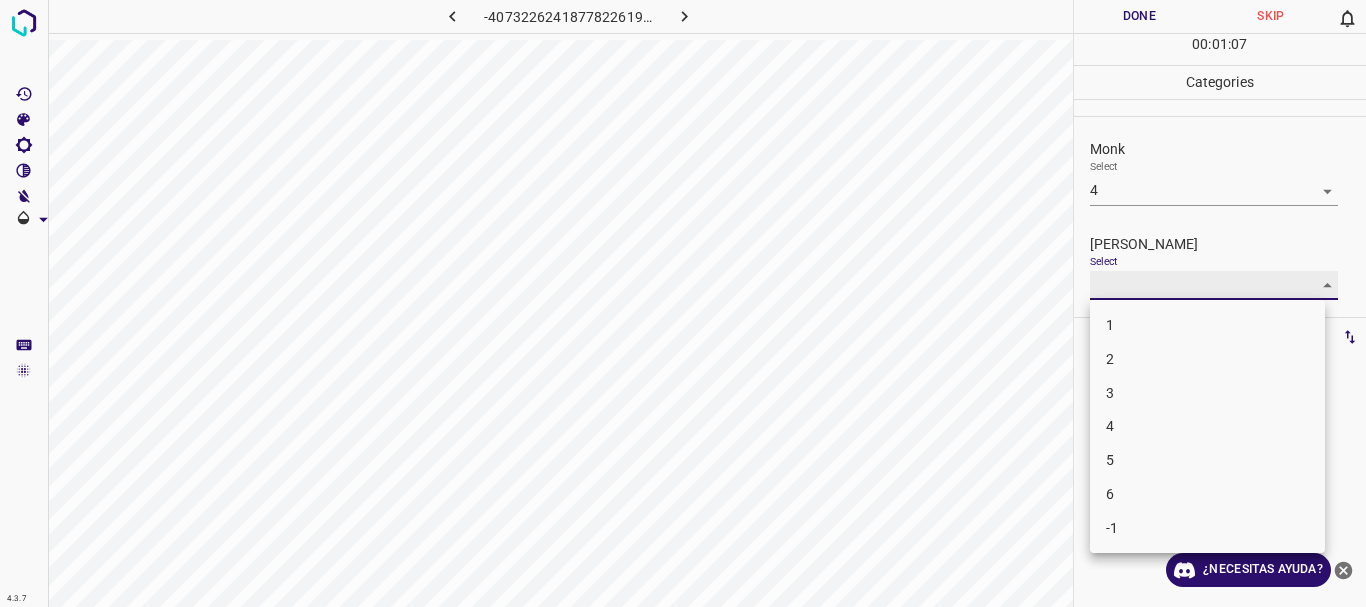 type on "2" 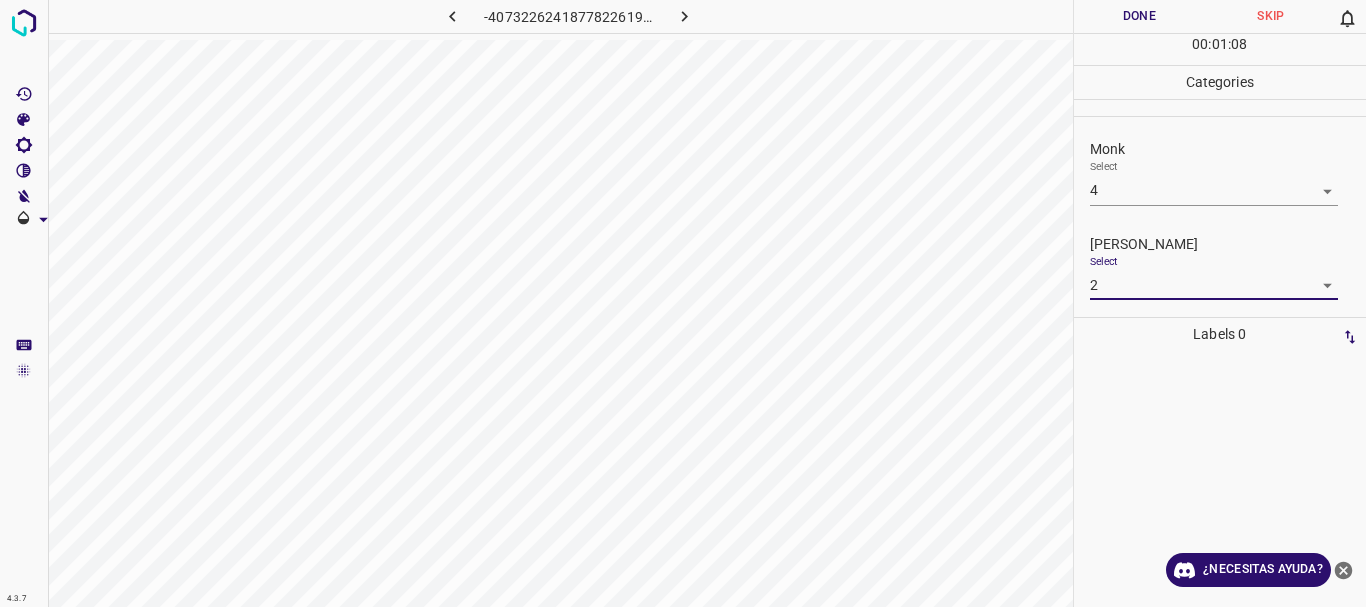 click on "Done" at bounding box center [1140, 16] 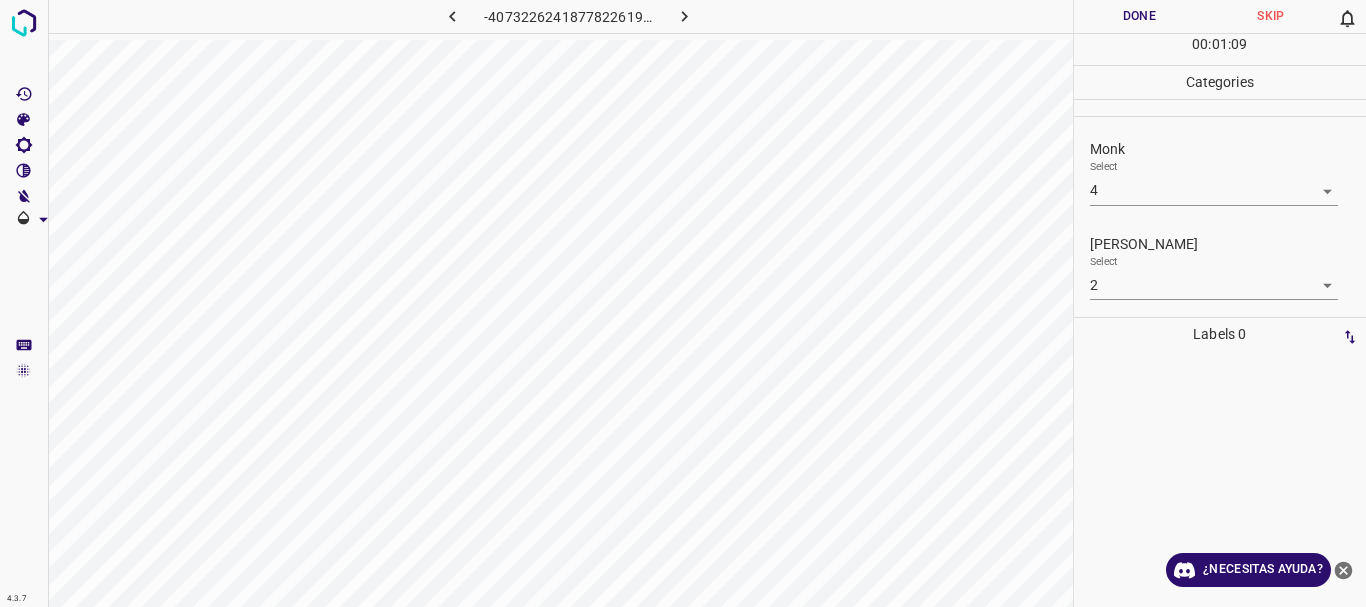 click 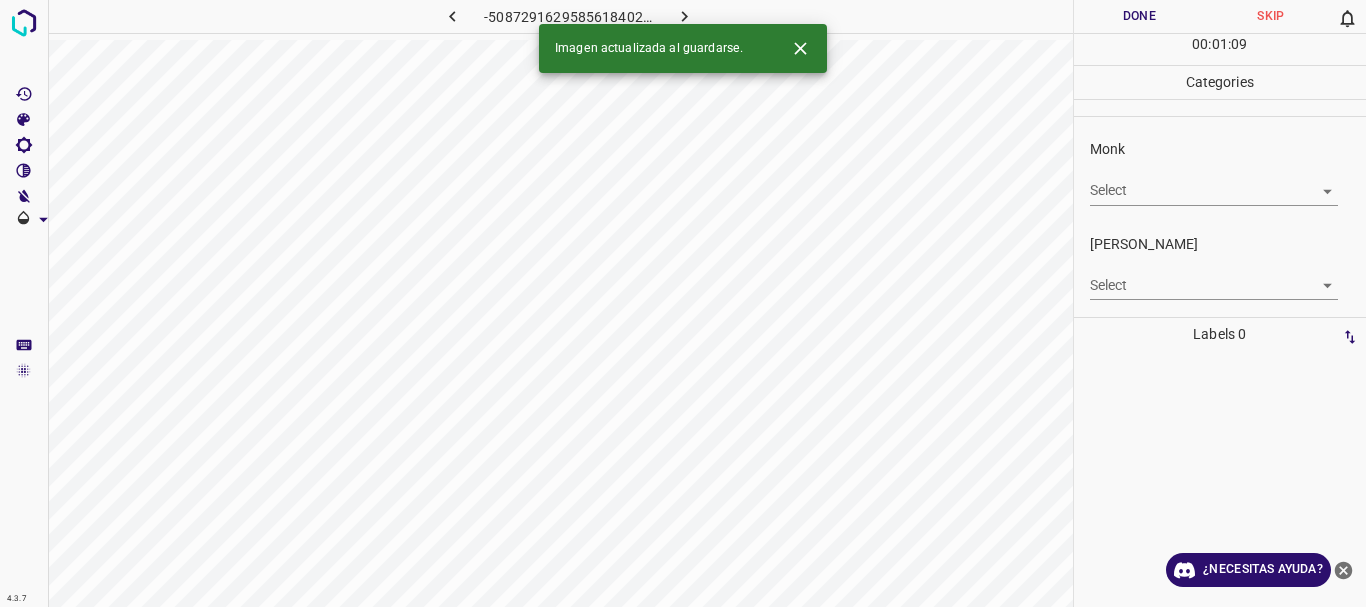 drag, startPoint x: 687, startPoint y: 19, endPoint x: 502, endPoint y: 6, distance: 185.45619 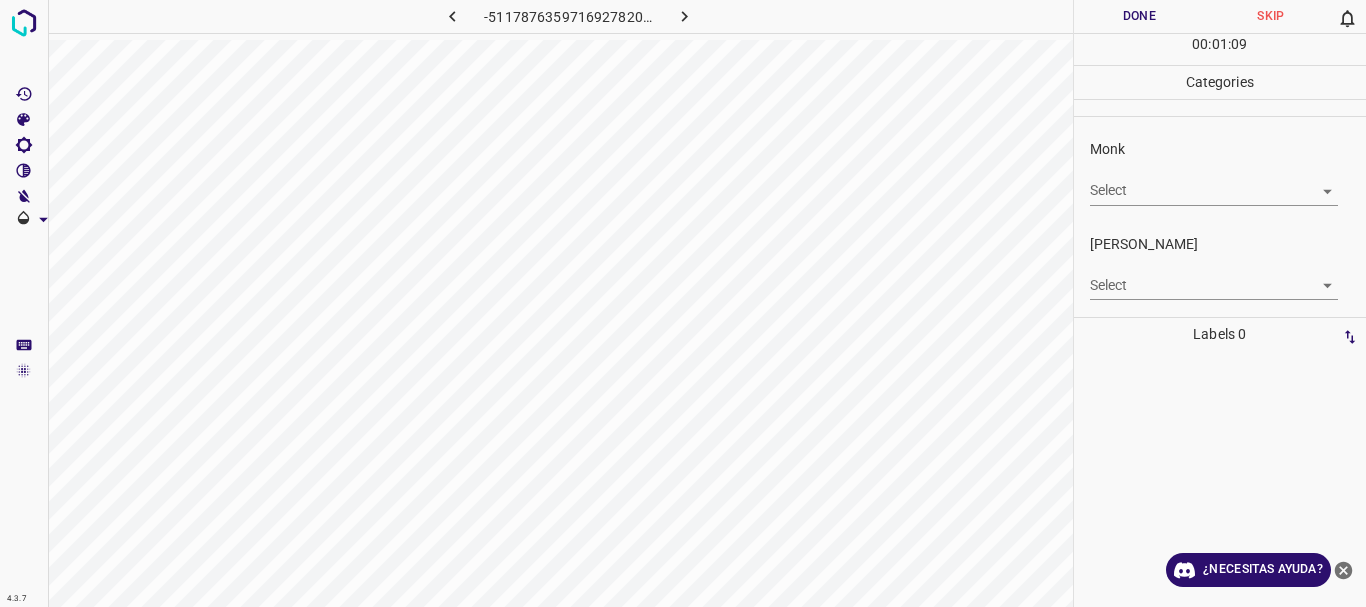 click 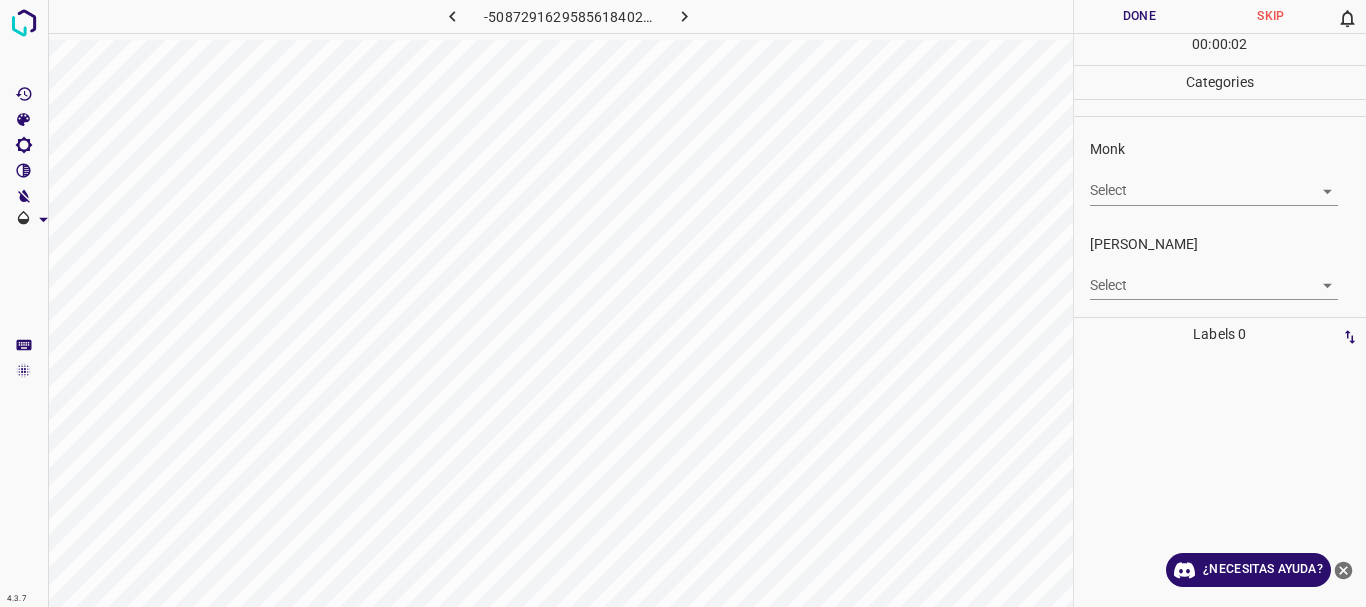 click on "4.3.7 -5087291629585618402.png Done Skip 0 00   : 00   : 02   Categories Monk   Select ​  [PERSON_NAME]   Select ​ Labels   0 Categories 1 Monk 2  [PERSON_NAME] Tools Space Change between modes (Draw & Edit) I Auto labeling R Restore zoom M Zoom in N Zoom out Delete Delete selecte label Filters Z Restore filters X Saturation filter C Brightness filter V Contrast filter B Gray scale filter General O Download ¿Necesitas ayuda? Texto original Valora esta traducción Tu opinión servirá para ayudar a mejorar el Traductor de Google - Texto - Esconder - Borrar" at bounding box center [683, 303] 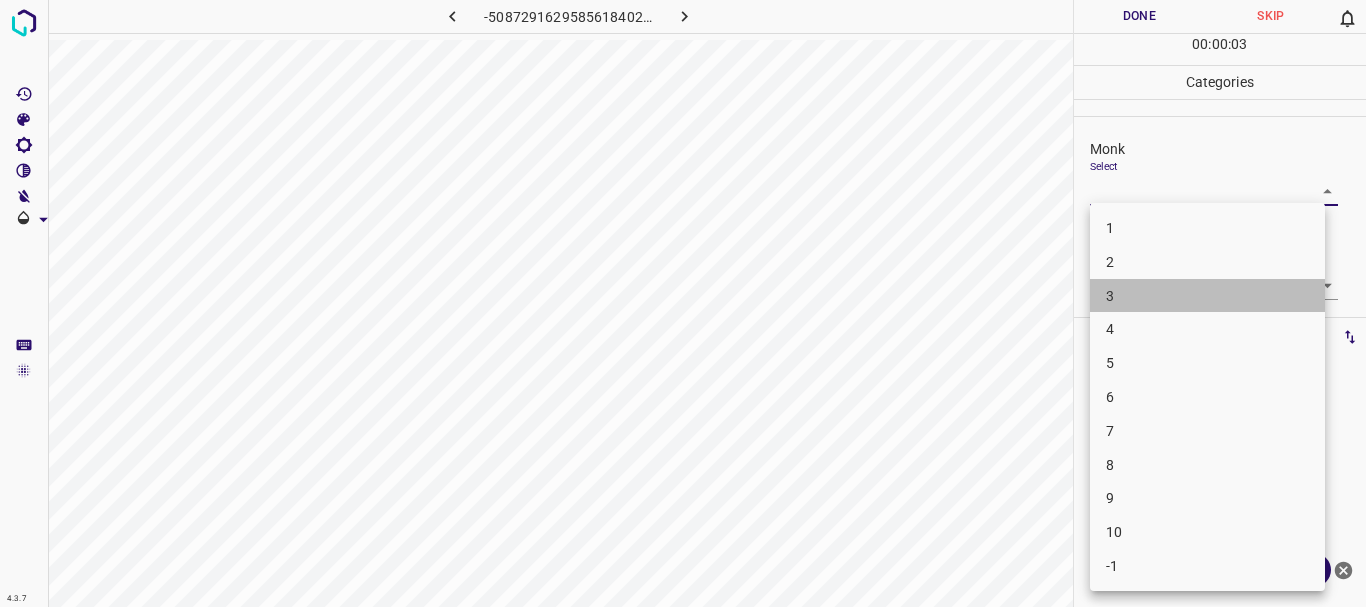 click on "3" at bounding box center [1207, 296] 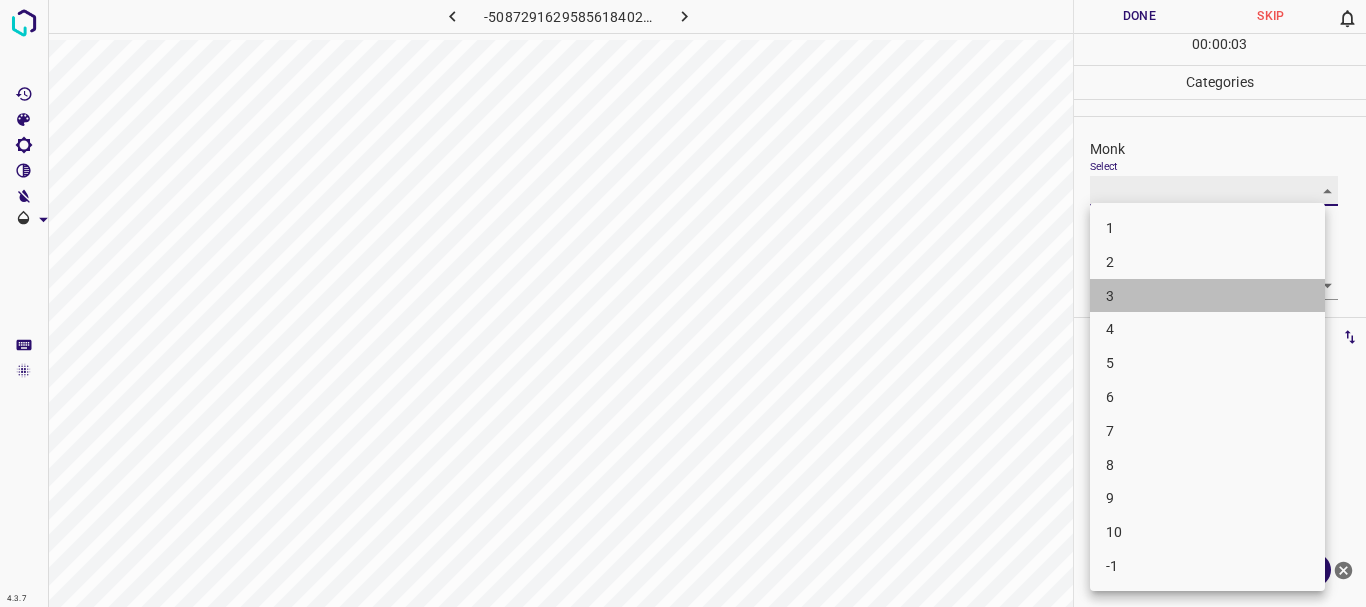 type on "3" 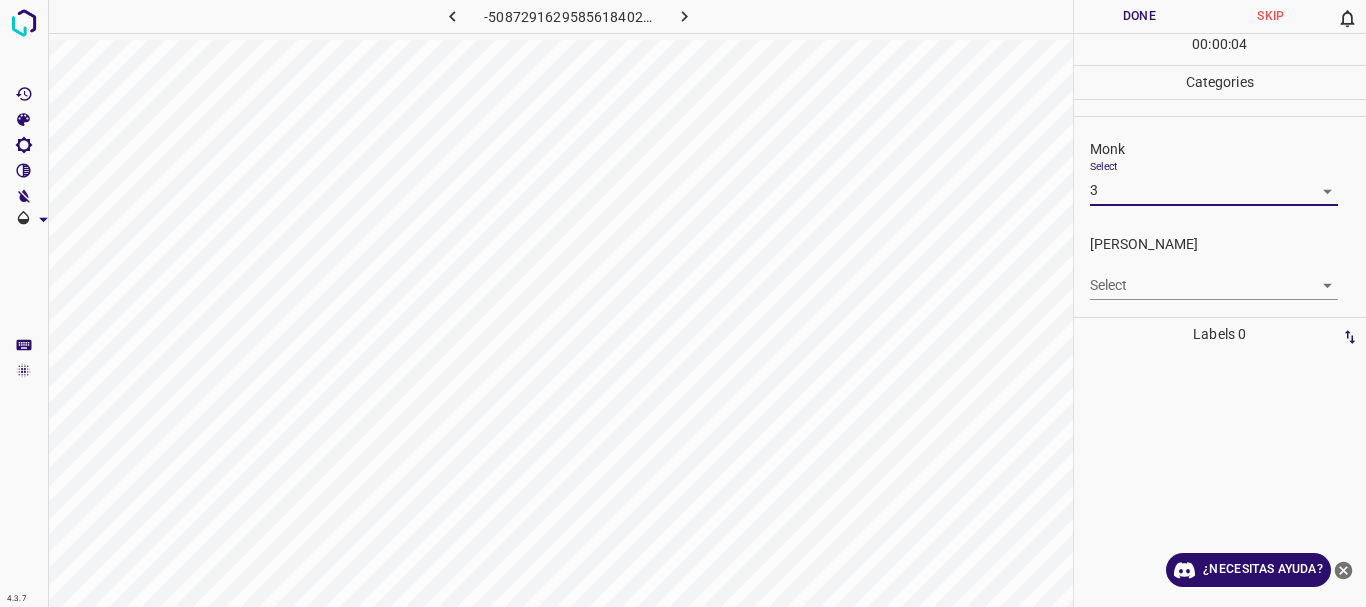 click on "4.3.7 -5087291629585618402.png Done Skip 0 00   : 00   : 04   Categories Monk   Select 3 3  [PERSON_NAME]   Select ​ Labels   0 Categories 1 Monk 2  [PERSON_NAME] Tools Space Change between modes (Draw & Edit) I Auto labeling R Restore zoom M Zoom in N Zoom out Delete Delete selecte label Filters Z Restore filters X Saturation filter C Brightness filter V Contrast filter B Gray scale filter General O Download ¿Necesitas ayuda? Texto original Valora esta traducción Tu opinión servirá para ayudar a mejorar el Traductor de Google - Texto - Esconder - Borrar" at bounding box center (683, 303) 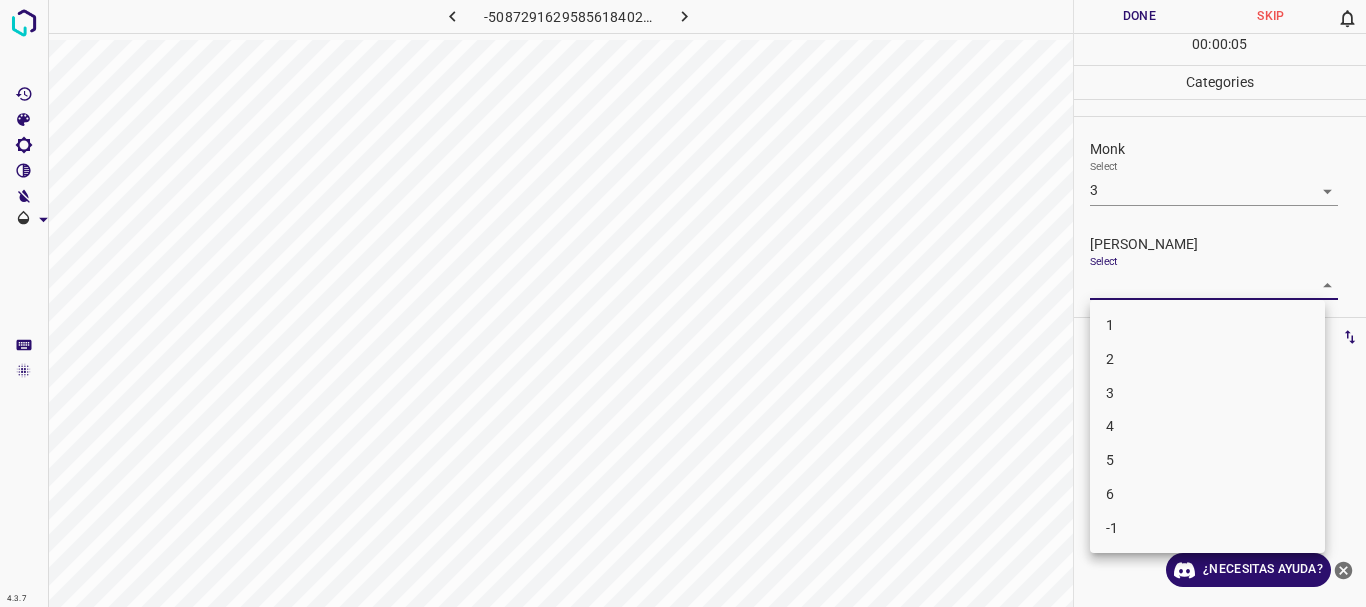 click on "1" at bounding box center (1207, 325) 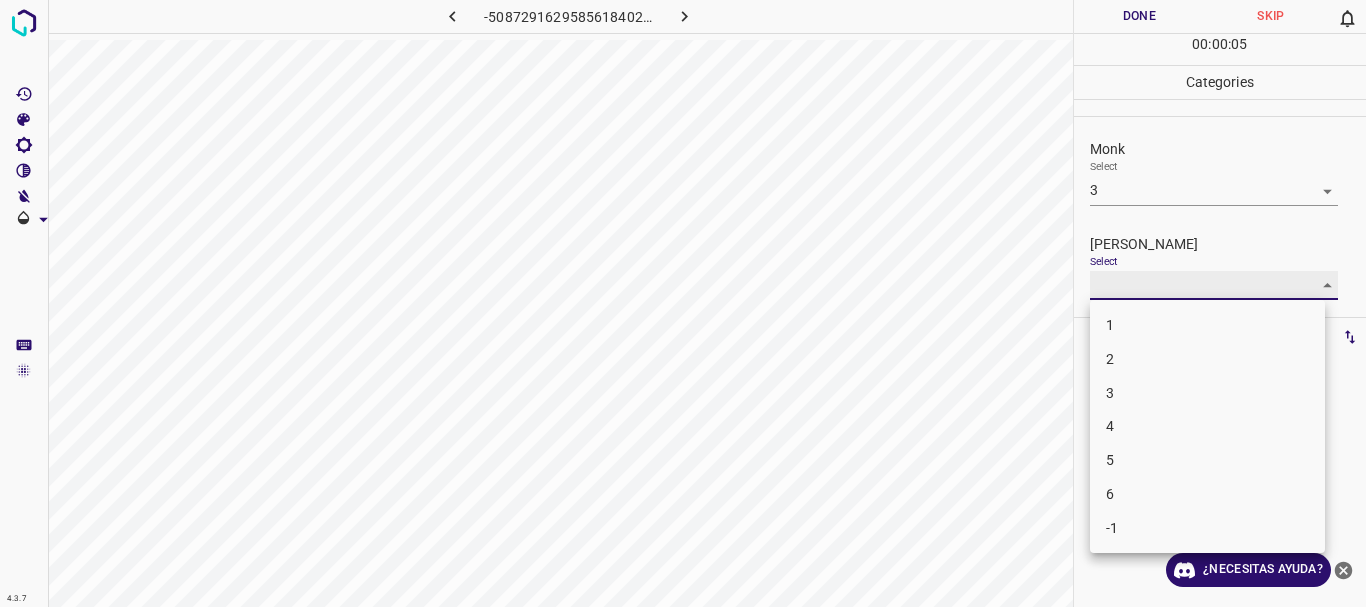 type on "1" 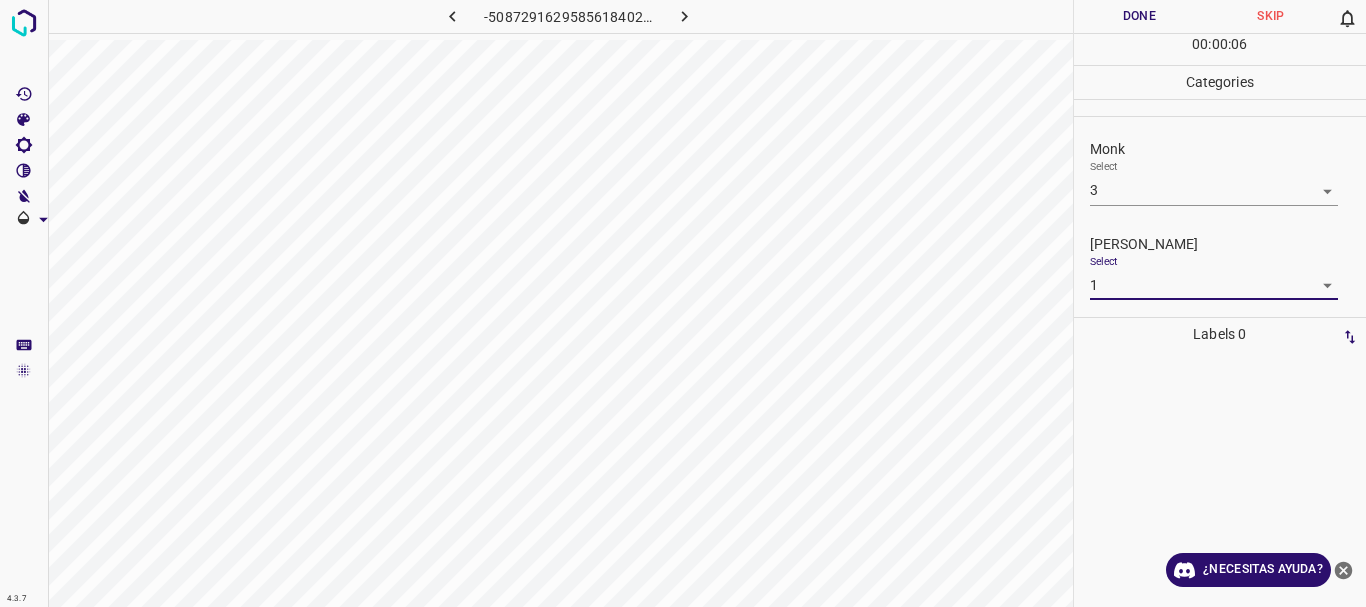 click on "Monk   Select 3 3" at bounding box center (1220, 172) 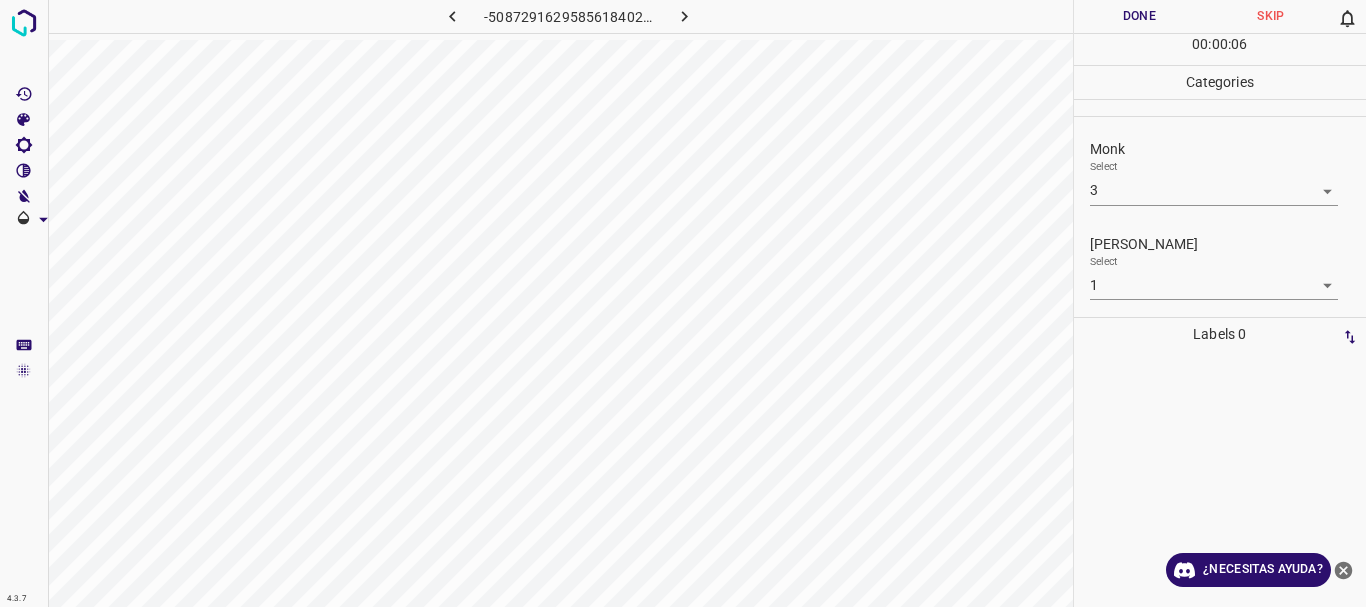 click on "4.3.7 -5087291629585618402.png Done Skip 0 00   : 00   : 06   Categories Monk   Select 3 3  [PERSON_NAME]   Select 1 1 Labels   0 Categories 1 Monk 2  [PERSON_NAME] Tools Space Change between modes (Draw & Edit) I Auto labeling R Restore zoom M Zoom in N Zoom out Delete Delete selecte label Filters Z Restore filters X Saturation filter C Brightness filter V Contrast filter B Gray scale filter General O Download ¿Necesitas ayuda? Texto original Valora esta traducción Tu opinión servirá para ayudar a mejorar el Traductor de Google - Texto - Esconder - Borrar" at bounding box center (683, 303) 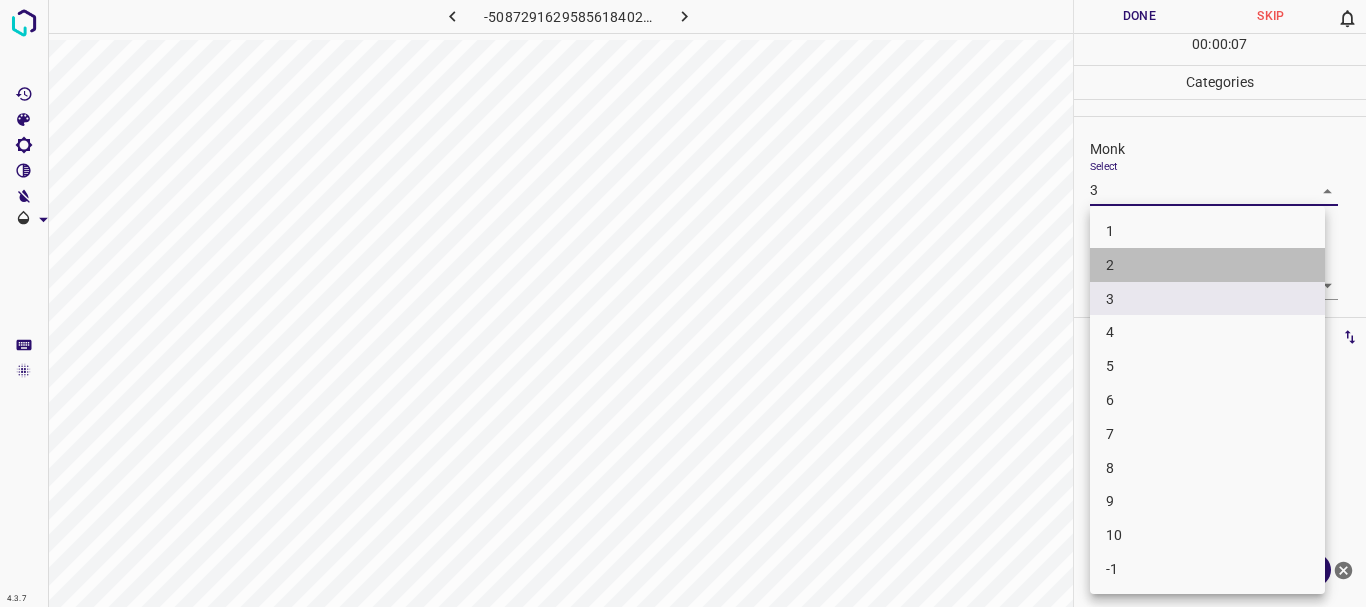 click on "2" at bounding box center (1207, 265) 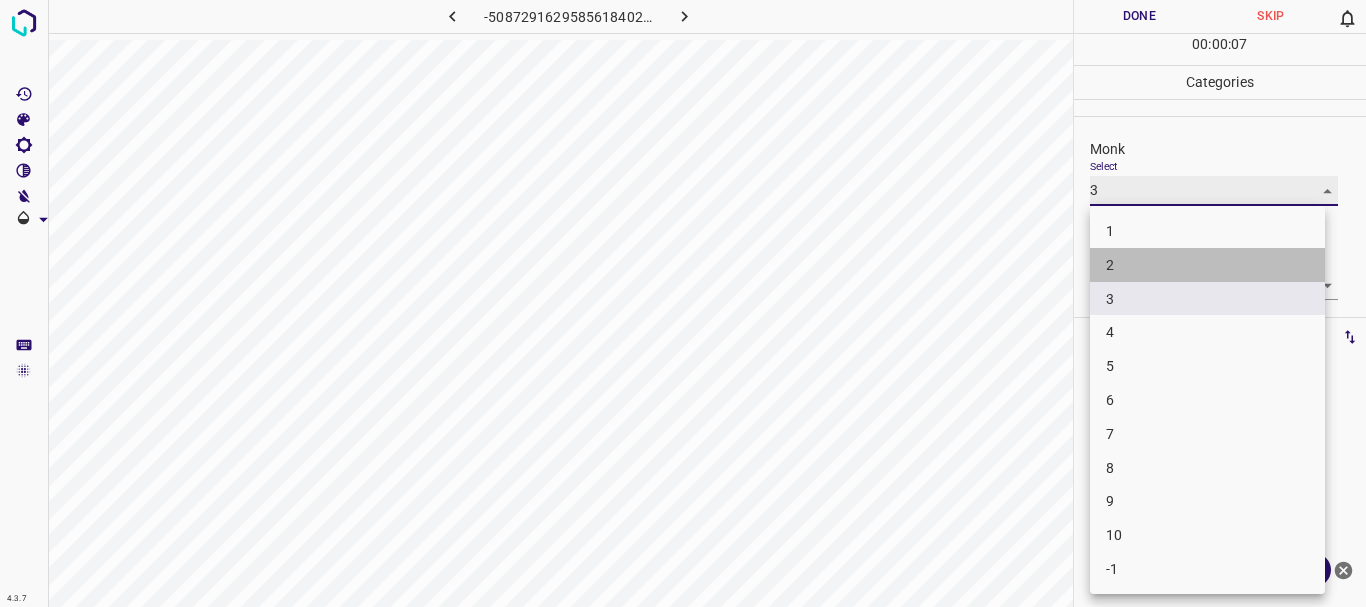 type on "2" 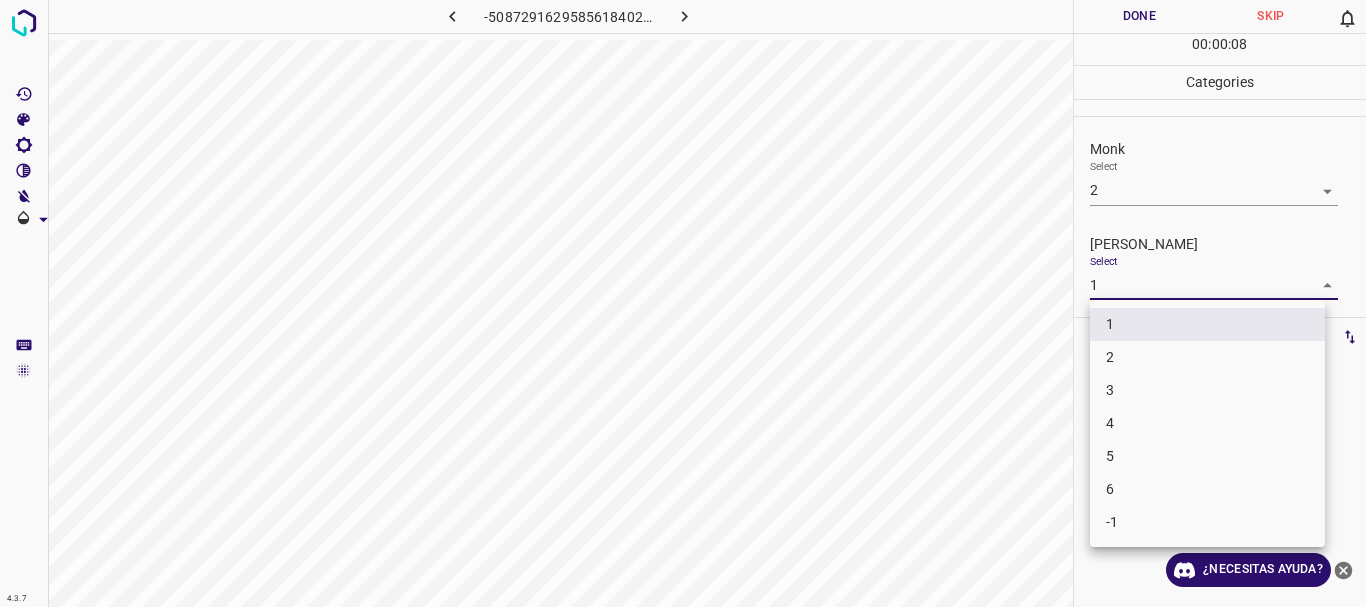 click on "4.3.7 -5087291629585618402.png Done Skip 0 00   : 00   : 08   Categories Monk   Select 2 2  [PERSON_NAME]   Select 1 1 Labels   0 Categories 1 Monk 2  [PERSON_NAME] Tools Space Change between modes (Draw & Edit) I Auto labeling R Restore zoom M Zoom in N Zoom out Delete Delete selecte label Filters Z Restore filters X Saturation filter C Brightness filter V Contrast filter B Gray scale filter General O Download ¿Necesitas ayuda? Texto original Valora esta traducción Tu opinión servirá para ayudar a mejorar el Traductor de Google - Texto - Esconder - Borrar 1 2 3 4 5 6 -1" at bounding box center [683, 303] 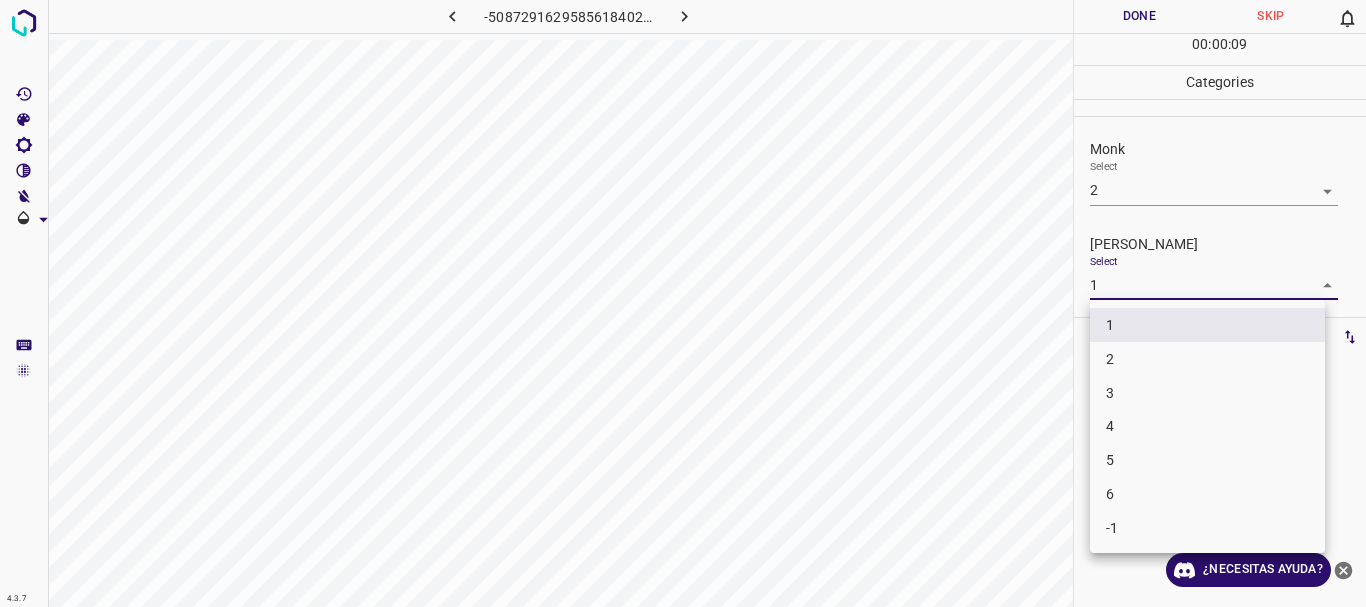 drag, startPoint x: 1132, startPoint y: 398, endPoint x: 1140, endPoint y: 348, distance: 50.635956 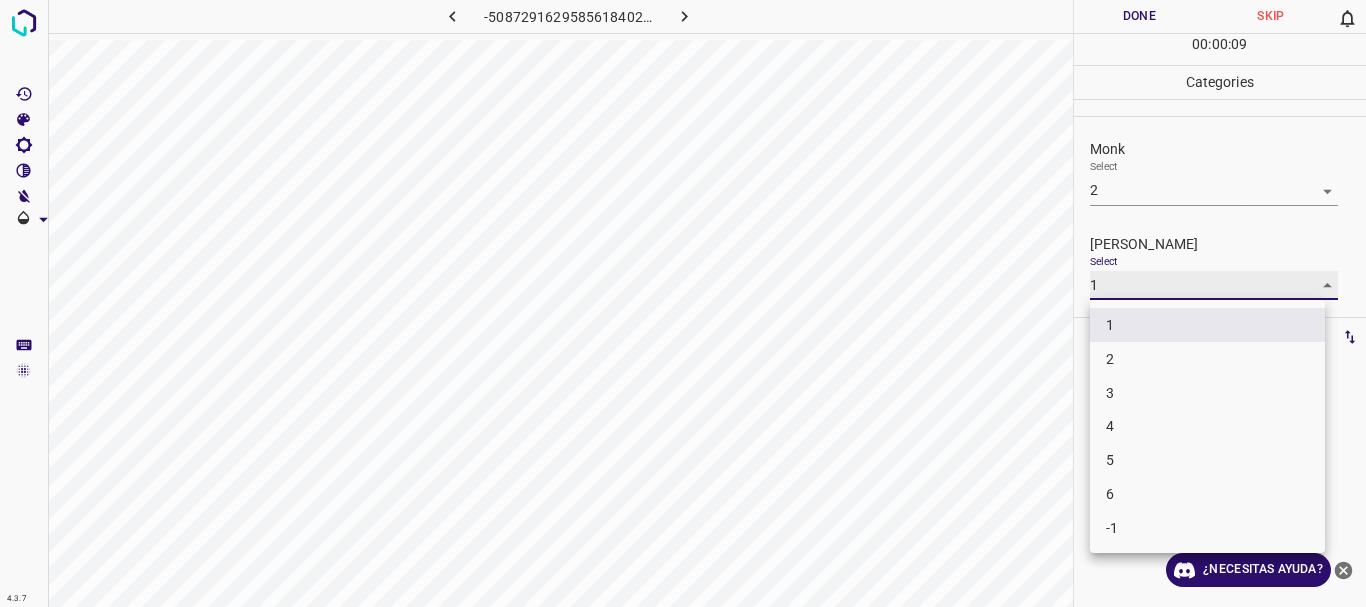 type on "3" 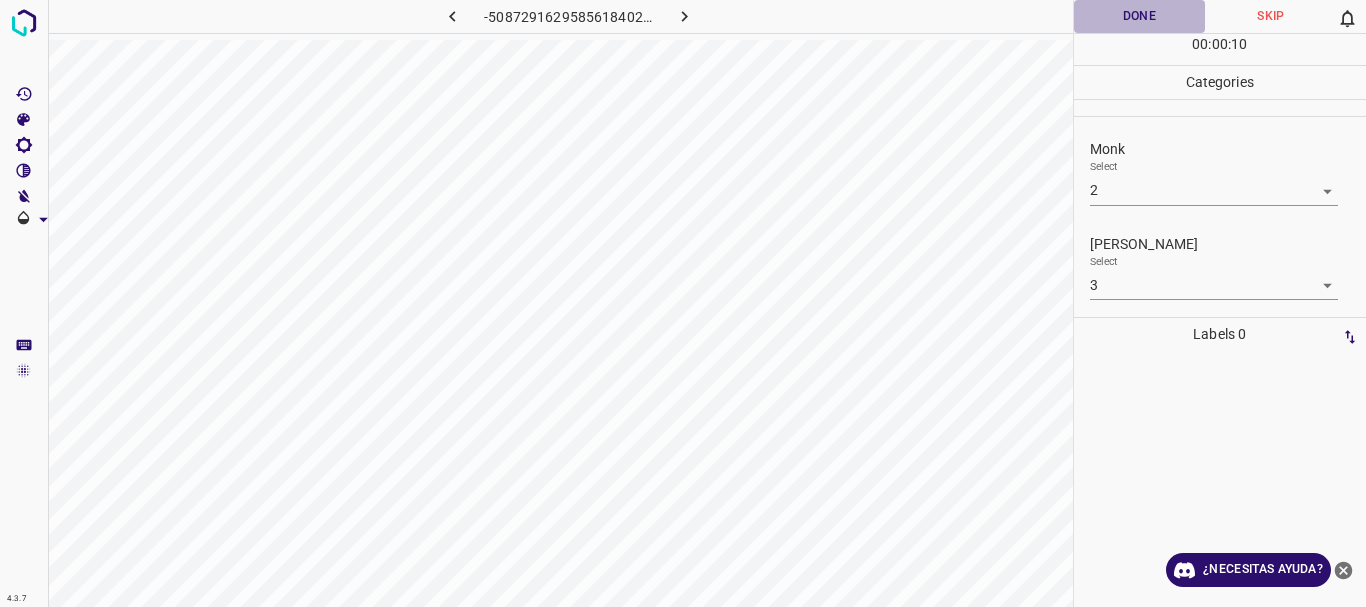 click on "Done" at bounding box center (1140, 16) 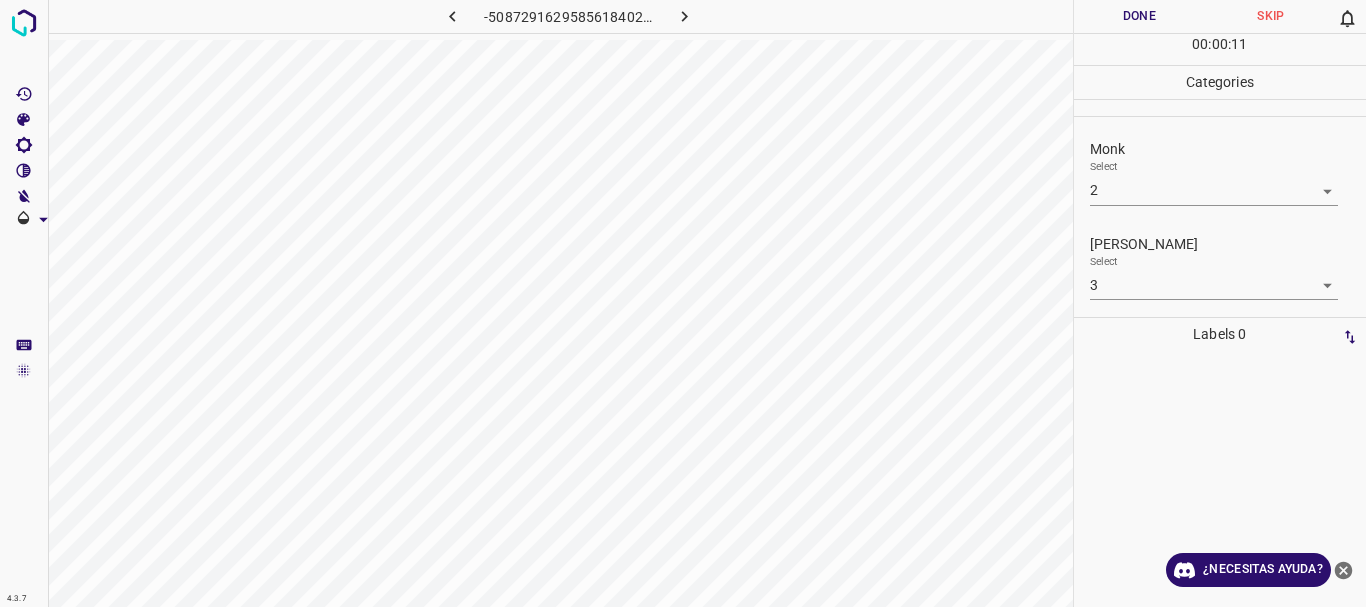 click at bounding box center (684, 16) 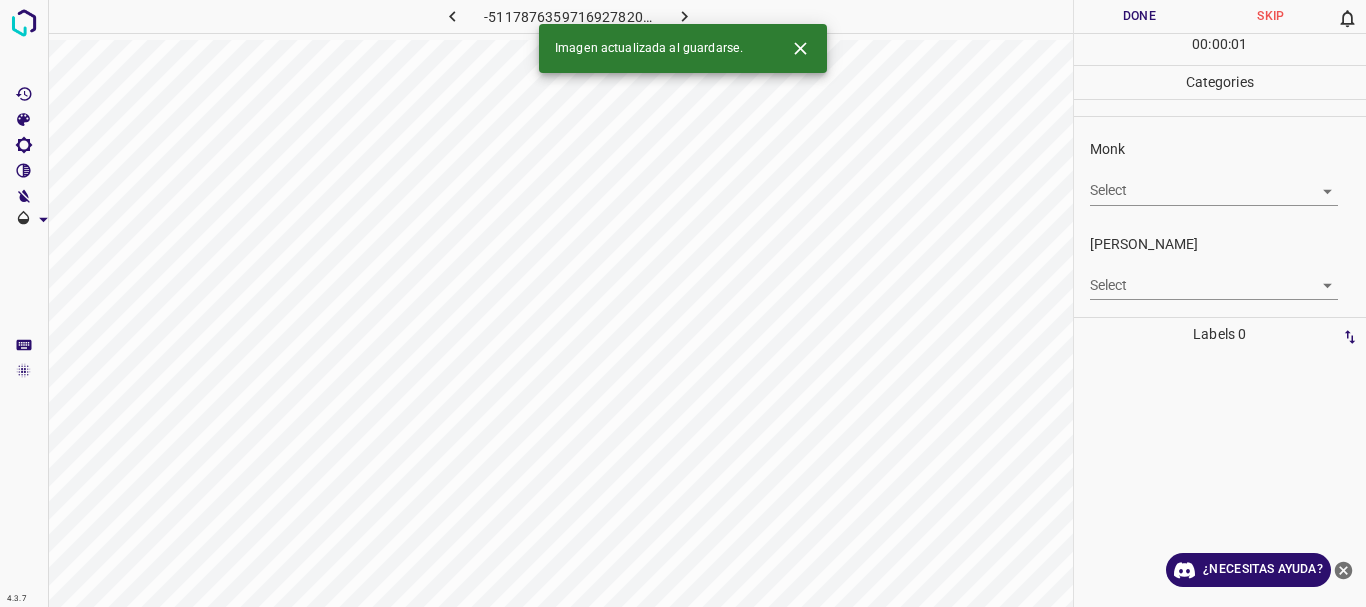 click on "4.3.7 -5117876359716927820.png Done Skip 0 00   : 00   : 01   Categories Monk   Select ​  [PERSON_NAME]   Select ​ Labels   0 Categories 1 Monk 2  [PERSON_NAME] Tools Space Change between modes (Draw & Edit) I Auto labeling R Restore zoom M Zoom in N Zoom out Delete Delete selecte label Filters Z Restore filters X Saturation filter C Brightness filter V Contrast filter B Gray scale filter General O Download Imagen actualizada al guardarse. ¿Necesitas ayuda? Texto original Valora esta traducción Tu opinión servirá para ayudar a mejorar el Traductor de Google - Texto - Esconder - Borrar" at bounding box center (683, 303) 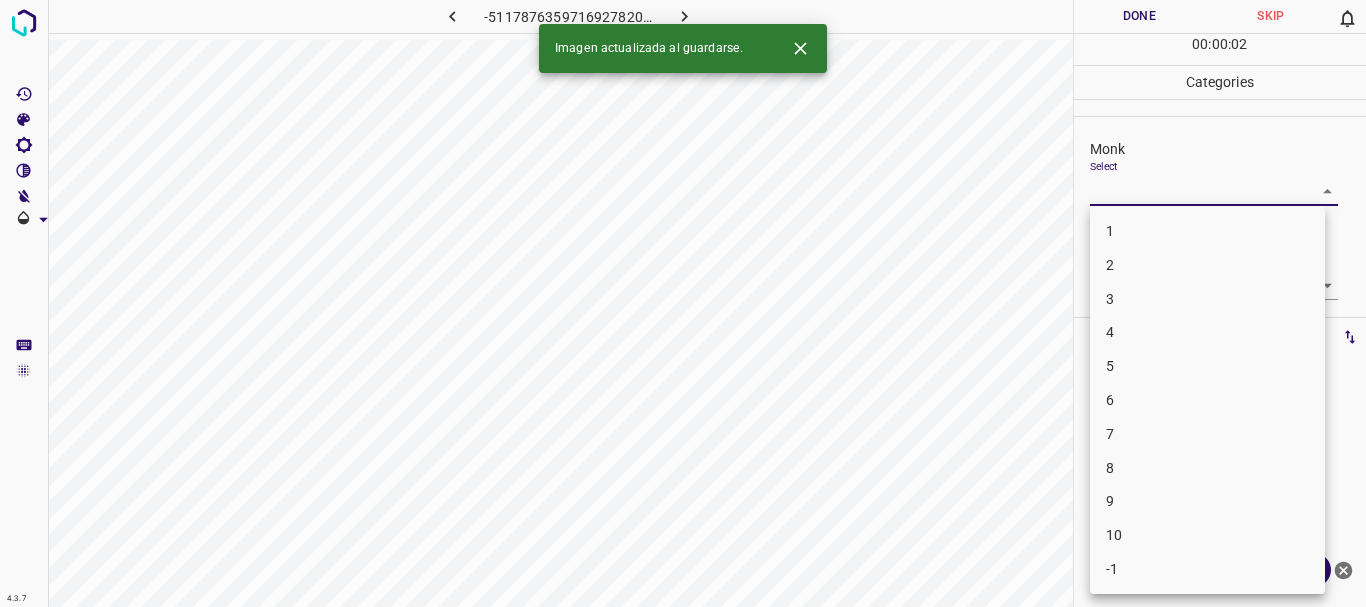 click on "4" at bounding box center (1207, 332) 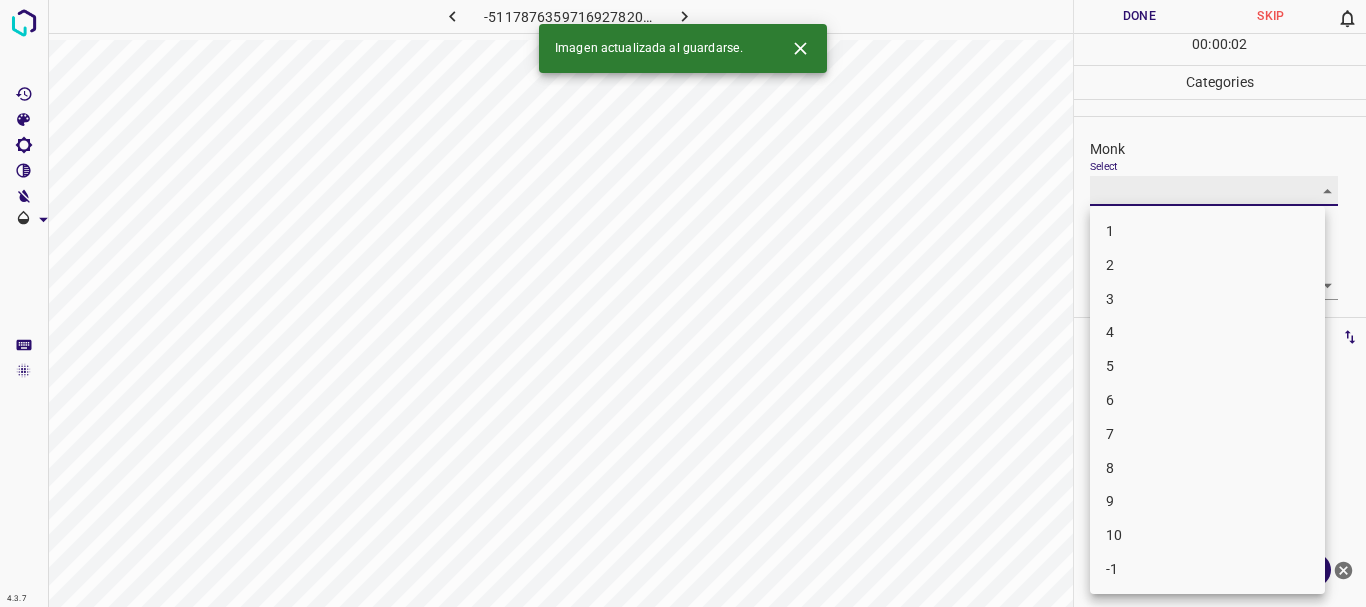 type on "4" 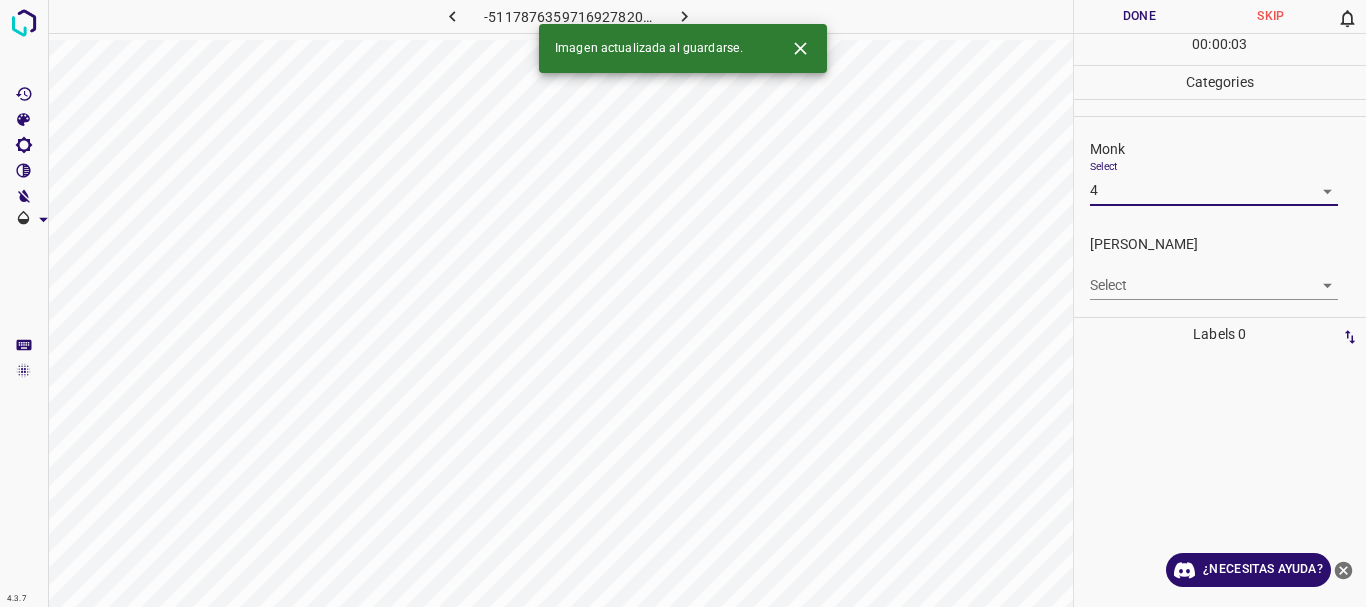 click on "4.3.7 -5117876359716927820.png Done Skip 0 00   : 00   : 03   Categories Monk   Select 4 4  [PERSON_NAME]   Select ​ Labels   0 Categories 1 Monk 2  [PERSON_NAME] Tools Space Change between modes (Draw & Edit) I Auto labeling R Restore zoom M Zoom in N Zoom out Delete Delete selecte label Filters Z Restore filters X Saturation filter C Brightness filter V Contrast filter B Gray scale filter General O Download Imagen actualizada al guardarse. ¿Necesitas ayuda? Texto original Valora esta traducción Tu opinión servirá para ayudar a mejorar el Traductor de Google - Texto - Esconder - Borrar" at bounding box center [683, 303] 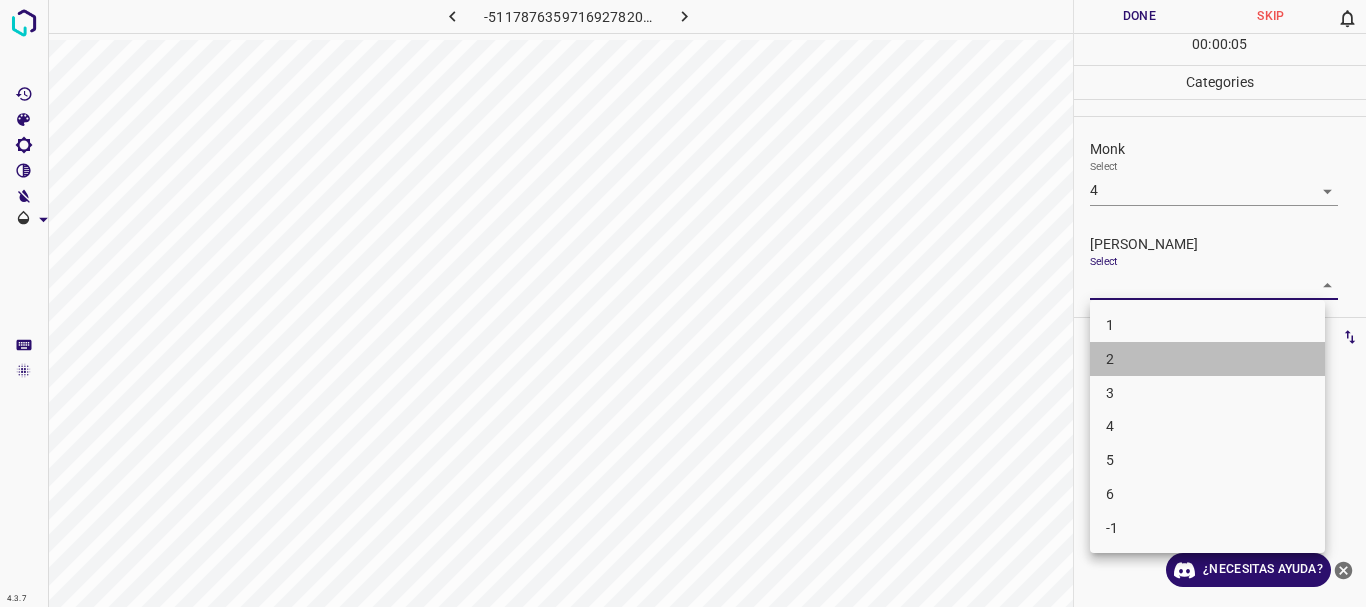click on "2" at bounding box center (1207, 359) 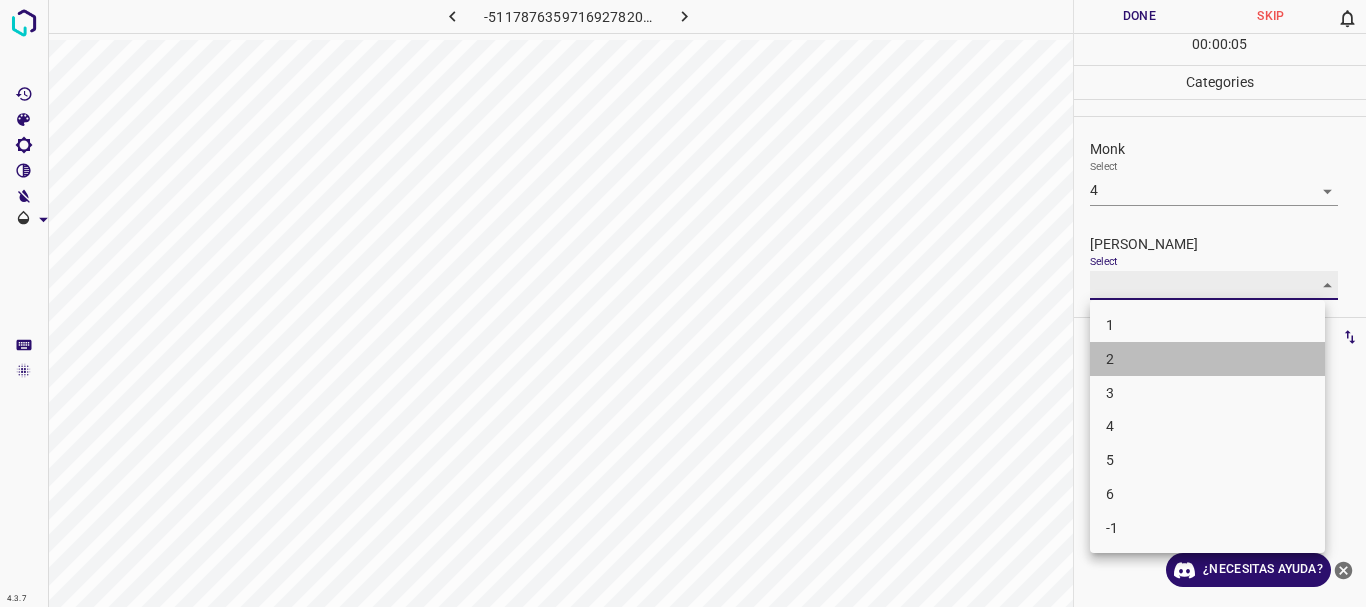 type on "2" 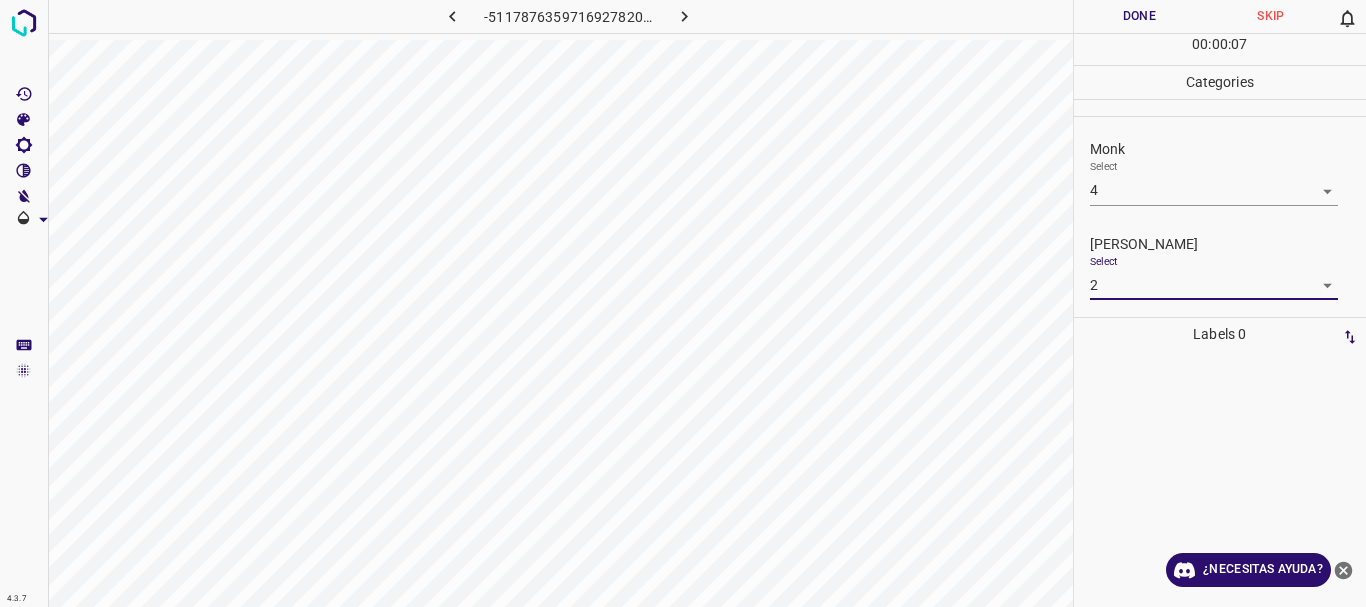 click on "Done" at bounding box center (1140, 16) 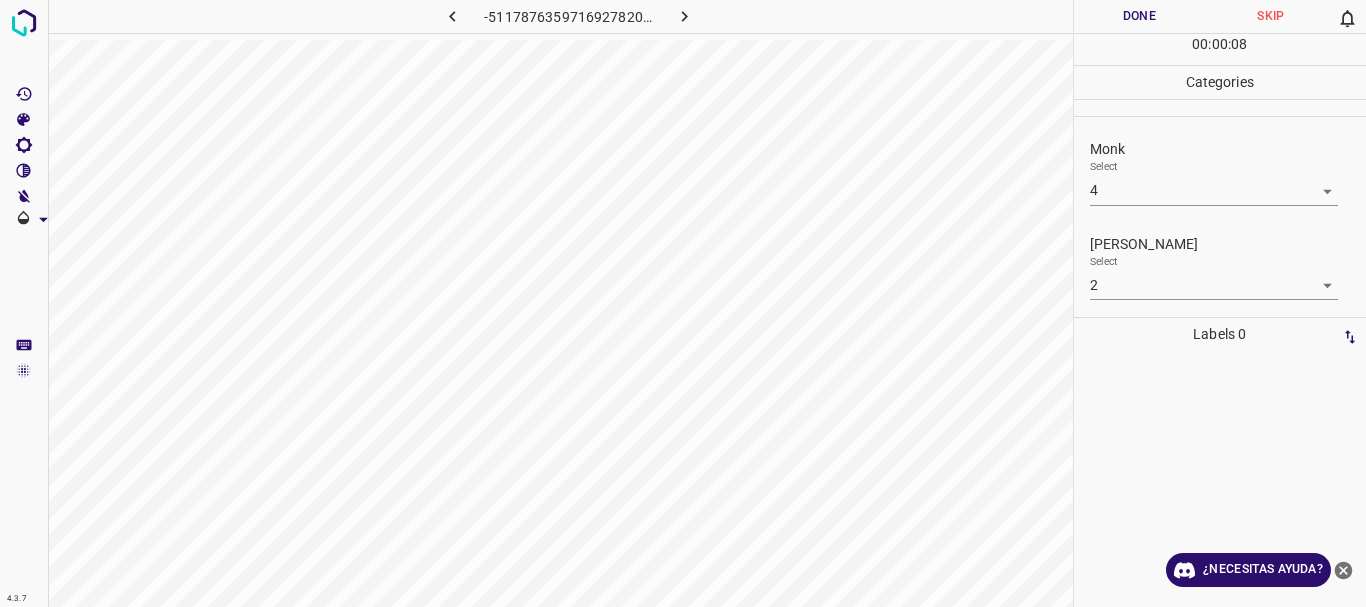 click 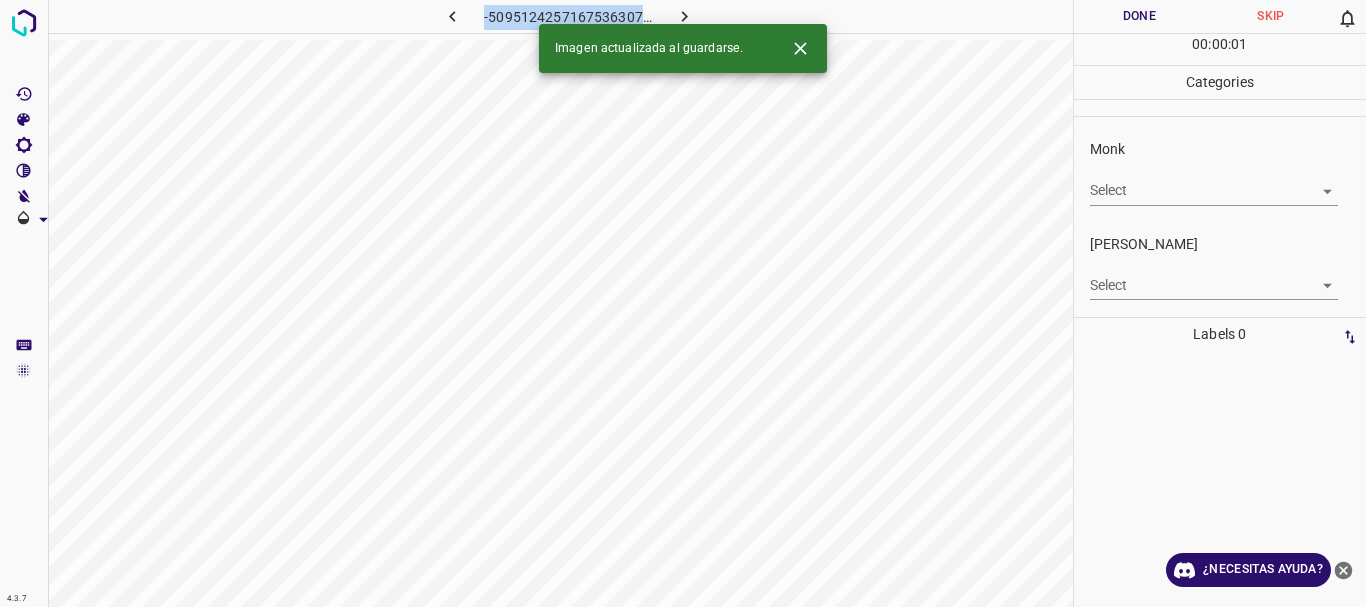 click 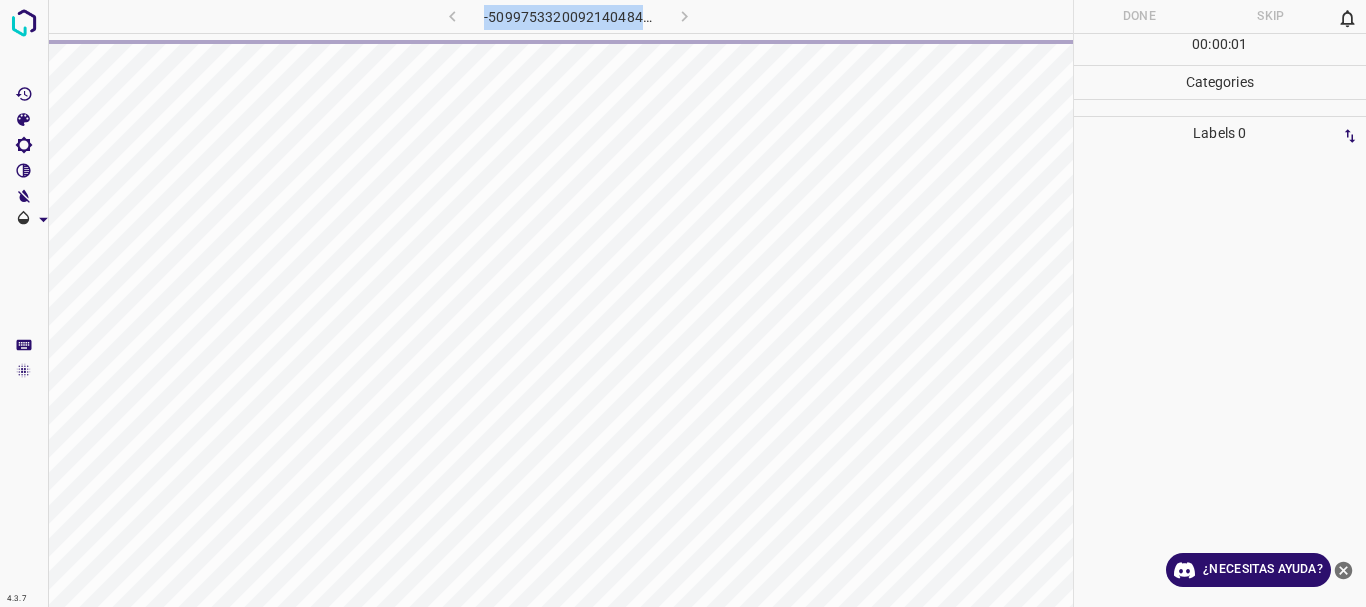 click 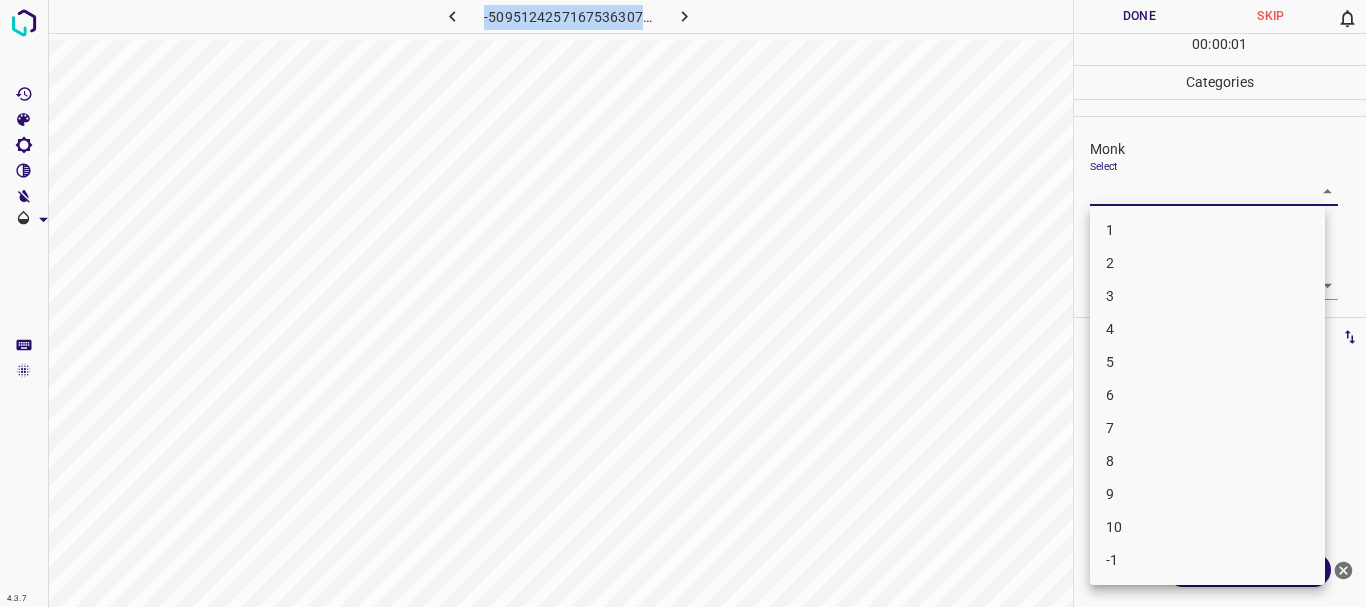 click on "4.3.7 -5095124257167536307.png Done Skip 0 00   : 00   : 01   Categories Monk   Select ​  [PERSON_NAME]   Select ​ Labels   0 Categories 1 Monk 2  [PERSON_NAME] Tools Space Change between modes (Draw & Edit) I Auto labeling R Restore zoom M Zoom in N Zoom out Delete Delete selecte label Filters Z Restore filters X Saturation filter C Brightness filter V Contrast filter B Gray scale filter General O Download ¿Necesitas ayuda? Texto original Valora esta traducción Tu opinión servirá para ayudar a mejorar el Traductor de Google - Texto - Esconder - Borrar 1 2 3 4 5 6 7 8 9 10 -1" at bounding box center (683, 303) 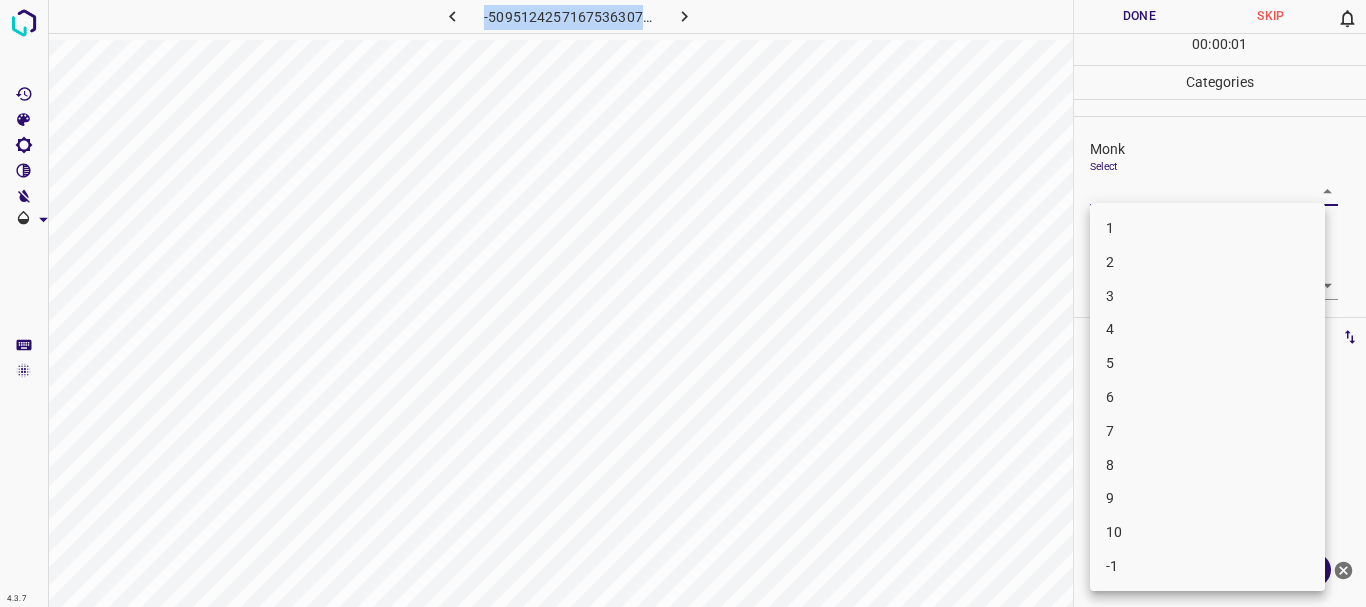 click on "4" at bounding box center (1207, 329) 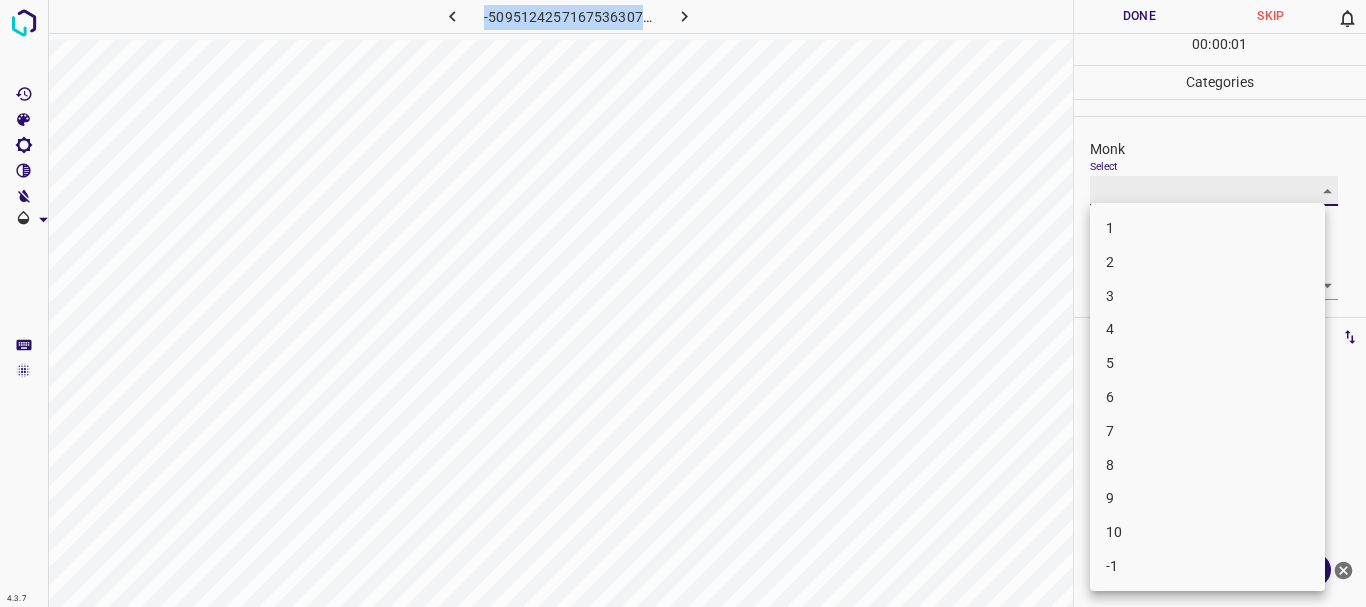 type on "4" 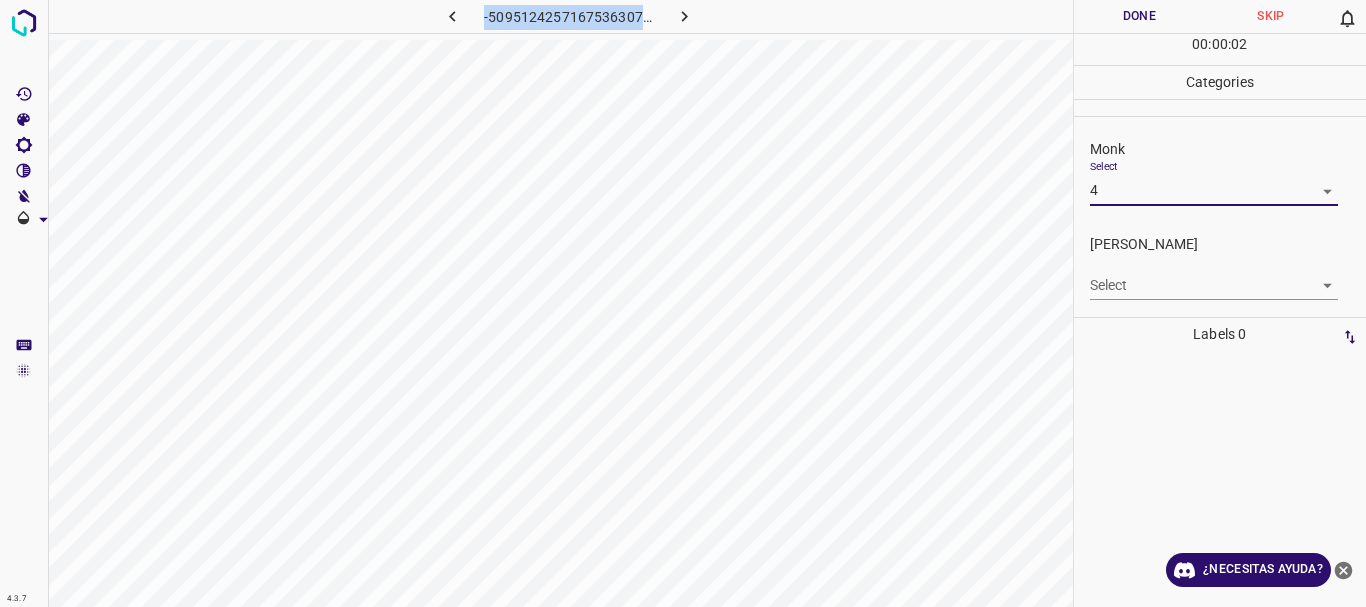 click on "4.3.7 -5095124257167536307.png Done Skip 0 00   : 00   : 02   Categories Monk   Select 4 4  [PERSON_NAME]   Select ​ Labels   0 Categories 1 Monk 2  [PERSON_NAME] Tools Space Change between modes (Draw & Edit) I Auto labeling R Restore zoom M Zoom in N Zoom out Delete Delete selecte label Filters Z Restore filters X Saturation filter C Brightness filter V Contrast filter B Gray scale filter General O Download ¿Necesitas ayuda? Texto original Valora esta traducción Tu opinión servirá para ayudar a mejorar el Traductor de Google - Texto - Esconder - Borrar" at bounding box center (683, 303) 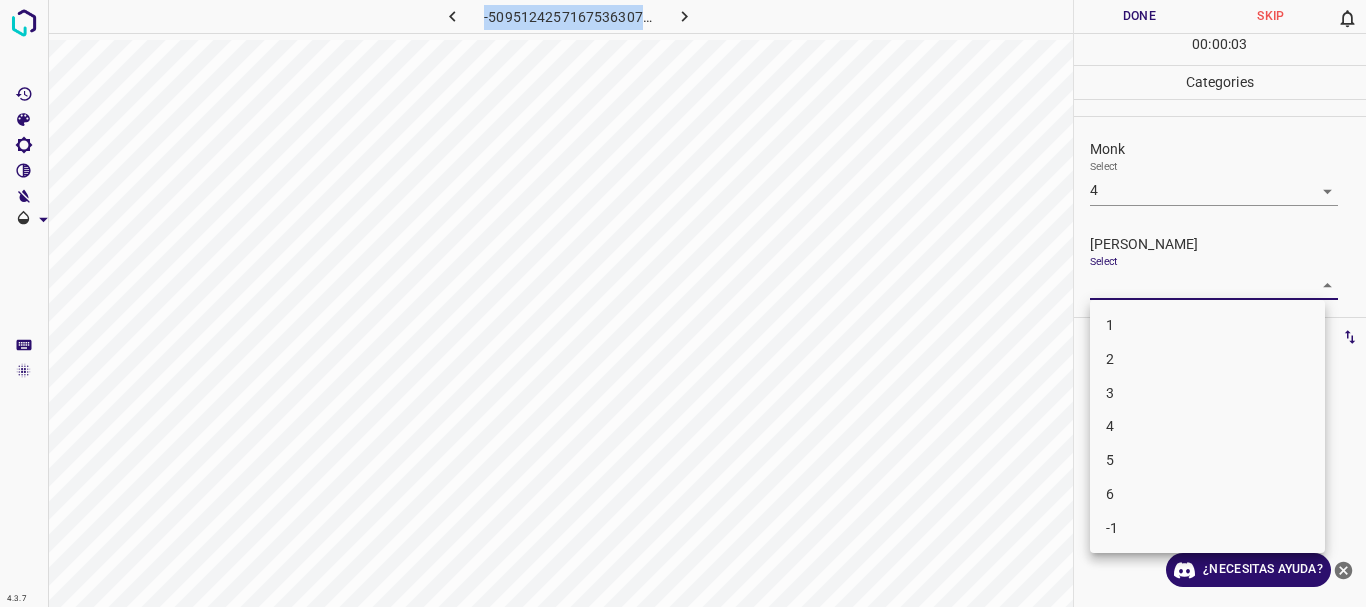 drag, startPoint x: 1149, startPoint y: 395, endPoint x: 1166, endPoint y: 195, distance: 200.7212 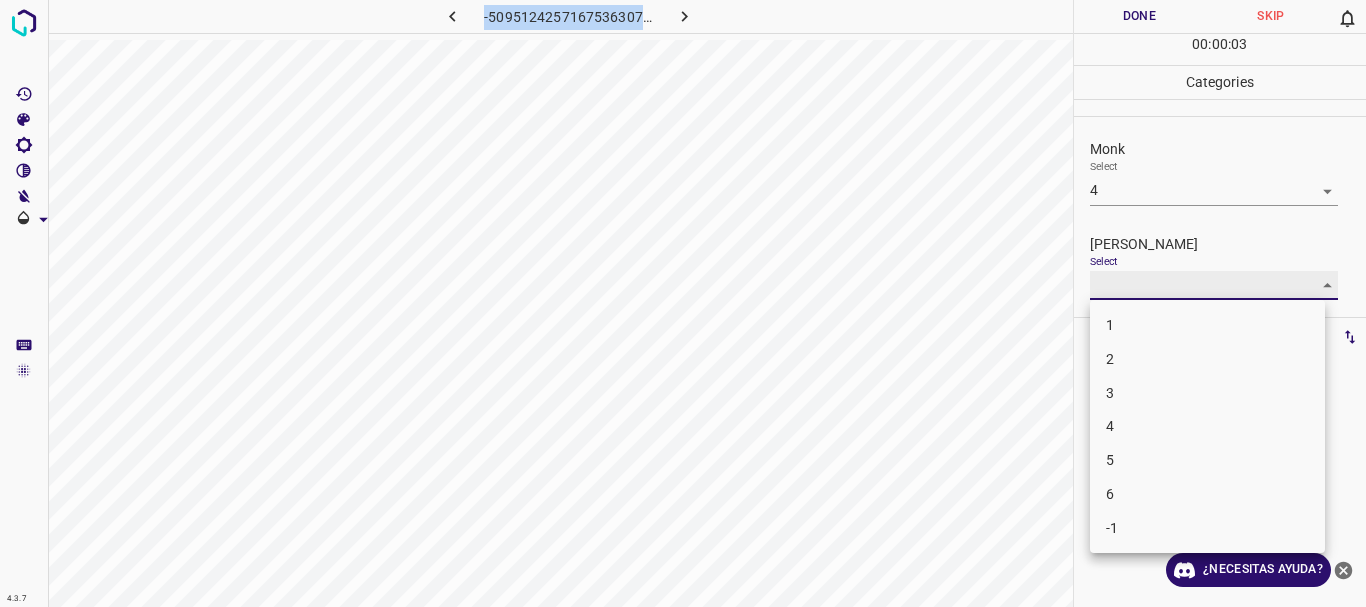 type on "3" 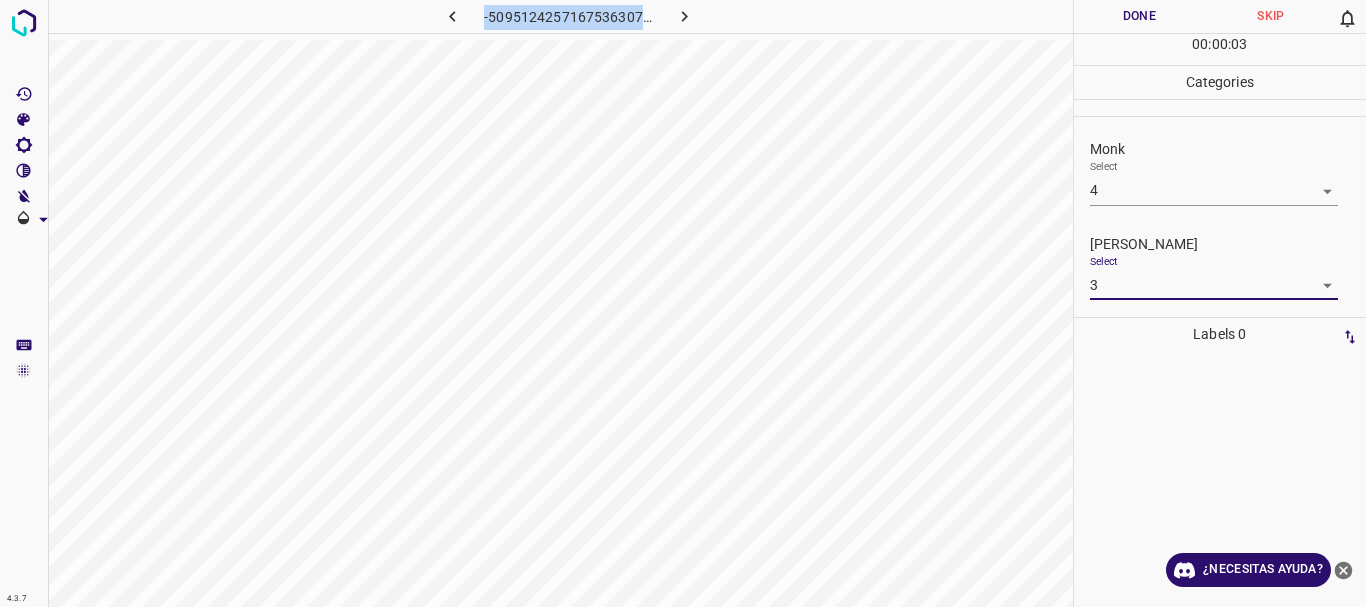 click on "Done" at bounding box center [1140, 16] 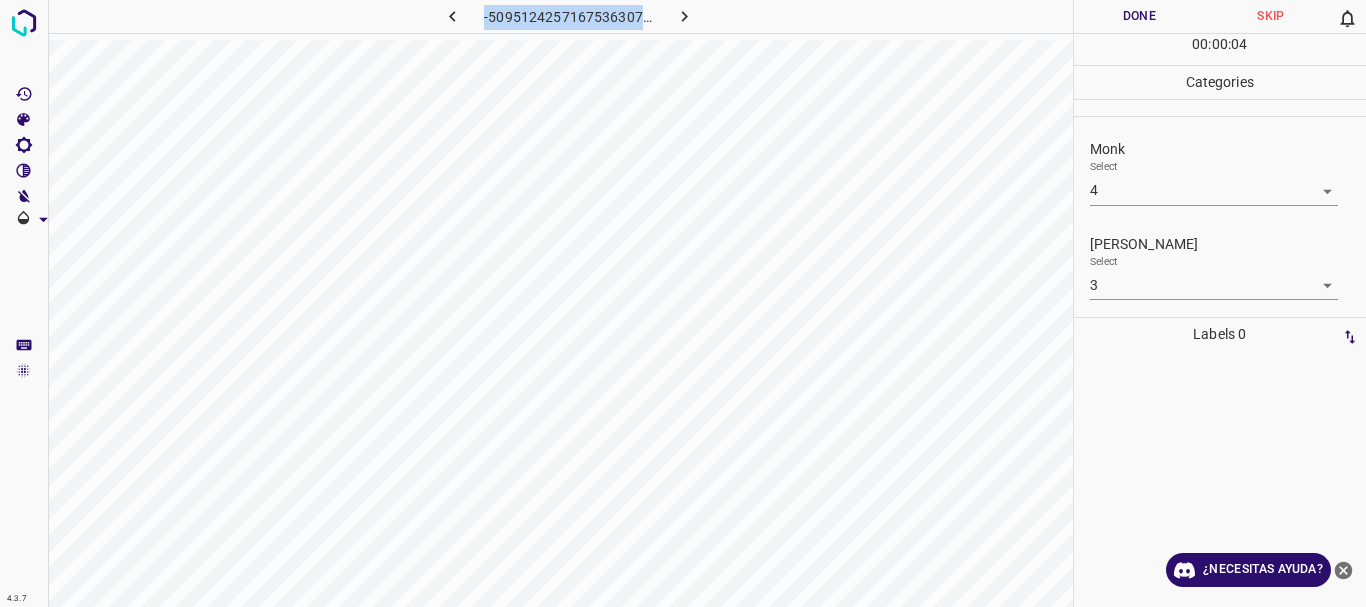 click 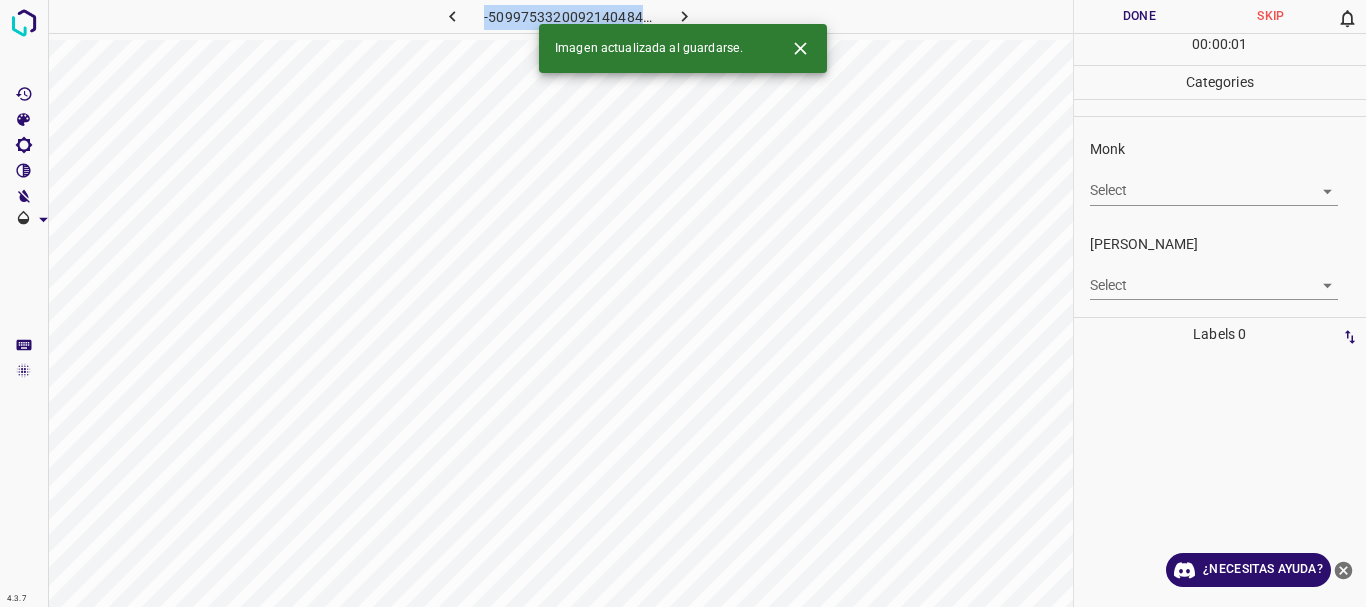 click on "4.3.7 -5099753320092140484.png Done Skip 0 00   : 00   : 01   Categories Monk   Select ​  [PERSON_NAME]   Select ​ Labels   0 Categories 1 Monk 2  [PERSON_NAME] Tools Space Change between modes (Draw & Edit) I Auto labeling R Restore zoom M Zoom in N Zoom out Delete Delete selecte label Filters Z Restore filters X Saturation filter C Brightness filter V Contrast filter B Gray scale filter General O Download Imagen actualizada al guardarse. ¿Necesitas ayuda? Texto original Valora esta traducción Tu opinión servirá para ayudar a mejorar el Traductor de Google - Texto - Esconder - Borrar" at bounding box center (683, 303) 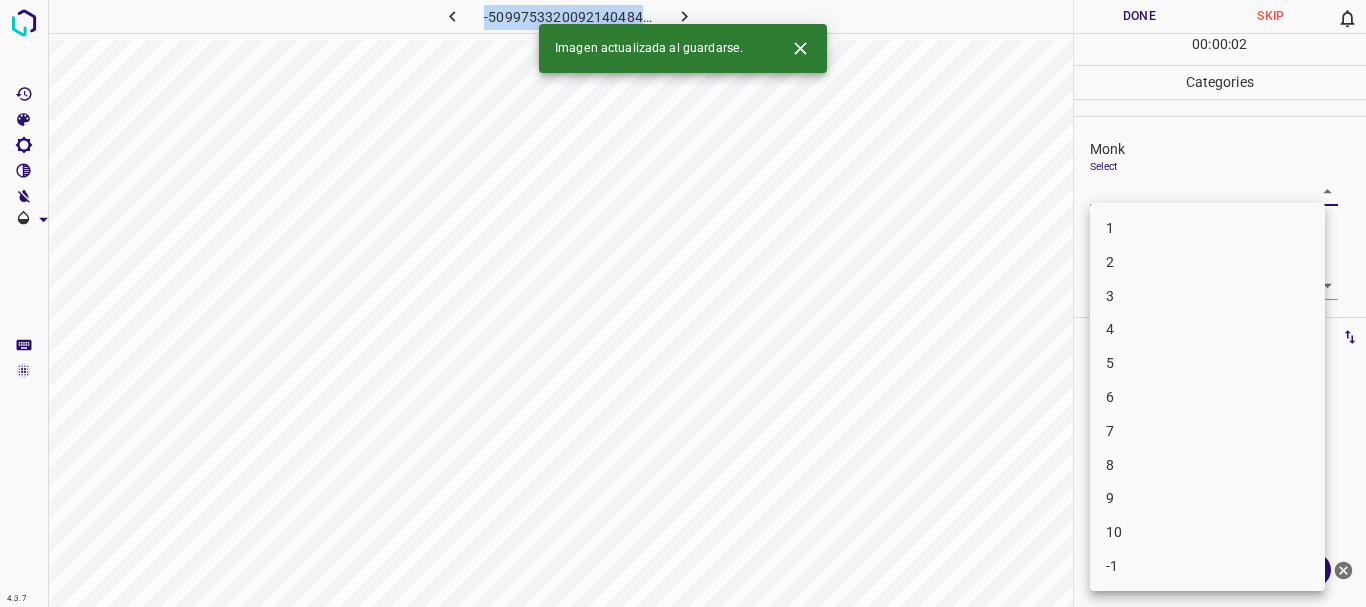 drag, startPoint x: 1151, startPoint y: 299, endPoint x: 1150, endPoint y: 320, distance: 21.023796 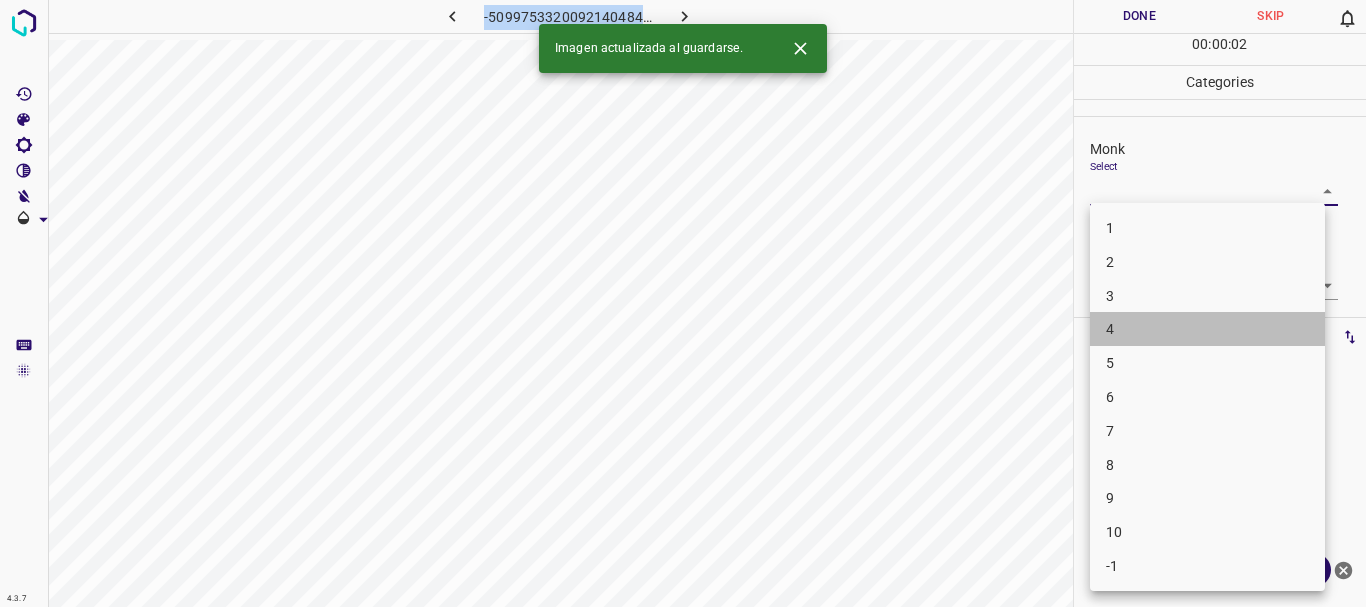 click on "4" at bounding box center [1207, 329] 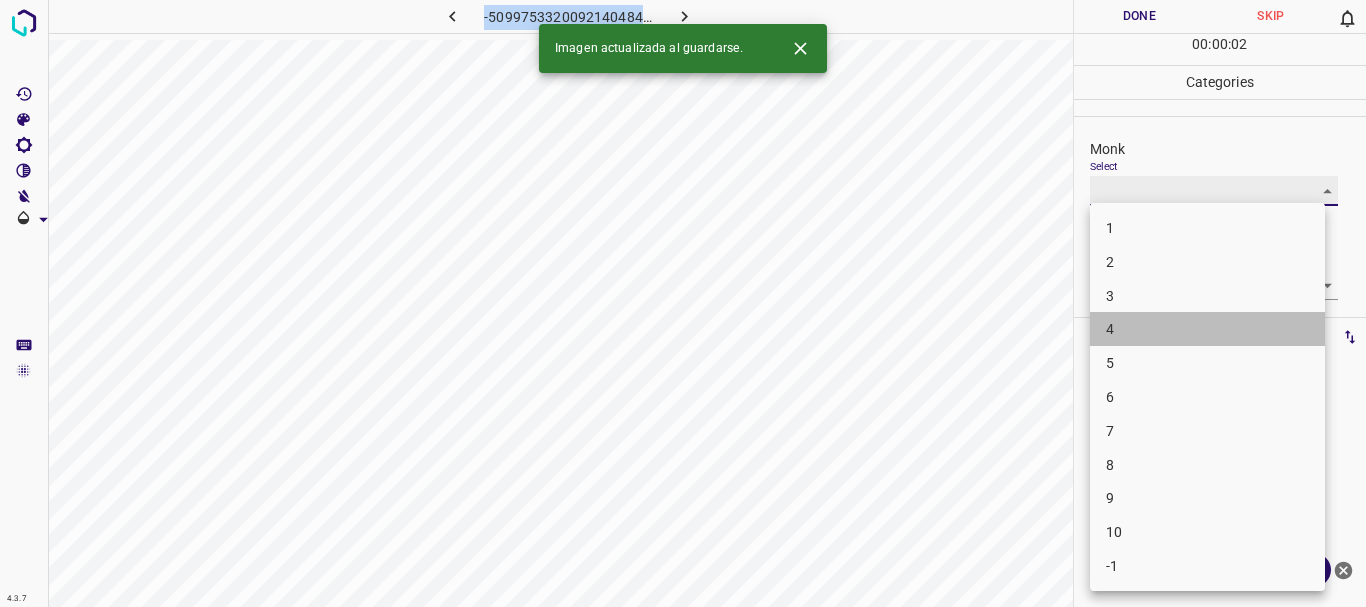type on "4" 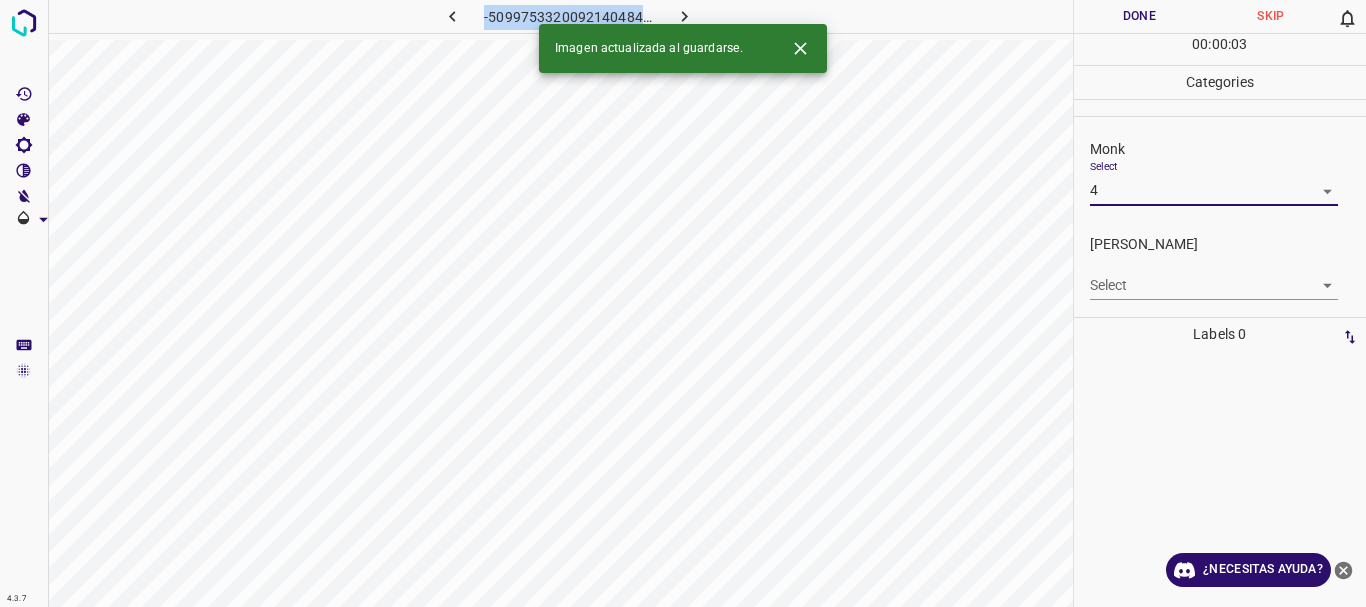click on "4.3.7 -5099753320092140484.png Done Skip 0 00   : 00   : 03   Categories Monk   Select 4 4  [PERSON_NAME]   Select ​ Labels   0 Categories 1 Monk 2  [PERSON_NAME] Tools Space Change between modes (Draw & Edit) I Auto labeling R Restore zoom M Zoom in N Zoom out Delete Delete selecte label Filters Z Restore filters X Saturation filter C Brightness filter V Contrast filter B Gray scale filter General O Download Imagen actualizada al guardarse. ¿Necesitas ayuda? Texto original Valora esta traducción Tu opinión servirá para ayudar a mejorar el Traductor de Google - Texto - Esconder - Borrar 1 2 3 4 5 6 7 8 9 10 -1" at bounding box center [683, 303] 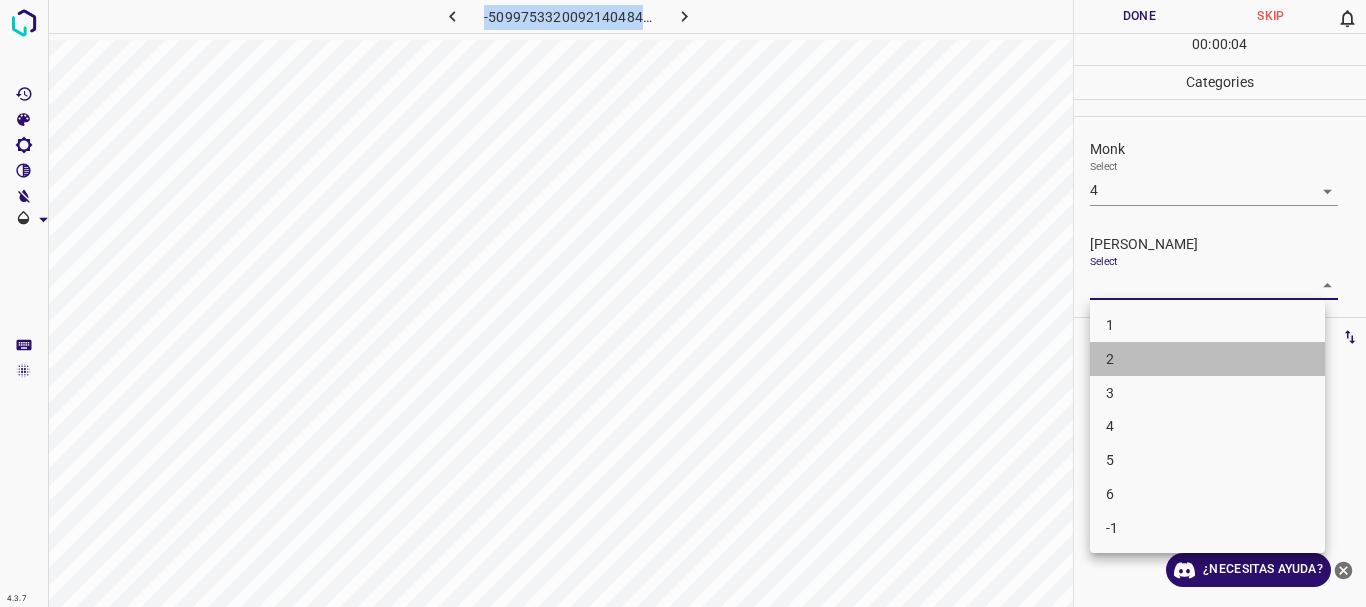 click on "2" at bounding box center (1207, 359) 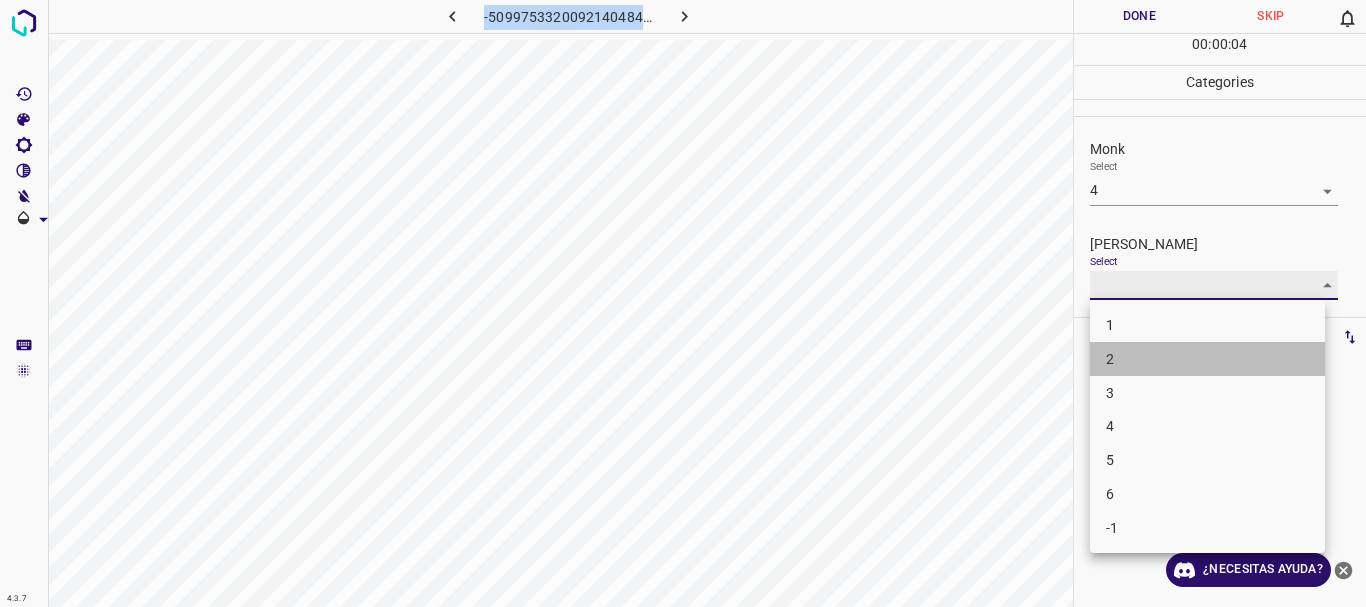 type on "2" 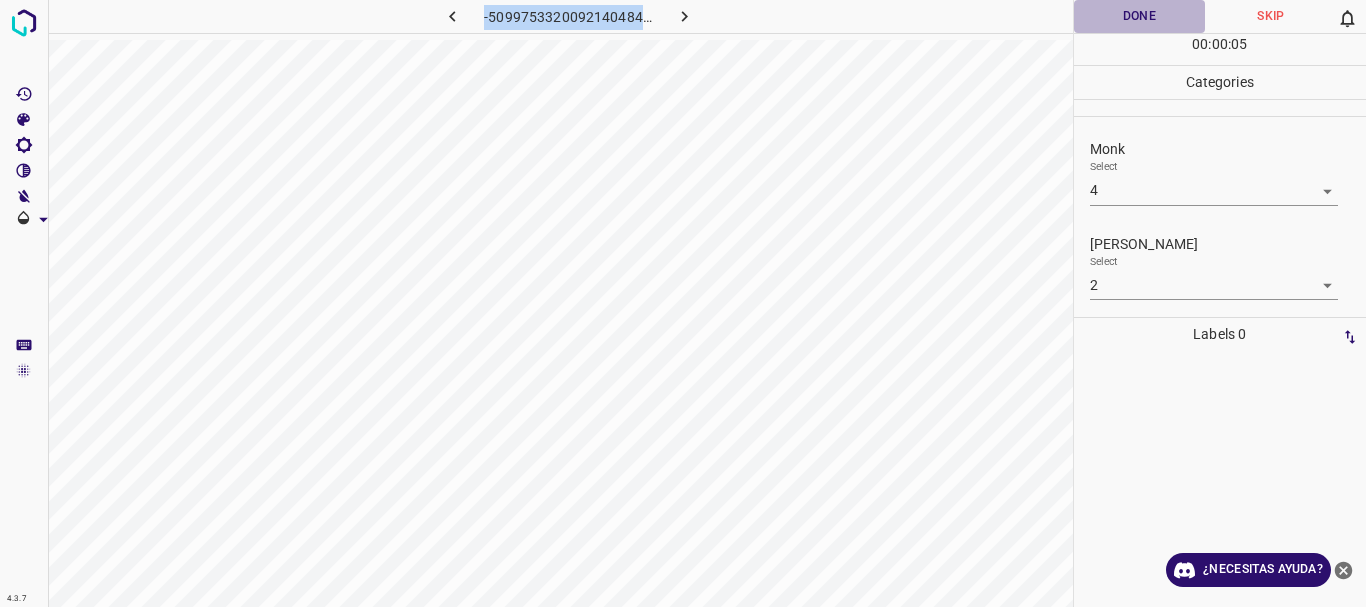 click on "Done" at bounding box center (1140, 16) 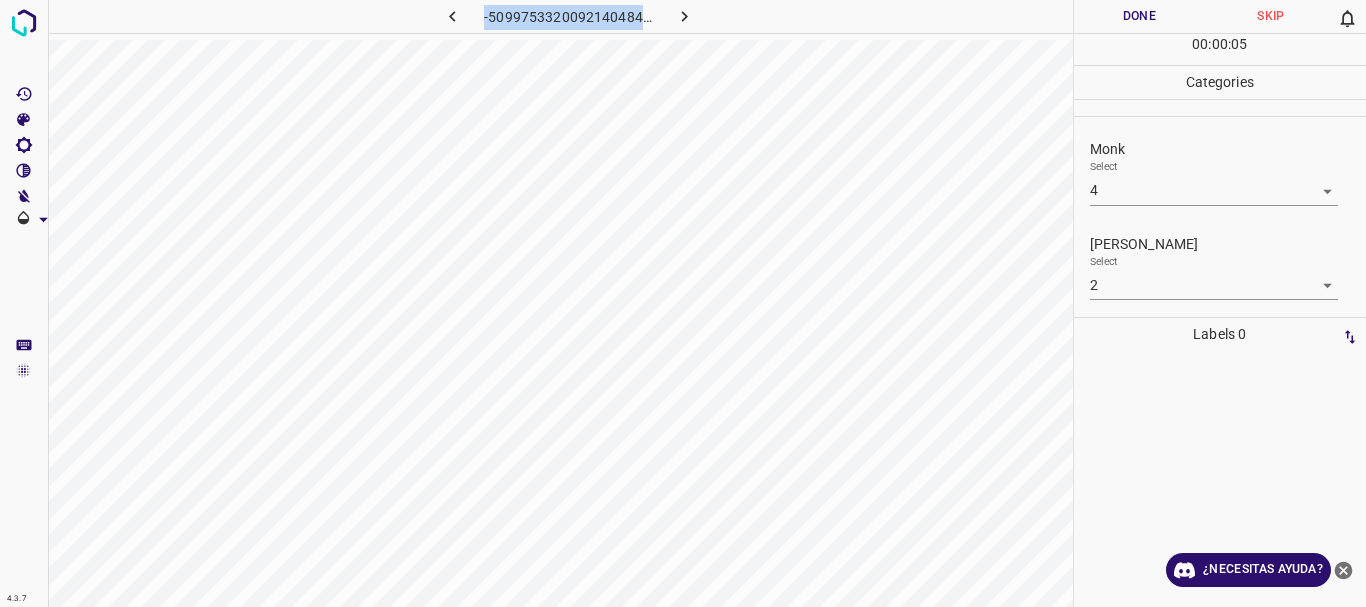 click 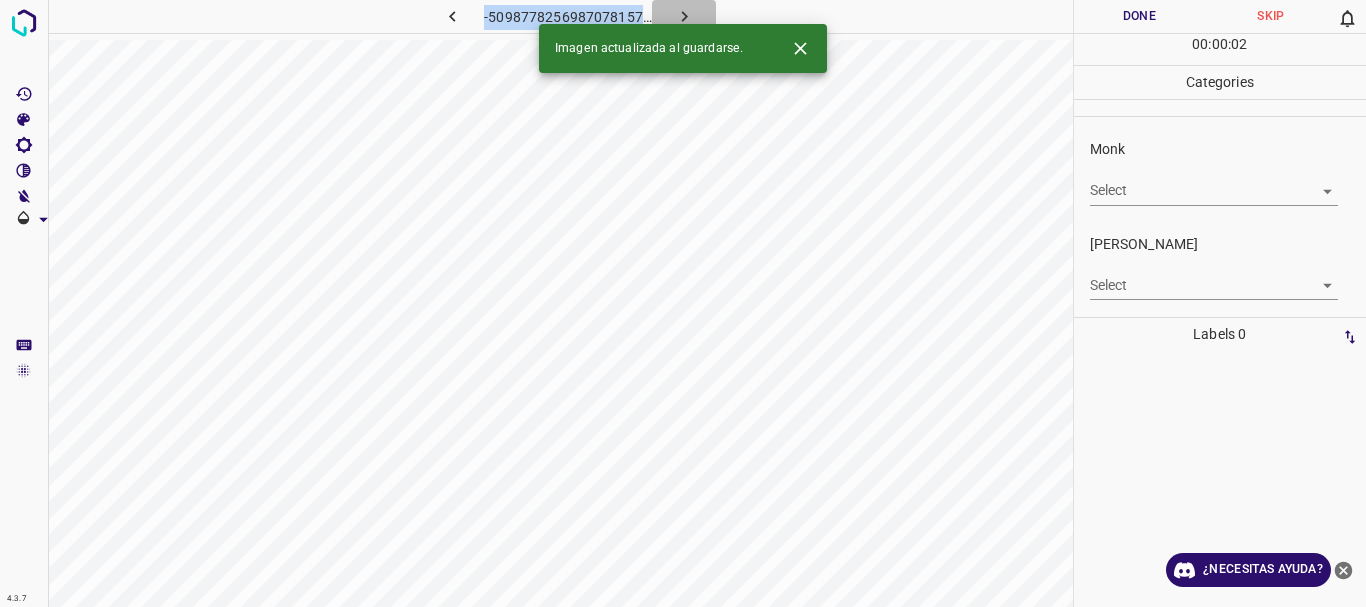 click 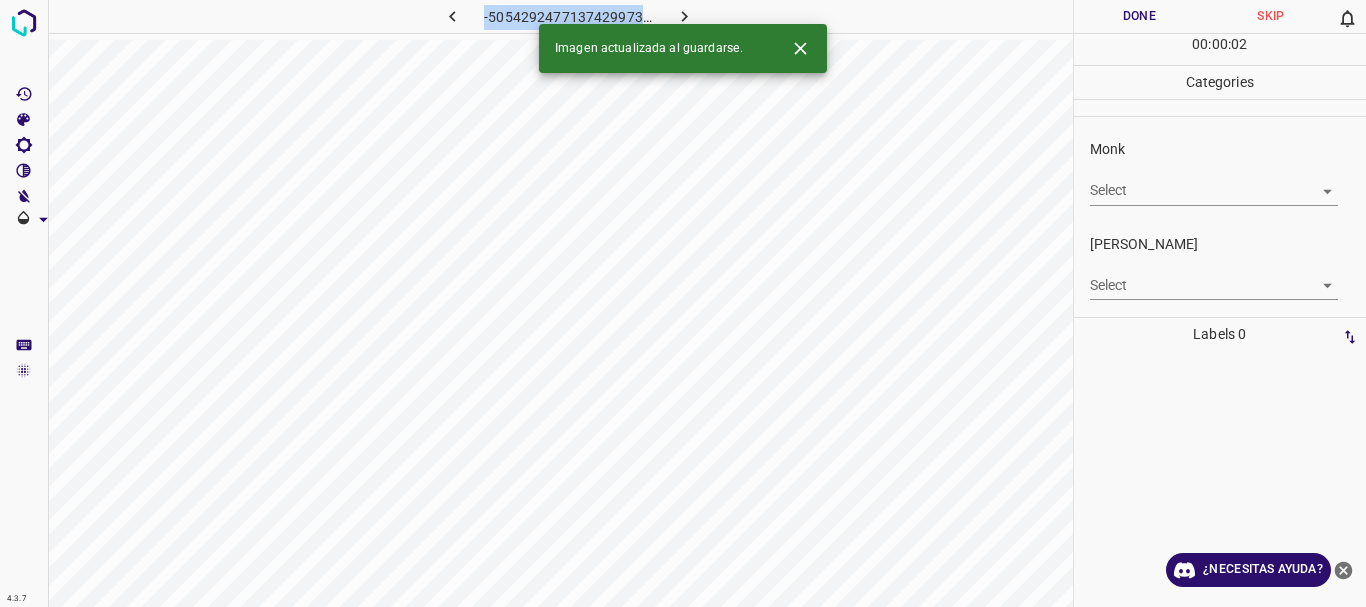 click 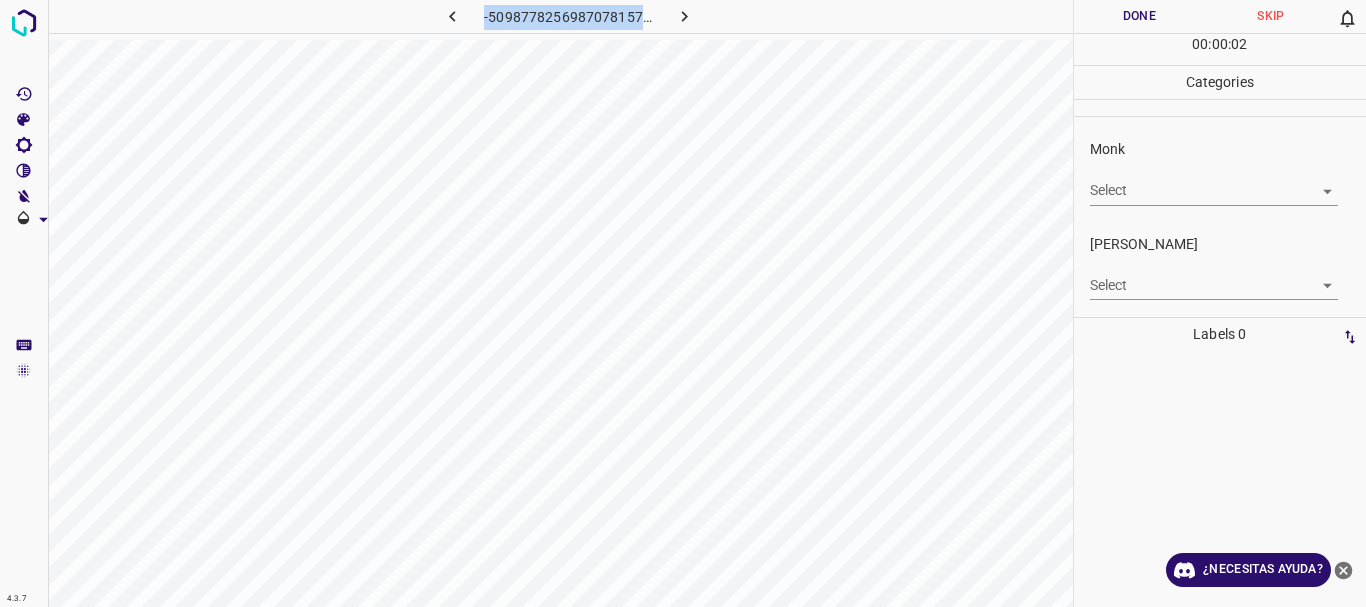 click on "4.3.7 -5098778256987078157.png Done Skip 0 00   : 00   : 02   Categories Monk   Select ​  [PERSON_NAME]   Select ​ Labels   0 Categories 1 Monk 2  [PERSON_NAME] Tools Space Change between modes (Draw & Edit) I Auto labeling R Restore zoom M Zoom in N Zoom out Delete Delete selecte label Filters Z Restore filters X Saturation filter C Brightness filter V Contrast filter B Gray scale filter General O Download ¿Necesitas ayuda? Texto original Valora esta traducción Tu opinión servirá para ayudar a mejorar el Traductor de Google - Texto - Esconder - Borrar" at bounding box center (683, 303) 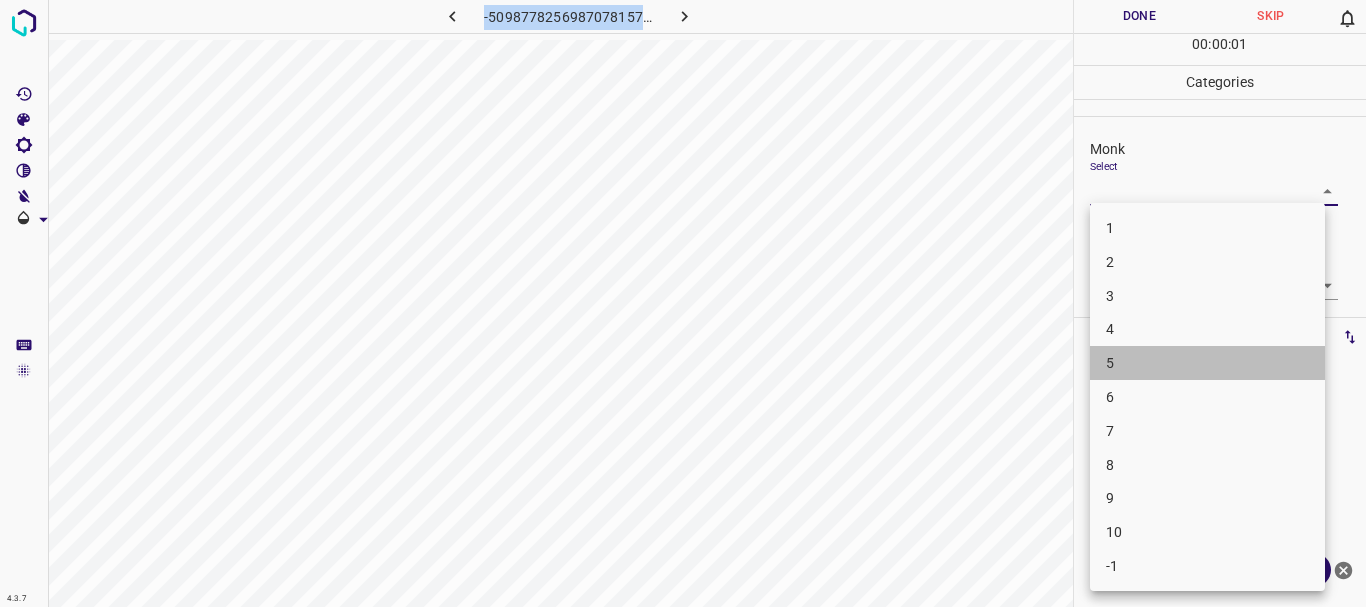 click on "5" at bounding box center (1207, 363) 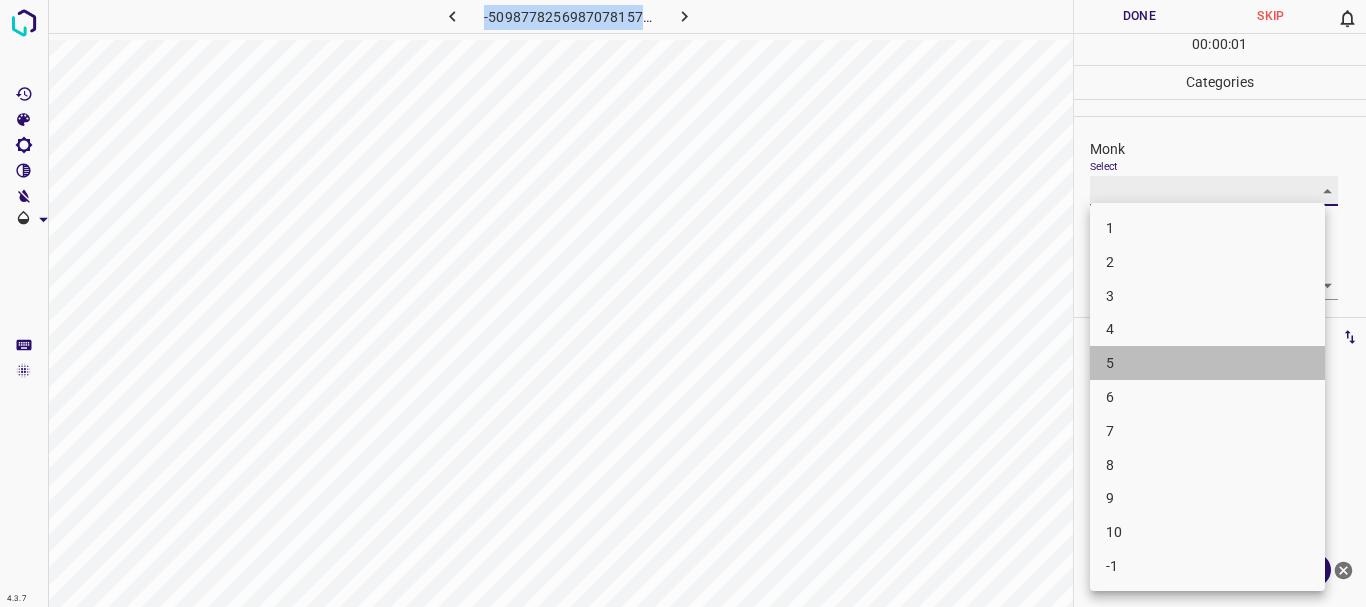 type on "5" 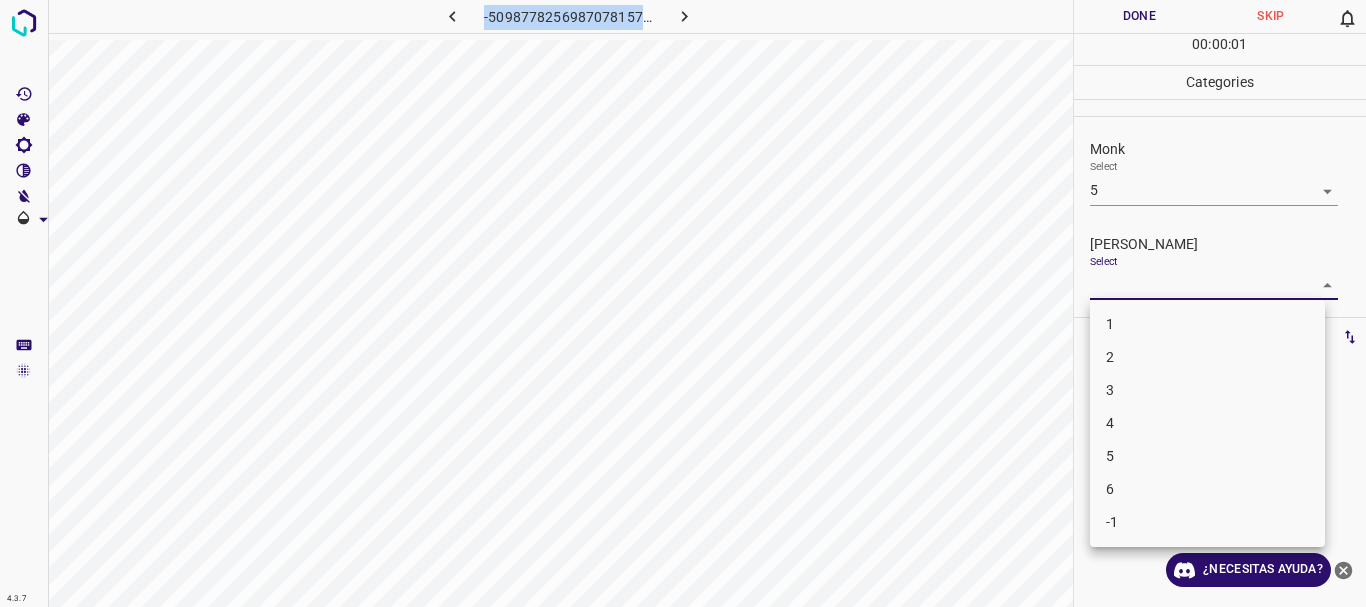 click on "4.3.7 -5098778256987078157.png Done Skip 0 00   : 00   : 01   Categories Monk   Select 5 5  [PERSON_NAME]   Select ​ Labels   0 Categories 1 Monk 2  [PERSON_NAME] Tools Space Change between modes (Draw & Edit) I Auto labeling R Restore zoom M Zoom in N Zoom out Delete Delete selecte label Filters Z Restore filters X Saturation filter C Brightness filter V Contrast filter B Gray scale filter General O Download ¿Necesitas ayuda? Texto original Valora esta traducción Tu opinión servirá para ayudar a mejorar el Traductor de Google - Texto - Esconder - Borrar 1 2 3 4 5 6 -1" at bounding box center [683, 303] 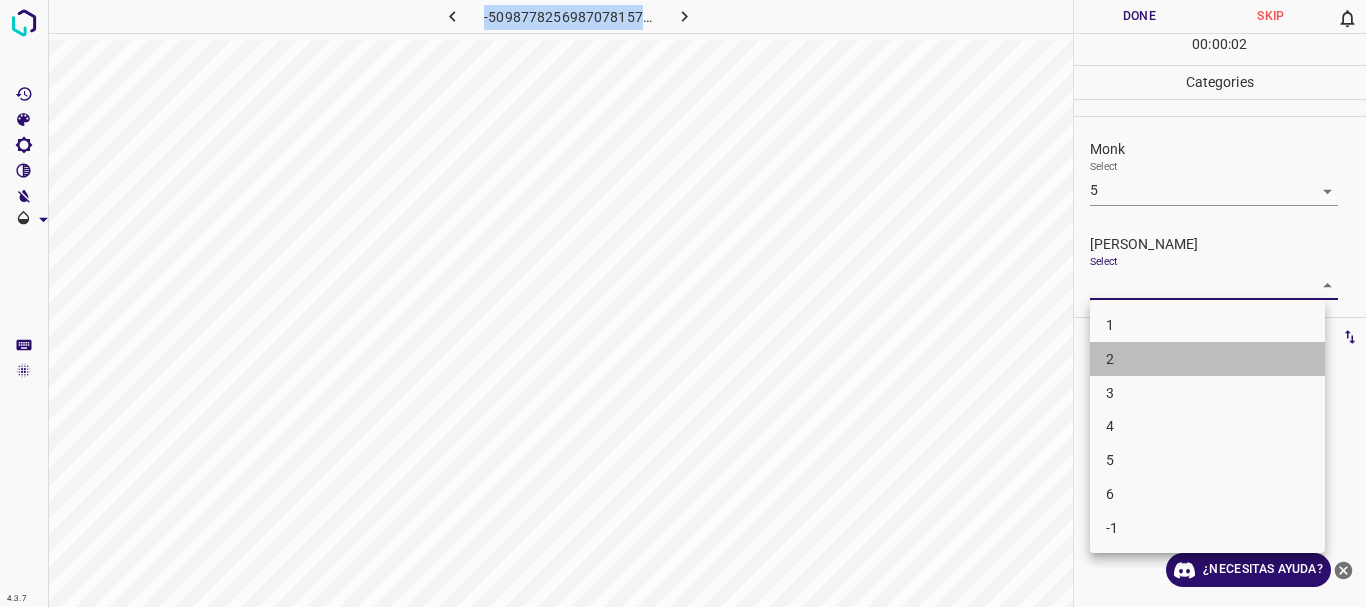 click on "2" at bounding box center (1207, 359) 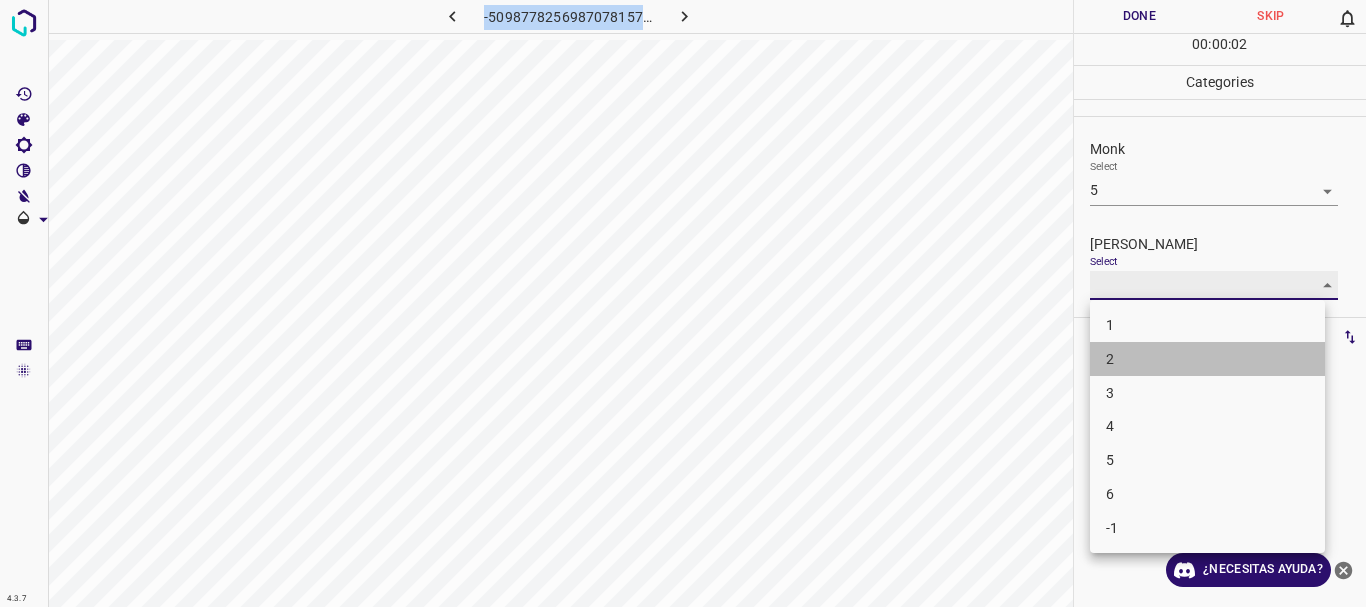 type on "2" 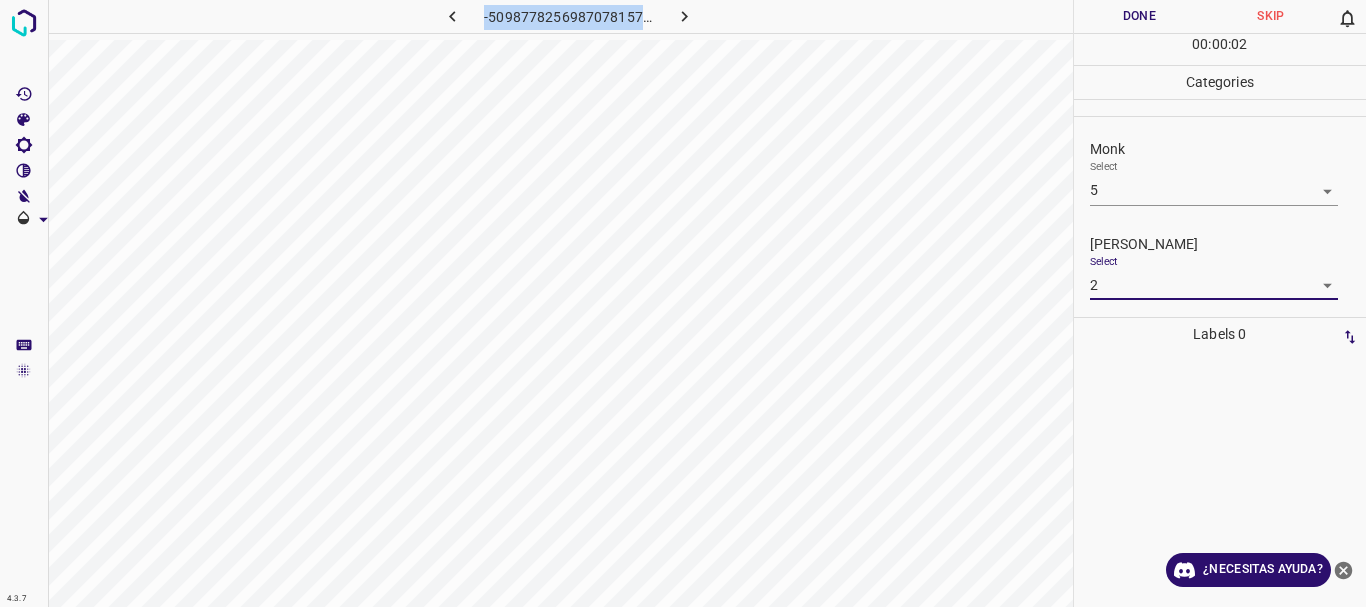 click on "Done" at bounding box center [1140, 16] 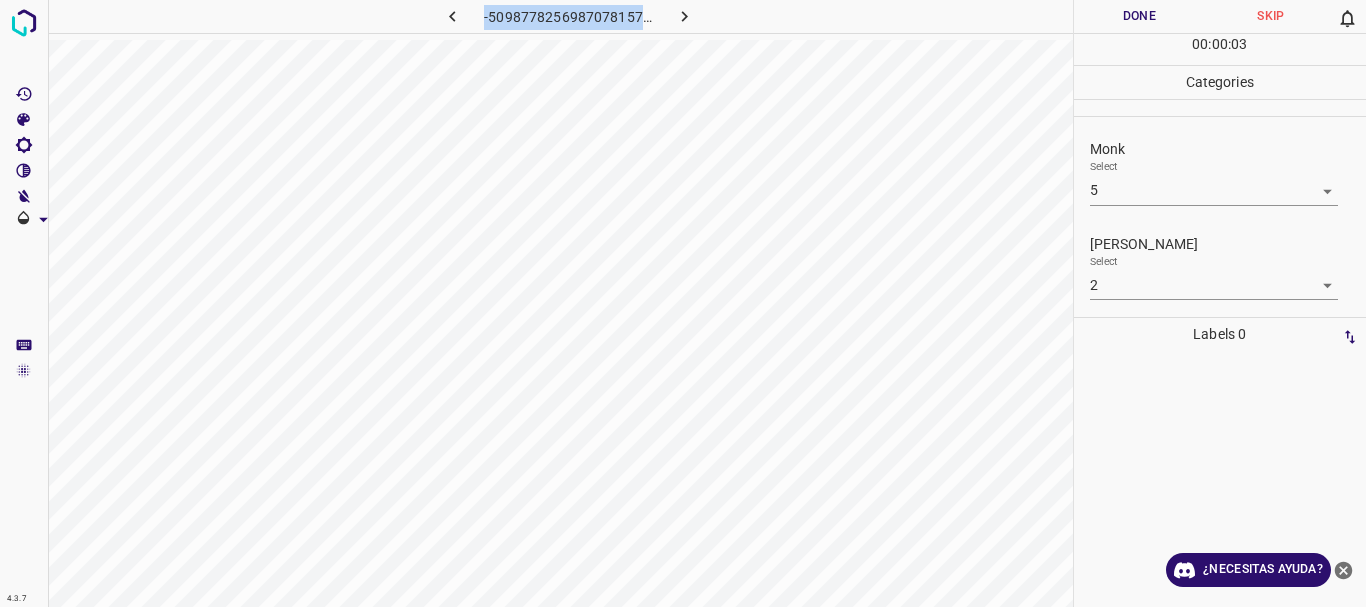 click at bounding box center (684, 16) 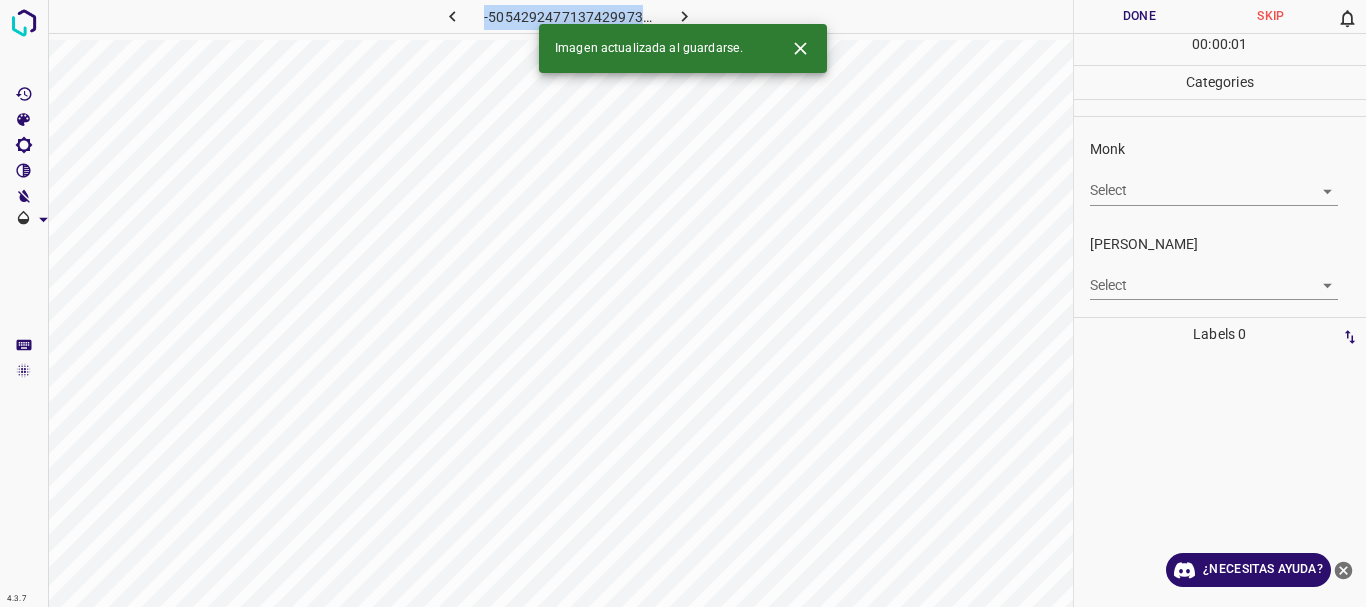 click on "4.3.7 -5054292477137429973.png Done Skip 0 00   : 00   : 01   Categories Monk   Select ​  [PERSON_NAME]   Select ​ Labels   0 Categories 1 Monk 2  [PERSON_NAME] Tools Space Change between modes (Draw & Edit) I Auto labeling R Restore zoom M Zoom in N Zoom out Delete Delete selecte label Filters Z Restore filters X Saturation filter C Brightness filter V Contrast filter B Gray scale filter General O Download Imagen actualizada al guardarse. ¿Necesitas ayuda? Texto original Valora esta traducción Tu opinión servirá para ayudar a mejorar el Traductor de Google - Texto - Esconder - Borrar" at bounding box center [683, 303] 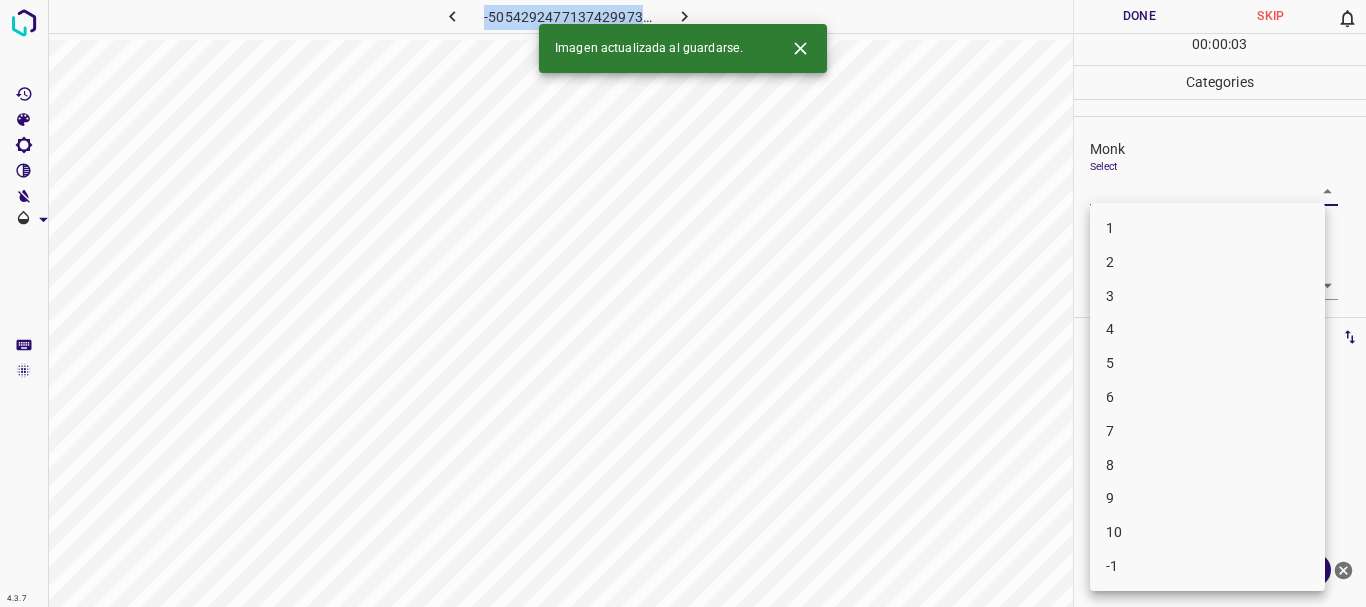 click on "4" at bounding box center [1207, 329] 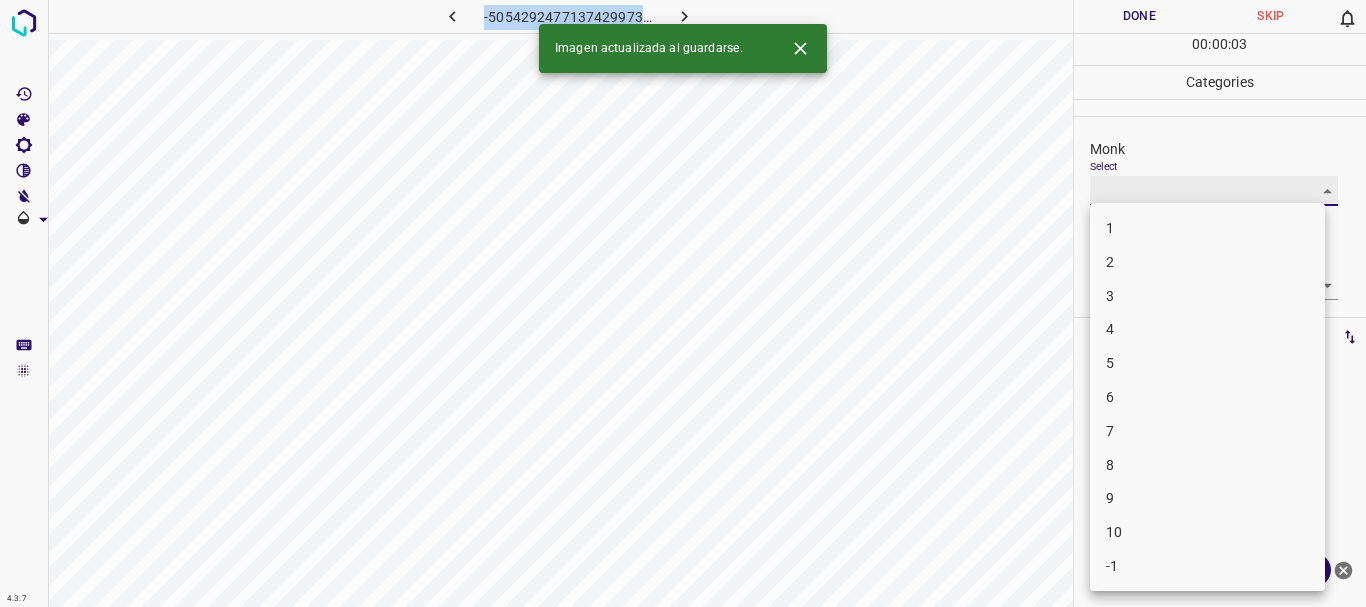 type on "4" 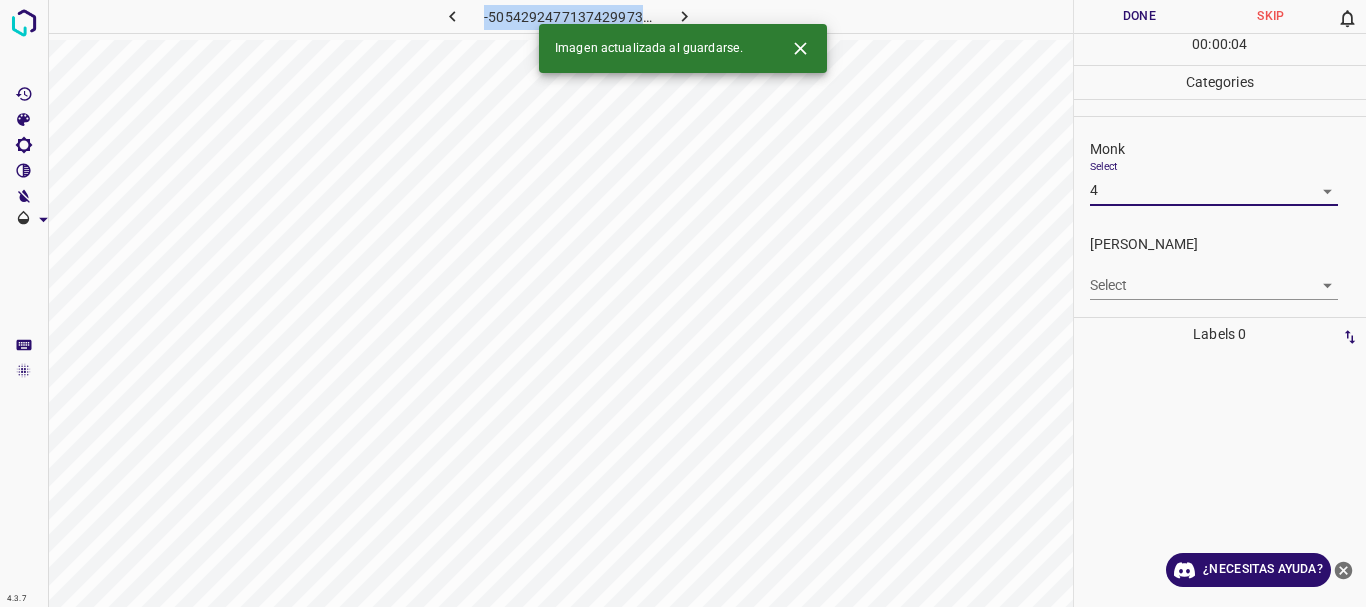 click on "4.3.7 -5054292477137429973.png Done Skip 0 00   : 00   : 04   Categories Monk   Select 4 4  [PERSON_NAME]   Select ​ Labels   0 Categories 1 Monk 2  [PERSON_NAME] Tools Space Change between modes (Draw & Edit) I Auto labeling R Restore zoom M Zoom in N Zoom out Delete Delete selecte label Filters Z Restore filters X Saturation filter C Brightness filter V Contrast filter B Gray scale filter General O Download Imagen actualizada al guardarse. ¿Necesitas ayuda? Texto original Valora esta traducción Tu opinión servirá para ayudar a mejorar el Traductor de Google - Texto - Esconder - Borrar" at bounding box center (683, 303) 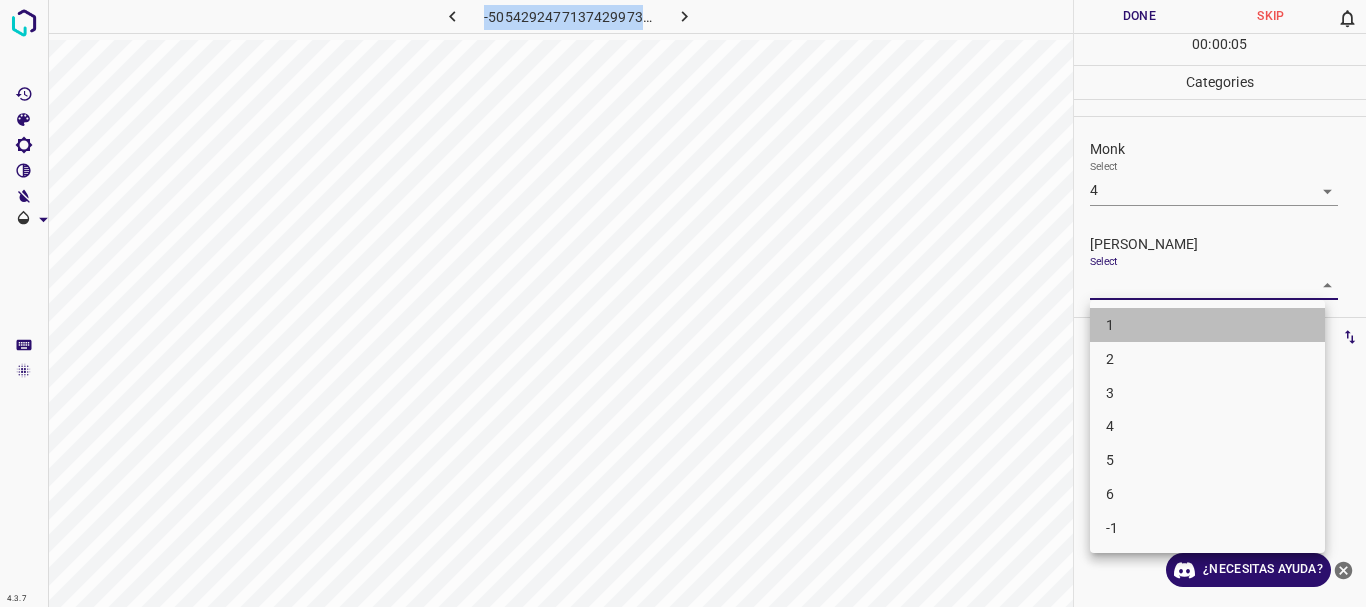 click on "1" at bounding box center (1207, 325) 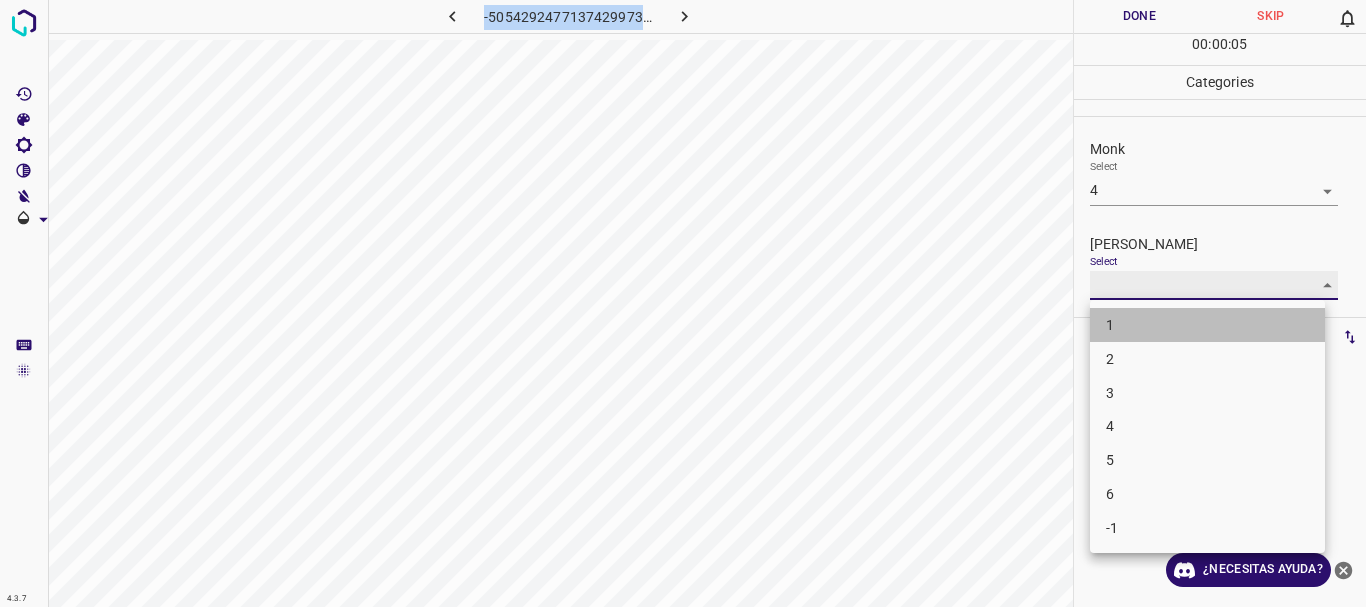 type on "1" 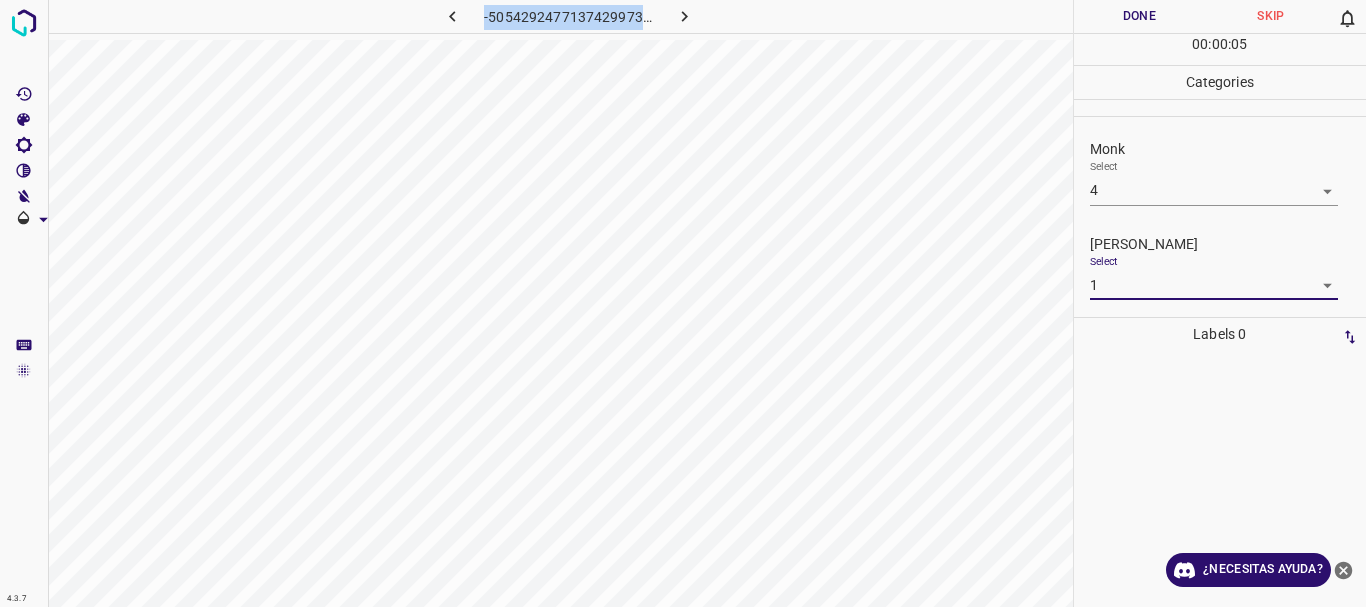 click on "Done" at bounding box center [1140, 16] 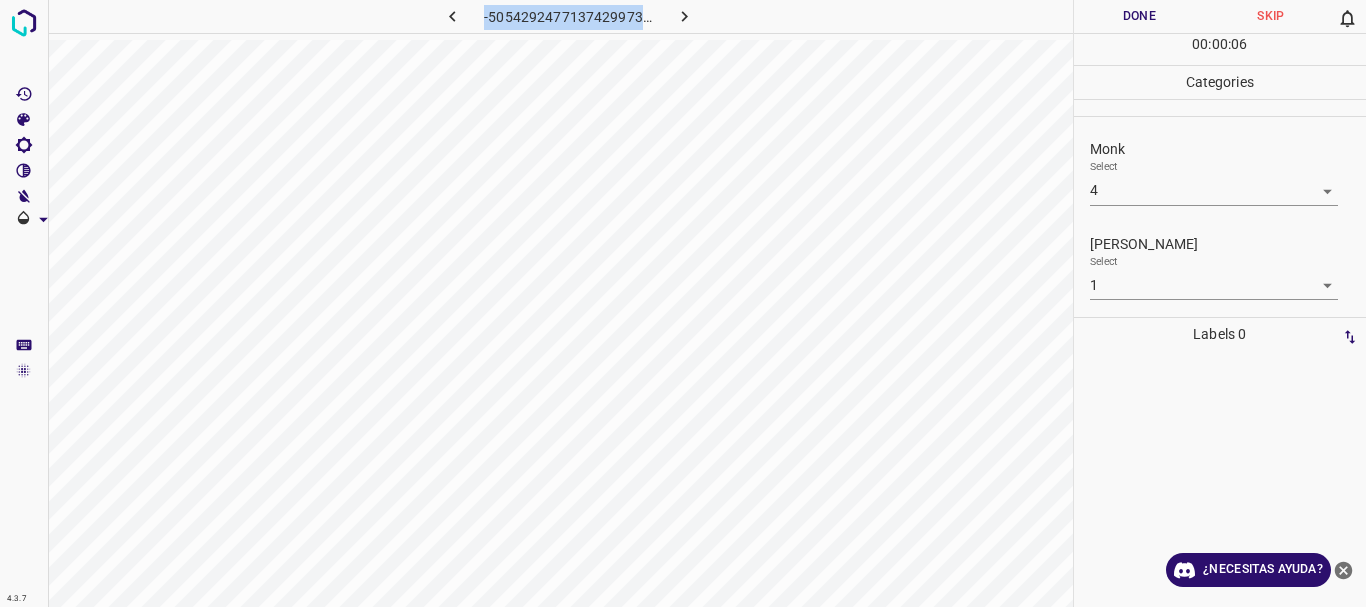 click 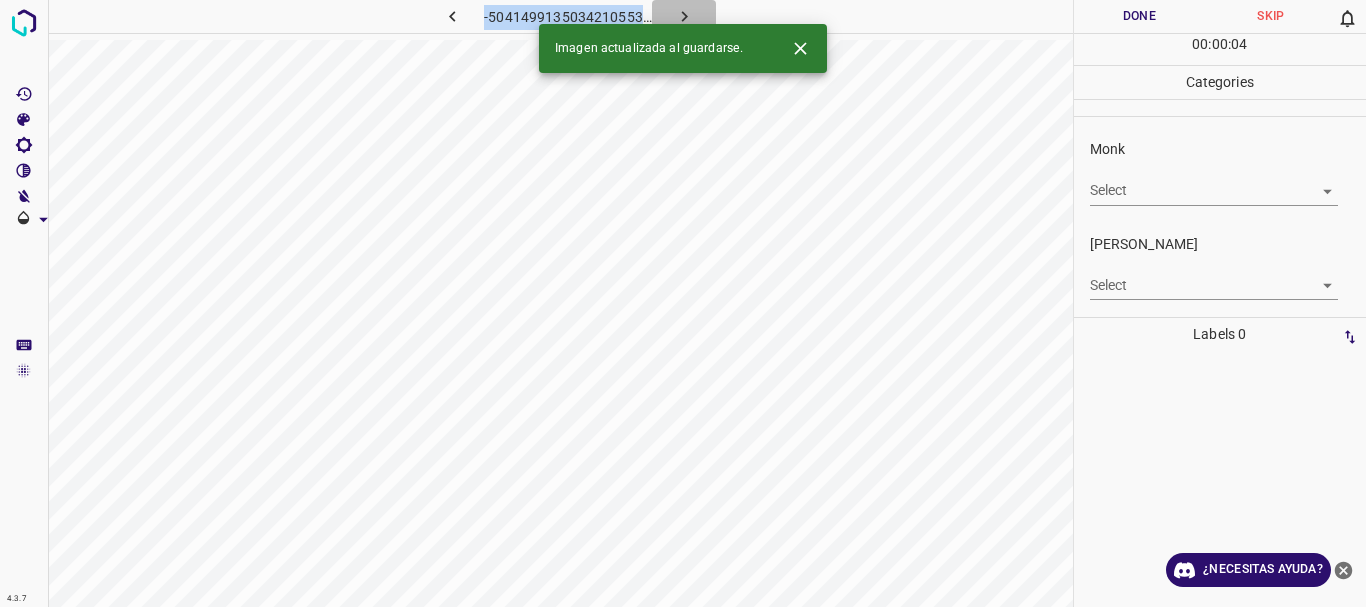click at bounding box center [684, 16] 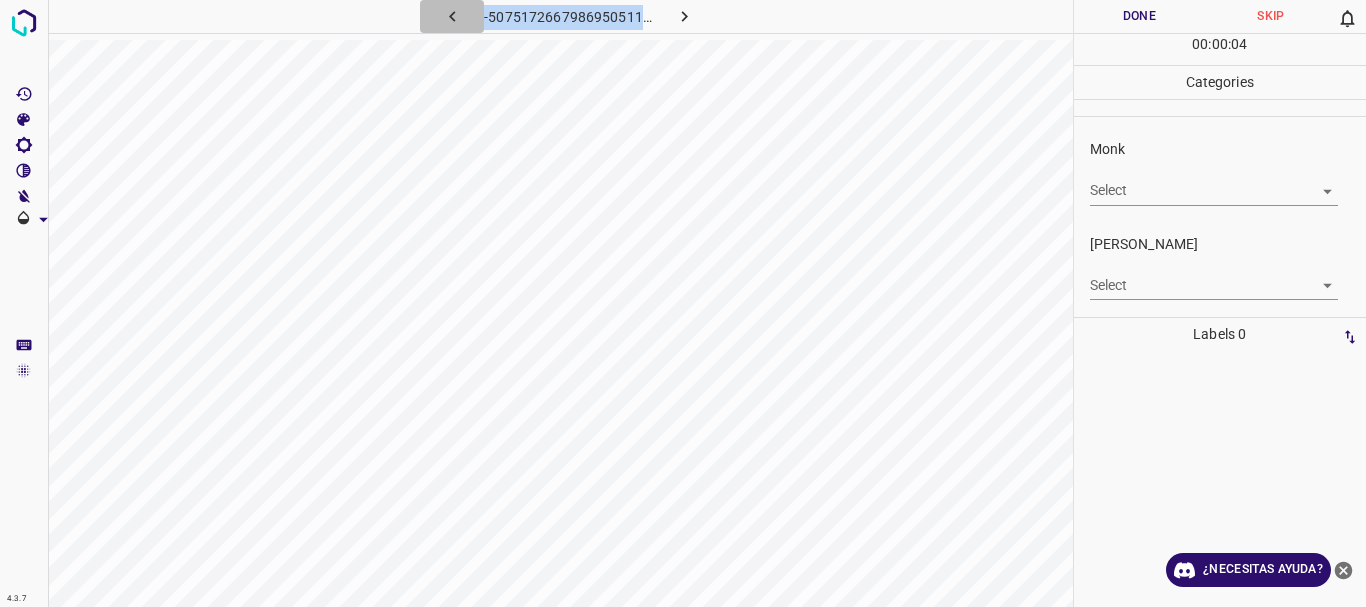 click 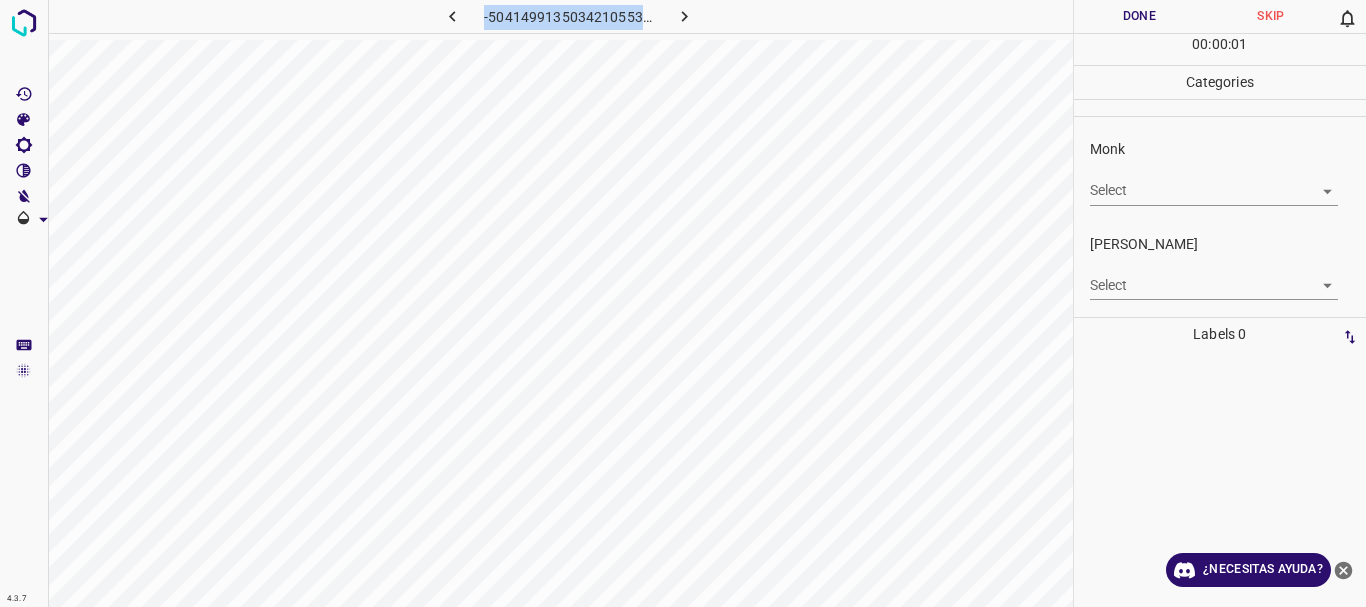 click on "4.3.7 -5041499135034210553.png Done Skip 0 00   : 00   : 01   Categories Monk   Select ​  [PERSON_NAME]   Select ​ Labels   0 Categories 1 Monk 2  [PERSON_NAME] Tools Space Change between modes (Draw & Edit) I Auto labeling R Restore zoom M Zoom in N Zoom out Delete Delete selecte label Filters Z Restore filters X Saturation filter C Brightness filter V Contrast filter B Gray scale filter General O Download ¿Necesitas ayuda? Texto original Valora esta traducción Tu opinión servirá para ayudar a mejorar el Traductor de Google - Texto - Esconder - Borrar" at bounding box center [683, 303] 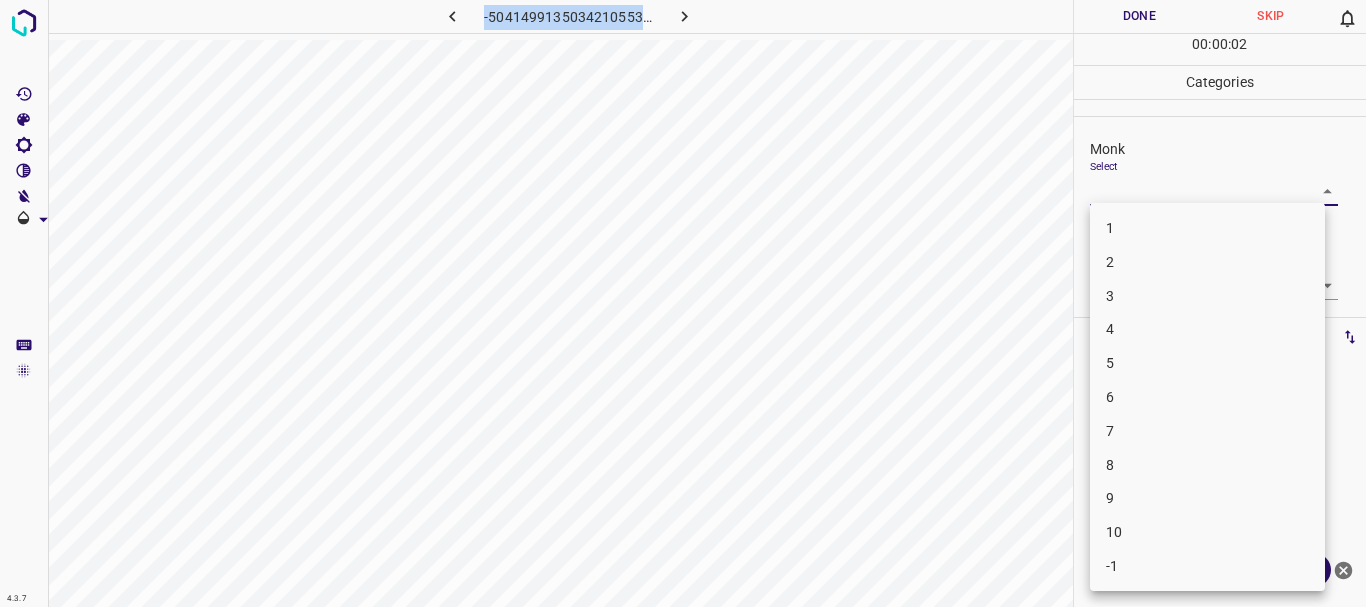 click on "5" at bounding box center (1207, 363) 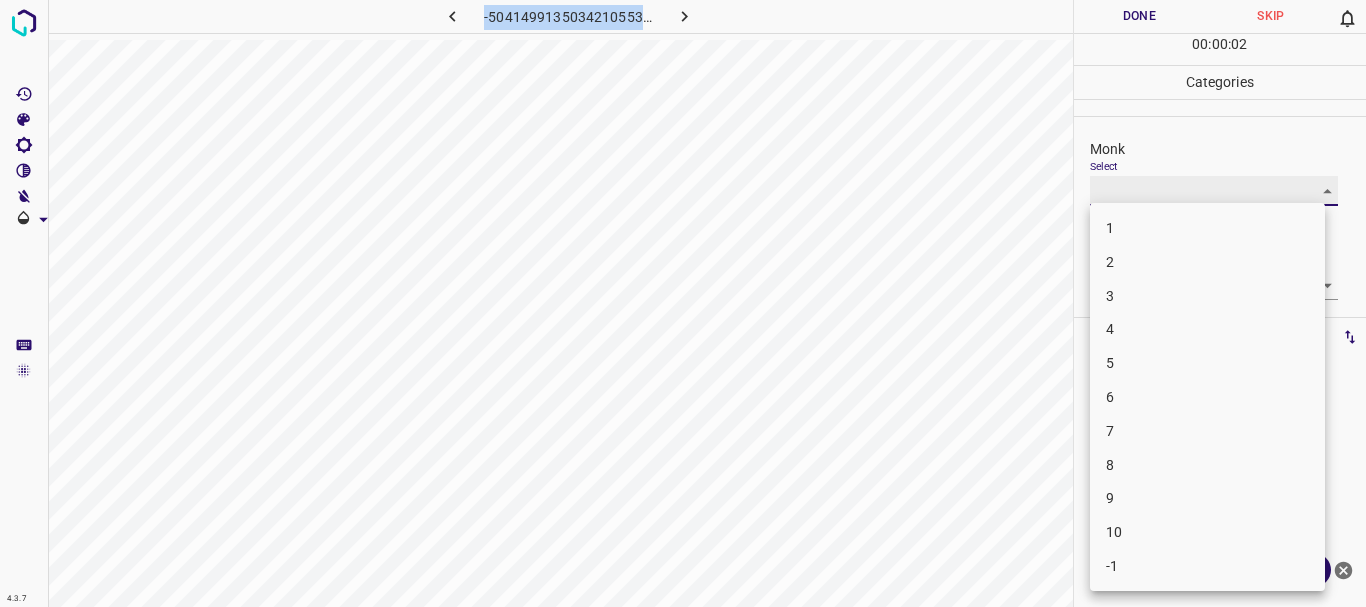 type on "5" 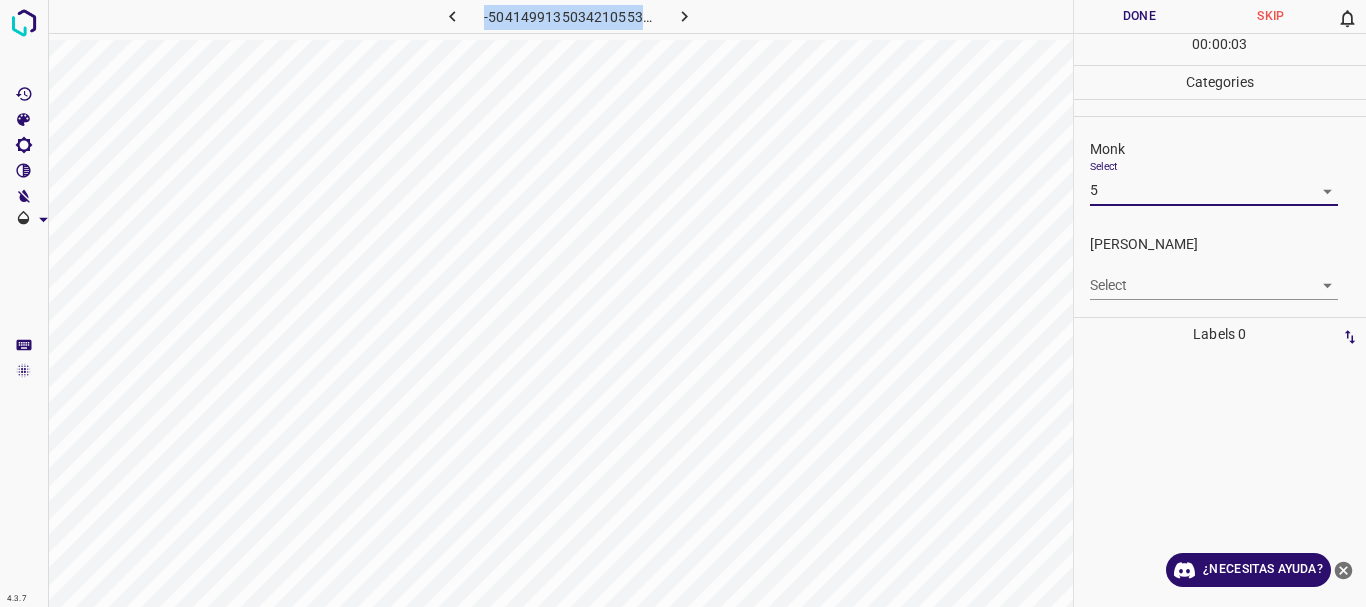 click on "4.3.7 -5041499135034210553.png Done Skip 0 00   : 00   : 03   Categories Monk   Select 5 5  [PERSON_NAME]   Select ​ Labels   0 Categories 1 Monk 2  [PERSON_NAME] Tools Space Change between modes (Draw & Edit) I Auto labeling R Restore zoom M Zoom in N Zoom out Delete Delete selecte label Filters Z Restore filters X Saturation filter C Brightness filter V Contrast filter B Gray scale filter General O Download ¿Necesitas ayuda? Texto original Valora esta traducción Tu opinión servirá para ayudar a mejorar el Traductor de Google - Texto - Esconder - Borrar" at bounding box center (683, 303) 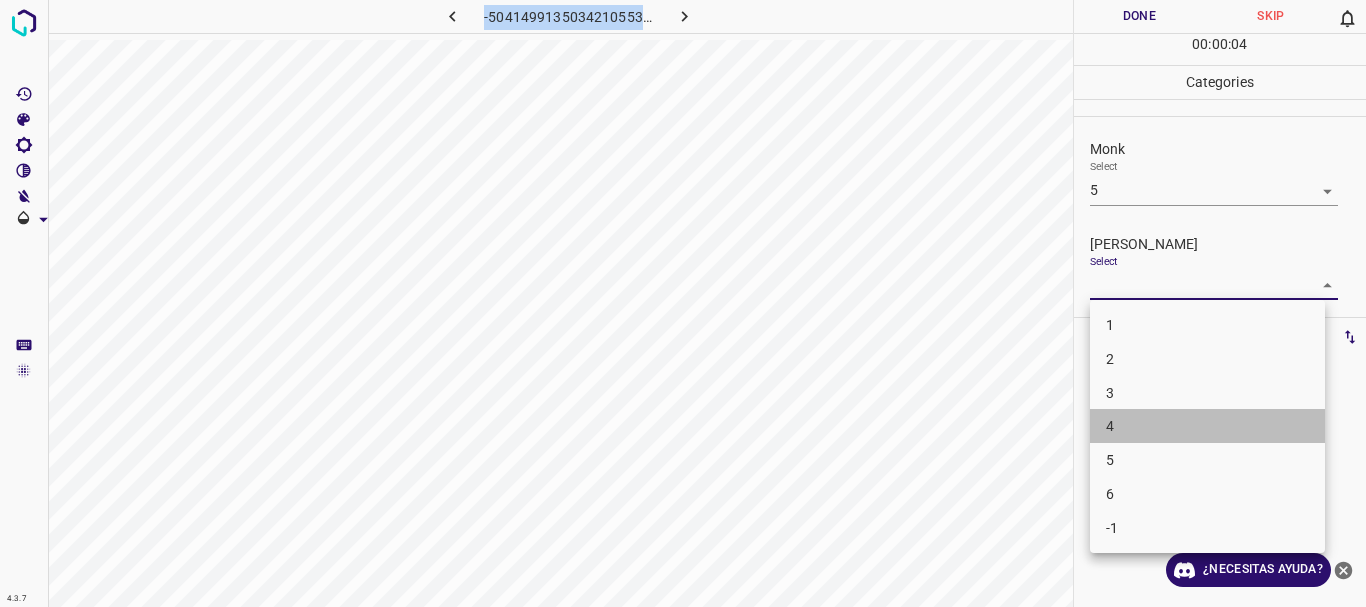 drag, startPoint x: 1146, startPoint y: 409, endPoint x: 1166, endPoint y: 403, distance: 20.880613 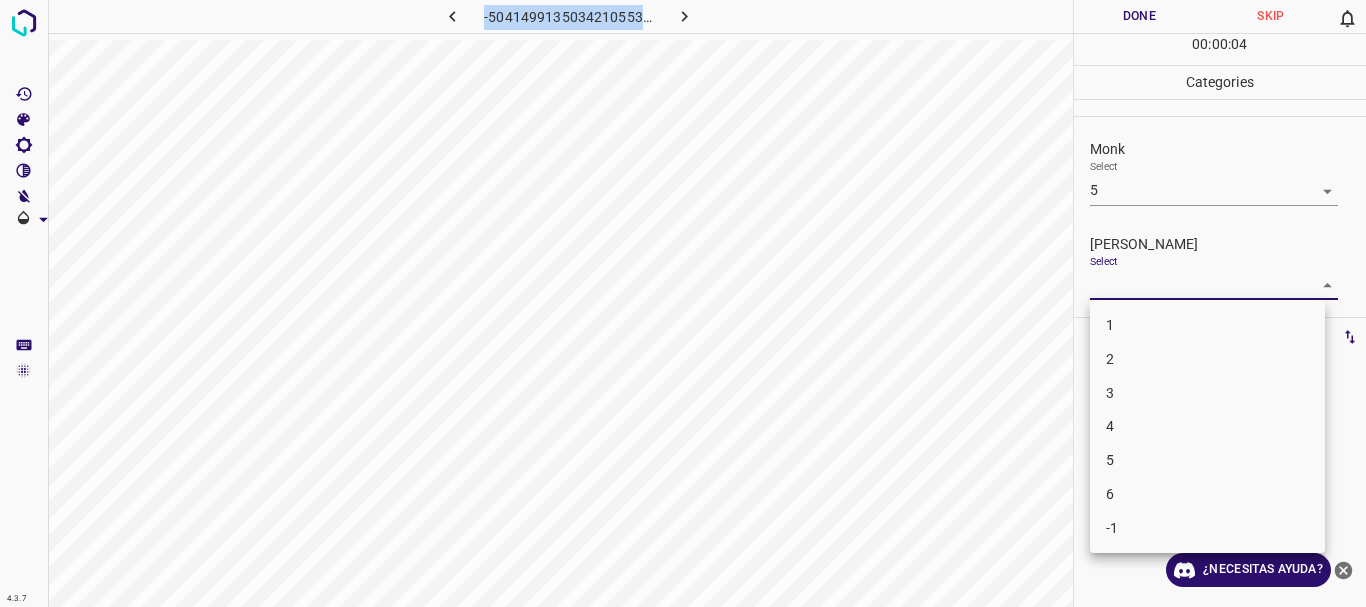 click on "3" at bounding box center [1207, 393] 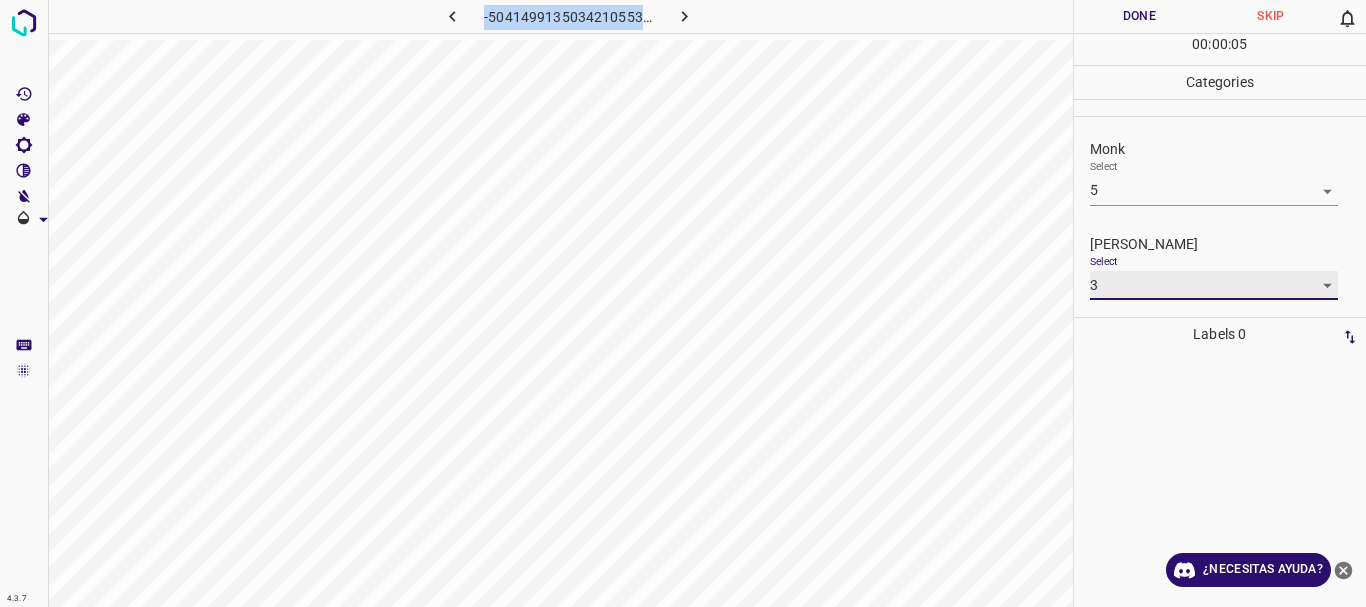 type on "3" 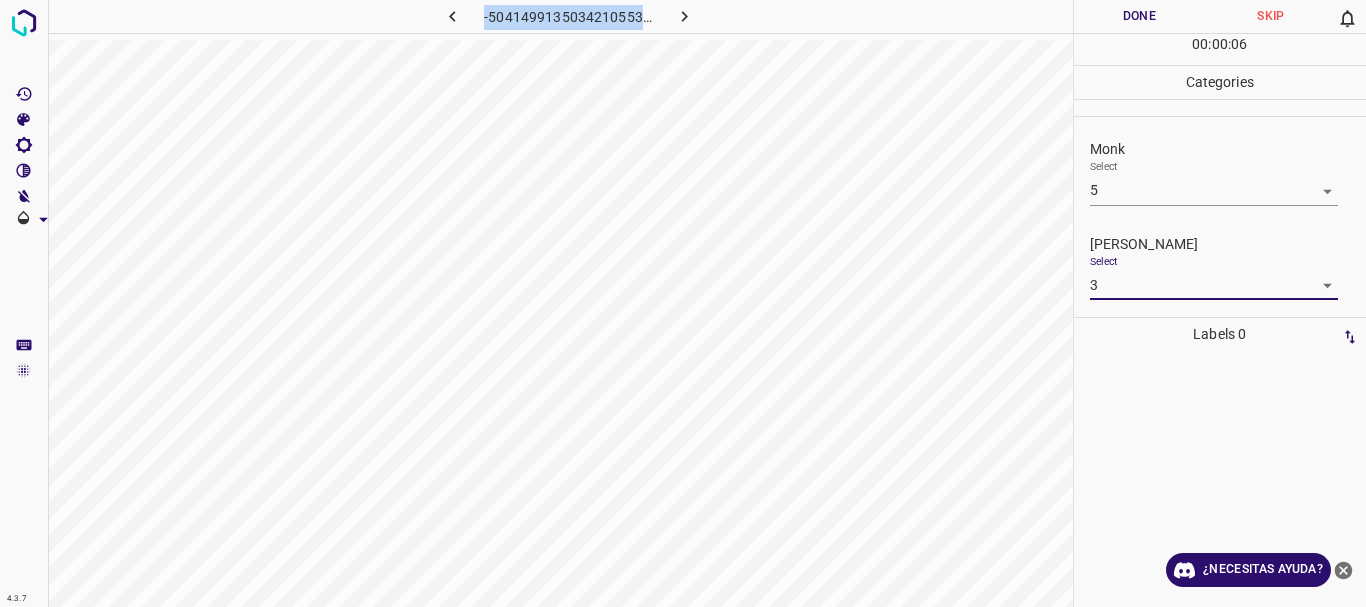 click on "4.3.7 -5041499135034210553.png Done Skip 0 00   : 00   : 06   Categories Monk   Select 5 5  [PERSON_NAME]   Select 3 3 Labels   0 Categories 1 Monk 2  [PERSON_NAME] Tools Space Change between modes (Draw & Edit) I Auto labeling R Restore zoom M Zoom in N Zoom out Delete Delete selecte label Filters Z Restore filters X Saturation filter C Brightness filter V Contrast filter B Gray scale filter General O Download ¿Necesitas ayuda? Texto original Valora esta traducción Tu opinión servirá para ayudar a mejorar el Traductor de Google - Texto - Esconder - Borrar" at bounding box center (683, 303) 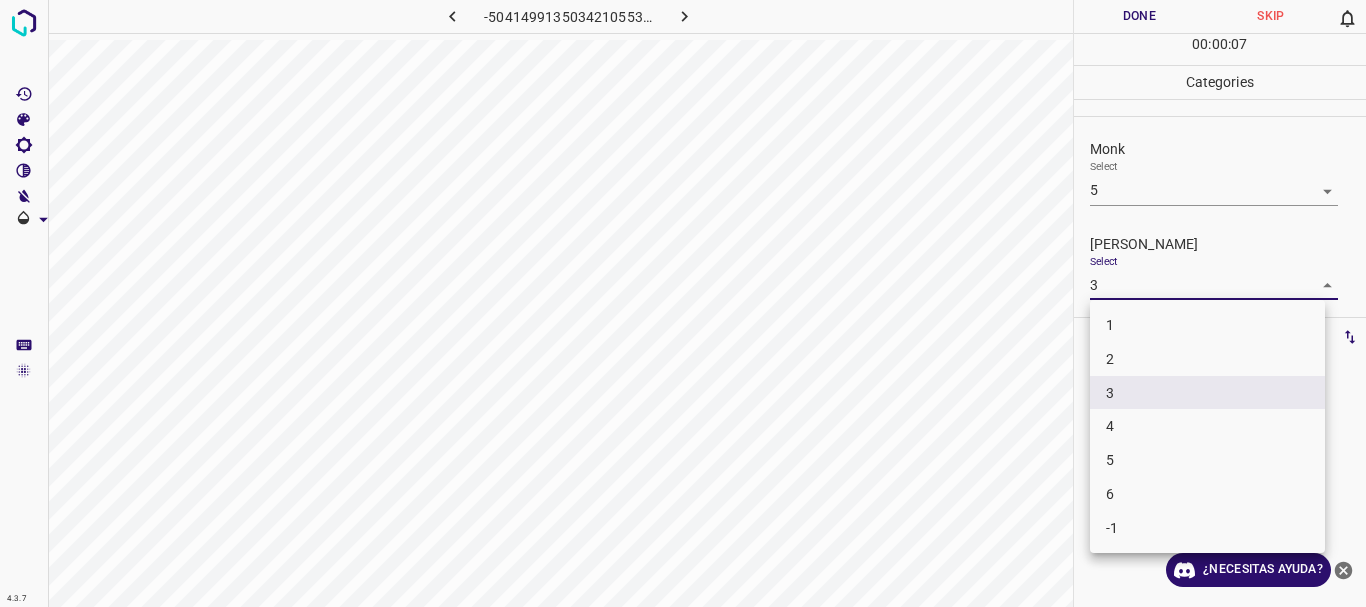 click at bounding box center (683, 303) 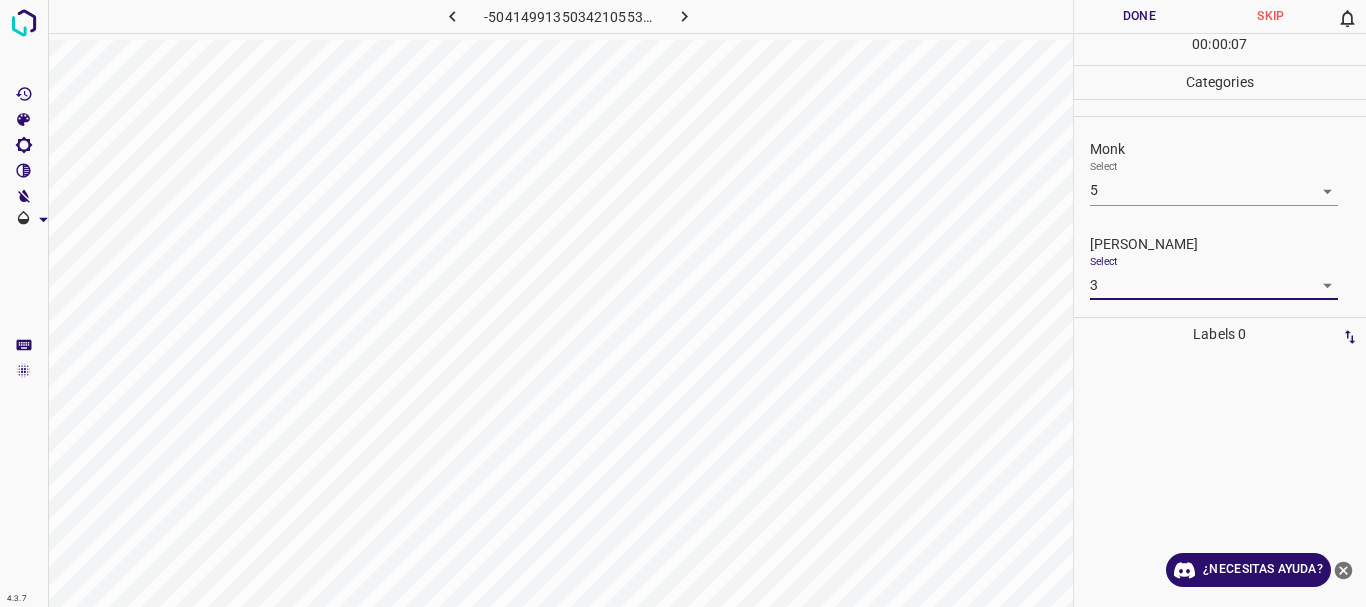 click at bounding box center [683, 303] 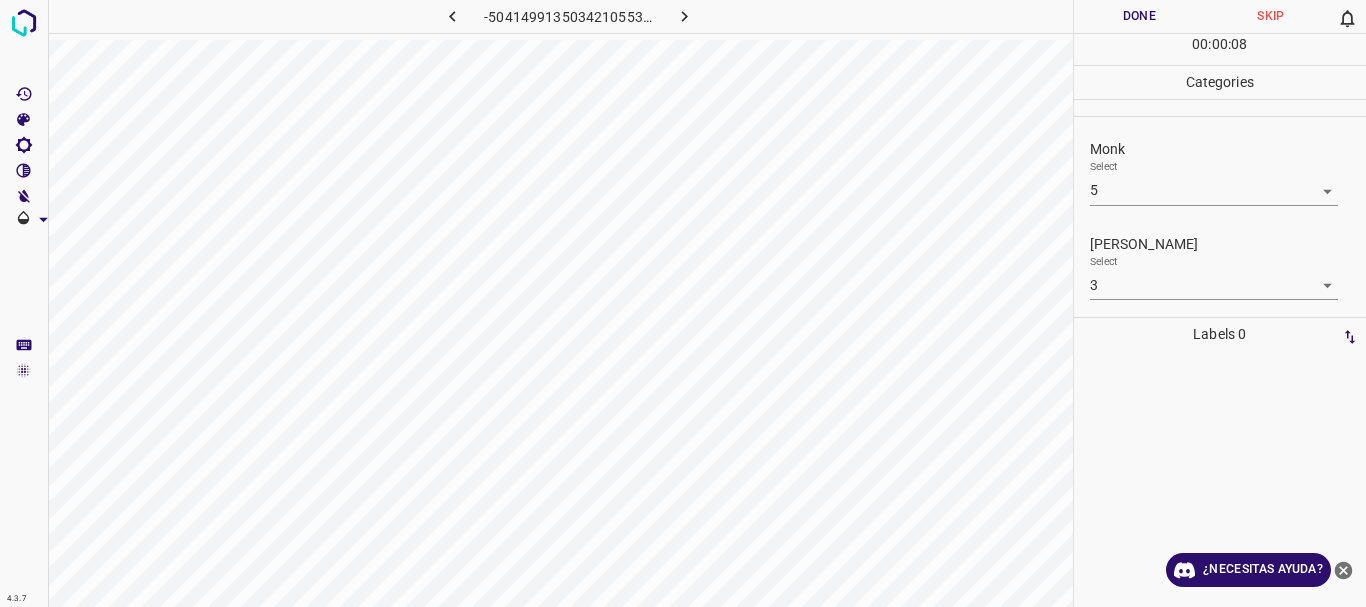 click on "Done" at bounding box center [1140, 16] 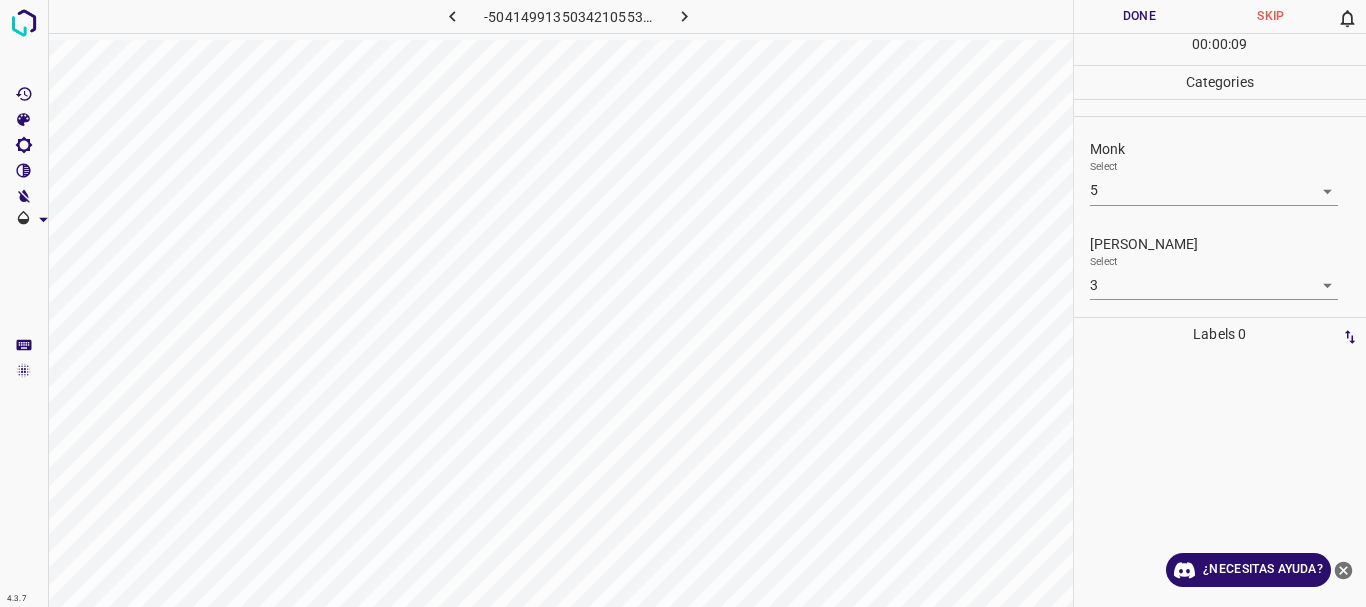 click at bounding box center (684, 16) 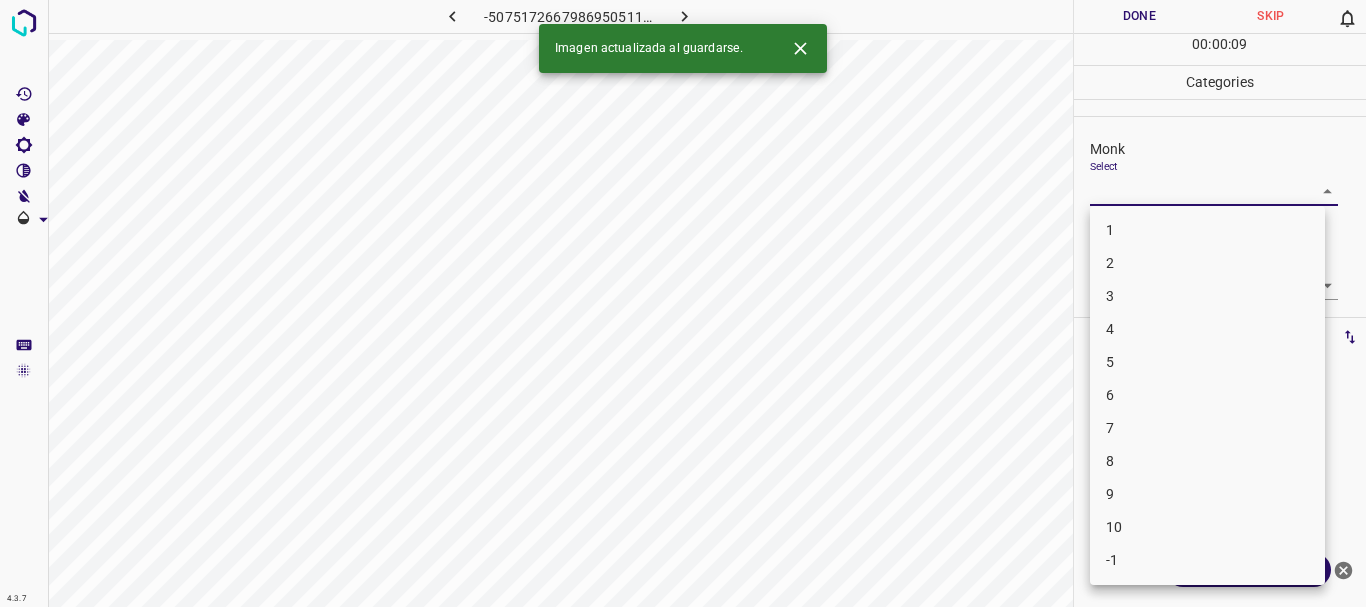 click on "4.3.7 -5075172667986950511.png Done Skip 0 00   : 00   : 09   Categories Monk   Select ​  [PERSON_NAME]   Select ​ Labels   0 Categories 1 Monk 2  [PERSON_NAME] Tools Space Change between modes (Draw & Edit) I Auto labeling R Restore zoom M Zoom in N Zoom out Delete Delete selecte label Filters Z Restore filters X Saturation filter C Brightness filter V Contrast filter B Gray scale filter General O Download Imagen actualizada al guardarse. ¿Necesitas ayuda? Texto original Valora esta traducción Tu opinión servirá para ayudar a mejorar el Traductor de Google - Texto - Esconder - Borrar 1 2 3 4 5 6 7 8 9 10 -1" at bounding box center [683, 303] 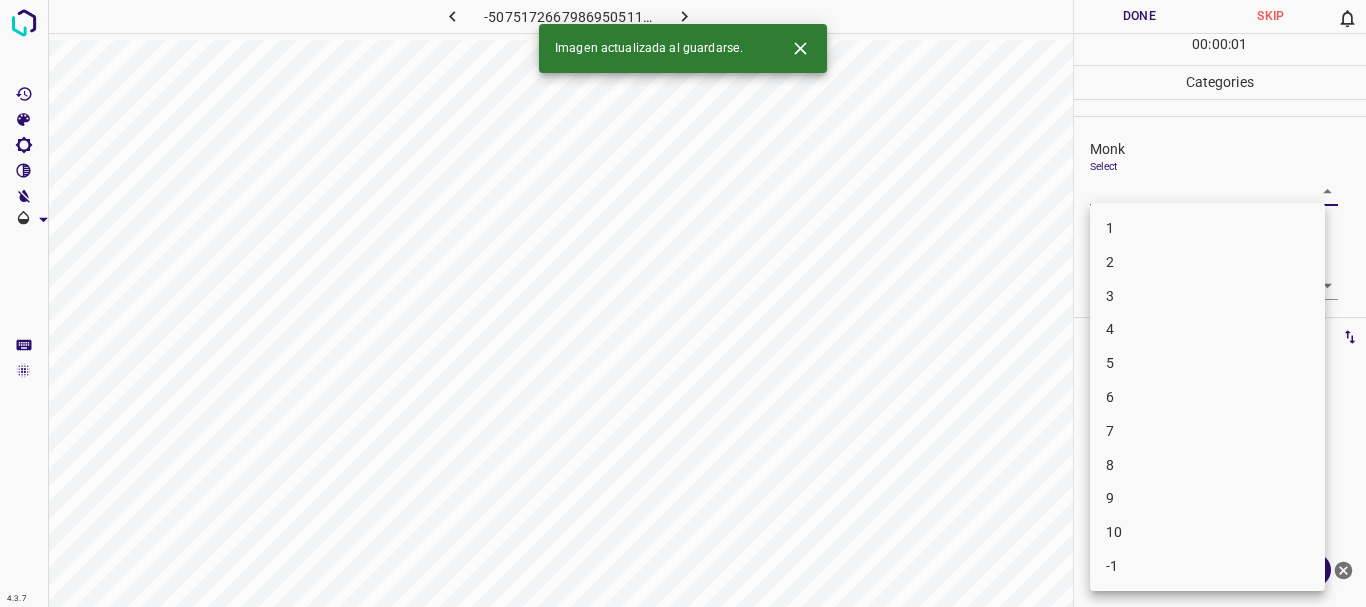 click on "3" at bounding box center (1207, 296) 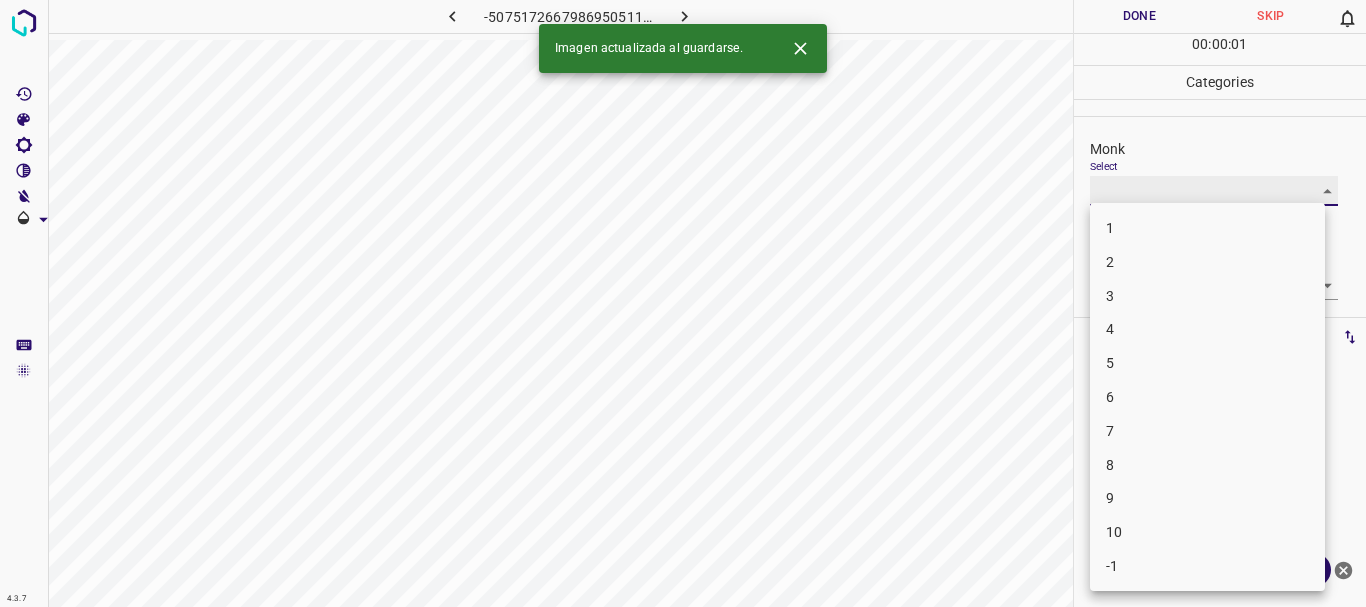 type on "3" 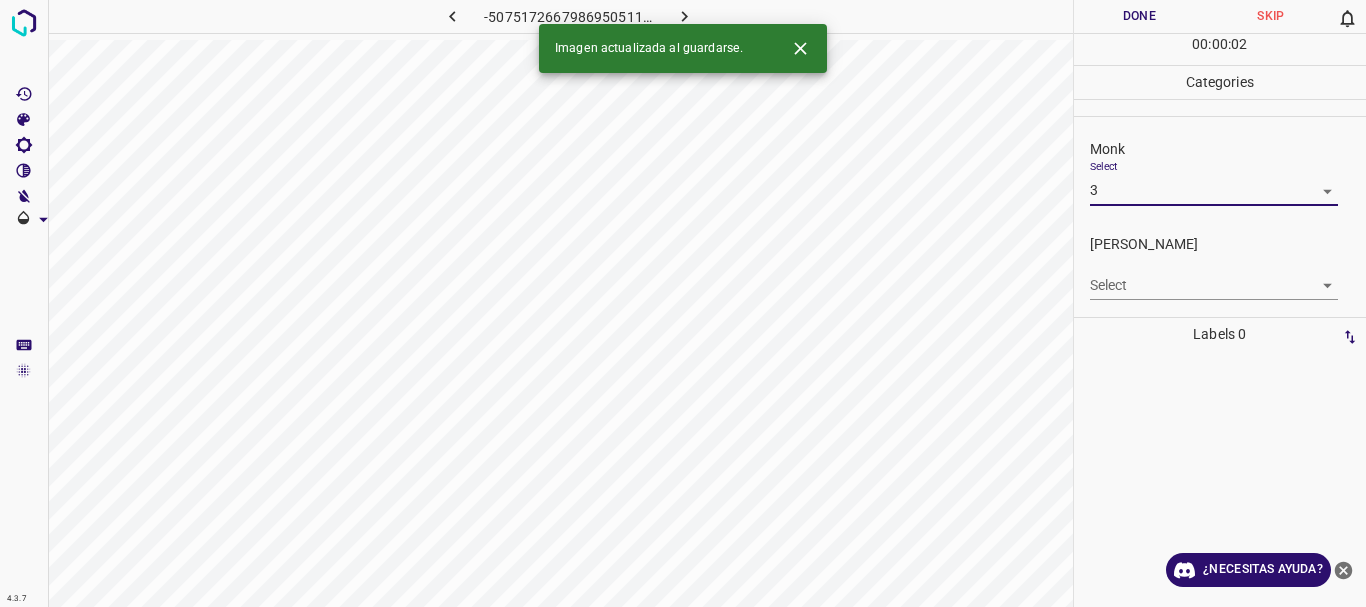 click on "4.3.7 -5075172667986950511.png Done Skip 0 00   : 00   : 02   Categories Monk   Select 3 3  [PERSON_NAME]   Select ​ Labels   0 Categories 1 Monk 2  [PERSON_NAME] Tools Space Change between modes (Draw & Edit) I Auto labeling R Restore zoom M Zoom in N Zoom out Delete Delete selecte label Filters Z Restore filters X Saturation filter C Brightness filter V Contrast filter B Gray scale filter General O Download Imagen actualizada al guardarse. ¿Necesitas ayuda? Texto original Valora esta traducción Tu opinión servirá para ayudar a mejorar el Traductor de Google - Texto - Esconder - Borrar" at bounding box center [683, 303] 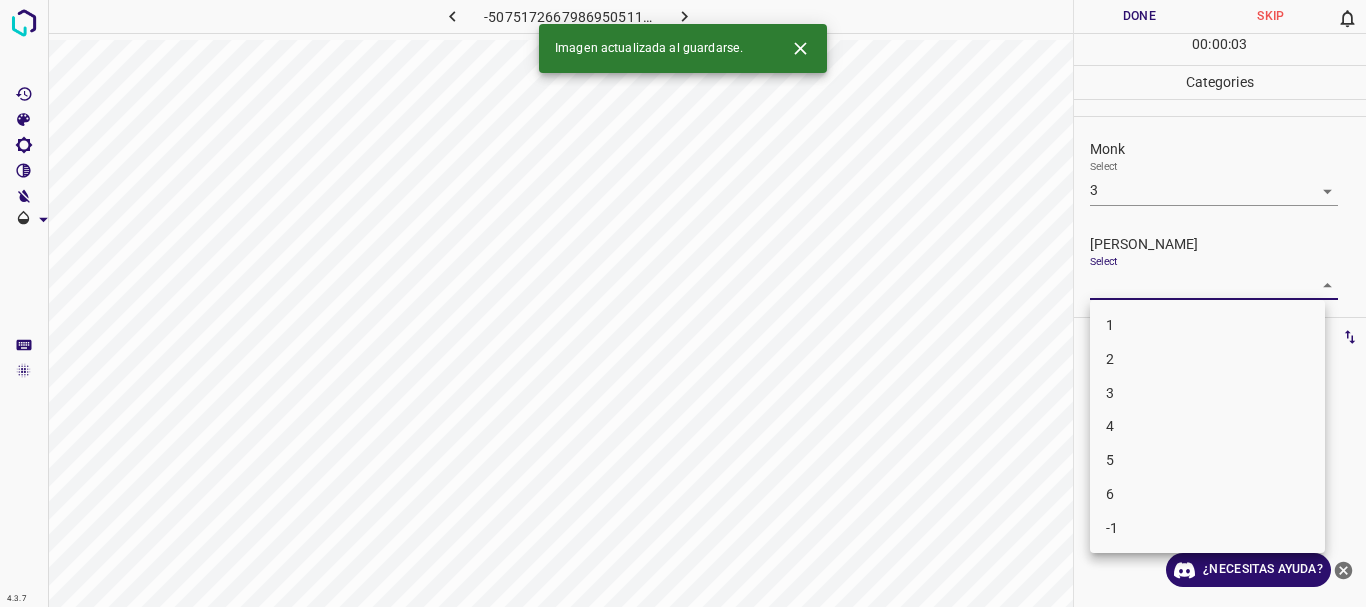 drag, startPoint x: 1133, startPoint y: 392, endPoint x: 1152, endPoint y: 129, distance: 263.68542 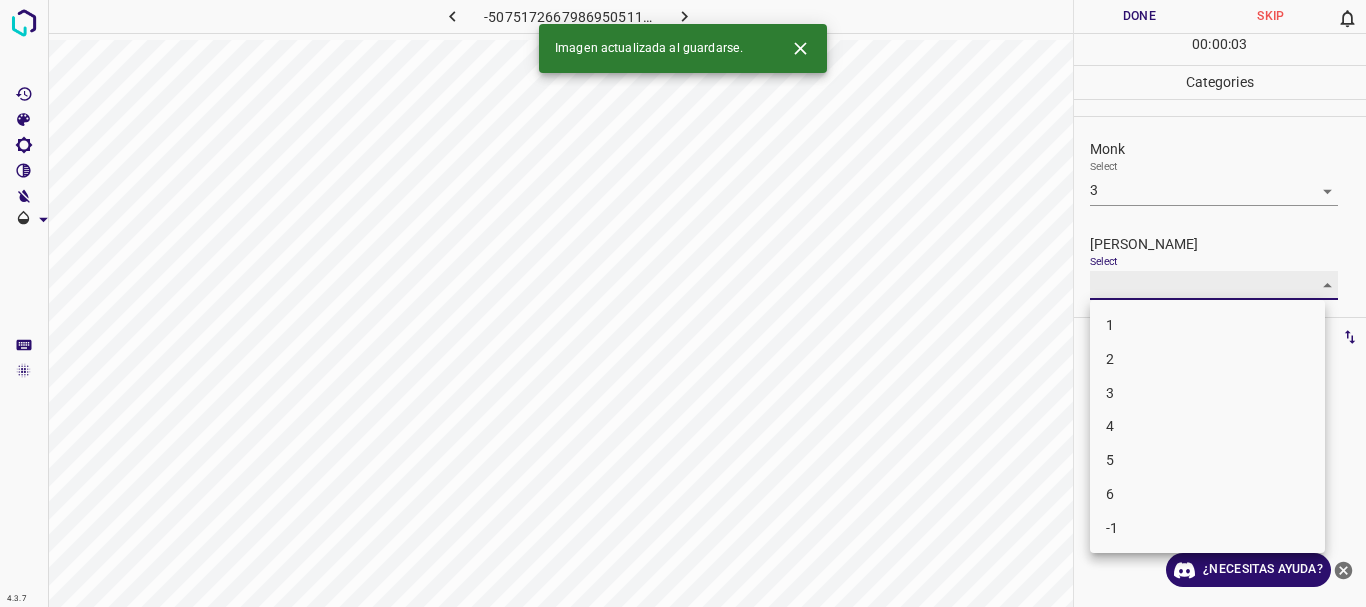 type on "3" 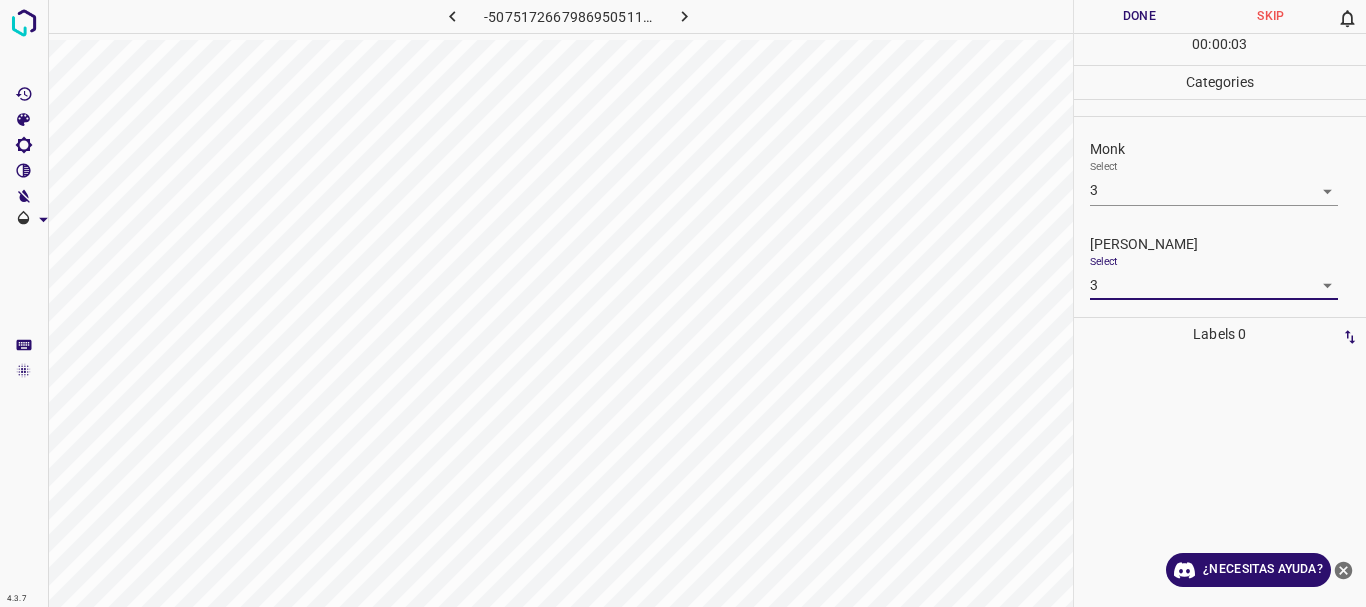 drag, startPoint x: 1141, startPoint y: 15, endPoint x: 985, endPoint y: 7, distance: 156.20499 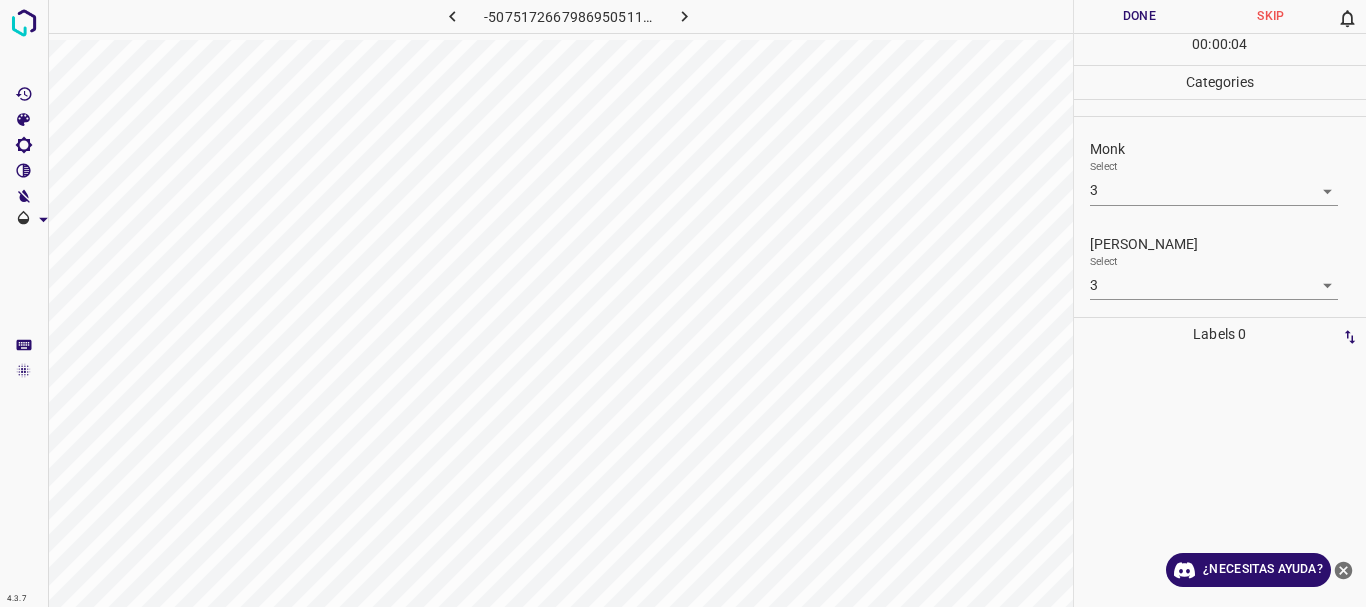 click 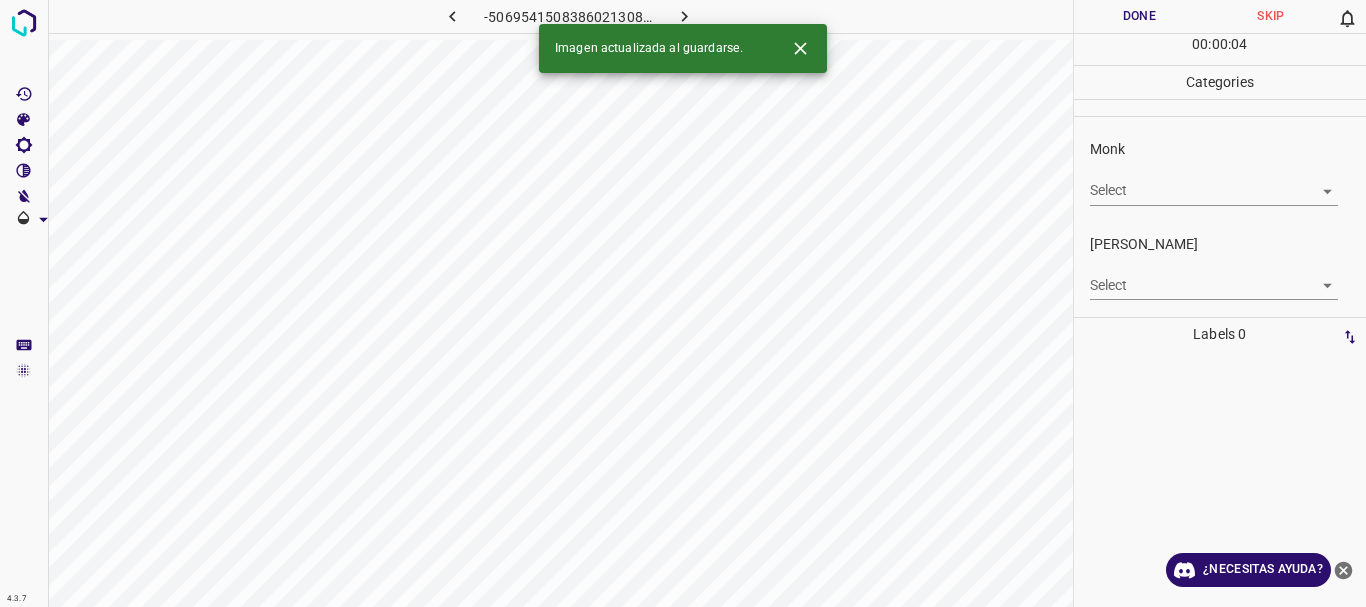 click on "4.3.7 -5069541508386021308.png Done Skip 0 00   : 00   : 04   Categories Monk   Select ​  [PERSON_NAME]   Select ​ Labels   0 Categories 1 Monk 2  [PERSON_NAME] Tools Space Change between modes (Draw & Edit) I Auto labeling R Restore zoom M Zoom in N Zoom out Delete Delete selecte label Filters Z Restore filters X Saturation filter C Brightness filter V Contrast filter B Gray scale filter General O Download Imagen actualizada al guardarse. ¿Necesitas ayuda? Texto original Valora esta traducción Tu opinión servirá para ayudar a mejorar el Traductor de Google - Texto - Esconder - Borrar" at bounding box center [683, 303] 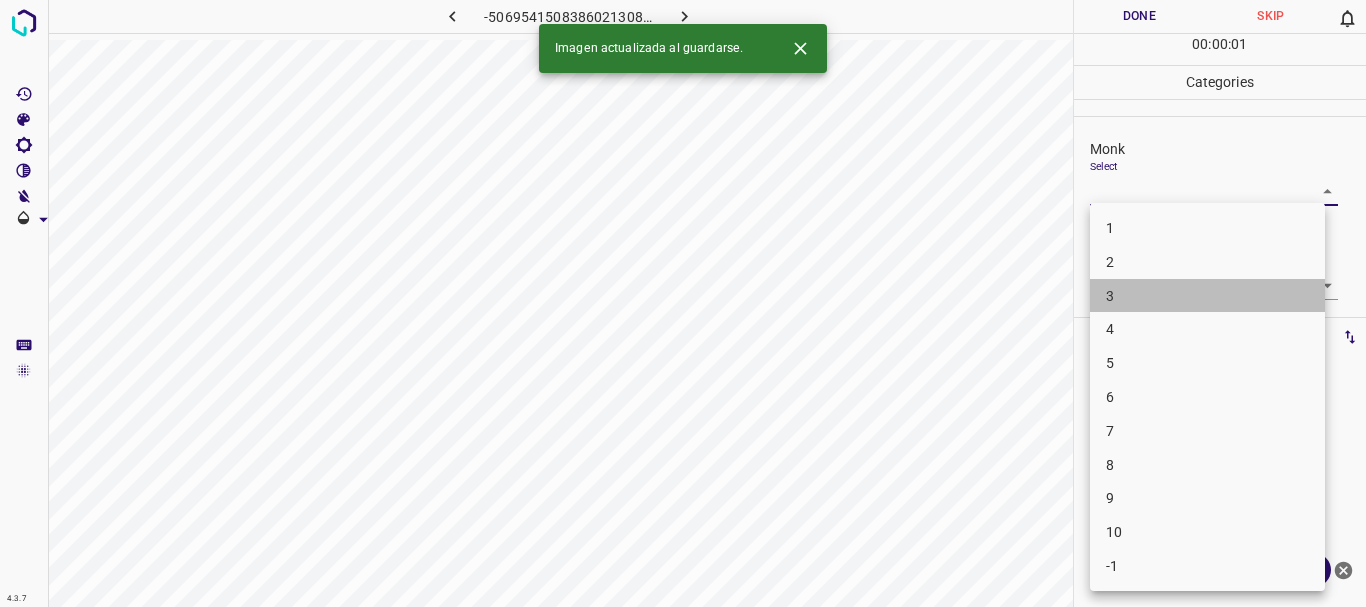 click on "3" at bounding box center (1207, 296) 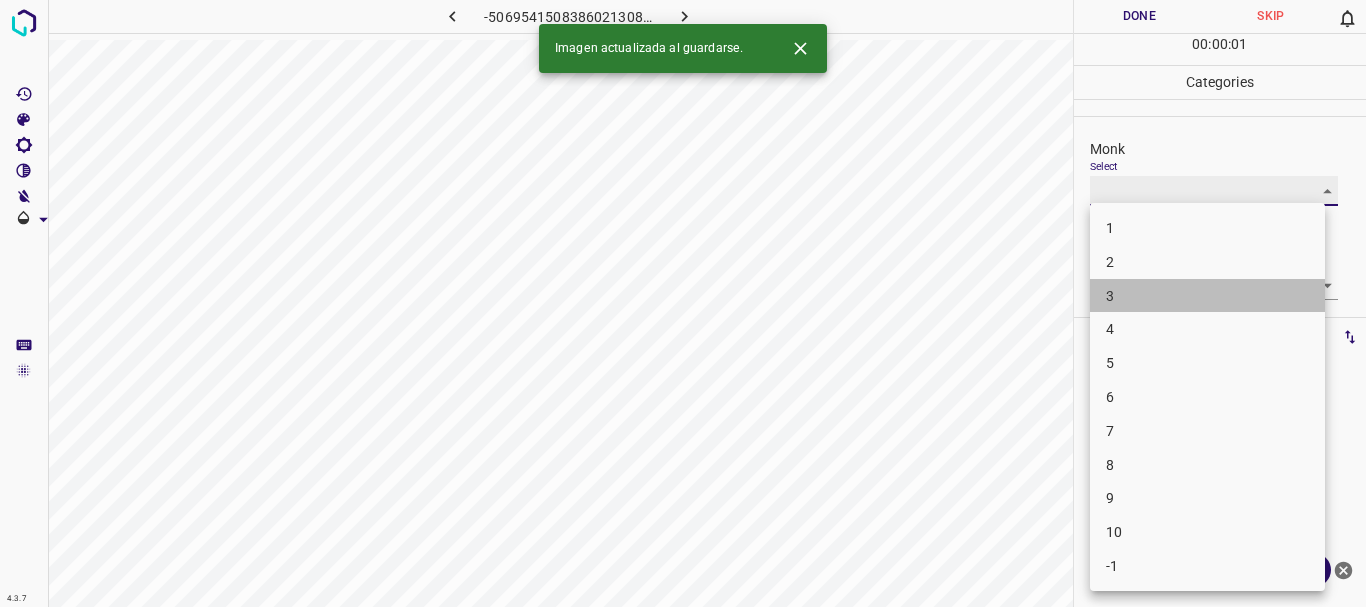 type on "3" 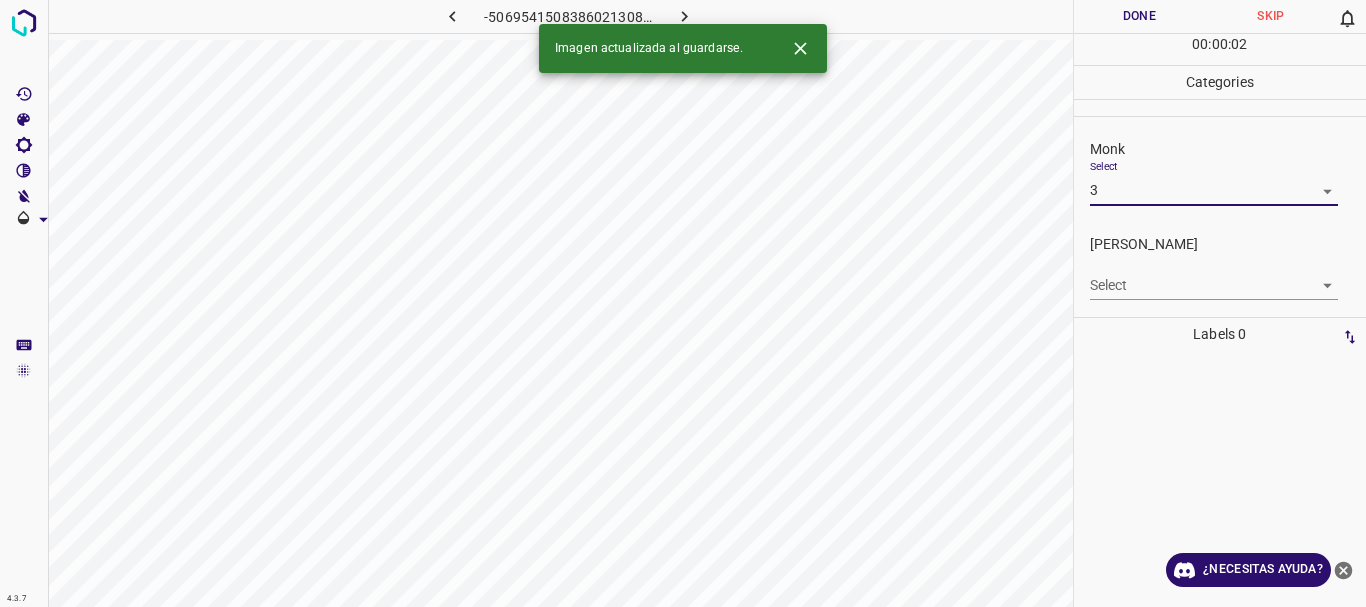 click on "4.3.7 -5069541508386021308.png Done Skip 0 00   : 00   : 02   Categories Monk   Select 3 3  [PERSON_NAME]   Select ​ Labels   0 Categories 1 Monk 2  [PERSON_NAME] Tools Space Change between modes (Draw & Edit) I Auto labeling R Restore zoom M Zoom in N Zoom out Delete Delete selecte label Filters Z Restore filters X Saturation filter C Brightness filter V Contrast filter B Gray scale filter General O Download Imagen actualizada al guardarse. ¿Necesitas ayuda? Texto original Valora esta traducción Tu opinión servirá para ayudar a mejorar el Traductor de Google - Texto - Esconder - Borrar" at bounding box center [683, 303] 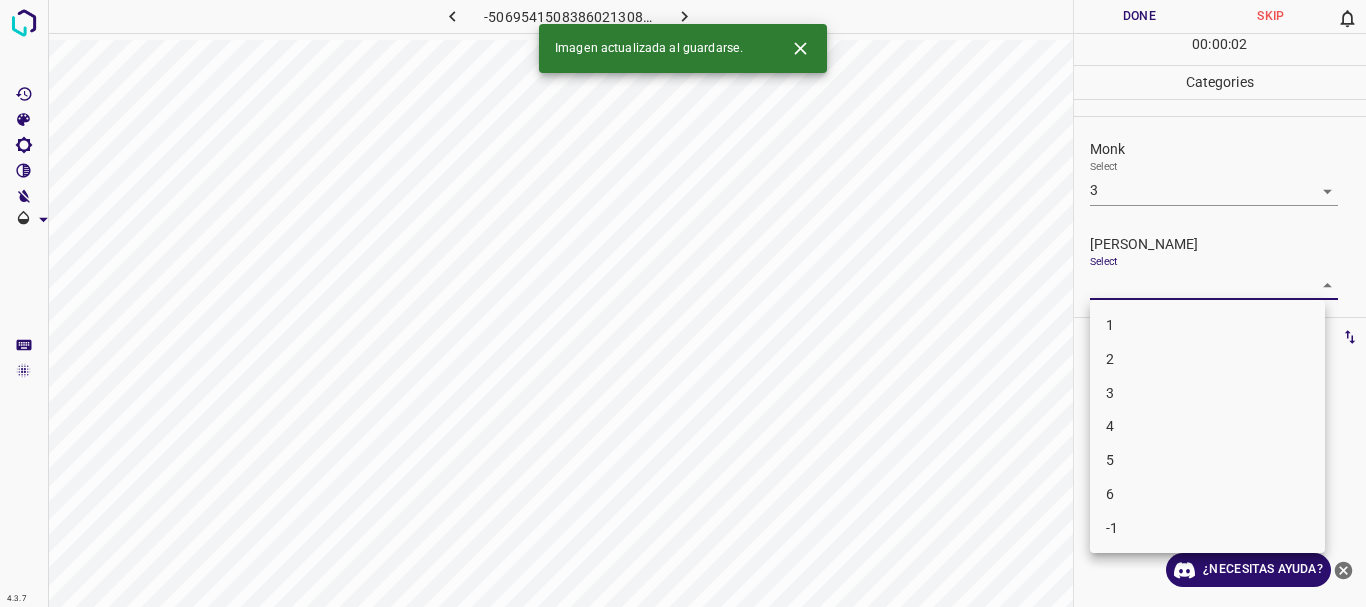 click on "2" at bounding box center (1207, 359) 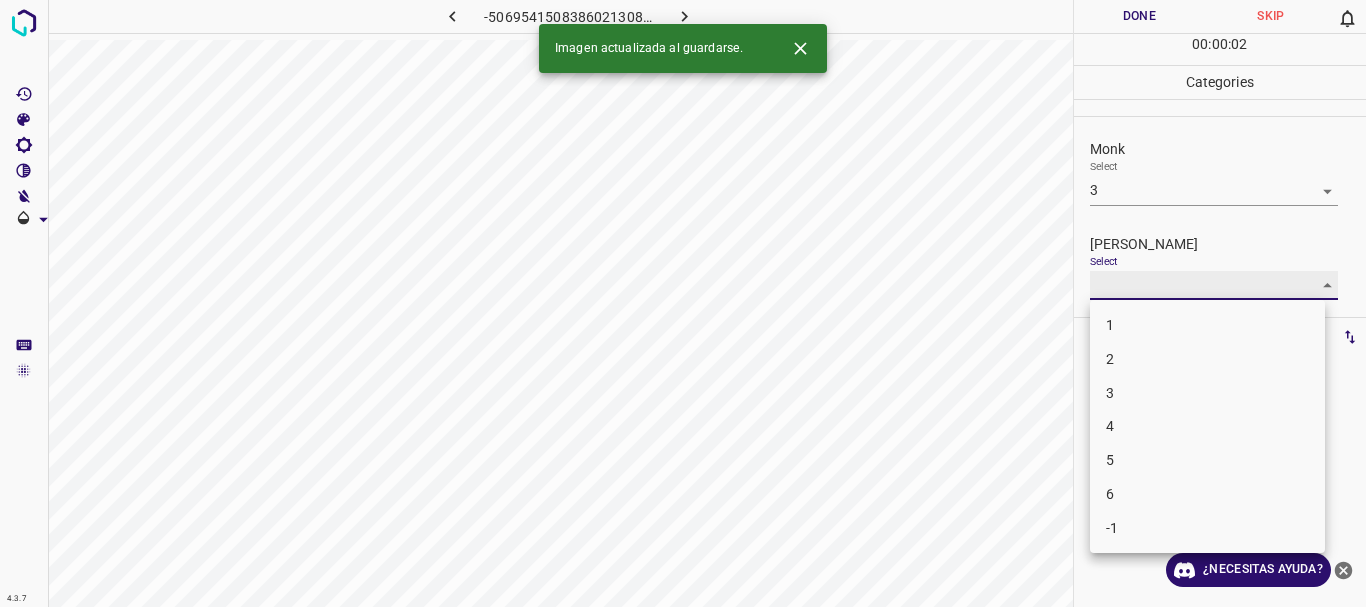 type on "2" 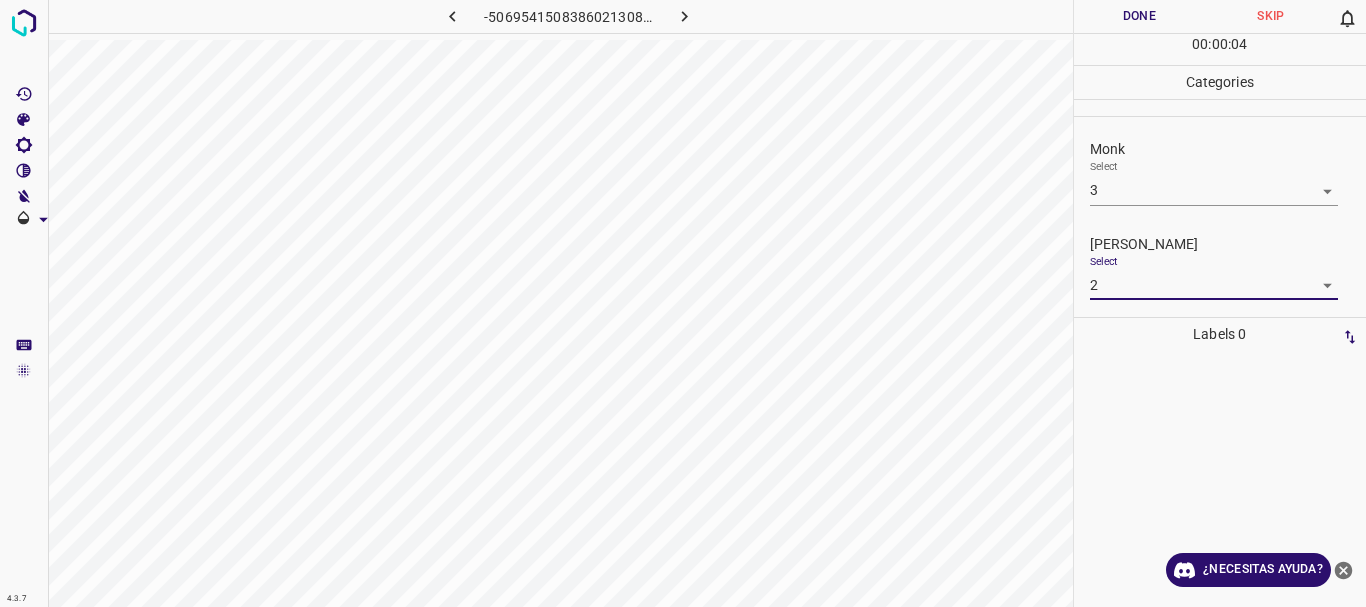 click on "Done" at bounding box center (1140, 16) 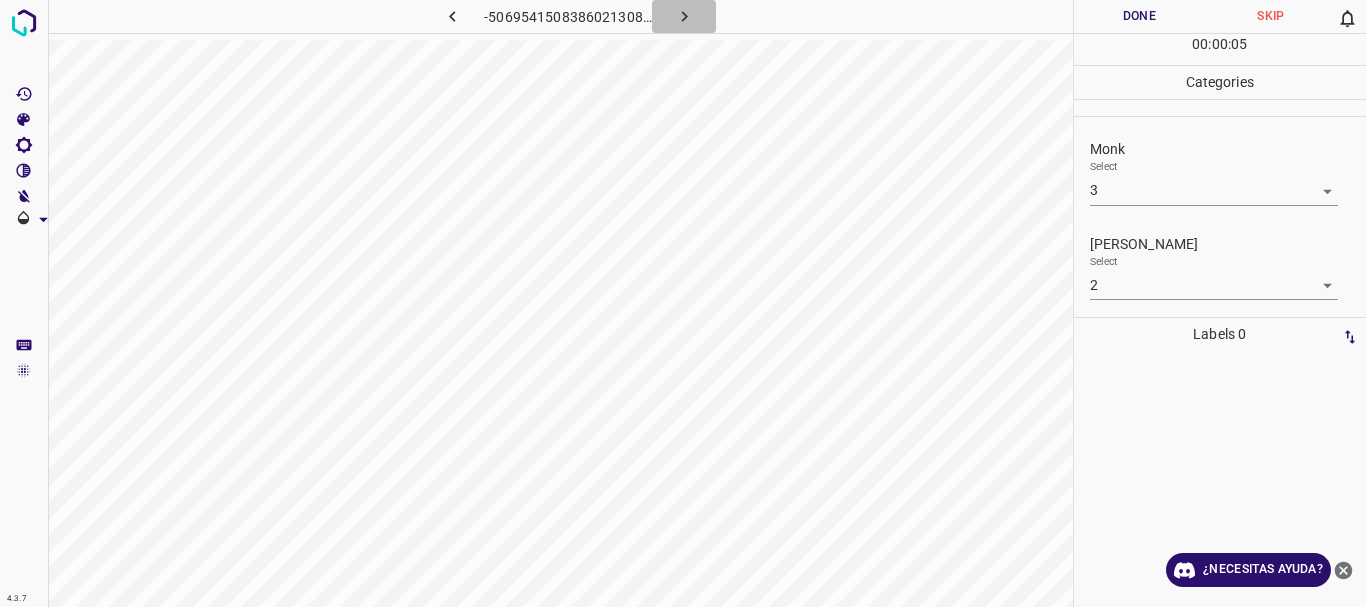 click at bounding box center [684, 16] 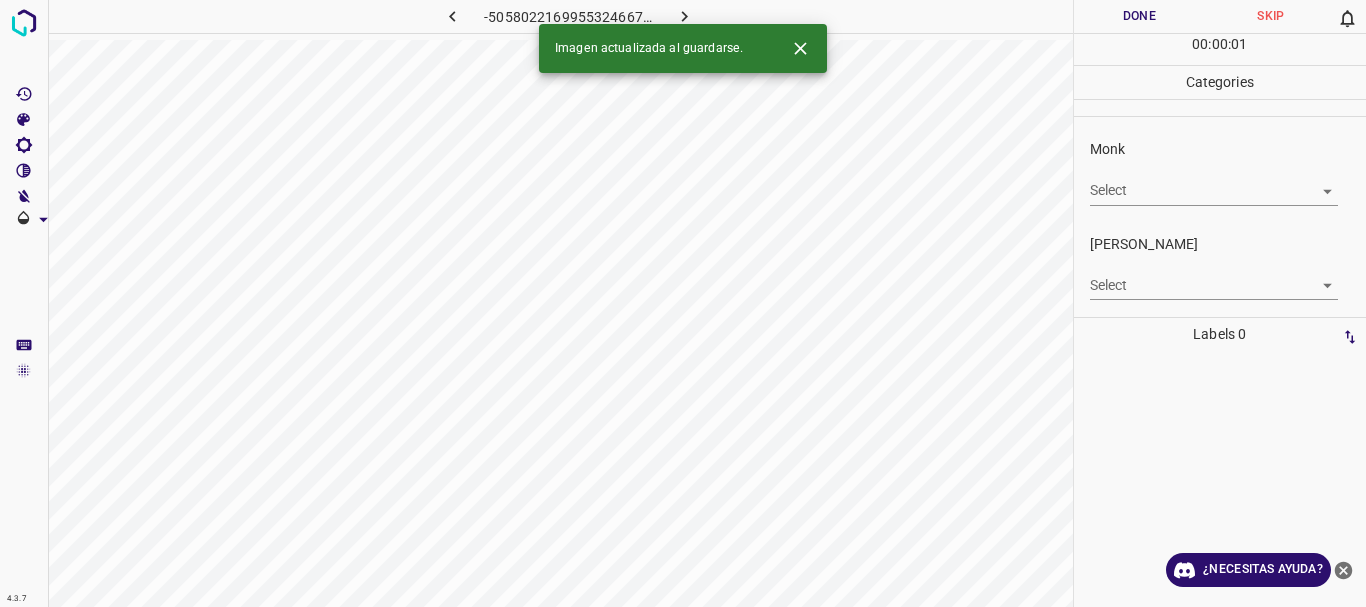 click on "4.3.7 -5058022169955324667.png Done Skip 0 00   : 00   : 01   Categories Monk   Select ​  [PERSON_NAME]   Select ​ Labels   0 Categories 1 Monk 2  [PERSON_NAME] Tools Space Change between modes (Draw & Edit) I Auto labeling R Restore zoom M Zoom in N Zoom out Delete Delete selecte label Filters Z Restore filters X Saturation filter C Brightness filter V Contrast filter B Gray scale filter General O Download Imagen actualizada al guardarse. ¿Necesitas ayuda? Texto original Valora esta traducción Tu opinión servirá para ayudar a mejorar el Traductor de Google - Texto - Esconder - Borrar" at bounding box center [683, 303] 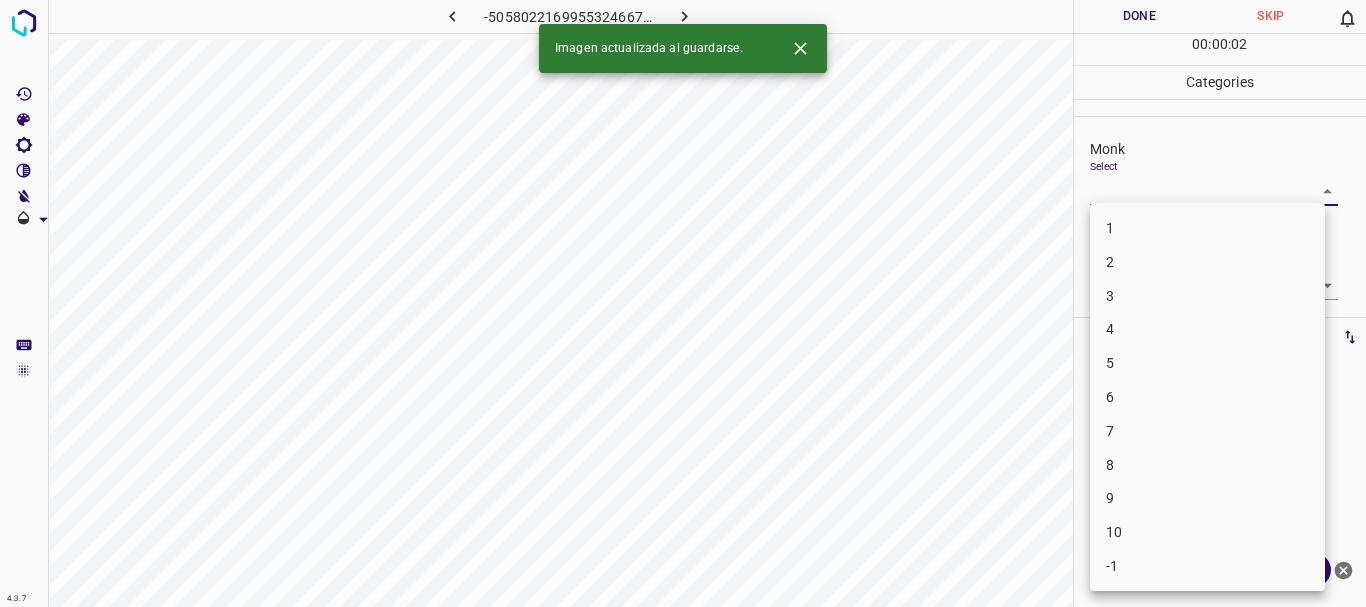 click on "4" at bounding box center [1207, 329] 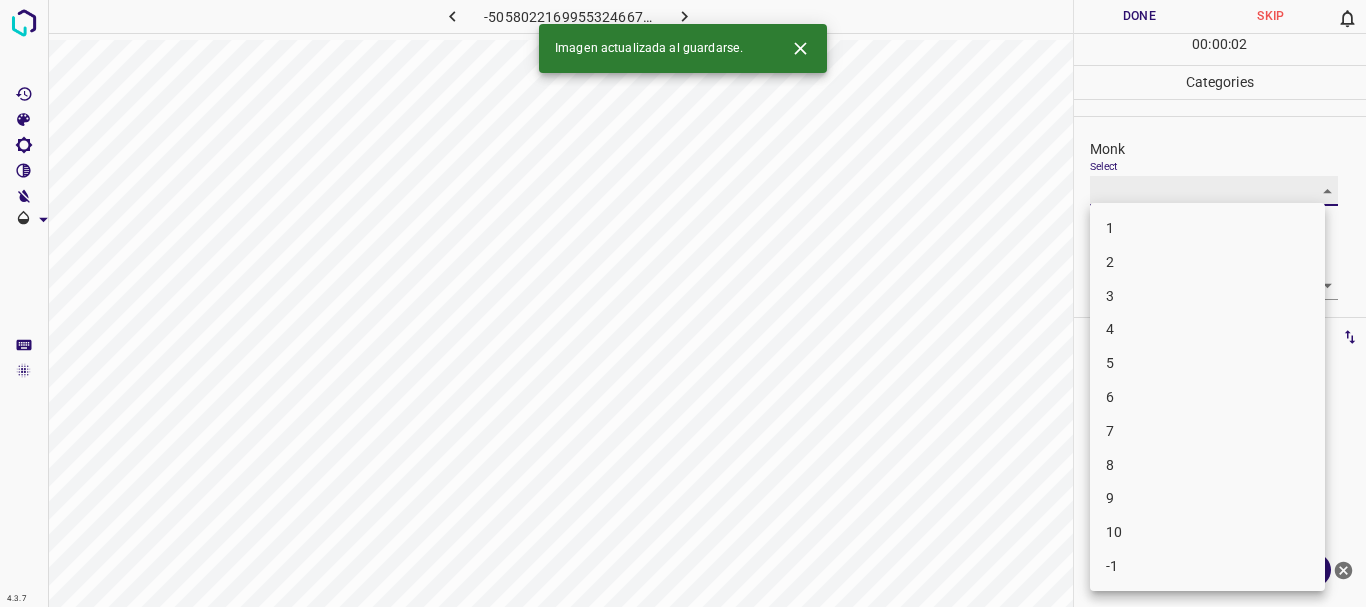 type on "4" 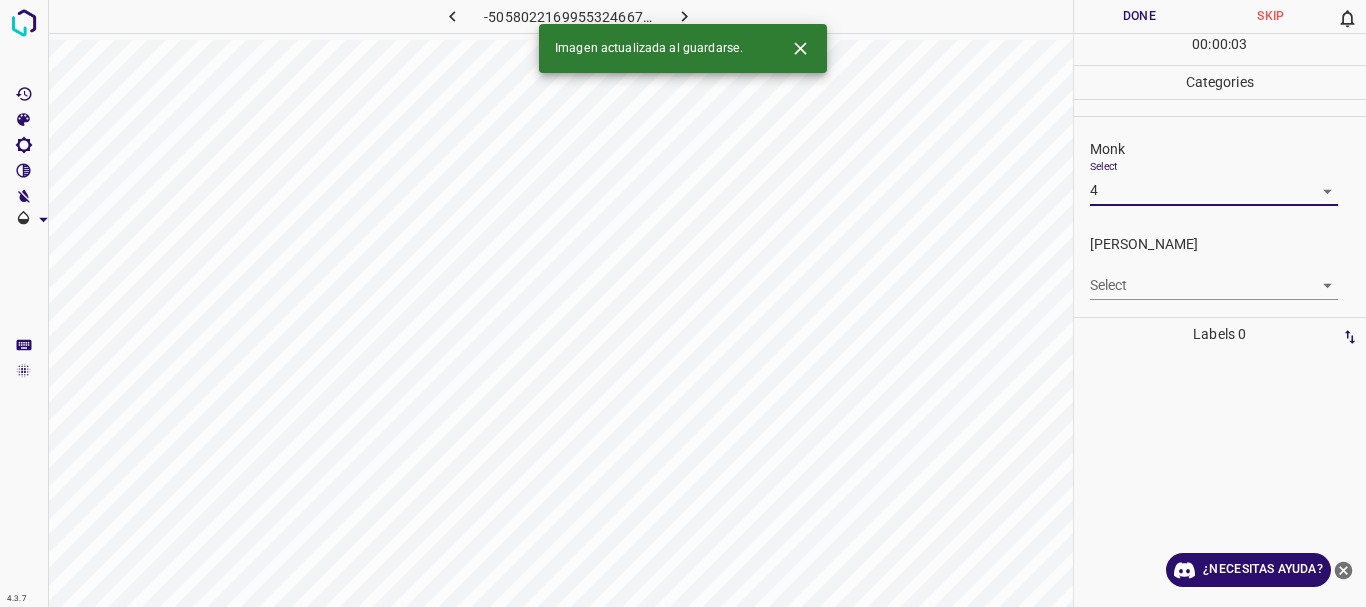 click on "4.3.7 -5058022169955324667.png Done Skip 0 00   : 00   : 03   Categories Monk   Select 4 4  [PERSON_NAME]   Select ​ Labels   0 Categories 1 Monk 2  [PERSON_NAME] Tools Space Change between modes (Draw & Edit) I Auto labeling R Restore zoom M Zoom in N Zoom out Delete Delete selecte label Filters Z Restore filters X Saturation filter C Brightness filter V Contrast filter B Gray scale filter General O Download Imagen actualizada al guardarse. ¿Necesitas ayuda? Texto original Valora esta traducción Tu opinión servirá para ayudar a mejorar el Traductor de Google - Texto - Esconder - Borrar" at bounding box center (683, 303) 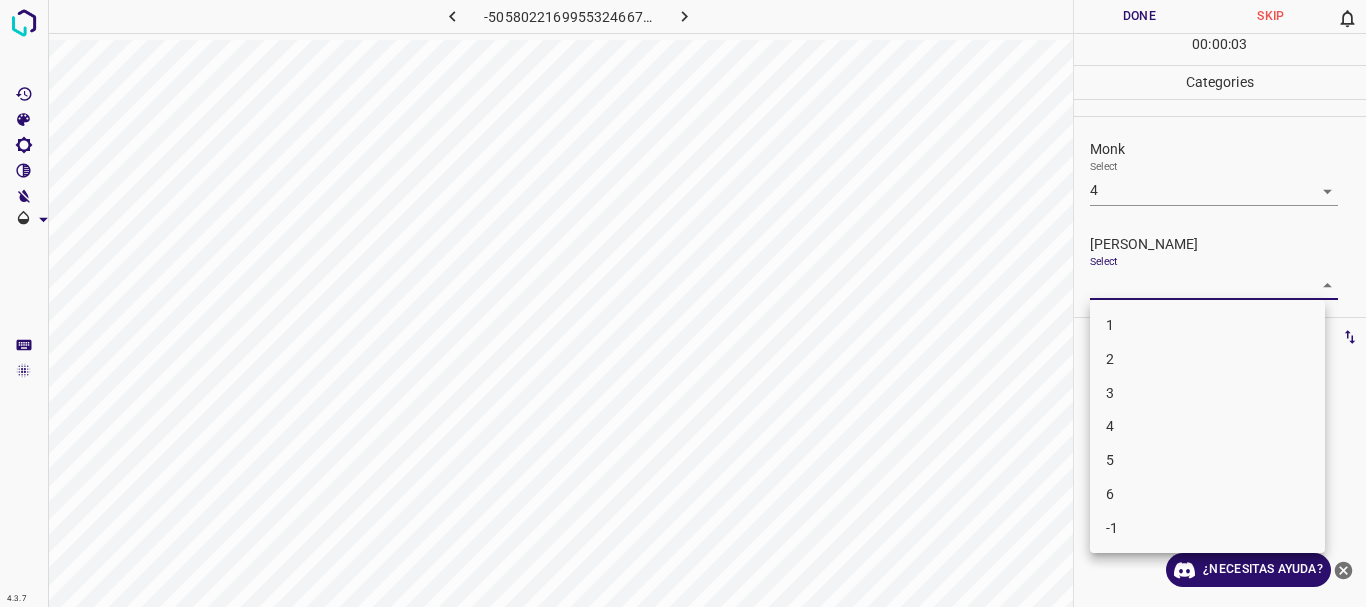 click on "3" at bounding box center (1207, 393) 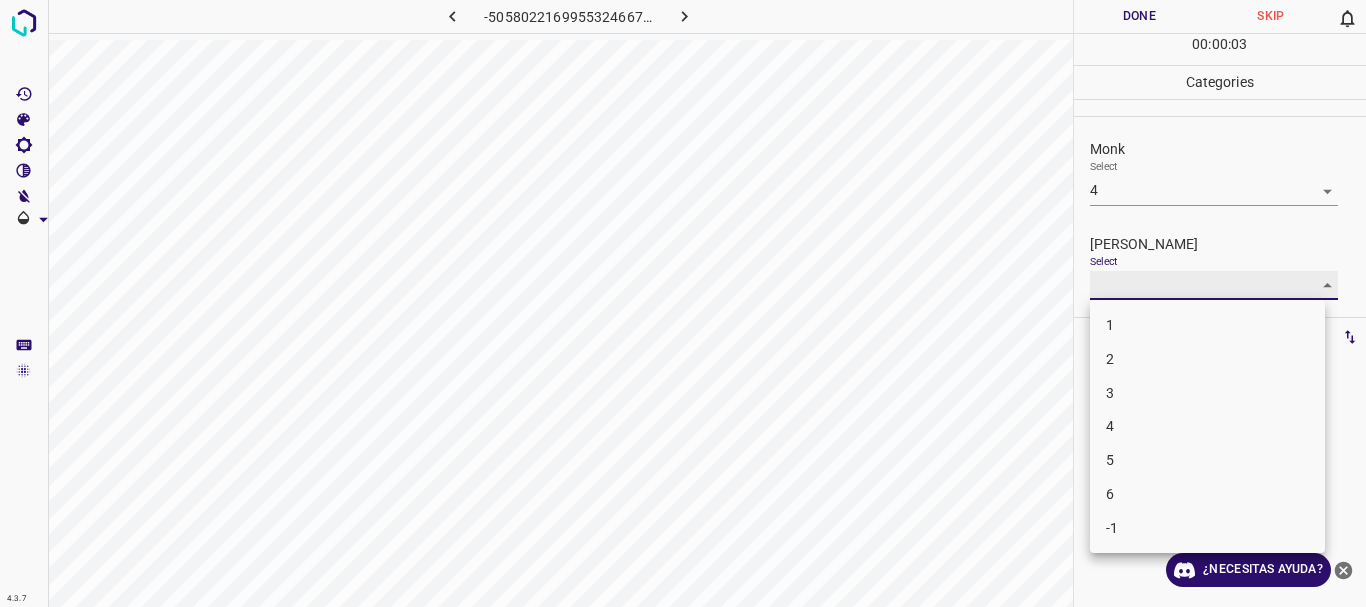 type on "3" 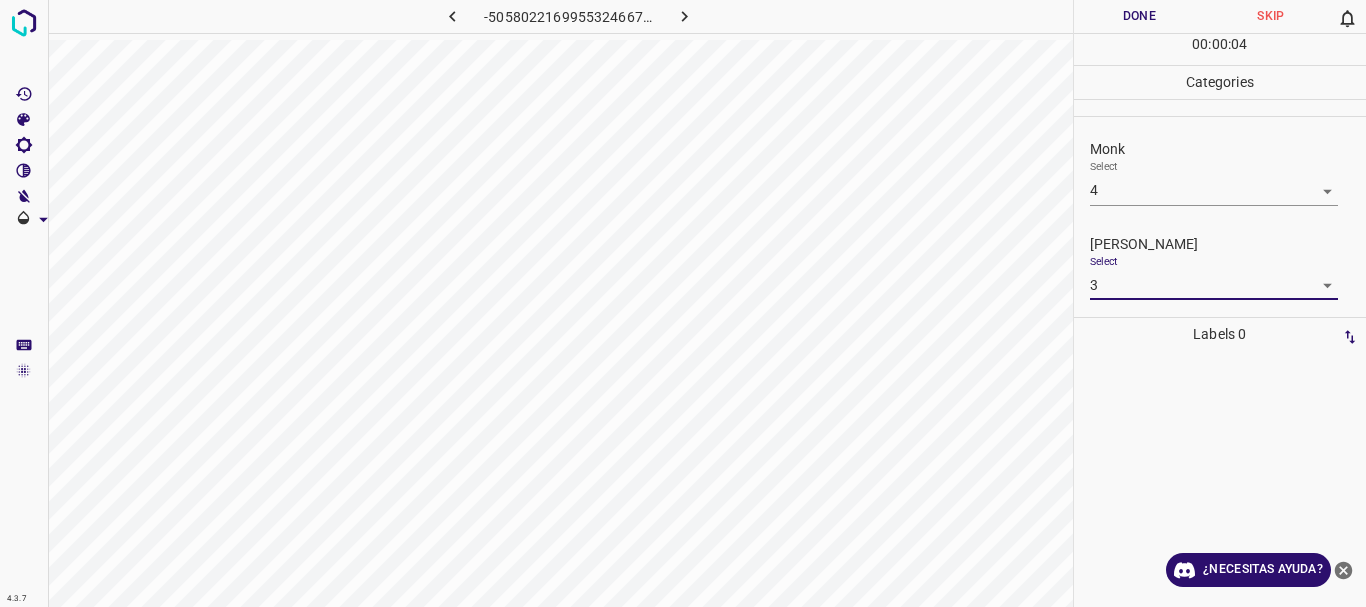 click on "Done" at bounding box center (1140, 16) 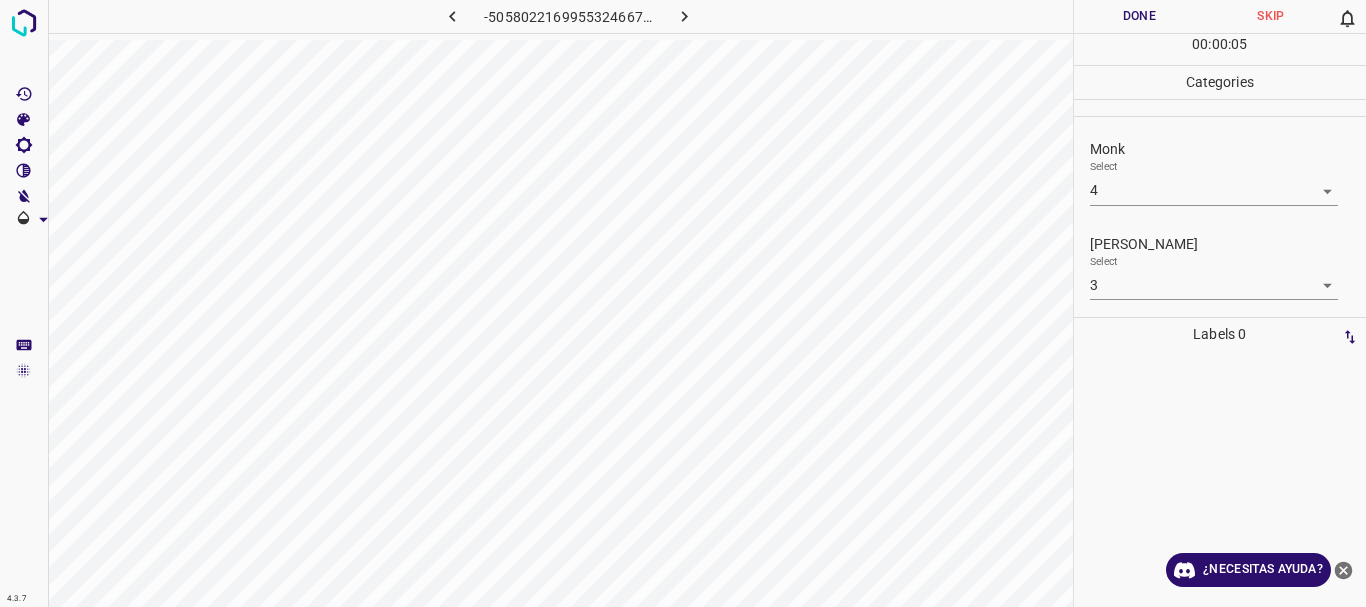click at bounding box center (684, 16) 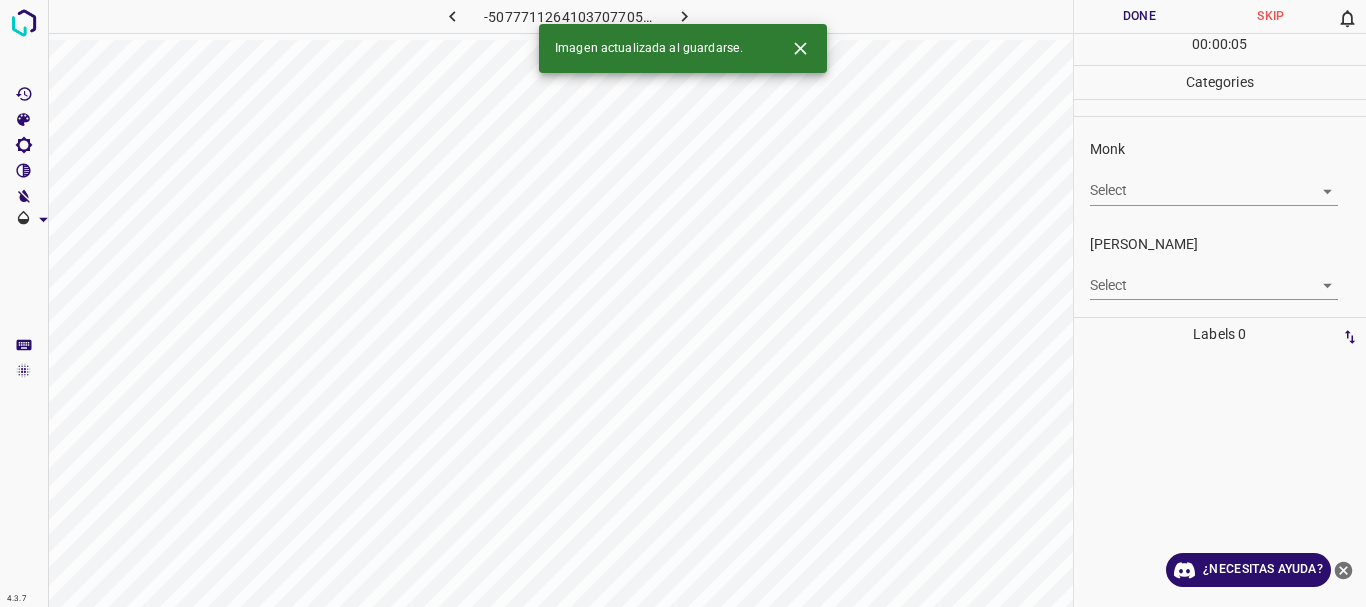 click on "4.3.7 -5077711264103707705.png Done Skip 0 00   : 00   : 05   Categories Monk   Select ​  [PERSON_NAME]   Select ​ Labels   0 Categories 1 Monk 2  [PERSON_NAME] Tools Space Change between modes (Draw & Edit) I Auto labeling R Restore zoom M Zoom in N Zoom out Delete Delete selecte label Filters Z Restore filters X Saturation filter C Brightness filter V Contrast filter B Gray scale filter General O Download Imagen actualizada al guardarse. ¿Necesitas ayuda? Texto original Valora esta traducción Tu opinión servirá para ayudar a mejorar el Traductor de Google - Texto - Esconder - Borrar" at bounding box center [683, 303] 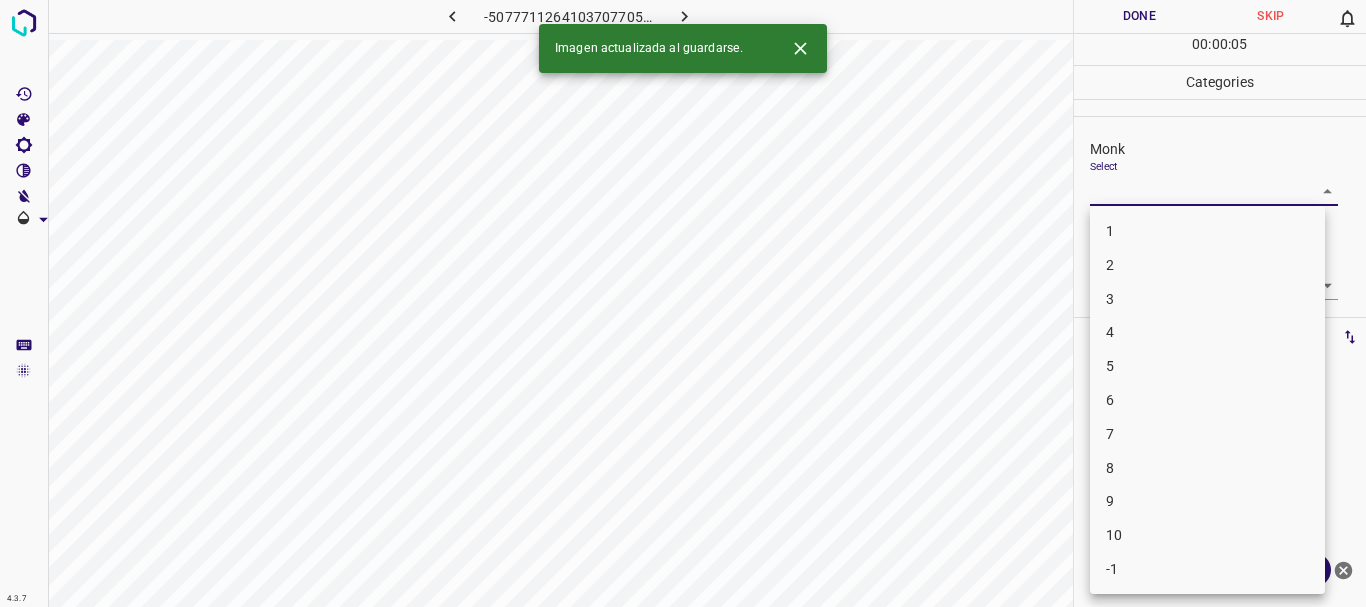 click on "4" at bounding box center [1207, 332] 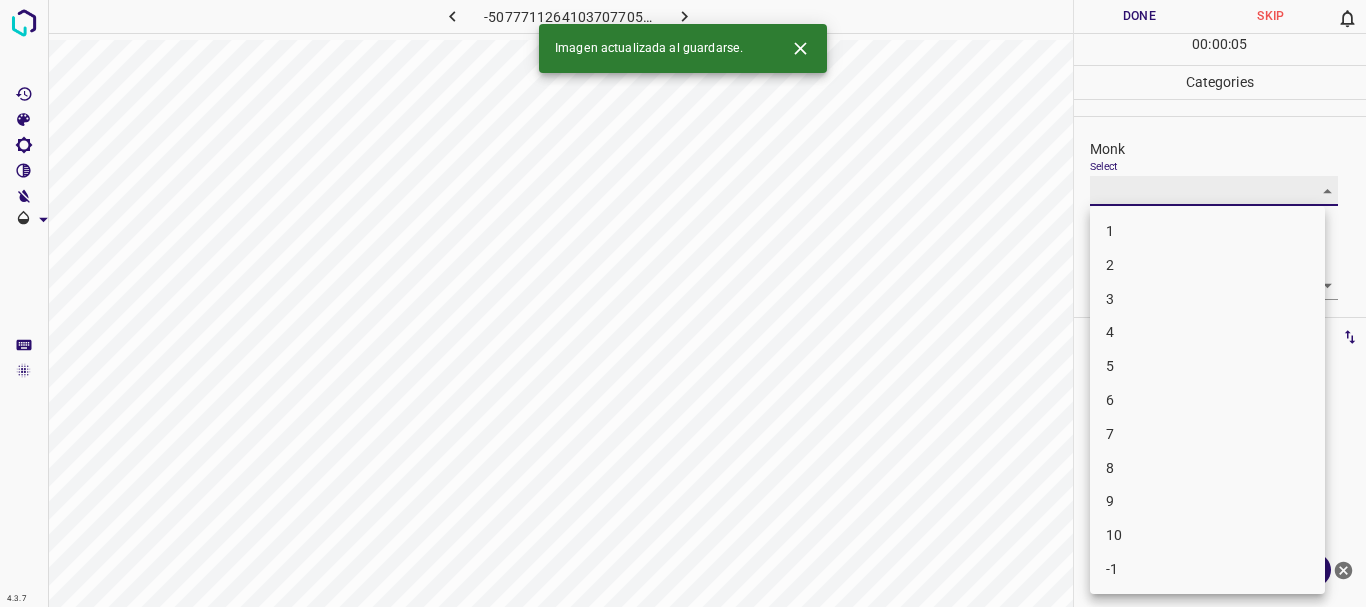 type on "4" 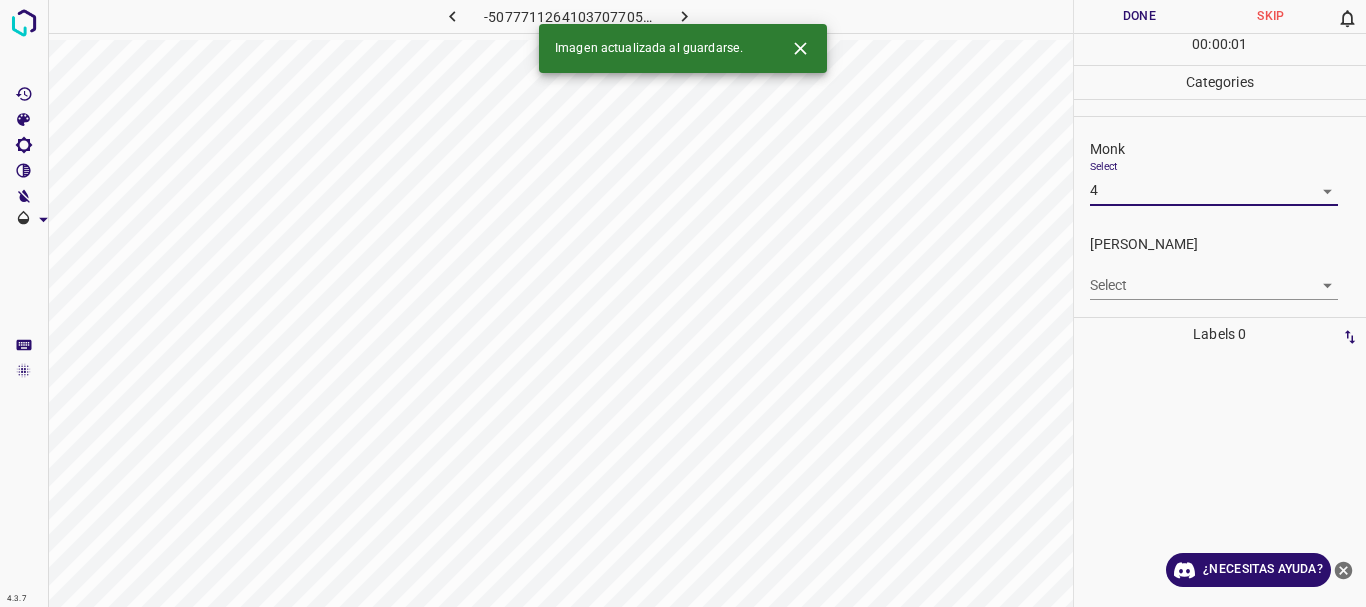 click on "4.3.7 -5077711264103707705.png Done Skip 0 00   : 00   : 01   Categories Monk   Select 4 4  [PERSON_NAME]   Select ​ Labels   0 Categories 1 Monk 2  [PERSON_NAME] Tools Space Change between modes (Draw & Edit) I Auto labeling R Restore zoom M Zoom in N Zoom out Delete Delete selecte label Filters Z Restore filters X Saturation filter C Brightness filter V Contrast filter B Gray scale filter General O Download Imagen actualizada al guardarse. ¿Necesitas ayuda? Texto original Valora esta traducción Tu opinión servirá para ayudar a mejorar el Traductor de Google - Texto - Esconder - Borrar" at bounding box center [683, 303] 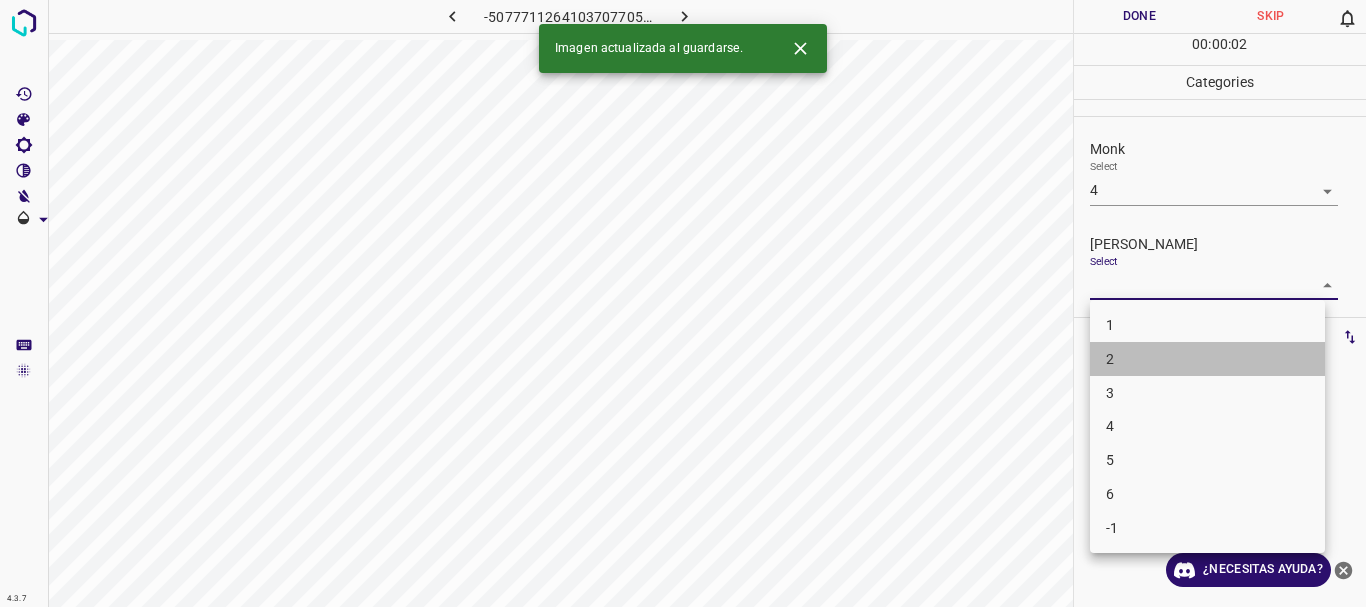 click on "2" at bounding box center (1207, 359) 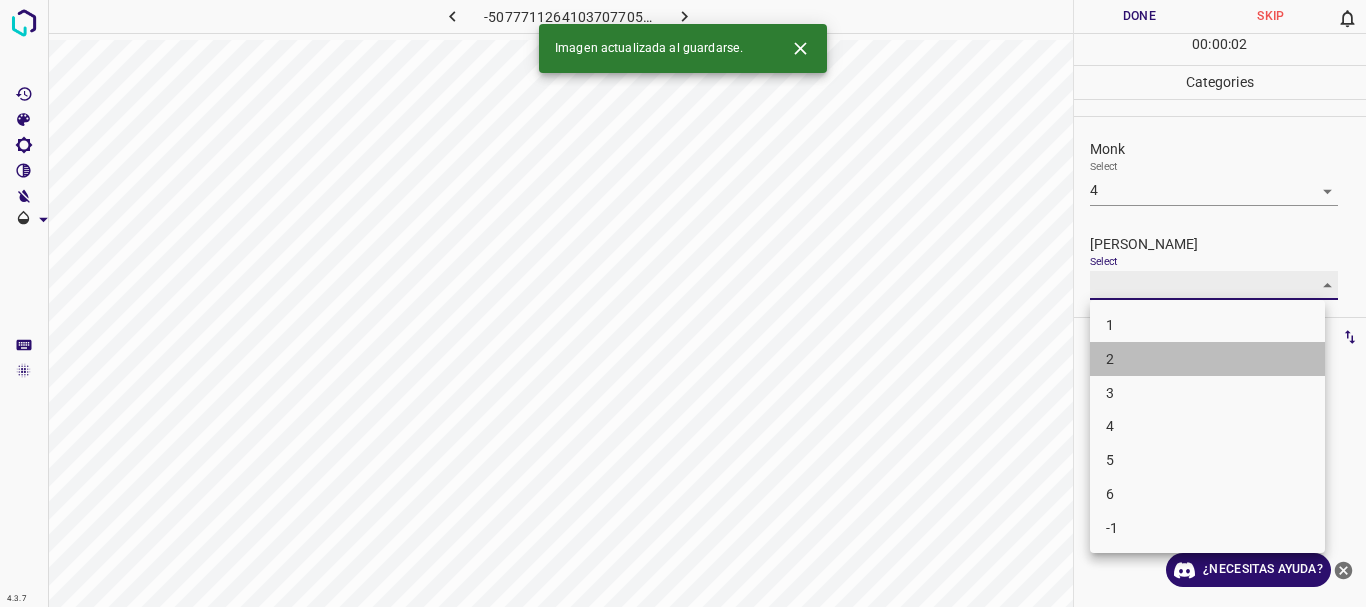 type on "2" 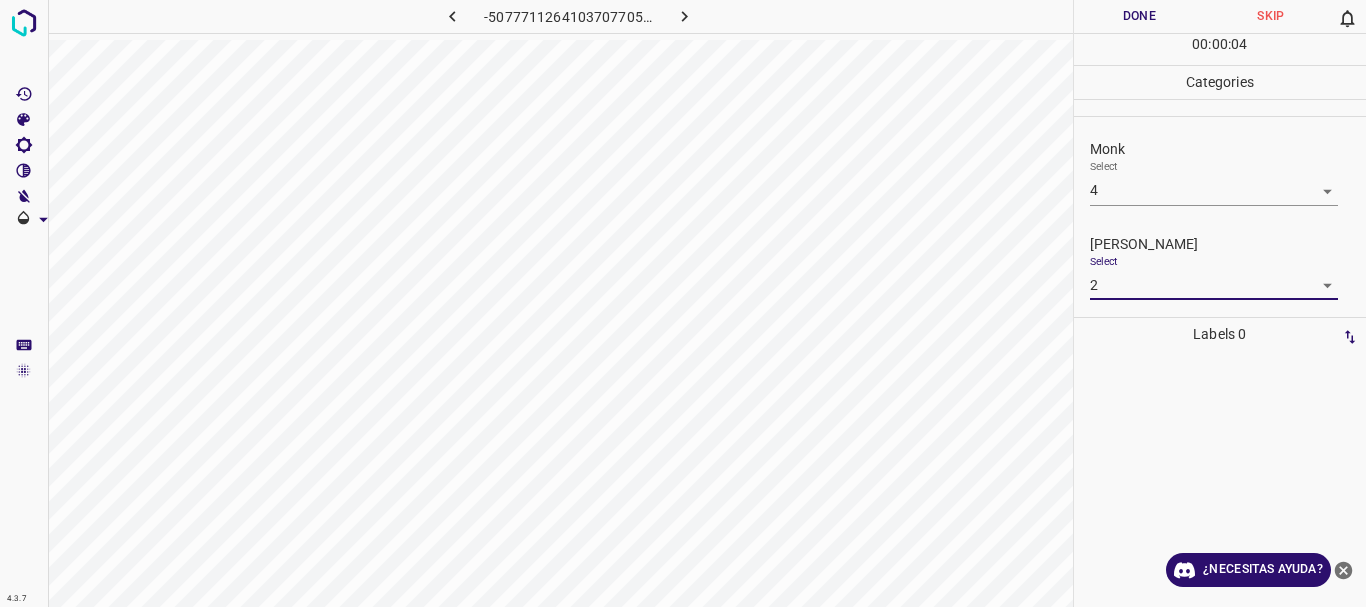 click on "Done" at bounding box center [1140, 16] 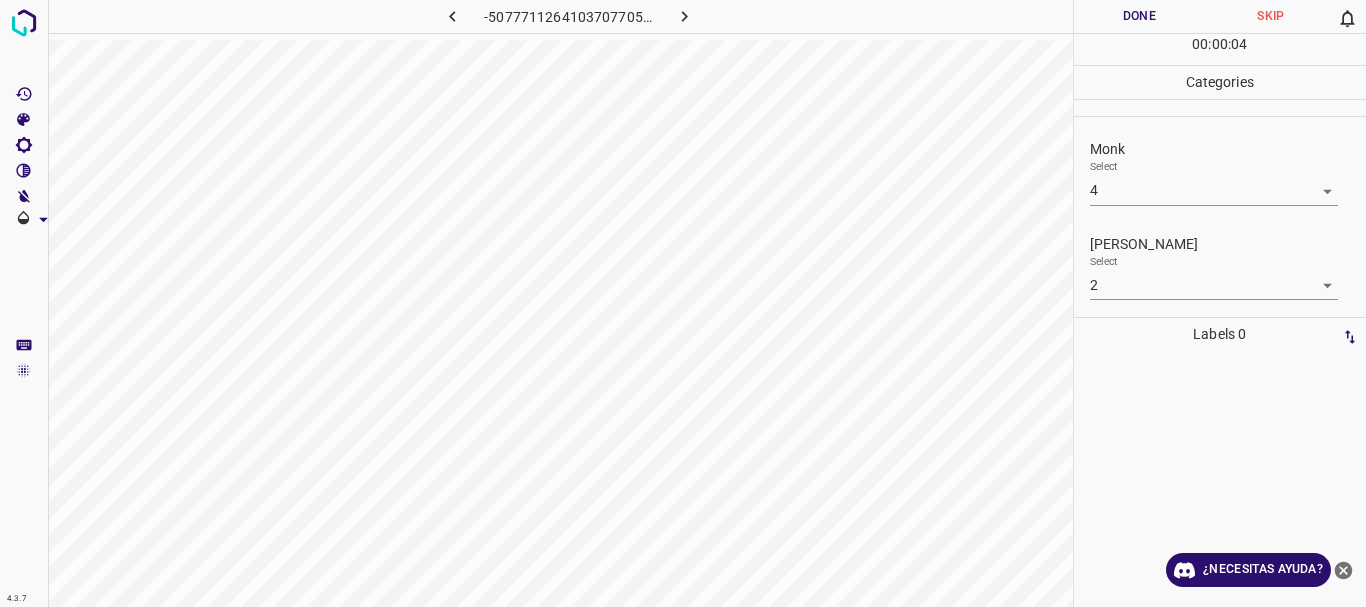 click 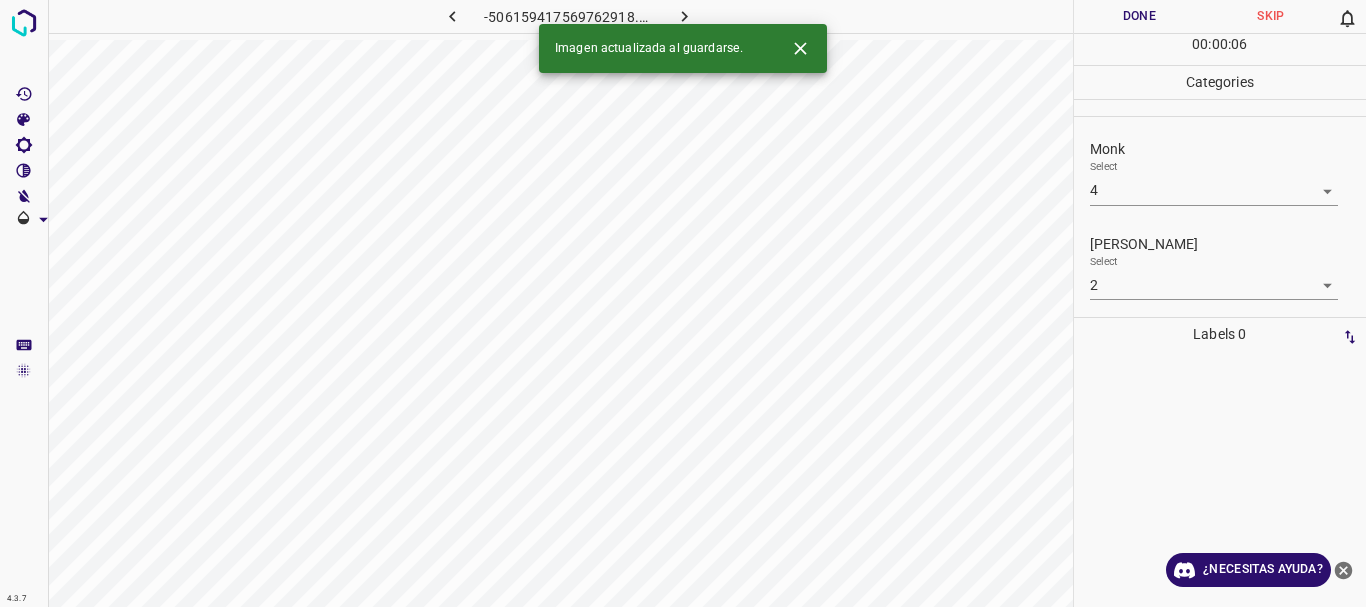 drag, startPoint x: 699, startPoint y: 18, endPoint x: 373, endPoint y: 38, distance: 326.6129 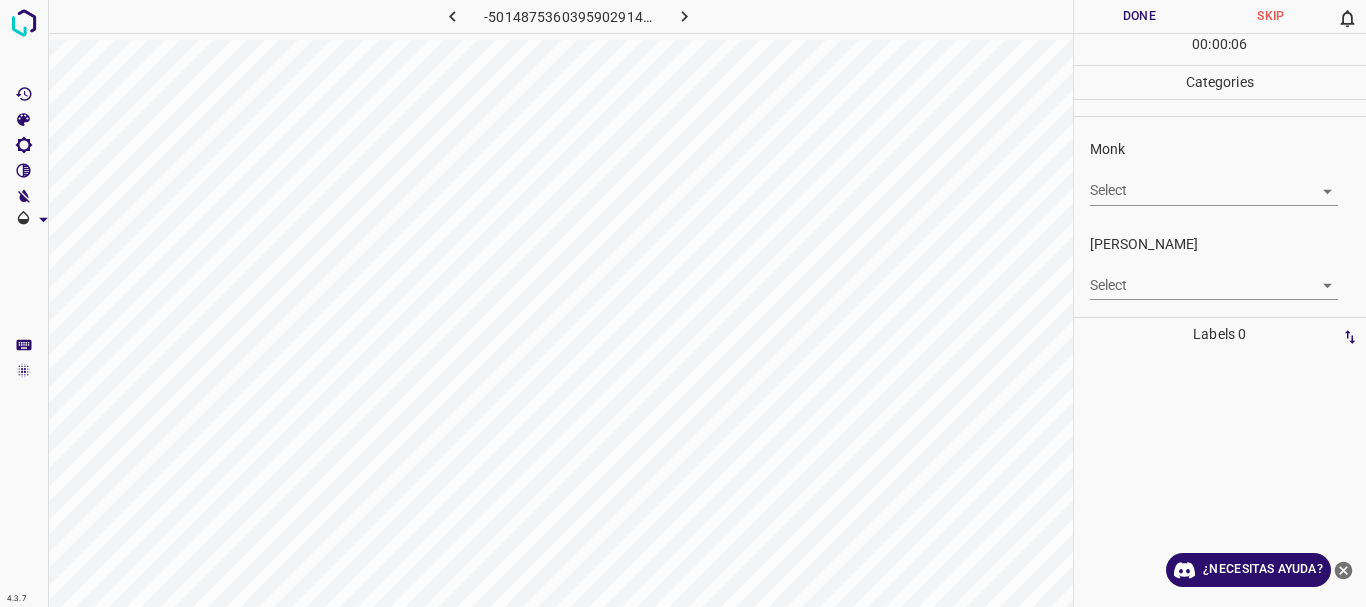 click 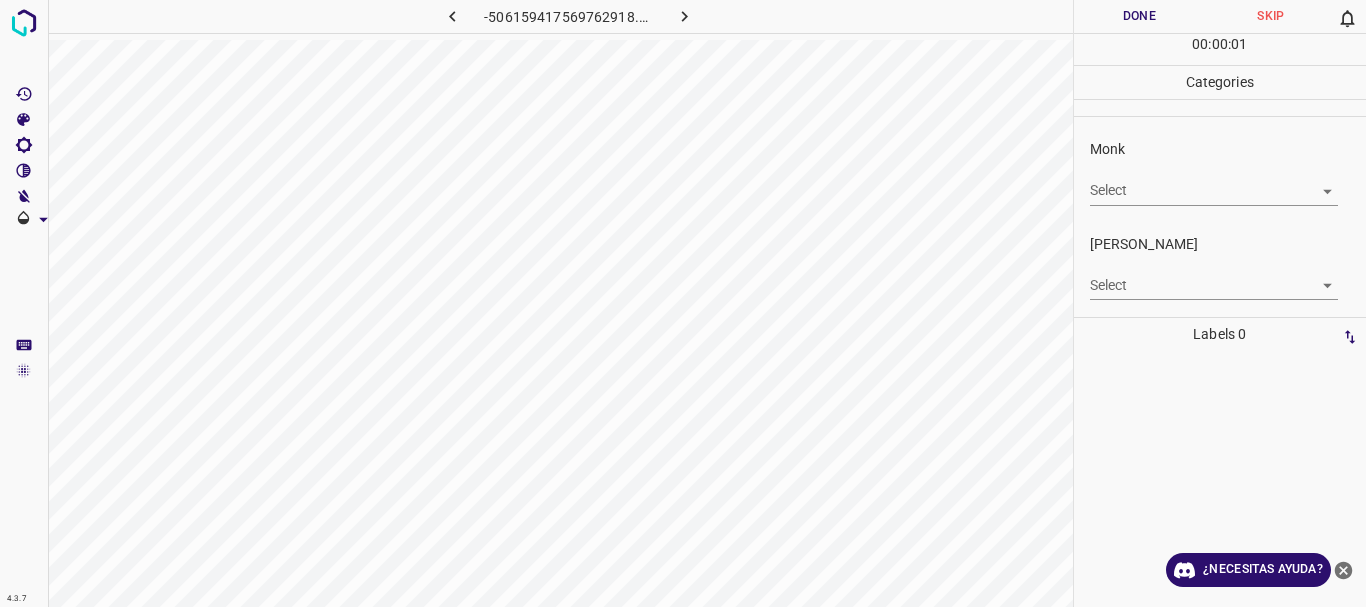 click on "4.3.7 -506159417569762918.png Done Skip 0 00   : 00   : 01   Categories Monk   Select ​  [PERSON_NAME]   Select ​ Labels   0 Categories 1 Monk 2  [PERSON_NAME] Tools Space Change between modes (Draw & Edit) I Auto labeling R Restore zoom M Zoom in N Zoom out Delete Delete selecte label Filters Z Restore filters X Saturation filter C Brightness filter V Contrast filter B Gray scale filter General O Download ¿Necesitas ayuda? Texto original Valora esta traducción Tu opinión servirá para ayudar a mejorar el Traductor de Google - Texto - Esconder - Borrar" at bounding box center [683, 303] 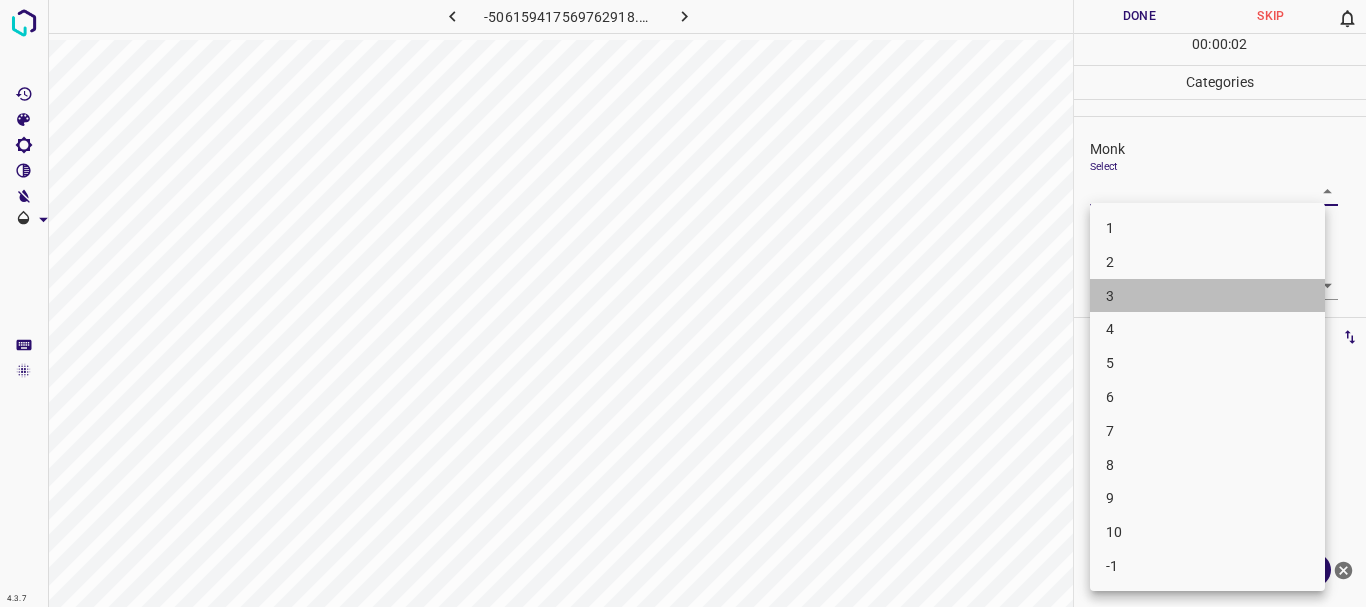 click on "3" at bounding box center (1207, 296) 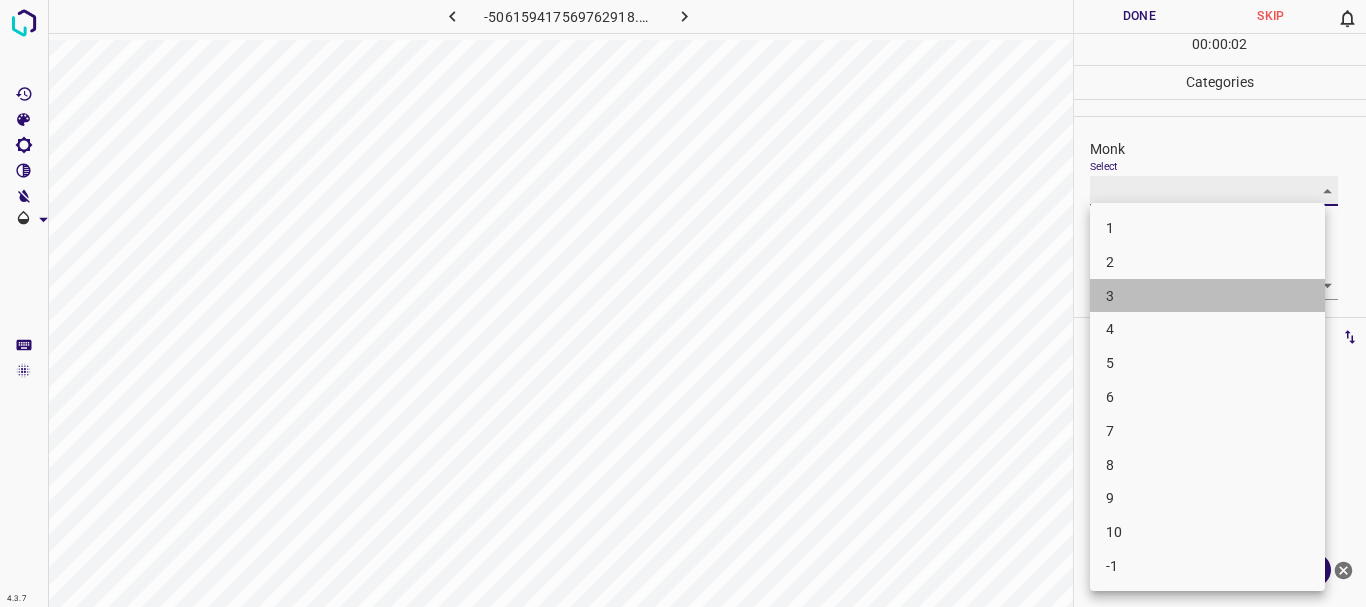 type on "3" 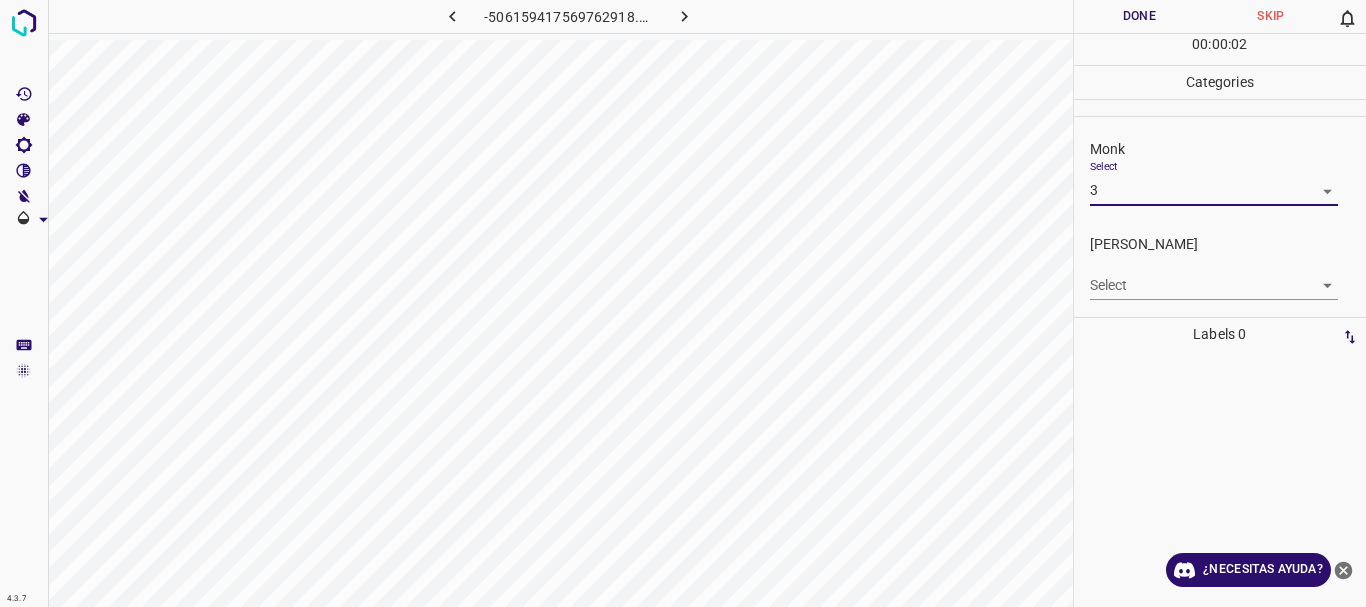 click on "4.3.7 -506159417569762918.png Done Skip 0 00   : 00   : 02   Categories Monk   Select 3 3  [PERSON_NAME]   Select ​ Labels   0 Categories 1 Monk 2  [PERSON_NAME] Tools Space Change between modes (Draw & Edit) I Auto labeling R Restore zoom M Zoom in N Zoom out Delete Delete selecte label Filters Z Restore filters X Saturation filter C Brightness filter V Contrast filter B Gray scale filter General O Download ¿Necesitas ayuda? Texto original Valora esta traducción Tu opinión servirá para ayudar a mejorar el Traductor de Google - Texto - Esconder - Borrar" at bounding box center [683, 303] 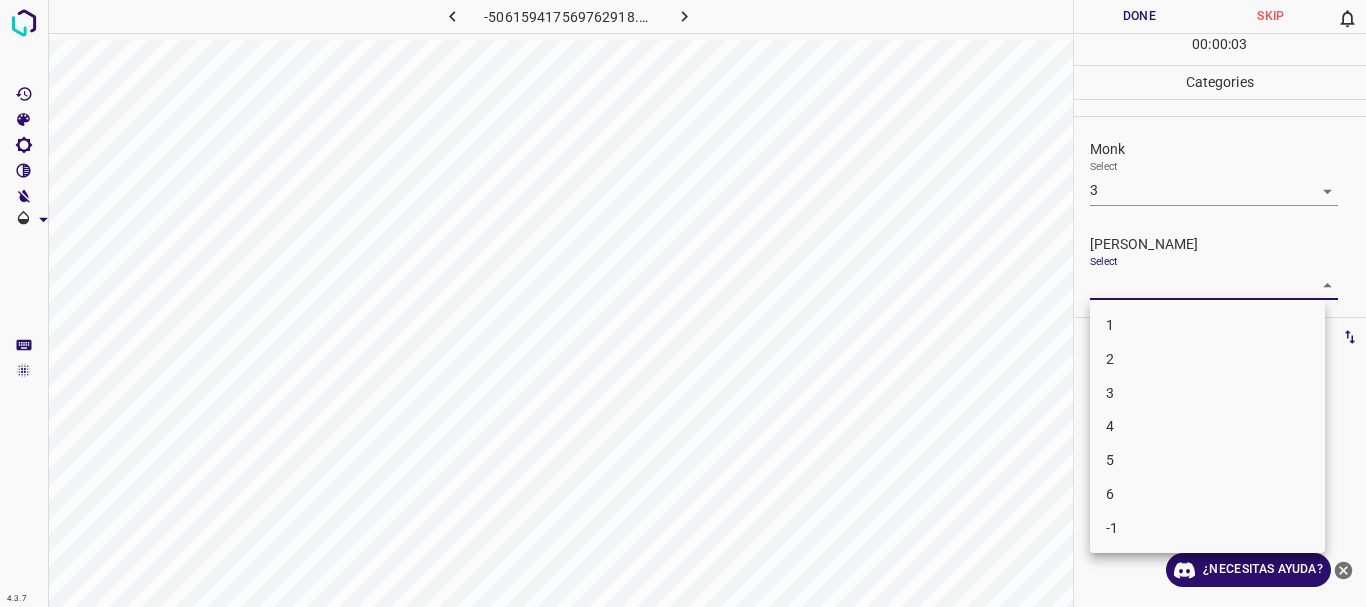 click on "2" at bounding box center [1207, 359] 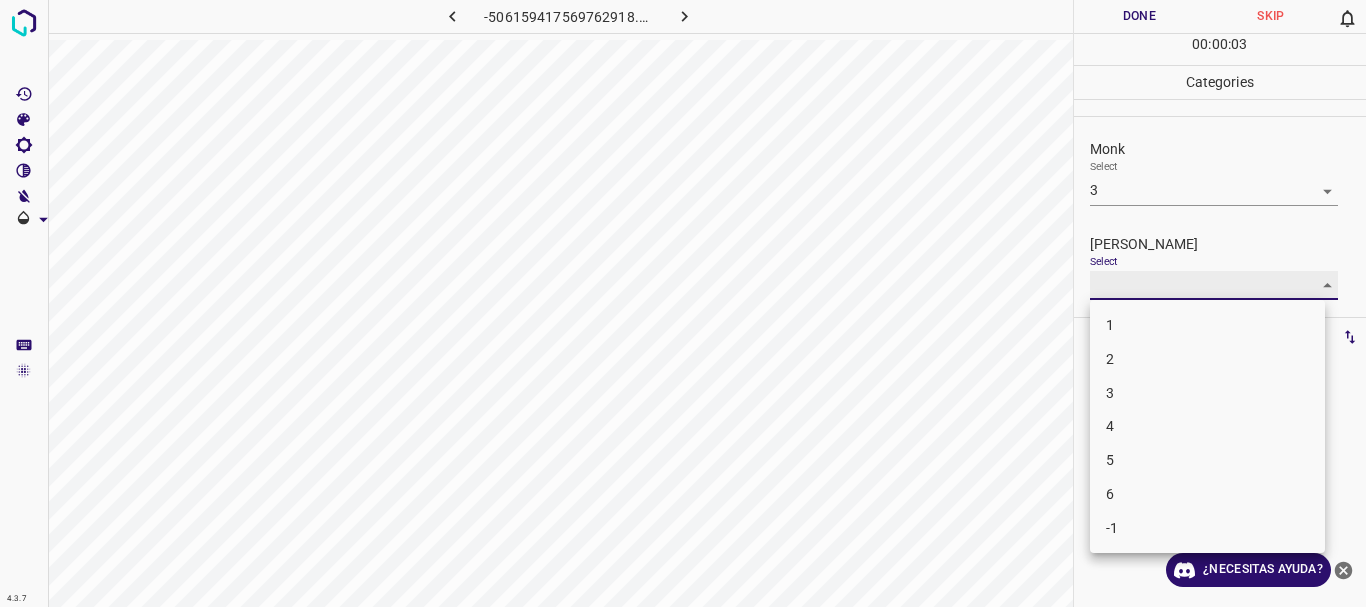 type on "2" 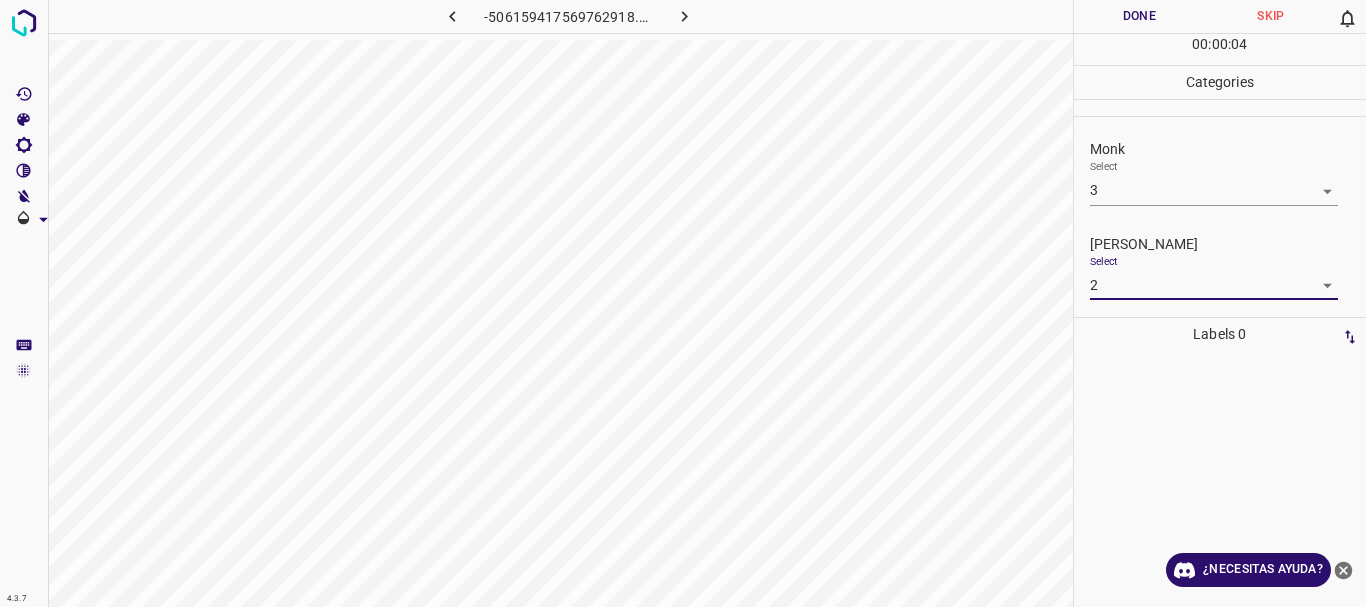 click on "Done" at bounding box center (1140, 16) 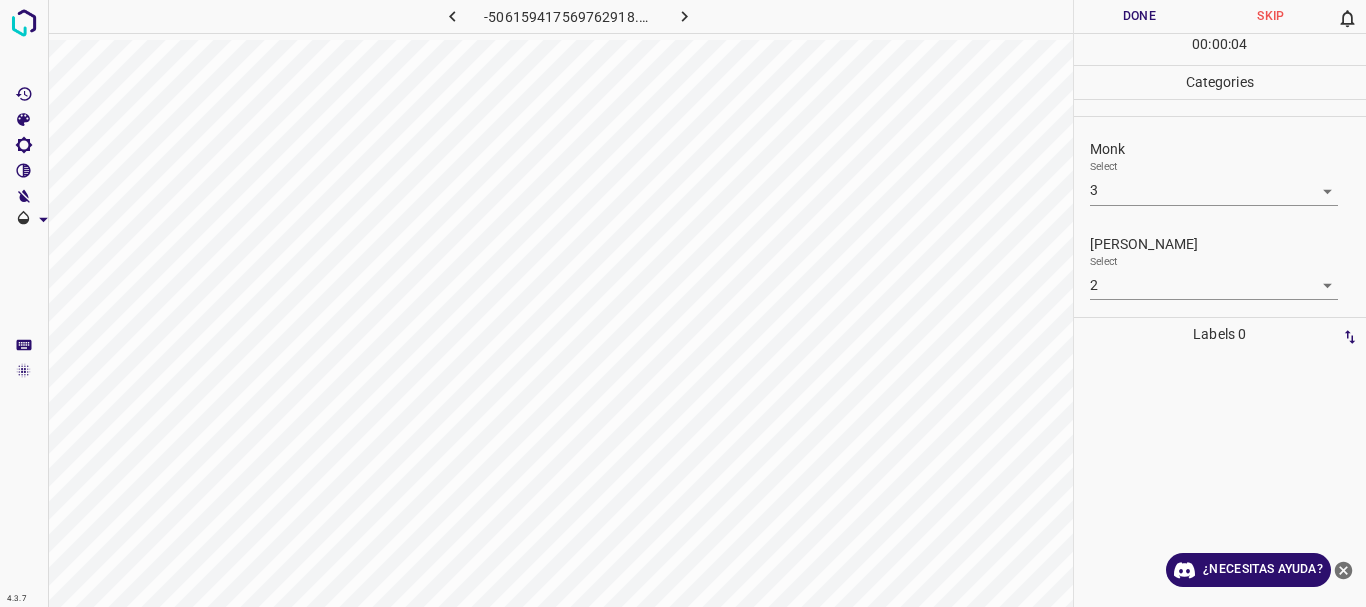 click 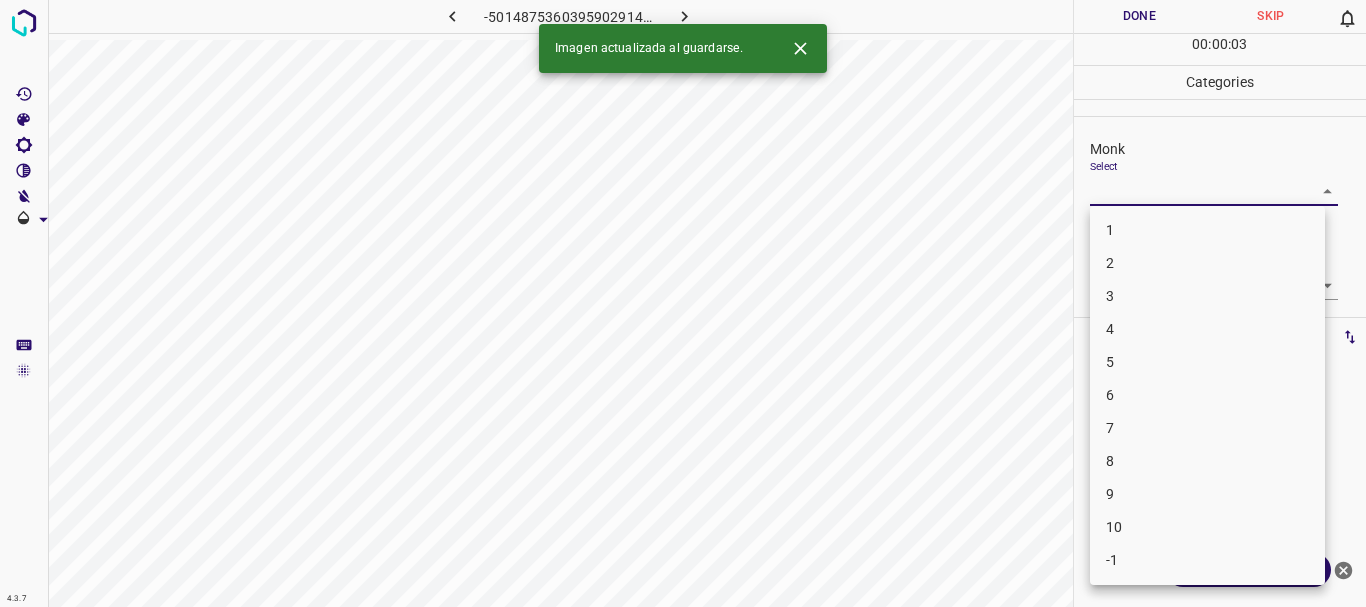 click on "4.3.7 -5014875360395902914.png Done Skip 0 00   : 00   : 03   Categories Monk   Select ​  [PERSON_NAME]   Select ​ Labels   0 Categories 1 Monk 2  [PERSON_NAME] Tools Space Change between modes (Draw & Edit) I Auto labeling R Restore zoom M Zoom in N Zoom out Delete Delete selecte label Filters Z Restore filters X Saturation filter C Brightness filter V Contrast filter B Gray scale filter General O Download Imagen actualizada al guardarse. ¿Necesitas ayuda? Texto original Valora esta traducción Tu opinión servirá para ayudar a mejorar el Traductor de Google - Texto - Esconder - Borrar 1 2 3 4 5 6 7 8 9 10 -1" at bounding box center (683, 303) 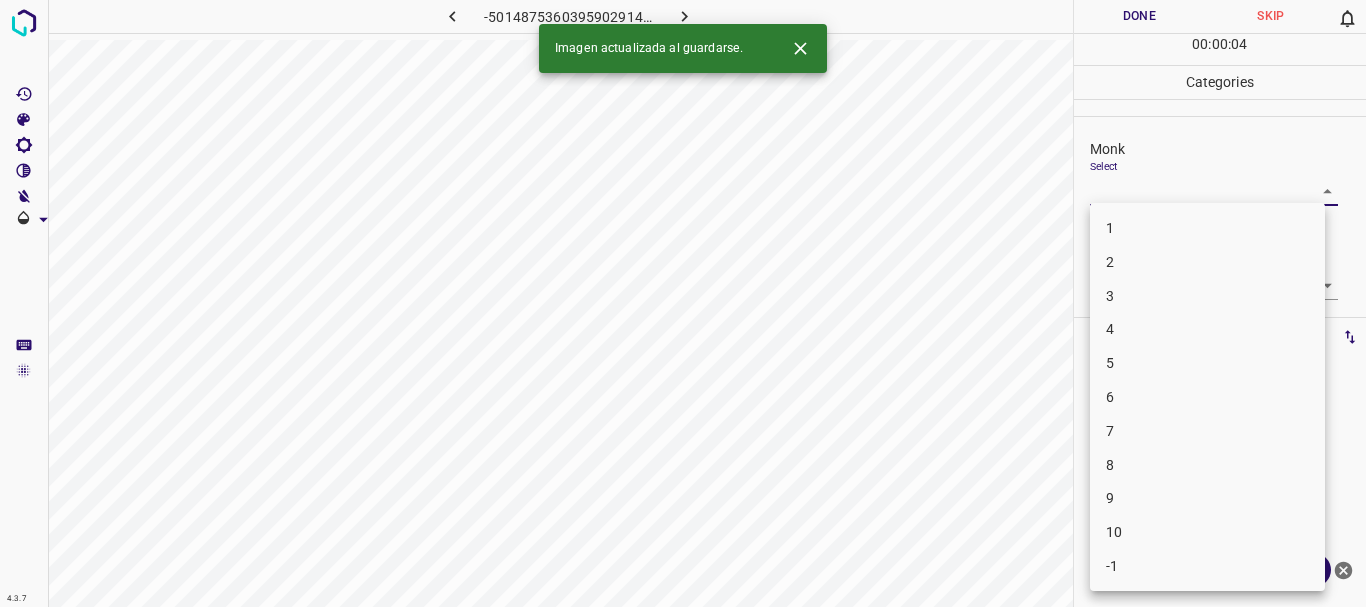 click on "4" at bounding box center (1207, 329) 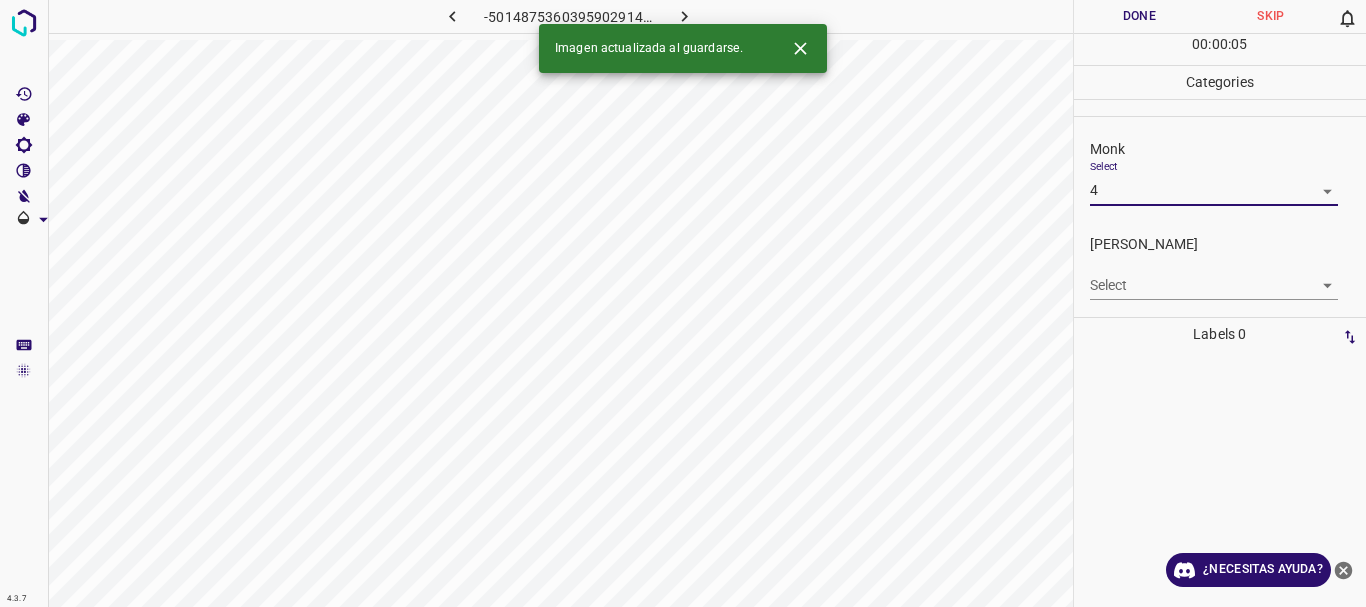 click on "4.3.7 -5014875360395902914.png Done Skip 0 00   : 00   : 05   Categories Monk   Select 4 4  [PERSON_NAME]   Select ​ Labels   0 Categories 1 Monk 2  [PERSON_NAME] Tools Space Change between modes (Draw & Edit) I Auto labeling R Restore zoom M Zoom in N Zoom out Delete Delete selecte label Filters Z Restore filters X Saturation filter C Brightness filter V Contrast filter B Gray scale filter General O Download Imagen actualizada al guardarse. ¿Necesitas ayuda? Texto original Valora esta traducción Tu opinión servirá para ayudar a mejorar el Traductor de Google - Texto - Esconder - Borrar" at bounding box center (683, 303) 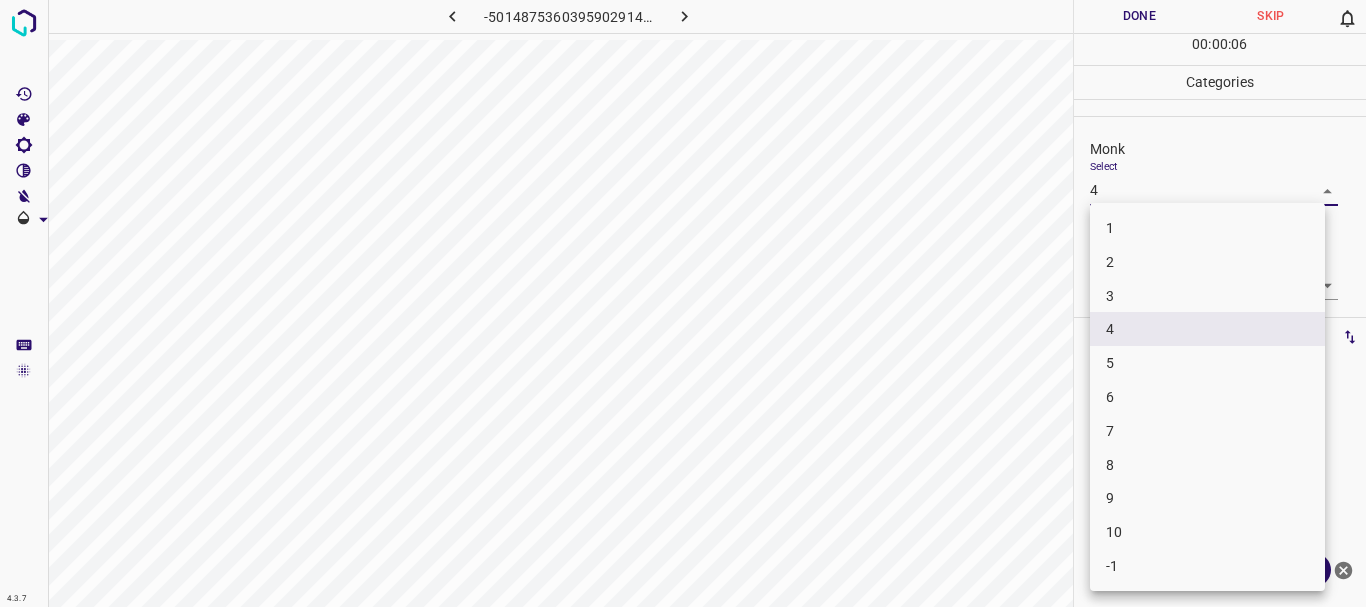click on "3" at bounding box center [1207, 296] 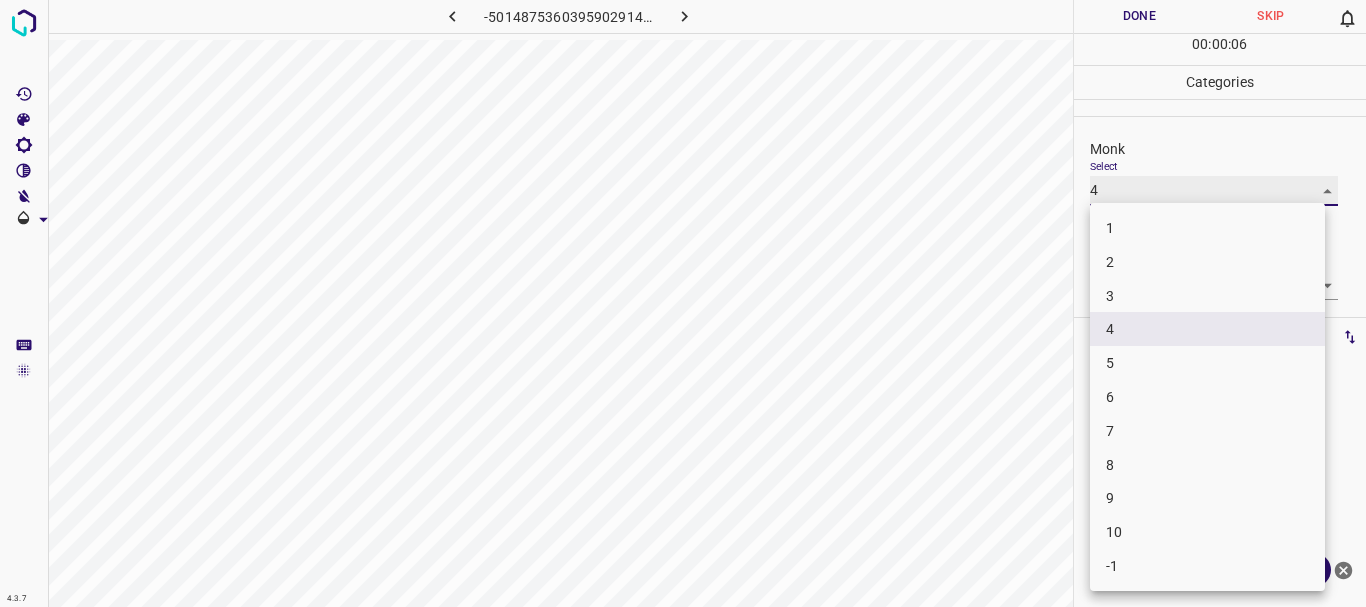 type on "3" 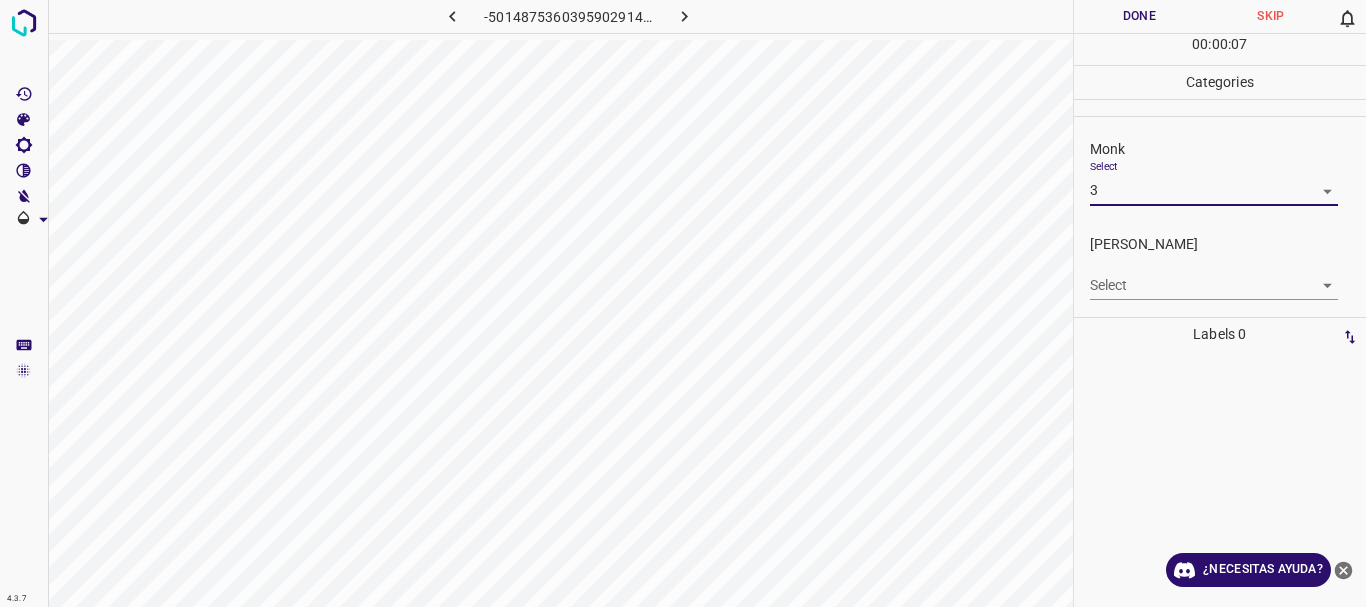click on "4.3.7 -5014875360395902914.png Done Skip 0 00   : 00   : 07   Categories Monk   Select 3 3  [PERSON_NAME]   Select ​ Labels   0 Categories 1 Monk 2  [PERSON_NAME] Tools Space Change between modes (Draw & Edit) I Auto labeling R Restore zoom M Zoom in N Zoom out Delete Delete selecte label Filters Z Restore filters X Saturation filter C Brightness filter V Contrast filter B Gray scale filter General O Download ¿Necesitas ayuda? Texto original Valora esta traducción Tu opinión servirá para ayudar a mejorar el Traductor de Google - Texto - Esconder - Borrar" at bounding box center [683, 303] 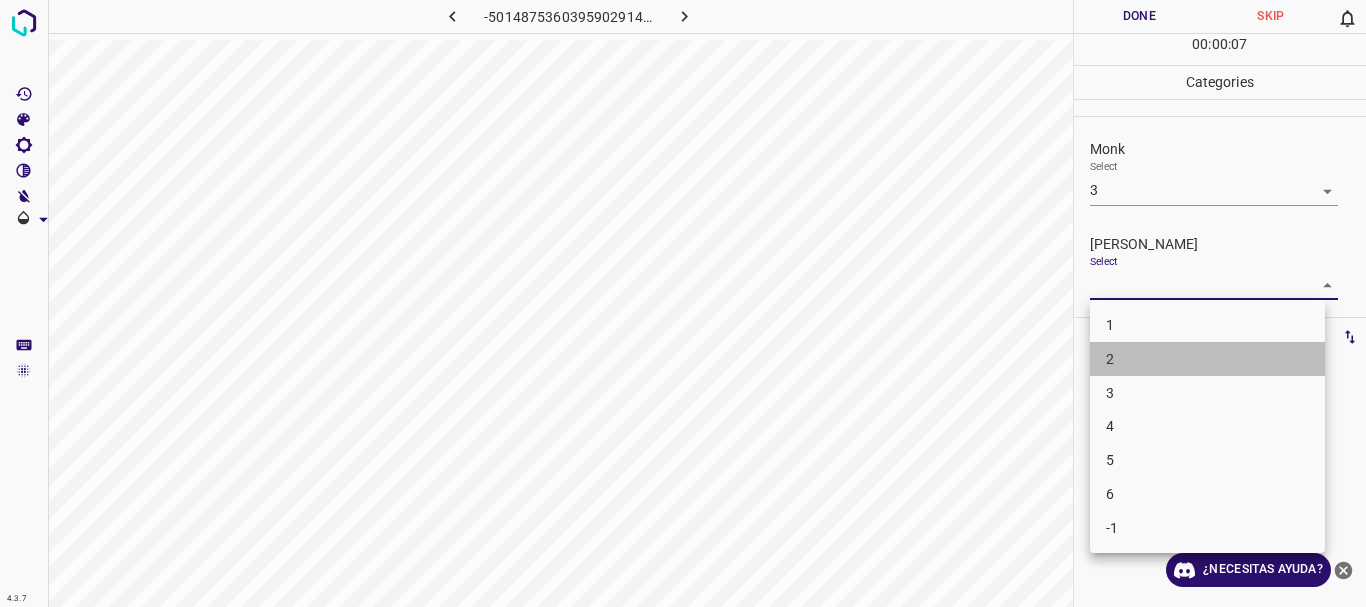 drag, startPoint x: 1133, startPoint y: 358, endPoint x: 1113, endPoint y: 47, distance: 311.64243 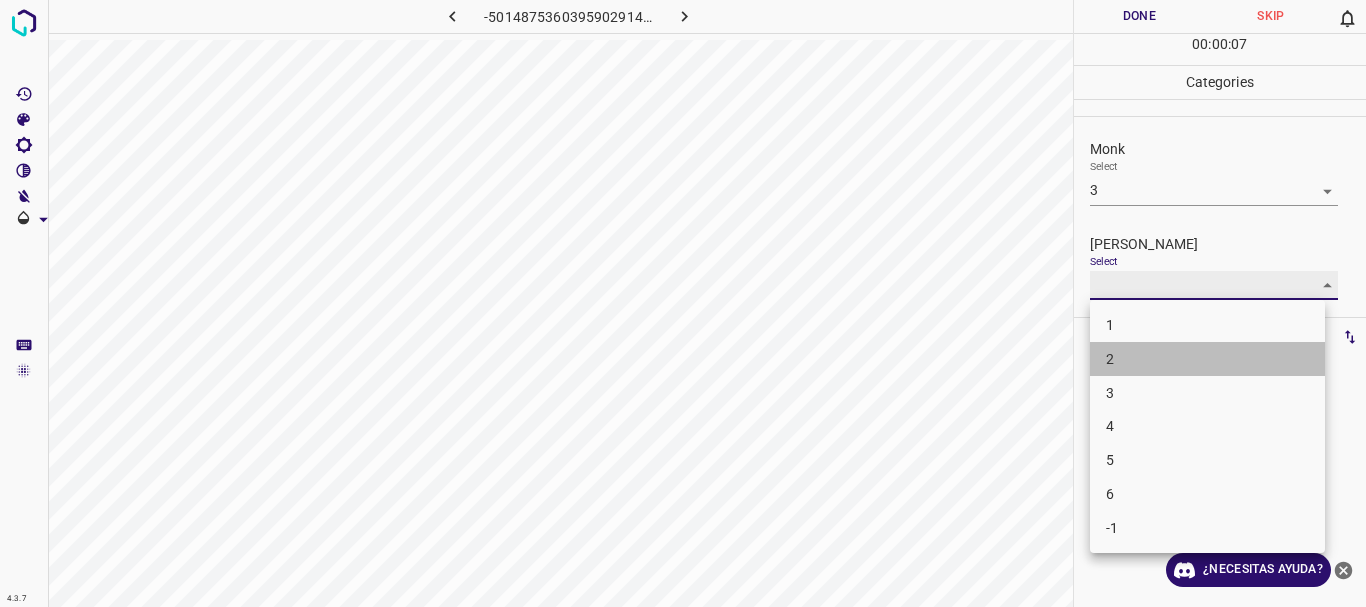 type on "2" 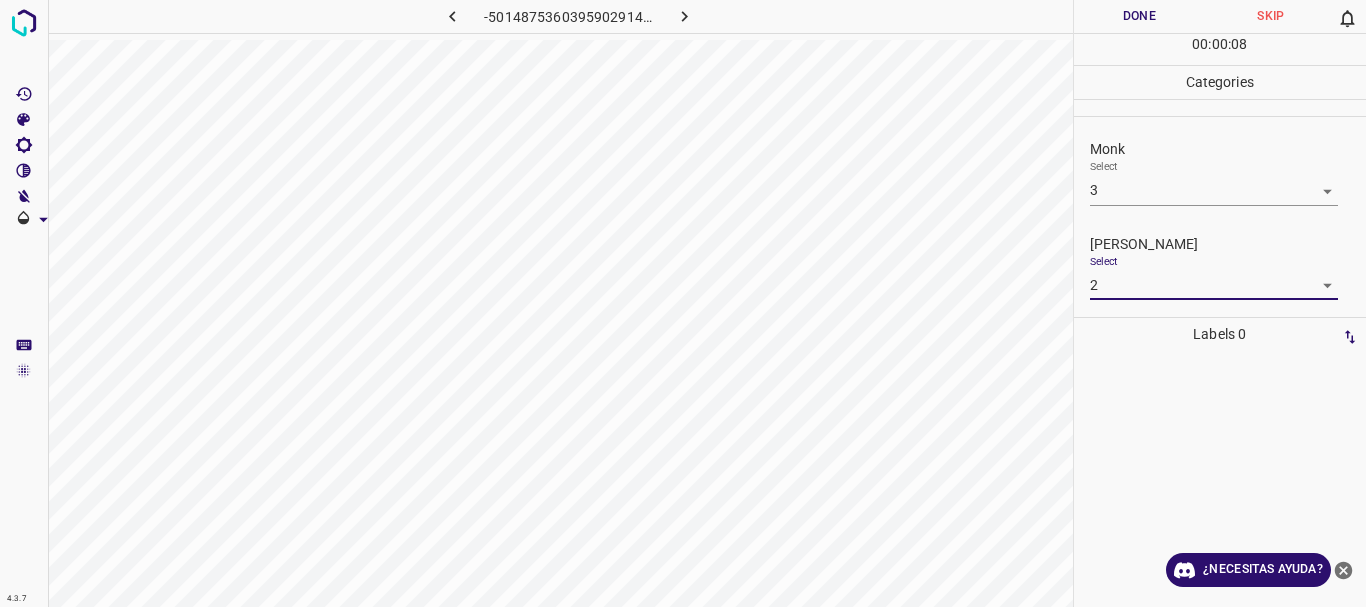 click on "Done" at bounding box center [1140, 16] 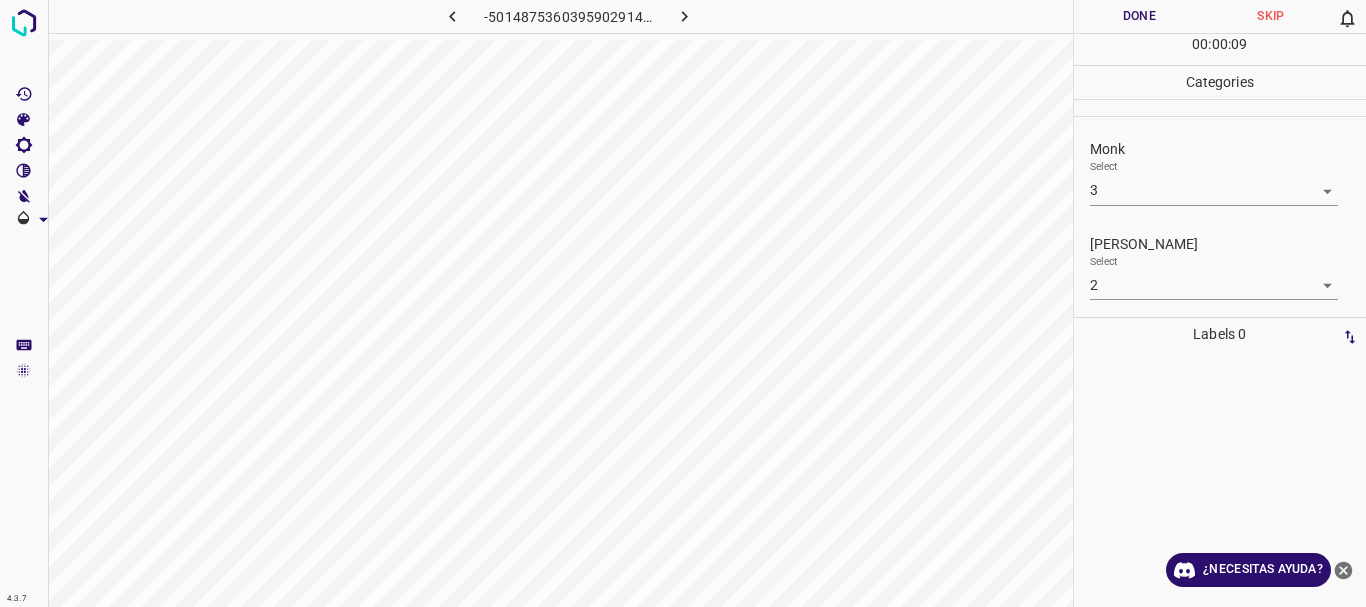 click 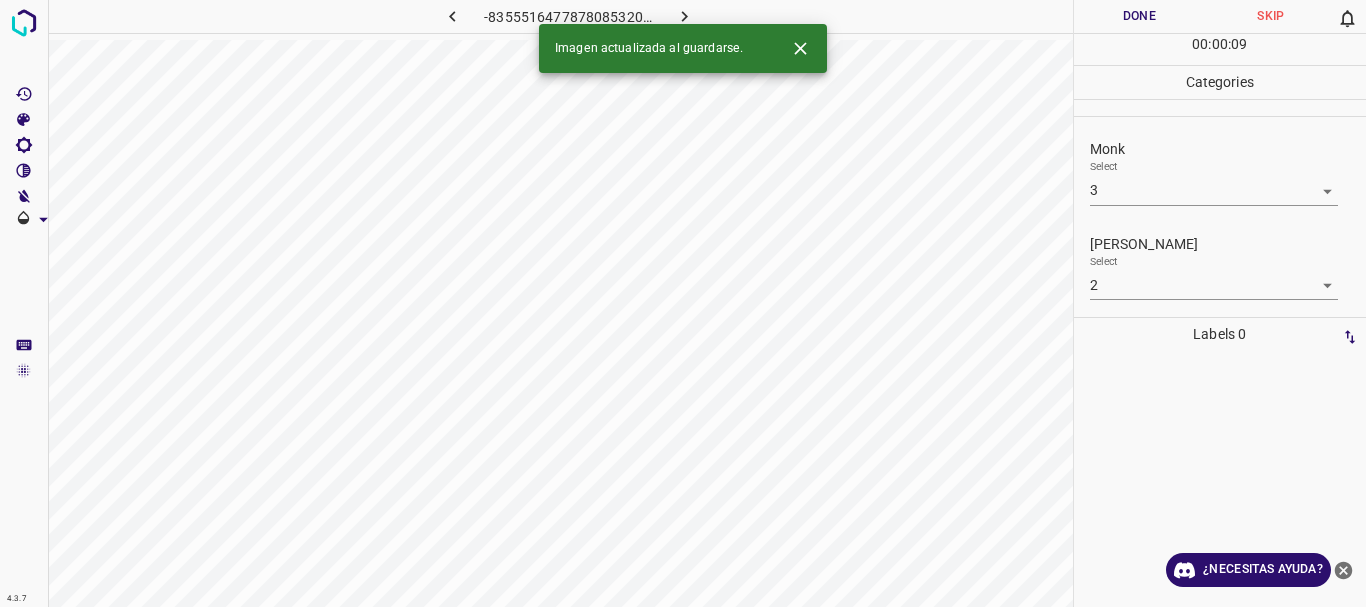 type 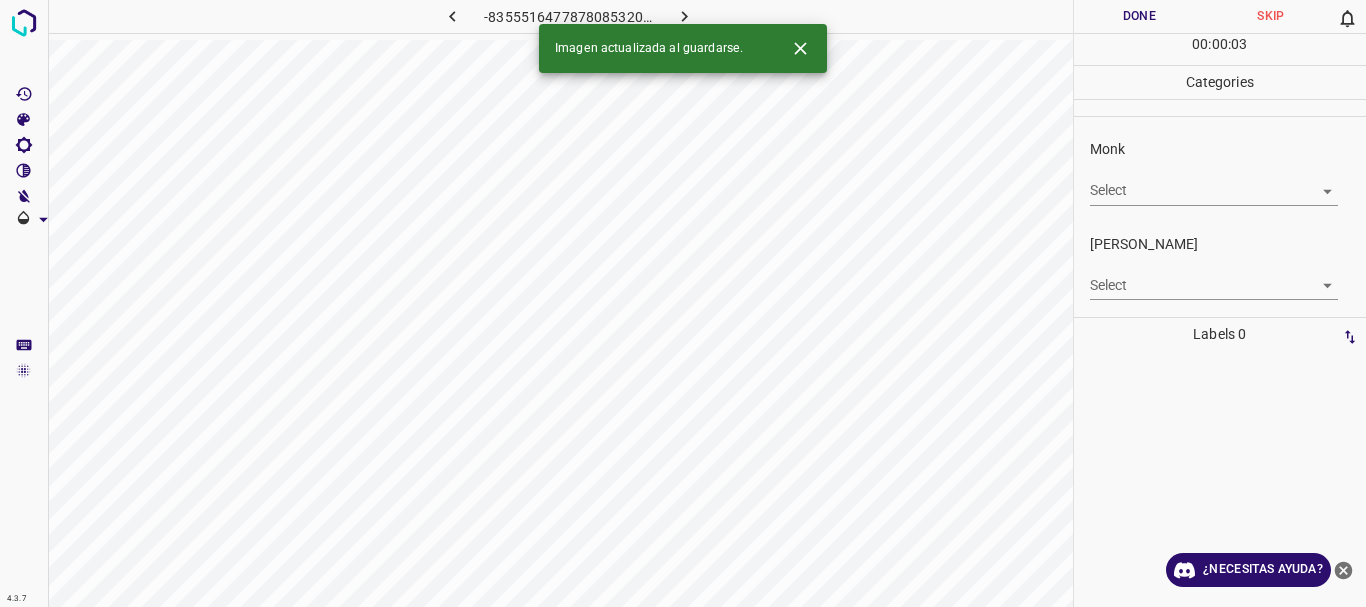 click on "4.3.7 -8355516477878085320.png Done Skip 0 00   : 00   : 03   Categories Monk   Select ​  [PERSON_NAME]   Select ​ Labels   0 Categories 1 Monk 2  [PERSON_NAME] Tools Space Change between modes (Draw & Edit) I Auto labeling R Restore zoom M Zoom in N Zoom out Delete Delete selecte label Filters Z Restore filters X Saturation filter C Brightness filter V Contrast filter B Gray scale filter General O Download Imagen actualizada al guardarse. ¿Necesitas ayuda? Texto original Valora esta traducción Tu opinión servirá para ayudar a mejorar el Traductor de Google - Texto - Esconder - Borrar" at bounding box center (683, 303) 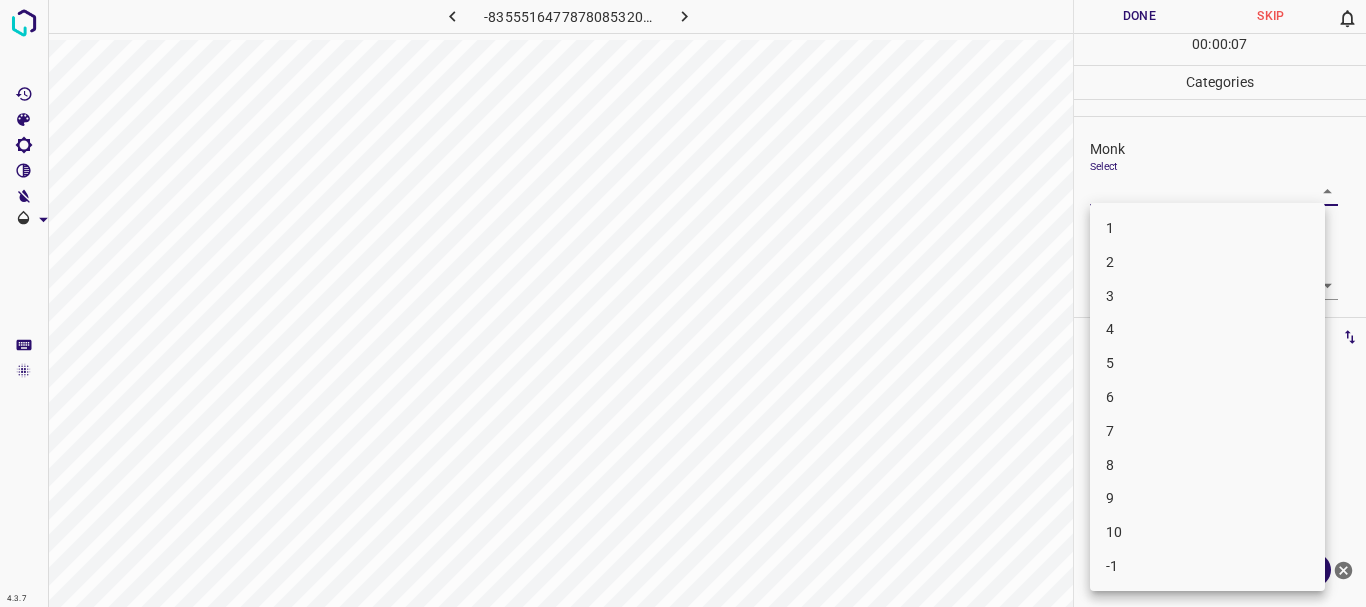 drag, startPoint x: 668, startPoint y: 9, endPoint x: 693, endPoint y: 25, distance: 29.681644 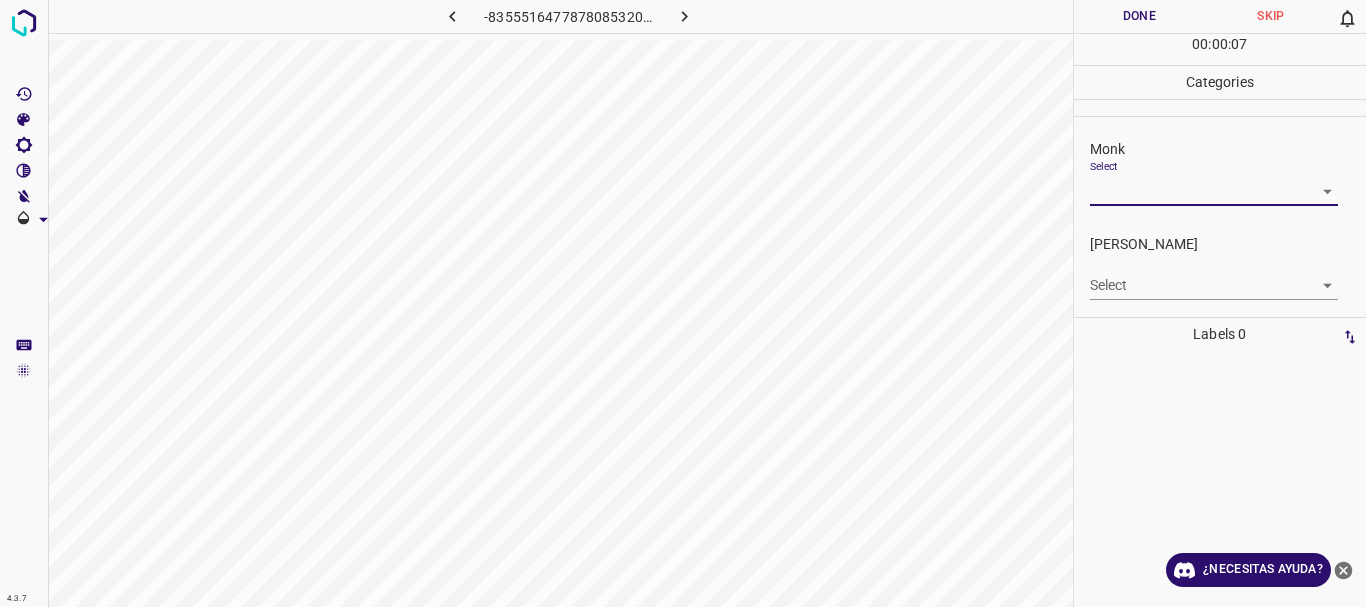click on "1 2 3 4 5 6 7 8 9 10 -1" at bounding box center (683, 303) 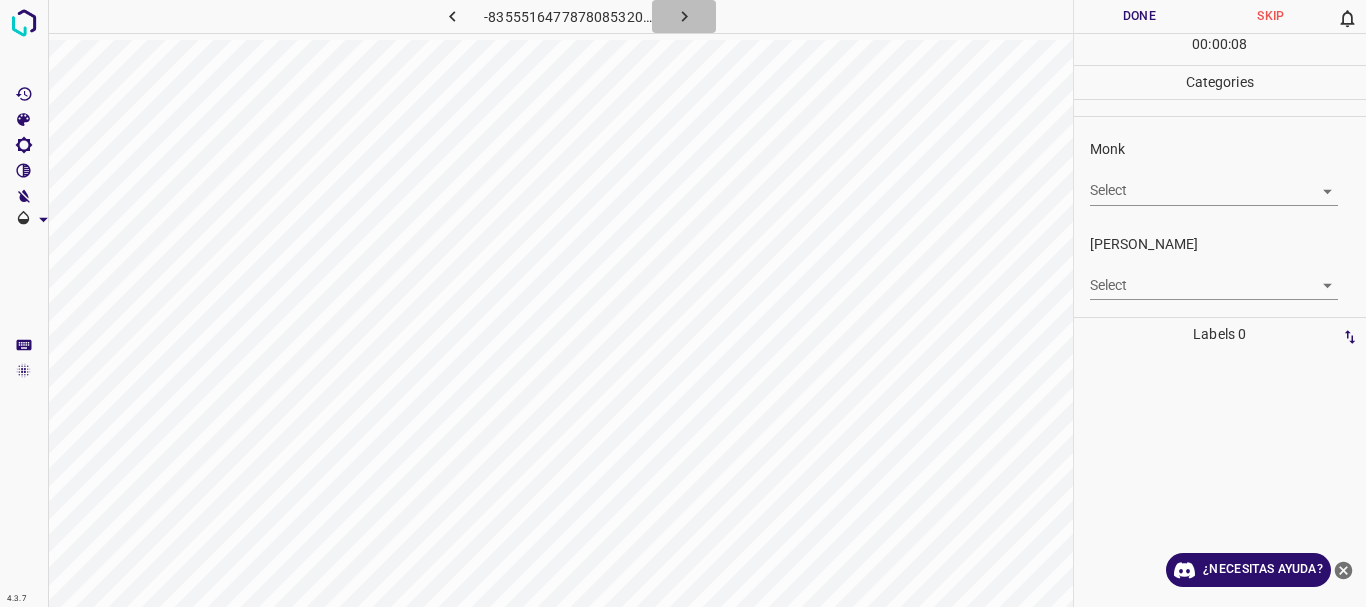 click 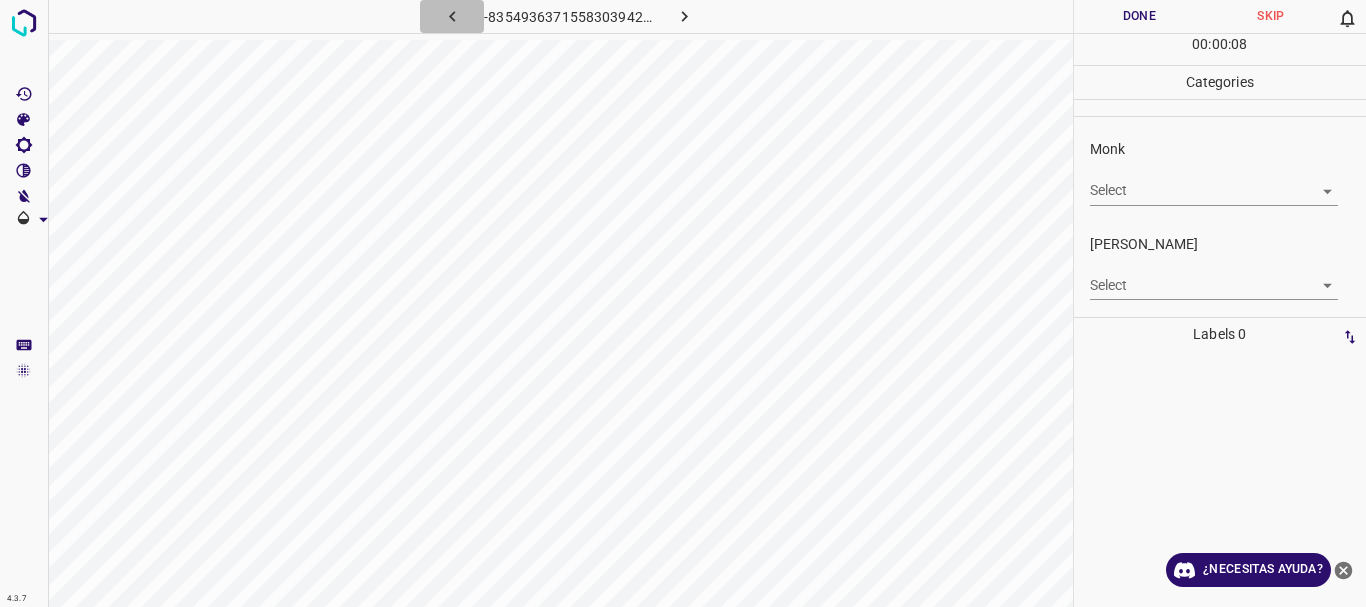 click 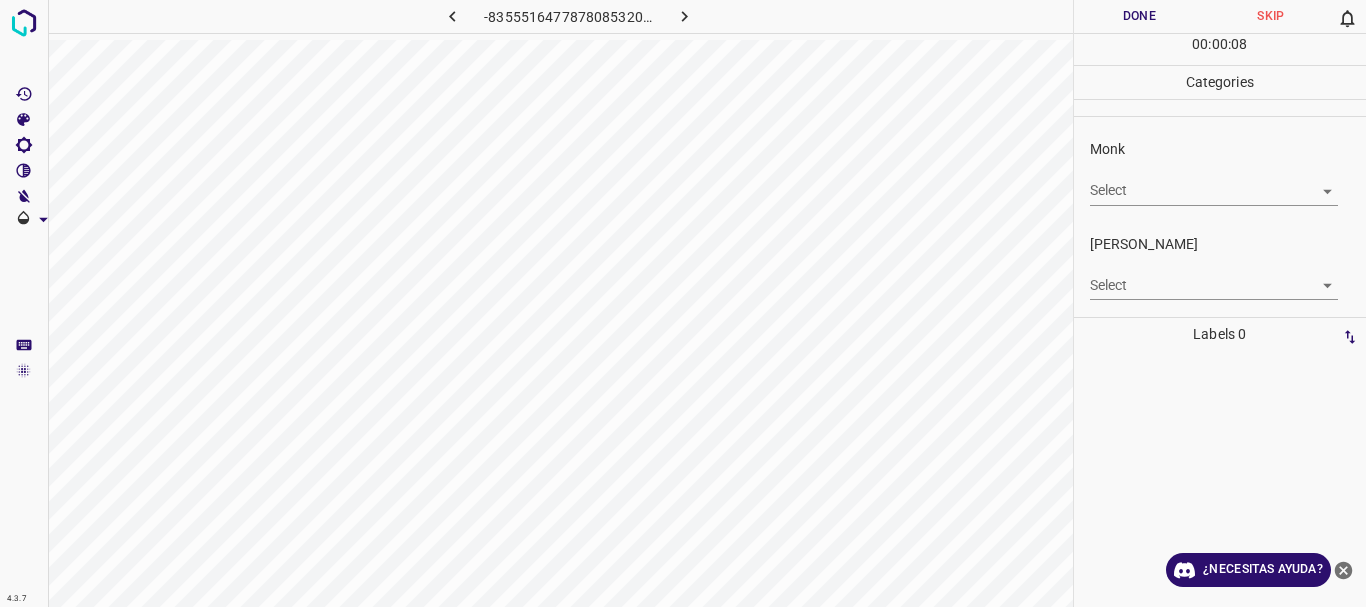 click on "4.3.7 -8355516477878085320.png Done Skip 0 00   : 00   : 08   Categories Monk   Select ​  [PERSON_NAME]   Select ​ Labels   0 Categories 1 Monk 2  [PERSON_NAME] Tools Space Change between modes (Draw & Edit) I Auto labeling R Restore zoom M Zoom in N Zoom out Delete Delete selecte label Filters Z Restore filters X Saturation filter C Brightness filter V Contrast filter B Gray scale filter General O Download ¿Necesitas ayuda? Texto original Valora esta traducción Tu opinión servirá para ayudar a mejorar el Traductor de Google - Texto - Esconder - Borrar" at bounding box center (683, 303) 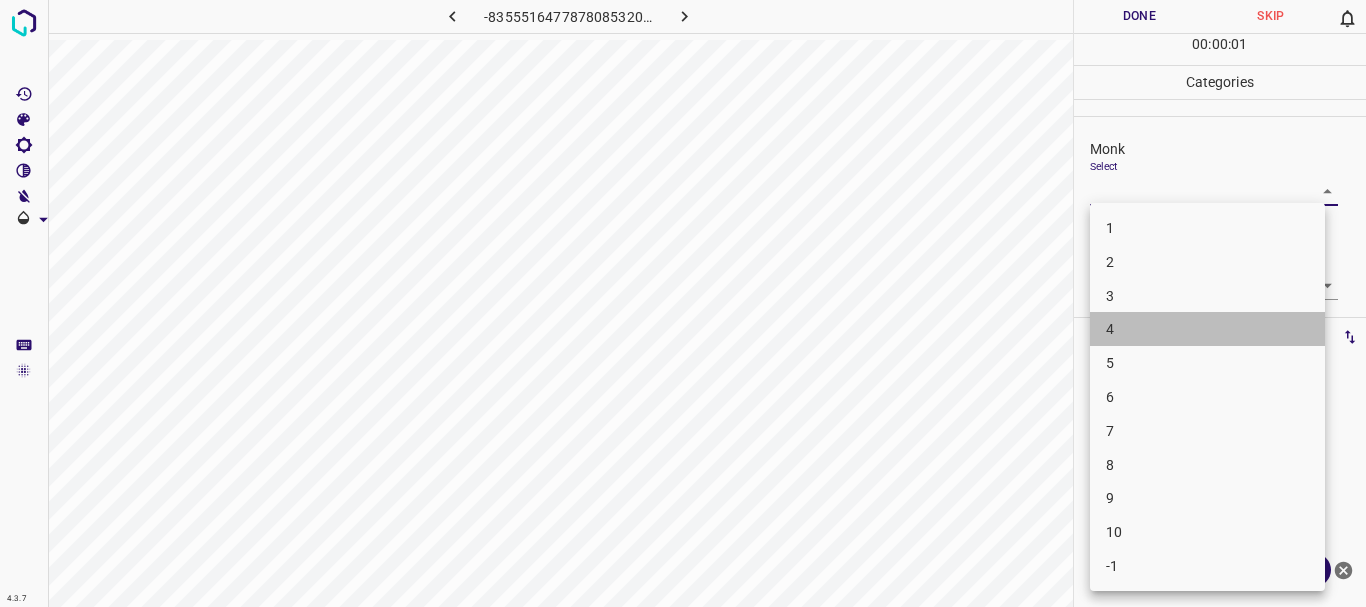 click on "4" at bounding box center (1207, 329) 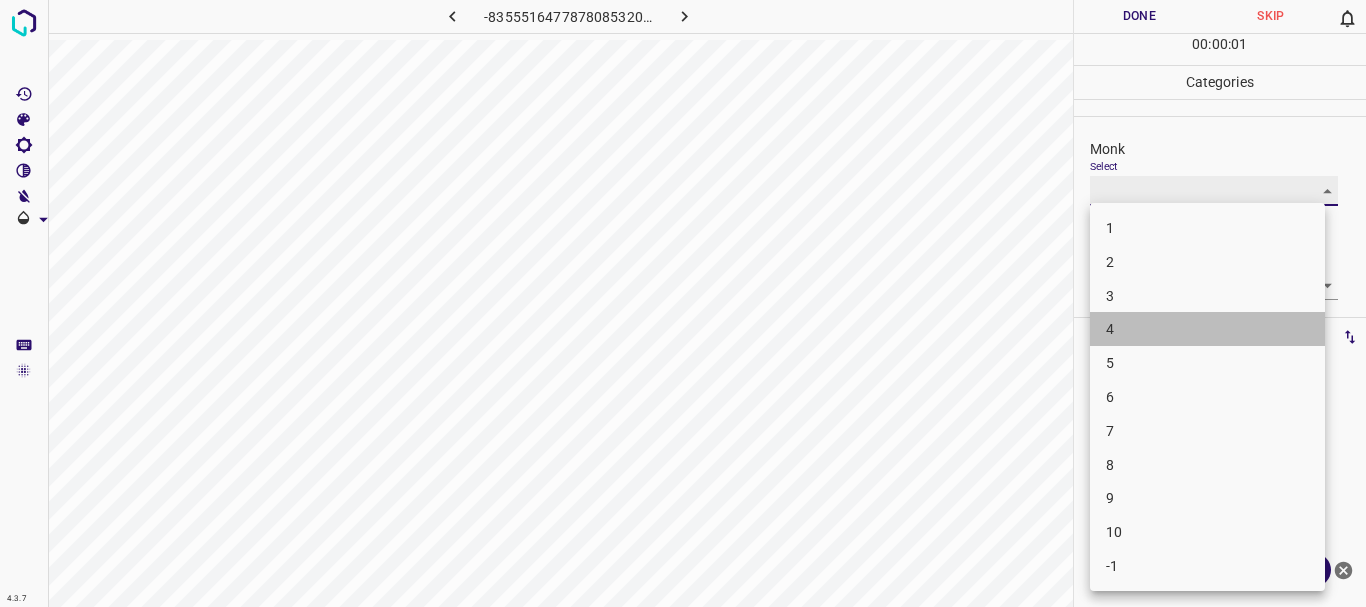 type on "4" 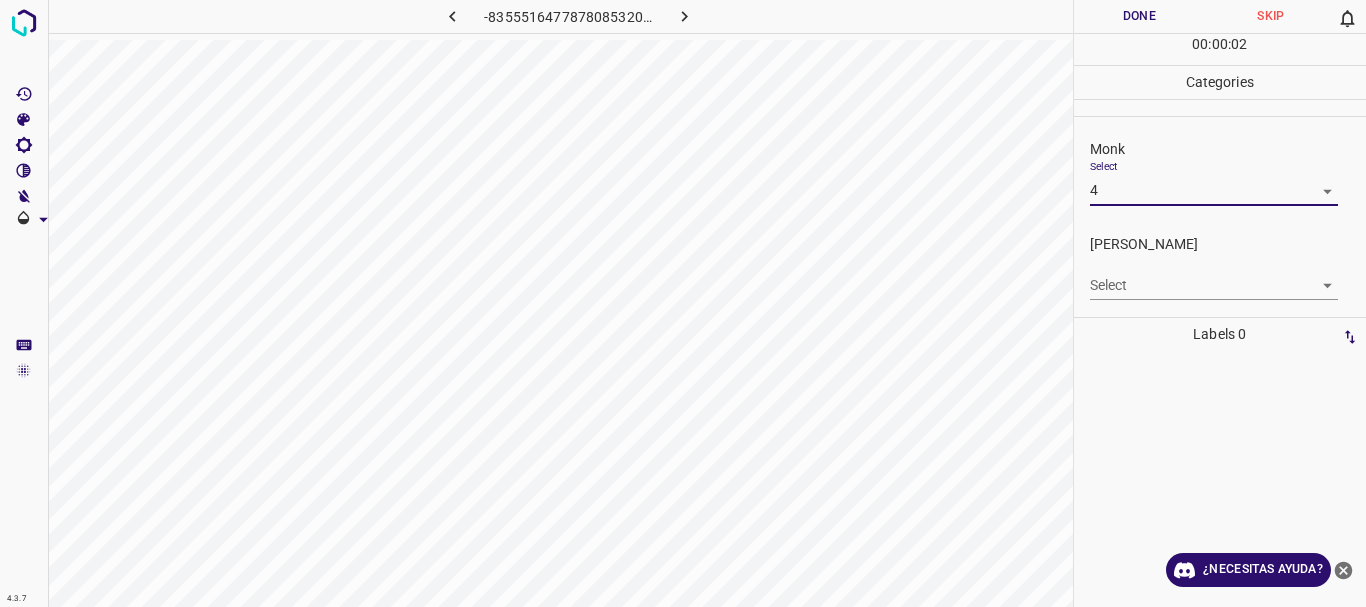 click on "4.3.7 -8355516477878085320.png Done Skip 0 00   : 00   : 02   Categories Monk   Select 4 4  [PERSON_NAME]   Select ​ Labels   0 Categories 1 Monk 2  [PERSON_NAME] Tools Space Change between modes (Draw & Edit) I Auto labeling R Restore zoom M Zoom in N Zoom out Delete Delete selecte label Filters Z Restore filters X Saturation filter C Brightness filter V Contrast filter B Gray scale filter General O Download ¿Necesitas ayuda? Texto original Valora esta traducción Tu opinión servirá para ayudar a mejorar el Traductor de Google - Texto - Esconder - Borrar" at bounding box center (683, 303) 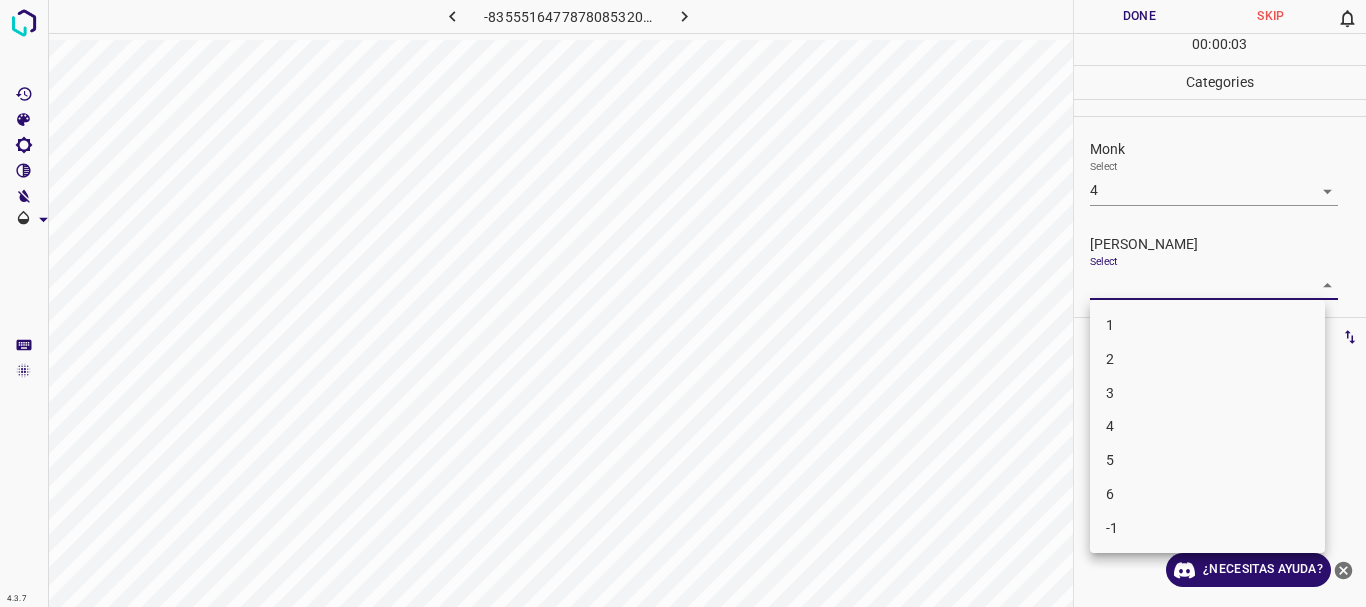 click on "1" at bounding box center (1207, 325) 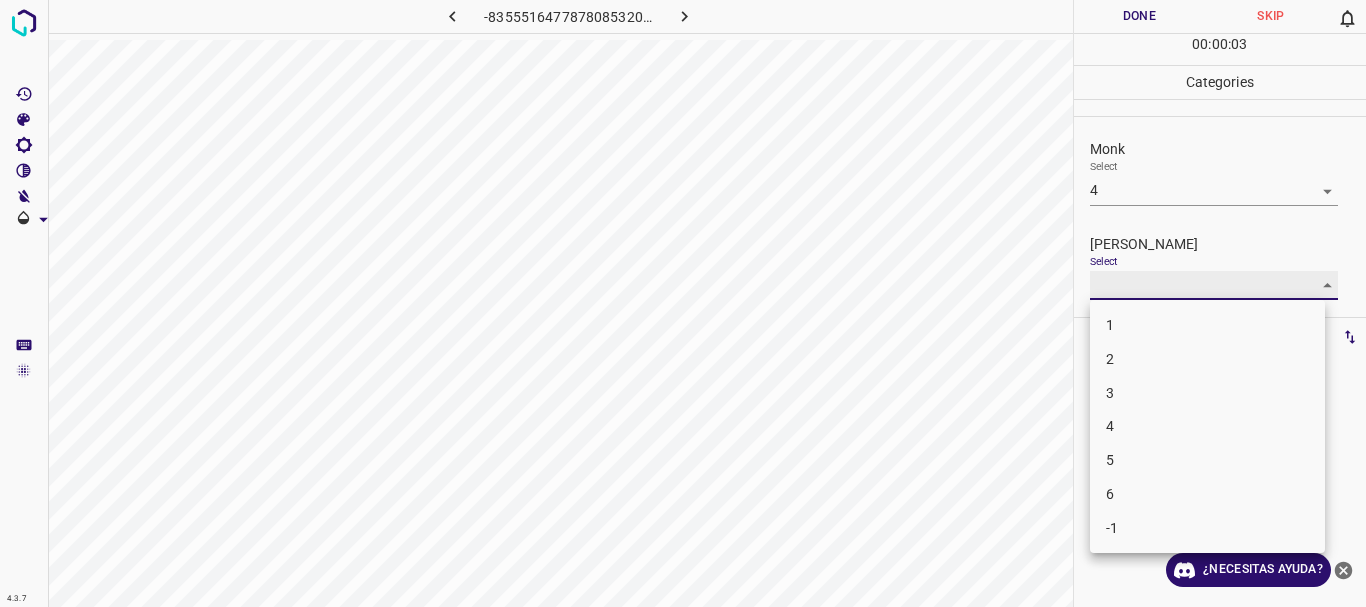 type on "1" 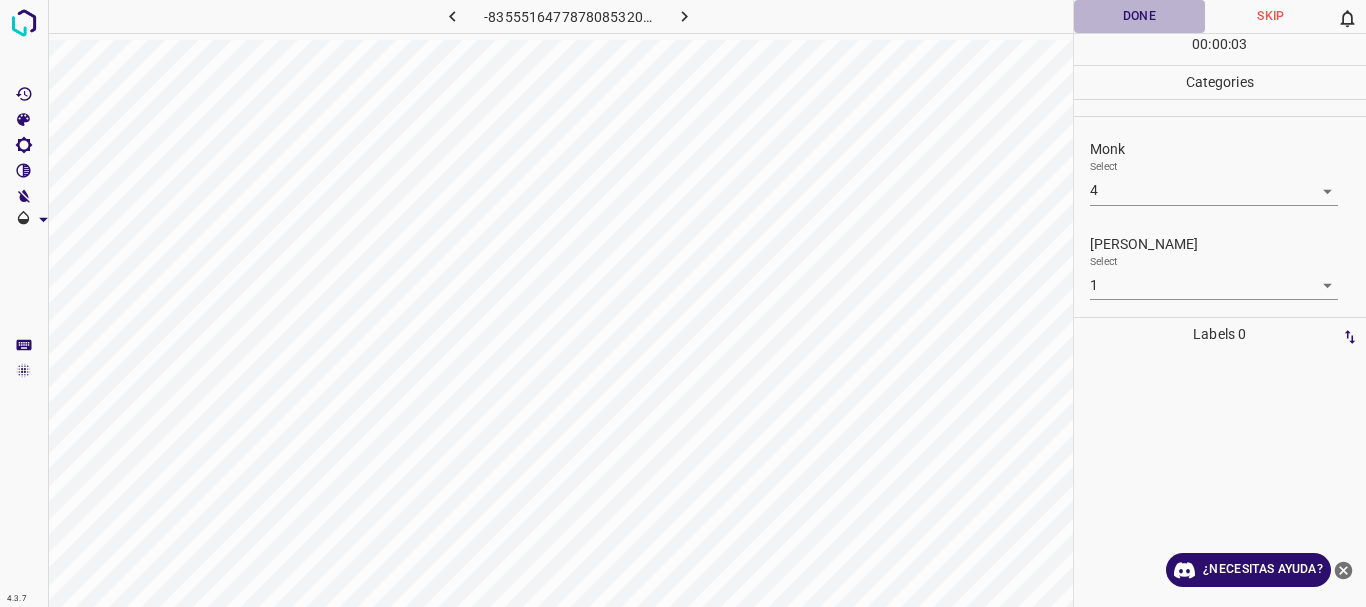 click on "Done" at bounding box center (1140, 16) 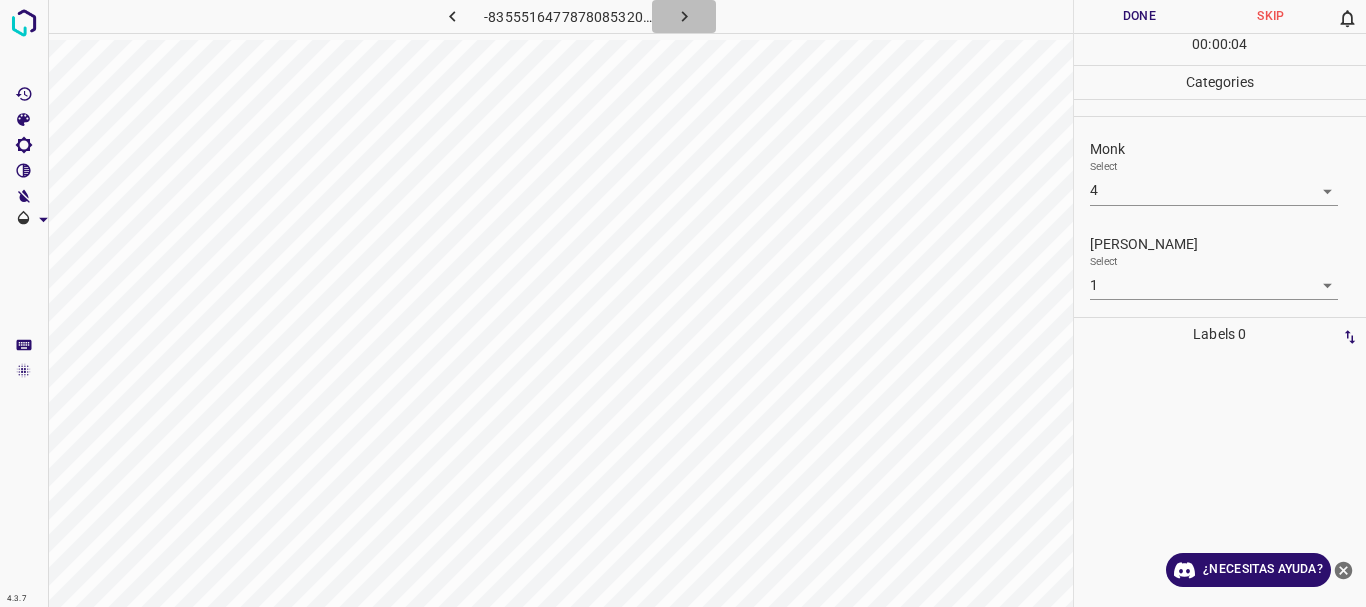 click at bounding box center (684, 16) 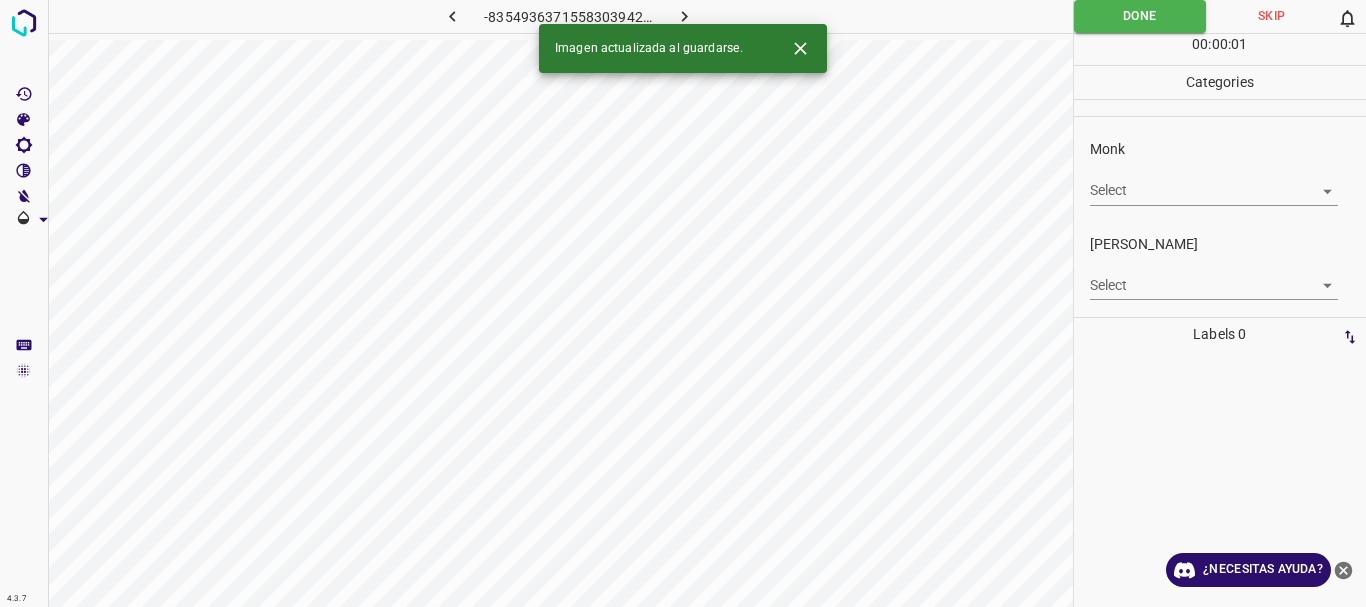 click on "4.3.7 -8354936371558303942.png Done Skip 0 00   : 00   : 01   Categories Monk   Select ​  [PERSON_NAME]   Select ​ Labels   0 Categories 1 Monk 2  [PERSON_NAME] Tools Space Change between modes (Draw & Edit) I Auto labeling R Restore zoom M Zoom in N Zoom out Delete Delete selecte label Filters Z Restore filters X Saturation filter C Brightness filter V Contrast filter B Gray scale filter General O Download Imagen actualizada al guardarse. ¿Necesitas ayuda? Texto original Valora esta traducción Tu opinión servirá para ayudar a mejorar el Traductor de Google - Texto - Esconder - Borrar" at bounding box center (683, 303) 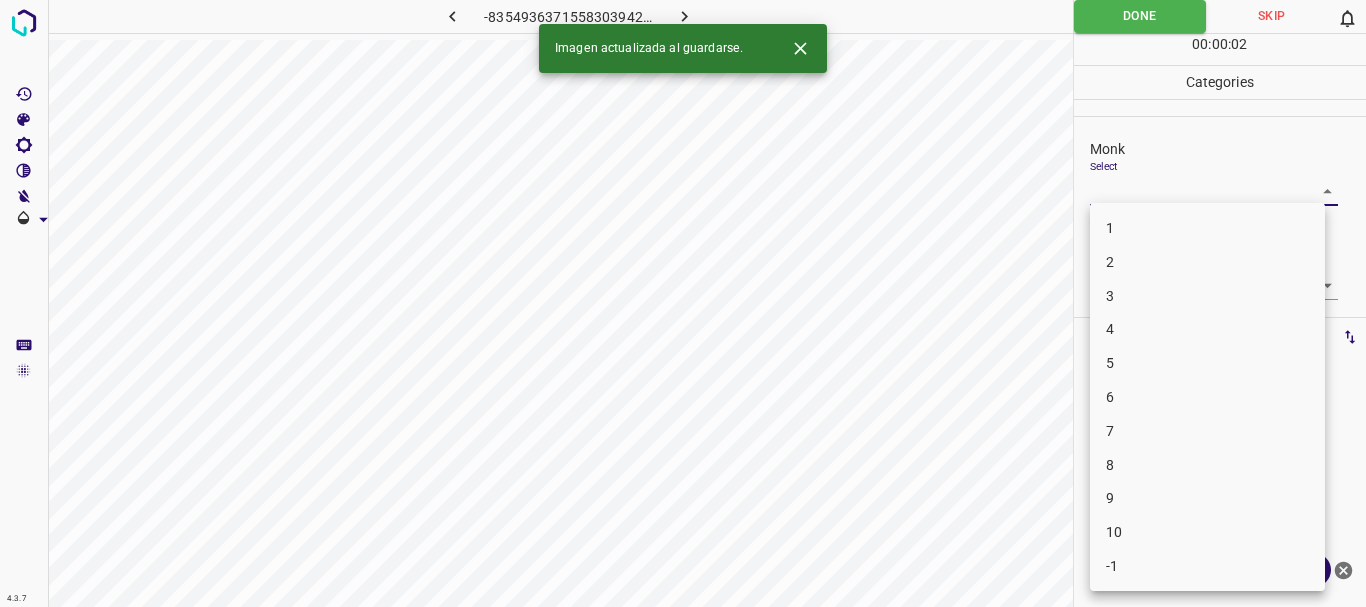 click on "4" at bounding box center (1110, 329) 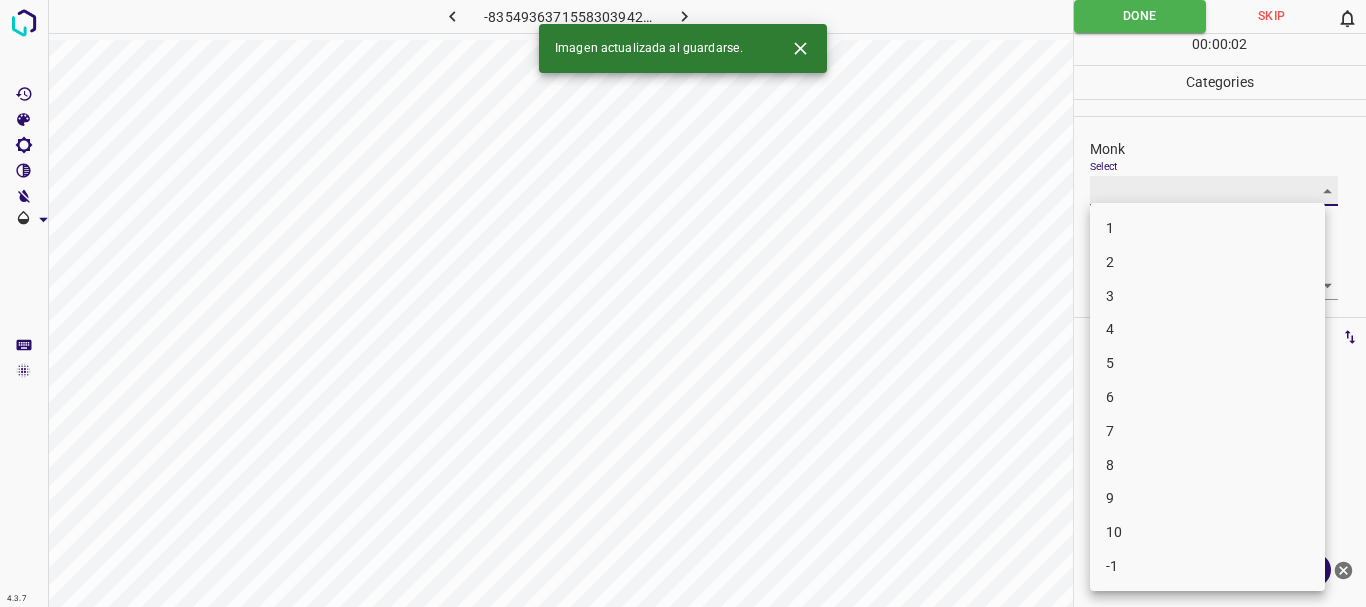 type on "4" 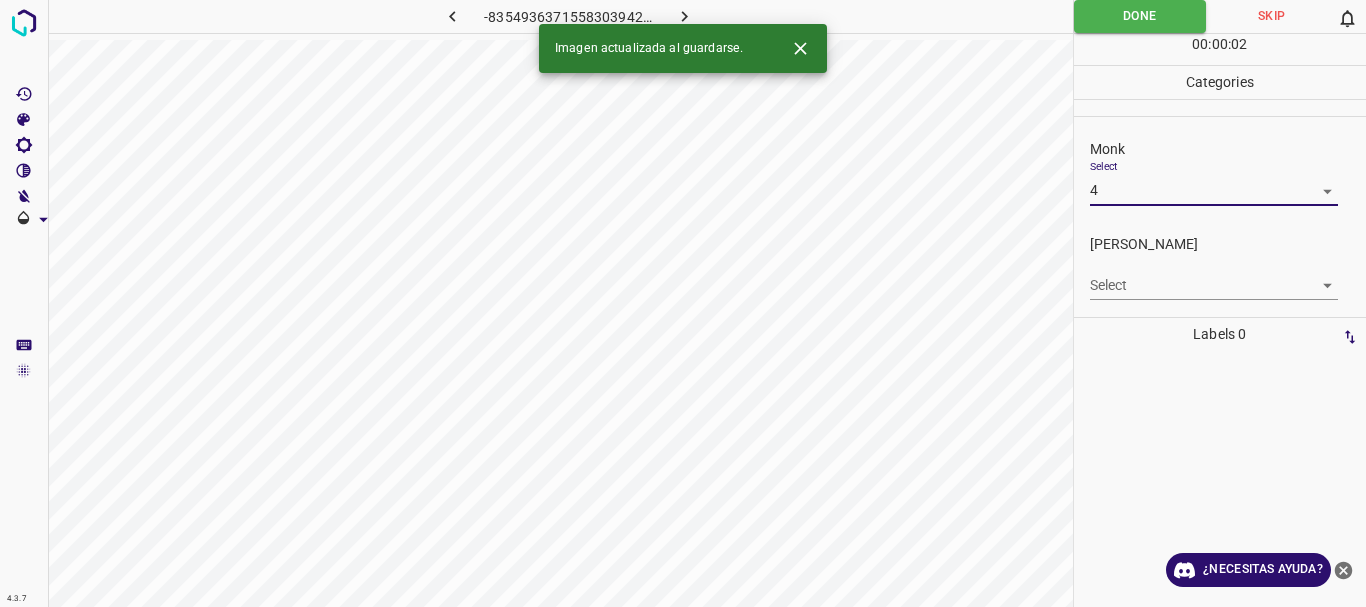 click on "4.3.7 -8354936371558303942.png Done Skip 0 00   : 00   : 02   Categories Monk   Select 4 4  [PERSON_NAME]   Select ​ Labels   0 Categories 1 Monk 2  [PERSON_NAME] Tools Space Change between modes (Draw & Edit) I Auto labeling R Restore zoom M Zoom in N Zoom out Delete Delete selecte label Filters Z Restore filters X Saturation filter C Brightness filter V Contrast filter B Gray scale filter General O Download Imagen actualizada al guardarse. ¿Necesitas ayuda? Texto original Valora esta traducción Tu opinión servirá para ayudar a mejorar el Traductor de Google - Texto - Esconder - Borrar" at bounding box center [683, 303] 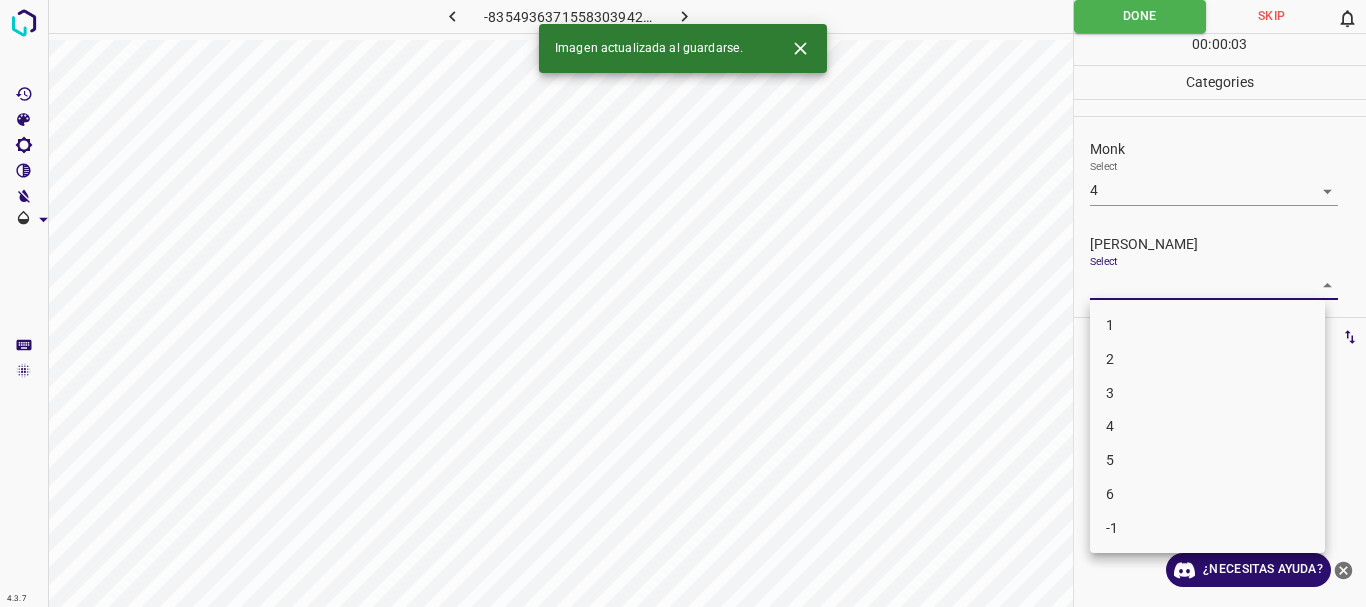 drag, startPoint x: 1134, startPoint y: 368, endPoint x: 1124, endPoint y: 391, distance: 25.079872 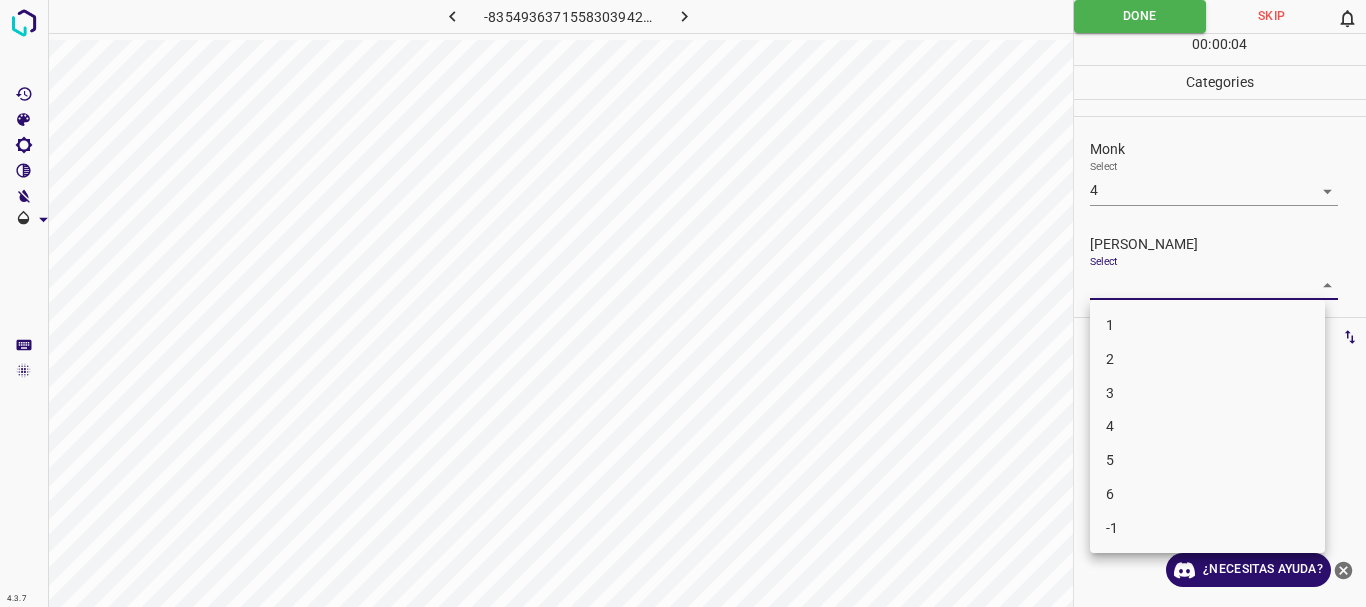 click on "3" at bounding box center [1207, 393] 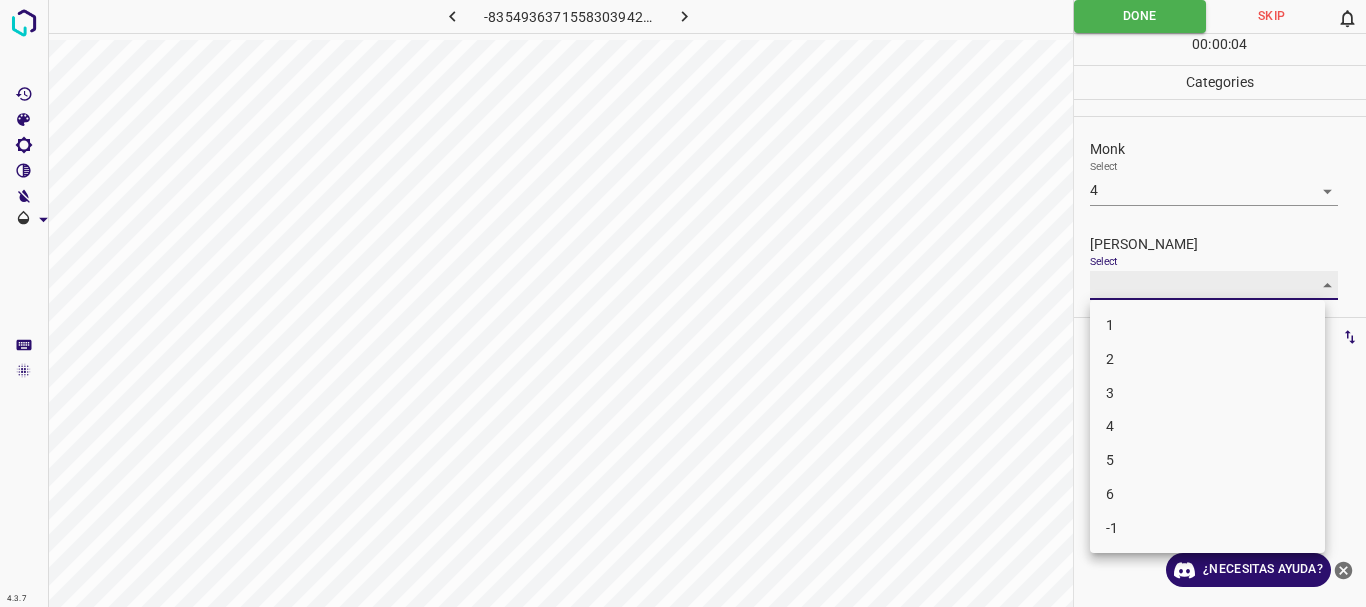 type on "3" 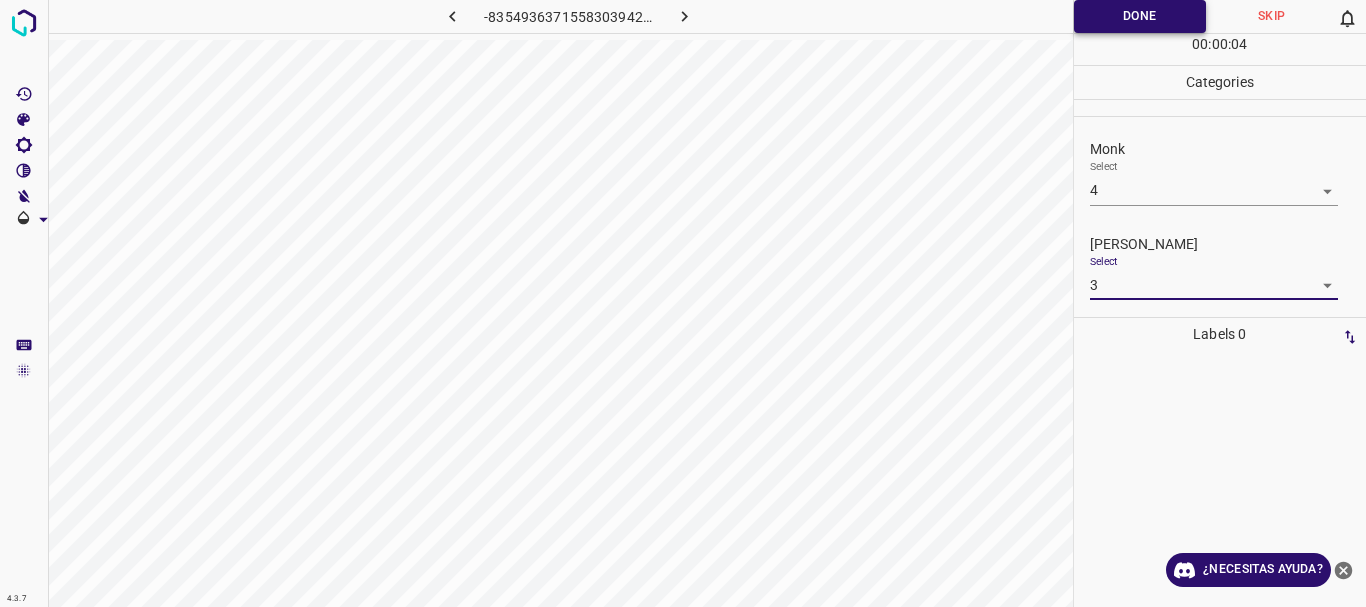 click on "Done" at bounding box center [1140, 16] 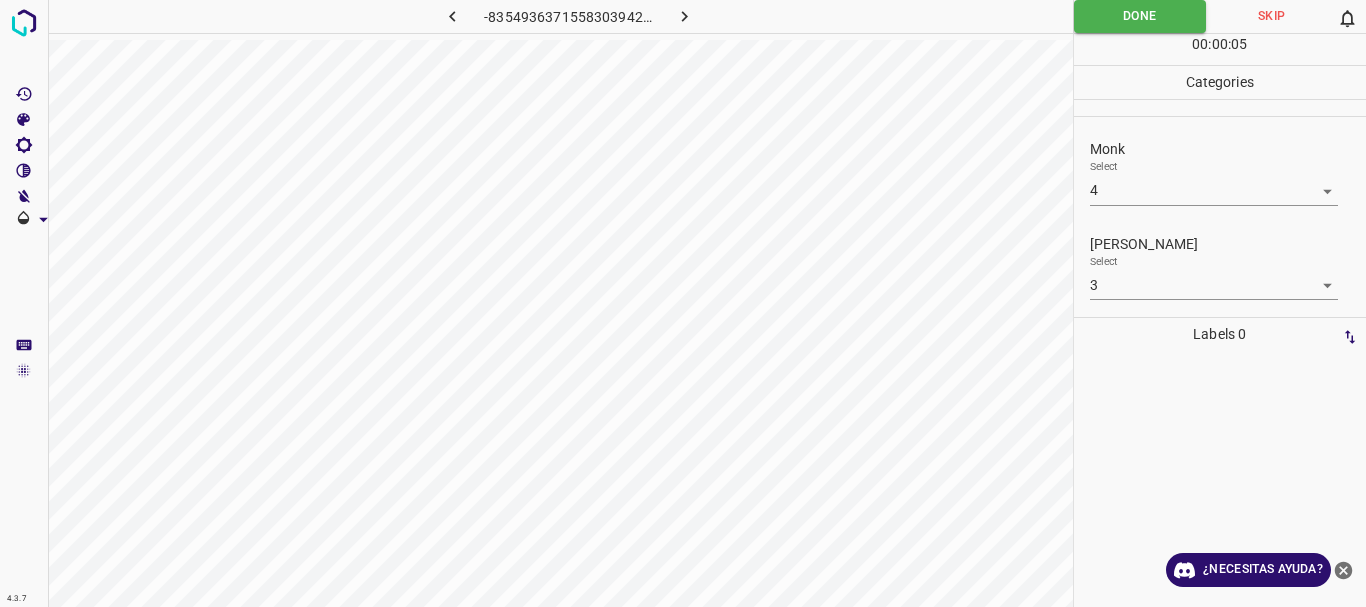 click 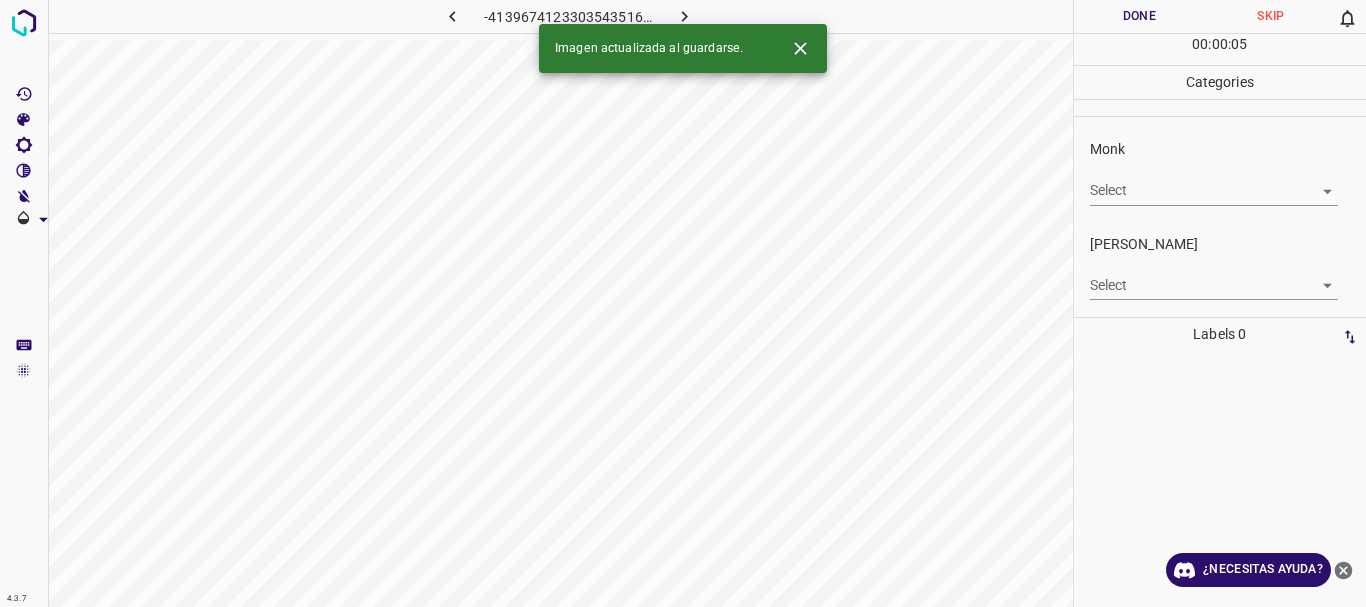 click on "4.3.7 -4139674123303543516.png Done Skip 0 00   : 00   : 05   Categories Monk   Select ​  [PERSON_NAME]   Select ​ Labels   0 Categories 1 Monk 2  [PERSON_NAME] Tools Space Change between modes (Draw & Edit) I Auto labeling R Restore zoom M Zoom in N Zoom out Delete Delete selecte label Filters Z Restore filters X Saturation filter C Brightness filter V Contrast filter B Gray scale filter General O Download Imagen actualizada al guardarse. ¿Necesitas ayuda? Texto original Valora esta traducción Tu opinión servirá para ayudar a mejorar el Traductor de Google - Texto - Esconder - Borrar" at bounding box center (683, 303) 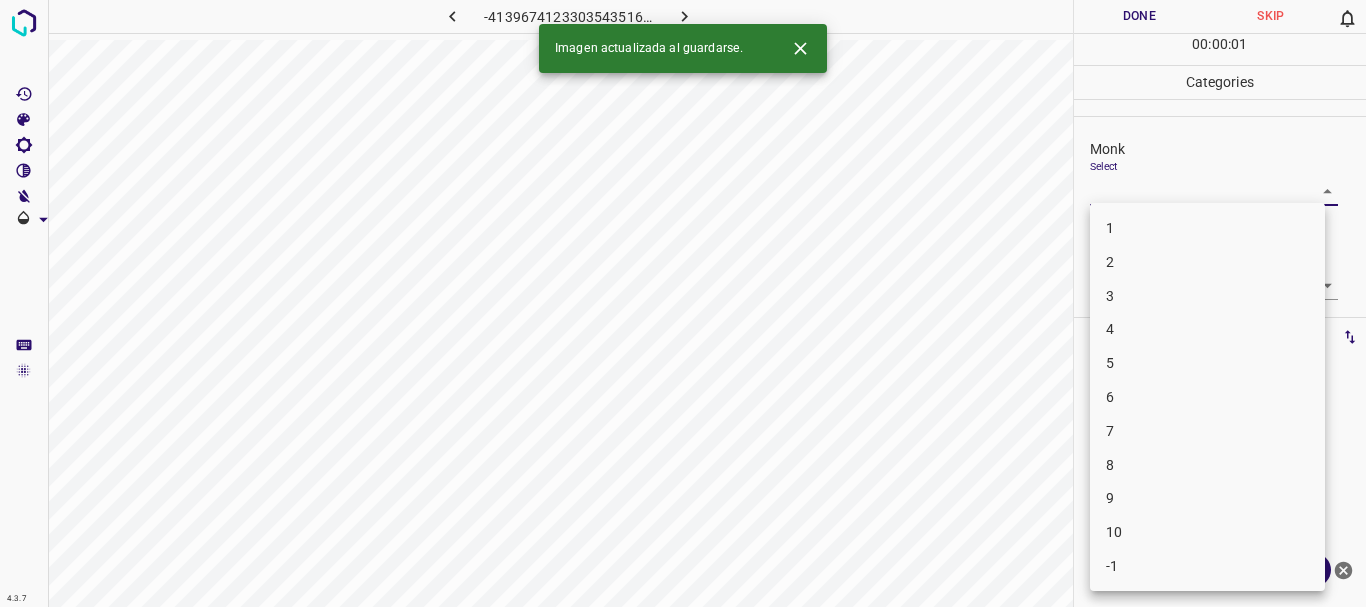 click on "3" at bounding box center [1207, 296] 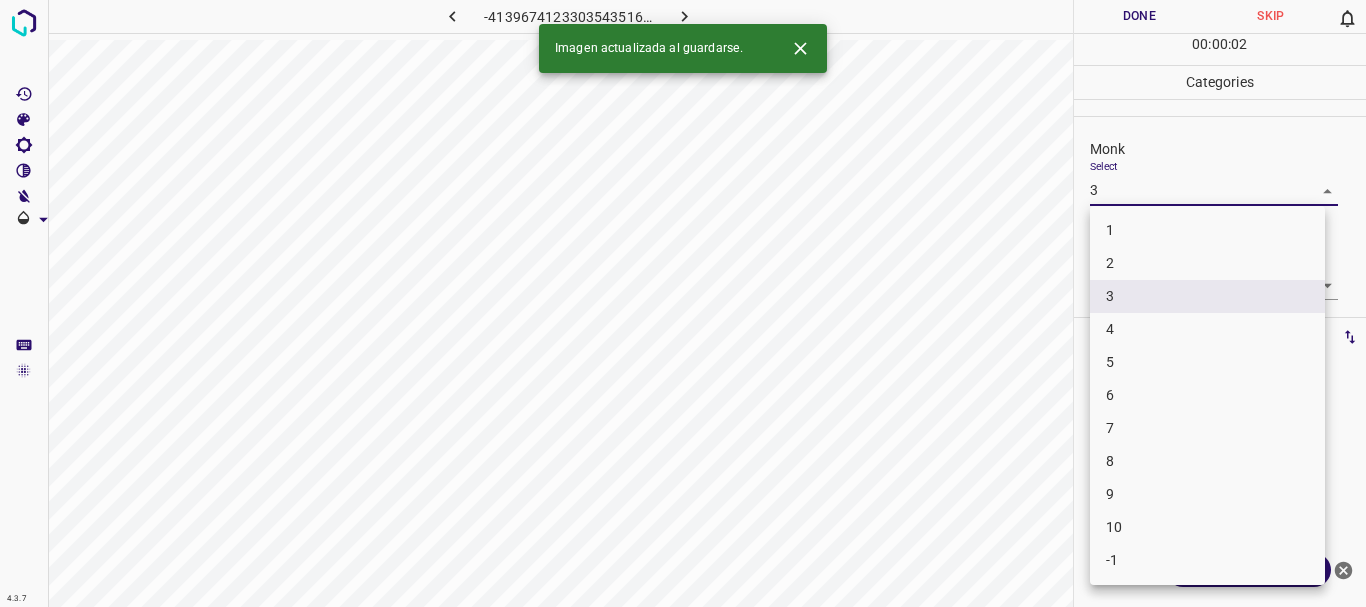 click on "4.3.7 -4139674123303543516.png Done Skip 0 00   : 00   : 02   Categories Monk   Select 3 3  [PERSON_NAME]   Select ​ Labels   0 Categories 1 Monk 2  [PERSON_NAME] Tools Space Change between modes (Draw & Edit) I Auto labeling R Restore zoom M Zoom in N Zoom out Delete Delete selecte label Filters Z Restore filters X Saturation filter C Brightness filter V Contrast filter B Gray scale filter General O Download Imagen actualizada al guardarse. ¿Necesitas ayuda? Texto original Valora esta traducción Tu opinión servirá para ayudar a mejorar el Traductor de Google - Texto - Esconder - Borrar 1 2 3 4 5 6 7 8 9 10 -1" at bounding box center (683, 303) 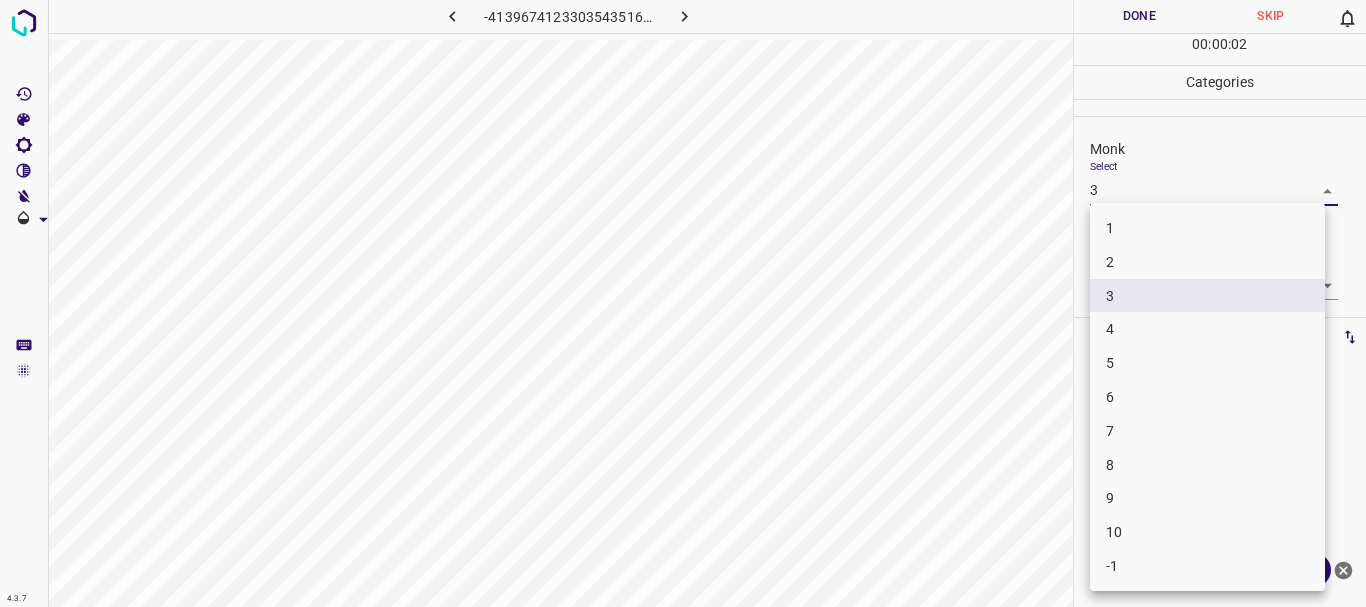 click on "4" at bounding box center (1207, 329) 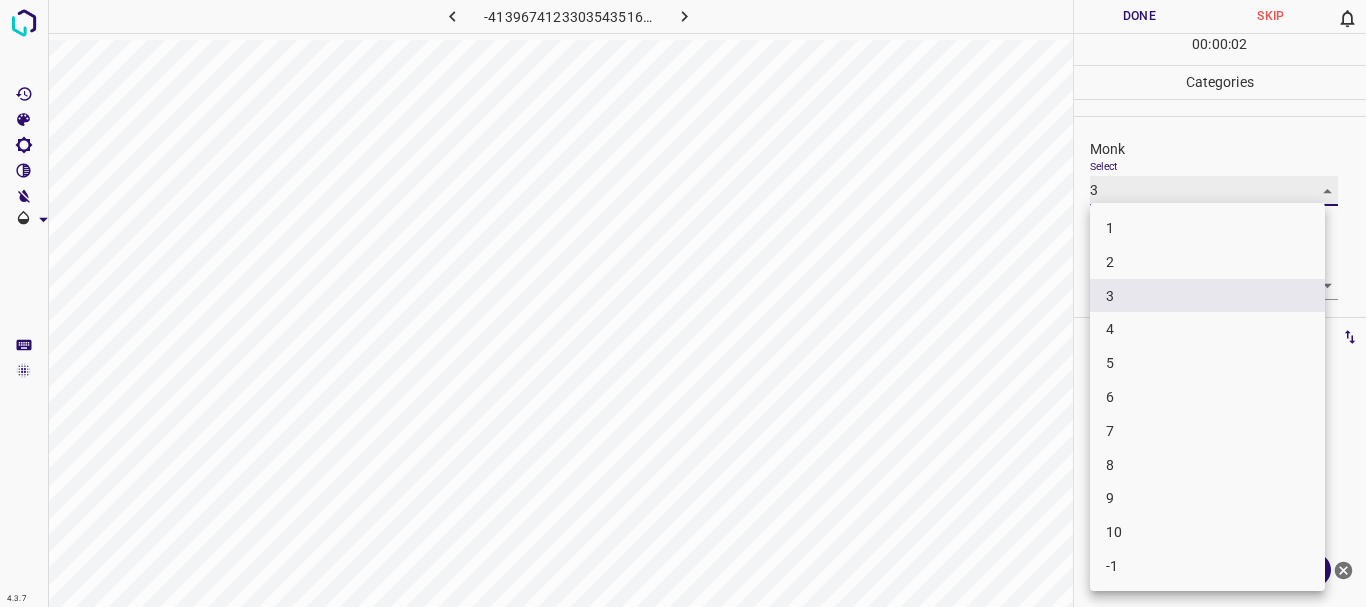 type on "4" 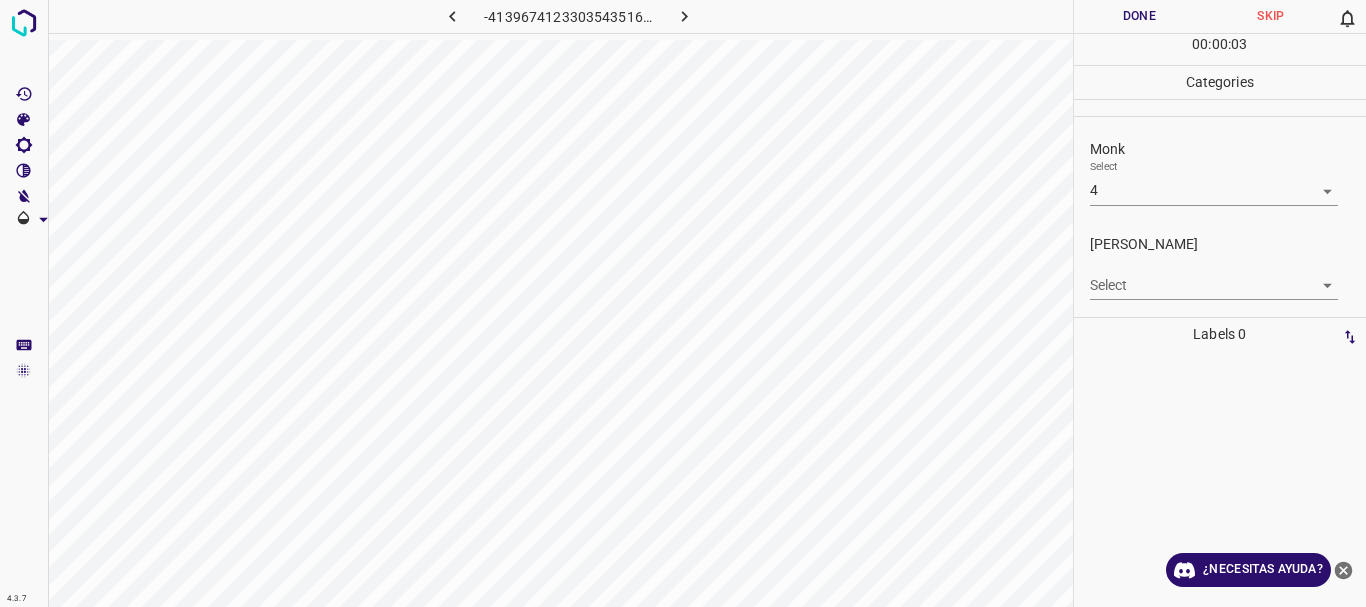 click on "Select ​" at bounding box center (1214, 277) 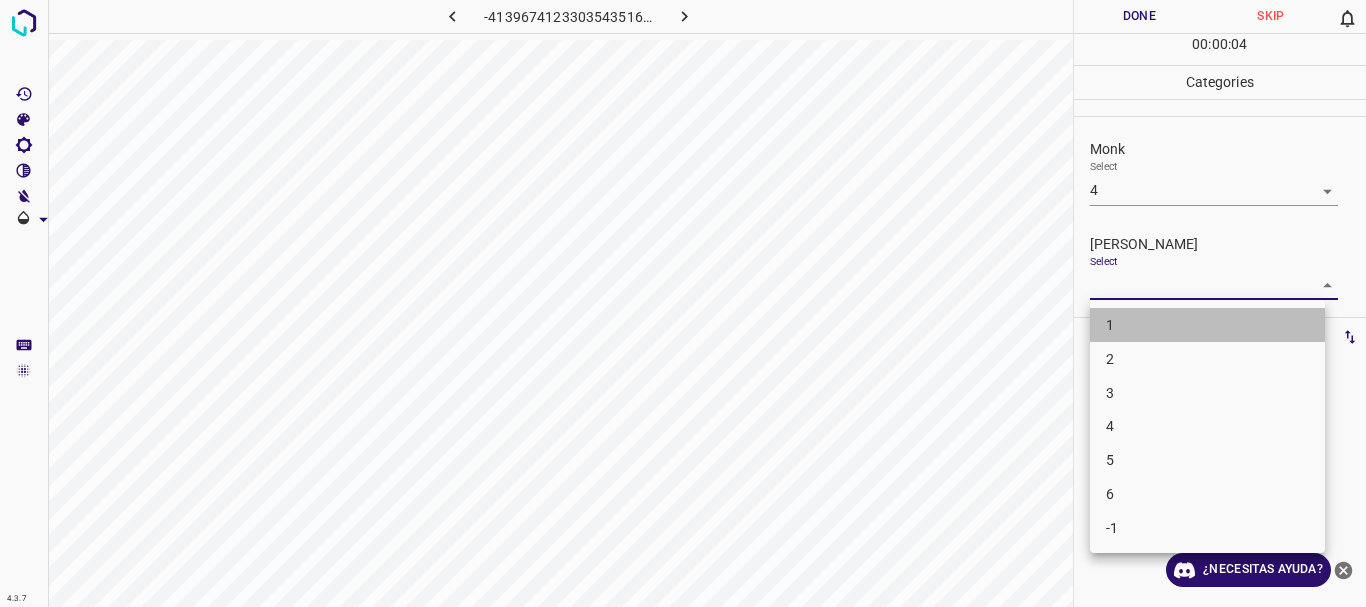 click on "1" at bounding box center (1207, 325) 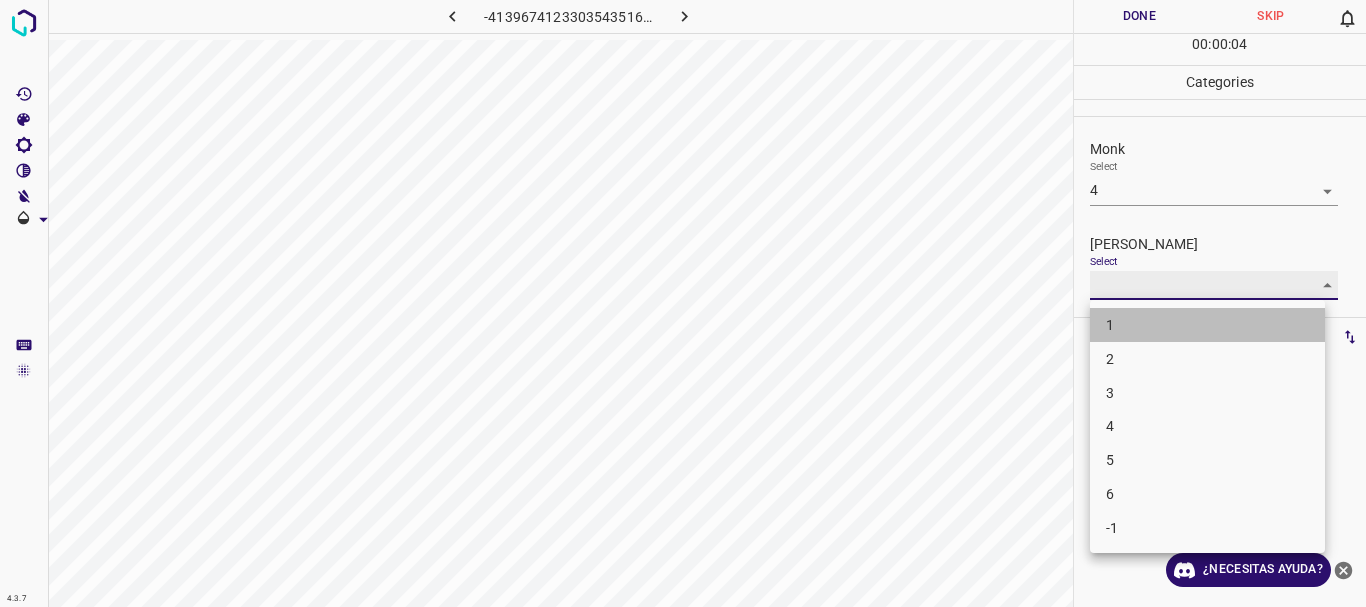 type on "1" 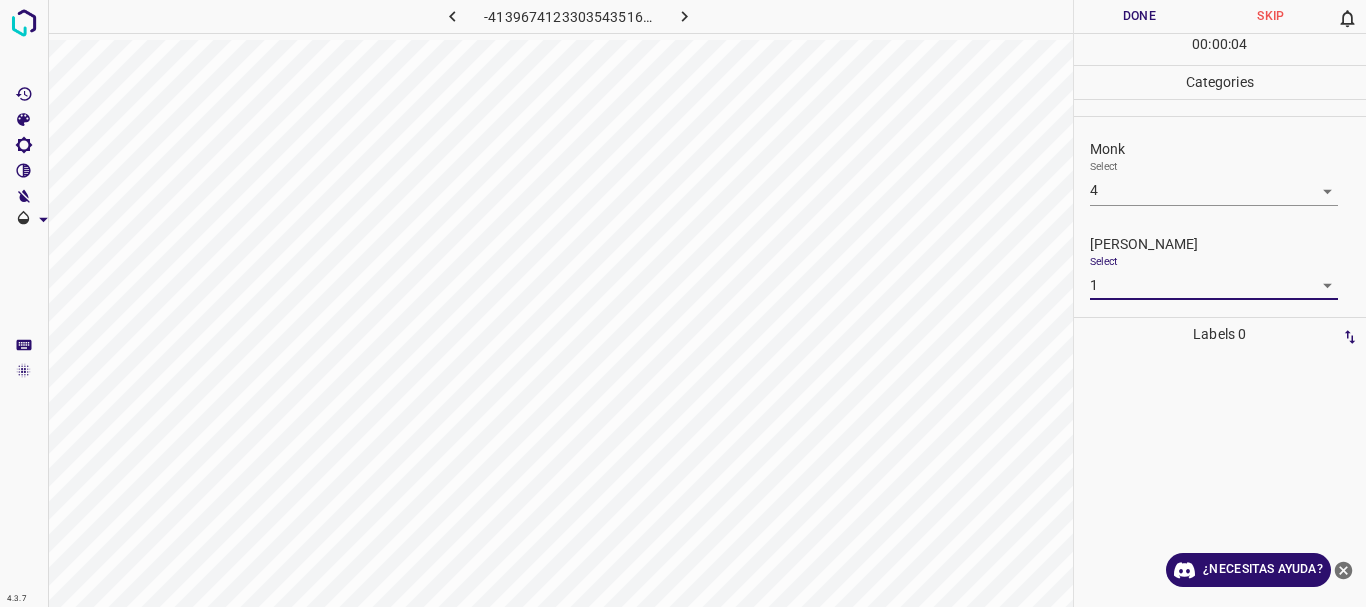 click on "Done" at bounding box center [1140, 16] 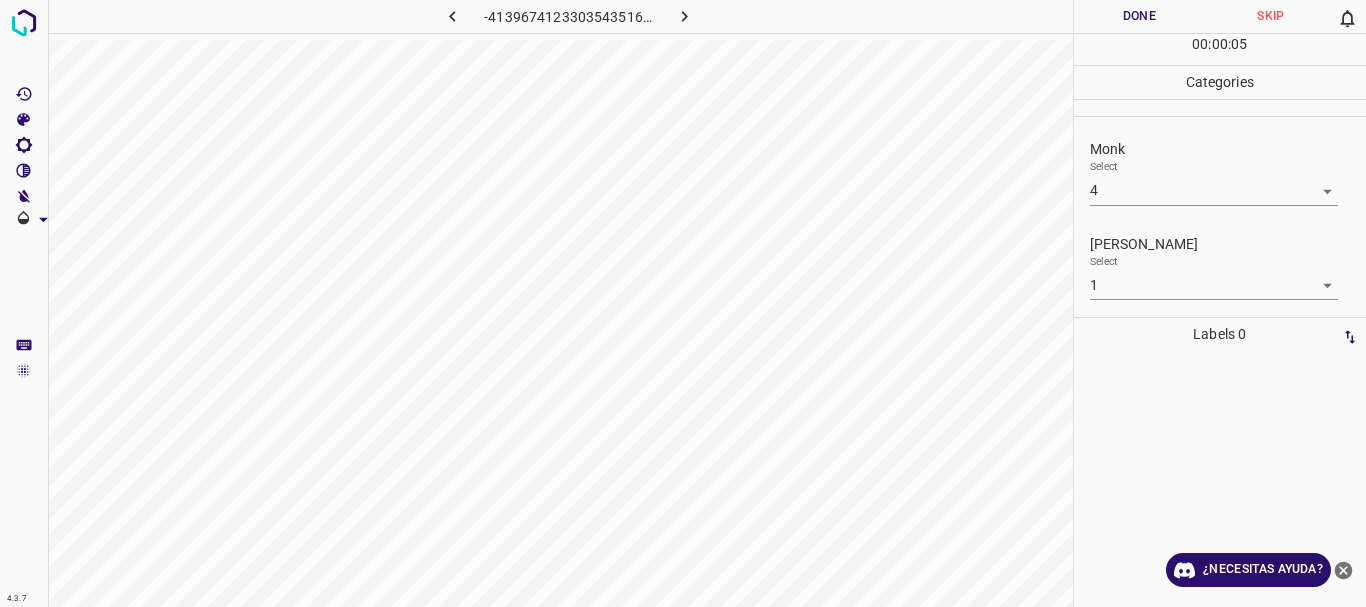 click on "Done" at bounding box center (1140, 16) 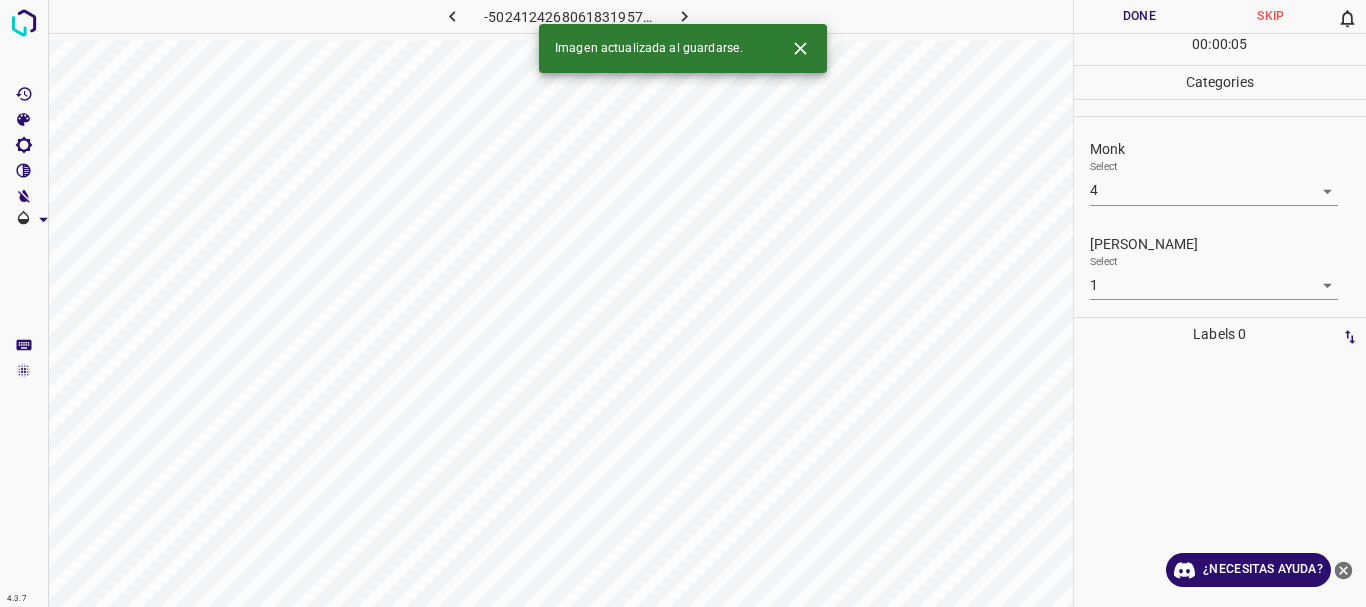 click 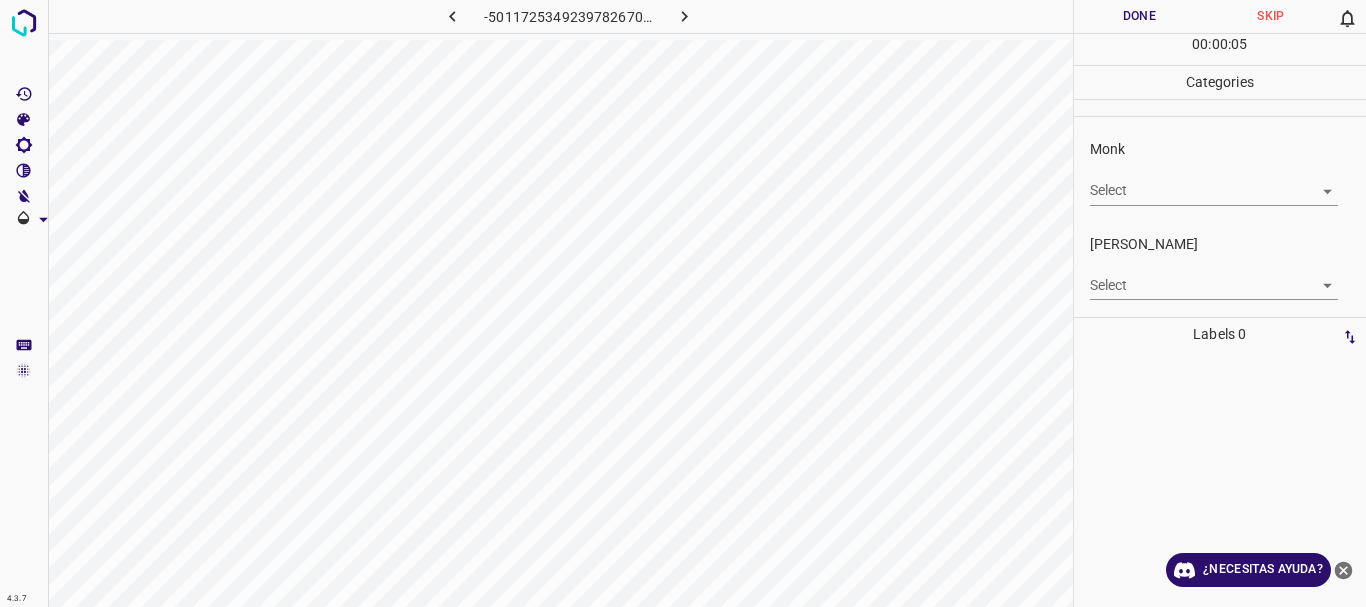 click 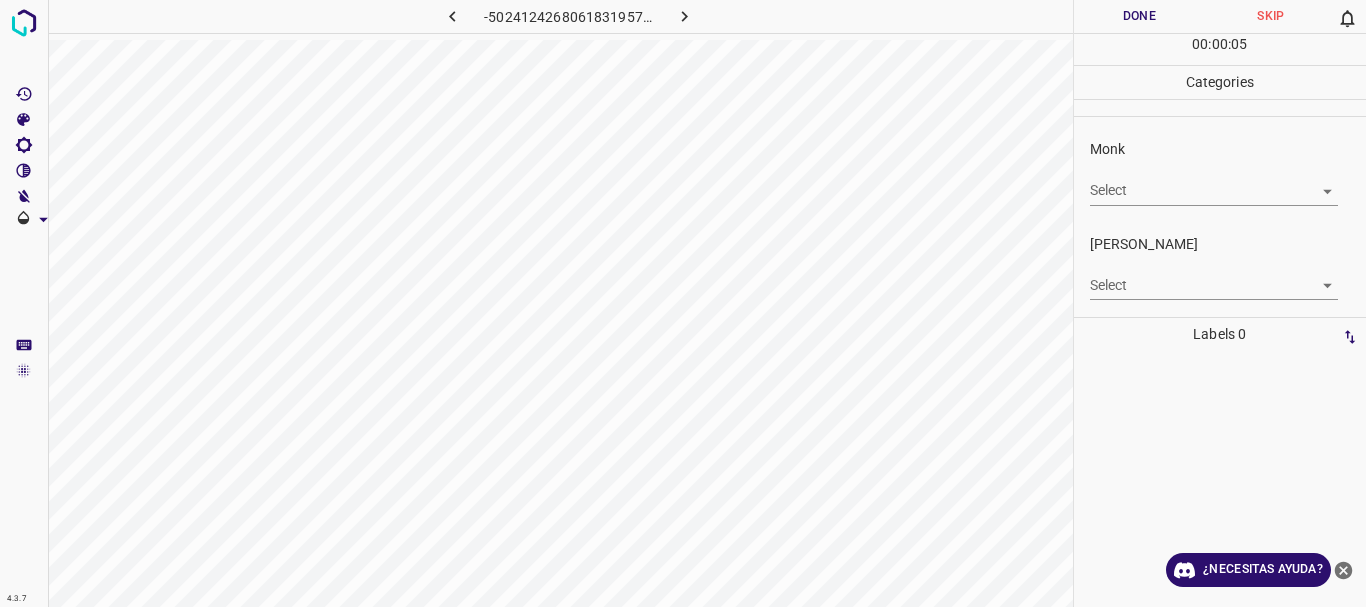 click on "4.3.7 -5024124268061831957.png Done Skip 0 00   : 00   : 05   Categories Monk   Select ​  [PERSON_NAME]   Select ​ Labels   0 Categories 1 Monk 2  [PERSON_NAME] Tools Space Change between modes (Draw & Edit) I Auto labeling R Restore zoom M Zoom in N Zoom out Delete Delete selecte label Filters Z Restore filters X Saturation filter C Brightness filter V Contrast filter B Gray scale filter General O Download ¿Necesitas ayuda? Texto original Valora esta traducción Tu opinión servirá para ayudar a mejorar el Traductor de Google - Texto - Esconder - Borrar" at bounding box center [683, 303] 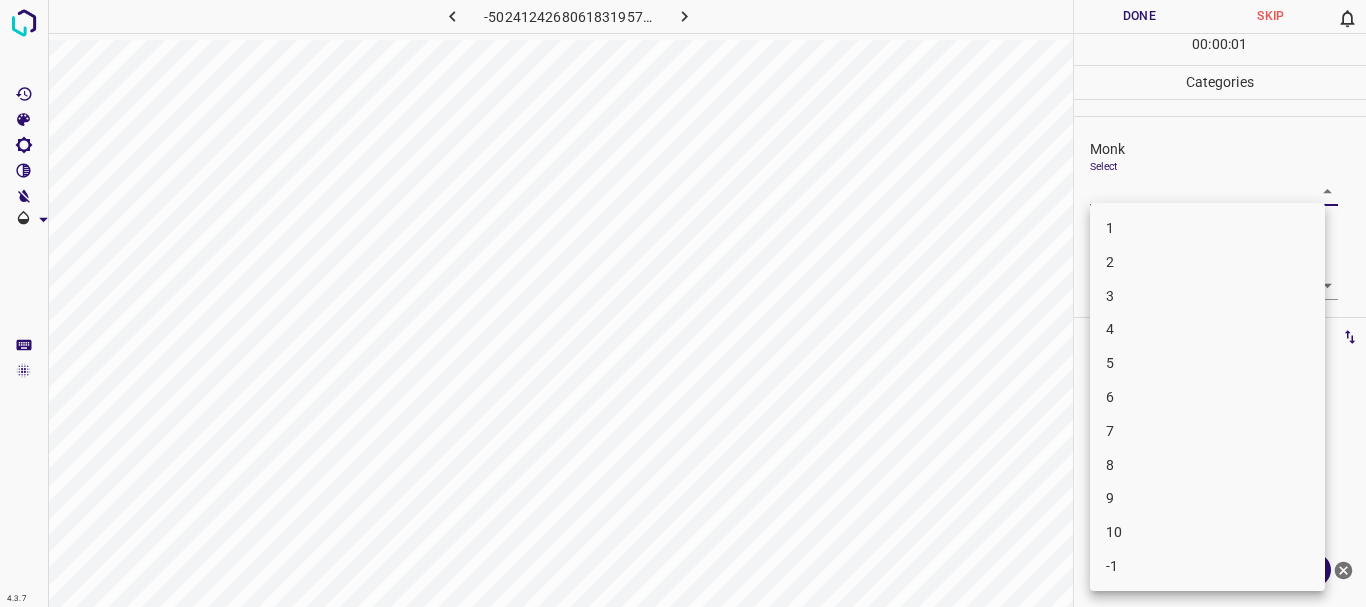 click on "4" at bounding box center (1207, 329) 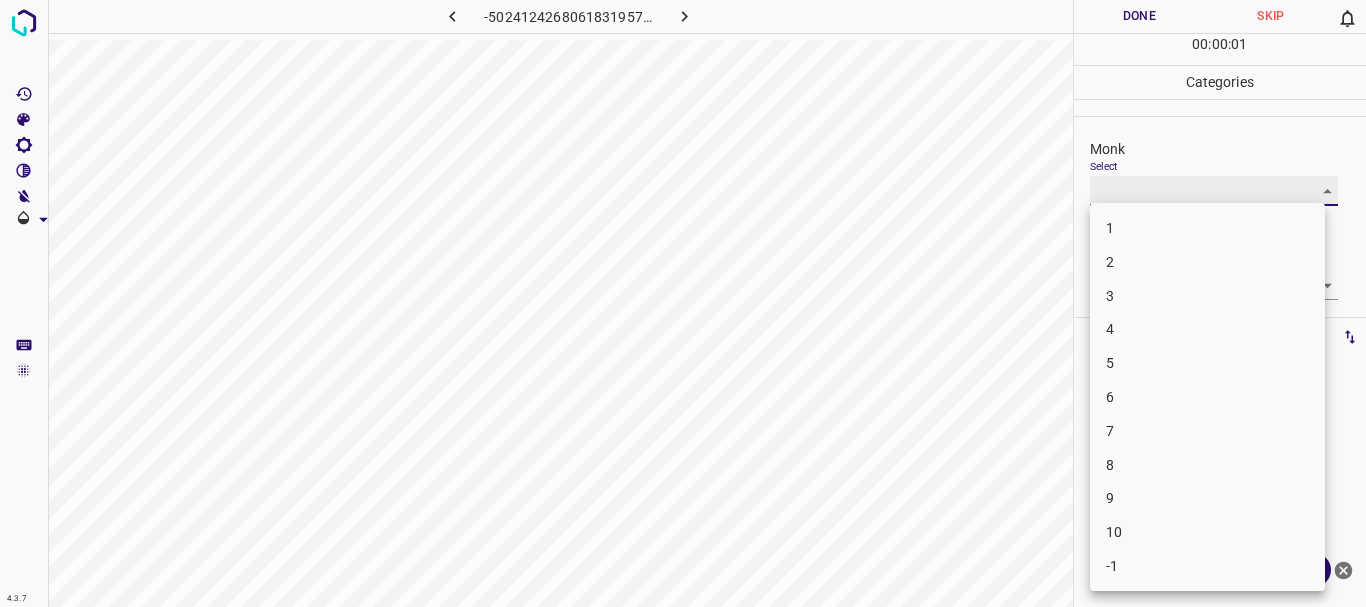 type on "4" 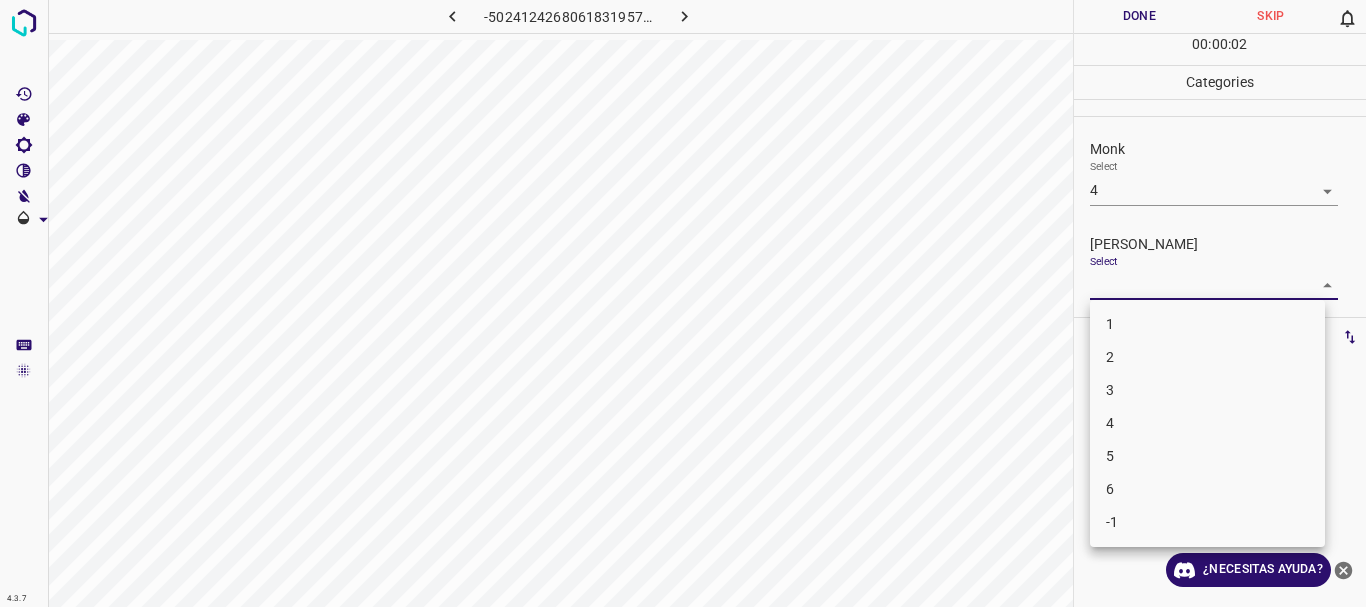 click on "4.3.7 -5024124268061831957.png Done Skip 0 00   : 00   : 02   Categories Monk   Select 4 4  [PERSON_NAME]   Select ​ Labels   0 Categories 1 Monk 2  [PERSON_NAME] Tools Space Change between modes (Draw & Edit) I Auto labeling R Restore zoom M Zoom in N Zoom out Delete Delete selecte label Filters Z Restore filters X Saturation filter C Brightness filter V Contrast filter B Gray scale filter General O Download ¿Necesitas ayuda? Texto original Valora esta traducción Tu opinión servirá para ayudar a mejorar el Traductor de Google - Texto - Esconder - Borrar 1 2 3 4 5 6 -1" at bounding box center (683, 303) 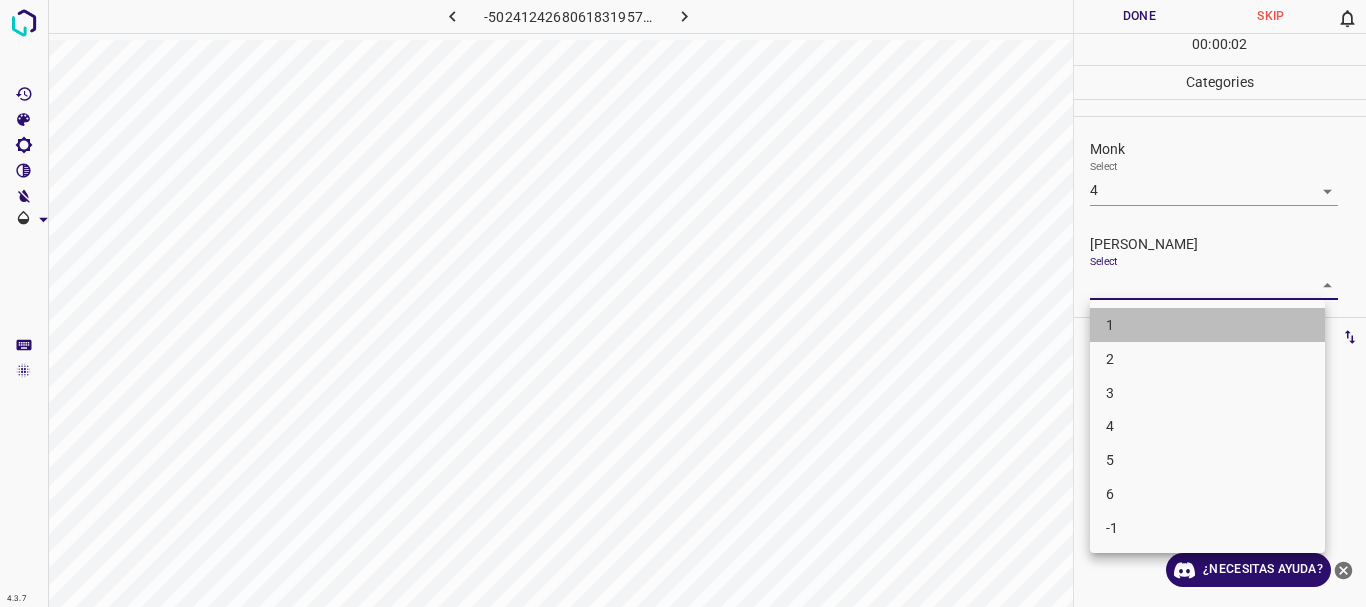 click on "1" at bounding box center (1207, 325) 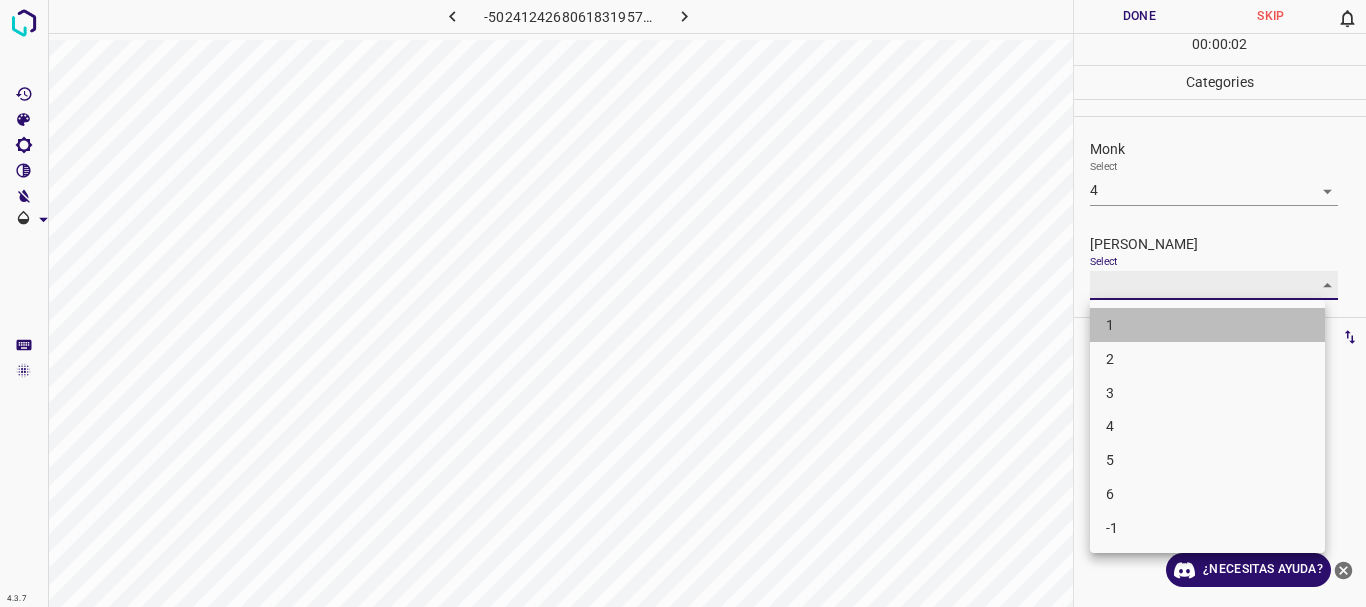 type on "1" 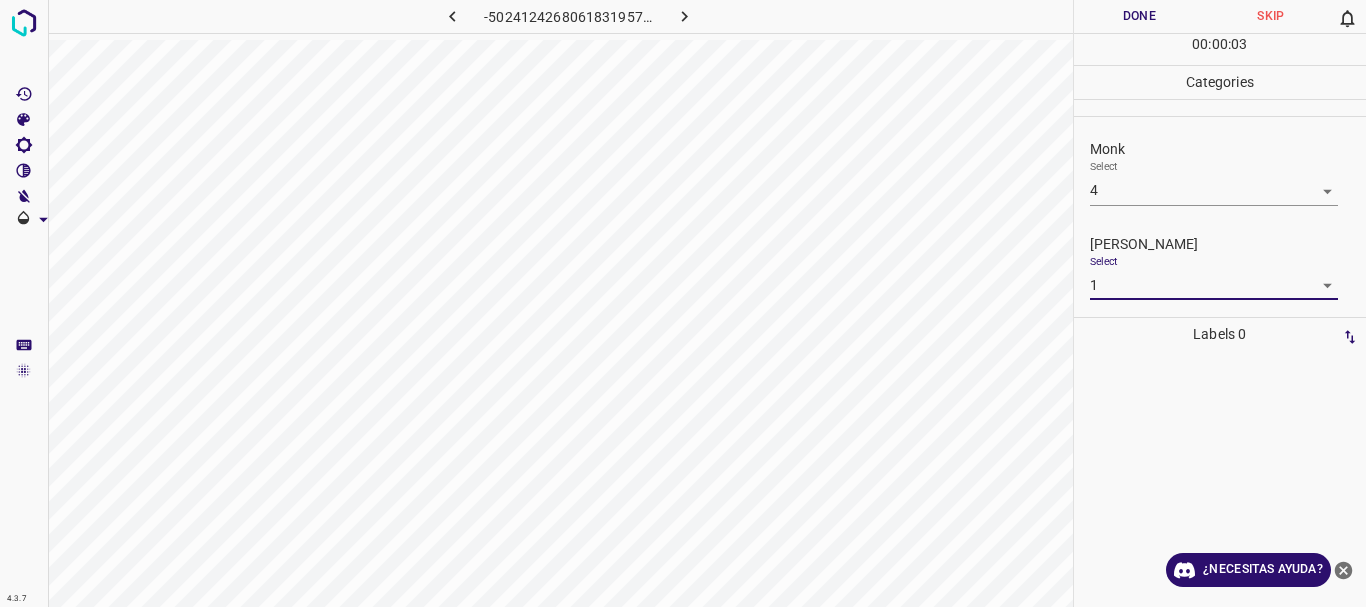 click on "Done" at bounding box center [1140, 16] 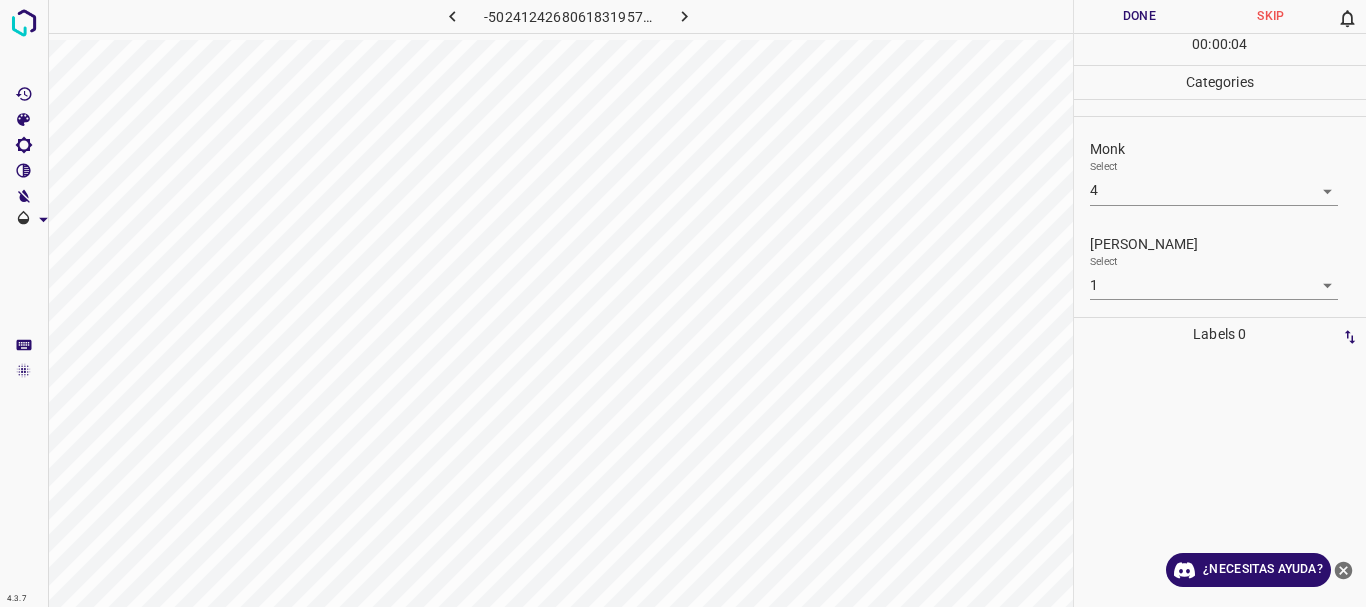 click 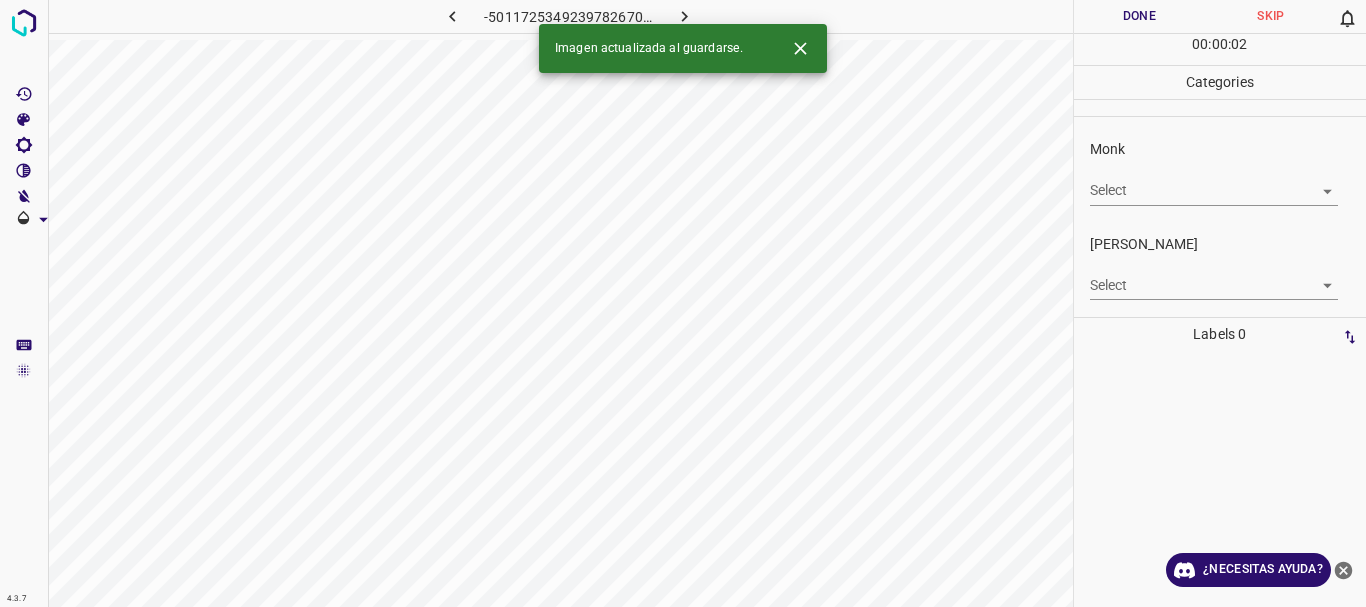 click on "4.3.7 -5011725349239782670.png Done Skip 0 00   : 00   : 02   Categories Monk   Select ​  [PERSON_NAME]   Select ​ Labels   0 Categories 1 Monk 2  [PERSON_NAME] Tools Space Change between modes (Draw & Edit) I Auto labeling R Restore zoom M Zoom in N Zoom out Delete Delete selecte label Filters Z Restore filters X Saturation filter C Brightness filter V Contrast filter B Gray scale filter General O Download Imagen actualizada al guardarse. ¿Necesitas ayuda? Texto original Valora esta traducción Tu opinión servirá para ayudar a mejorar el Traductor de Google - Texto - Esconder - Borrar" at bounding box center [683, 303] 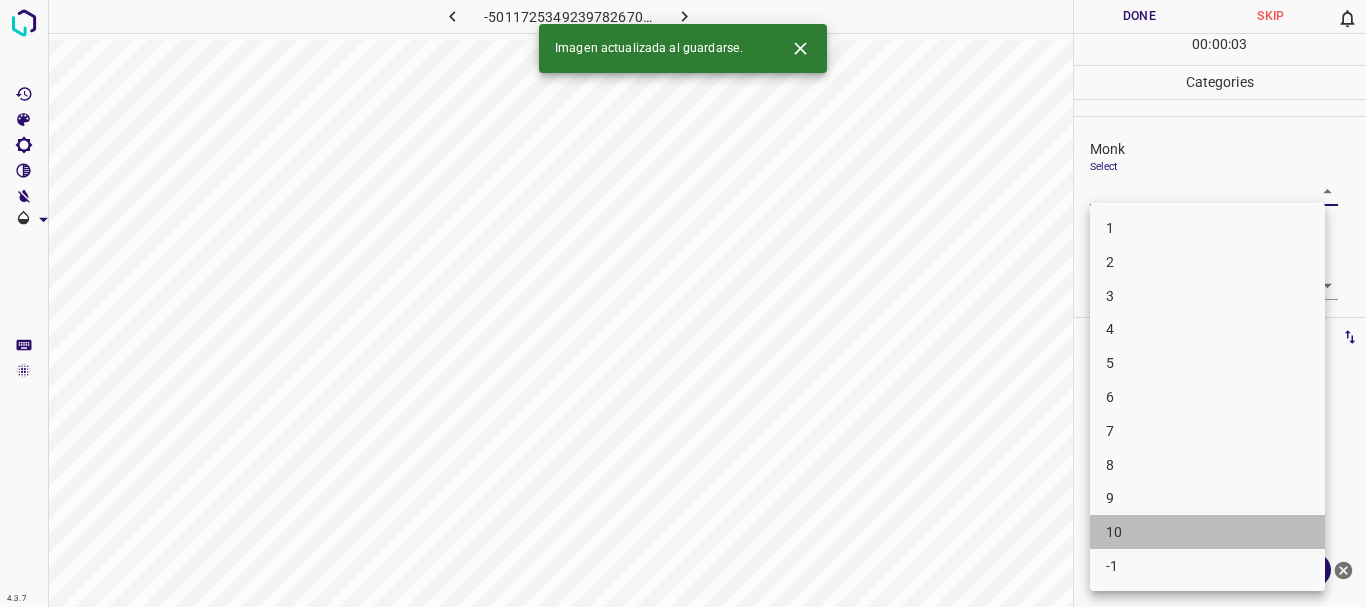 click on "10" at bounding box center (1207, 532) 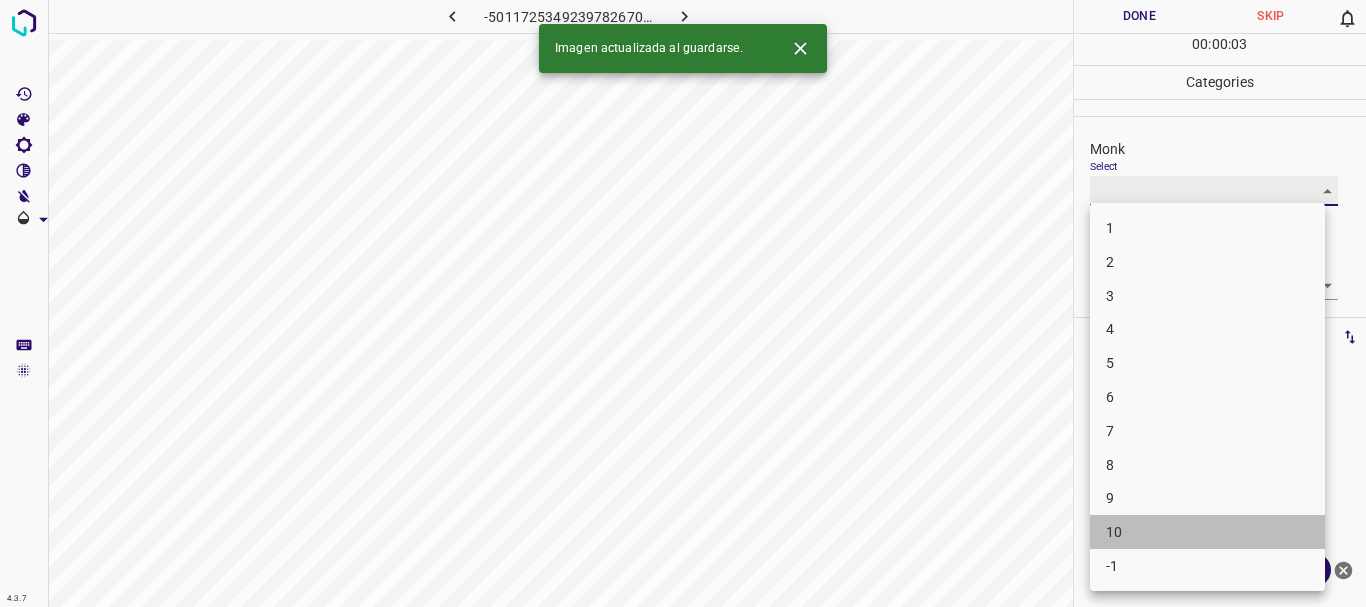 type on "10" 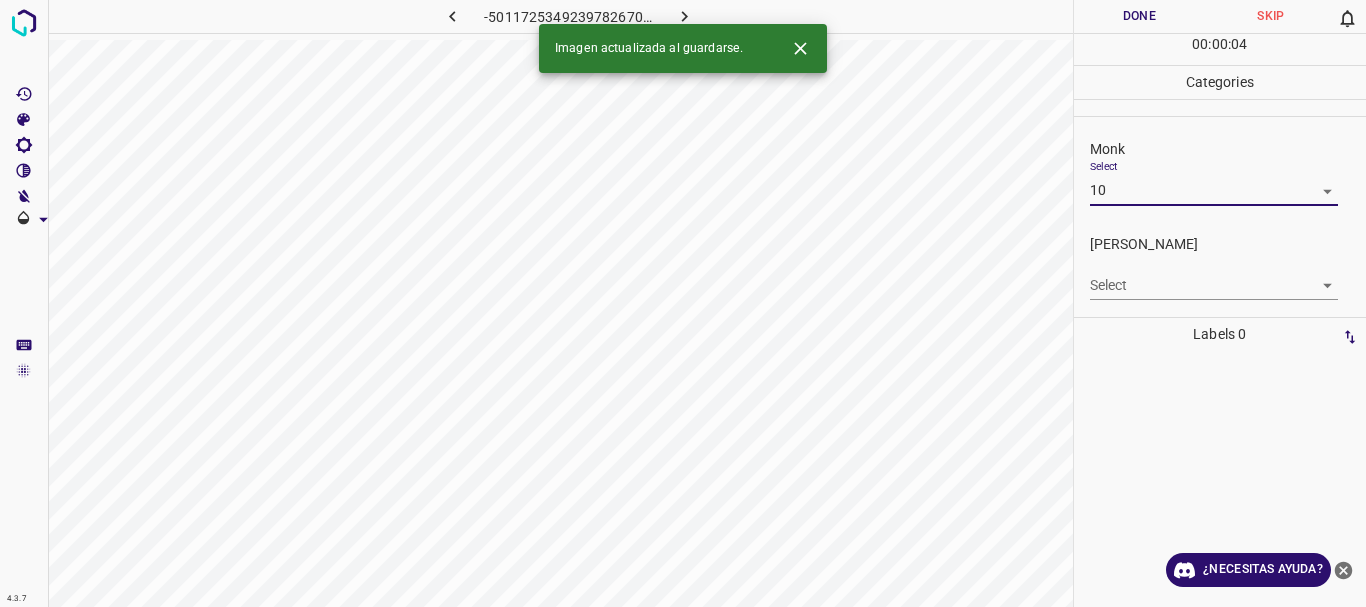 click on "4.3.7 -5011725349239782670.png Done Skip 0 00   : 00   : 04   Categories Monk   Select 10 10  [PERSON_NAME]   Select ​ Labels   0 Categories 1 Monk 2  [PERSON_NAME] Tools Space Change between modes (Draw & Edit) I Auto labeling R Restore zoom M Zoom in N Zoom out Delete Delete selecte label Filters Z Restore filters X Saturation filter C Brightness filter V Contrast filter B Gray scale filter General O Download Imagen actualizada al guardarse. ¿Necesitas ayuda? Texto original Valora esta traducción Tu opinión servirá para ayudar a mejorar el Traductor de Google - Texto - Esconder - Borrar" at bounding box center (683, 303) 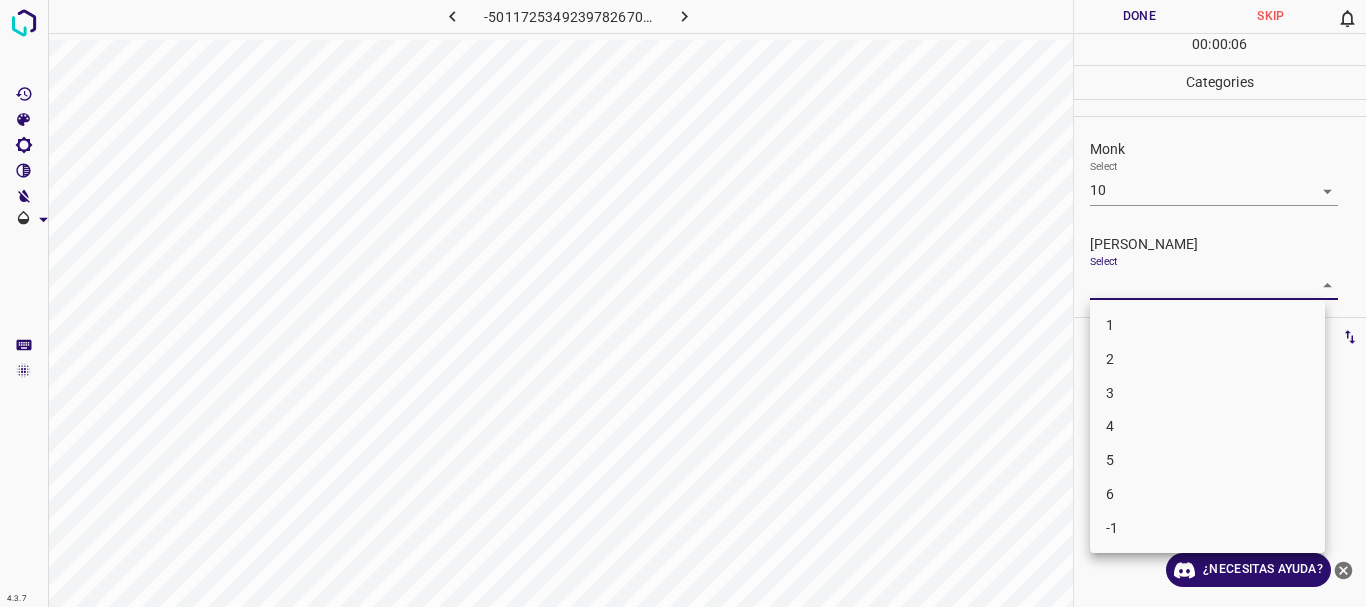 click on "6" at bounding box center [1207, 494] 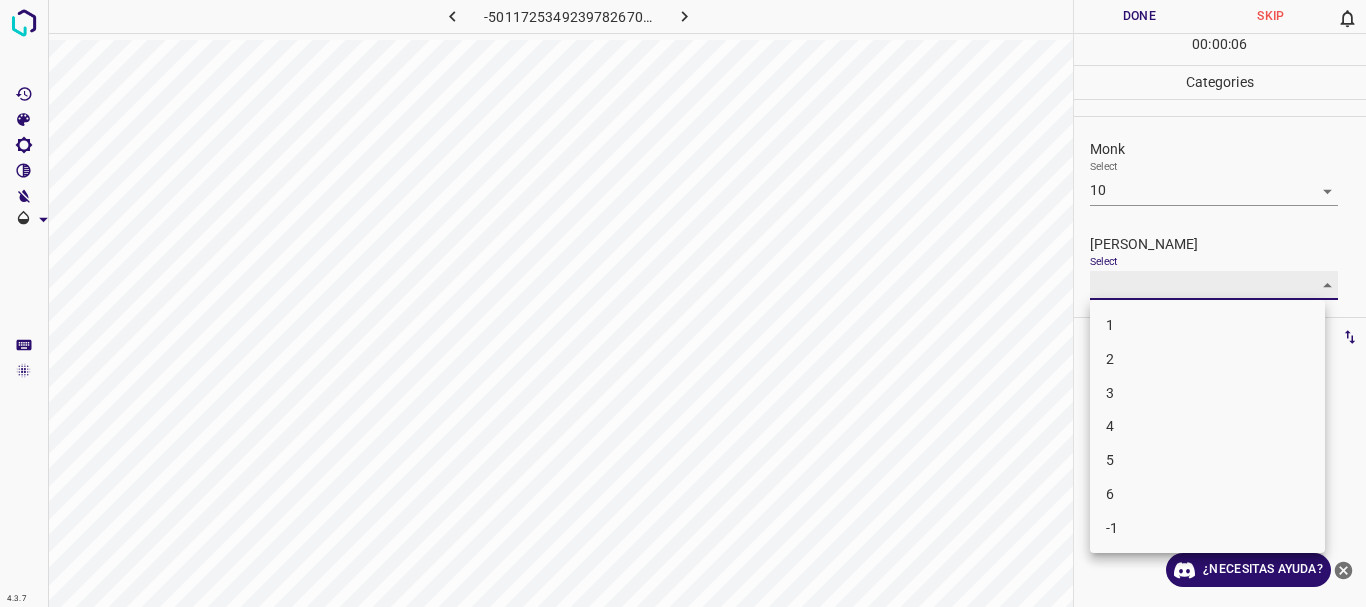 type on "6" 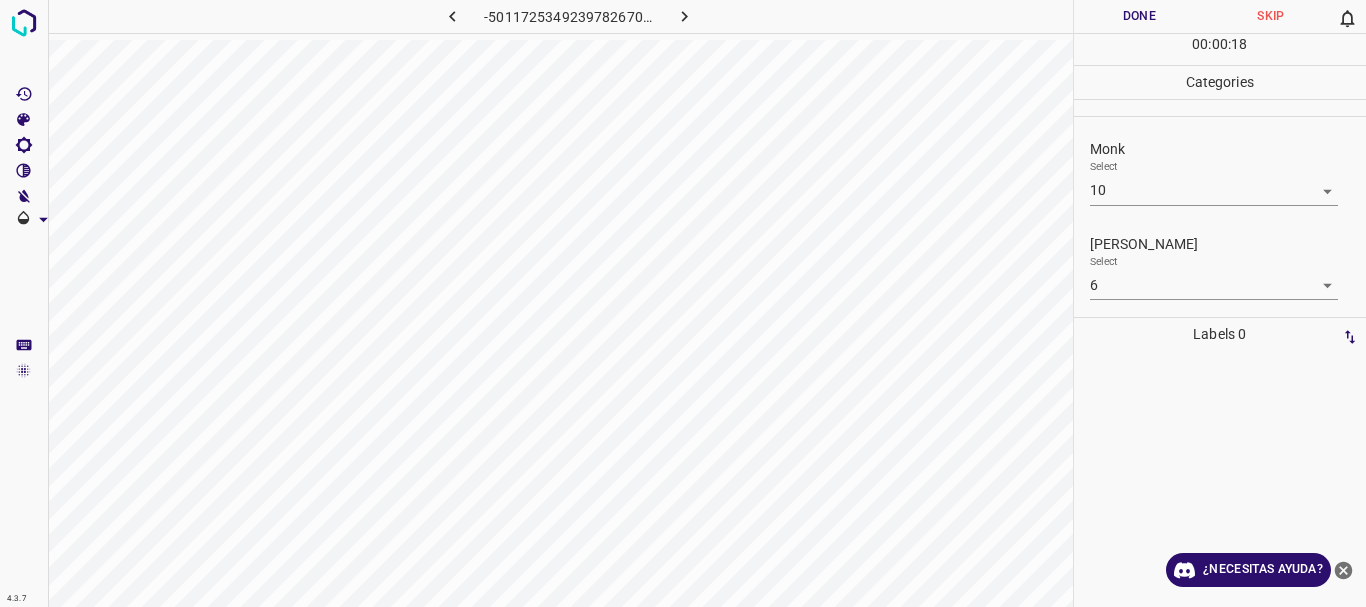 click on "4.3.7 -5011725349239782670.png Done Skip 0 00   : 00   : 18   Categories Monk   Select 10 10  [PERSON_NAME]   Select 6 6 Labels   0 Categories 1 Monk 2  [PERSON_NAME] Tools Space Change between modes (Draw & Edit) I Auto labeling R Restore zoom M Zoom in N Zoom out Delete Delete selecte label Filters Z Restore filters X Saturation filter C Brightness filter V Contrast filter B Gray scale filter General O Download ¿Necesitas ayuda? Texto original Valora esta traducción Tu opinión servirá para ayudar a mejorar el Traductor de Google - Texto - Esconder - Borrar" at bounding box center [683, 303] 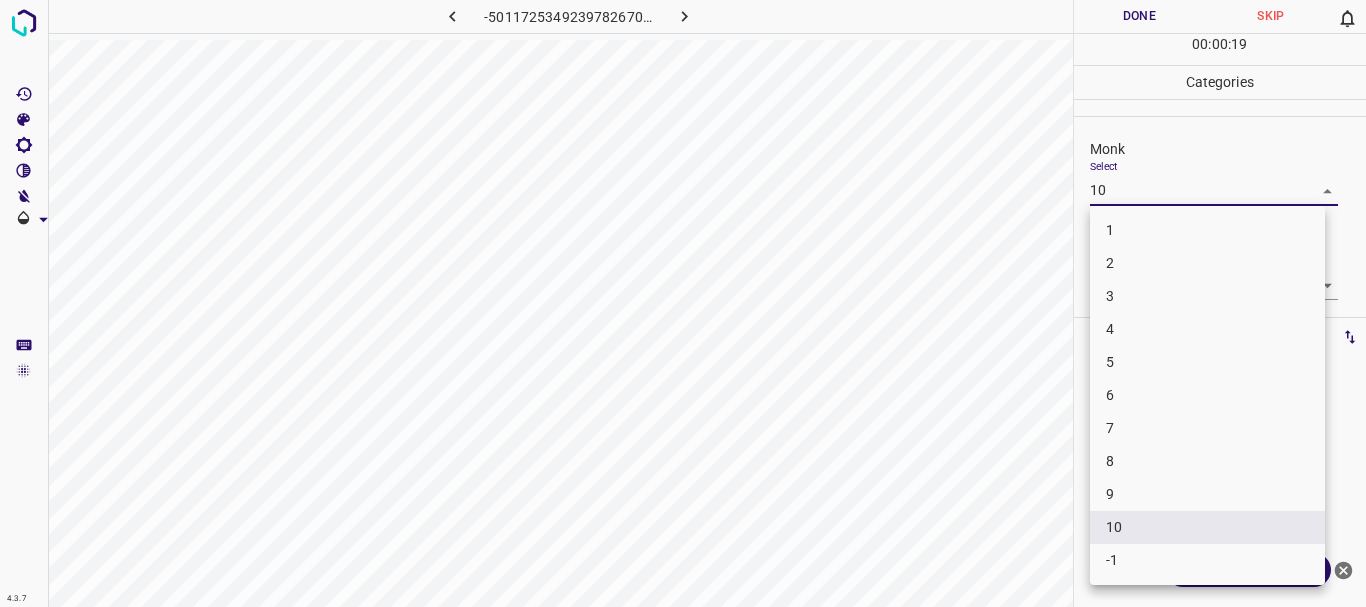 click at bounding box center [683, 303] 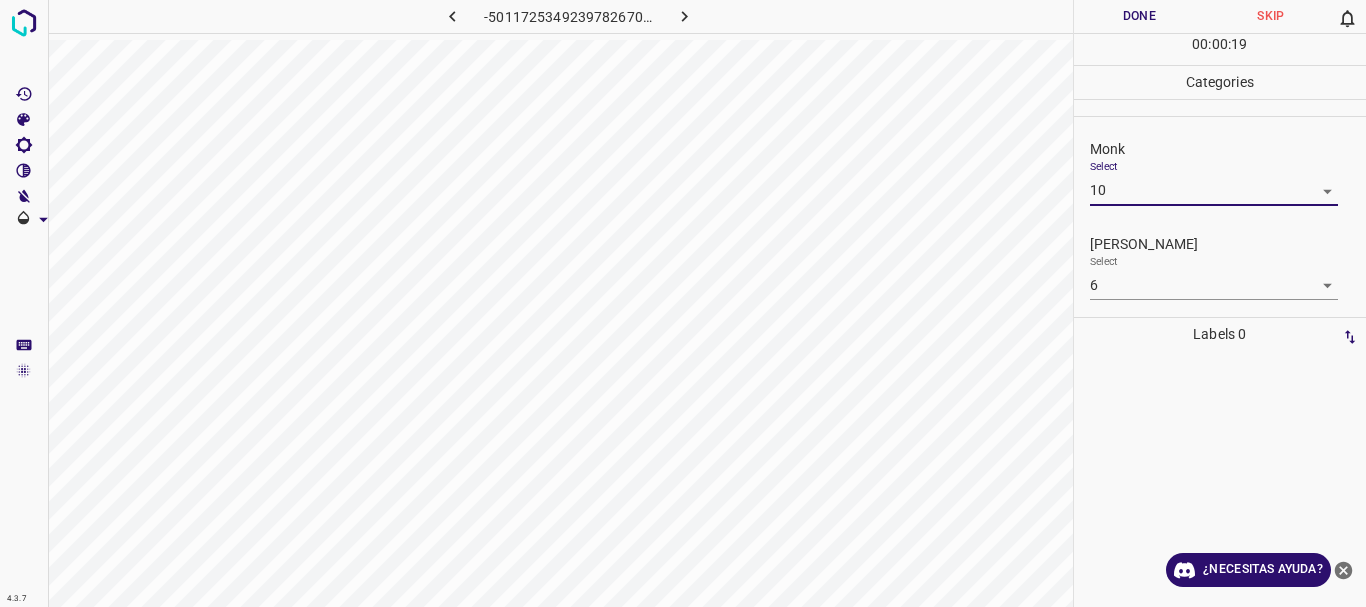 click on "1 2 3 4 5 6 7 8 9 10 -1" at bounding box center (683, 303) 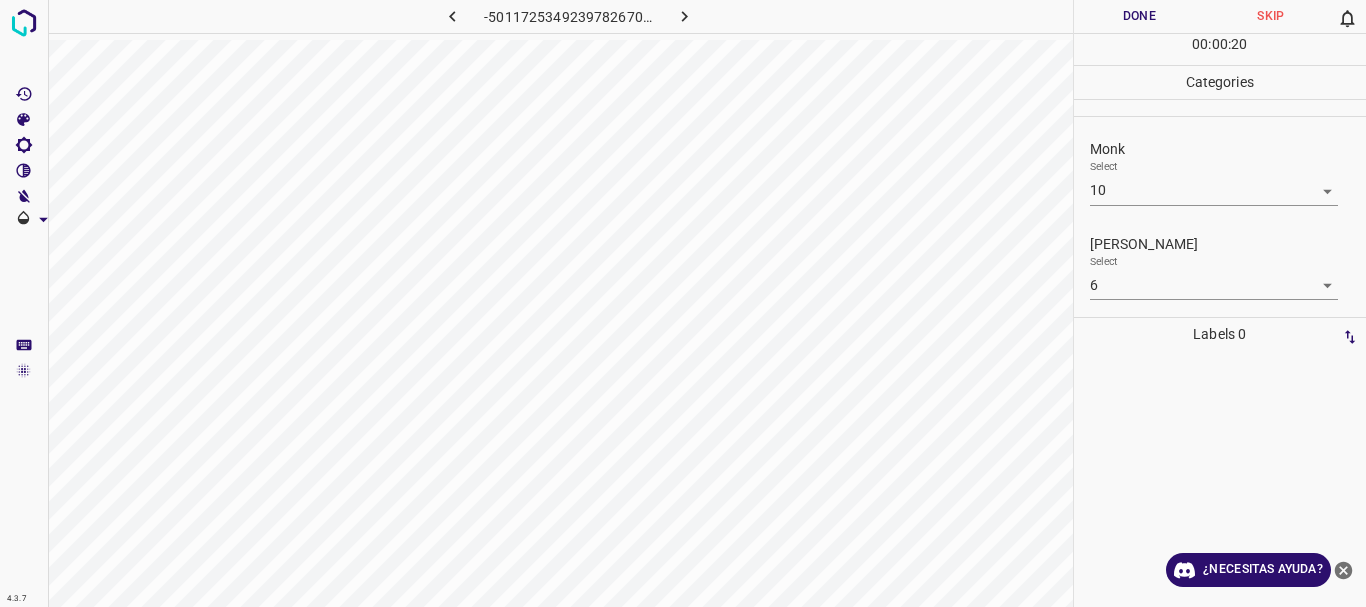 click on "4.3.7 -5011725349239782670.png Done Skip 0 00   : 00   : 20   Categories Monk   Select 10 10  [PERSON_NAME]   Select 6 6 Labels   0 Categories 1 Monk 2  [PERSON_NAME] Tools Space Change between modes (Draw & Edit) I Auto labeling R Restore zoom M Zoom in N Zoom out Delete Delete selecte label Filters Z Restore filters X Saturation filter C Brightness filter V Contrast filter B Gray scale filter General O Download ¿Necesitas ayuda? Texto original Valora esta traducción Tu opinión servirá para ayudar a mejorar el Traductor de Google - Texto - Esconder - Borrar" at bounding box center [683, 303] 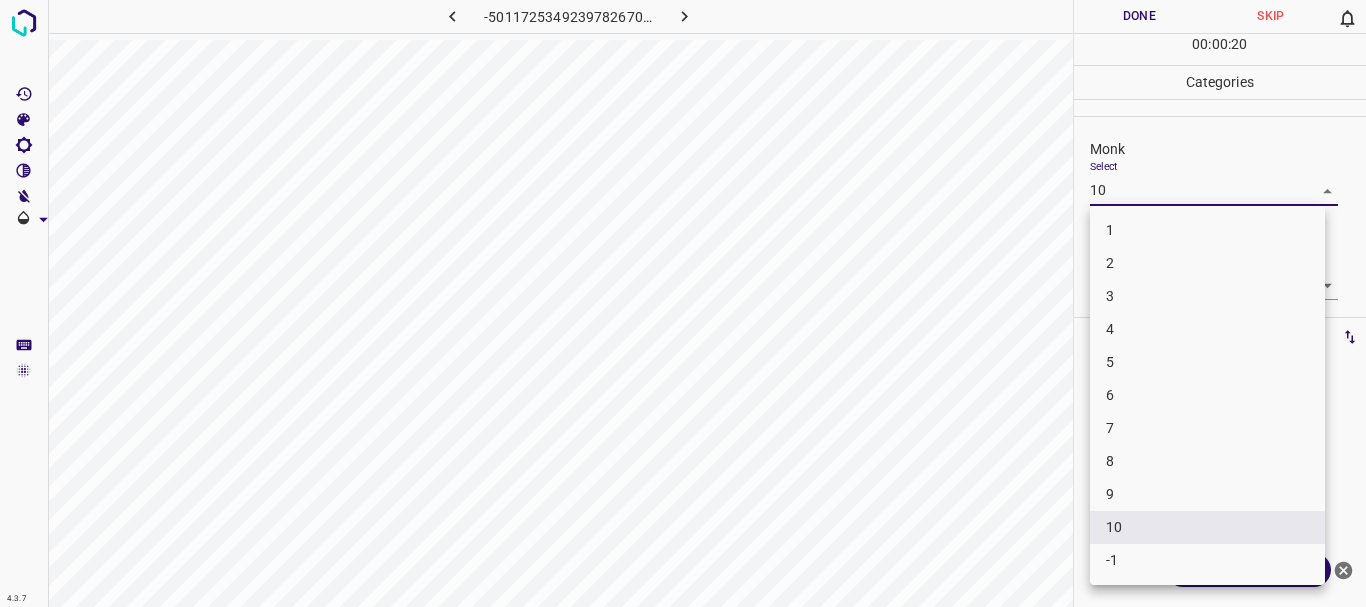 click at bounding box center (683, 303) 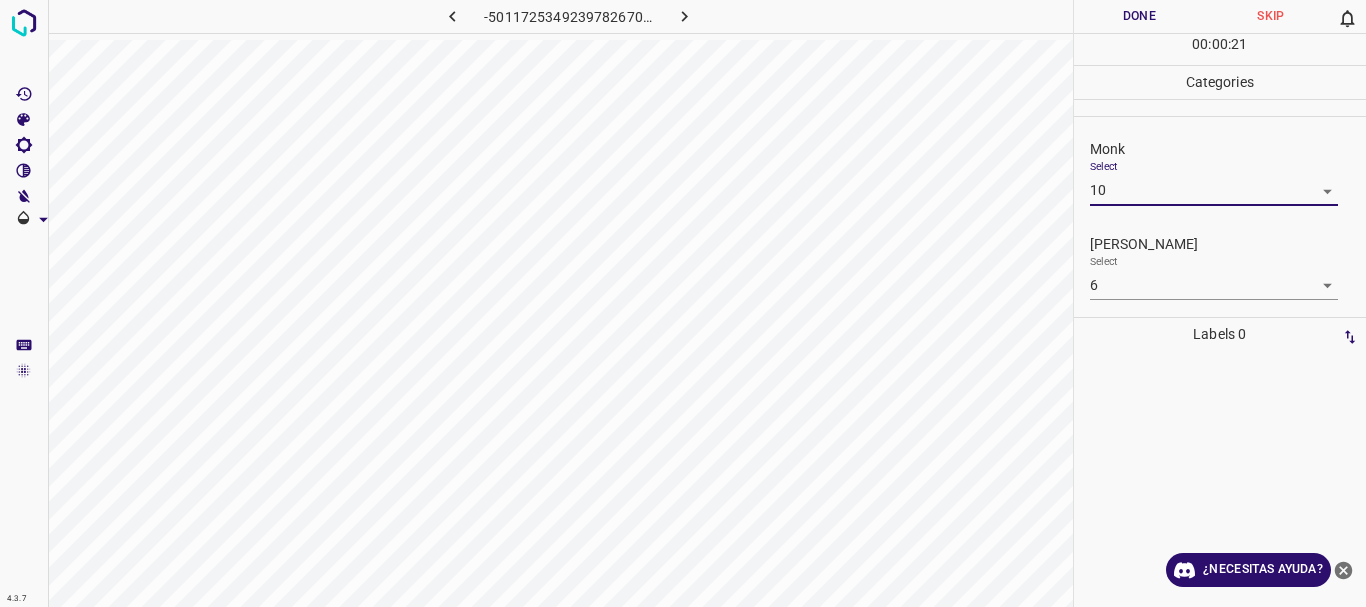click on "Select 10 10" at bounding box center (1228, 182) 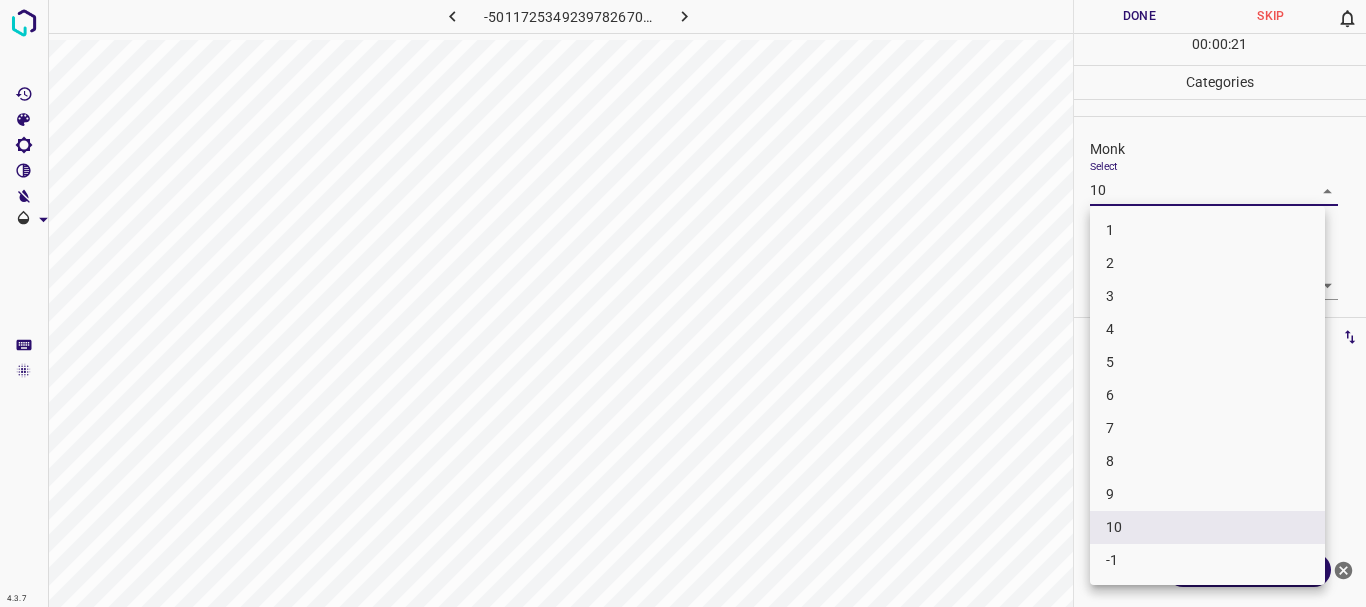 click on "4.3.7 -5011725349239782670.png Done Skip 0 00   : 00   : 21   Categories Monk   Select 10 10  [PERSON_NAME]   Select 6 6 Labels   0 Categories 1 Monk 2  [PERSON_NAME] Tools Space Change between modes (Draw & Edit) I Auto labeling R Restore zoom M Zoom in N Zoom out Delete Delete selecte label Filters Z Restore filters X Saturation filter C Brightness filter V Contrast filter B Gray scale filter General O Download ¿Necesitas ayuda? Texto original Valora esta traducción Tu opinión servirá para ayudar a mejorar el Traductor de Google - Texto - Esconder - Borrar 1 2 3 4 5 6 7 8 9 10 -1" at bounding box center [683, 303] 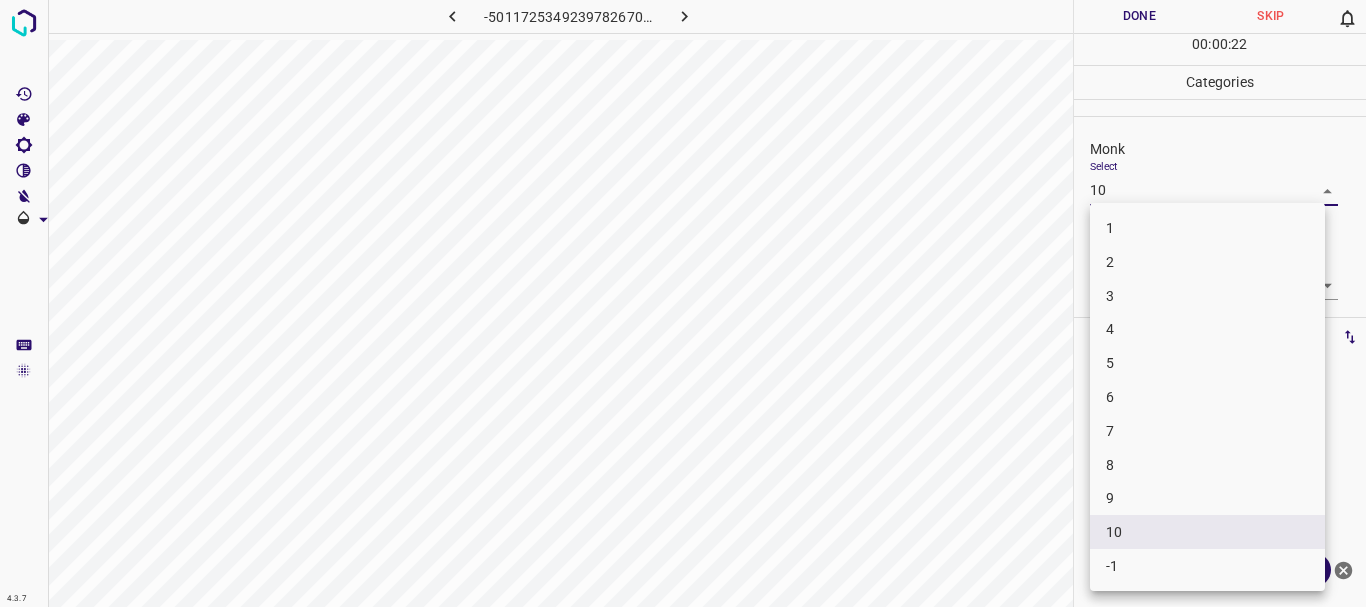 click on "9" at bounding box center (1207, 498) 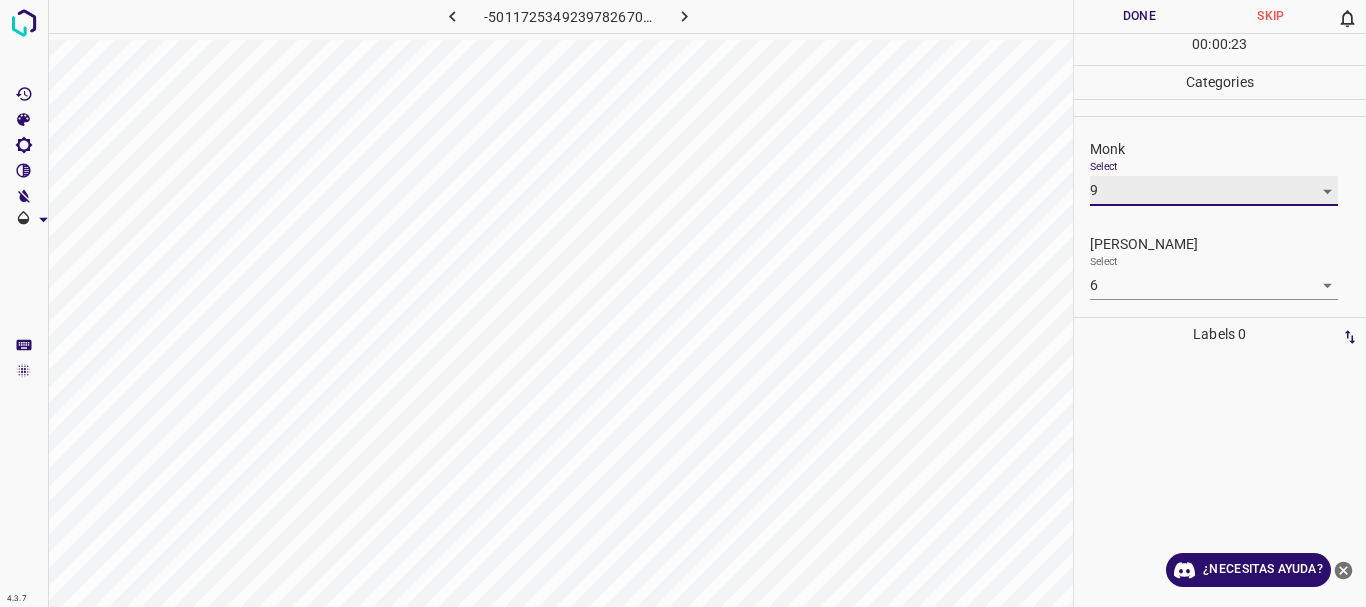 type on "9" 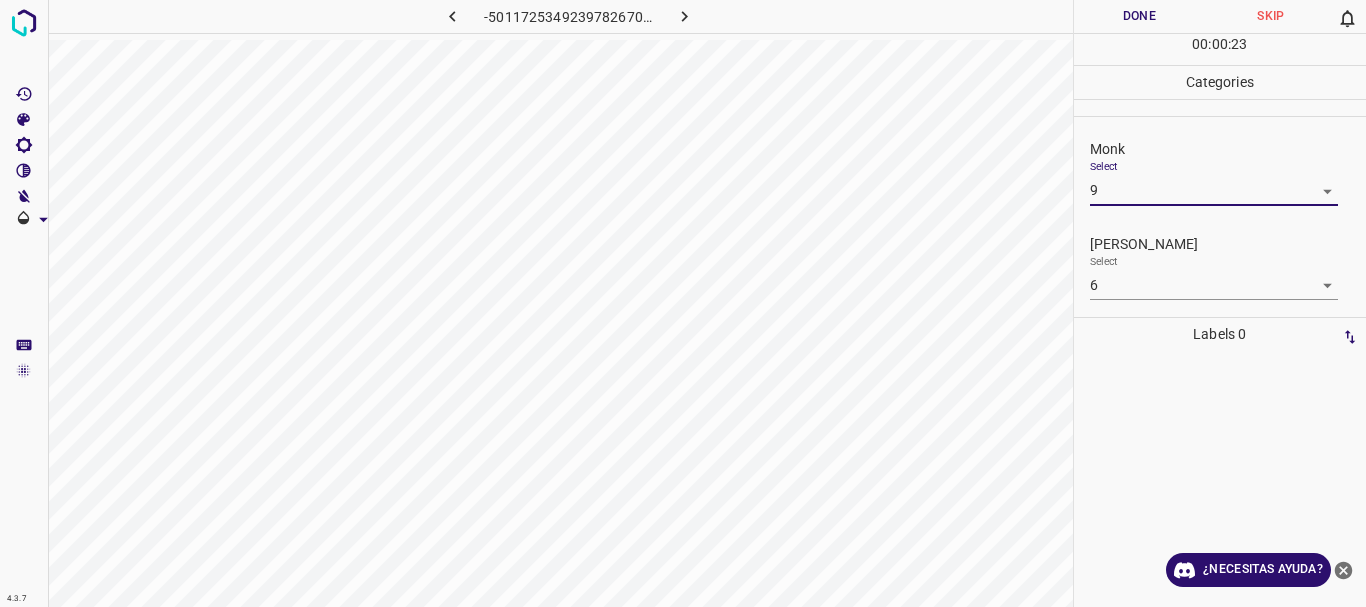 drag, startPoint x: 1157, startPoint y: 6, endPoint x: 1144, endPoint y: 13, distance: 14.764823 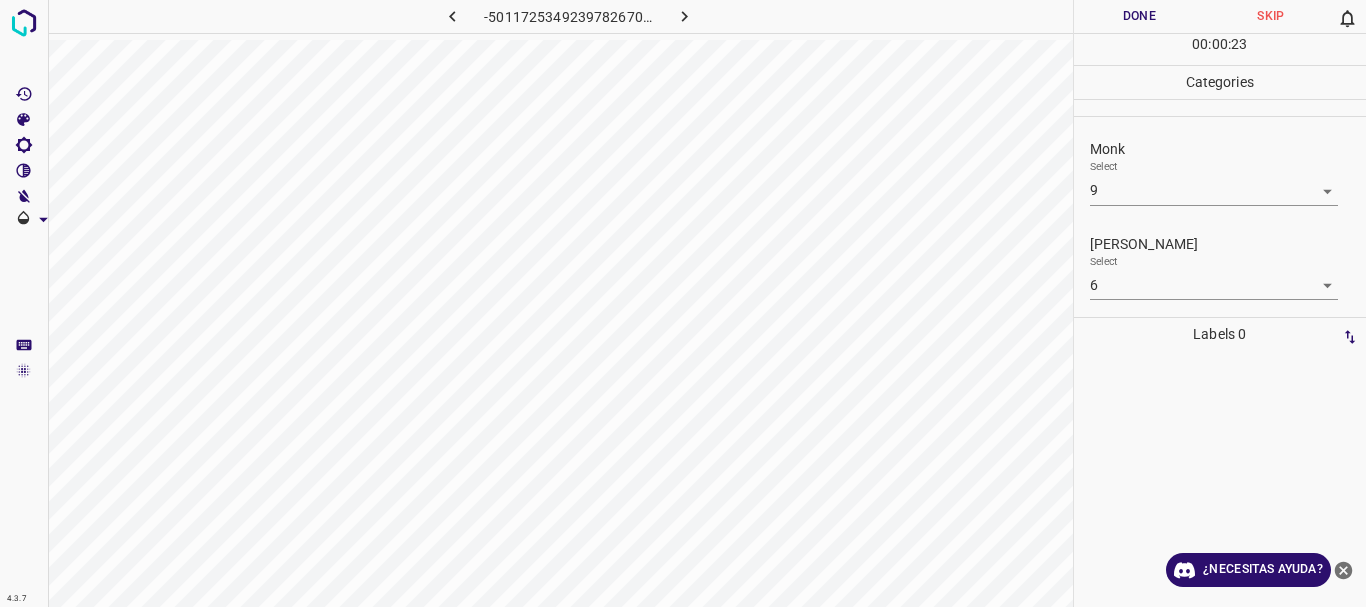click on "Done" at bounding box center [1140, 16] 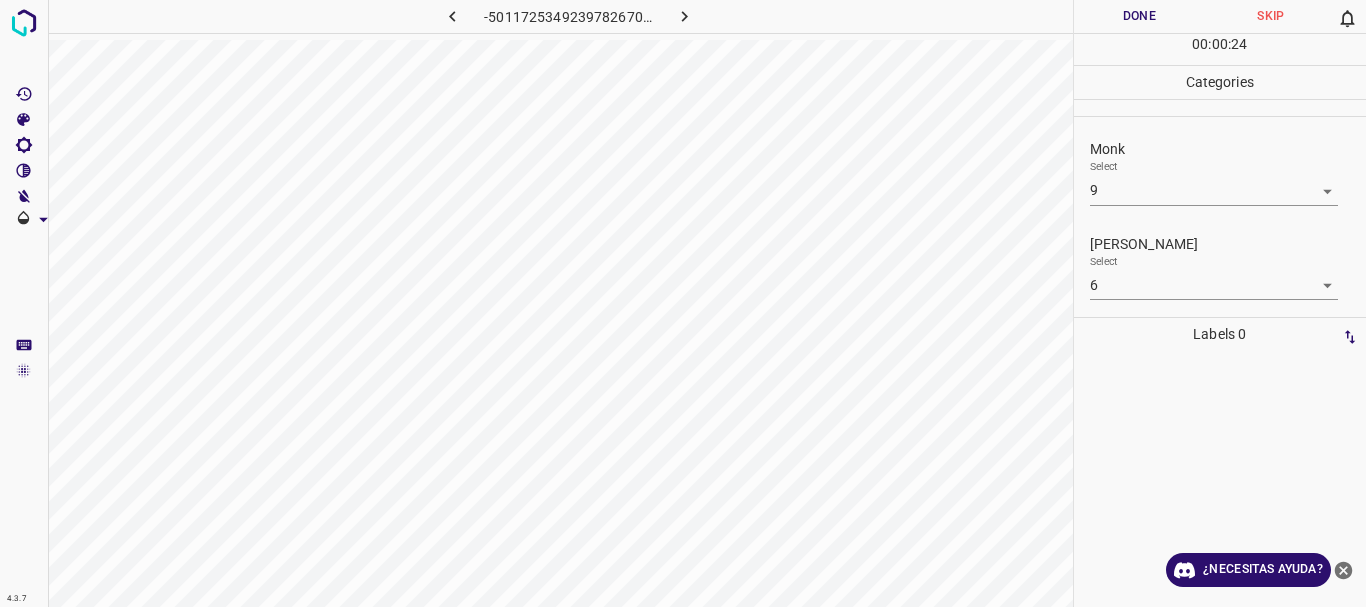 click 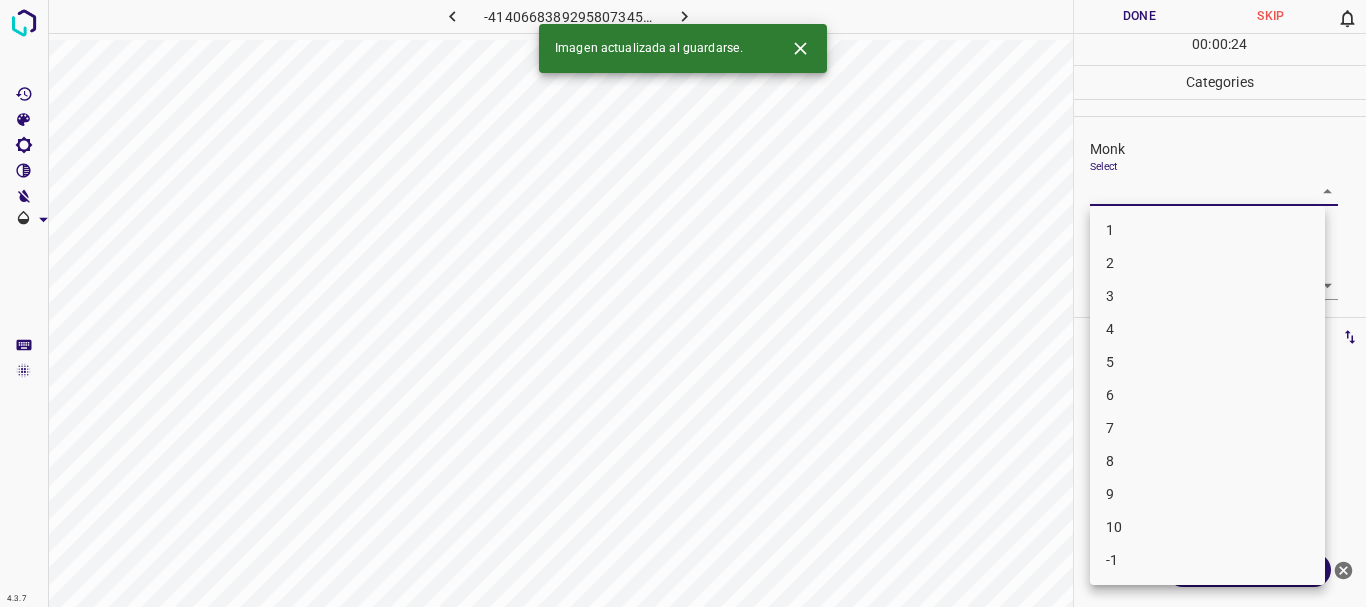 click on "4.3.7 -4140668389295807345.png Done Skip 0 00   : 00   : 24   Categories Monk   Select ​  [PERSON_NAME]   Select ​ Labels   0 Categories 1 Monk 2  [PERSON_NAME] Tools Space Change between modes (Draw & Edit) I Auto labeling R Restore zoom M Zoom in N Zoom out Delete Delete selecte label Filters Z Restore filters X Saturation filter C Brightness filter V Contrast filter B Gray scale filter General O Download Imagen actualizada al guardarse. ¿Necesitas ayuda? Texto original Valora esta traducción Tu opinión servirá para ayudar a mejorar el Traductor de Google - Texto - Esconder - Borrar 1 2 3 4 5 6 7 8 9 10 -1" at bounding box center (683, 303) 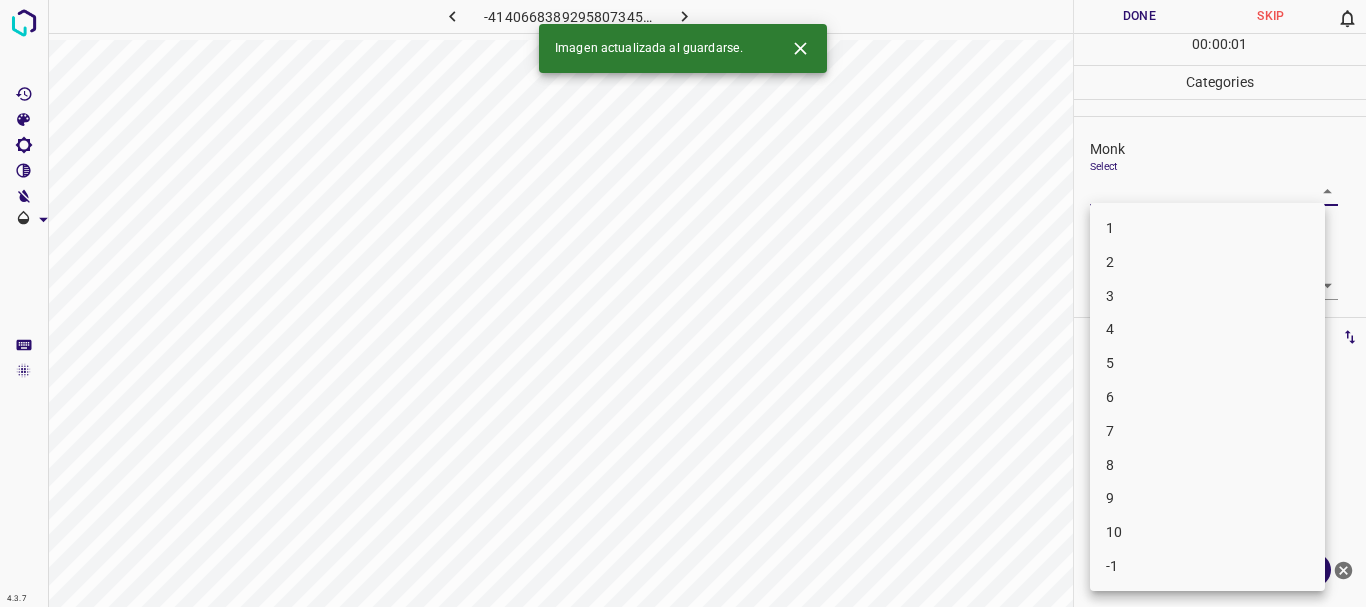 click on "6" at bounding box center (1207, 397) 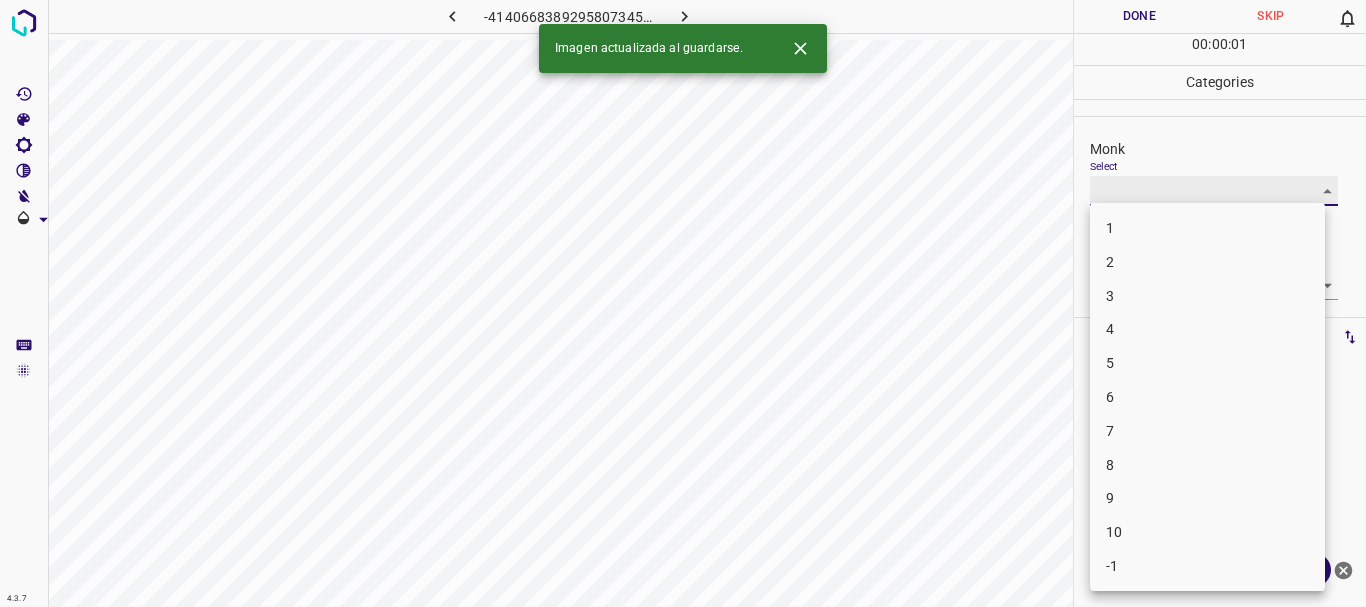 type on "6" 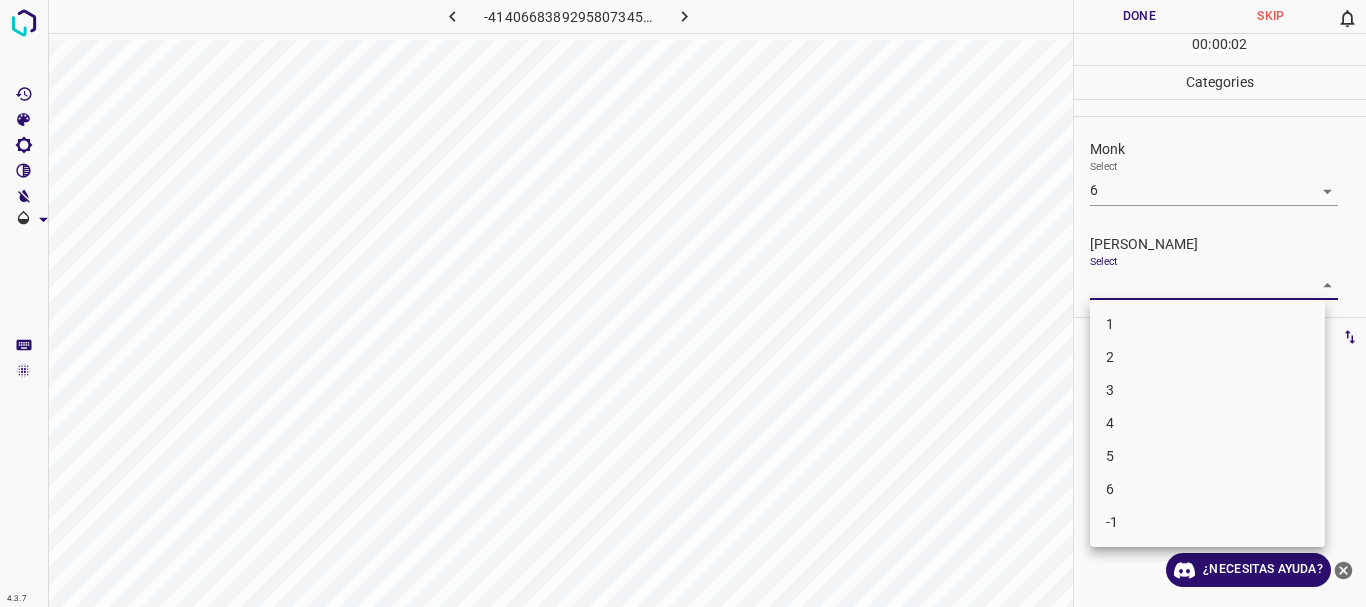 click on "4.3.7 -4140668389295807345.png Done Skip 0 00   : 00   : 02   Categories Monk   Select 6 6  [PERSON_NAME]   Select ​ Labels   0 Categories 1 Monk 2  [PERSON_NAME] Tools Space Change between modes (Draw & Edit) I Auto labeling R Restore zoom M Zoom in N Zoom out Delete Delete selecte label Filters Z Restore filters X Saturation filter C Brightness filter V Contrast filter B Gray scale filter General O Download ¿Necesitas ayuda? Texto original Valora esta traducción Tu opinión servirá para ayudar a mejorar el Traductor de Google - Texto - Esconder - Borrar 1 2 3 4 5 6 -1" at bounding box center [683, 303] 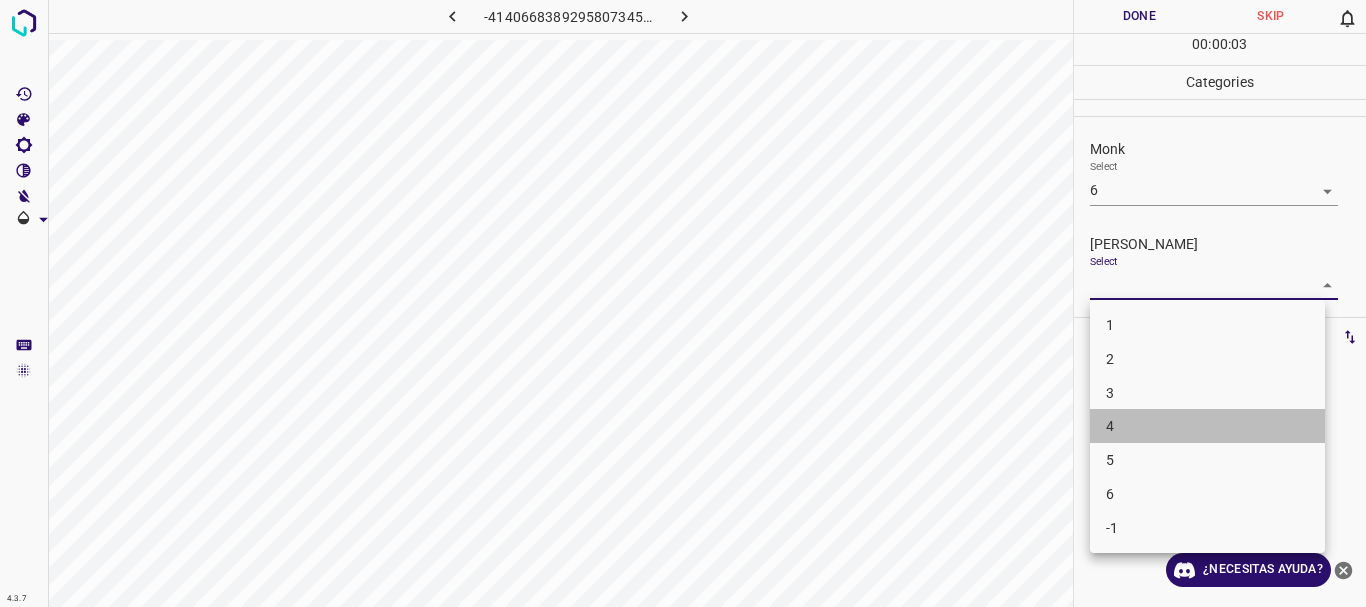 click on "4" at bounding box center [1207, 426] 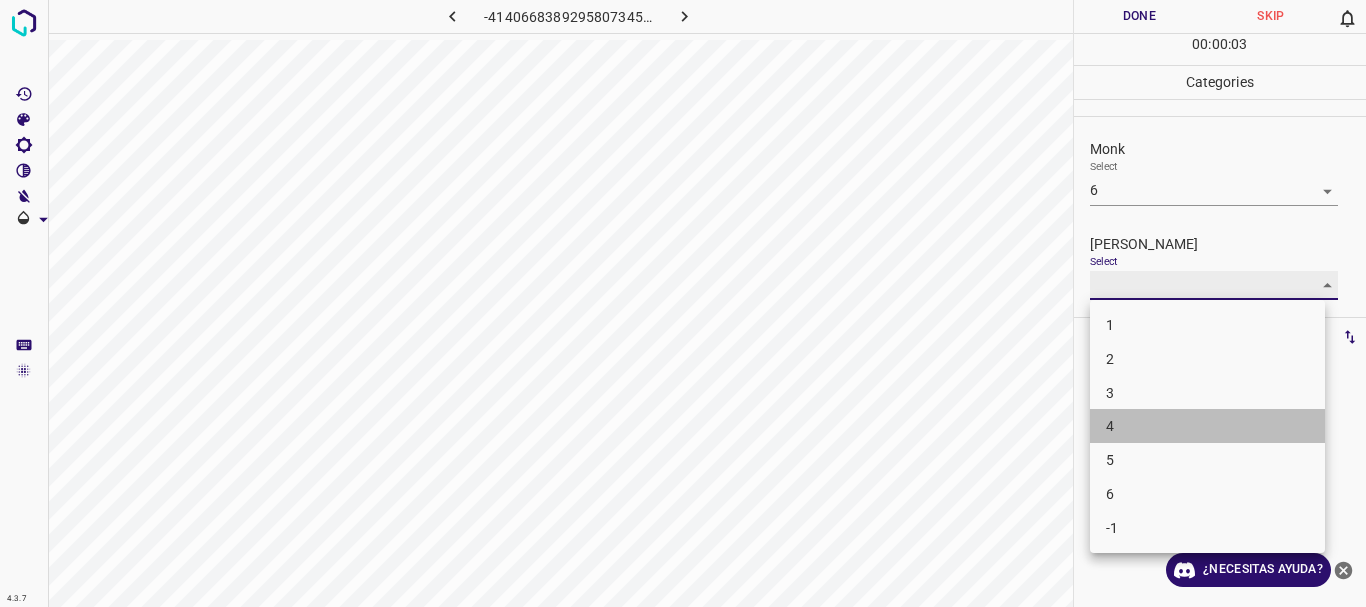 type on "4" 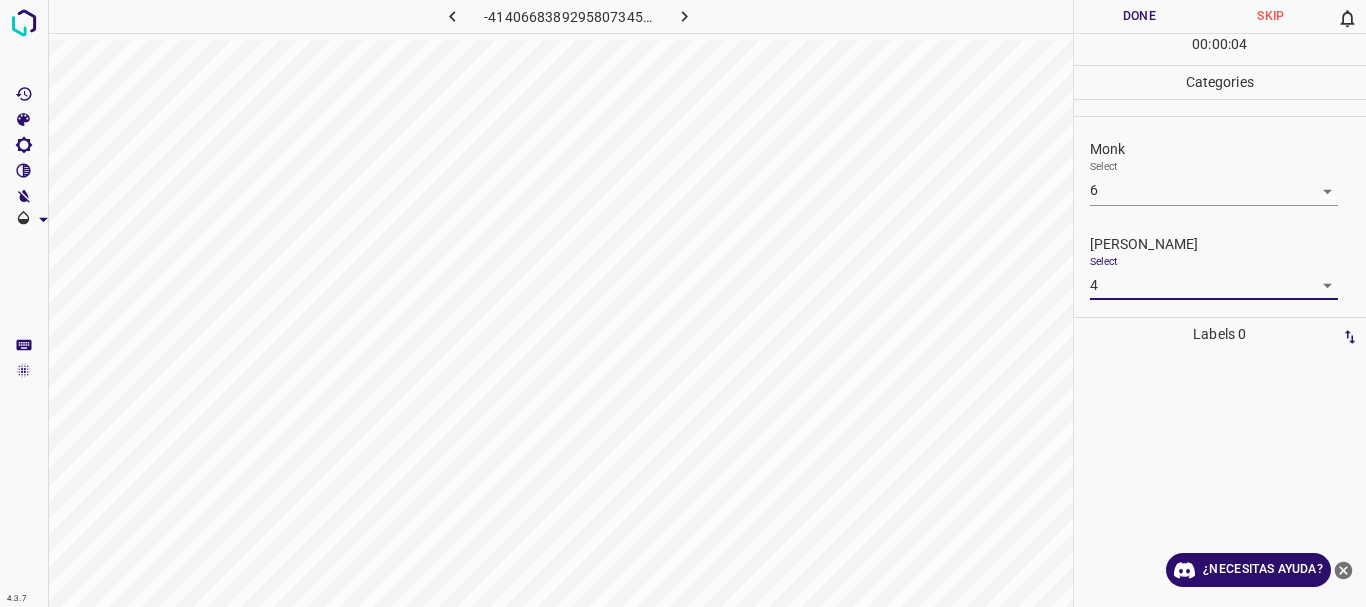 click on "Done" at bounding box center (1140, 16) 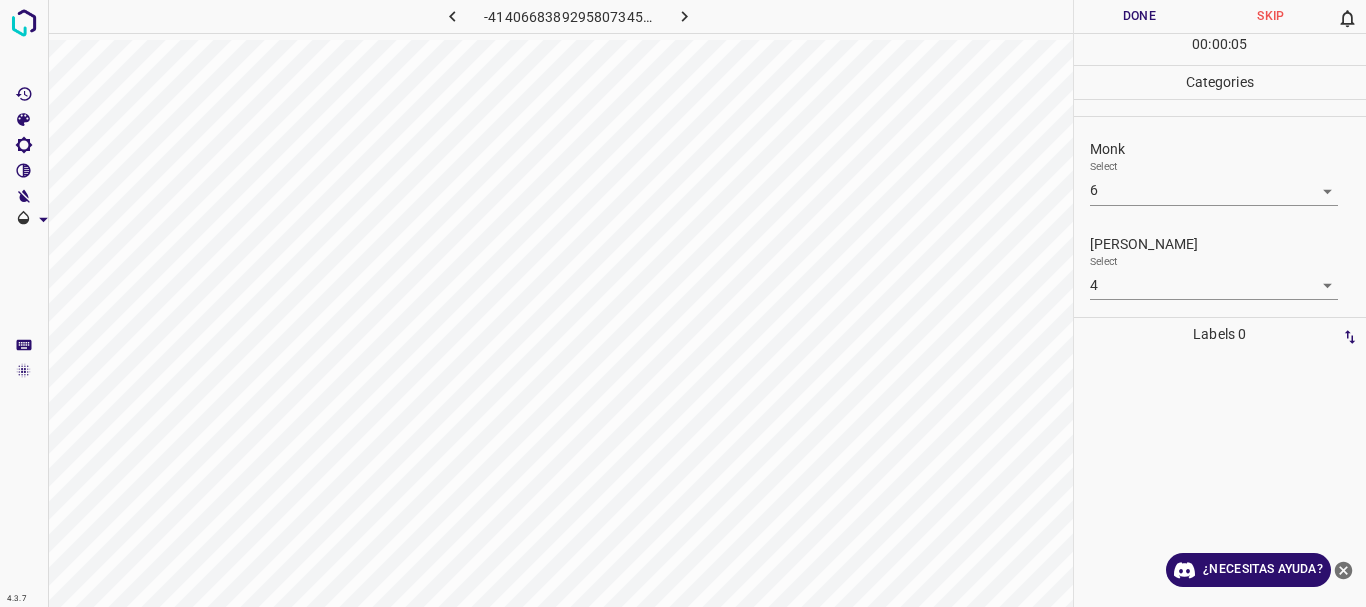 click at bounding box center (684, 16) 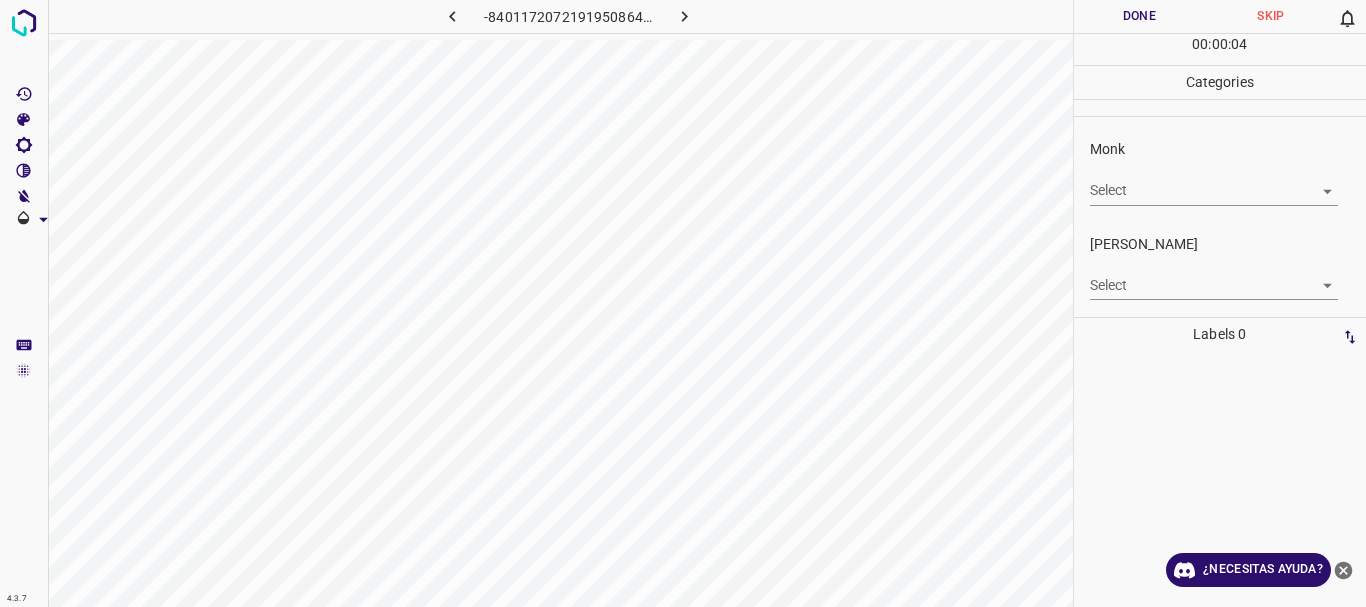 click on "4.3.7 -8401172072191950864.png Done Skip 0 00   : 00   : 04   Categories Monk   Select ​  [PERSON_NAME]   Select ​ Labels   0 Categories 1 Monk 2  [PERSON_NAME] Tools Space Change between modes (Draw & Edit) I Auto labeling R Restore zoom M Zoom in N Zoom out Delete Delete selecte label Filters Z Restore filters X Saturation filter C Brightness filter V Contrast filter B Gray scale filter General O Download ¿Necesitas ayuda? Texto original Valora esta traducción Tu opinión servirá para ayudar a mejorar el Traductor de Google - Texto - Esconder - Borrar" at bounding box center [683, 303] 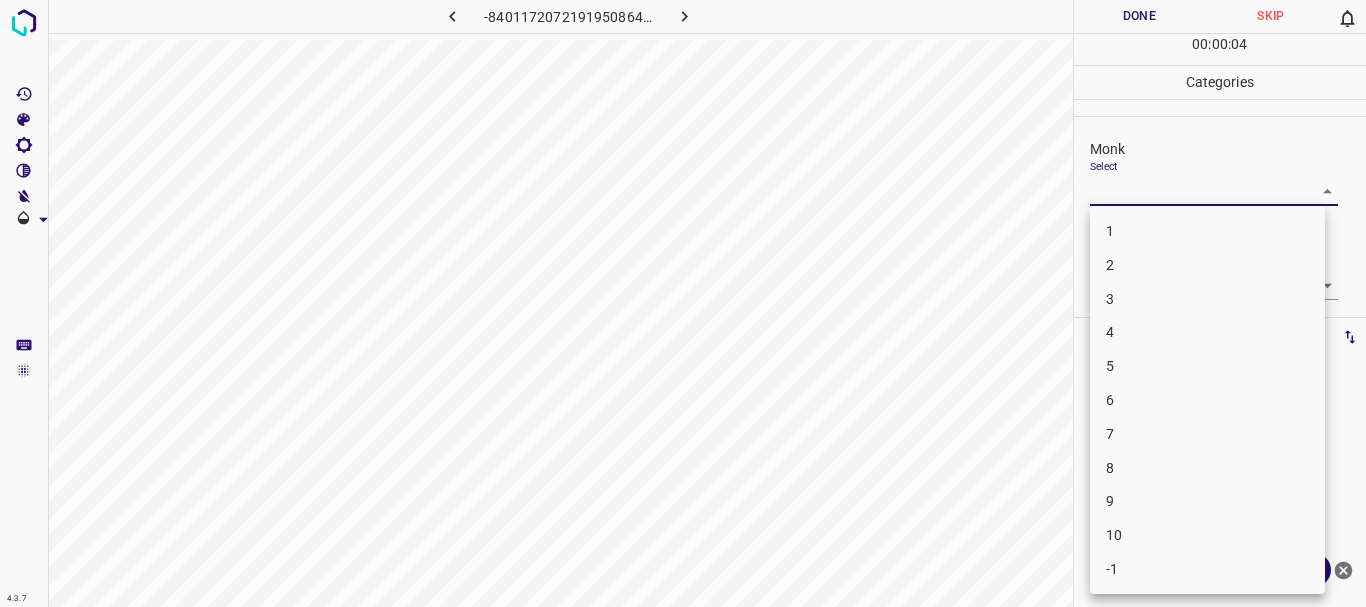 click on "4" at bounding box center (1207, 332) 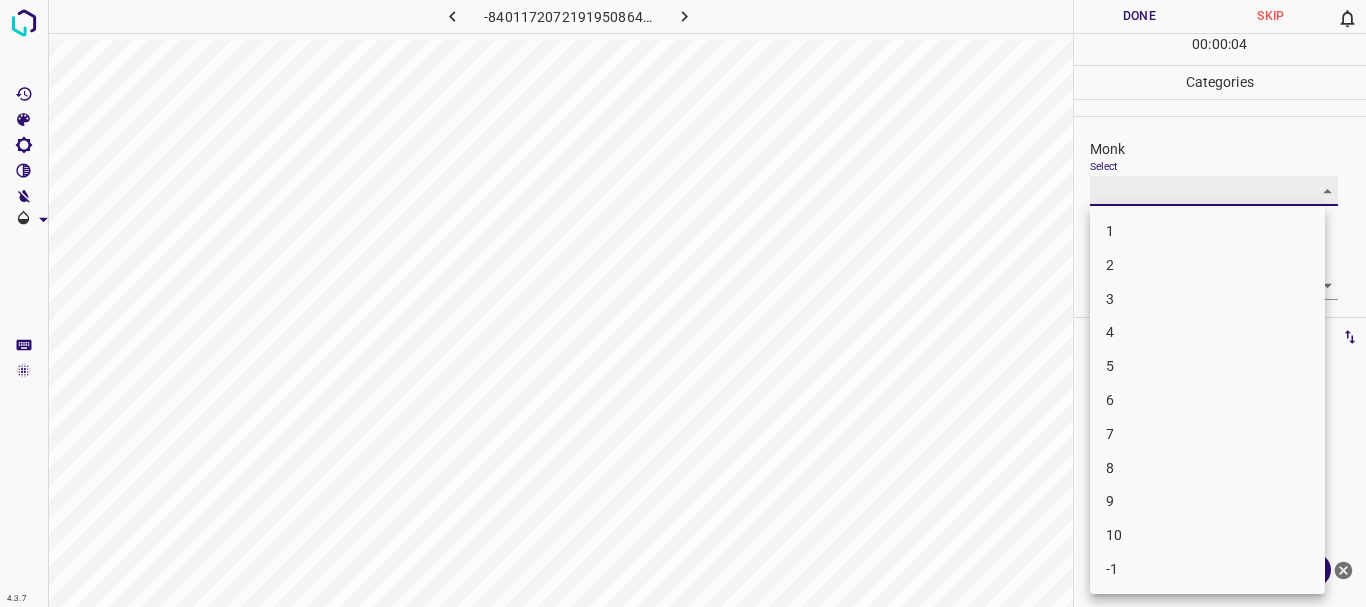 type on "4" 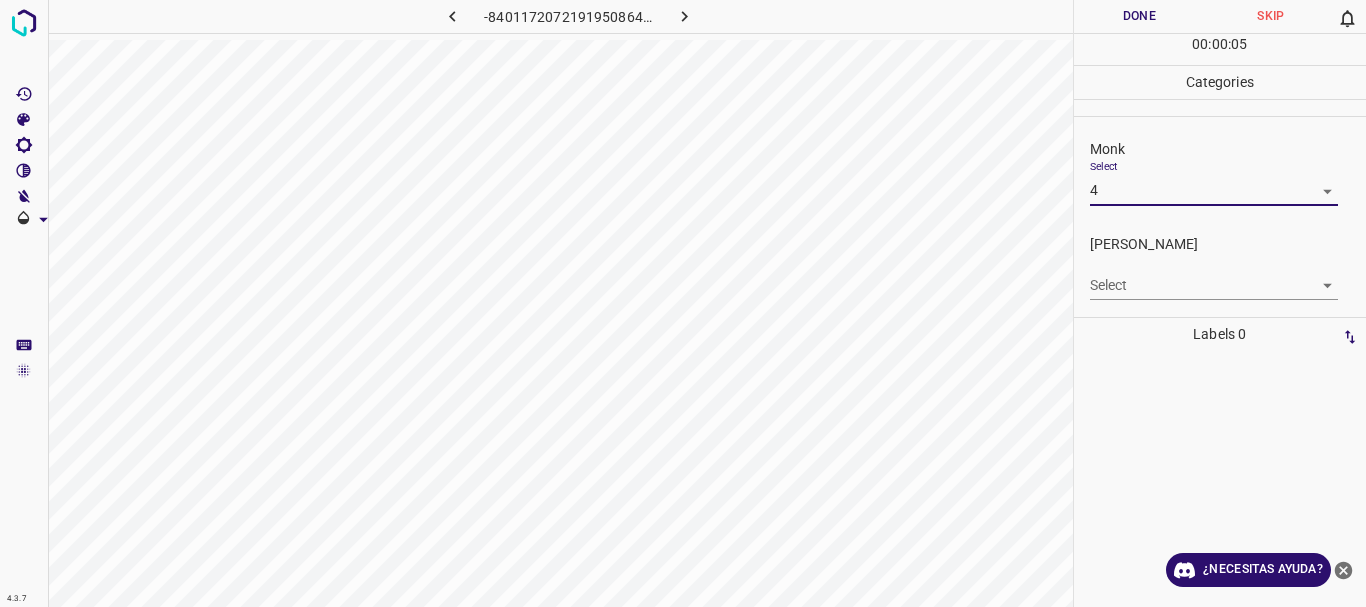 click on "4.3.7 -8401172072191950864.png Done Skip 0 00   : 00   : 05   Categories Monk   Select 4 4  [PERSON_NAME]   Select ​ Labels   0 Categories 1 Monk 2  [PERSON_NAME] Tools Space Change between modes (Draw & Edit) I Auto labeling R Restore zoom M Zoom in N Zoom out Delete Delete selecte label Filters Z Restore filters X Saturation filter C Brightness filter V Contrast filter B Gray scale filter General O Download ¿Necesitas ayuda? Texto original Valora esta traducción Tu opinión servirá para ayudar a mejorar el Traductor de Google - Texto - Esconder - Borrar" at bounding box center [683, 303] 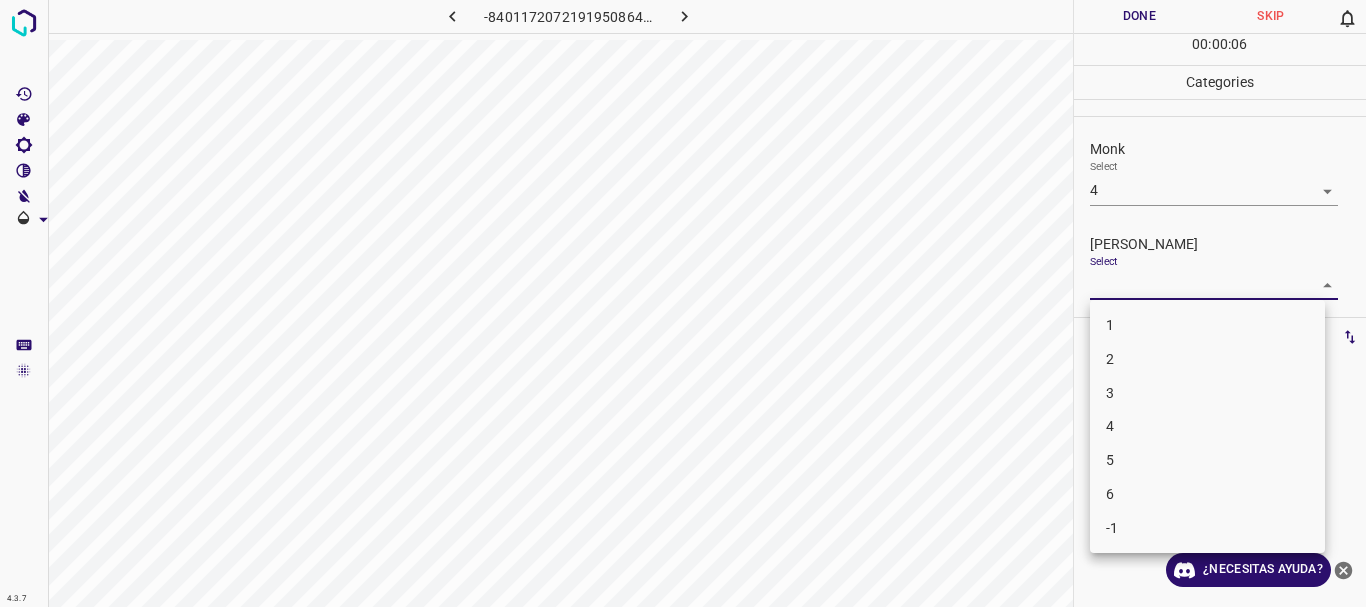 click on "1" at bounding box center (1207, 325) 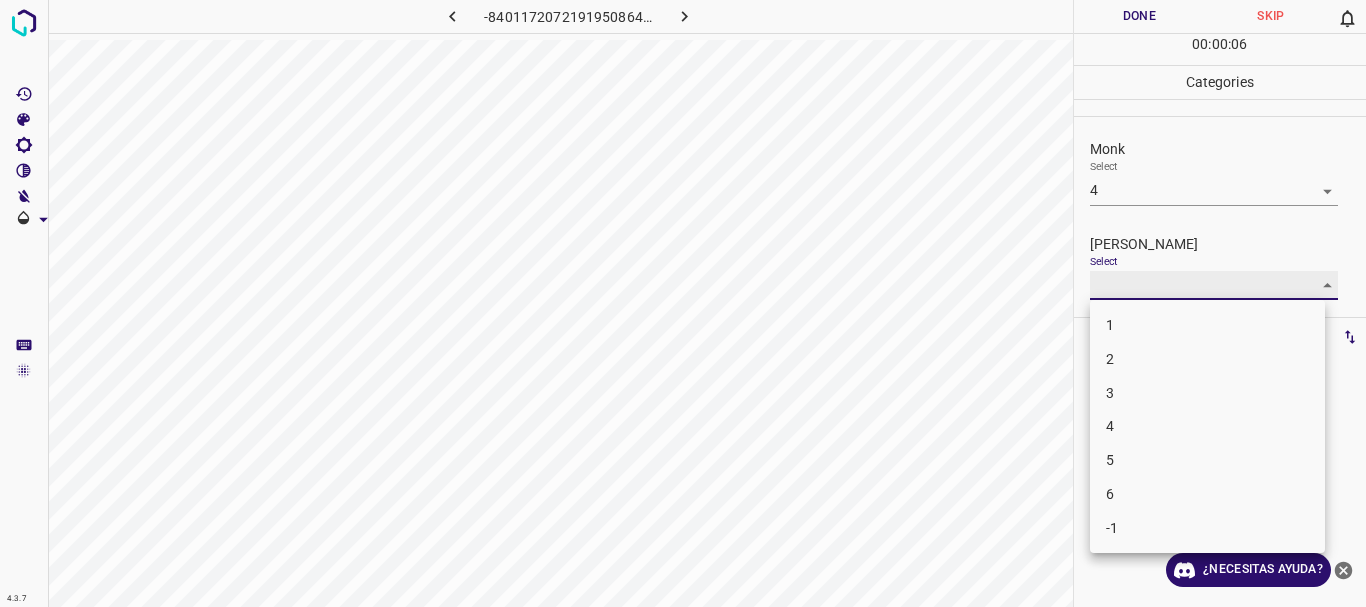 type on "1" 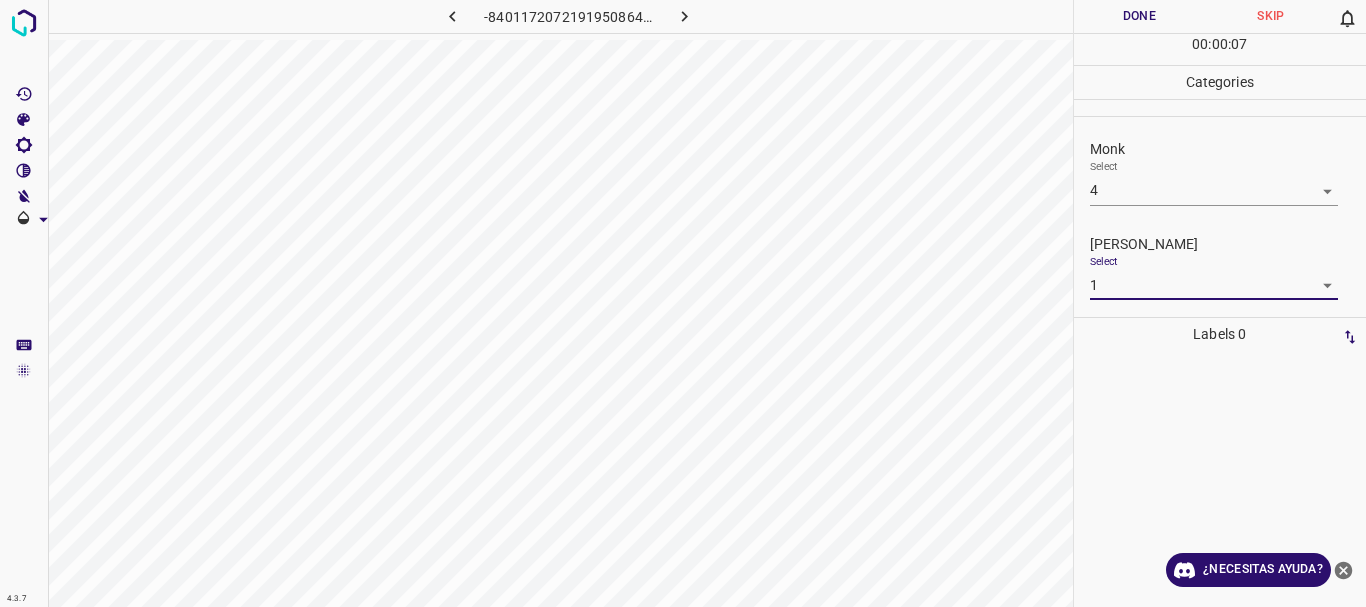 click on "Done" at bounding box center (1140, 16) 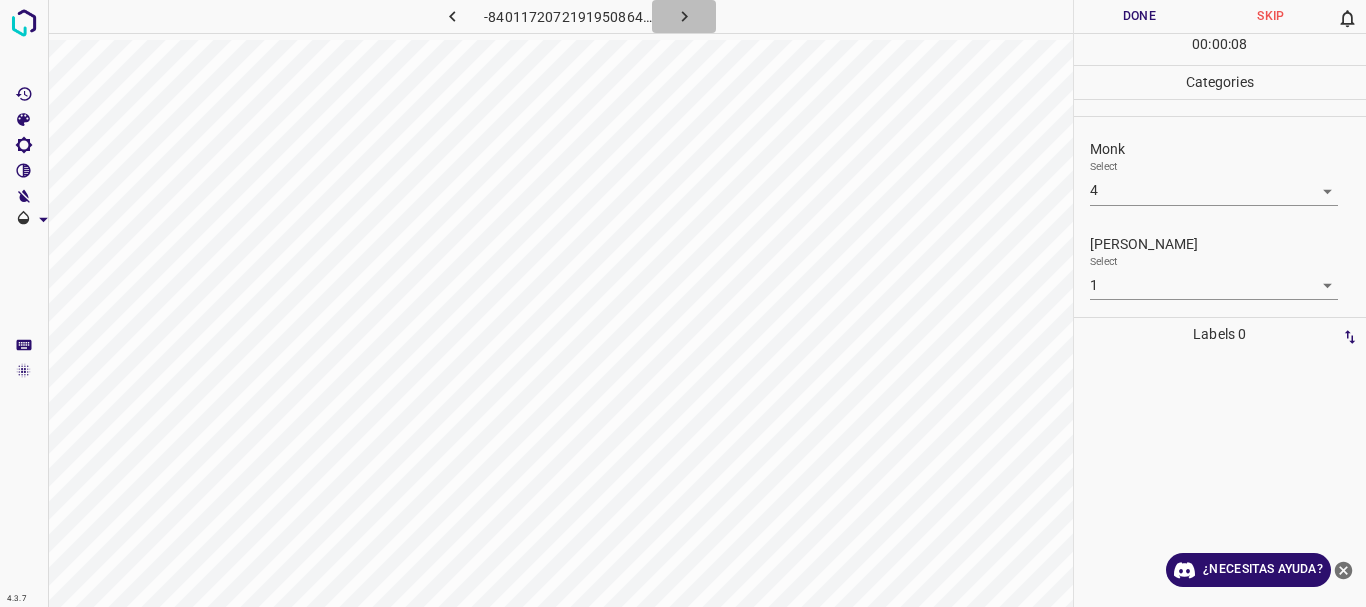 click 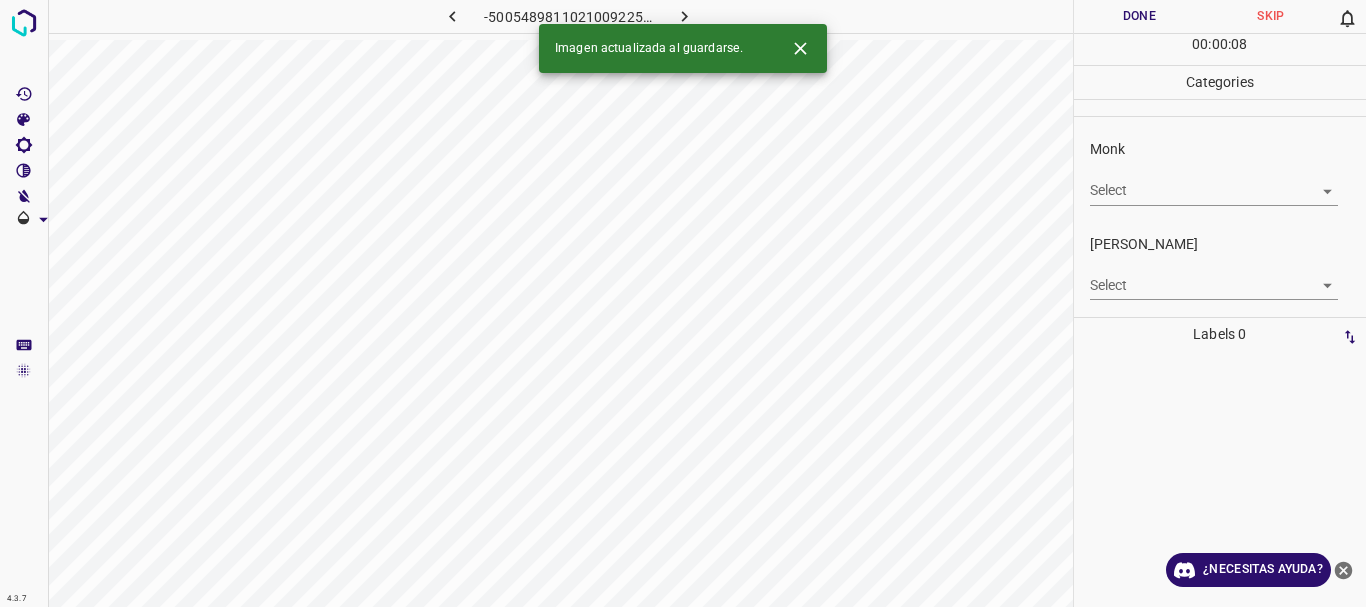 drag, startPoint x: 692, startPoint y: 12, endPoint x: 491, endPoint y: 17, distance: 201.06218 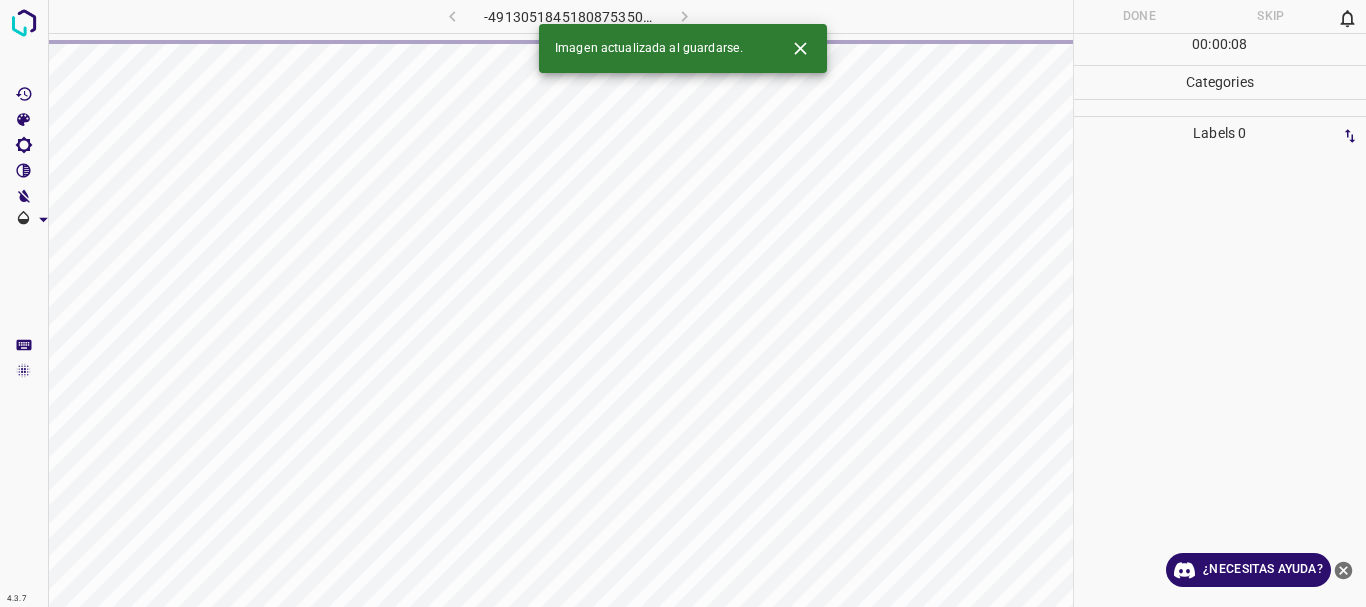 click on "-4913051845180875350.png" at bounding box center (568, 16) 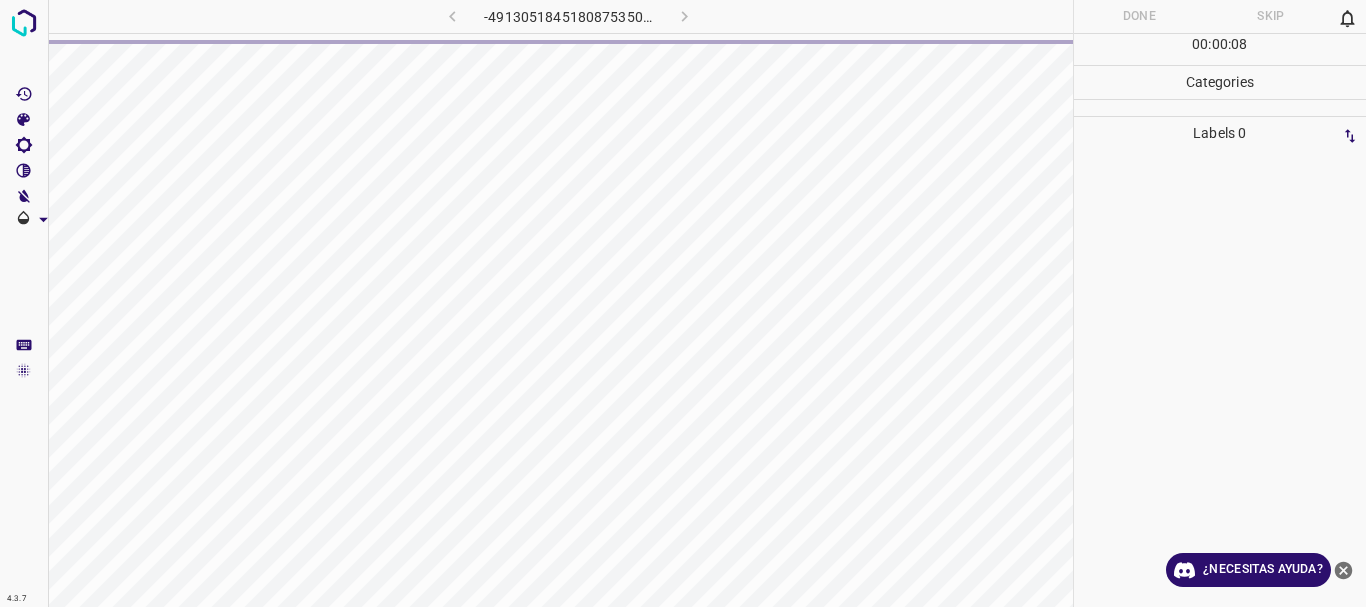 click on "-4913051845180875350.png" at bounding box center [568, 16] 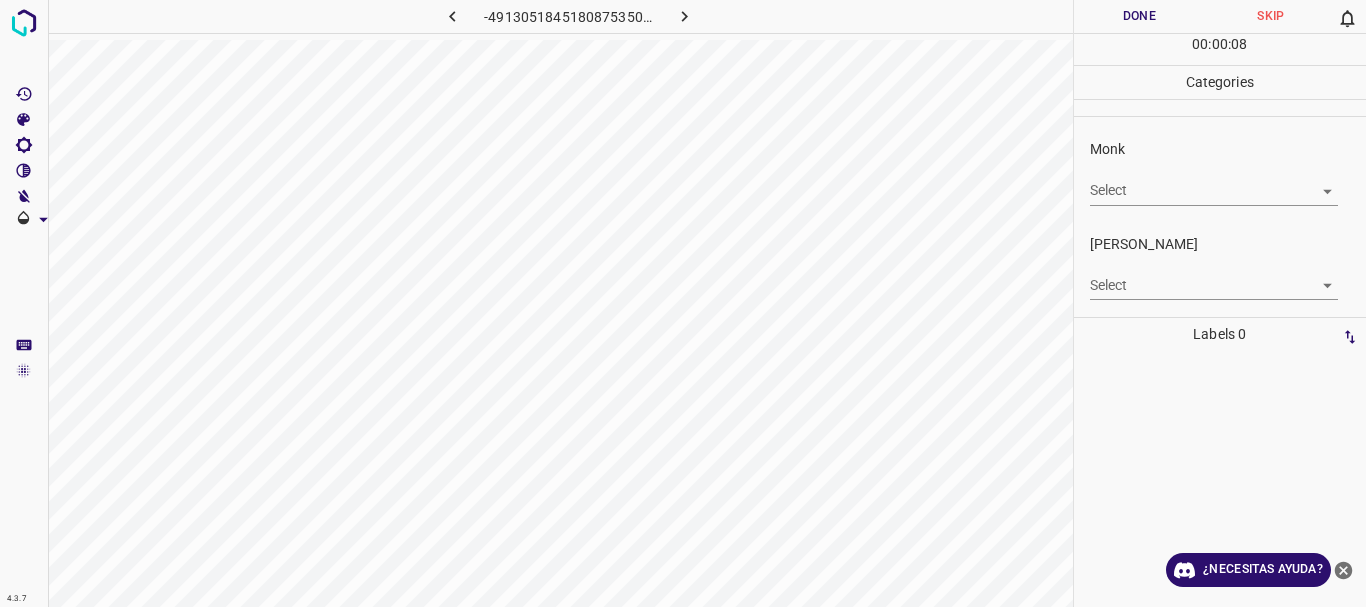 click 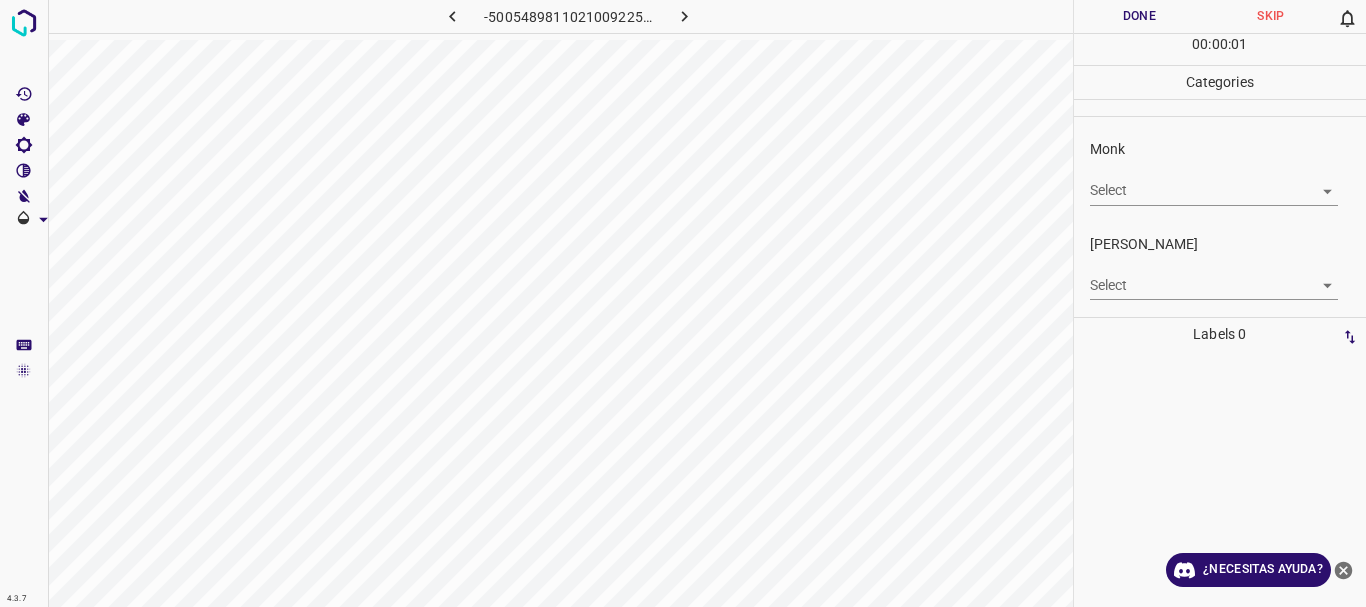 click on "4.3.7 -5005489811021009225.png Done Skip 0 00   : 00   : 01   Categories Monk   Select ​  [PERSON_NAME]   Select ​ Labels   0 Categories 1 Monk 2  [PERSON_NAME] Tools Space Change between modes (Draw & Edit) I Auto labeling R Restore zoom M Zoom in N Zoom out Delete Delete selecte label Filters Z Restore filters X Saturation filter C Brightness filter V Contrast filter B Gray scale filter General O Download ¿Necesitas ayuda? Texto original Valora esta traducción Tu opinión servirá para ayudar a mejorar el Traductor de Google - Texto - Esconder - Borrar" at bounding box center [683, 303] 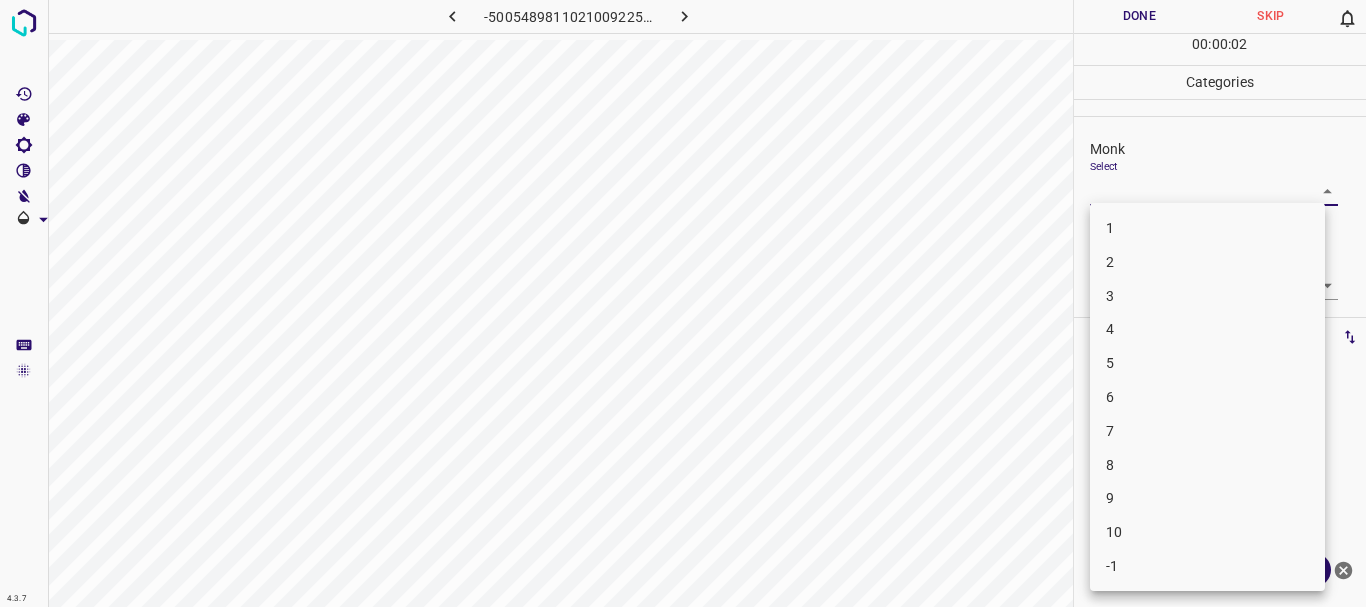 click on "3" at bounding box center (1207, 296) 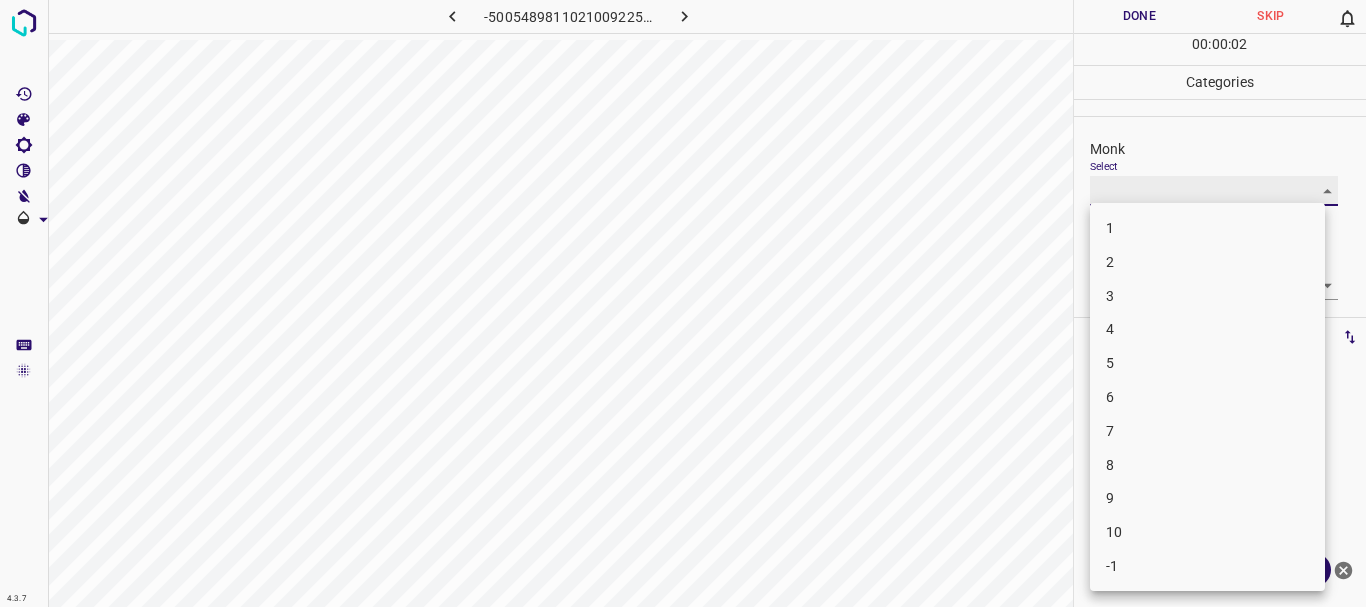 type on "3" 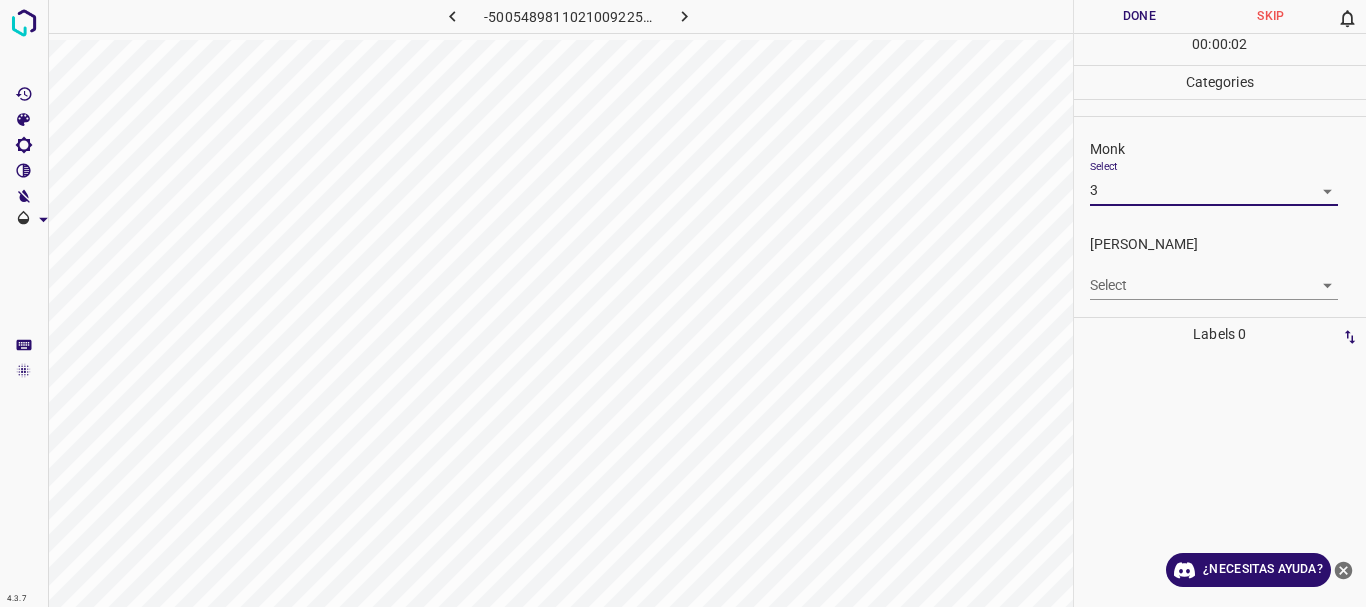 click on "4.3.7 -5005489811021009225.png Done Skip 0 00   : 00   : 02   Categories Monk   Select 3 3  [PERSON_NAME]   Select ​ Labels   0 Categories 1 Monk 2  [PERSON_NAME] Tools Space Change between modes (Draw & Edit) I Auto labeling R Restore zoom M Zoom in N Zoom out Delete Delete selecte label Filters Z Restore filters X Saturation filter C Brightness filter V Contrast filter B Gray scale filter General O Download ¿Necesitas ayuda? Texto original Valora esta traducción Tu opinión servirá para ayudar a mejorar el Traductor de Google - Texto - Esconder - Borrar" at bounding box center [683, 303] 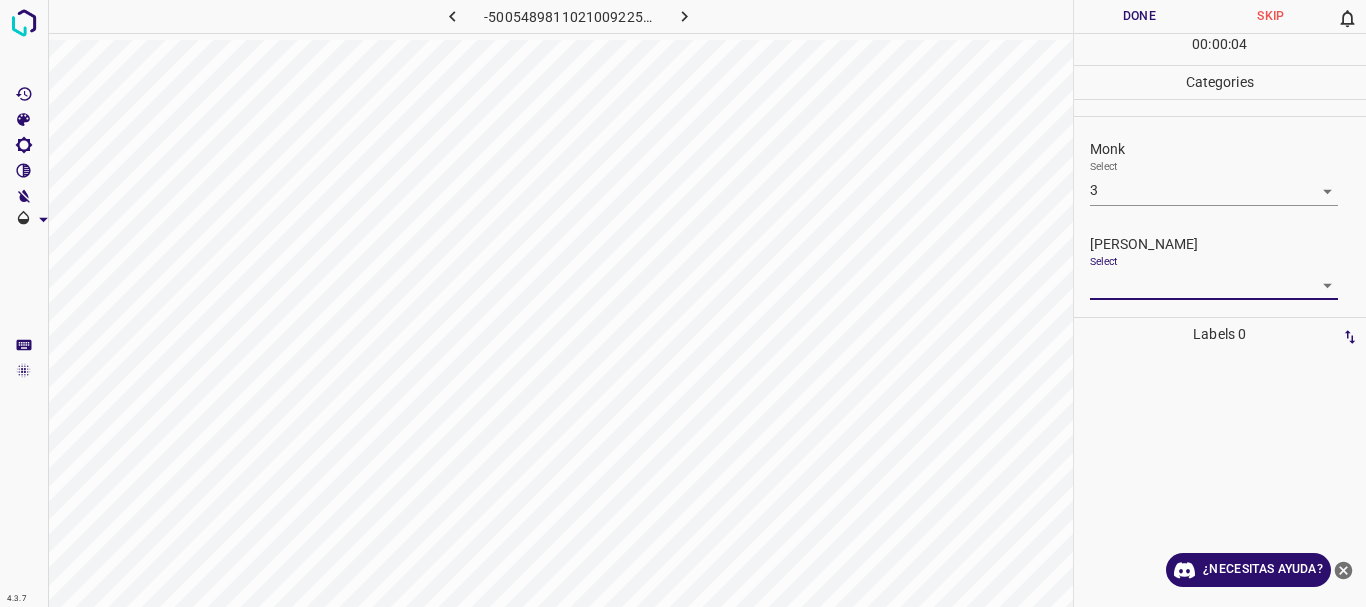 click on "4.3.7 -5005489811021009225.png Done Skip 0 00   : 00   : 04   Categories Monk   Select 3 3  [PERSON_NAME]   Select ​ Labels   0 Categories 1 Monk 2  [PERSON_NAME] Tools Space Change between modes (Draw & Edit) I Auto labeling R Restore zoom M Zoom in N Zoom out Delete Delete selecte label Filters Z Restore filters X Saturation filter C Brightness filter V Contrast filter B Gray scale filter General O Download ¿Necesitas ayuda? Texto original Valora esta traducción Tu opinión servirá para ayudar a mejorar el Traductor de Google - Texto - Esconder - Borrar" at bounding box center [683, 303] 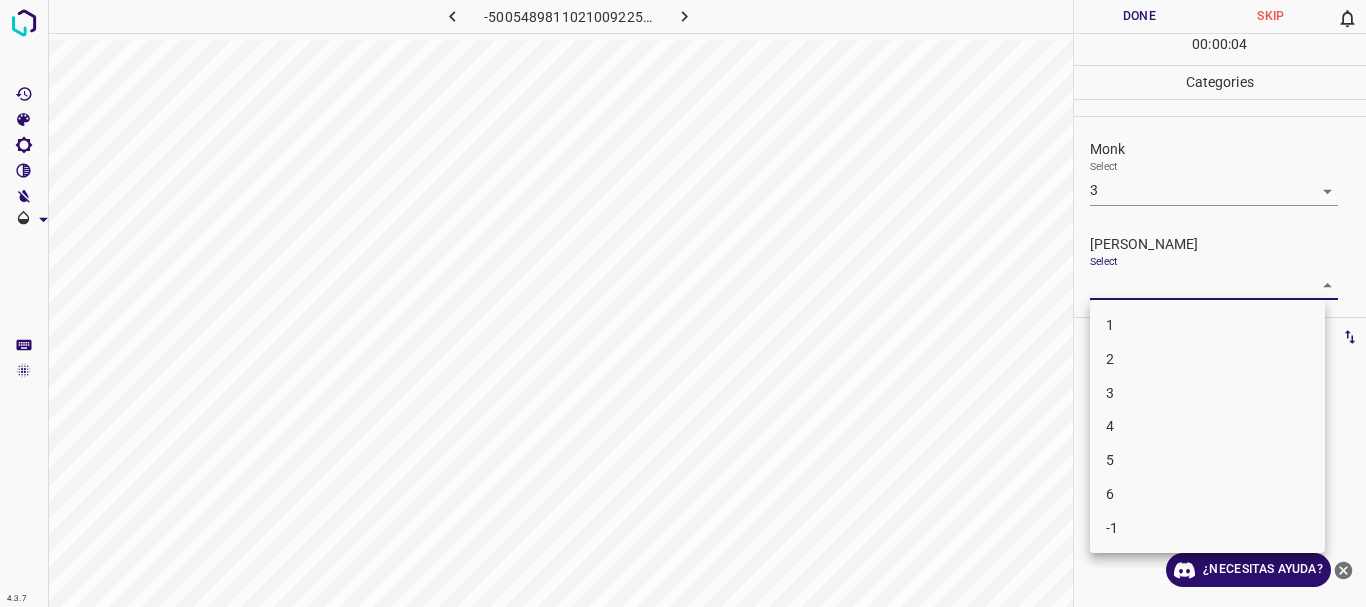 click on "2" at bounding box center [1110, 359] 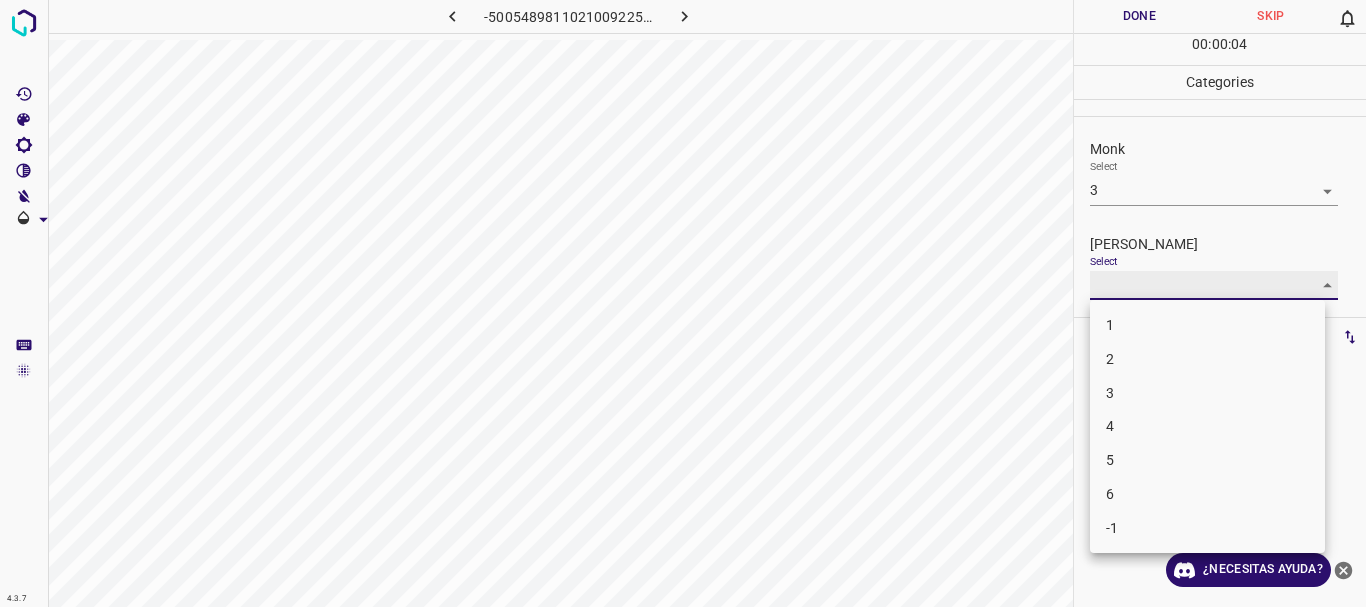 type on "2" 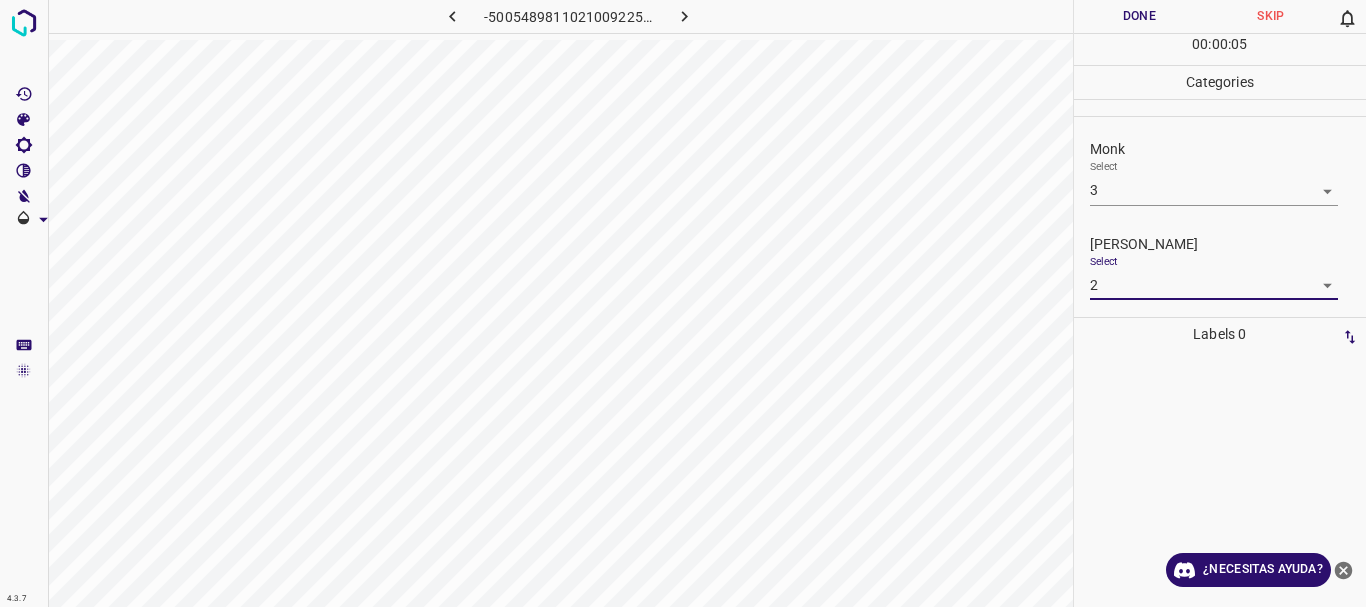 click on "Done" at bounding box center [1140, 16] 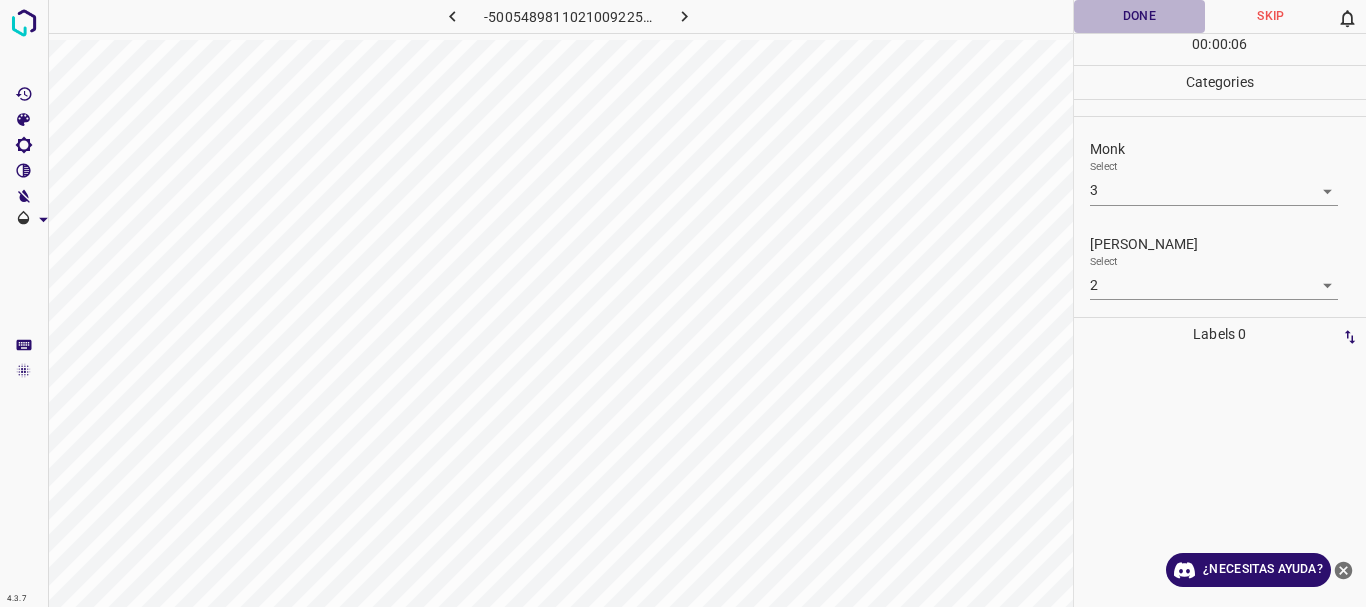 click on "Done" at bounding box center [1140, 16] 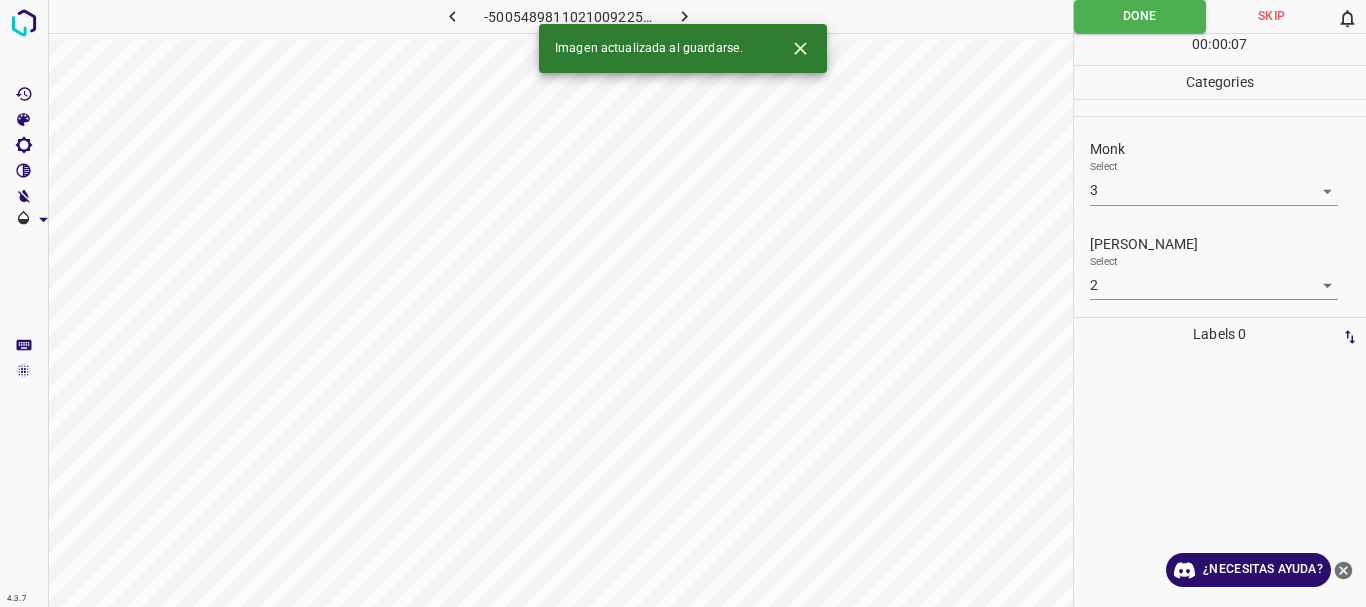 click 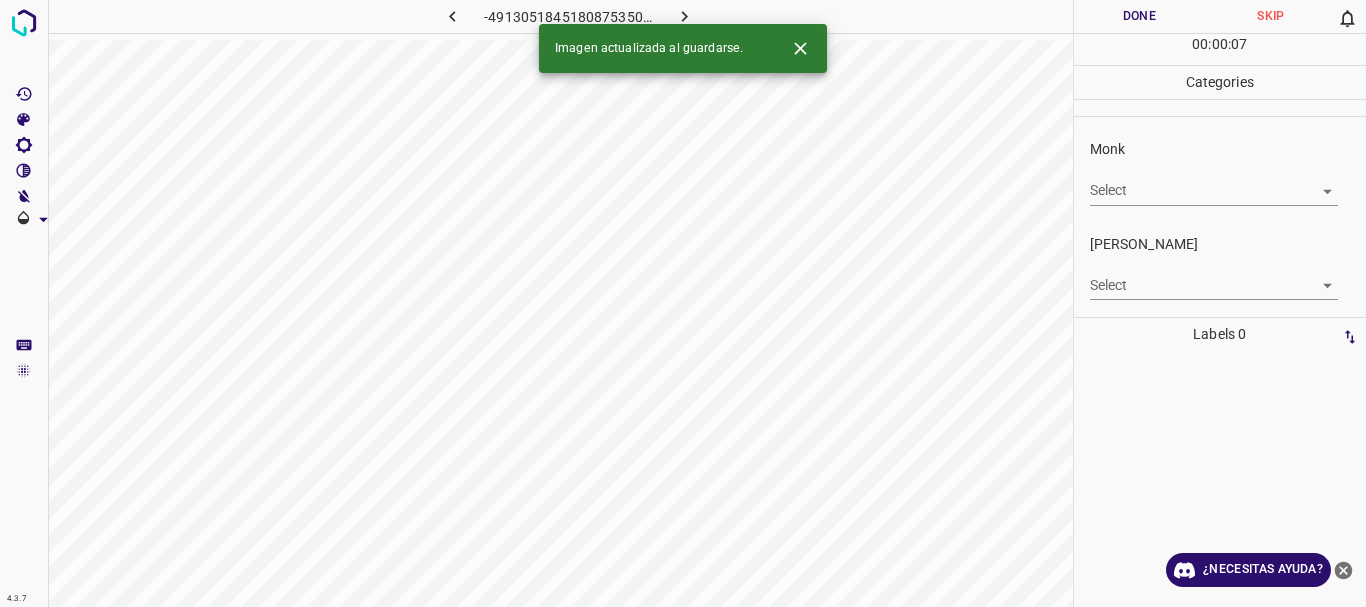 click on "4.3.7 -4913051845180875350.png Done Skip 0 00   : 00   : 07   Categories Monk   Select ​  [PERSON_NAME]   Select ​ Labels   0 Categories 1 Monk 2  [PERSON_NAME] Tools Space Change between modes (Draw & Edit) I Auto labeling R Restore zoom M Zoom in N Zoom out Delete Delete selecte label Filters Z Restore filters X Saturation filter C Brightness filter V Contrast filter B Gray scale filter General O Download Imagen actualizada al guardarse. ¿Necesitas ayuda? Texto original Valora esta traducción Tu opinión servirá para ayudar a mejorar el Traductor de Google - Texto - Esconder - Borrar" at bounding box center [683, 303] 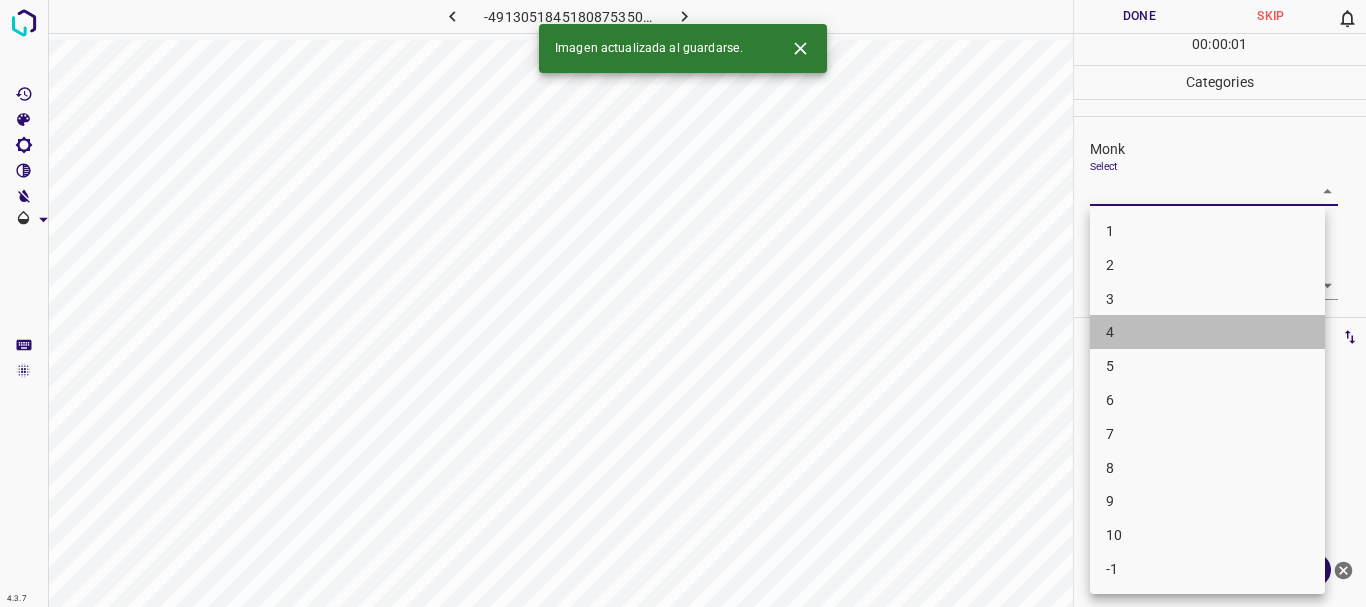 click on "4" at bounding box center (1207, 332) 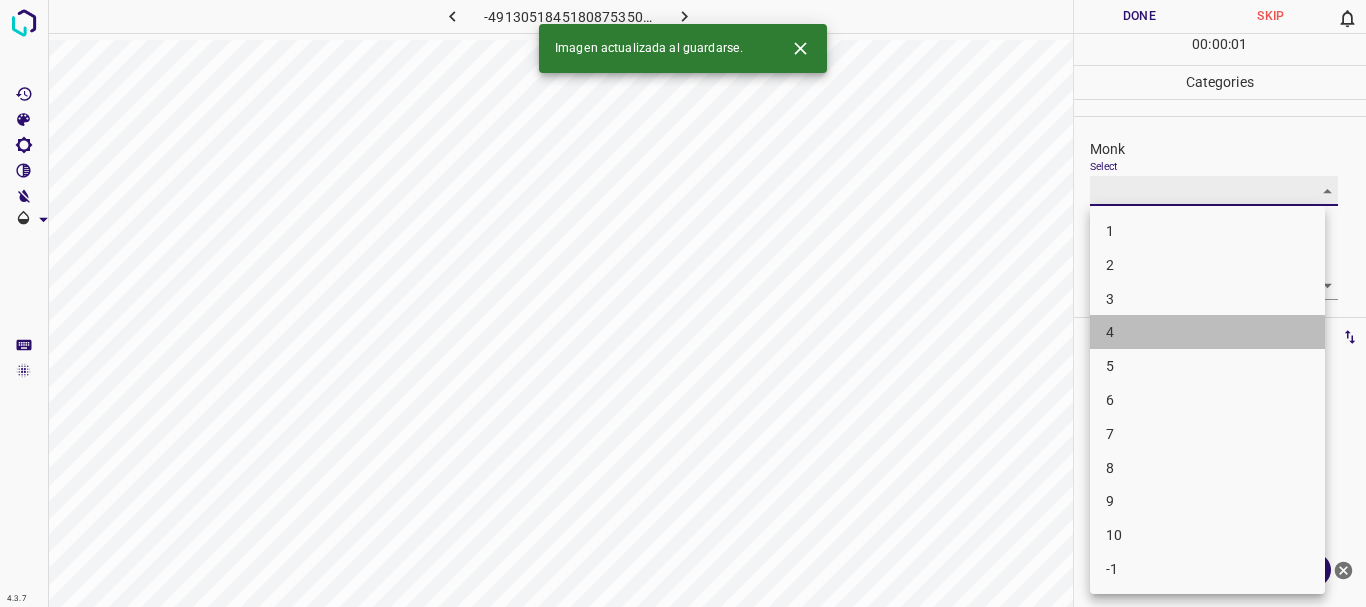 type on "4" 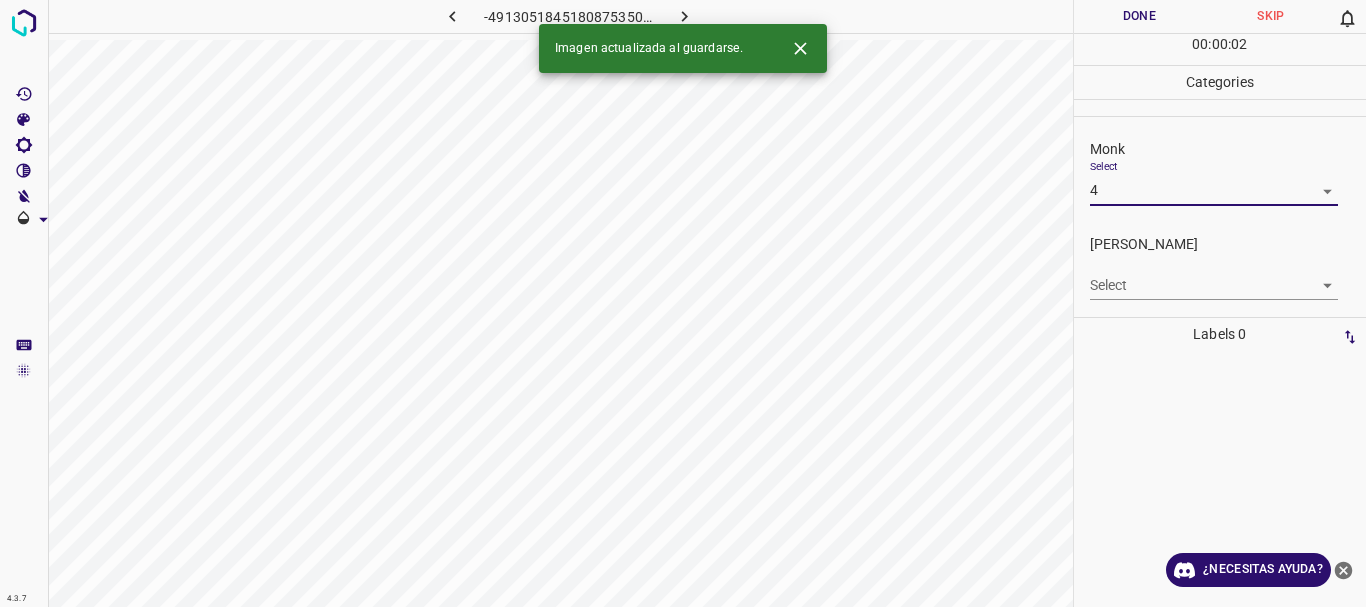 click on "4.3.7 -4913051845180875350.png Done Skip 0 00   : 00   : 02   Categories Monk   Select 4 4  [PERSON_NAME]   Select ​ Labels   0 Categories 1 Monk 2  [PERSON_NAME] Tools Space Change between modes (Draw & Edit) I Auto labeling R Restore zoom M Zoom in N Zoom out Delete Delete selecte label Filters Z Restore filters X Saturation filter C Brightness filter V Contrast filter B Gray scale filter General O Download Imagen actualizada al guardarse. ¿Necesitas ayuda? Texto original Valora esta traducción Tu opinión servirá para ayudar a mejorar el Traductor de Google - Texto - Esconder - Borrar" at bounding box center (683, 303) 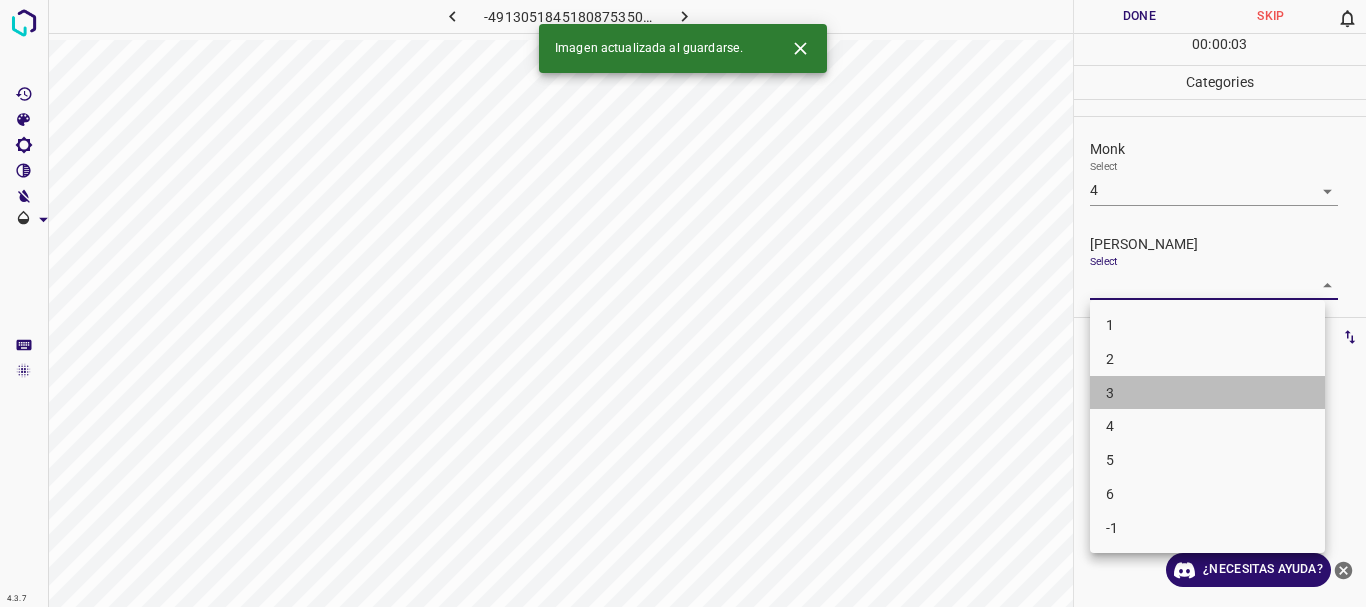 click on "3" at bounding box center (1207, 393) 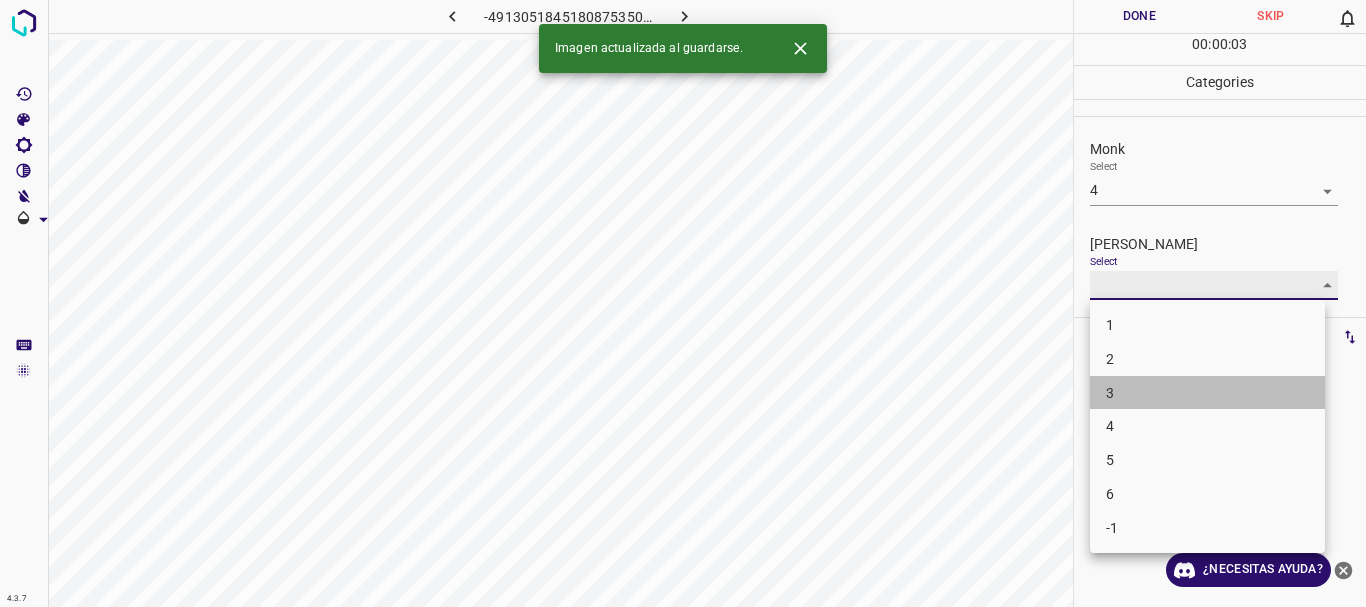 type on "3" 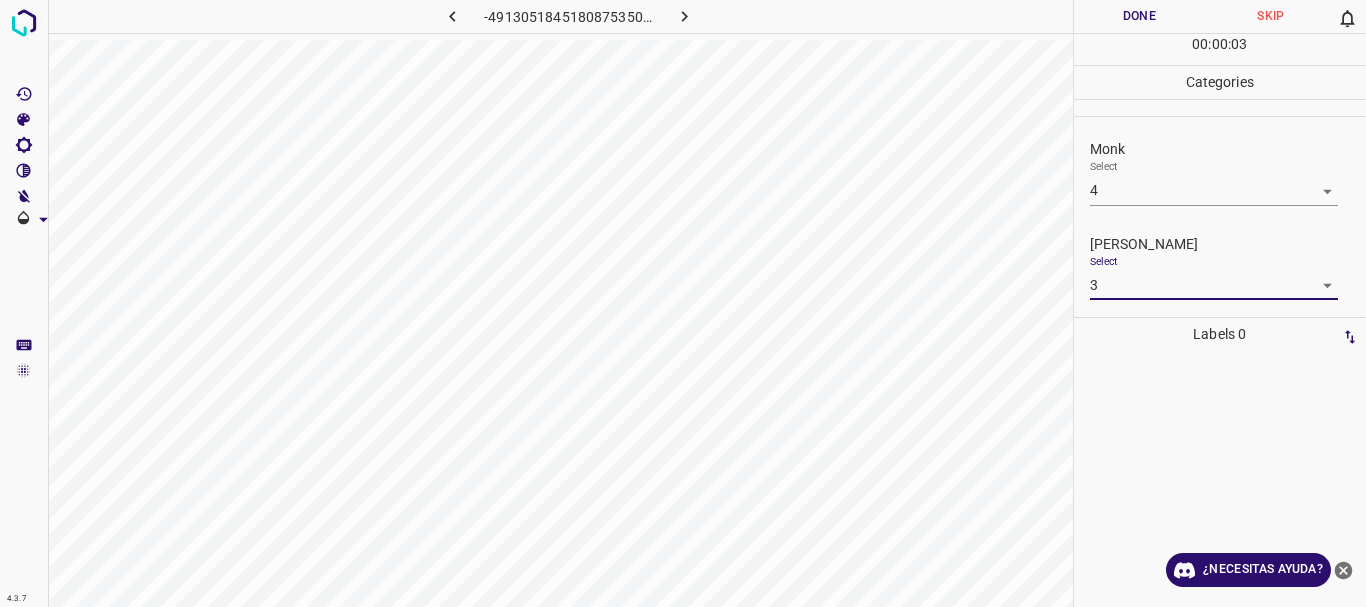 click on "Done" at bounding box center (1140, 16) 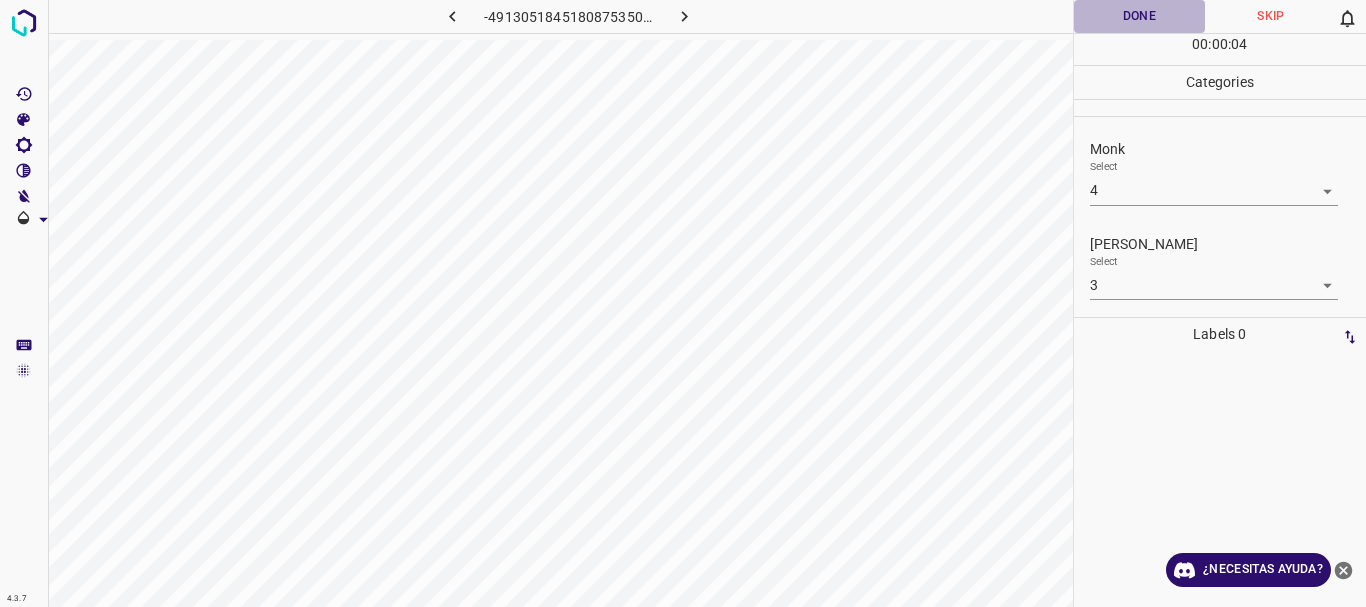 click on "Done" at bounding box center (1140, 16) 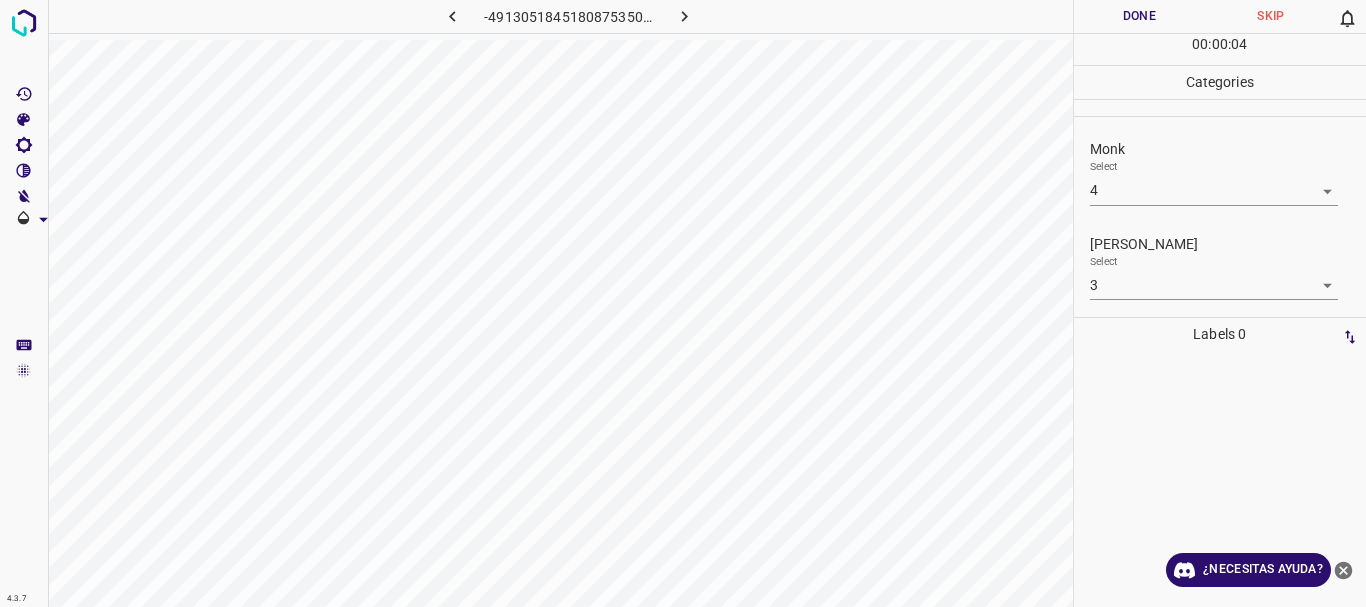 click 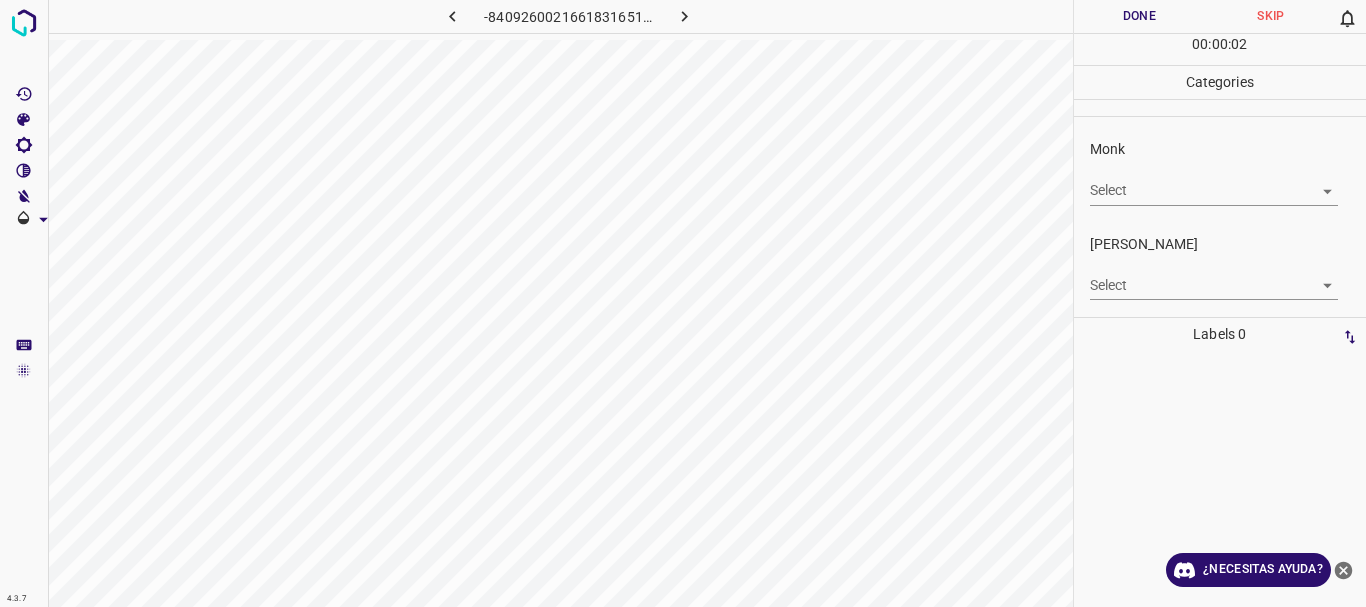 click on "4.3.7 -8409260021661831651.png Done Skip 0 00   : 00   : 02   Categories Monk   Select ​  [PERSON_NAME]   Select ​ Labels   0 Categories 1 Monk 2  [PERSON_NAME] Tools Space Change between modes (Draw & Edit) I Auto labeling R Restore zoom M Zoom in N Zoom out Delete Delete selecte label Filters Z Restore filters X Saturation filter C Brightness filter V Contrast filter B Gray scale filter General O Download ¿Necesitas ayuda? Texto original Valora esta traducción Tu opinión servirá para ayudar a mejorar el Traductor de Google - Texto - Esconder - Borrar" at bounding box center (683, 303) 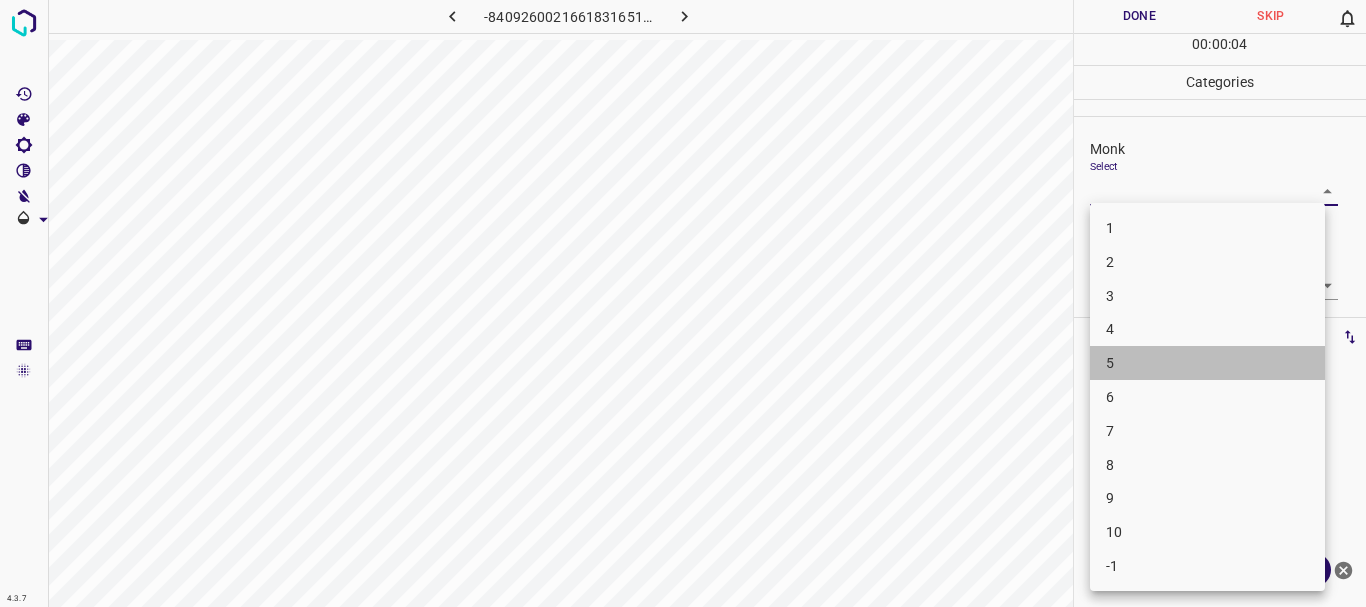 click on "5" at bounding box center (1207, 363) 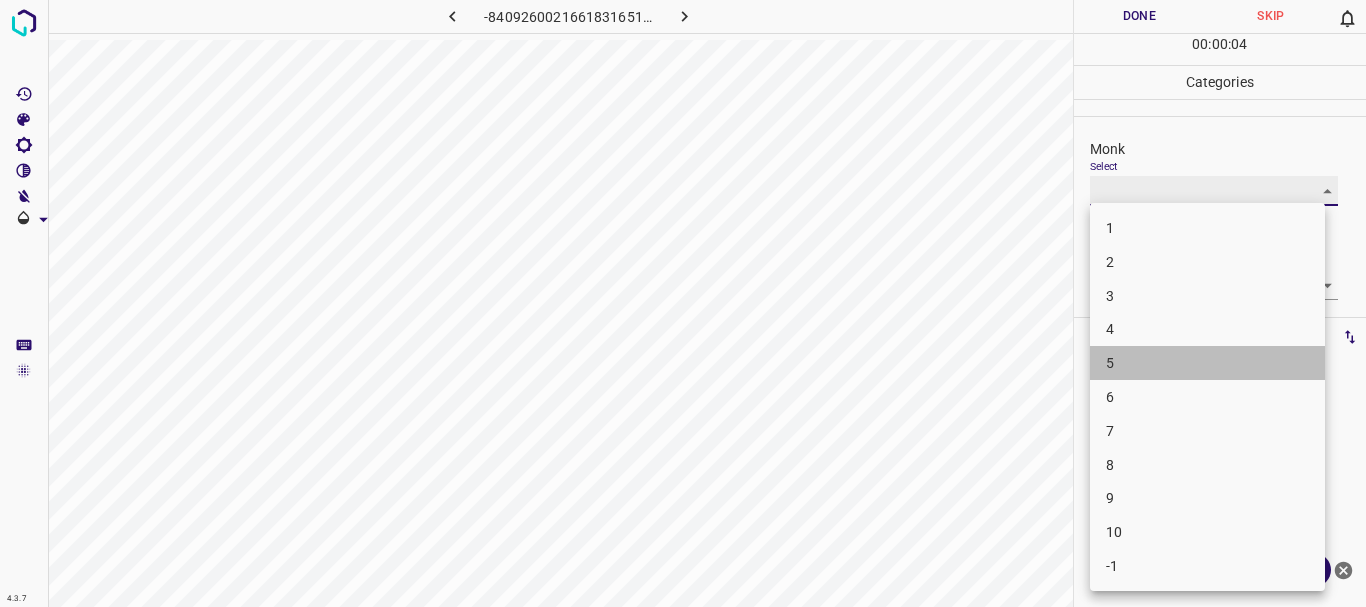 type on "5" 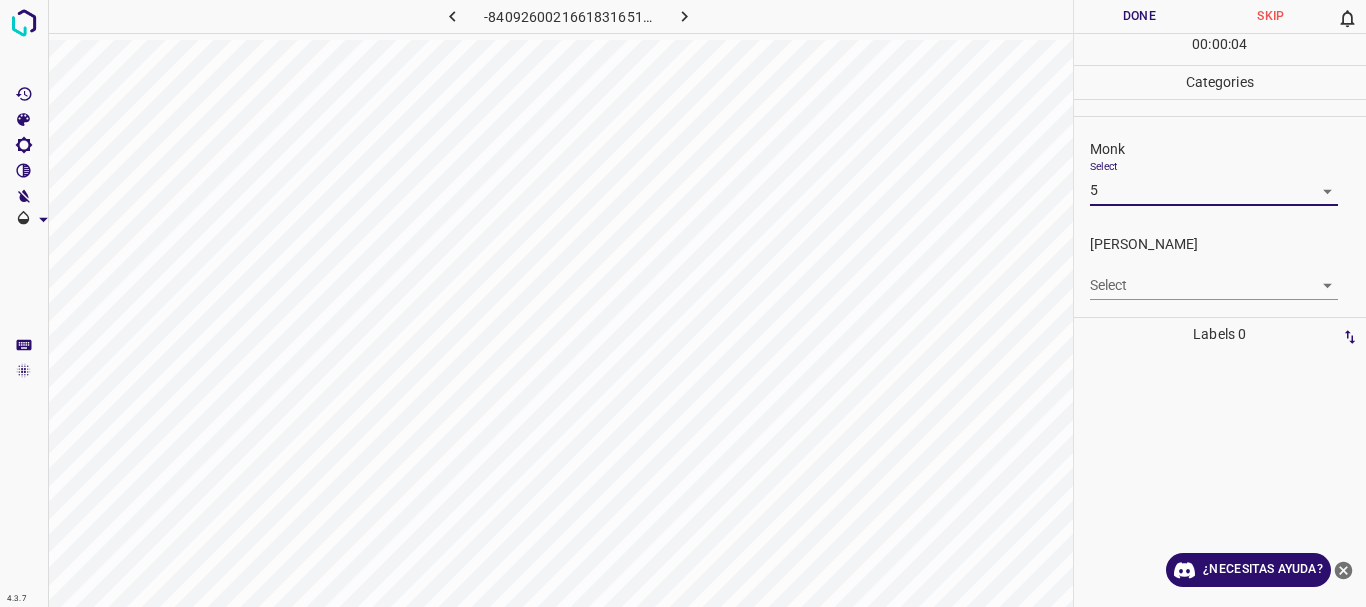 click on "4.3.7 -8409260021661831651.png Done Skip 0 00   : 00   : 04   Categories Monk   Select 5 5  [PERSON_NAME]   Select ​ Labels   0 Categories 1 Monk 2  [PERSON_NAME] Tools Space Change between modes (Draw & Edit) I Auto labeling R Restore zoom M Zoom in N Zoom out Delete Delete selecte label Filters Z Restore filters X Saturation filter C Brightness filter V Contrast filter B Gray scale filter General O Download ¿Necesitas ayuda? Texto original Valora esta traducción Tu opinión servirá para ayudar a mejorar el Traductor de Google - Texto - Esconder - Borrar 1 2 3 4 5 6 7 8 9 10 -1" at bounding box center (683, 303) 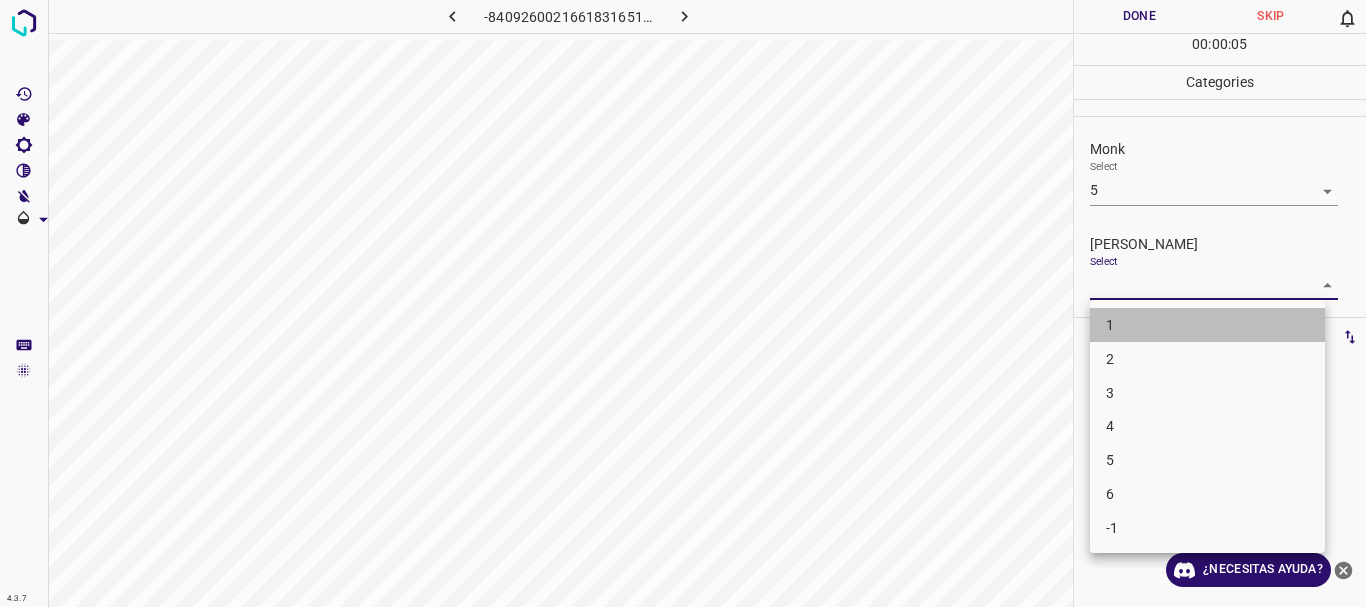 click on "1" at bounding box center [1207, 325] 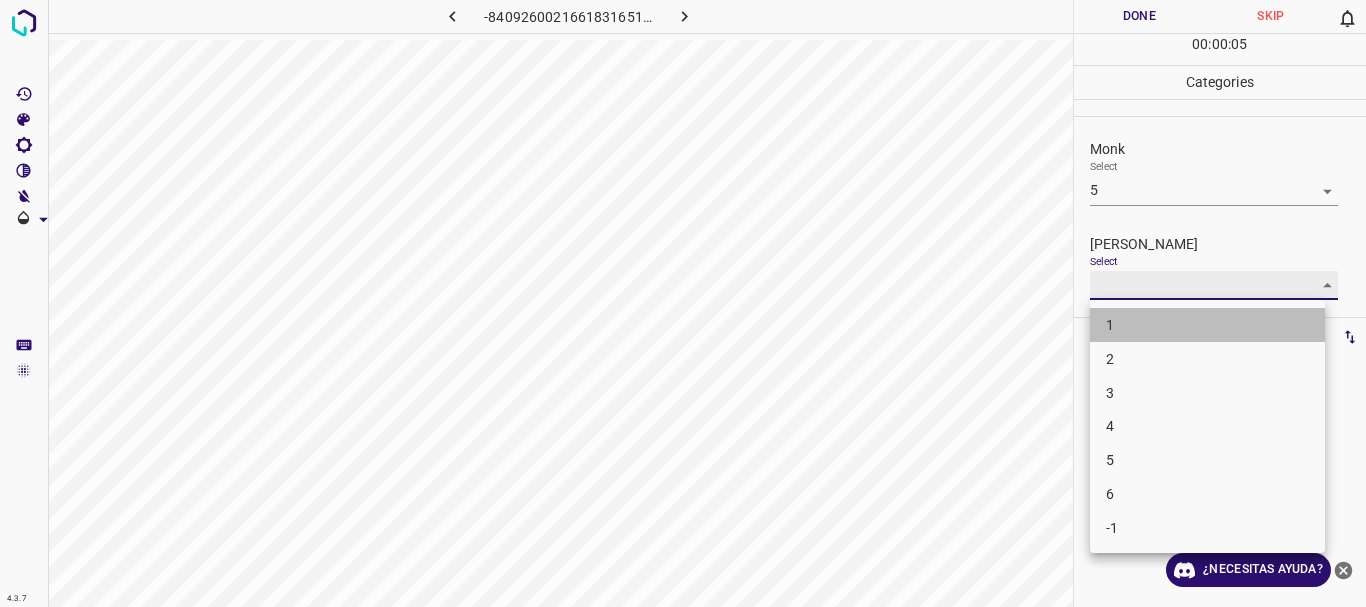 type on "1" 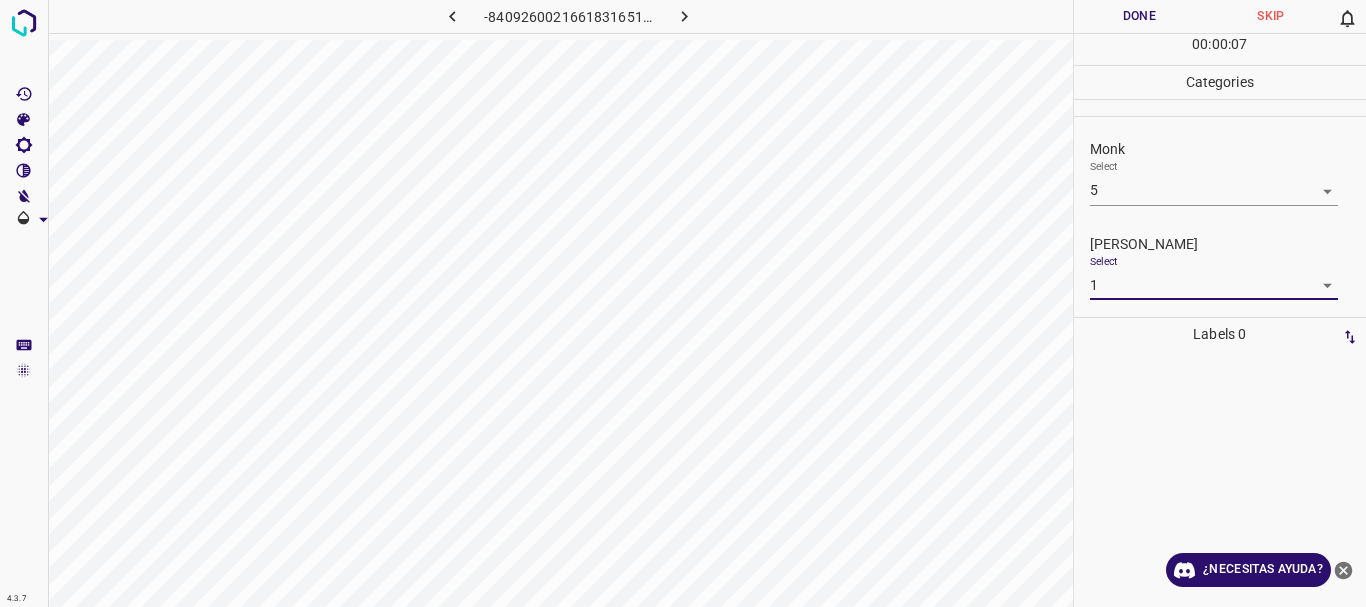 click on "4.3.7 -8409260021661831651.png Done Skip 0 00   : 00   : 07   Categories Monk   Select 5 5  [PERSON_NAME]   Select 1 1 Labels   0 Categories 1 Monk 2  [PERSON_NAME] Tools Space Change between modes (Draw & Edit) I Auto labeling R Restore zoom M Zoom in N Zoom out Delete Delete selecte label Filters Z Restore filters X Saturation filter C Brightness filter V Contrast filter B Gray scale filter General O Download ¿Necesitas ayuda? Texto original Valora esta traducción Tu opinión servirá para ayudar a mejorar el Traductor de Google - Texto - Esconder - Borrar" at bounding box center (683, 303) 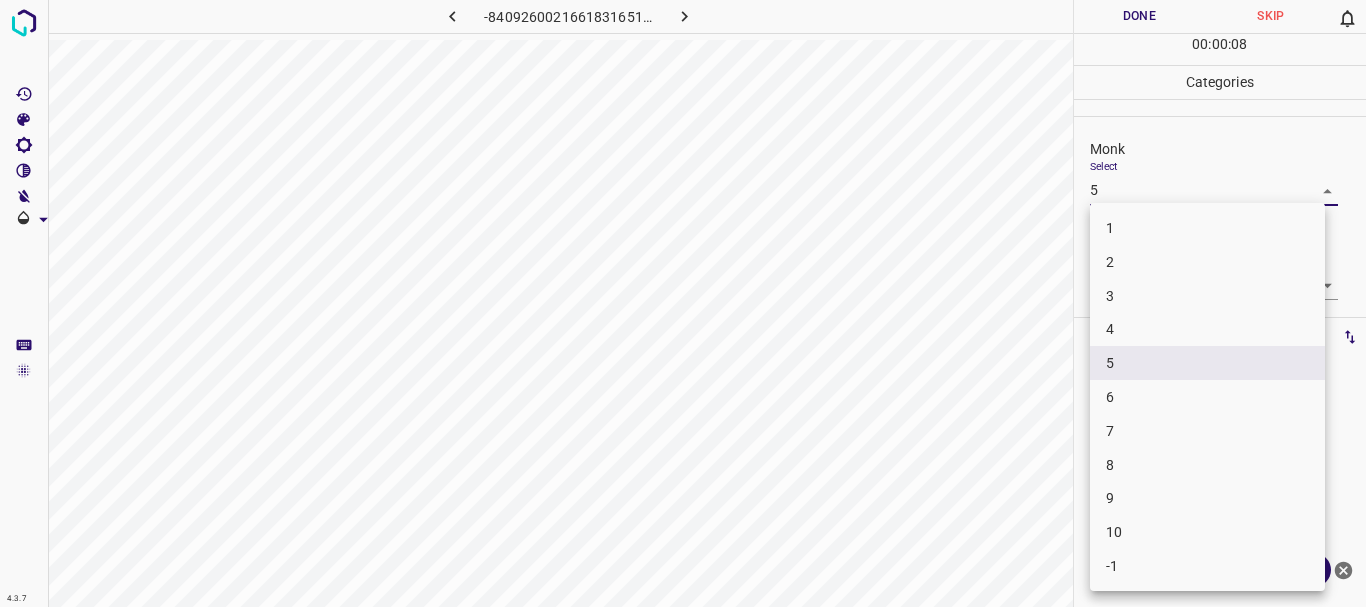 click on "4" at bounding box center [1207, 329] 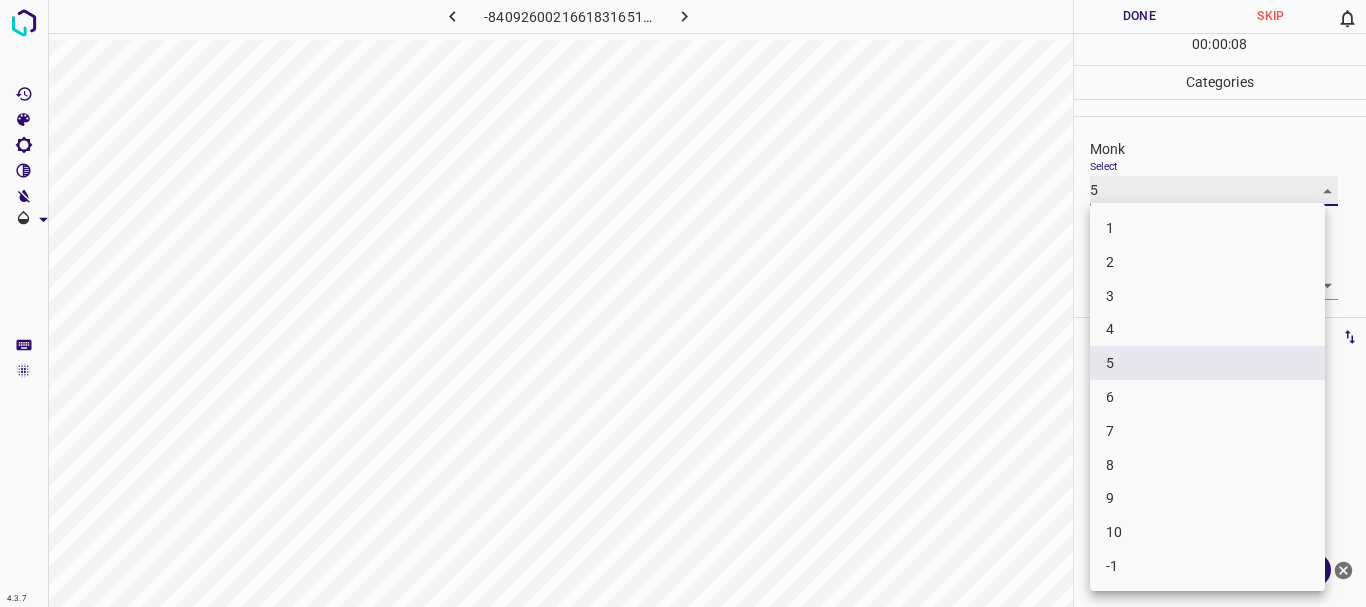 type on "4" 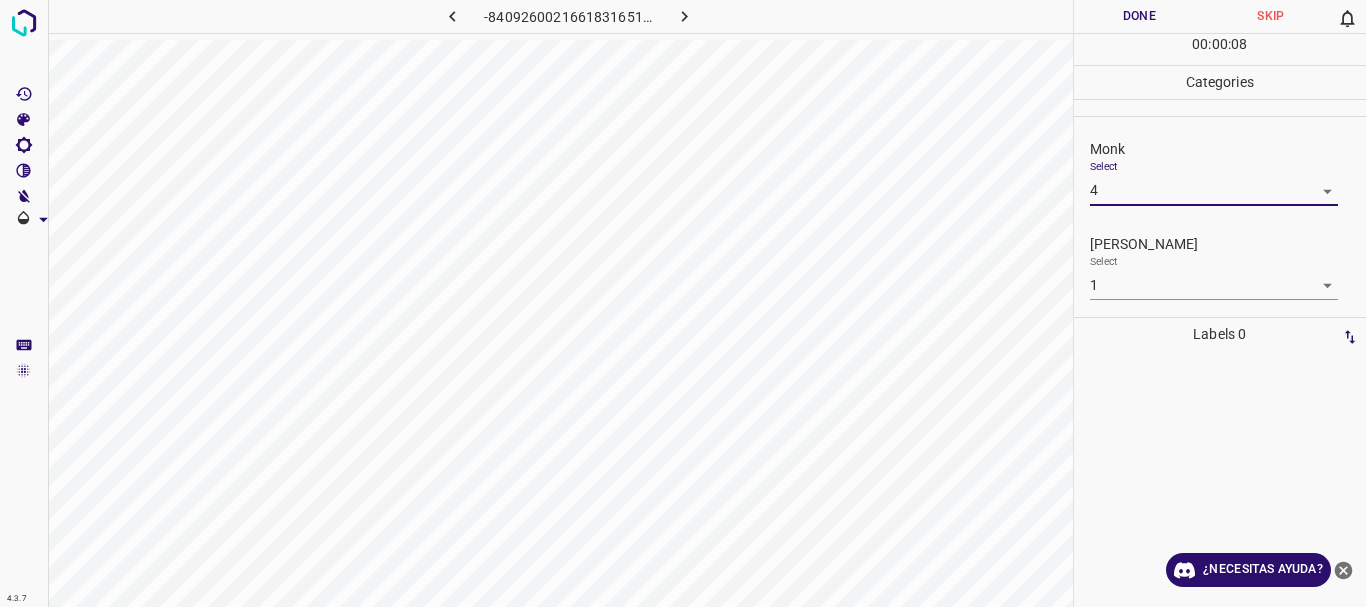 click on "4.3.7 -8409260021661831651.png Done Skip 0 00   : 00   : 08   Categories Monk   Select 4 4  [PERSON_NAME]   Select 1 1 Labels   0 Categories 1 Monk 2  [PERSON_NAME] Tools Space Change between modes (Draw & Edit) I Auto labeling R Restore zoom M Zoom in N Zoom out Delete Delete selecte label Filters Z Restore filters X Saturation filter C Brightness filter V Contrast filter B Gray scale filter General O Download ¿Necesitas ayuda? Texto original Valora esta traducción Tu opinión servirá para ayudar a mejorar el Traductor de Google - Texto - Esconder - Borrar 1 2 3 4 5 6 7 8 9 10 -1" at bounding box center [683, 303] 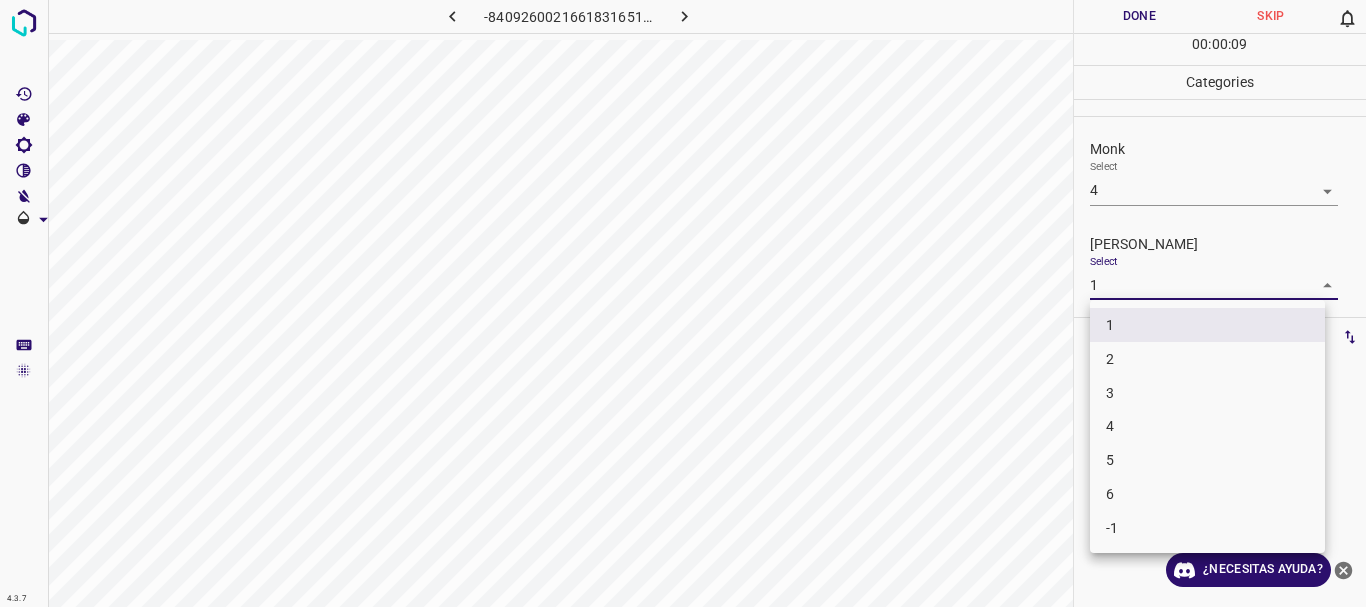 click on "2" at bounding box center (1207, 359) 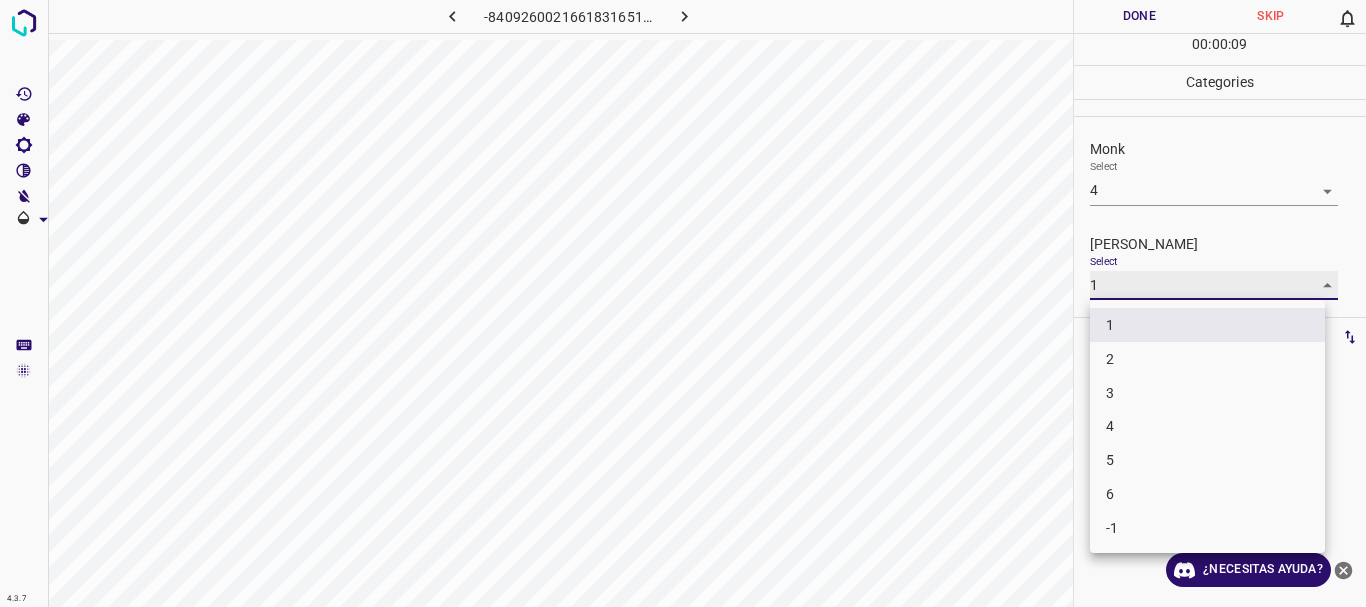 type on "2" 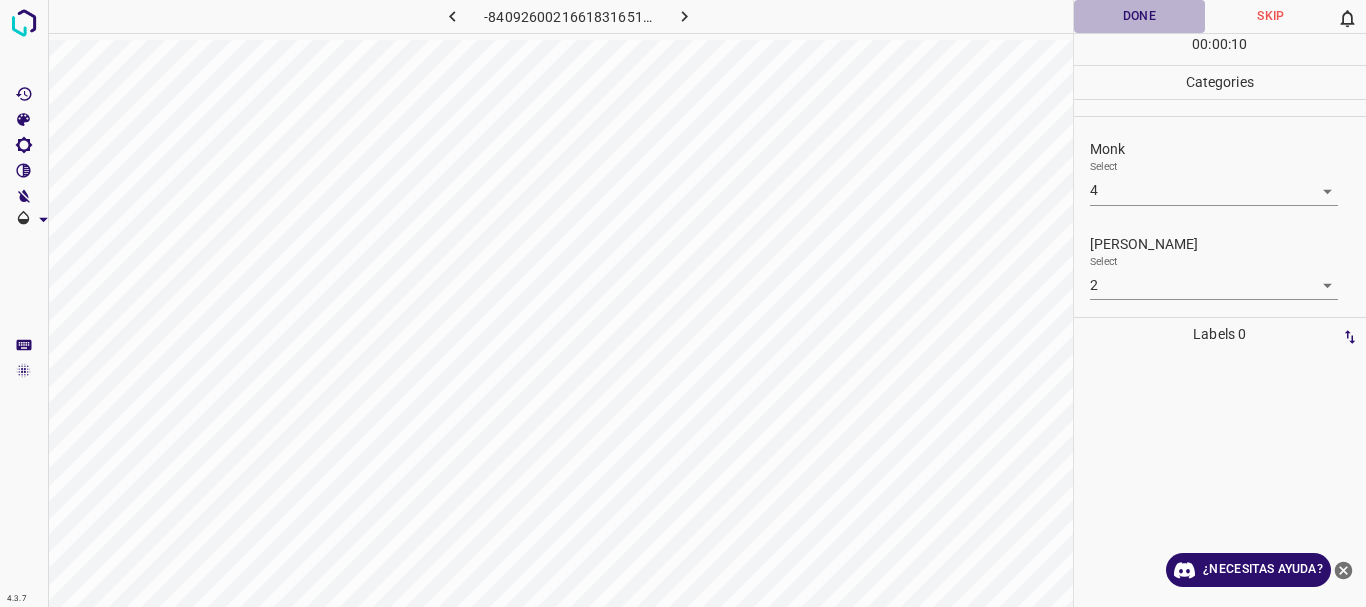 click on "Done" at bounding box center [1140, 16] 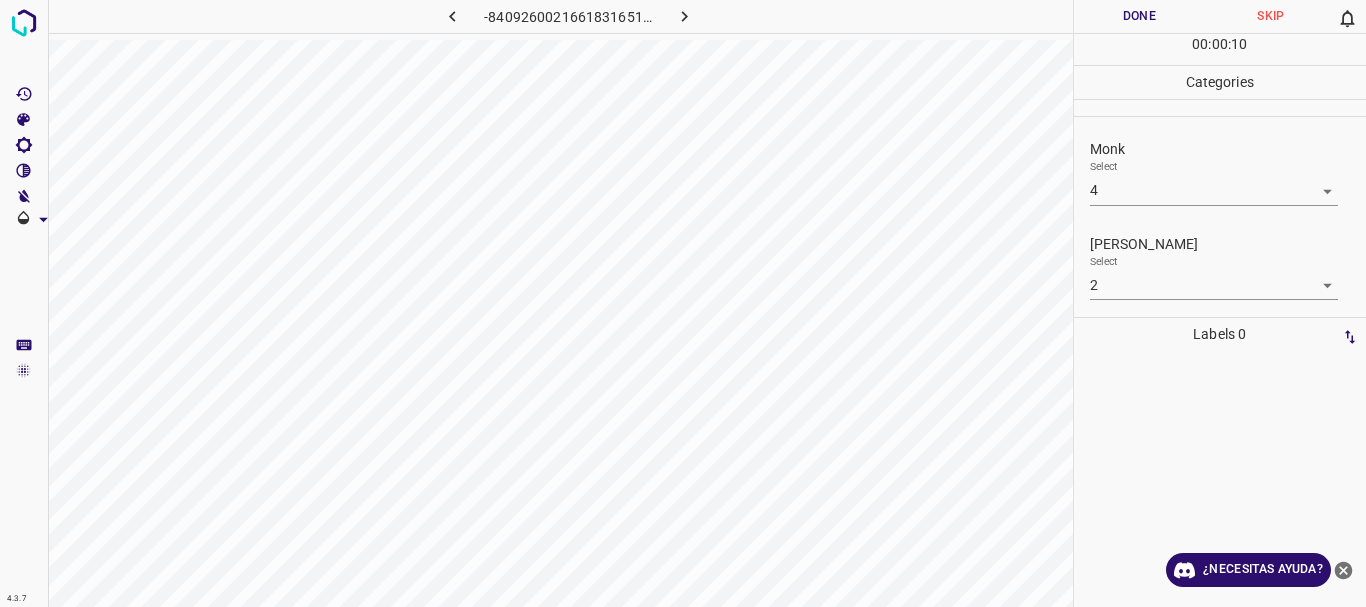 click at bounding box center (684, 16) 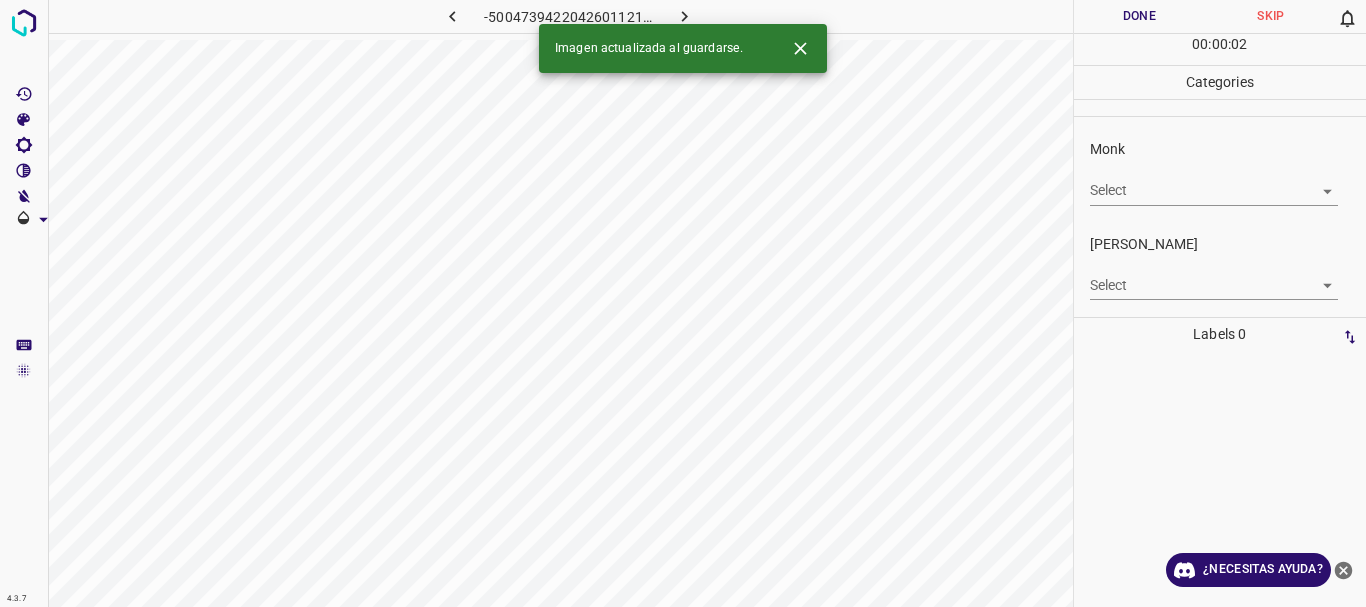 click on "4.3.7 -5004739422042601121.png Done Skip 0 00   : 00   : 02   Categories Monk   Select ​  [PERSON_NAME]   Select ​ Labels   0 Categories 1 Monk 2  [PERSON_NAME] Tools Space Change between modes (Draw & Edit) I Auto labeling R Restore zoom M Zoom in N Zoom out Delete Delete selecte label Filters Z Restore filters X Saturation filter C Brightness filter V Contrast filter B Gray scale filter General O Download Imagen actualizada al guardarse. ¿Necesitas ayuda? Texto original Valora esta traducción Tu opinión servirá para ayudar a mejorar el Traductor de Google - Texto - Esconder - Borrar" at bounding box center [683, 303] 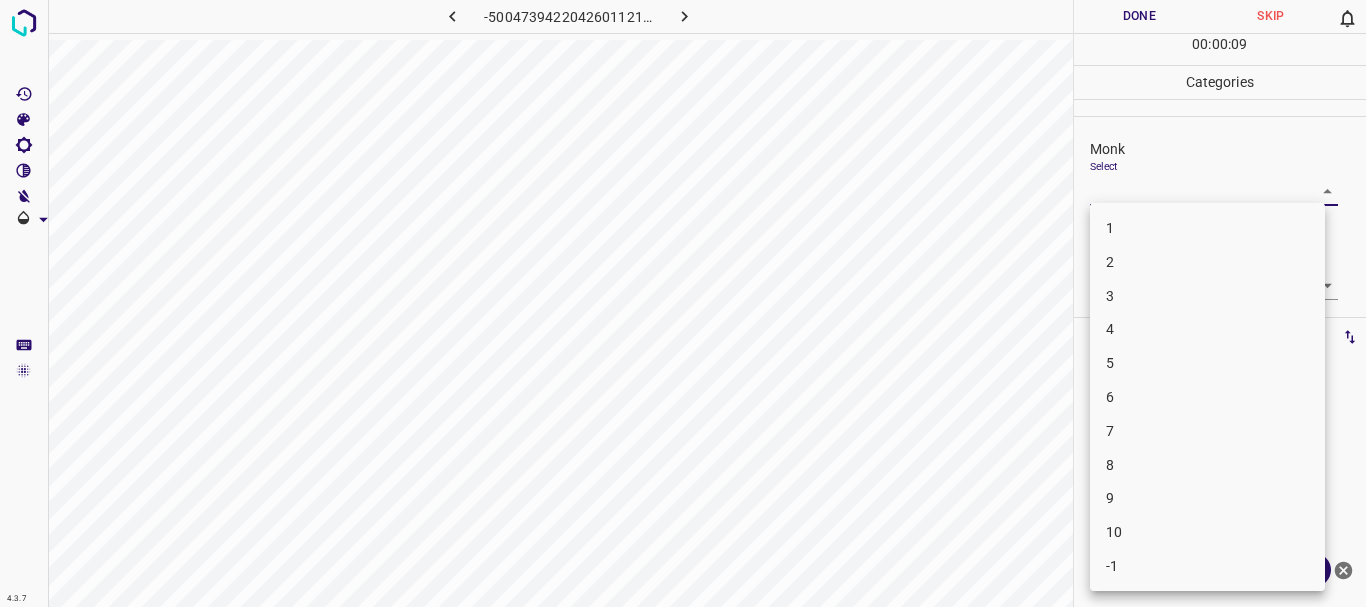 click on "3" at bounding box center [1207, 296] 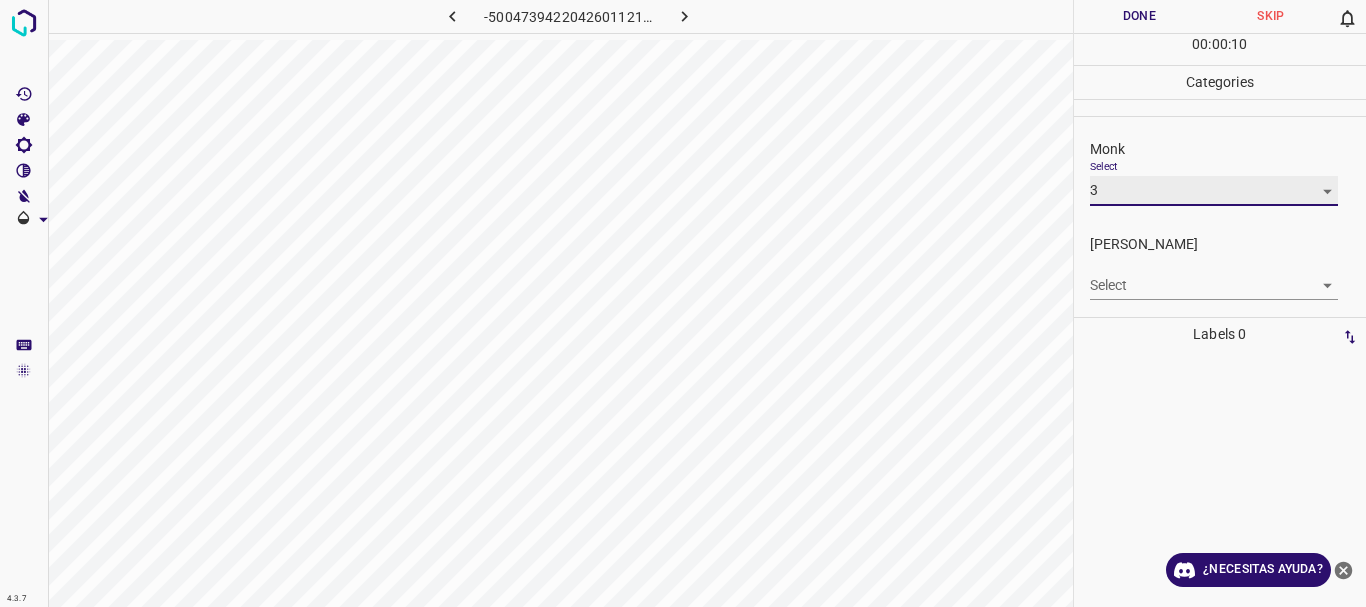 type on "3" 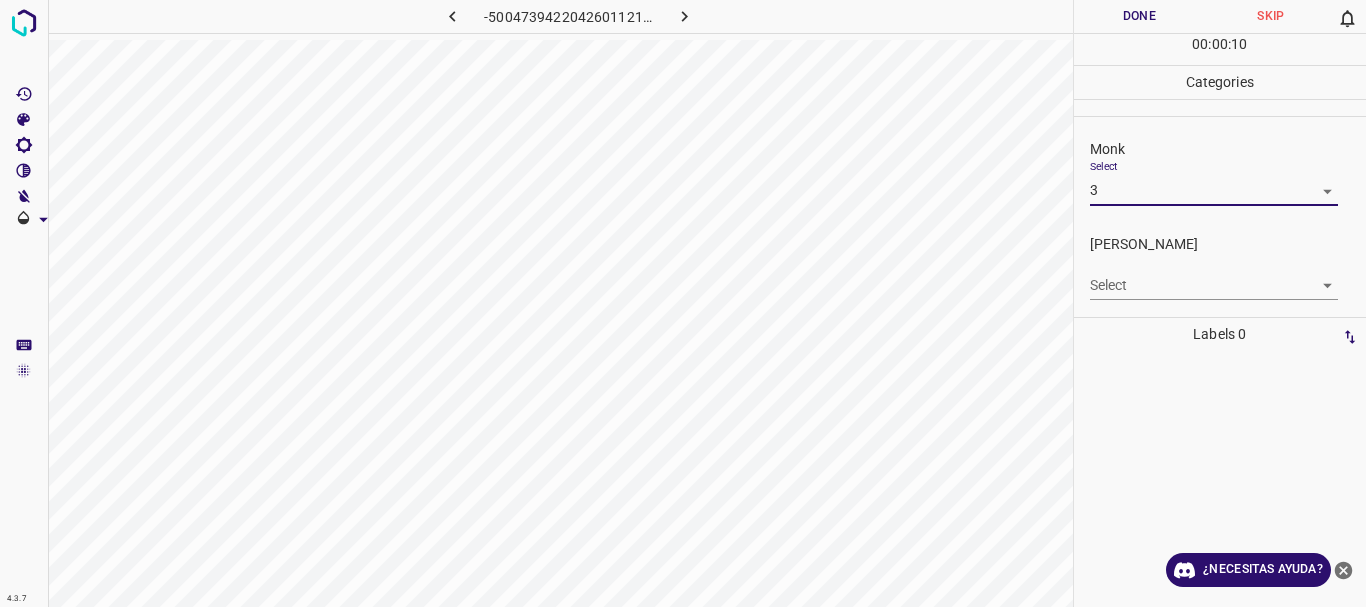 click on "4.3.7 -5004739422042601121.png Done Skip 0 00   : 00   : 10   Categories Monk   Select 3 3  [PERSON_NAME]   Select ​ Labels   0 Categories 1 Monk 2  [PERSON_NAME] Tools Space Change between modes (Draw & Edit) I Auto labeling R Restore zoom M Zoom in N Zoom out Delete Delete selecte label Filters Z Restore filters X Saturation filter C Brightness filter V Contrast filter B Gray scale filter General O Download ¿Necesitas ayuda? Texto original Valora esta traducción Tu opinión servirá para ayudar a mejorar el Traductor de Google - Texto - Esconder - Borrar" at bounding box center (683, 303) 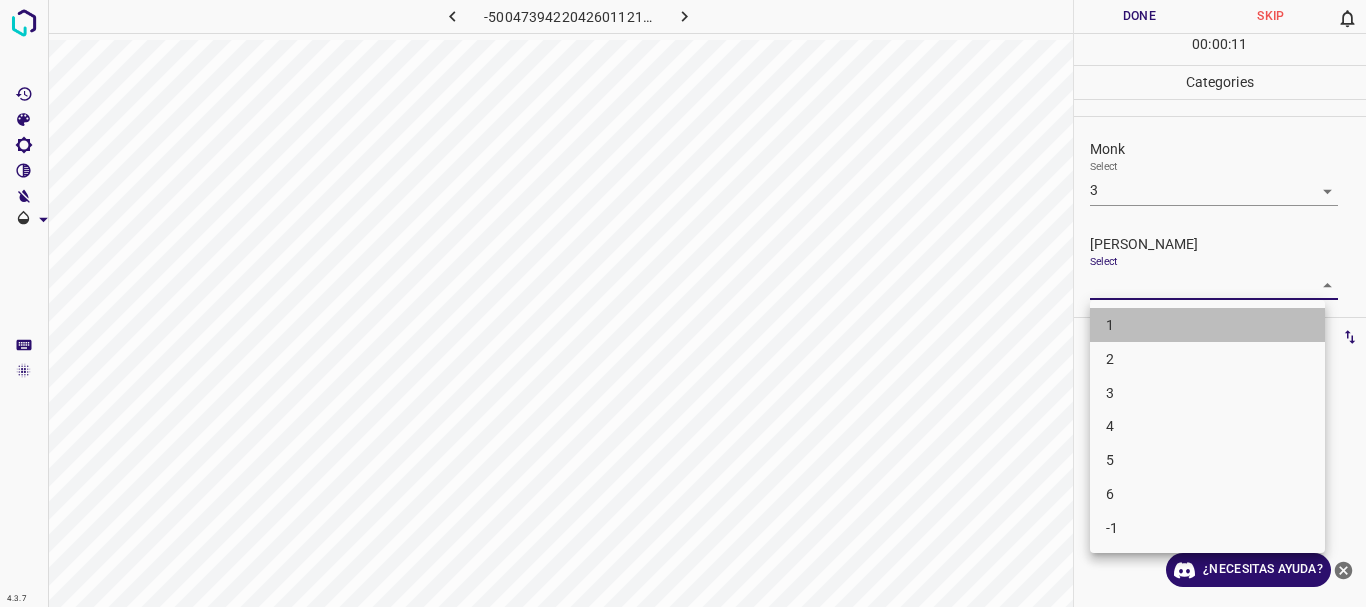 click on "1" at bounding box center (1207, 325) 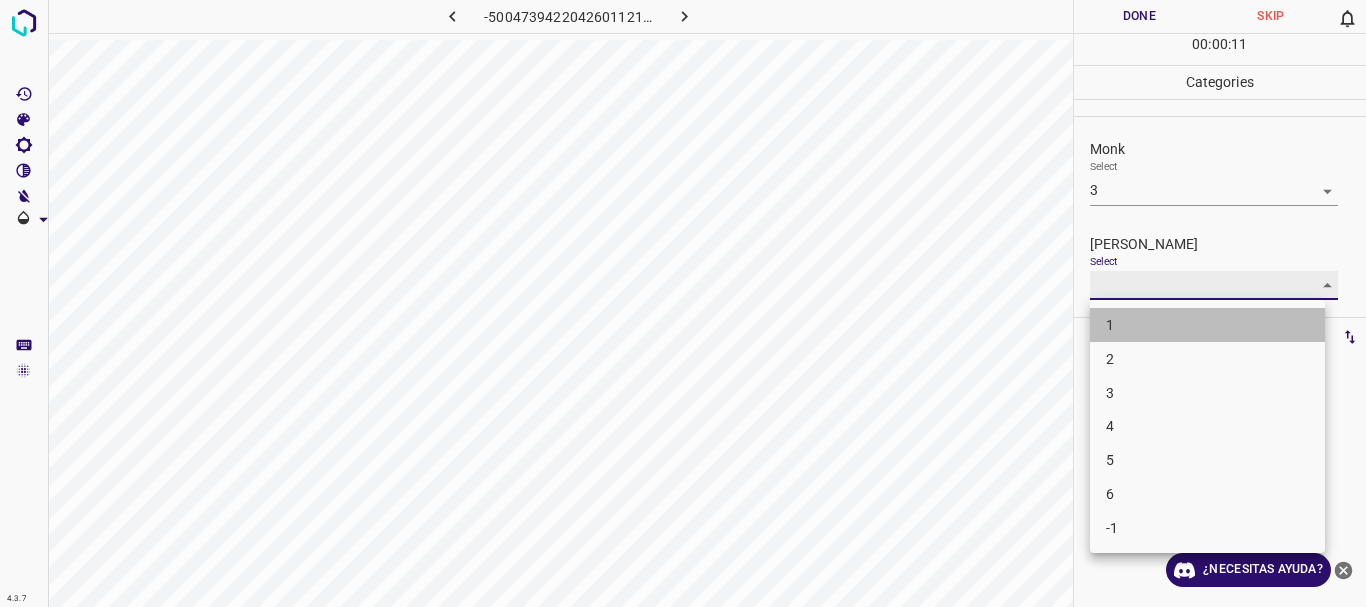 type on "1" 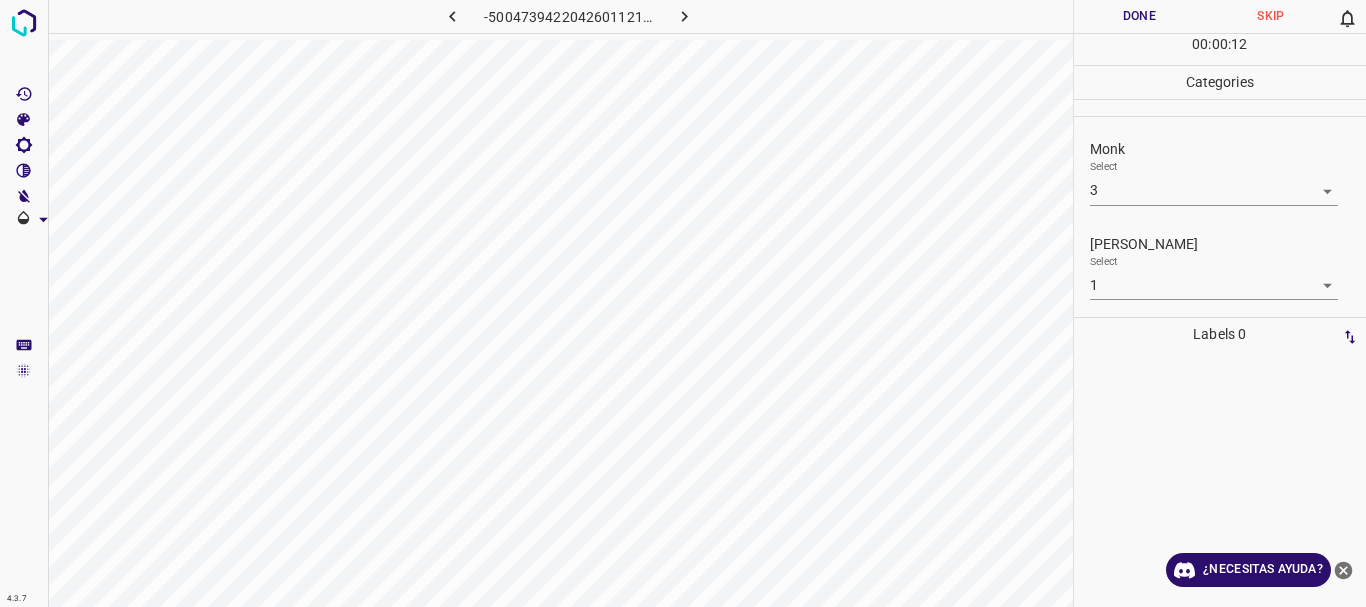 click on "4.3.7 -5004739422042601121.png Done Skip 0 00   : 00   : 12   Categories Monk   Select 3 3  [PERSON_NAME]   Select 1 1 Labels   0 Categories 1 Monk 2  [PERSON_NAME] Tools Space Change between modes (Draw & Edit) I Auto labeling R Restore zoom M Zoom in N Zoom out Delete Delete selecte label Filters Z Restore filters X Saturation filter C Brightness filter V Contrast filter B Gray scale filter General O Download ¿Necesitas ayuda? Texto original Valora esta traducción Tu opinión servirá para ayudar a mejorar el Traductor de Google - Texto - Esconder - Borrar" at bounding box center [683, 303] 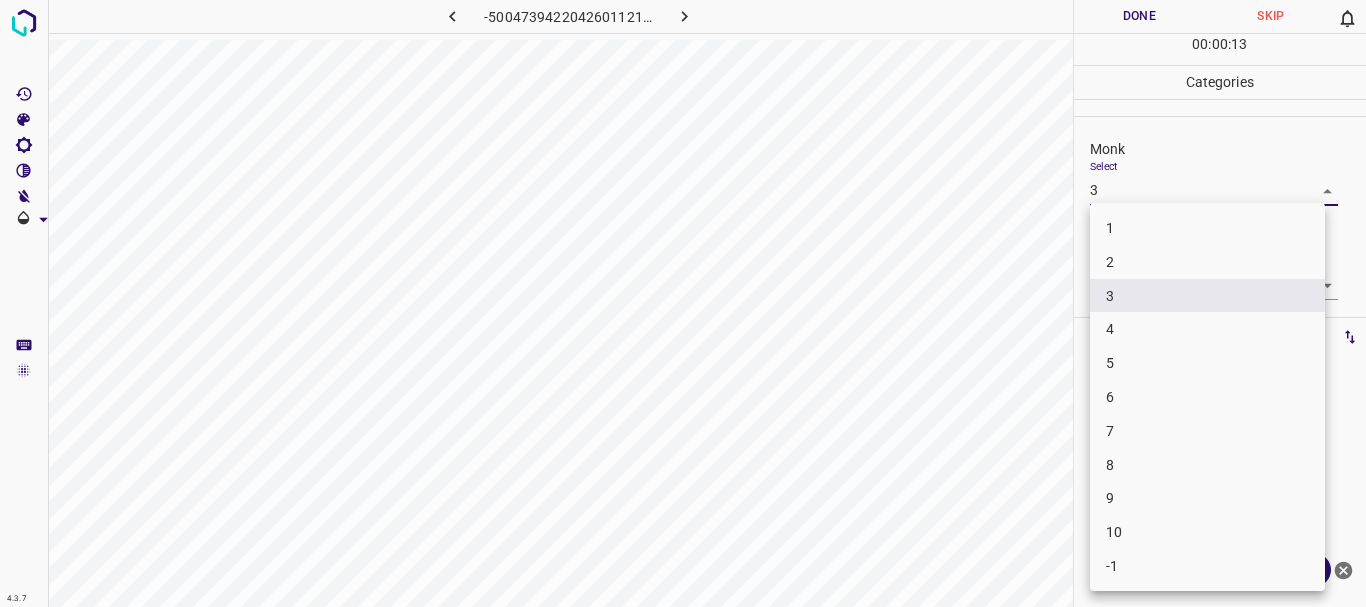 drag, startPoint x: 1115, startPoint y: 306, endPoint x: 1121, endPoint y: 324, distance: 18.973665 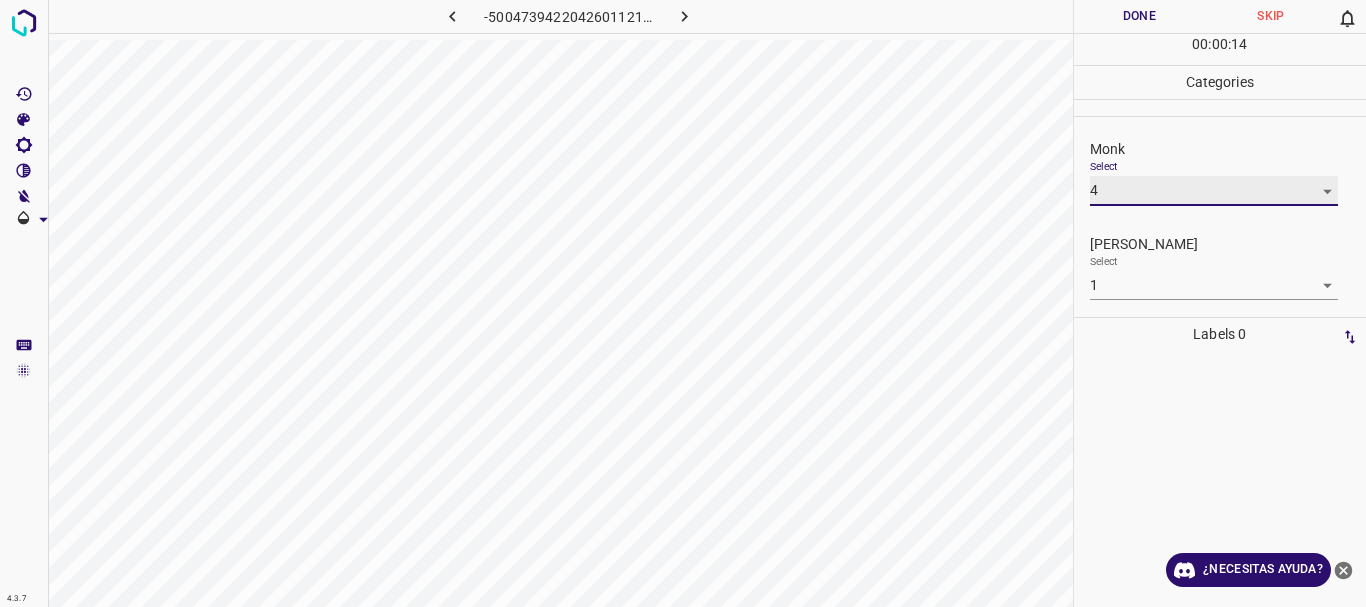 type on "4" 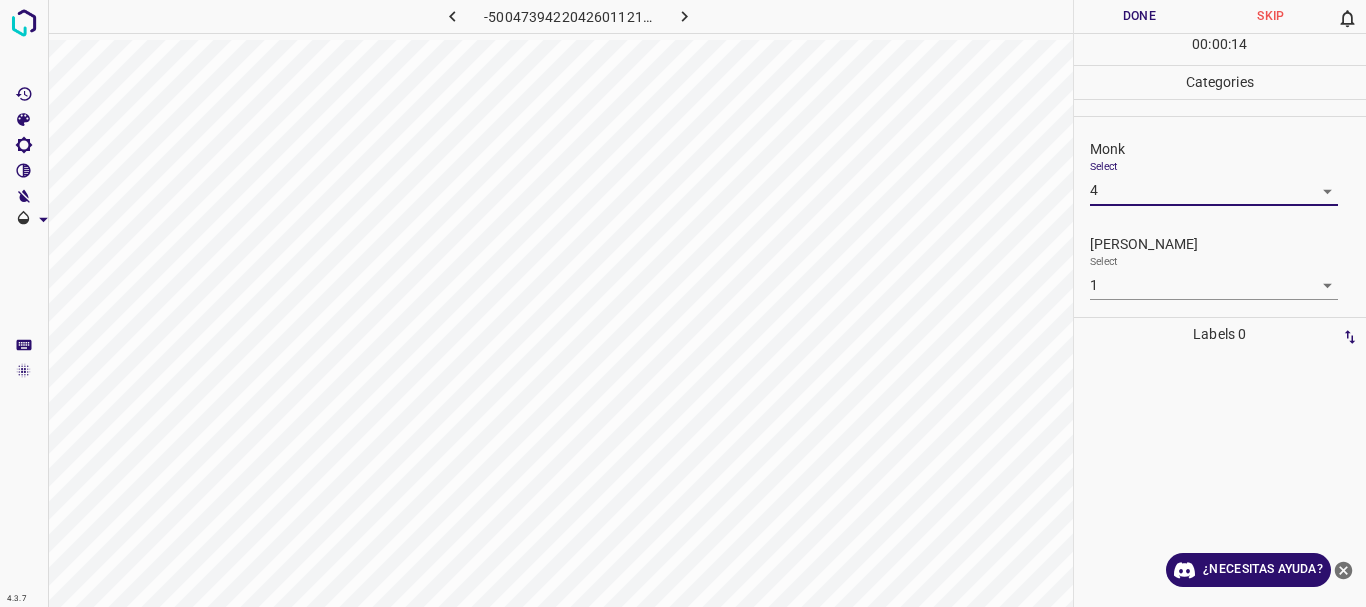 click on "Done" at bounding box center (1140, 16) 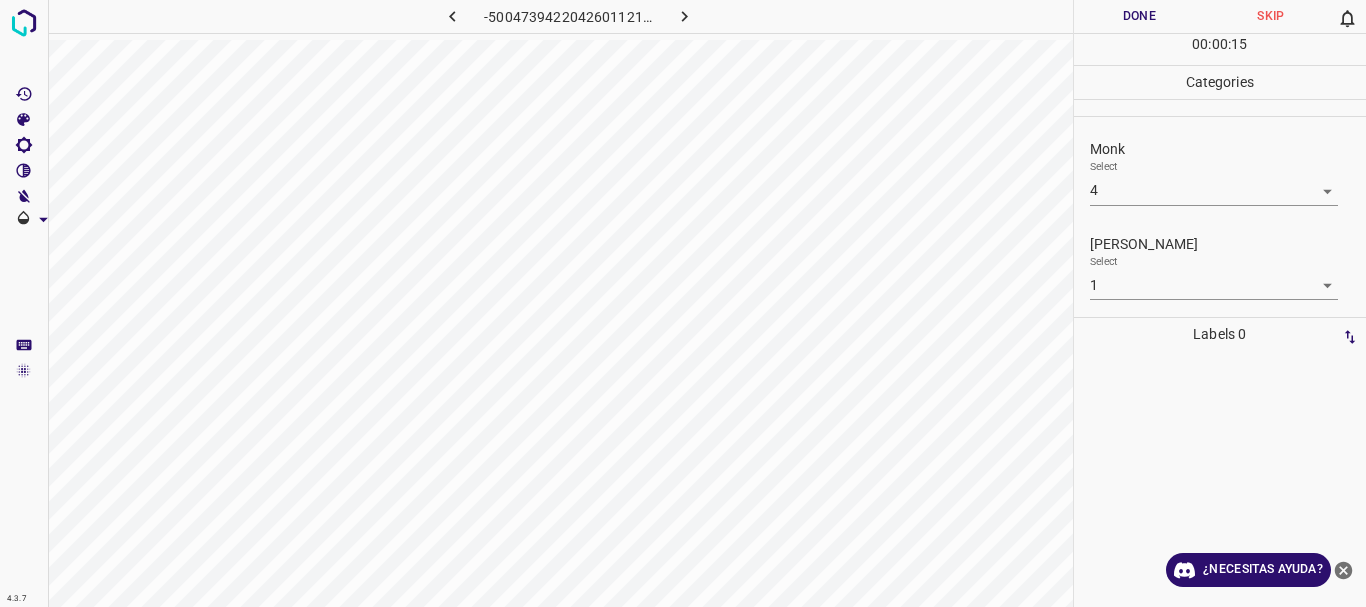 click 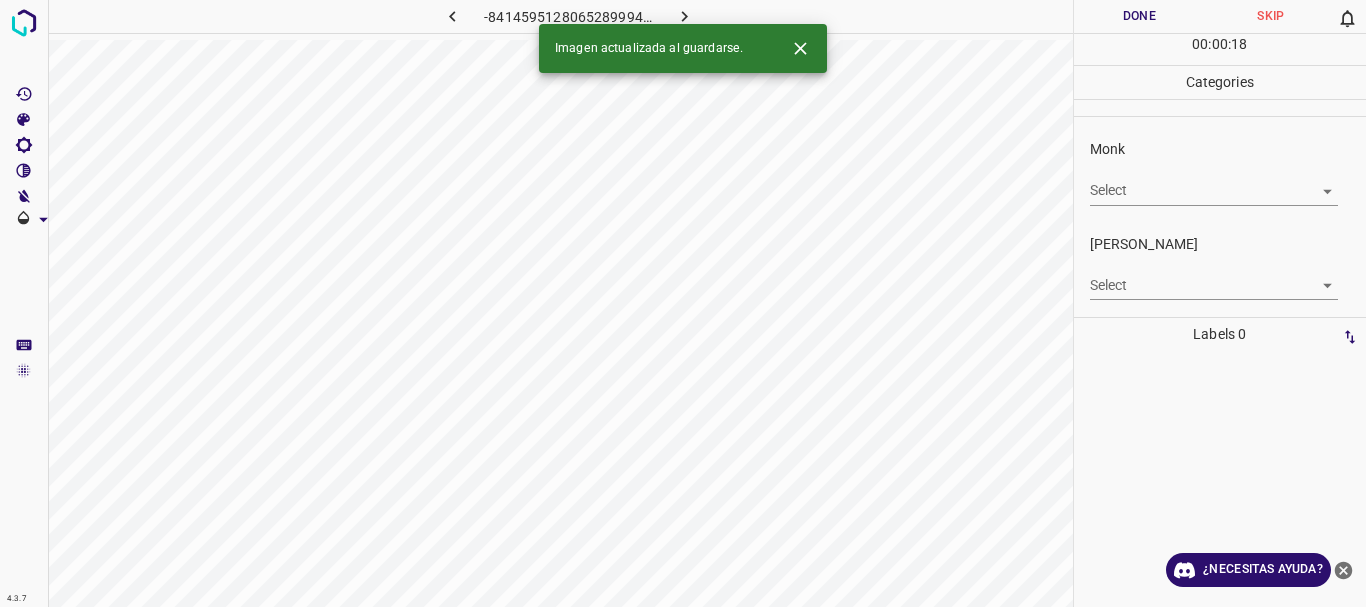 click on "4.3.7 -8414595128065289994.png Done Skip 0 00   : 00   : 18   Categories Monk   Select ​  [PERSON_NAME]   Select ​ Labels   0 Categories 1 Monk 2  [PERSON_NAME] Tools Space Change between modes (Draw & Edit) I Auto labeling R Restore zoom M Zoom in N Zoom out Delete Delete selecte label Filters Z Restore filters X Saturation filter C Brightness filter V Contrast filter B Gray scale filter General O Download Imagen actualizada al guardarse. ¿Necesitas ayuda? Texto original Valora esta traducción Tu opinión servirá para ayudar a mejorar el Traductor de Google - Texto - Esconder - Borrar" at bounding box center (683, 303) 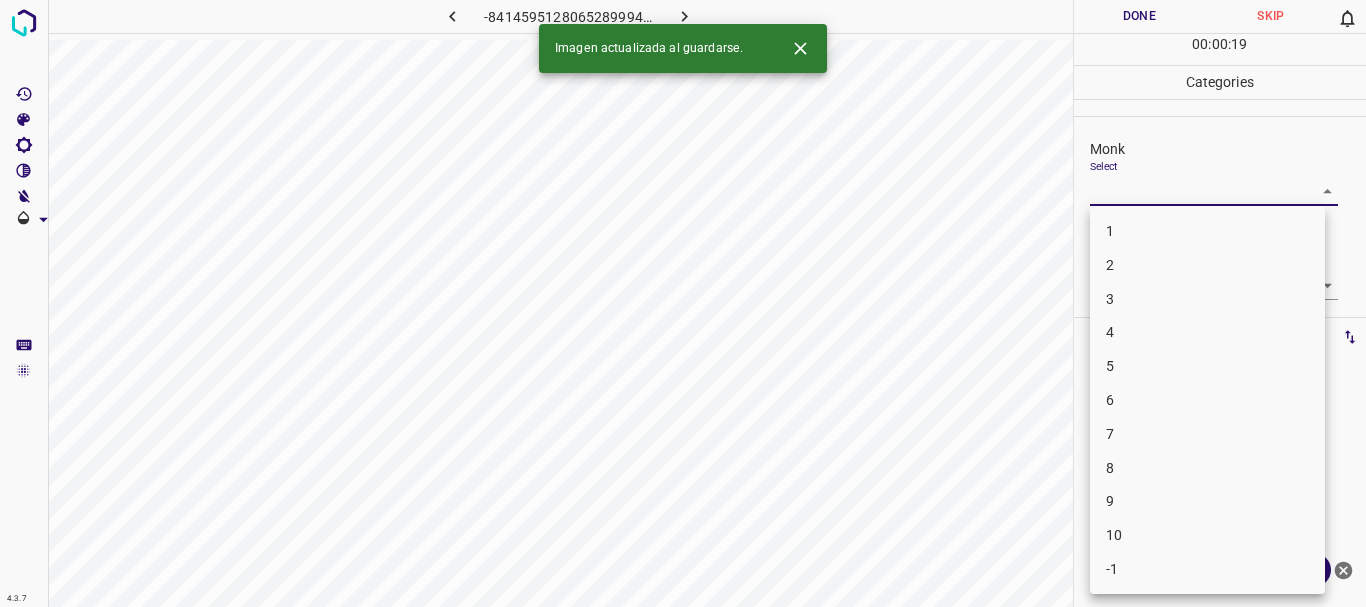 click on "3" at bounding box center (1207, 299) 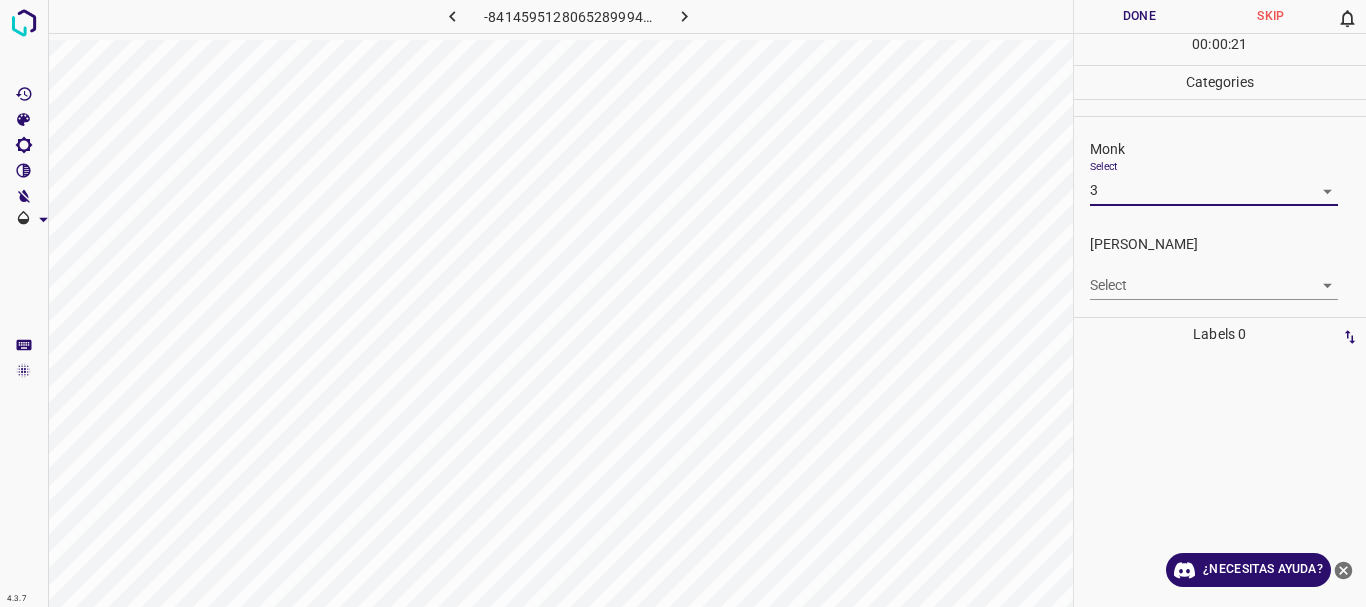 click on "4.3.7 -8414595128065289994.png Done Skip 0 00   : 00   : 21   Categories Monk   Select 3 3  [PERSON_NAME]   Select ​ Labels   0 Categories 1 Monk 2  [PERSON_NAME] Tools Space Change between modes (Draw & Edit) I Auto labeling R Restore zoom M Zoom in N Zoom out Delete Delete selecte label Filters Z Restore filters X Saturation filter C Brightness filter V Contrast filter B Gray scale filter General O Download ¿Necesitas ayuda? Texto original Valora esta traducción Tu opinión servirá para ayudar a mejorar el Traductor de Google - Texto - Esconder - Borrar" at bounding box center (683, 303) 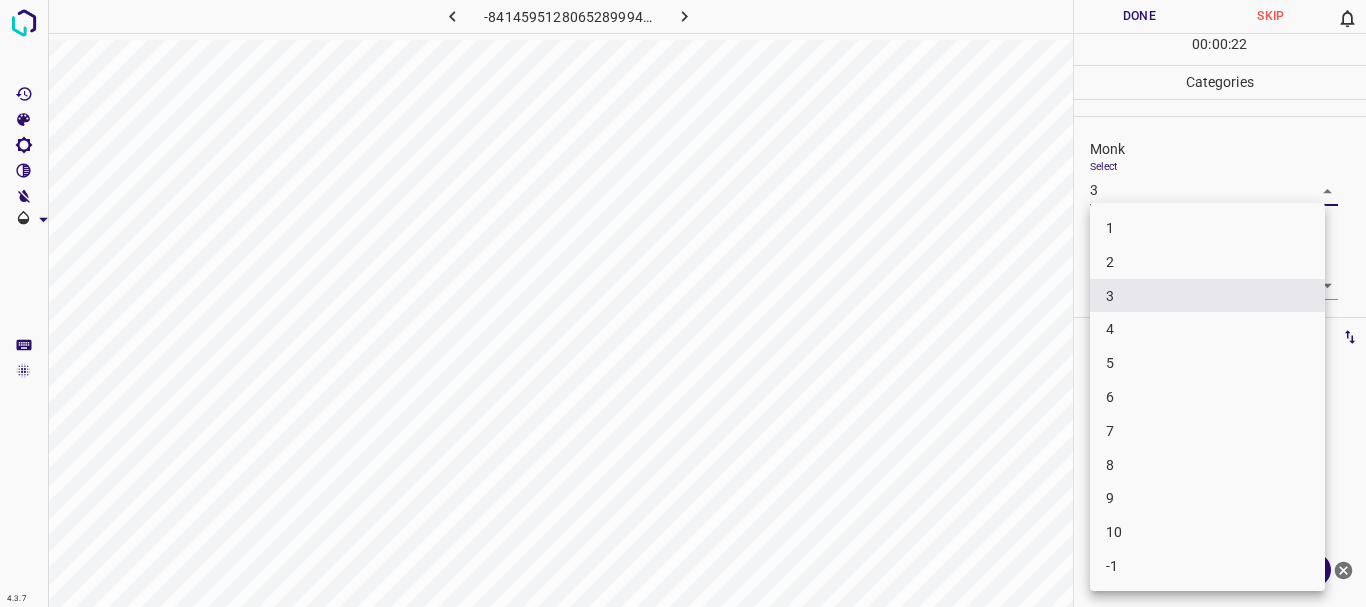 click on "4" at bounding box center [1207, 329] 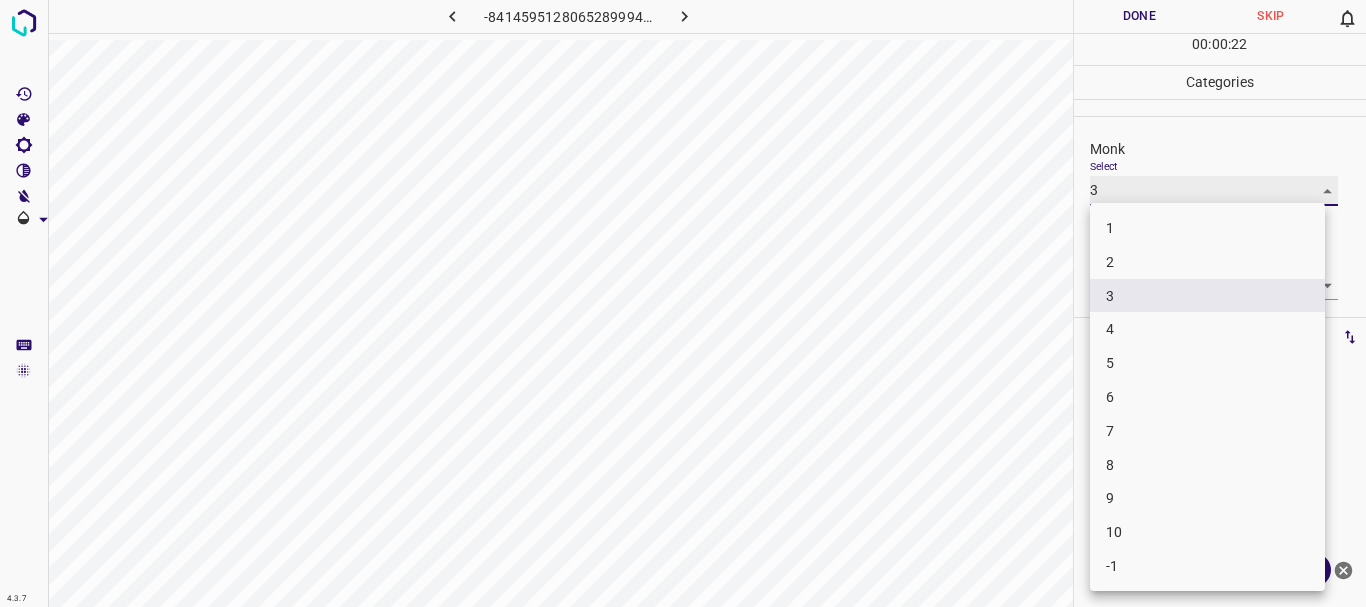 type on "4" 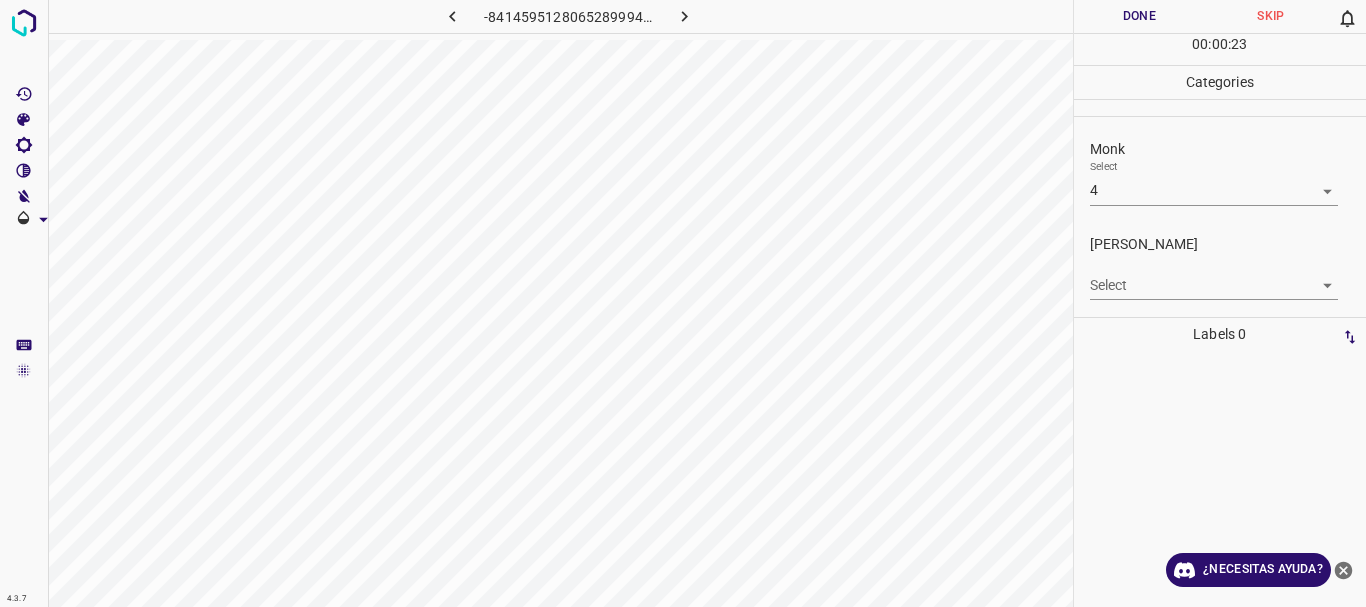 click on "4.3.7 -8414595128065289994.png Done Skip 0 00   : 00   : 23   Categories Monk   Select 4 4  [PERSON_NAME]   Select ​ Labels   0 Categories 1 Monk 2  [PERSON_NAME] Tools Space Change between modes (Draw & Edit) I Auto labeling R Restore zoom M Zoom in N Zoom out Delete Delete selecte label Filters Z Restore filters X Saturation filter C Brightness filter V Contrast filter B Gray scale filter General O Download ¿Necesitas ayuda? Texto original Valora esta traducción Tu opinión servirá para ayudar a mejorar el Traductor de Google - Texto - Esconder - Borrar" at bounding box center (683, 303) 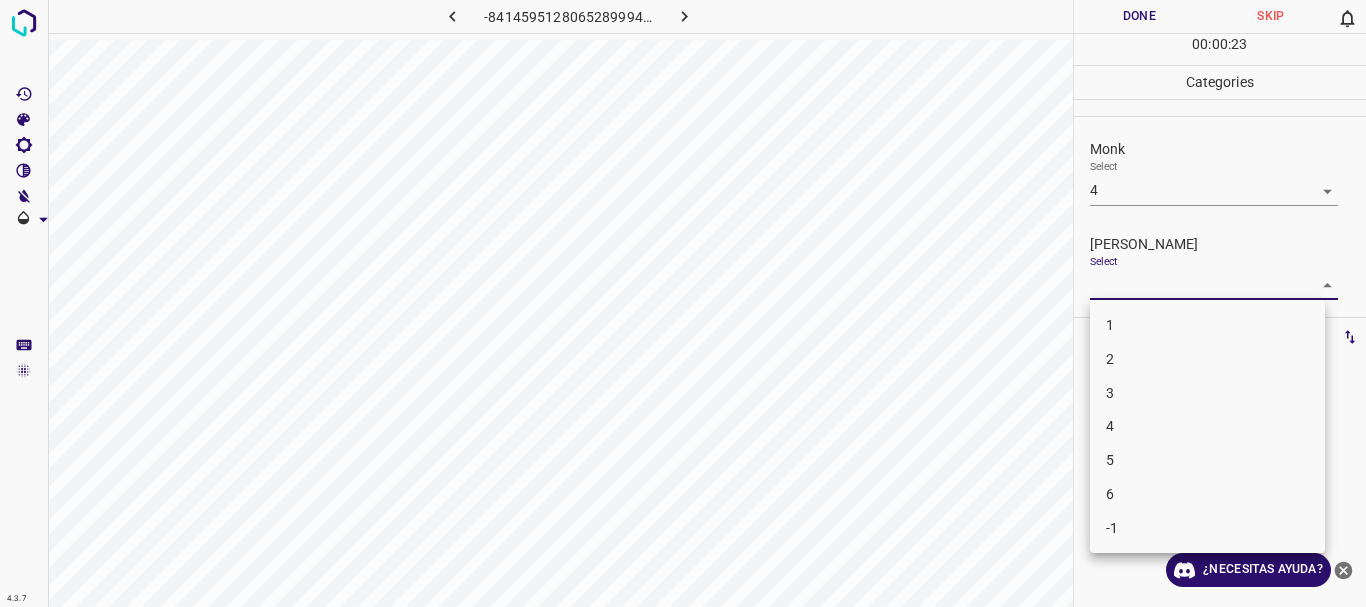 click on "1" at bounding box center (1207, 325) 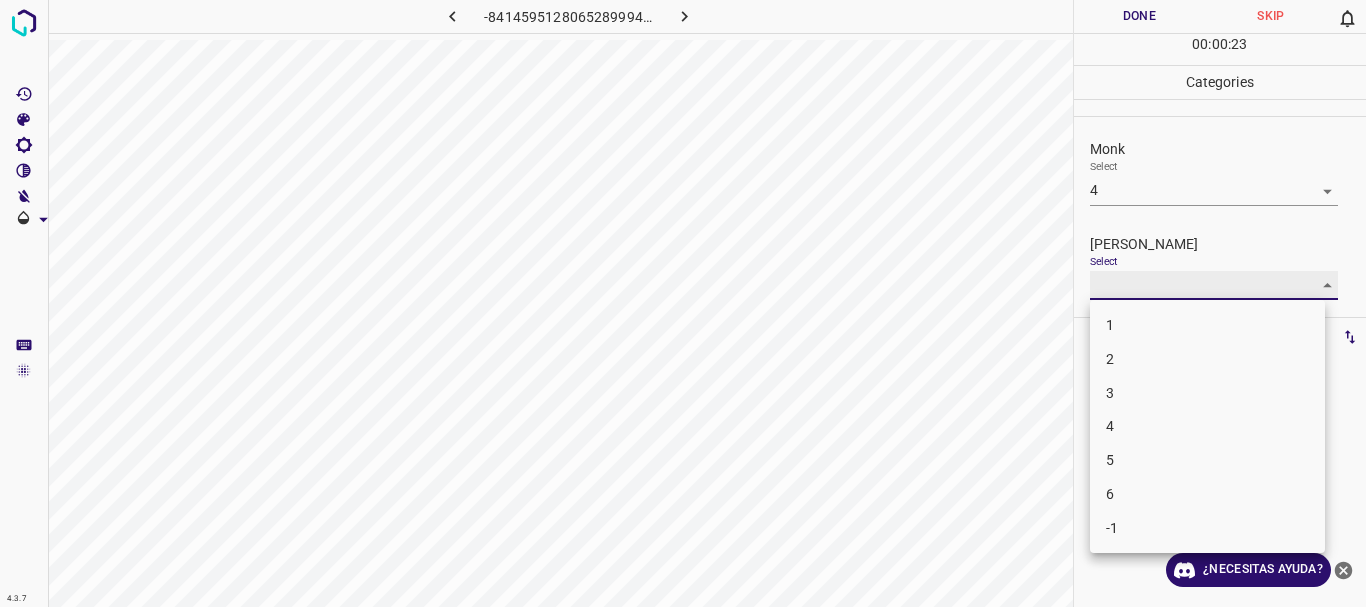 type on "1" 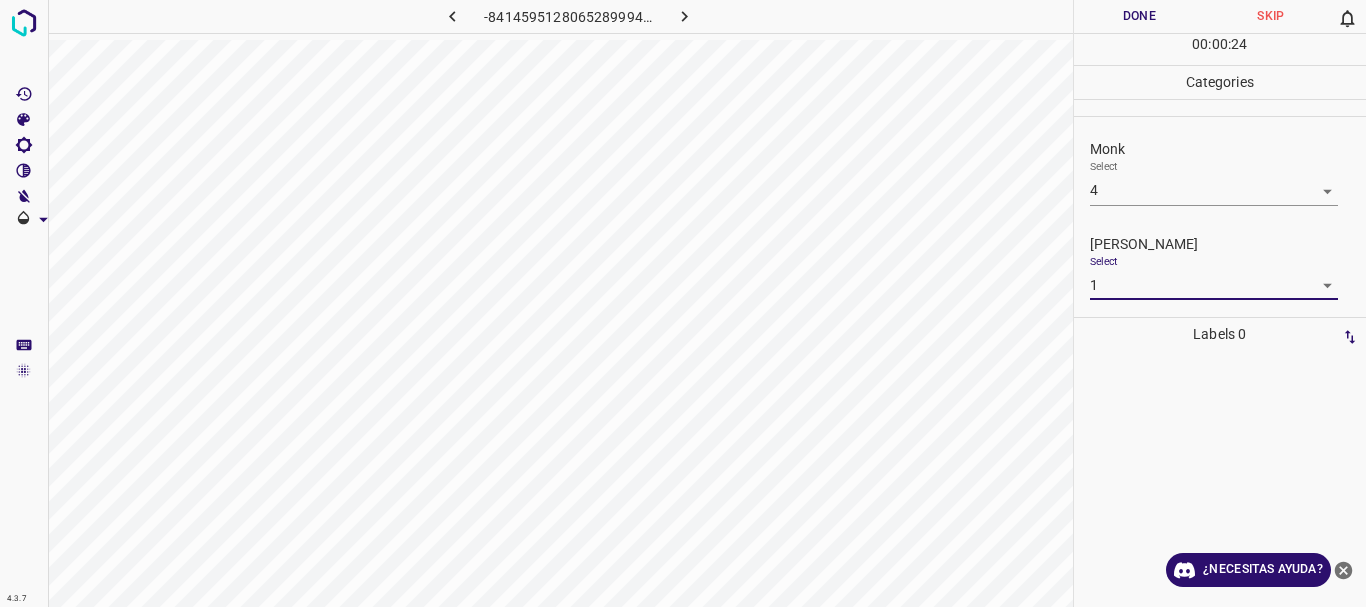 click on "Done" at bounding box center [1140, 16] 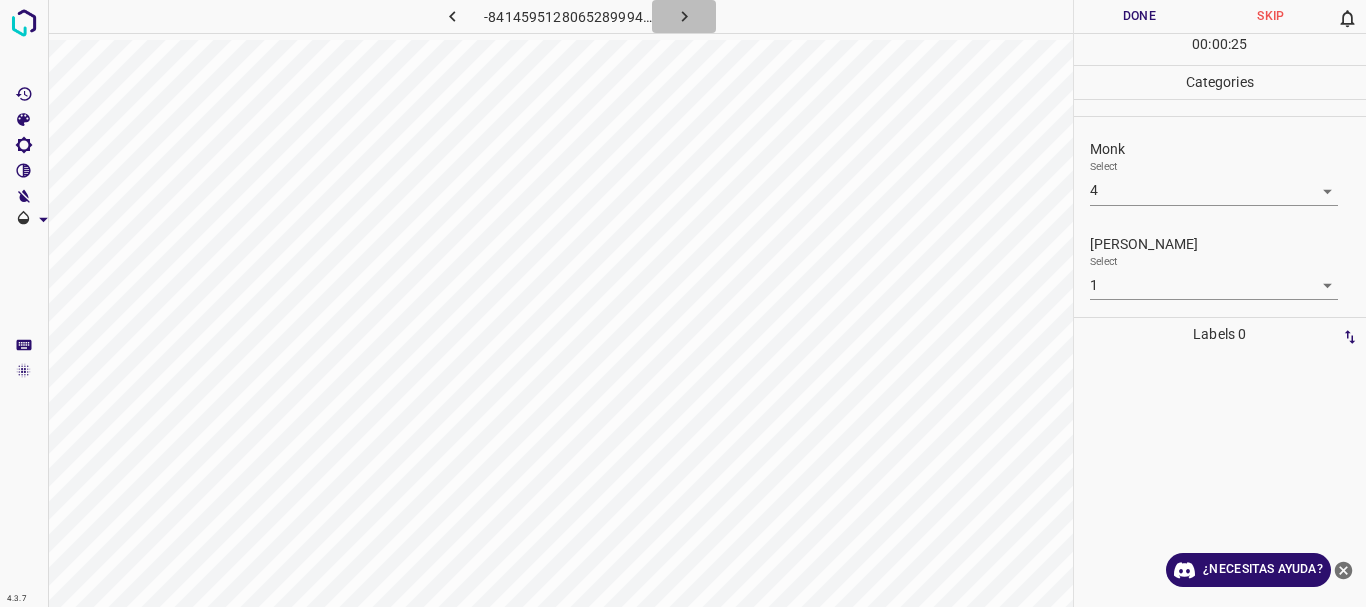 click 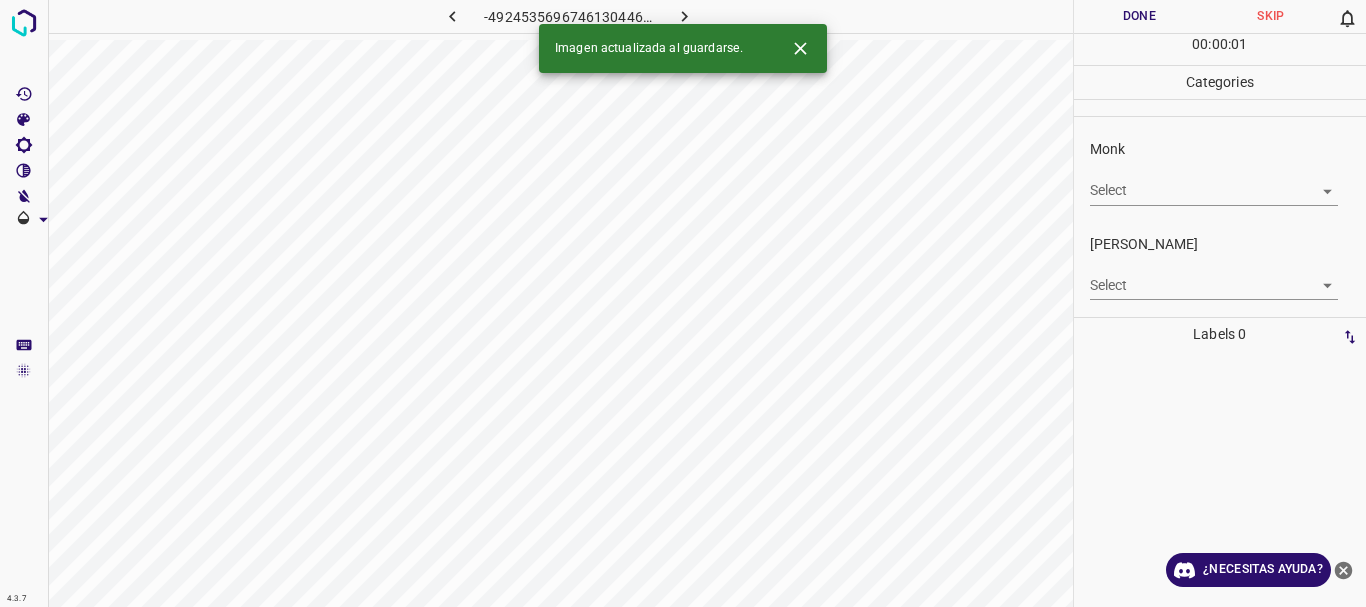 click on "4.3.7 -4924535696746130446.png Done Skip 0 00   : 00   : 01   Categories Monk   Select ​  [PERSON_NAME]   Select ​ Labels   0 Categories 1 Monk 2  [PERSON_NAME] Tools Space Change between modes (Draw & Edit) I Auto labeling R Restore zoom M Zoom in N Zoom out Delete Delete selecte label Filters Z Restore filters X Saturation filter C Brightness filter V Contrast filter B Gray scale filter General O Download Imagen actualizada al guardarse. ¿Necesitas ayuda? Texto original Valora esta traducción Tu opinión servirá para ayudar a mejorar el Traductor de Google - Texto - Esconder - Borrar" at bounding box center (683, 303) 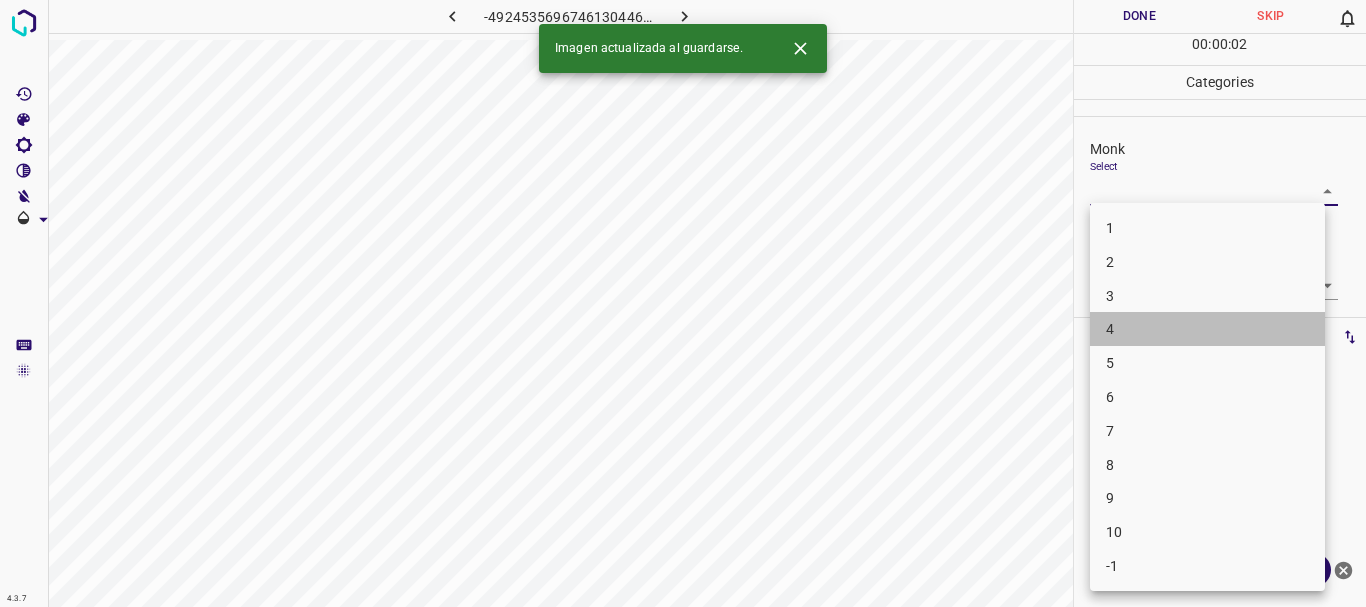 click on "4" at bounding box center (1207, 329) 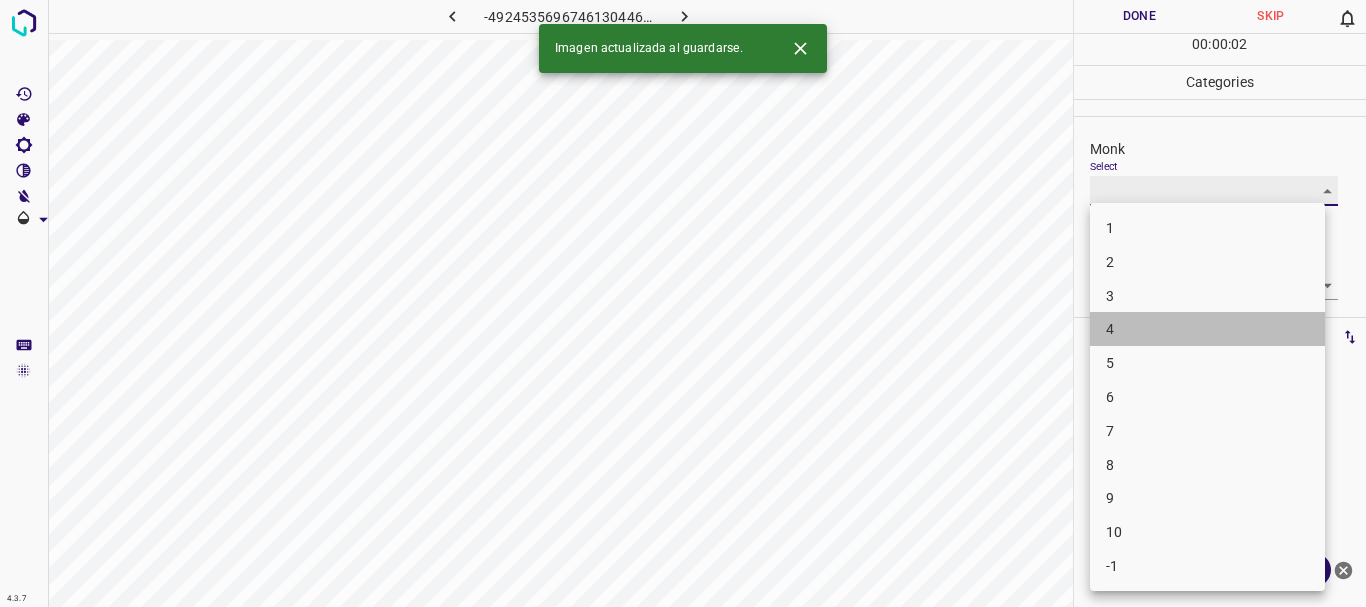 type on "4" 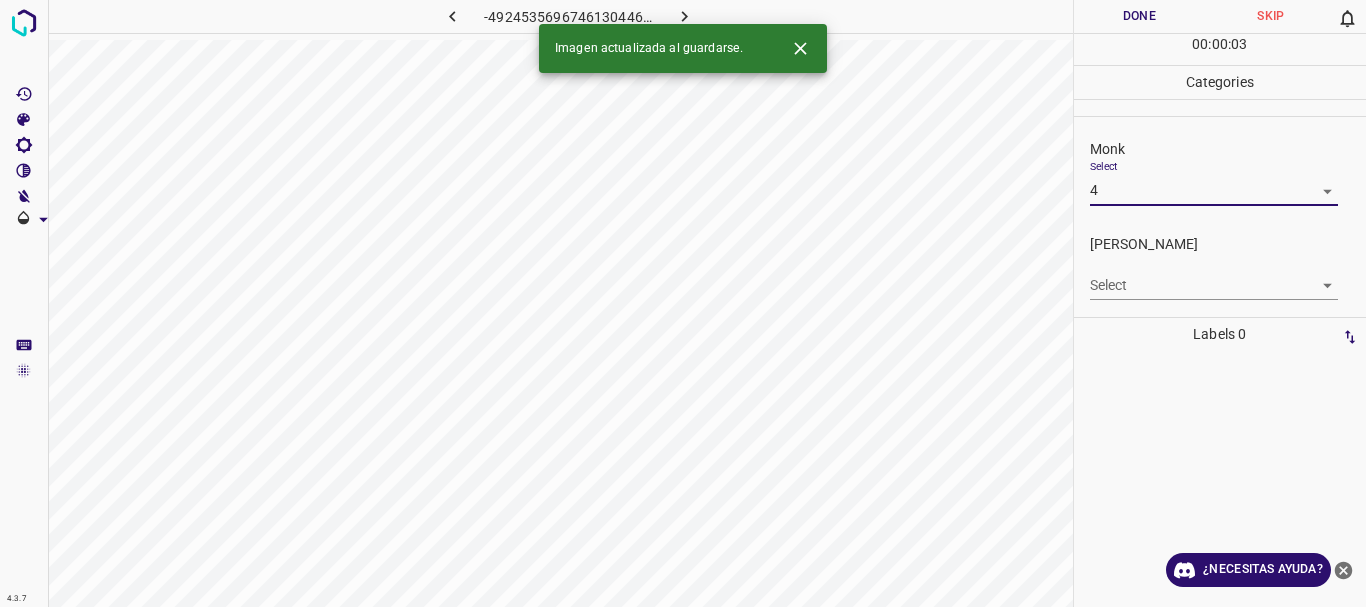 click on "4.3.7 -4924535696746130446.png Done Skip 0 00   : 00   : 03   Categories Monk   Select 4 4  [PERSON_NAME]   Select ​ Labels   0 Categories 1 Monk 2  [PERSON_NAME] Tools Space Change between modes (Draw & Edit) I Auto labeling R Restore zoom M Zoom in N Zoom out Delete Delete selecte label Filters Z Restore filters X Saturation filter C Brightness filter V Contrast filter B Gray scale filter General O Download Imagen actualizada al guardarse. ¿Necesitas ayuda? Texto original Valora esta traducción Tu opinión servirá para ayudar a mejorar el Traductor de Google - Texto - Esconder - Borrar" at bounding box center [683, 303] 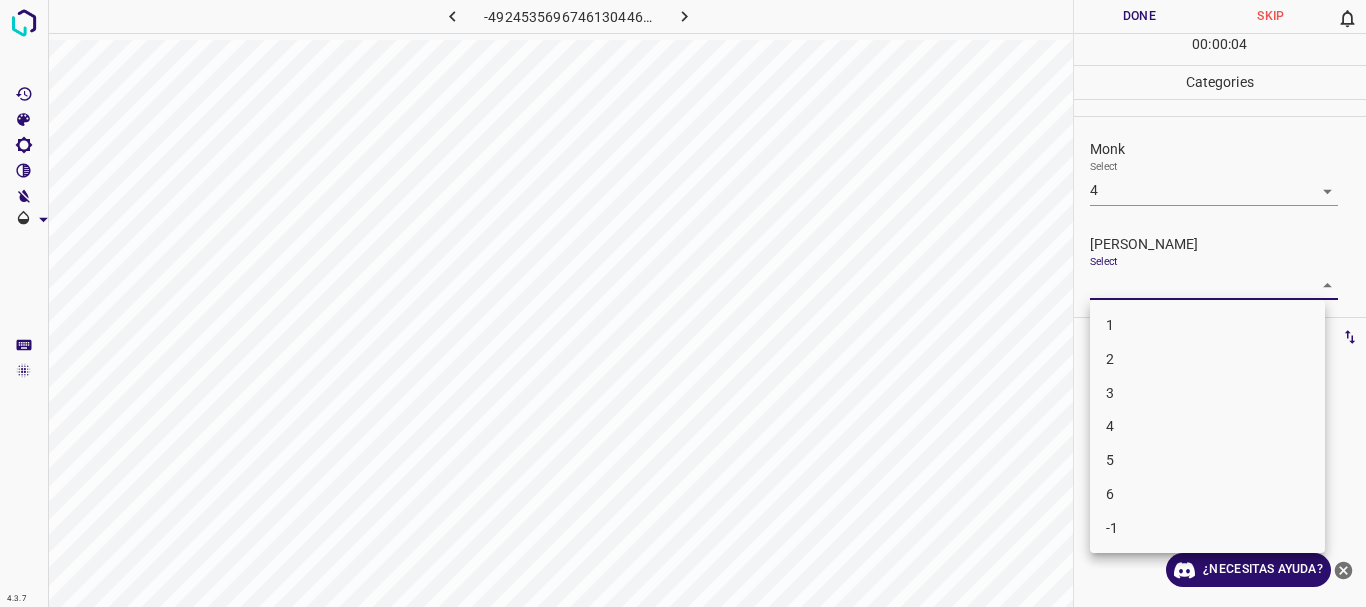 click on "1" at bounding box center [1207, 325] 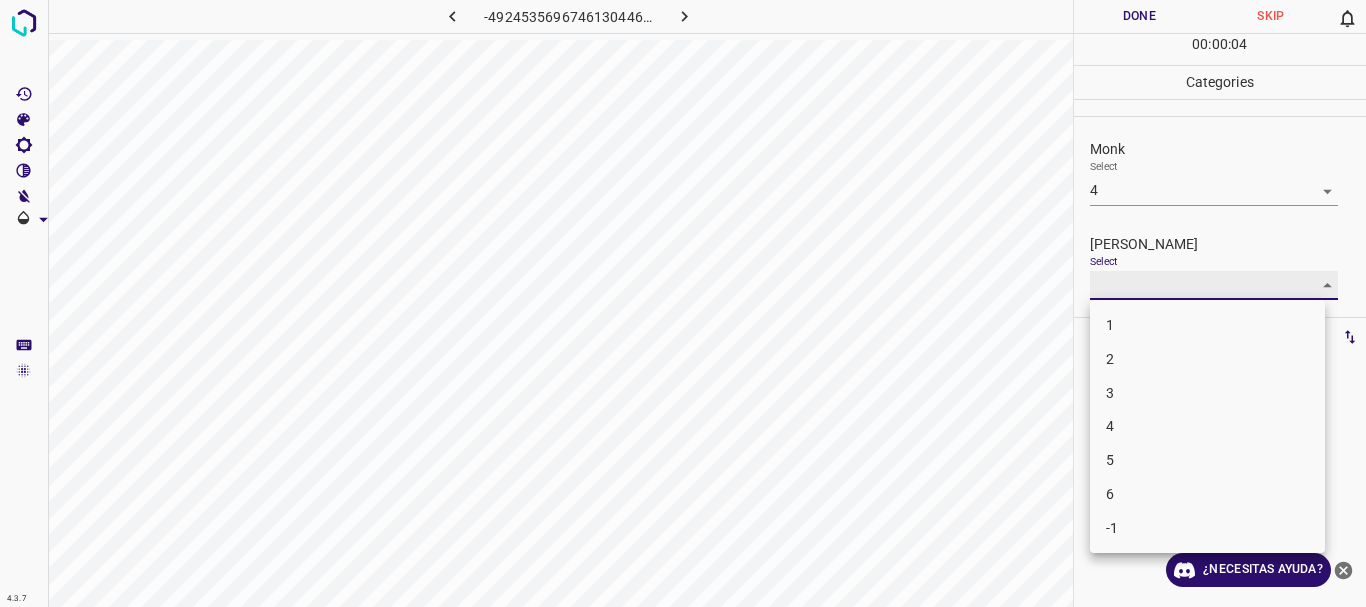 type on "1" 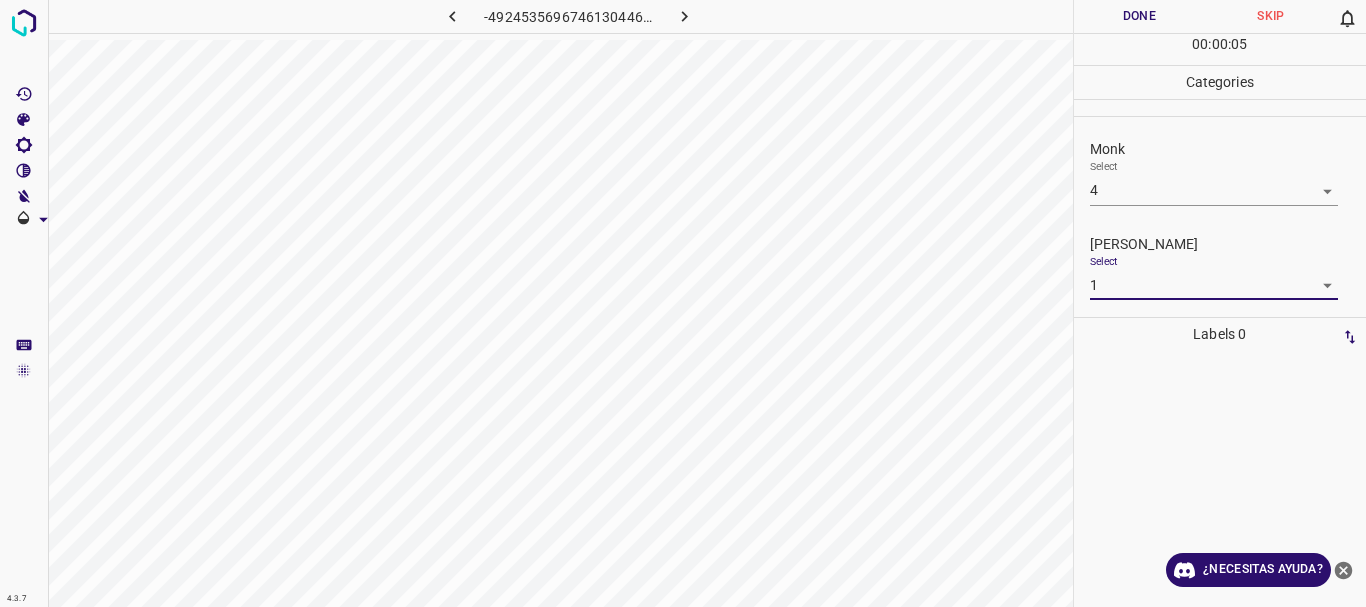 click on "Done" at bounding box center (1140, 16) 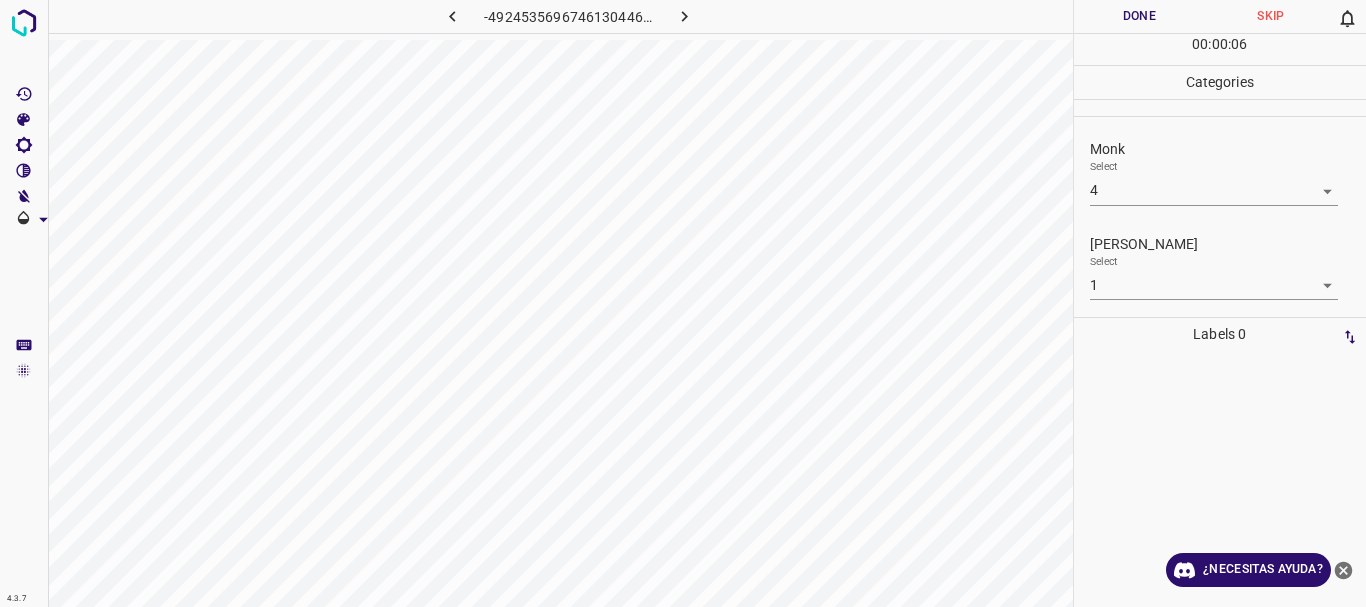 click at bounding box center (684, 16) 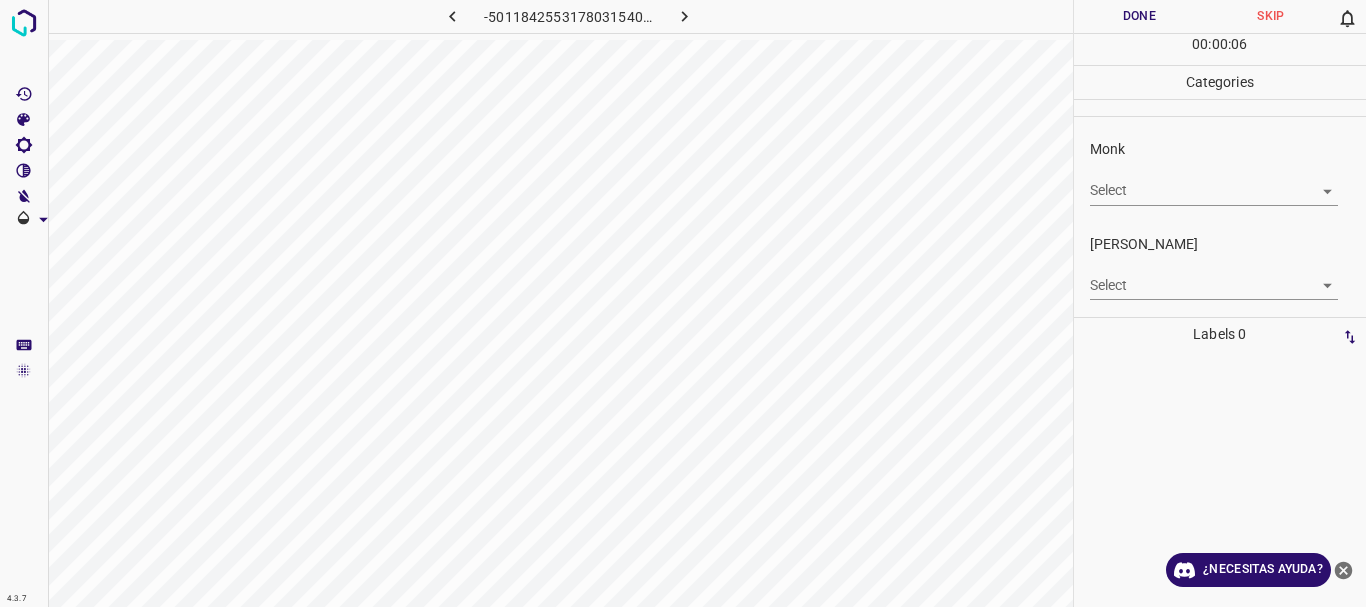 click on "4.3.7 -5011842553178031540.png Done Skip 0 00   : 00   : 06   Categories Monk   Select ​  [PERSON_NAME]   Select ​ Labels   0 Categories 1 Monk 2  [PERSON_NAME] Tools Space Change between modes (Draw & Edit) I Auto labeling R Restore zoom M Zoom in N Zoom out Delete Delete selecte label Filters Z Restore filters X Saturation filter C Brightness filter V Contrast filter B Gray scale filter General O Download ¿Necesitas ayuda? Texto original Valora esta traducción Tu opinión servirá para ayudar a mejorar el Traductor de Google - Texto - Esconder - Borrar" at bounding box center (683, 303) 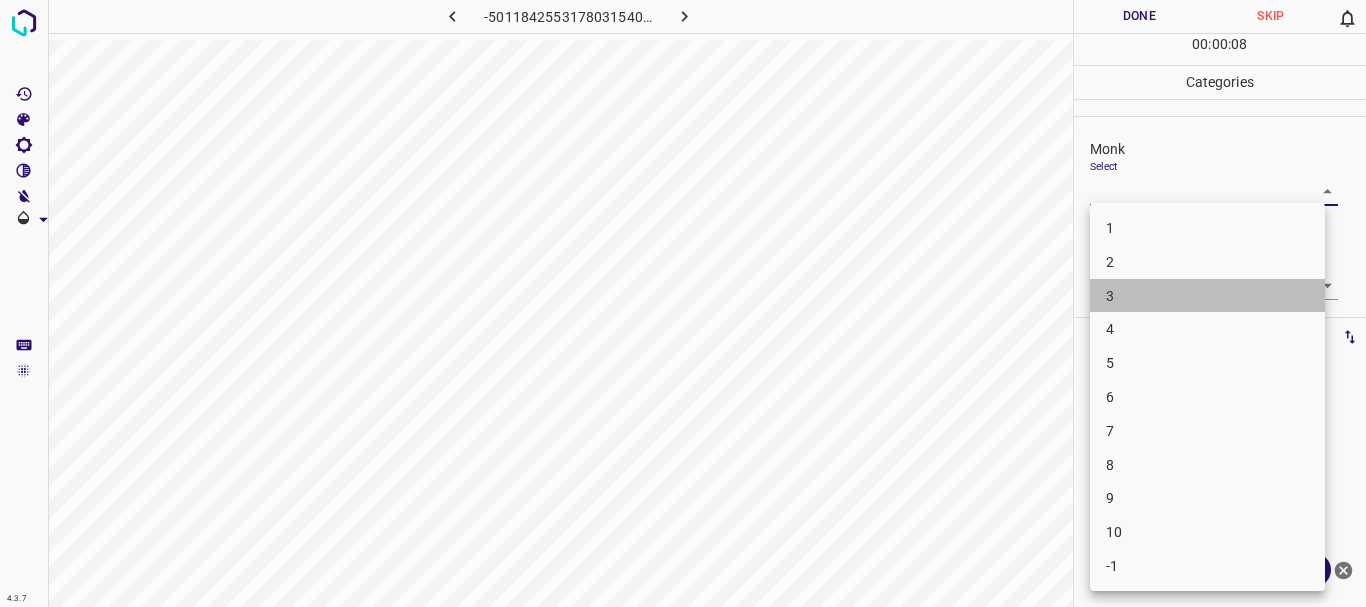 click on "3" at bounding box center (1207, 296) 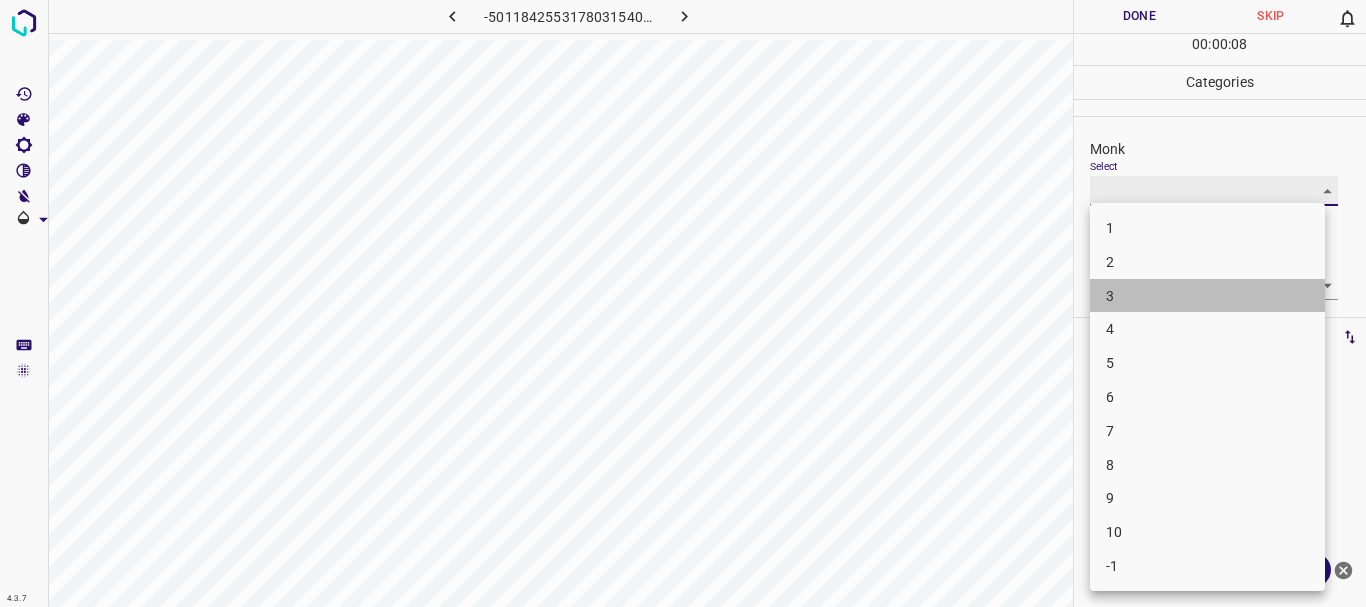 type on "3" 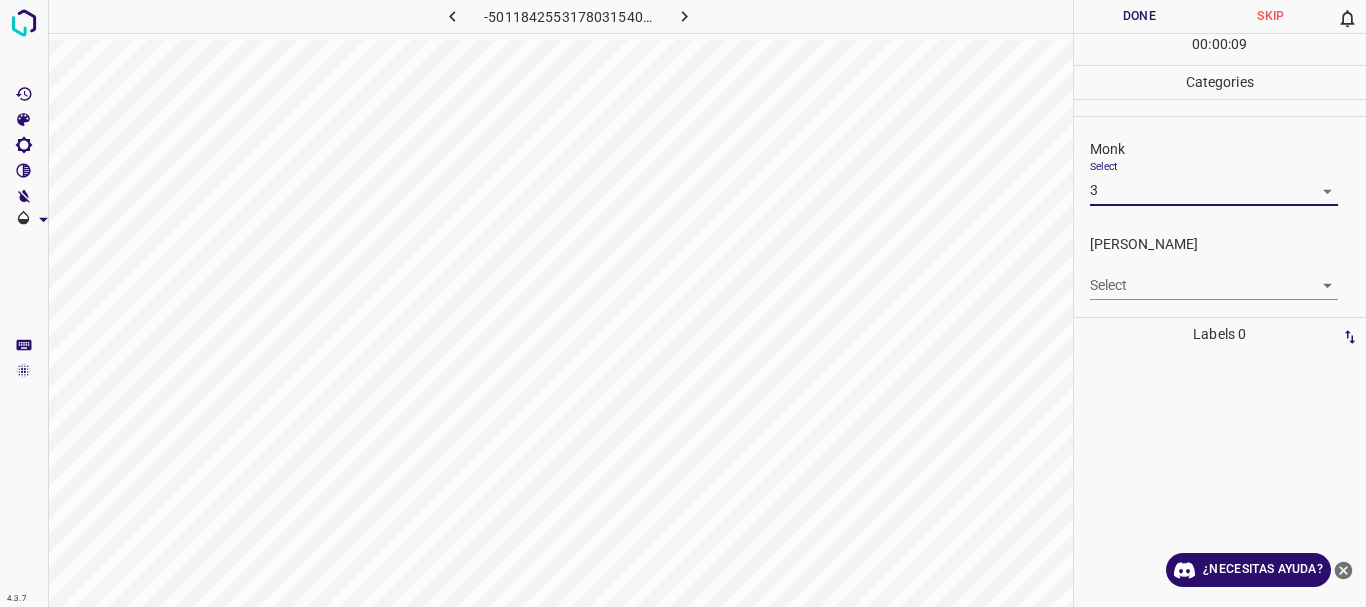 click on "4.3.7 -5011842553178031540.png Done Skip 0 00   : 00   : 09   Categories Monk   Select 3 3  [PERSON_NAME]   Select ​ Labels   0 Categories 1 Monk 2  [PERSON_NAME] Tools Space Change between modes (Draw & Edit) I Auto labeling R Restore zoom M Zoom in N Zoom out Delete Delete selecte label Filters Z Restore filters X Saturation filter C Brightness filter V Contrast filter B Gray scale filter General O Download ¿Necesitas ayuda? Texto original Valora esta traducción Tu opinión servirá para ayudar a mejorar el Traductor de Google - Texto - Esconder - Borrar" at bounding box center [683, 303] 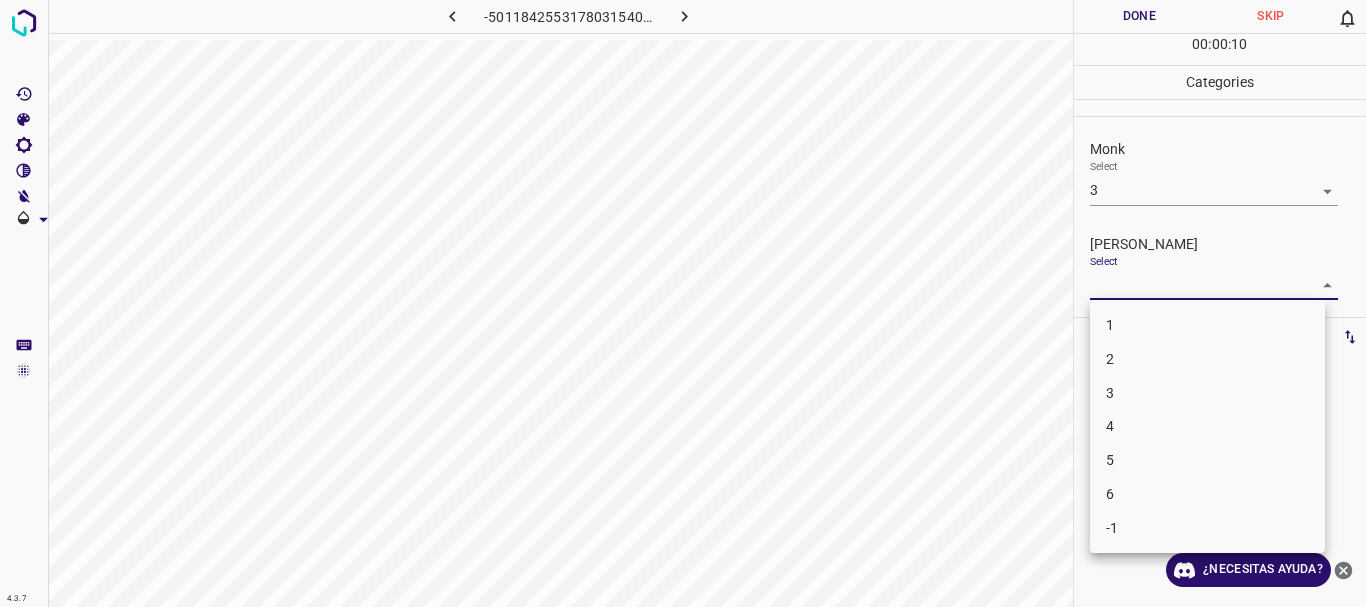 drag, startPoint x: 1169, startPoint y: 342, endPoint x: 1187, endPoint y: 321, distance: 27.658634 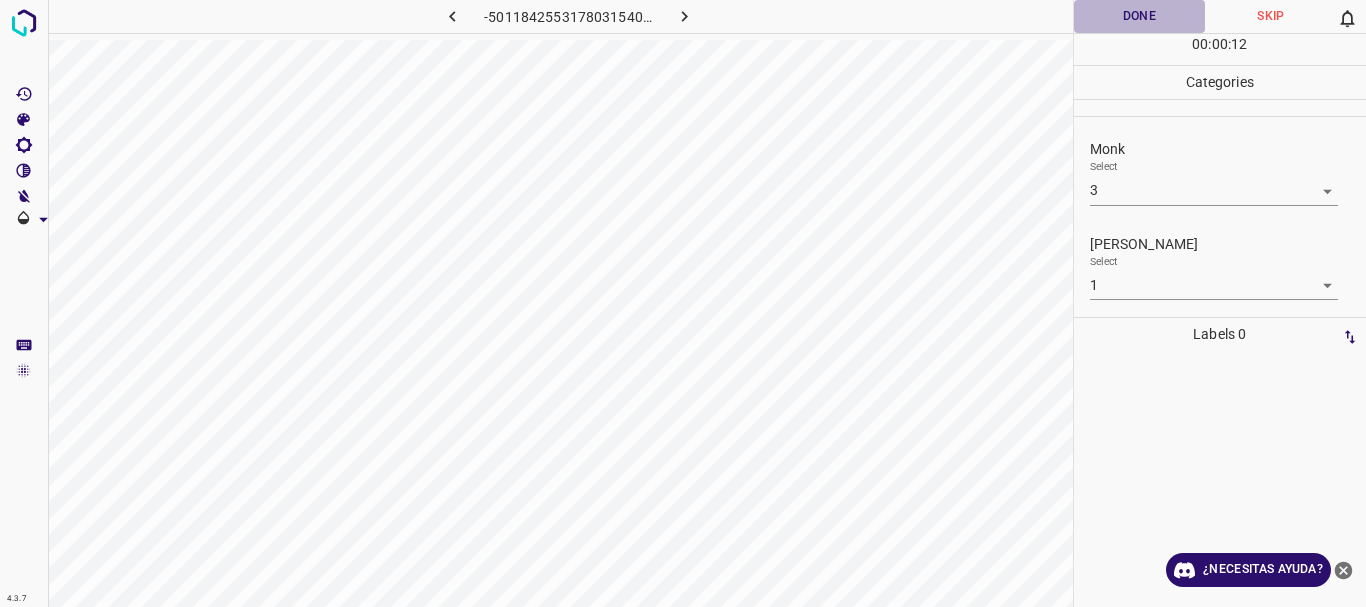 click on "Done" at bounding box center [1140, 16] 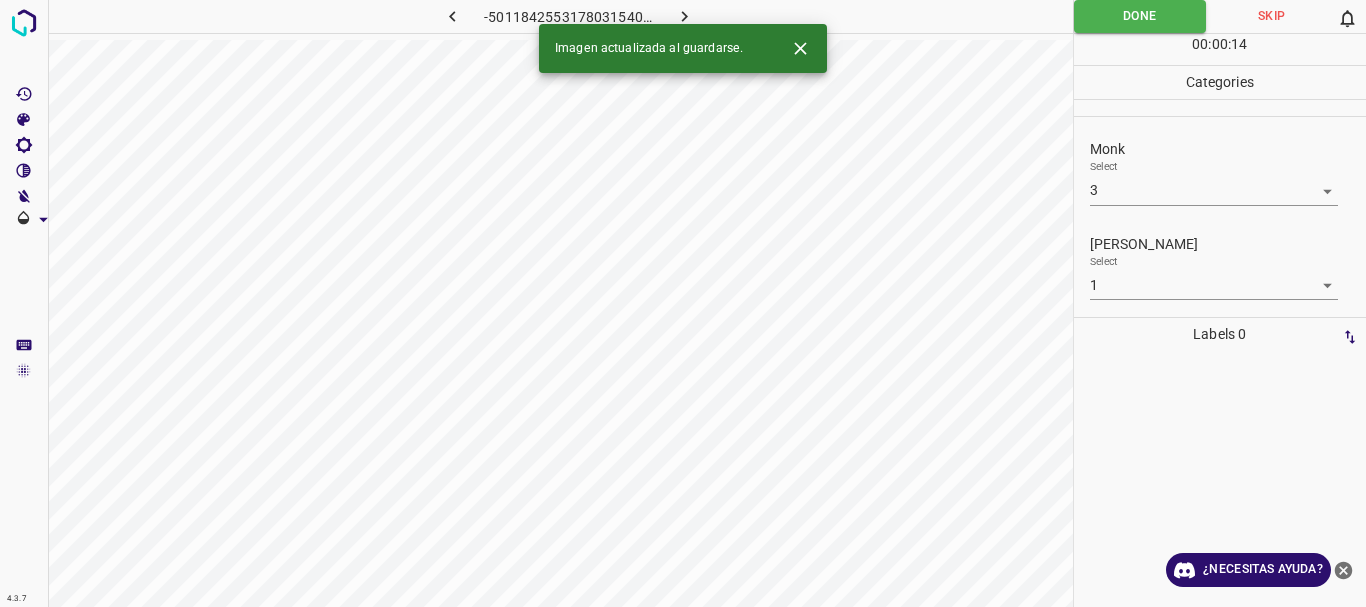 click on "4.3.7 -5011842553178031540.png Done Skip 0 00   : 00   : 14   Categories Monk   Select 3 3  [PERSON_NAME]   Select 1 1 Labels   0 Categories 1 Monk 2  [PERSON_NAME] Tools Space Change between modes (Draw & Edit) I Auto labeling R Restore zoom M Zoom in N Zoom out Delete Delete selecte label Filters Z Restore filters X Saturation filter C Brightness filter V Contrast filter B Gray scale filter General O Download Imagen actualizada al guardarse. ¿Necesitas ayuda? Texto original Valora esta traducción Tu opinión servirá para ayudar a mejorar el Traductor de Google - Texto - Esconder - Borrar" at bounding box center [683, 303] 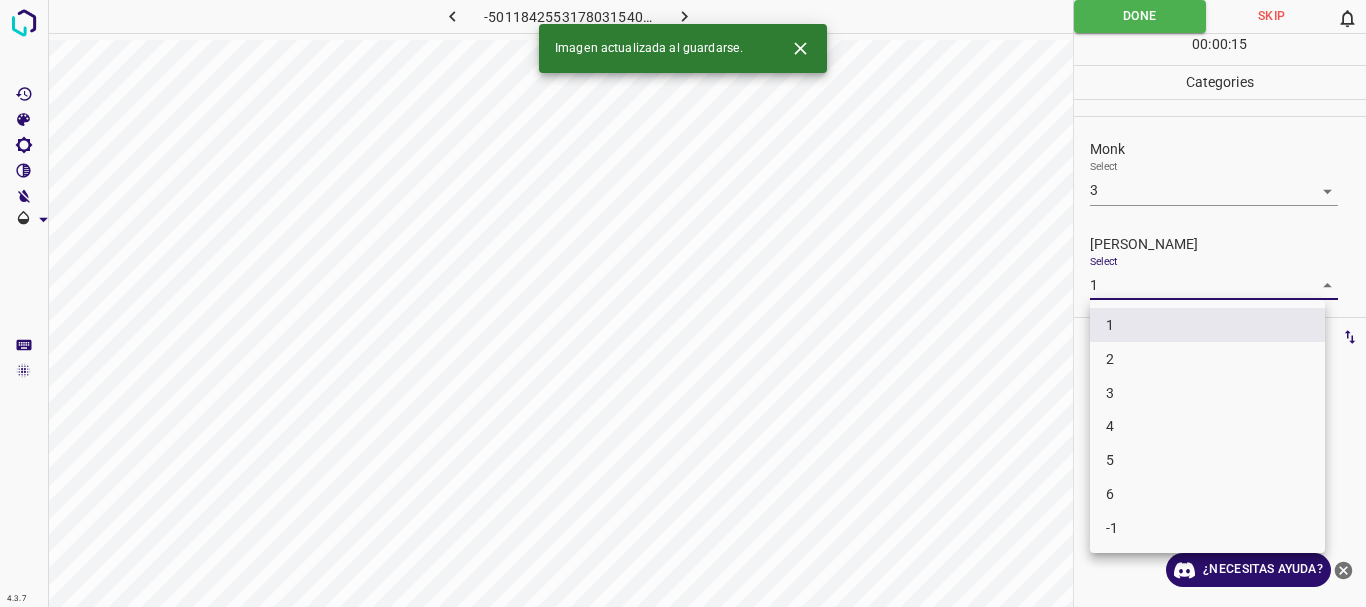 click on "3" at bounding box center [1207, 393] 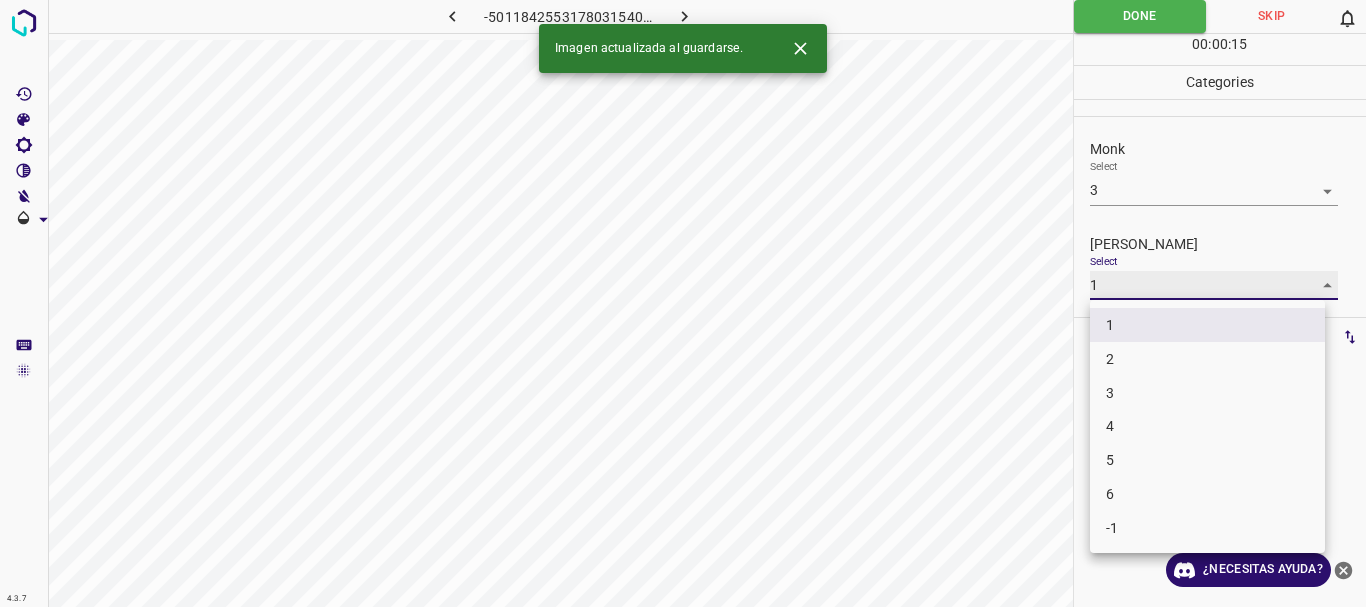 type on "3" 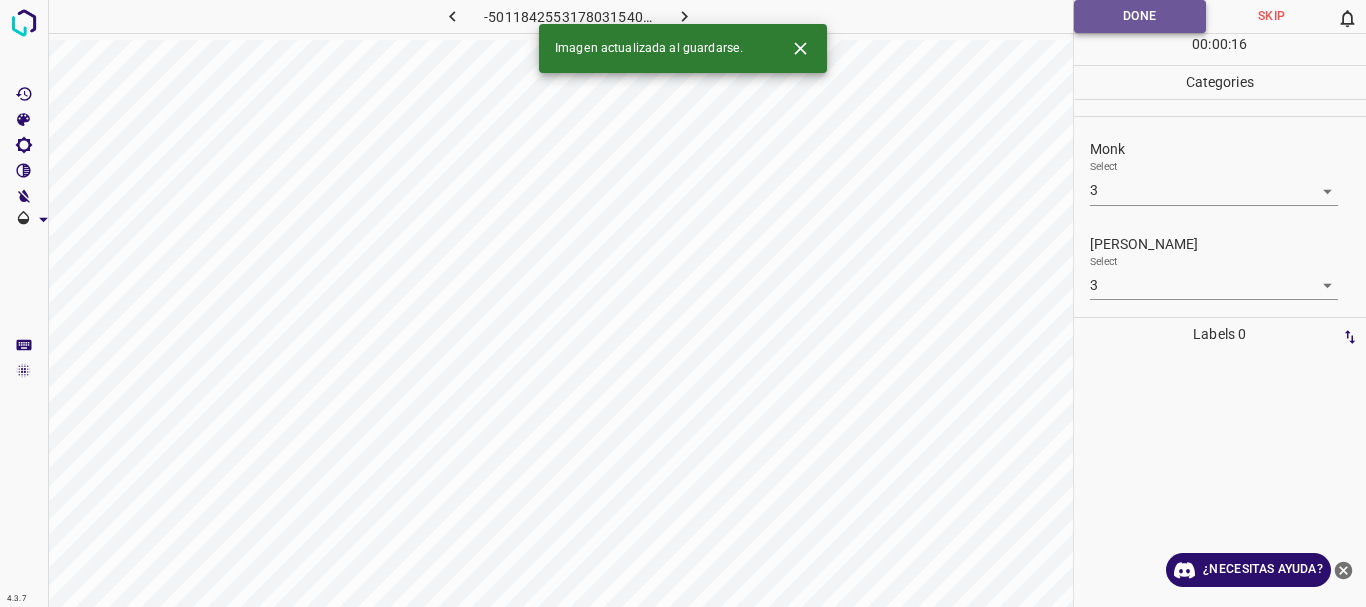 click on "Done" at bounding box center (1140, 16) 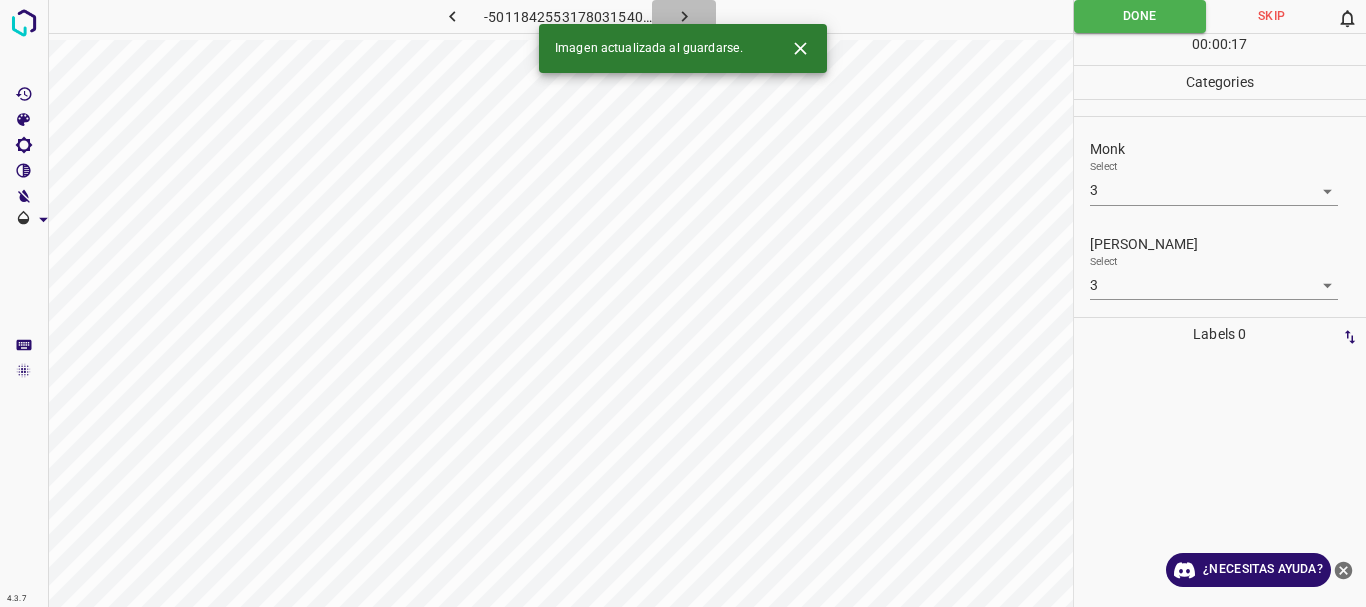 click 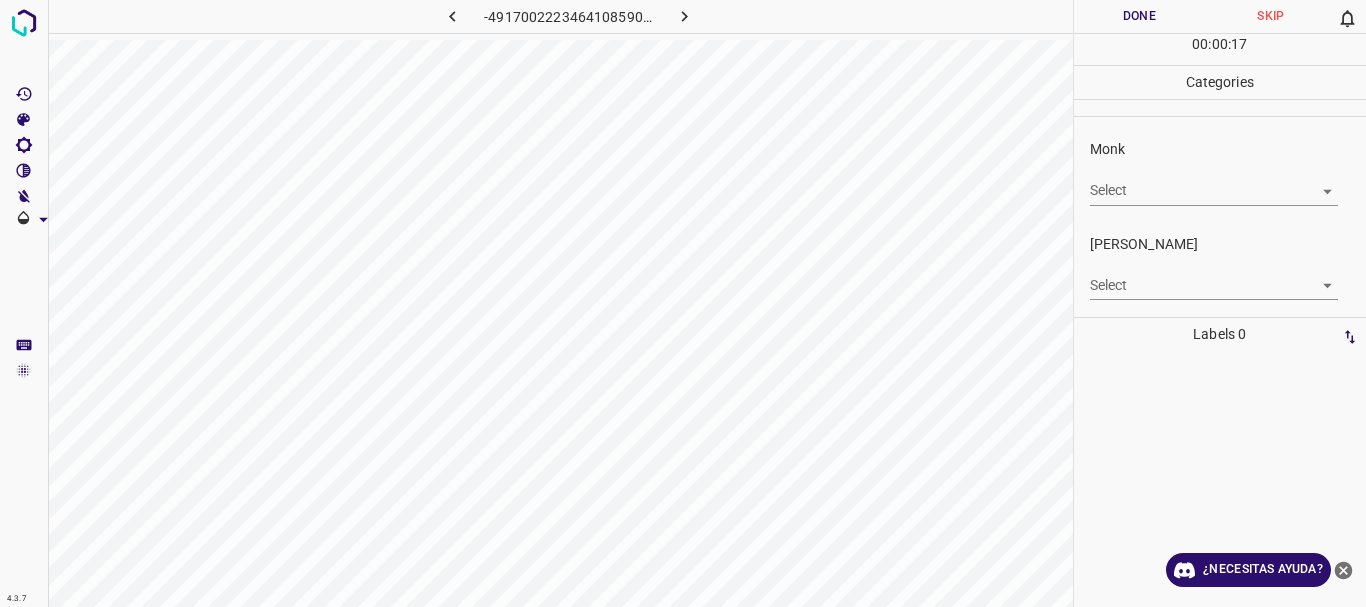 click on "4.3.7 -4917002223464108590.png Done Skip 0 00   : 00   : 17   Categories Monk   Select ​  [PERSON_NAME]   Select ​ Labels   0 Categories 1 Monk 2  [PERSON_NAME] Tools Space Change between modes (Draw & Edit) I Auto labeling R Restore zoom M Zoom in N Zoom out Delete Delete selecte label Filters Z Restore filters X Saturation filter C Brightness filter V Contrast filter B Gray scale filter General O Download ¿Necesitas ayuda? Texto original Valora esta traducción Tu opinión servirá para ayudar a mejorar el Traductor de Google - Texto - Esconder - Borrar" at bounding box center (683, 303) 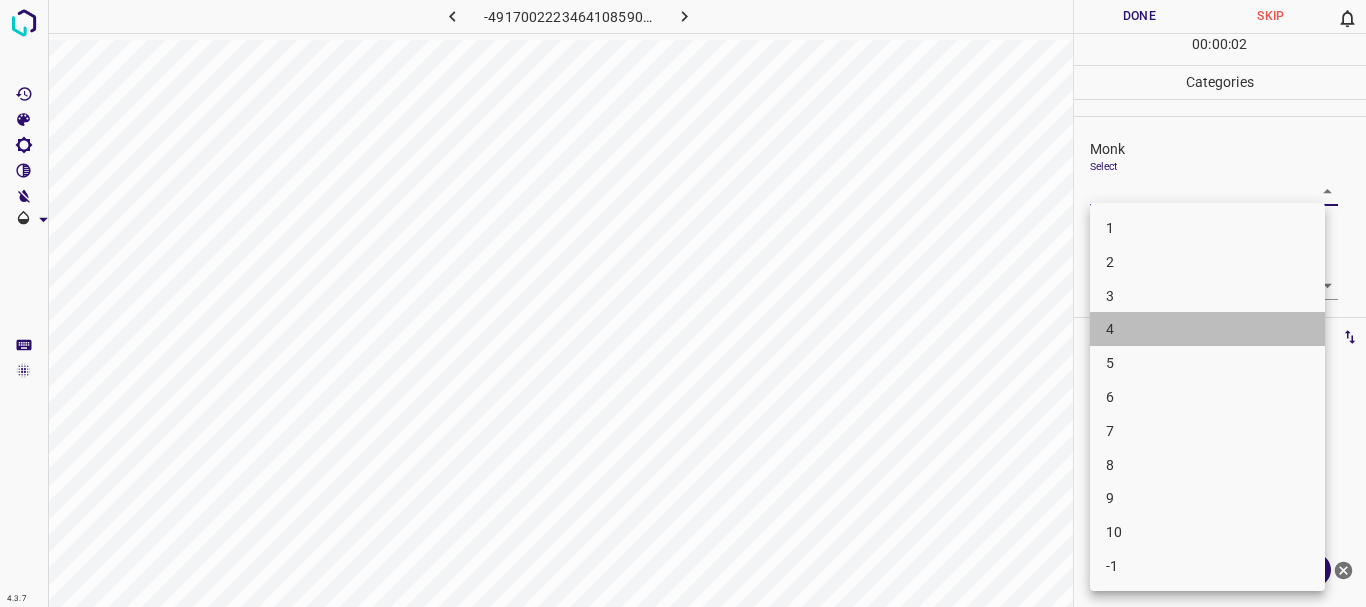 click on "4" at bounding box center (1207, 329) 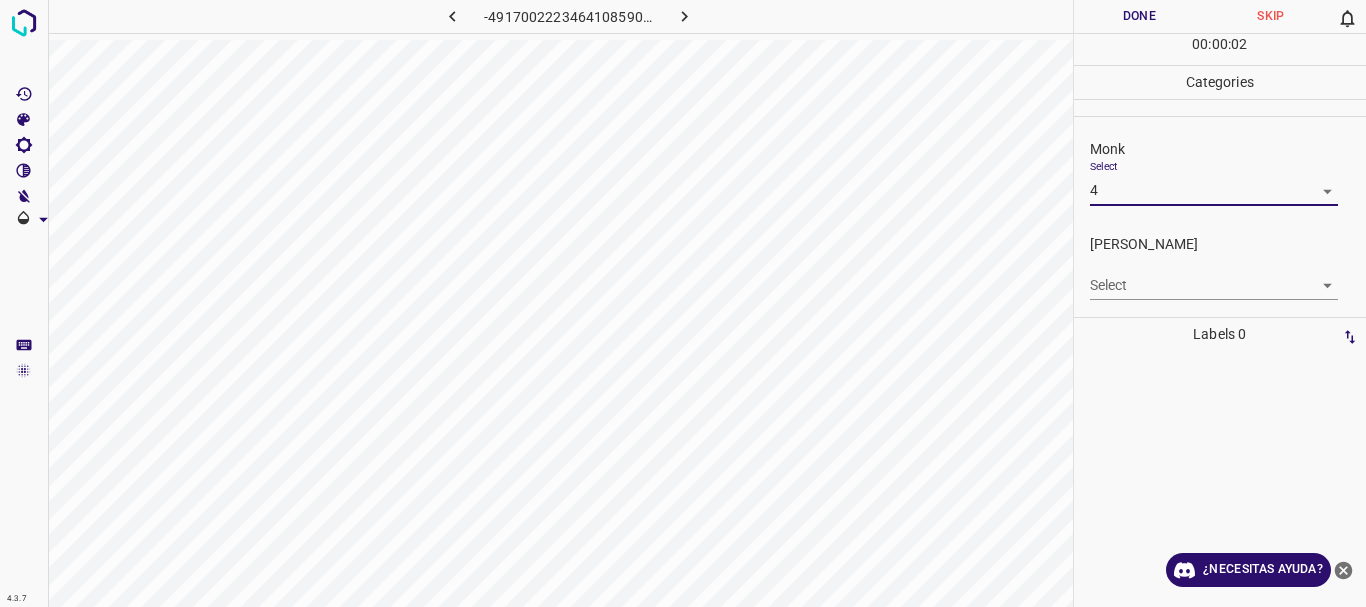 click on "5" at bounding box center [1207, 294] 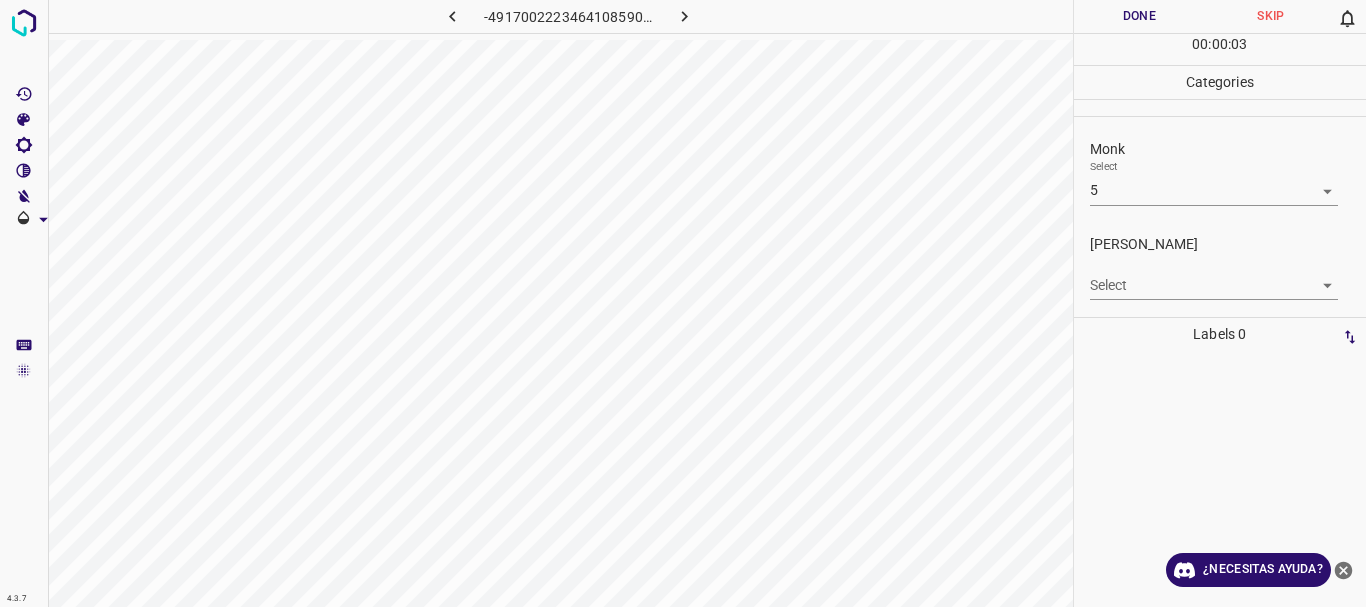 type on "5" 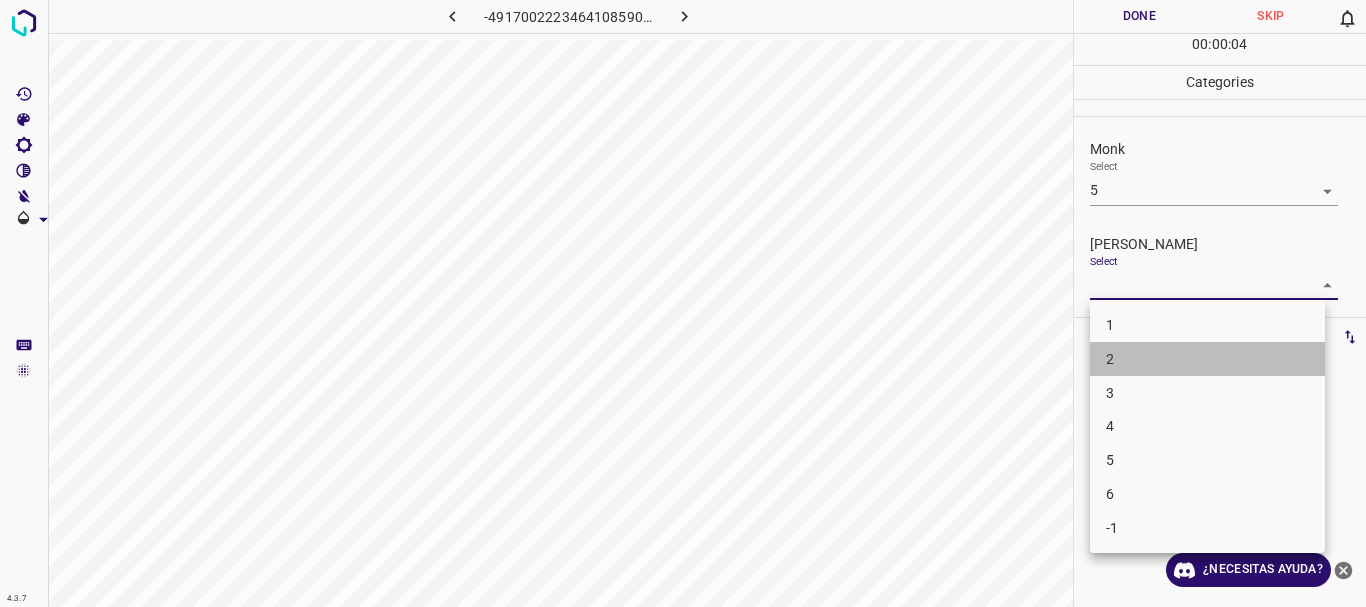 click on "2" at bounding box center [1207, 359] 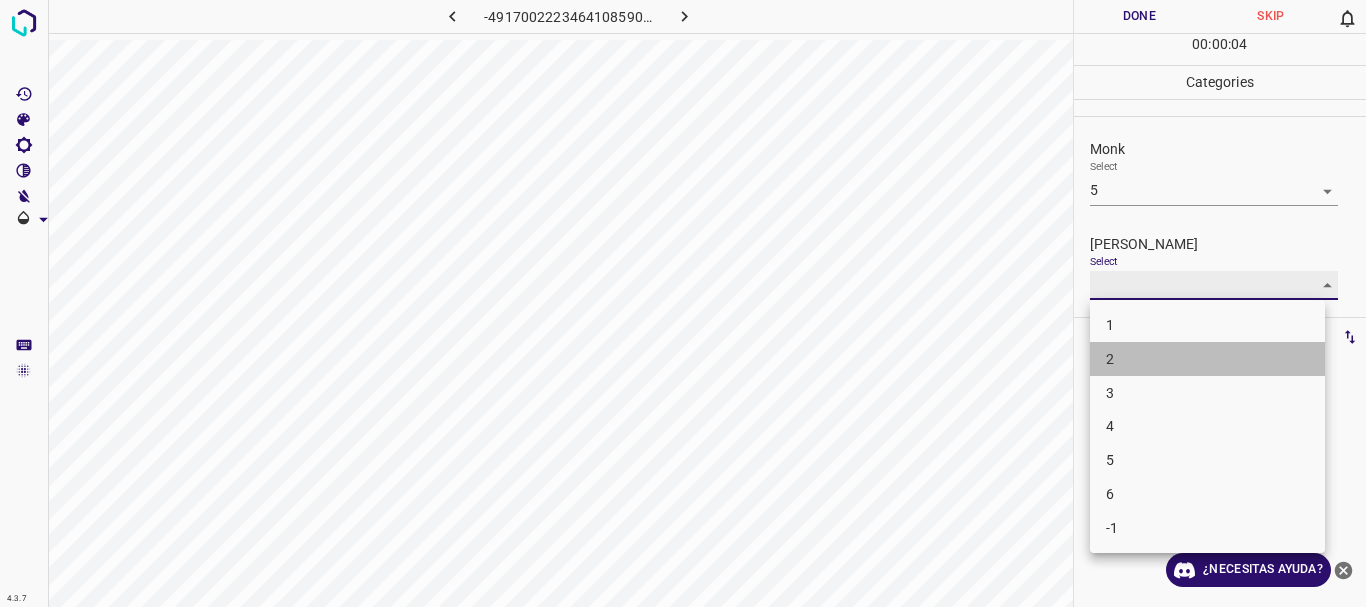 type on "2" 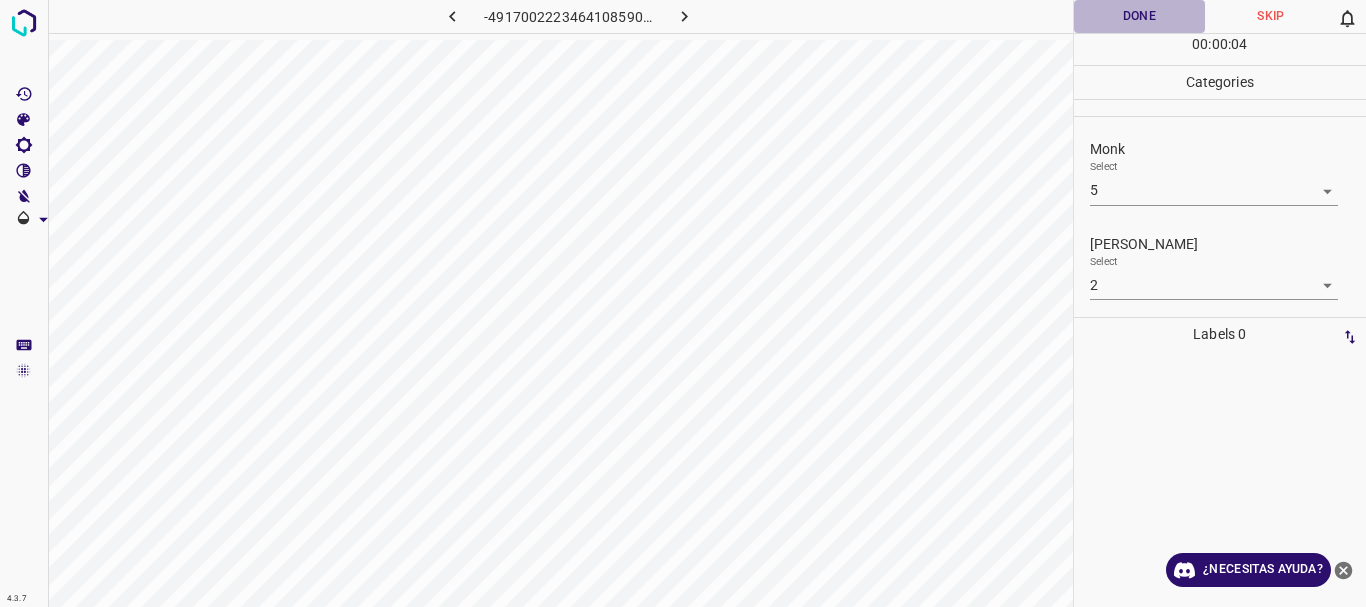 click on "Done" at bounding box center [1140, 16] 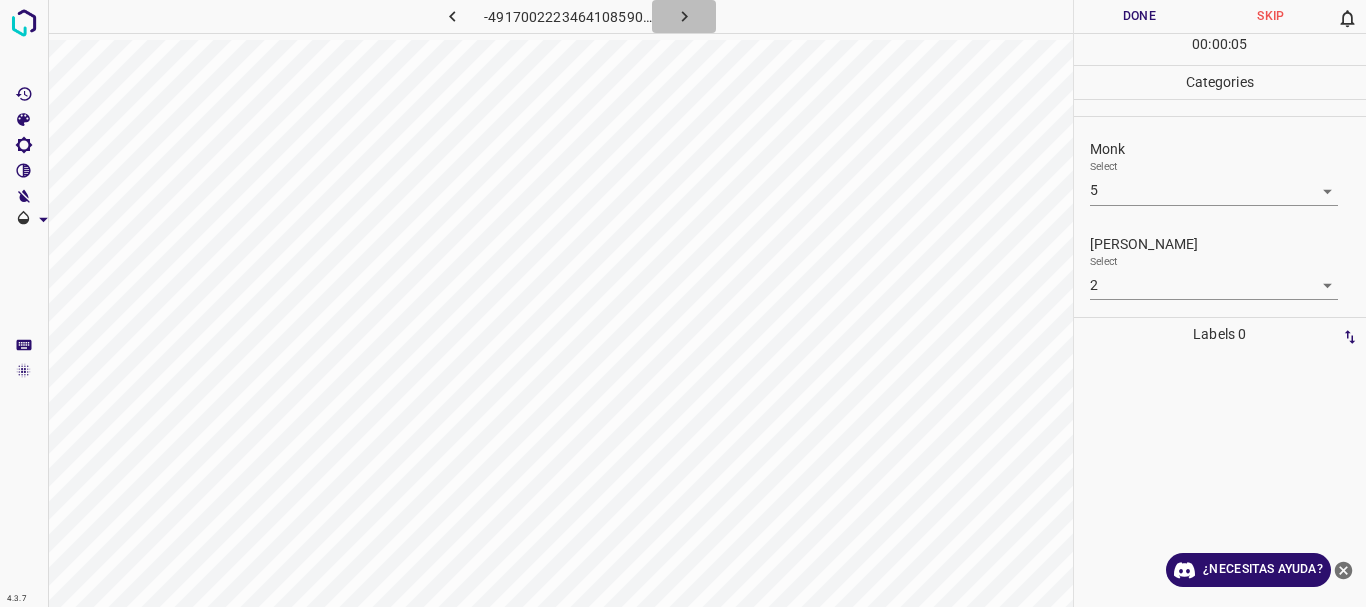 click at bounding box center (684, 16) 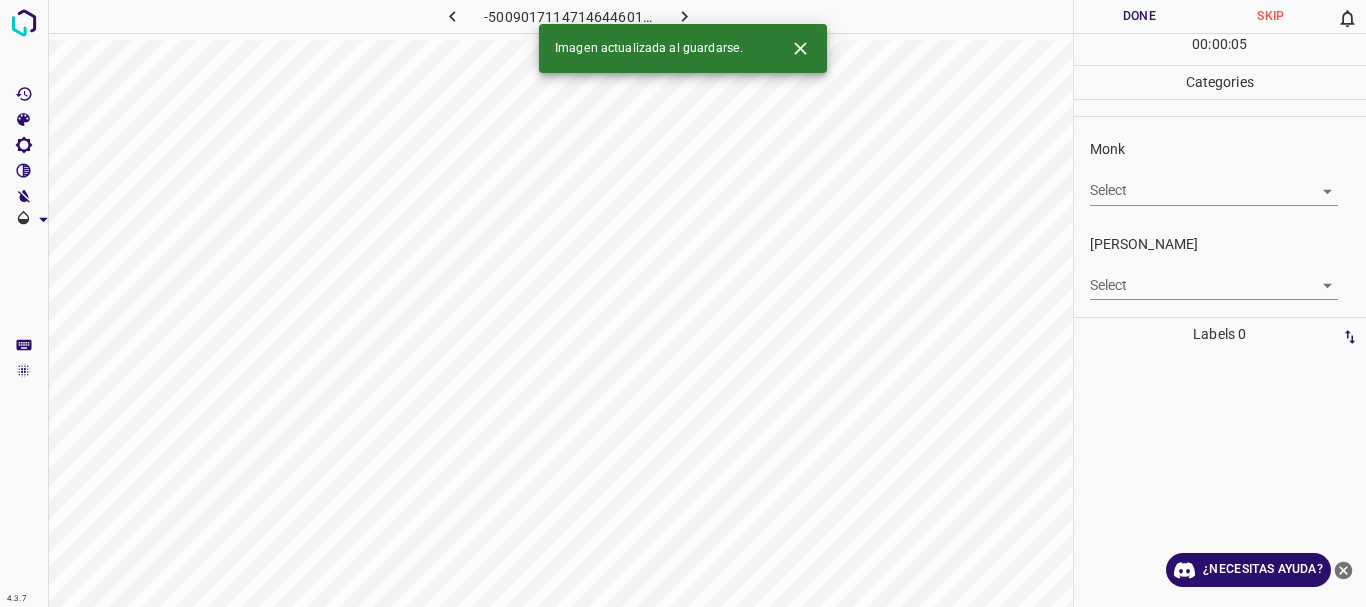 click 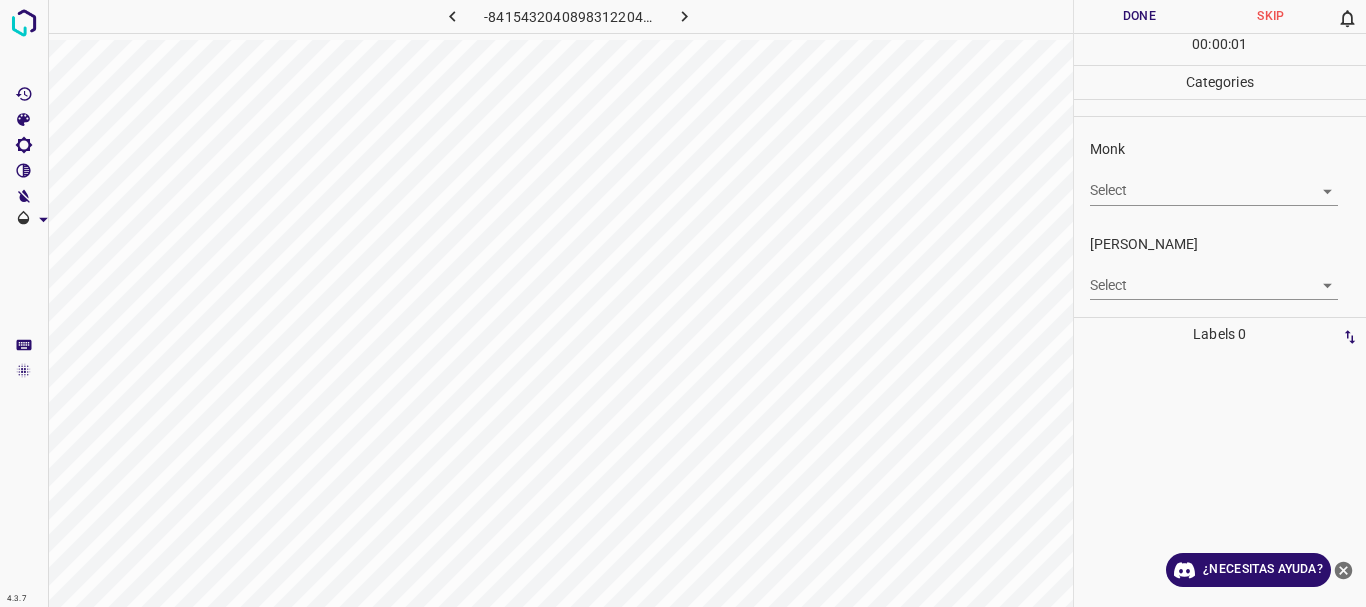 click 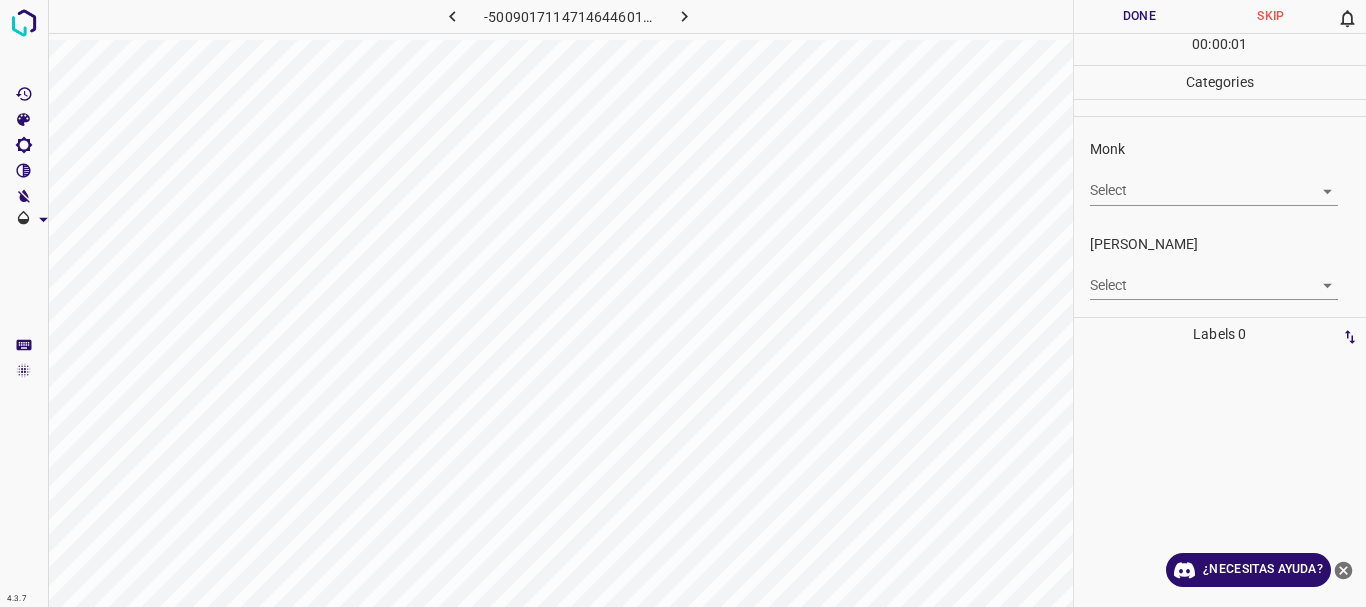 click on "4.3.7 -5009017114714644601.png Done Skip 0 00   : 00   : 01   Categories Monk   Select ​  [PERSON_NAME]   Select ​ Labels   0 Categories 1 Monk 2  [PERSON_NAME] Tools Space Change between modes (Draw & Edit) I Auto labeling R Restore zoom M Zoom in N Zoom out Delete Delete selecte label Filters Z Restore filters X Saturation filter C Brightness filter V Contrast filter B Gray scale filter General O Download ¿Necesitas ayuda? Texto original Valora esta traducción Tu opinión servirá para ayudar a mejorar el Traductor de Google - Texto - Esconder - Borrar" at bounding box center [683, 303] 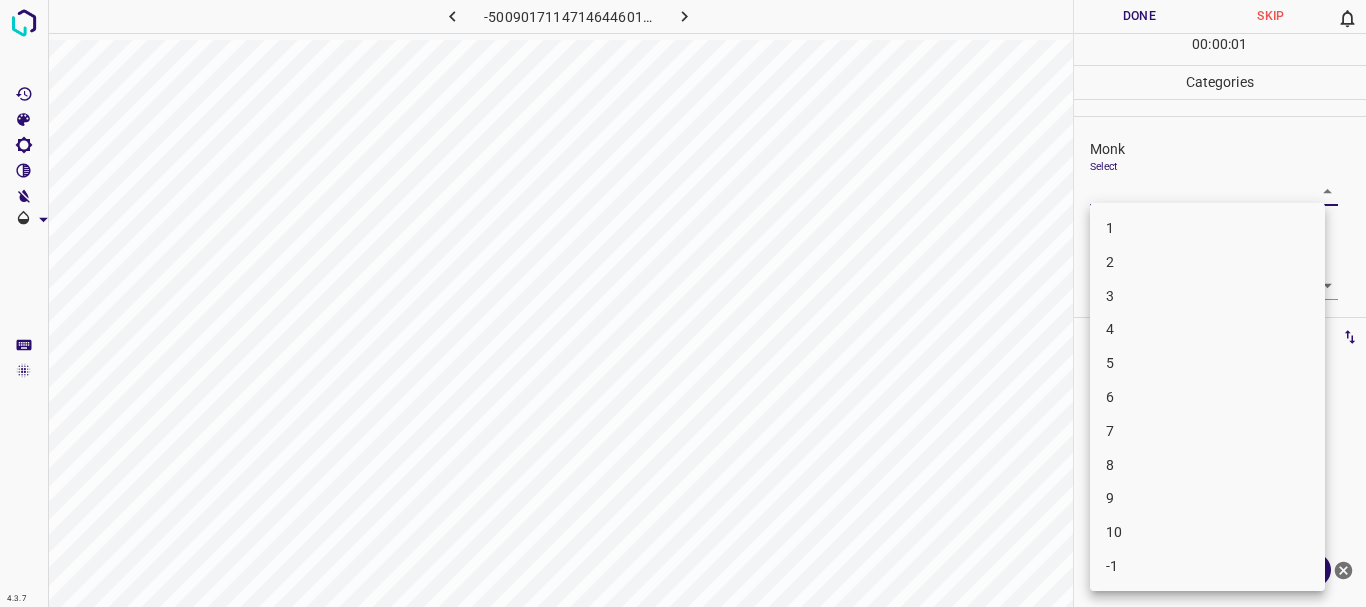 click on "4" at bounding box center [1207, 329] 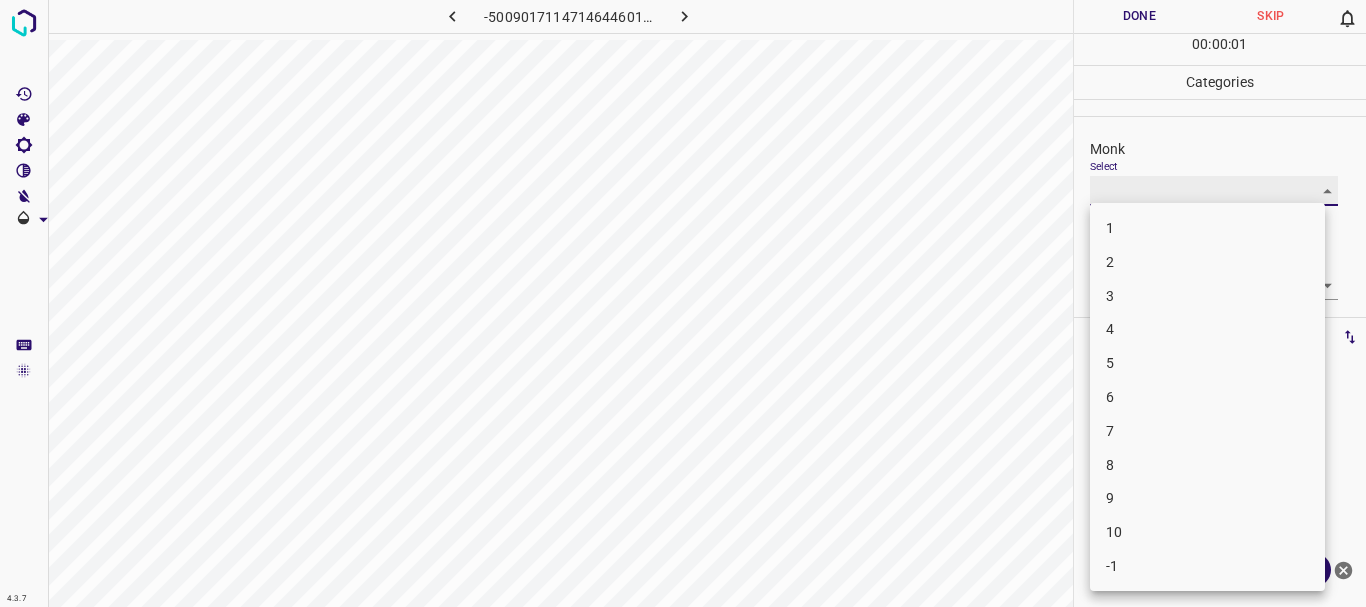 type on "4" 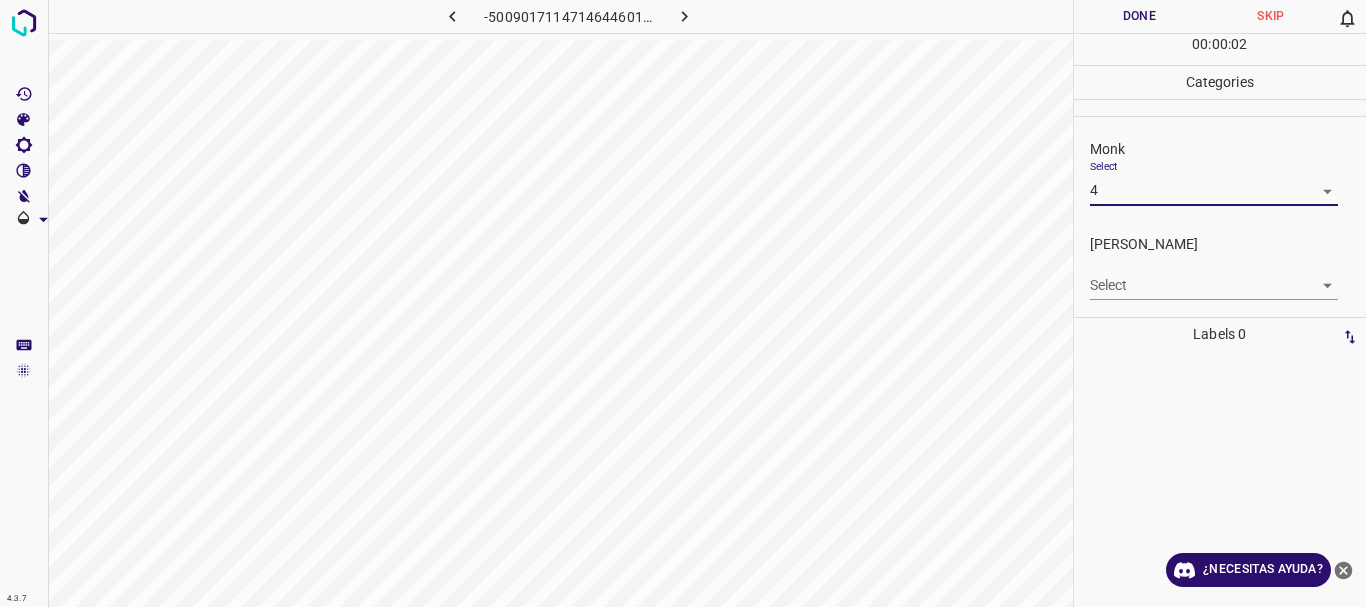 click on "4.3.7 -5009017114714644601.png Done Skip 0 00   : 00   : 02   Categories Monk   Select 4 4  [PERSON_NAME]   Select ​ Labels   0 Categories 1 Monk 2  [PERSON_NAME] Tools Space Change between modes (Draw & Edit) I Auto labeling R Restore zoom M Zoom in N Zoom out Delete Delete selecte label Filters Z Restore filters X Saturation filter C Brightness filter V Contrast filter B Gray scale filter General O Download ¿Necesitas ayuda? Texto original Valora esta traducción Tu opinión servirá para ayudar a mejorar el Traductor de Google - Texto - Esconder - Borrar 1 2 3 4 5 6 7 8 9 10 -1" at bounding box center (683, 303) 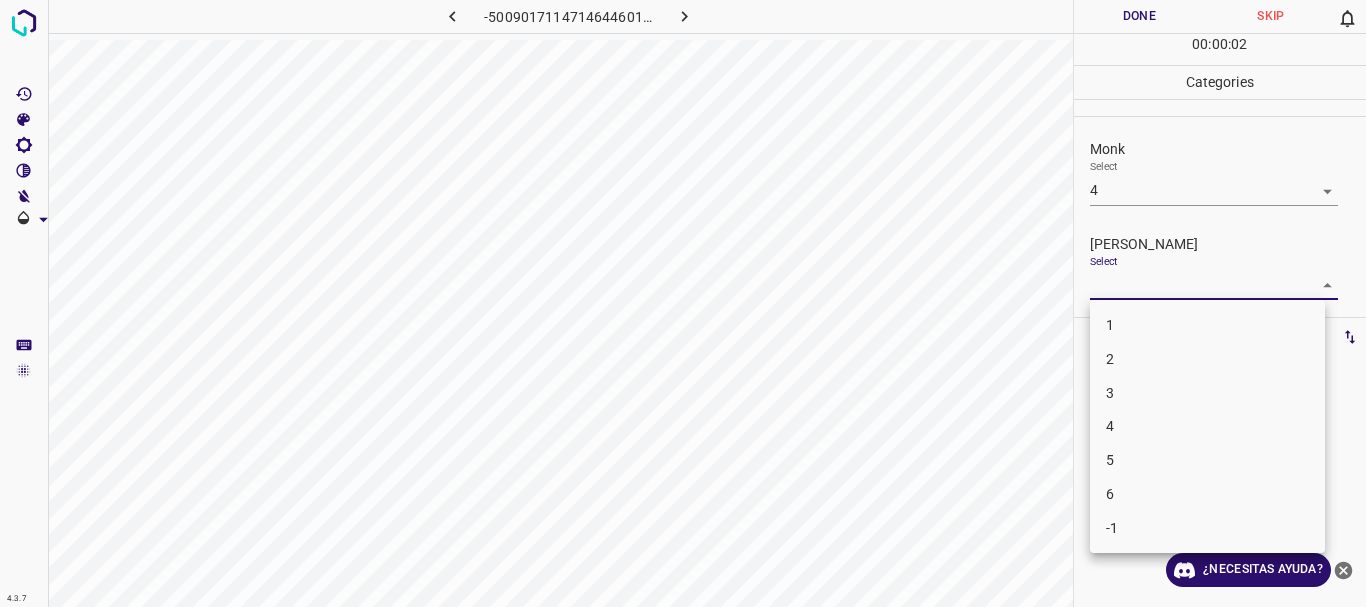 click on "3" at bounding box center [1207, 393] 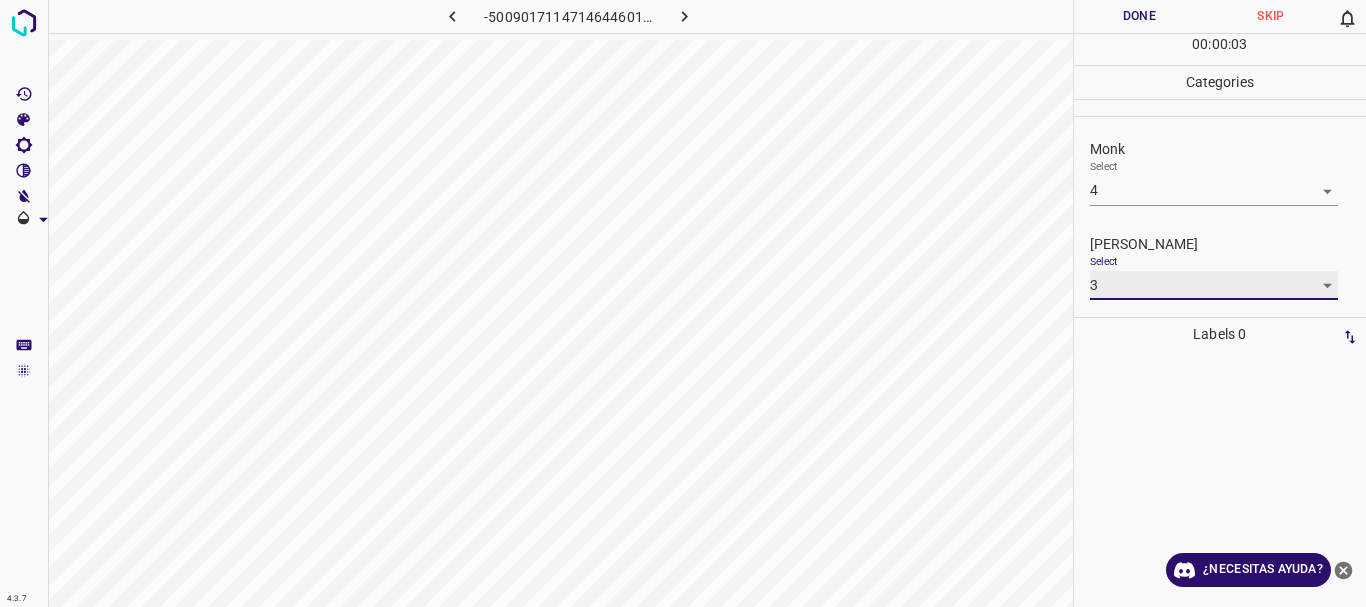 type on "3" 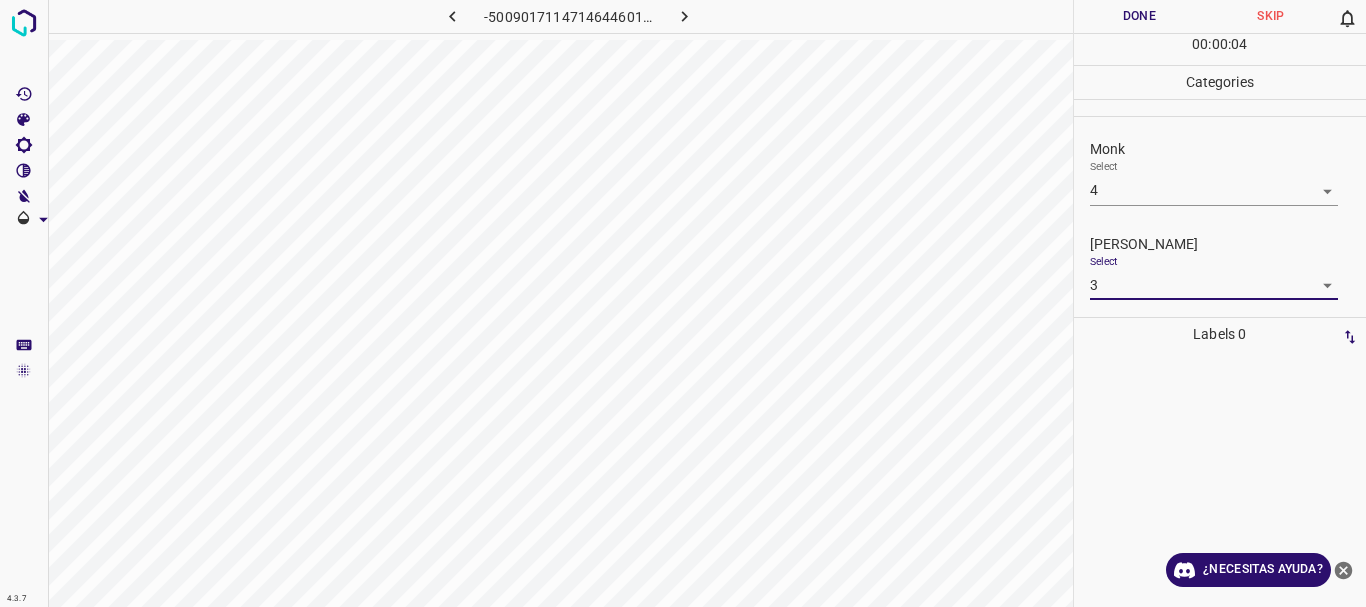 drag, startPoint x: 1157, startPoint y: 11, endPoint x: 1017, endPoint y: 6, distance: 140.08926 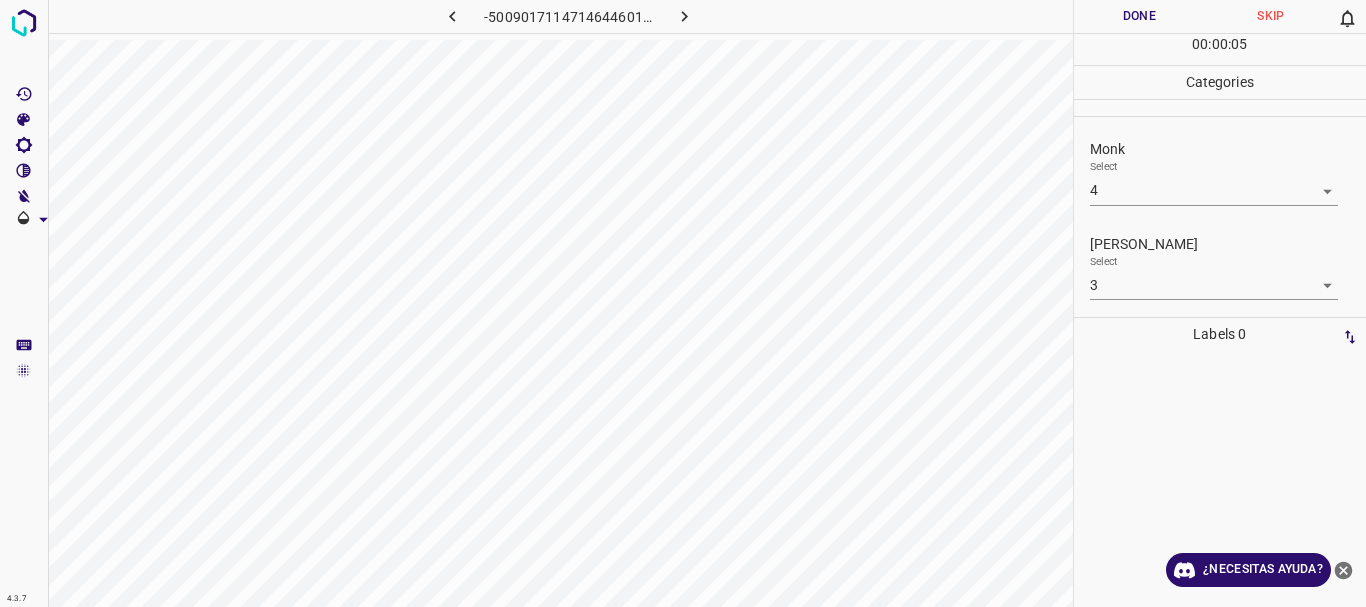 click 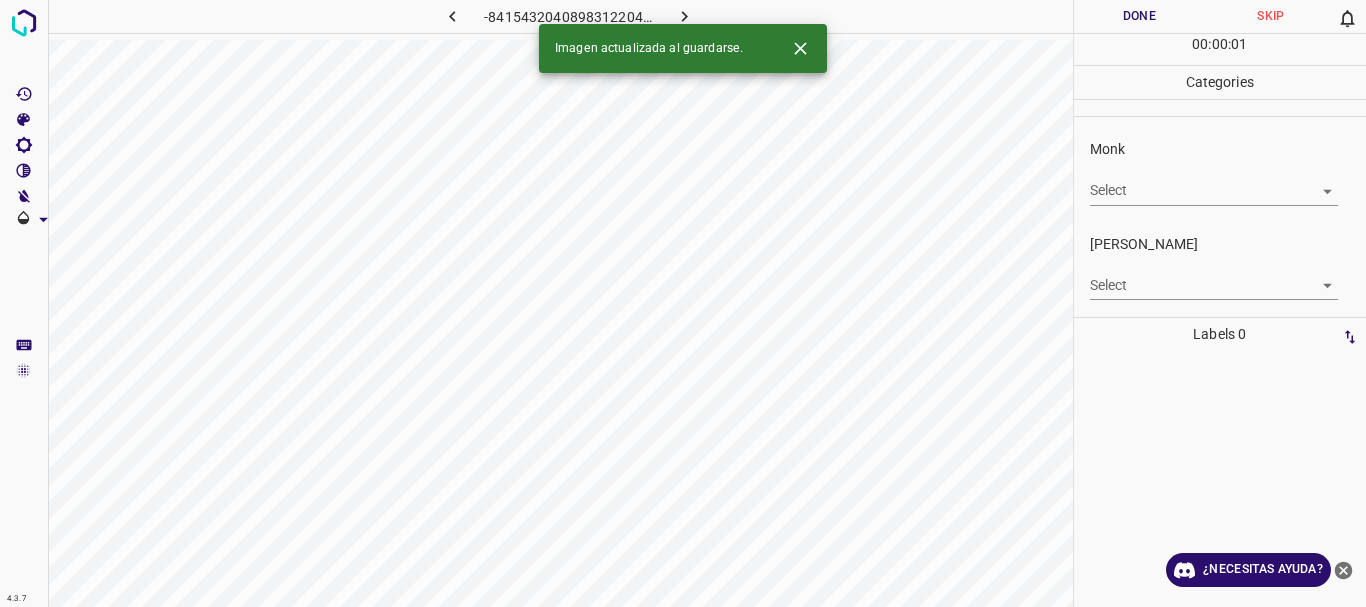 click on "4.3.7 -8415432040898312204.png Done Skip 0 00   : 00   : 01   Categories Monk   Select ​  [PERSON_NAME]   Select ​ Labels   0 Categories 1 Monk 2  [PERSON_NAME] Tools Space Change between modes (Draw & Edit) I Auto labeling R Restore zoom M Zoom in N Zoom out Delete Delete selecte label Filters Z Restore filters X Saturation filter C Brightness filter V Contrast filter B Gray scale filter General O Download Imagen actualizada al guardarse. ¿Necesitas ayuda? Texto original Valora esta traducción Tu opinión servirá para ayudar a mejorar el Traductor de Google - Texto - Esconder - Borrar" at bounding box center [683, 303] 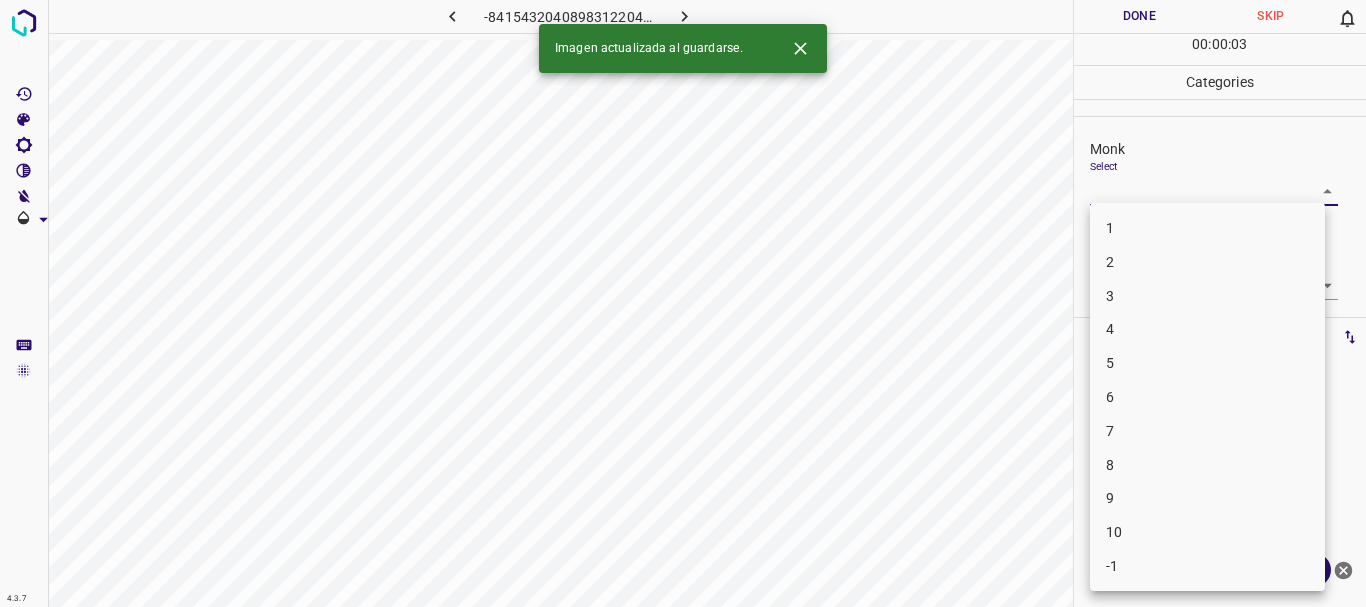 click on "4" at bounding box center (1207, 329) 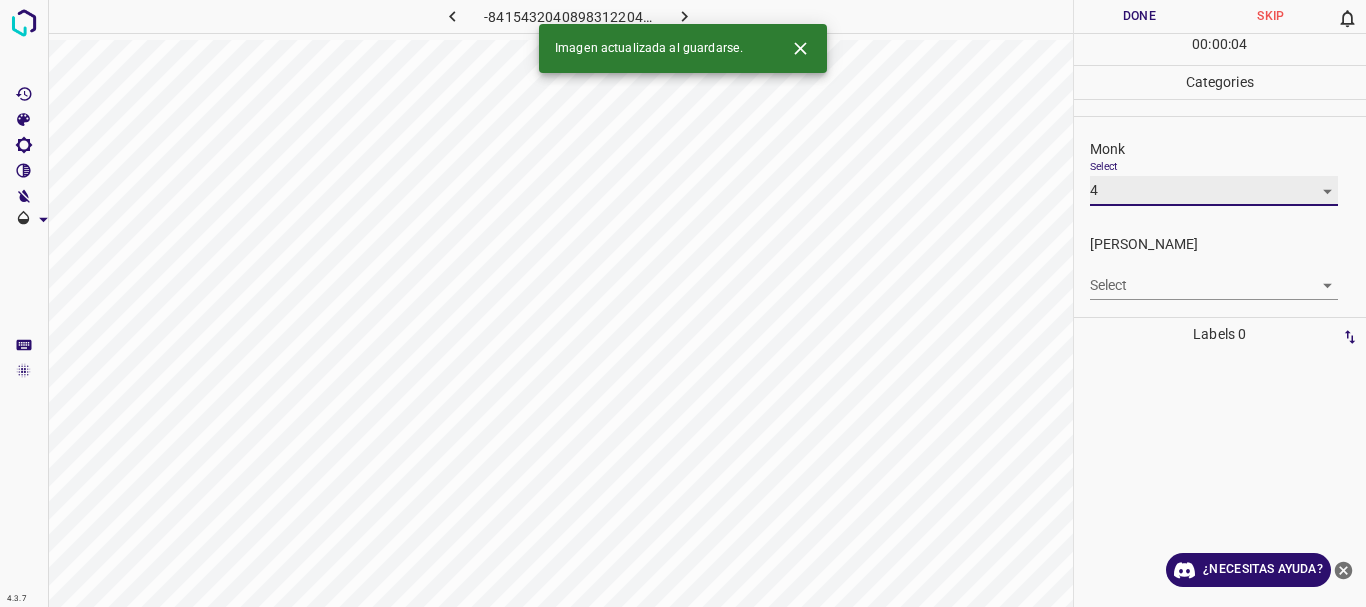 type on "4" 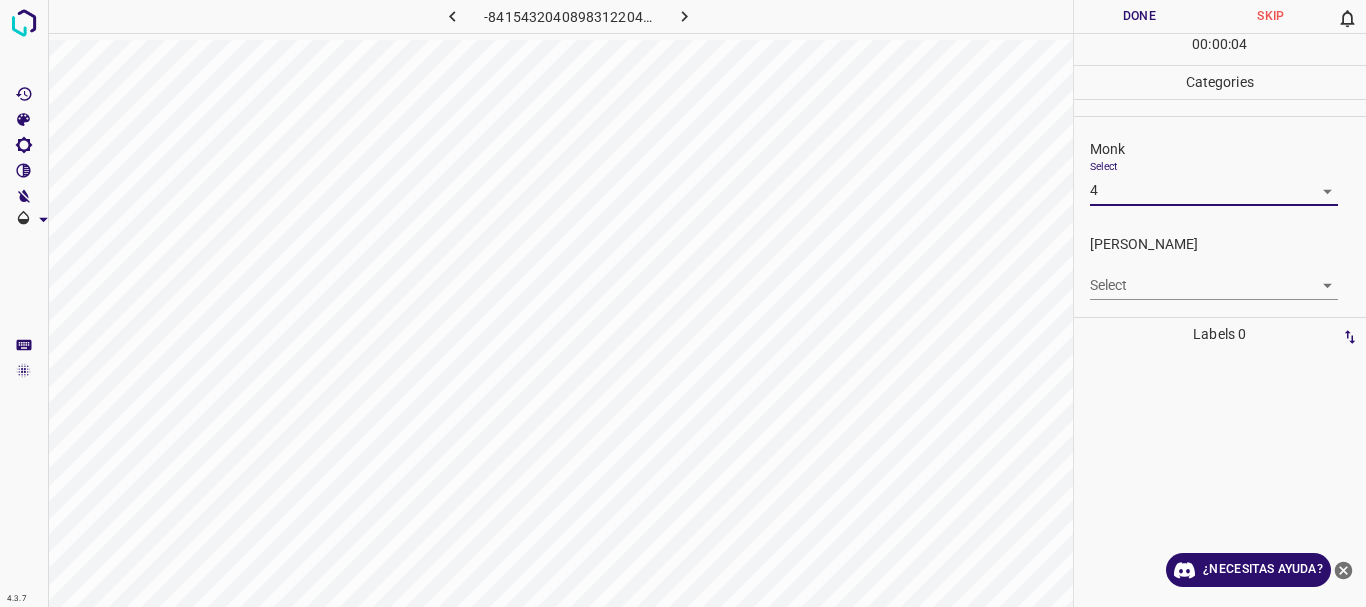 click on "4.3.7 -8415432040898312204.png Done Skip 0 00   : 00   : 04   Categories Monk   Select 4 4  [PERSON_NAME]   Select ​ Labels   0 Categories 1 Monk 2  [PERSON_NAME] Tools Space Change between modes (Draw & Edit) I Auto labeling R Restore zoom M Zoom in N Zoom out Delete Delete selecte label Filters Z Restore filters X Saturation filter C Brightness filter V Contrast filter B Gray scale filter General O Download ¿Necesitas ayuda? Texto original Valora esta traducción Tu opinión servirá para ayudar a mejorar el Traductor de Google - Texto - Esconder - Borrar" at bounding box center [683, 303] 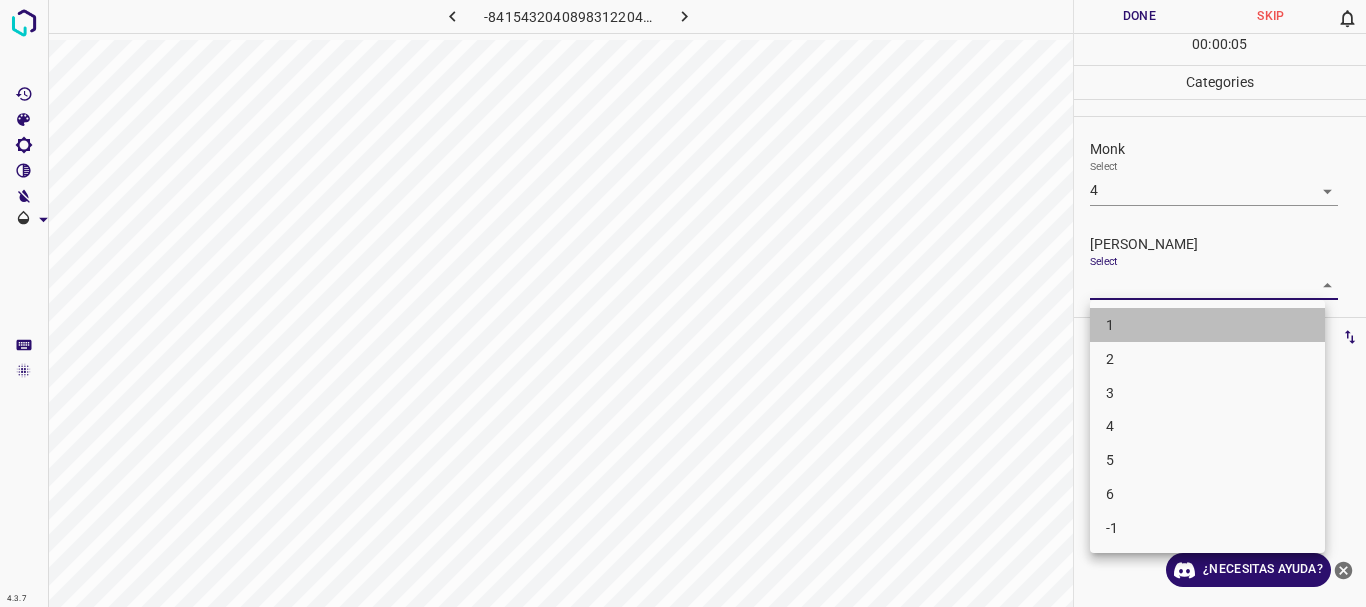 click on "1" at bounding box center (1207, 325) 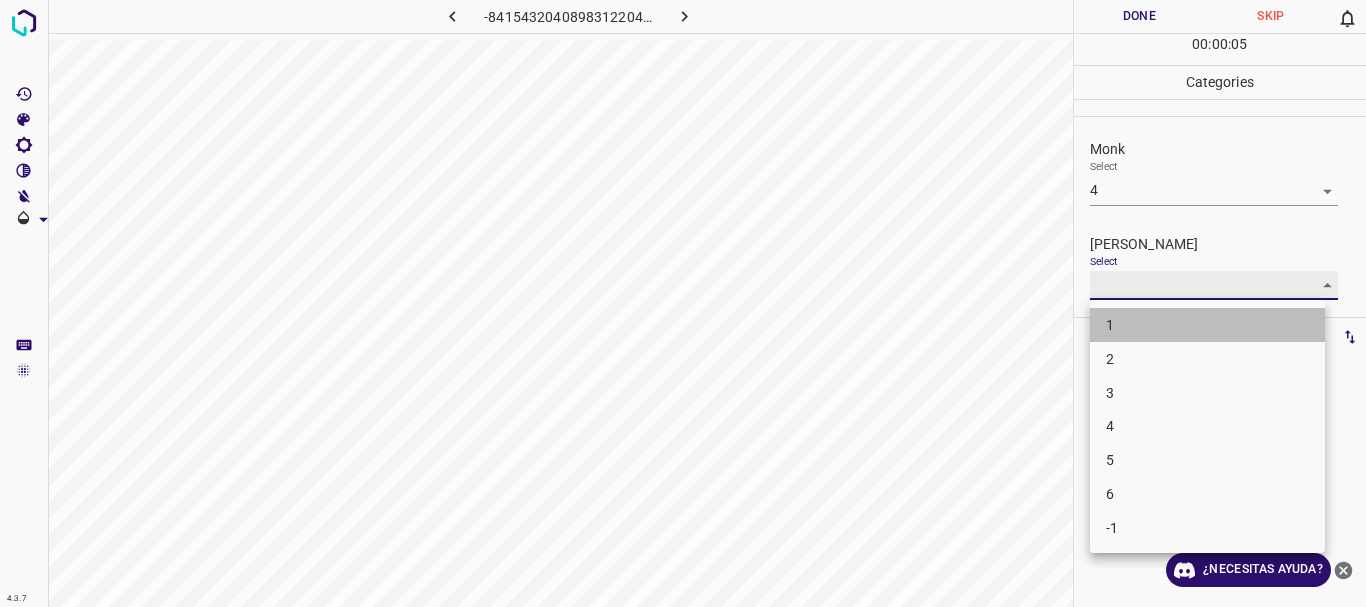 type on "1" 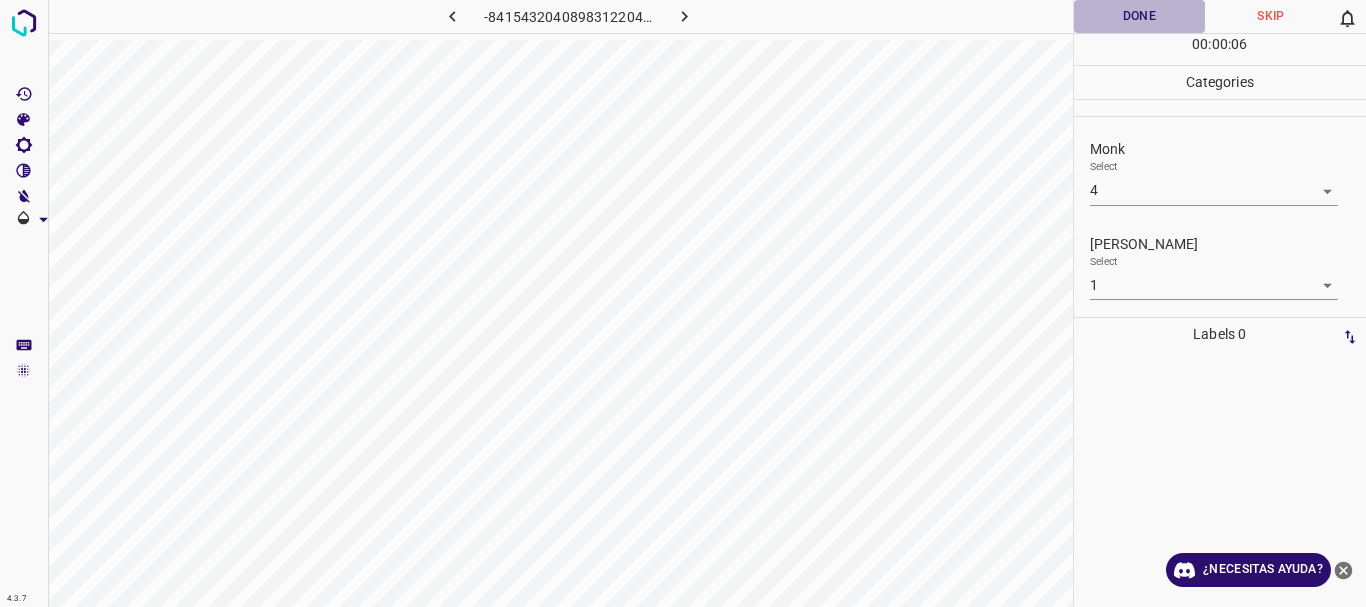 click on "Done" at bounding box center [1140, 16] 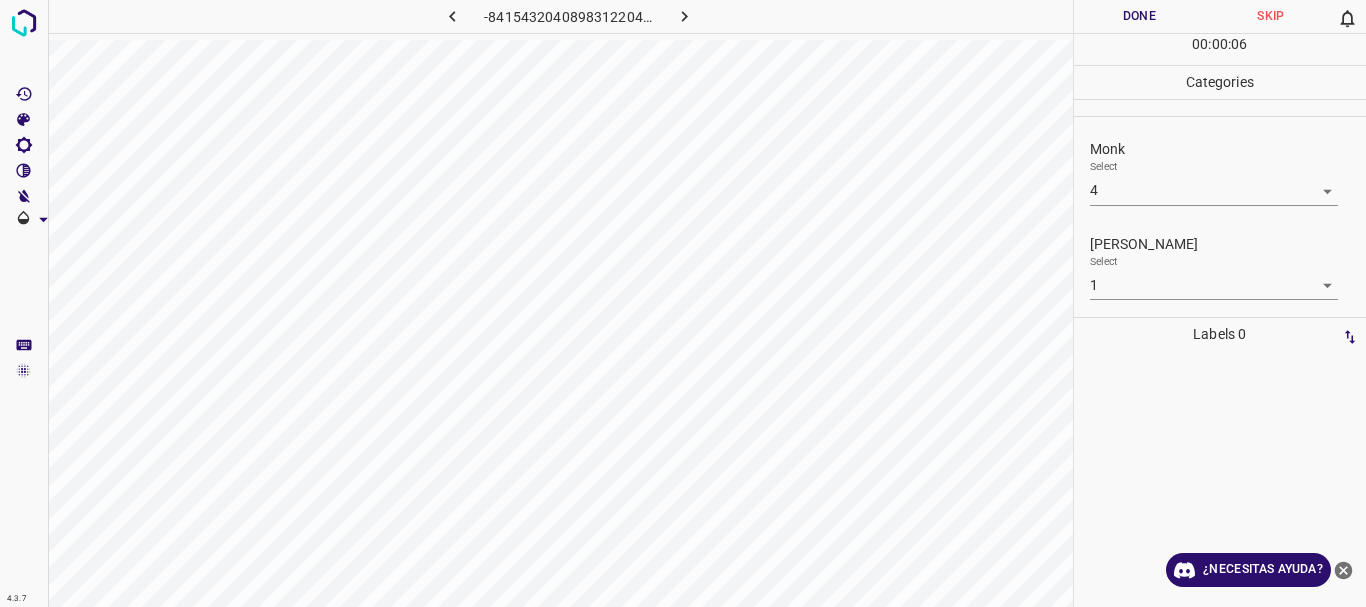 click 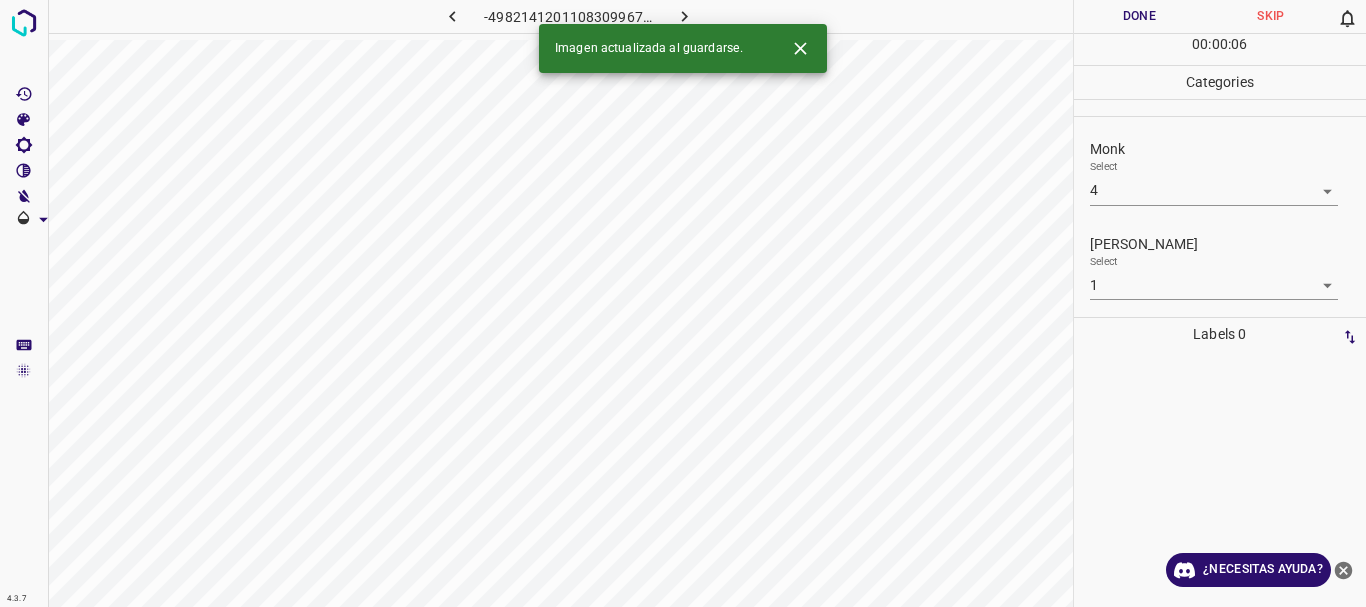 type 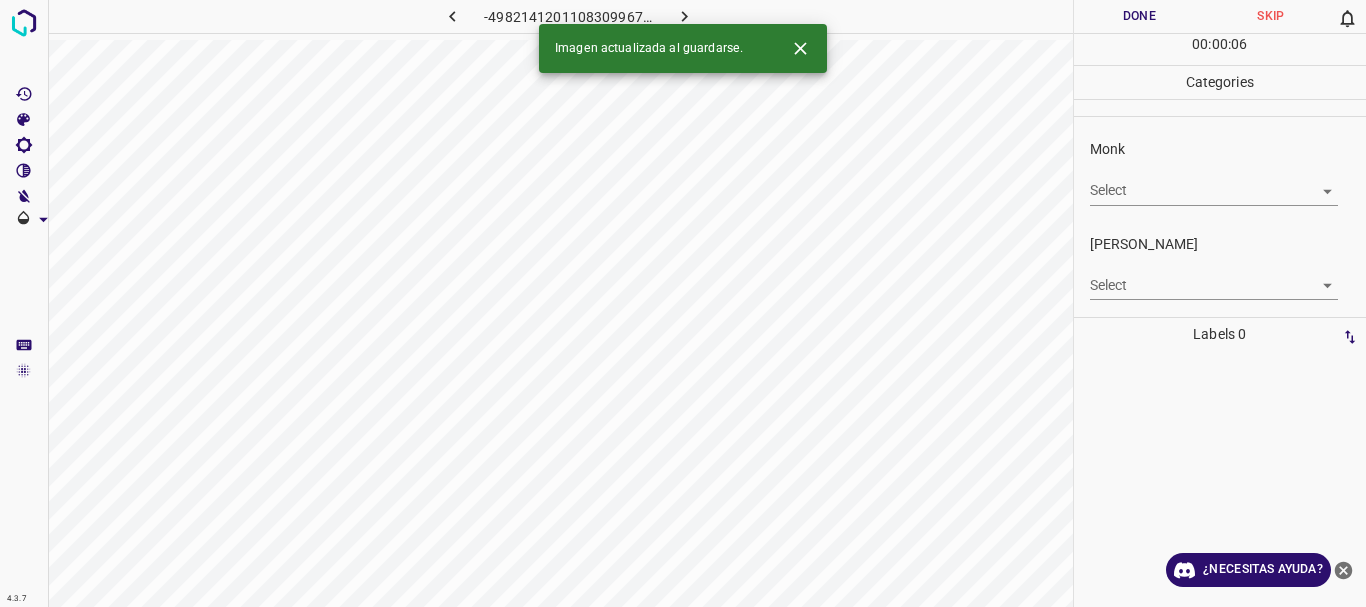 click 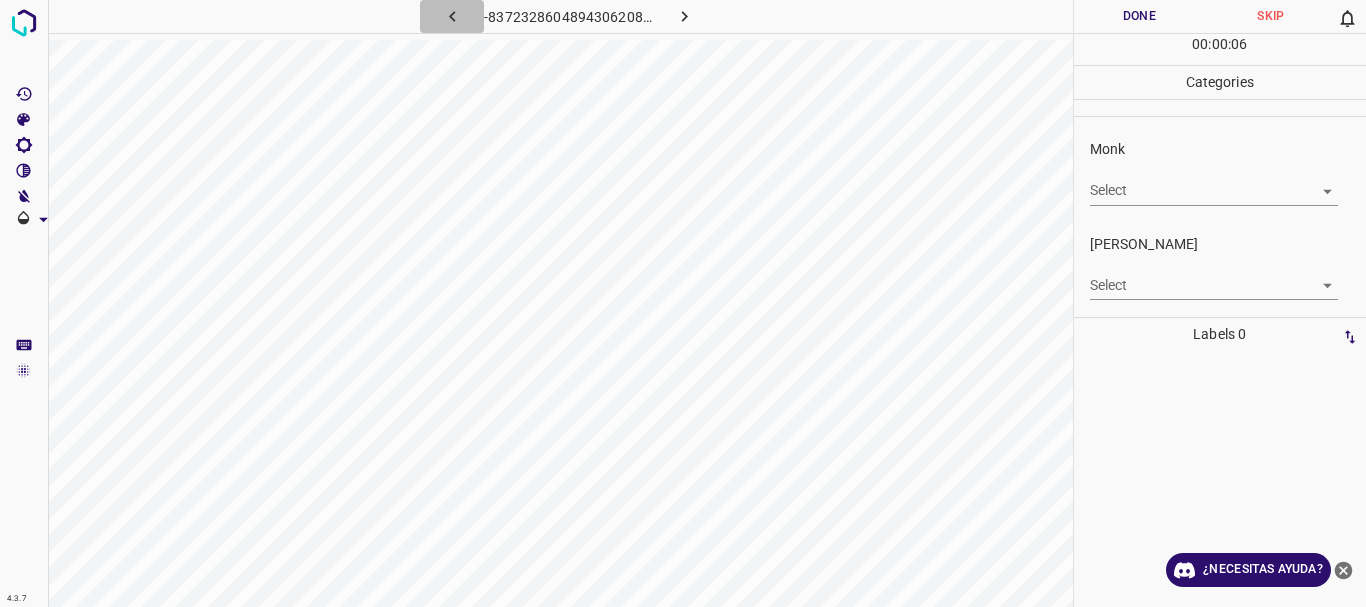 click 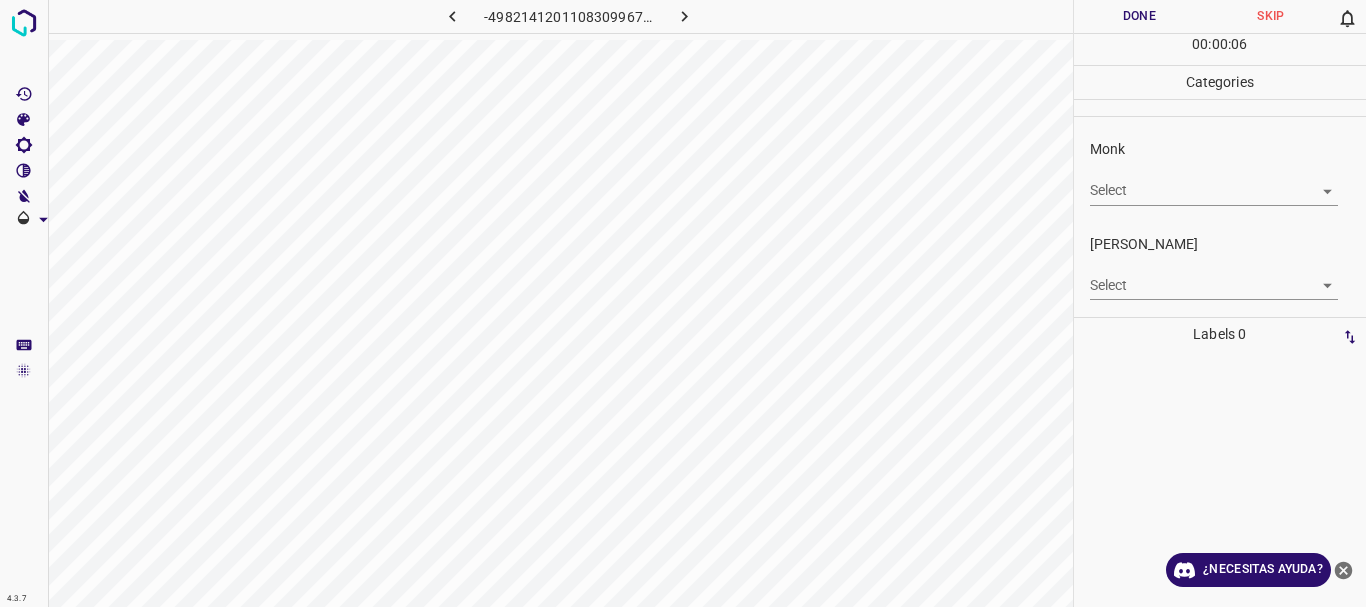 click on "4.3.7 -4982141201108309967.png Done Skip 0 00   : 00   : 06   Categories Monk   Select ​  [PERSON_NAME]   Select ​ Labels   0 Categories 1 Monk 2  [PERSON_NAME] Tools Space Change between modes (Draw & Edit) I Auto labeling R Restore zoom M Zoom in N Zoom out Delete Delete selecte label Filters Z Restore filters X Saturation filter C Brightness filter V Contrast filter B Gray scale filter General O Download ¿Necesitas ayuda? Texto original Valora esta traducción Tu opinión servirá para ayudar a mejorar el Traductor de Google - Texto - Esconder - Borrar" at bounding box center (683, 303) 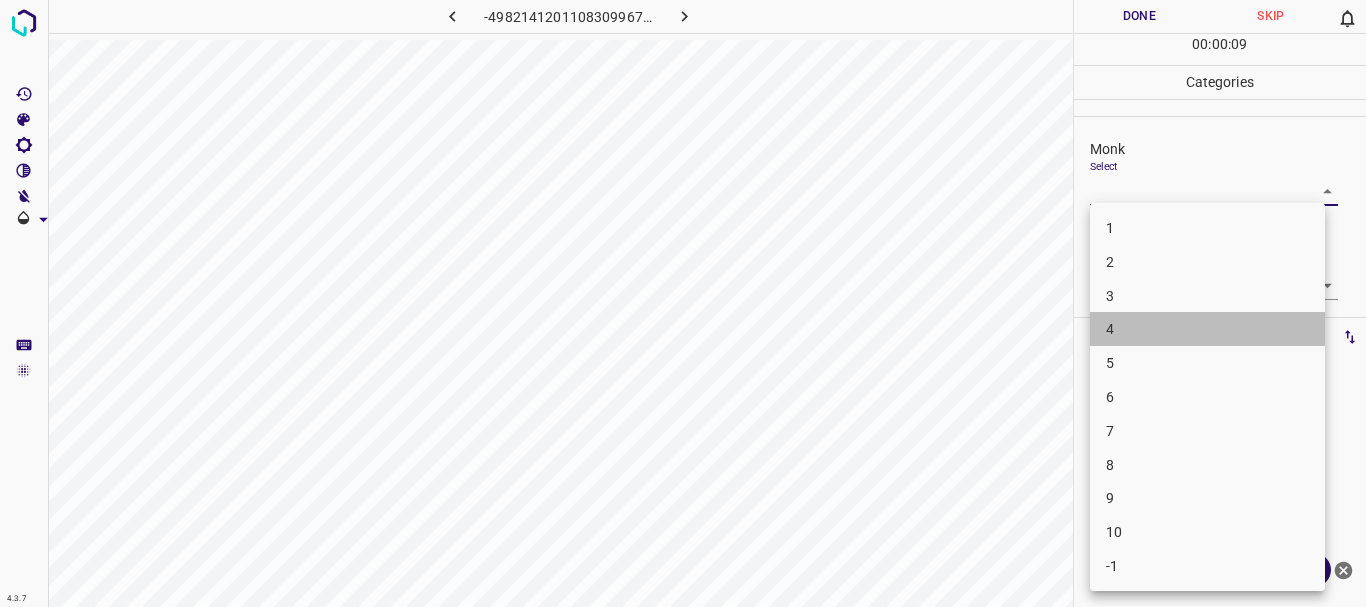click on "4" at bounding box center [1207, 329] 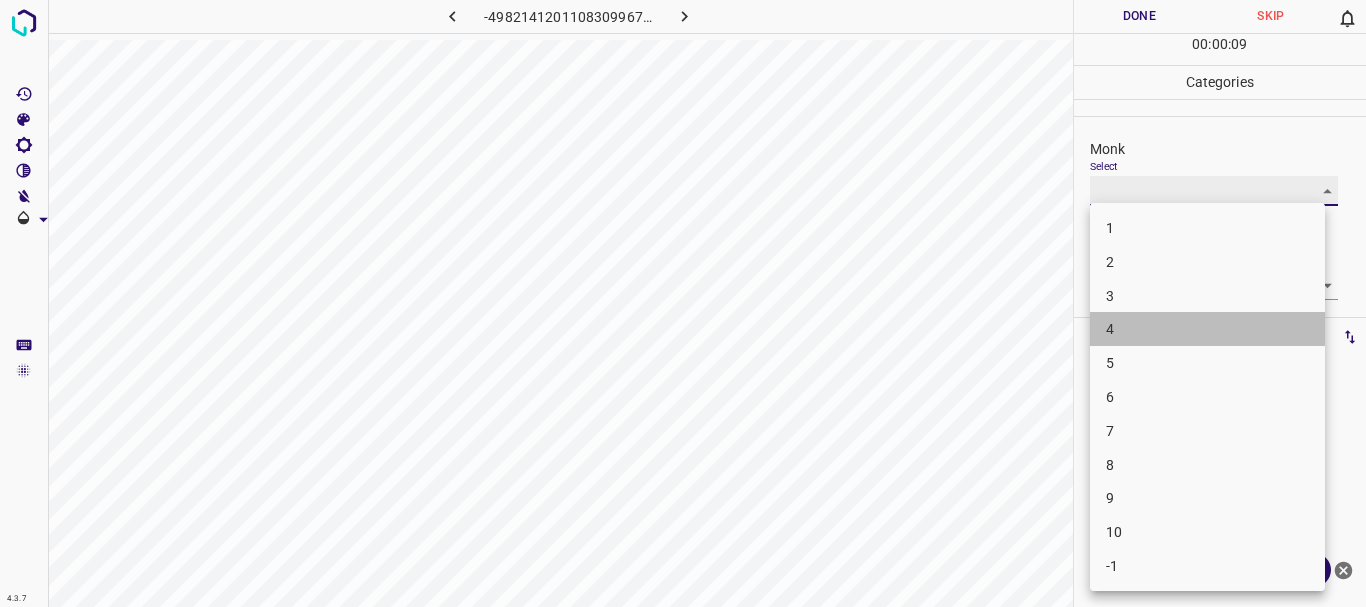 type on "4" 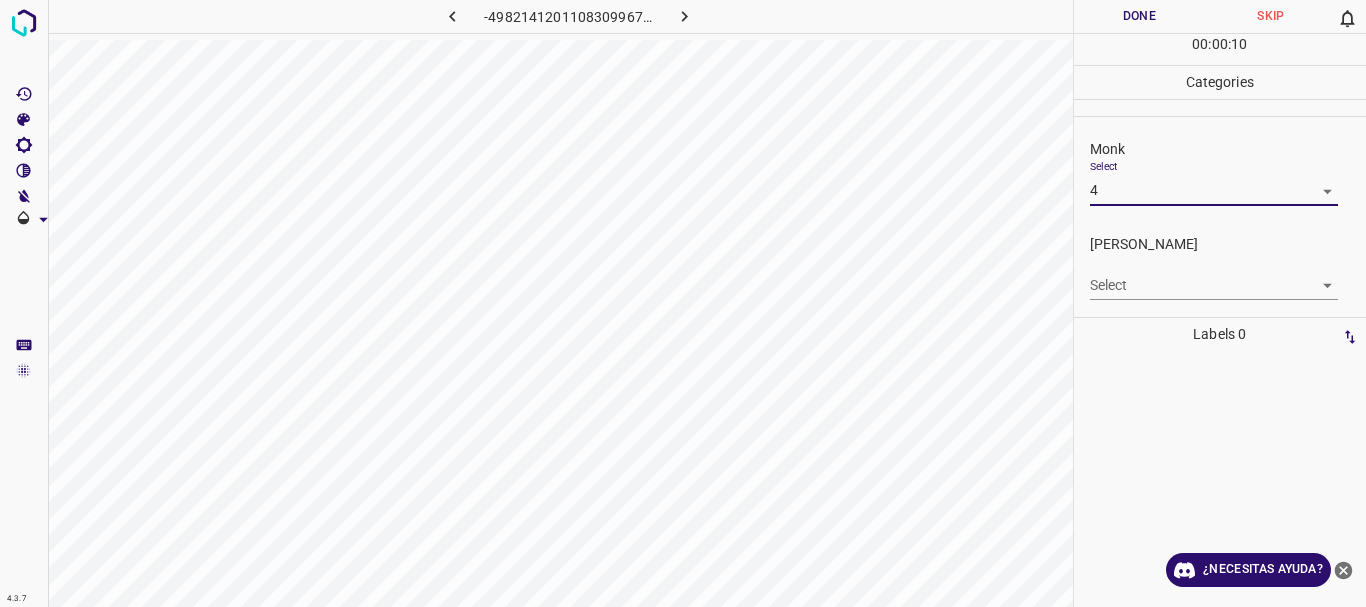 click on "4.3.7 -4982141201108309967.png Done Skip 0 00   : 00   : 10   Categories Monk   Select 4 4  [PERSON_NAME]   Select ​ Labels   0 Categories 1 Monk 2  [PERSON_NAME] Tools Space Change between modes (Draw & Edit) I Auto labeling R Restore zoom M Zoom in N Zoom out Delete Delete selecte label Filters Z Restore filters X Saturation filter C Brightness filter V Contrast filter B Gray scale filter General O Download ¿Necesitas ayuda? Texto original Valora esta traducción Tu opinión servirá para ayudar a mejorar el Traductor de Google - Texto - Esconder - Borrar" at bounding box center [683, 303] 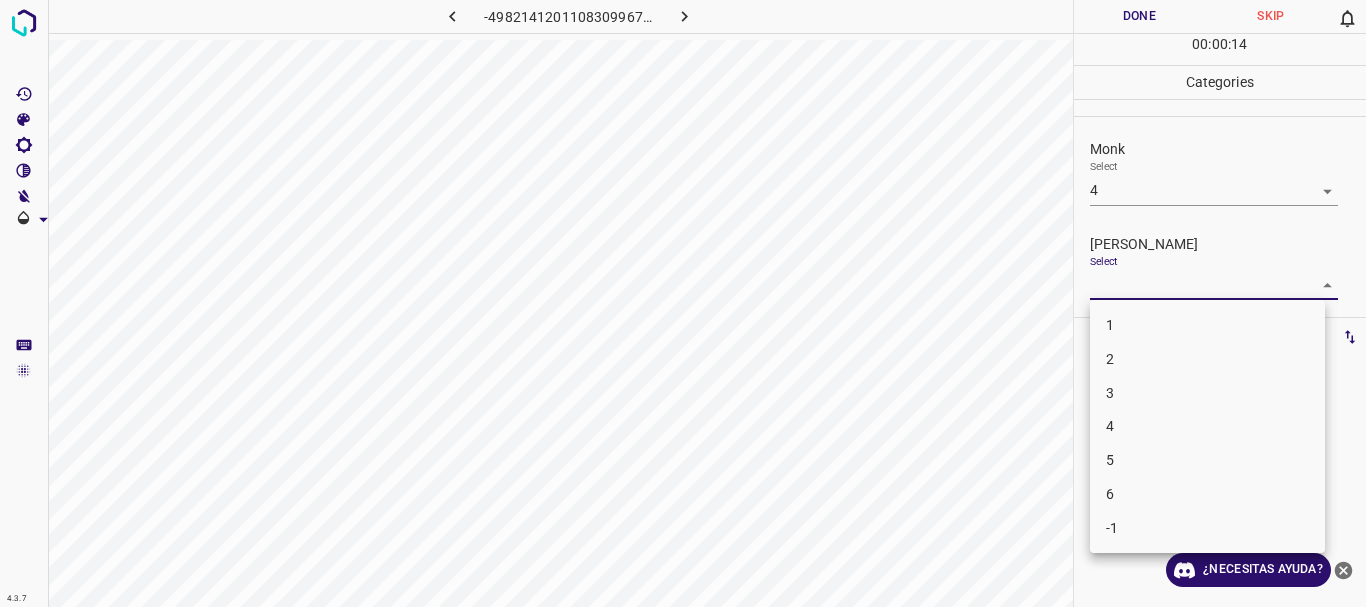 drag, startPoint x: 1140, startPoint y: 304, endPoint x: 1140, endPoint y: 315, distance: 11 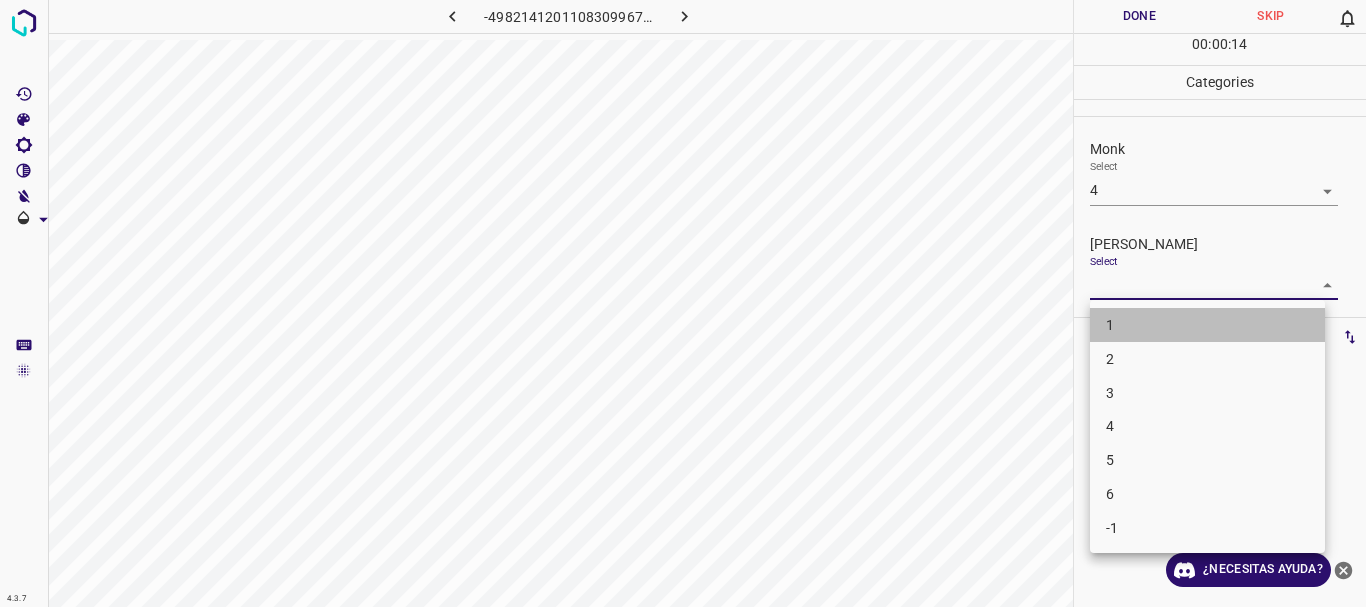 click on "1" at bounding box center (1207, 325) 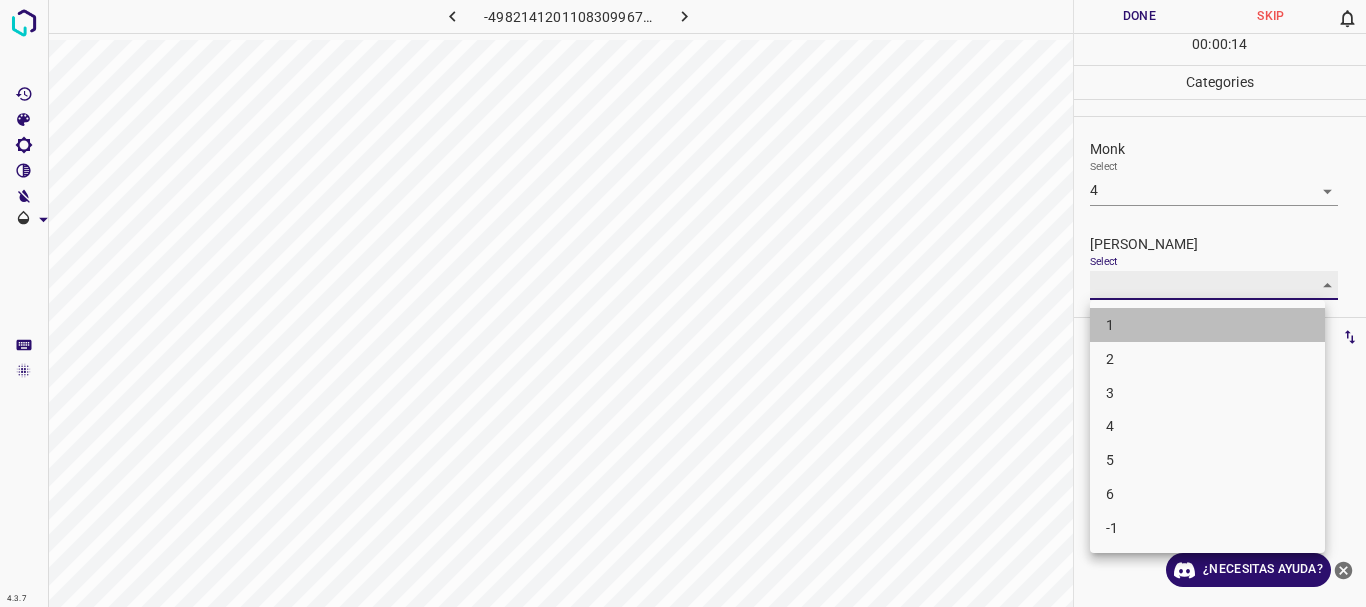 type on "1" 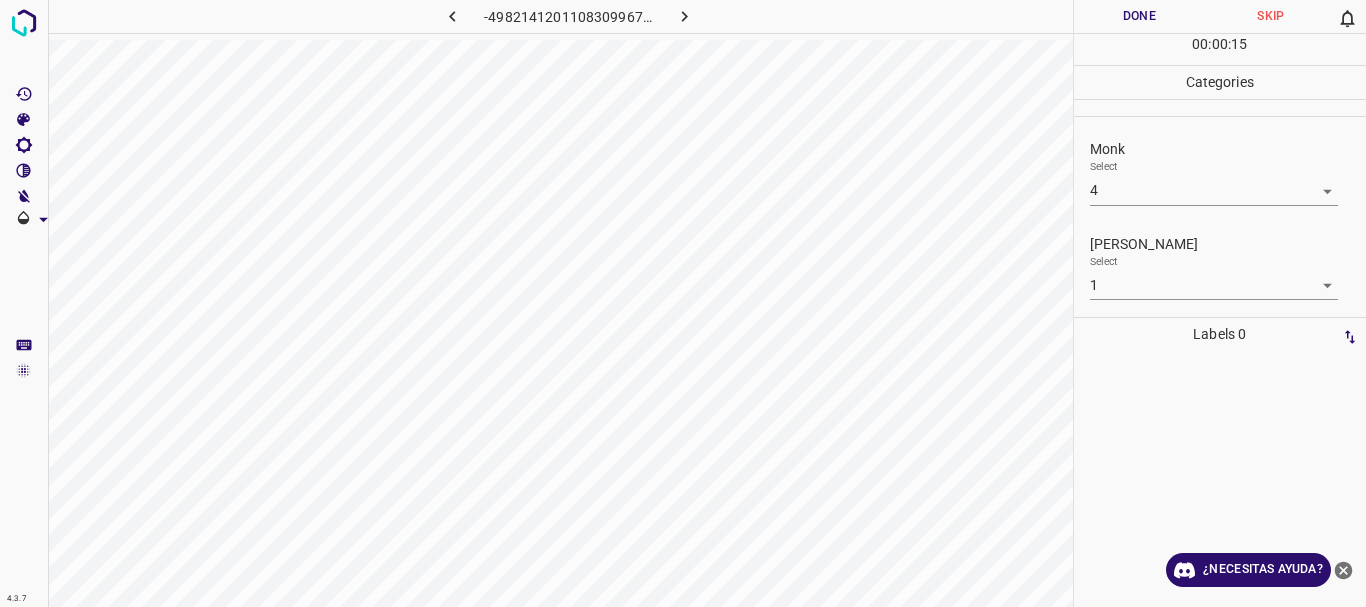 click on "Done" at bounding box center (1140, 16) 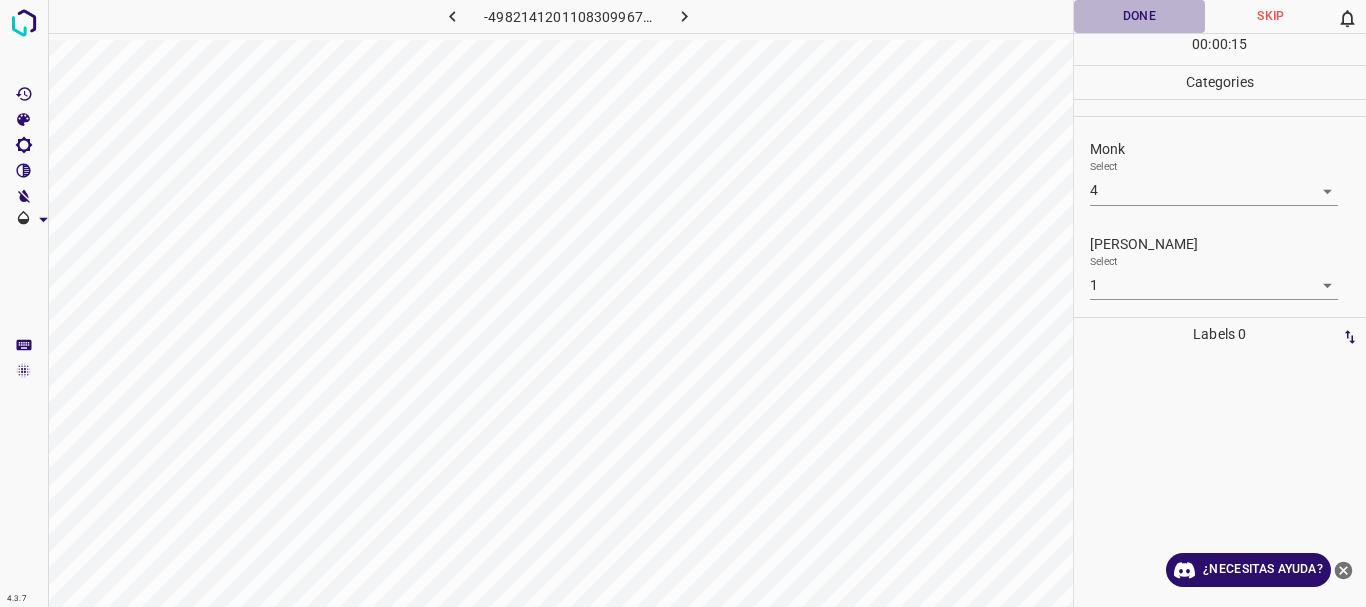 drag, startPoint x: 1131, startPoint y: 8, endPoint x: 595, endPoint y: 28, distance: 536.373 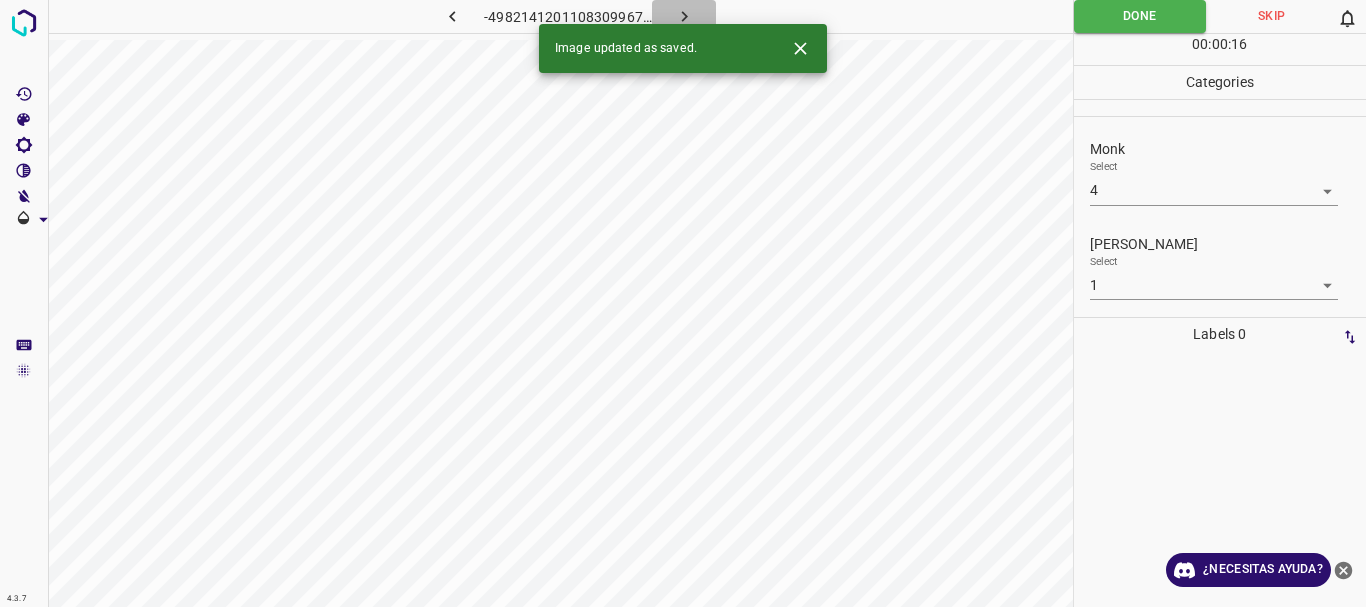 click 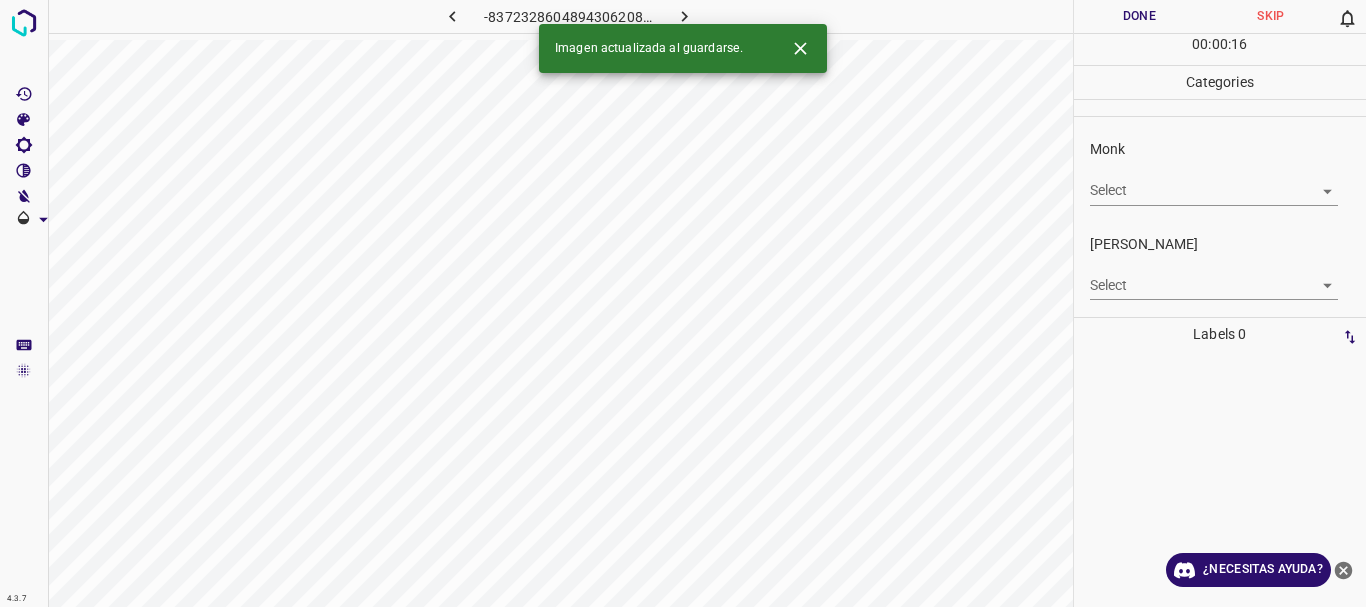 click on "4.3.7 -8372328604894306208.png Done Skip 0 00   : 00   : 16   Categories Monk   Select ​  [PERSON_NAME]   Select ​ Labels   0 Categories 1 Monk 2  [PERSON_NAME] Tools Space Change between modes (Draw & Edit) I Auto labeling R Restore zoom M Zoom in N Zoom out Delete Delete selecte label Filters Z Restore filters X Saturation filter C Brightness filter V Contrast filter B Gray scale filter General O Download Imagen actualizada al guardarse. ¿Necesitas ayuda? Texto original Valora esta traducción Tu opinión servirá para ayudar a mejorar el Traductor de Google - Texto - Esconder - Borrar" at bounding box center [683, 303] 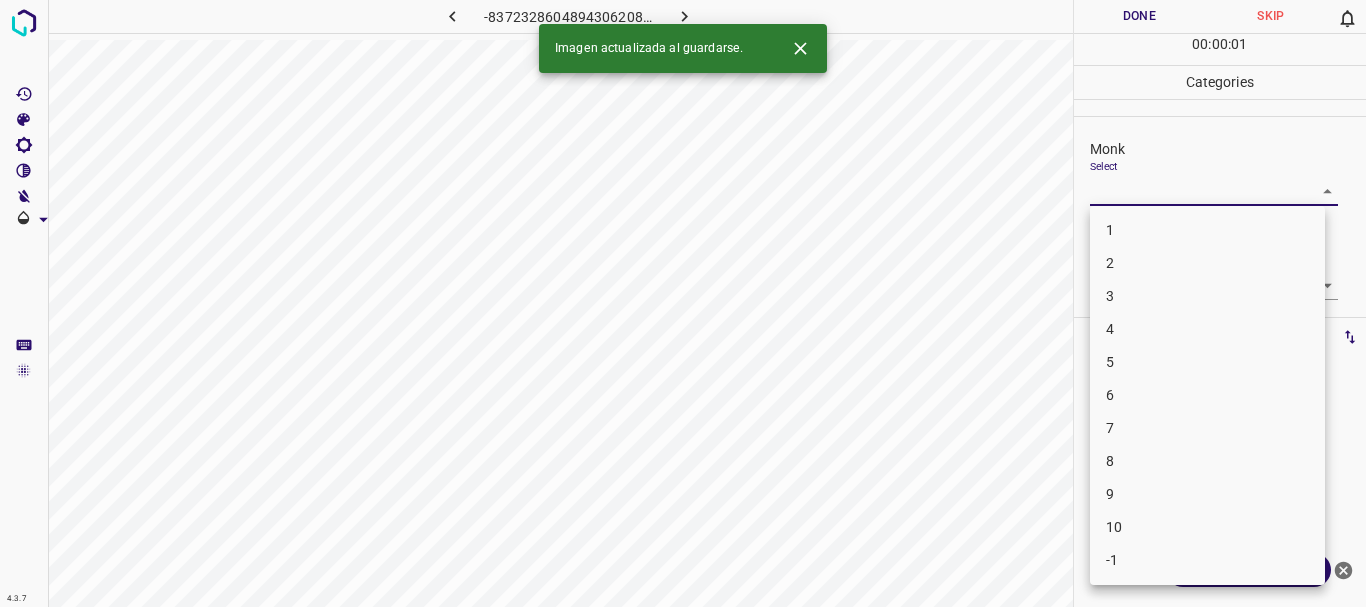 click on "3" at bounding box center (1207, 296) 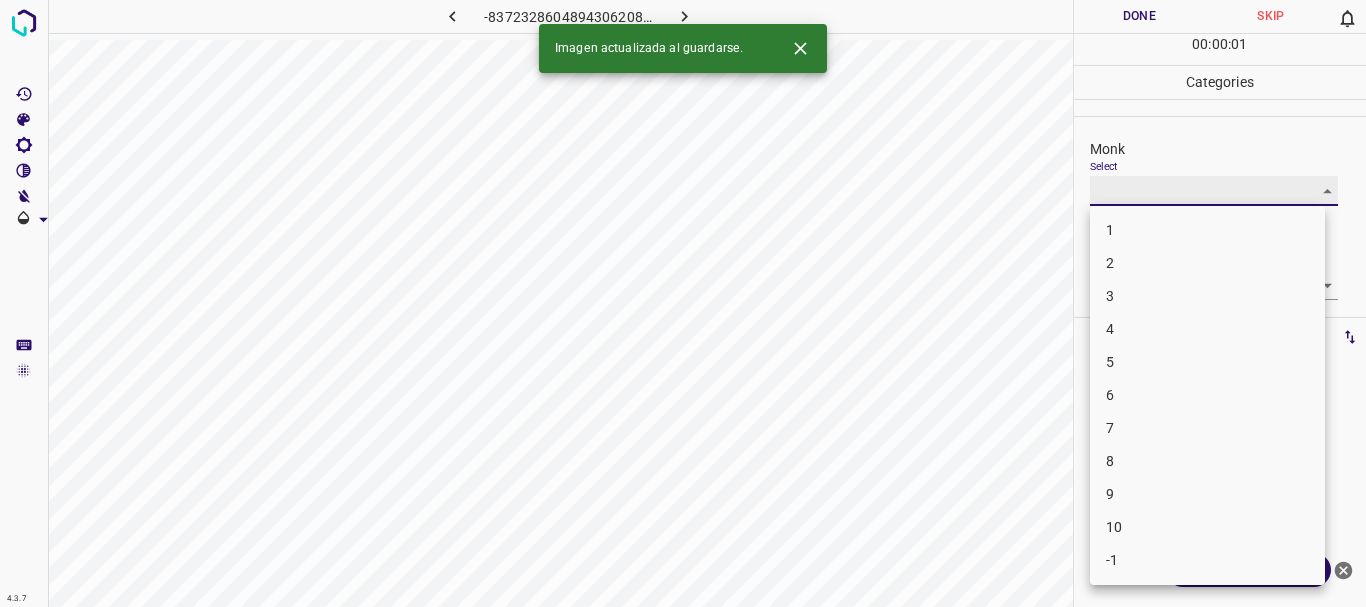 type on "3" 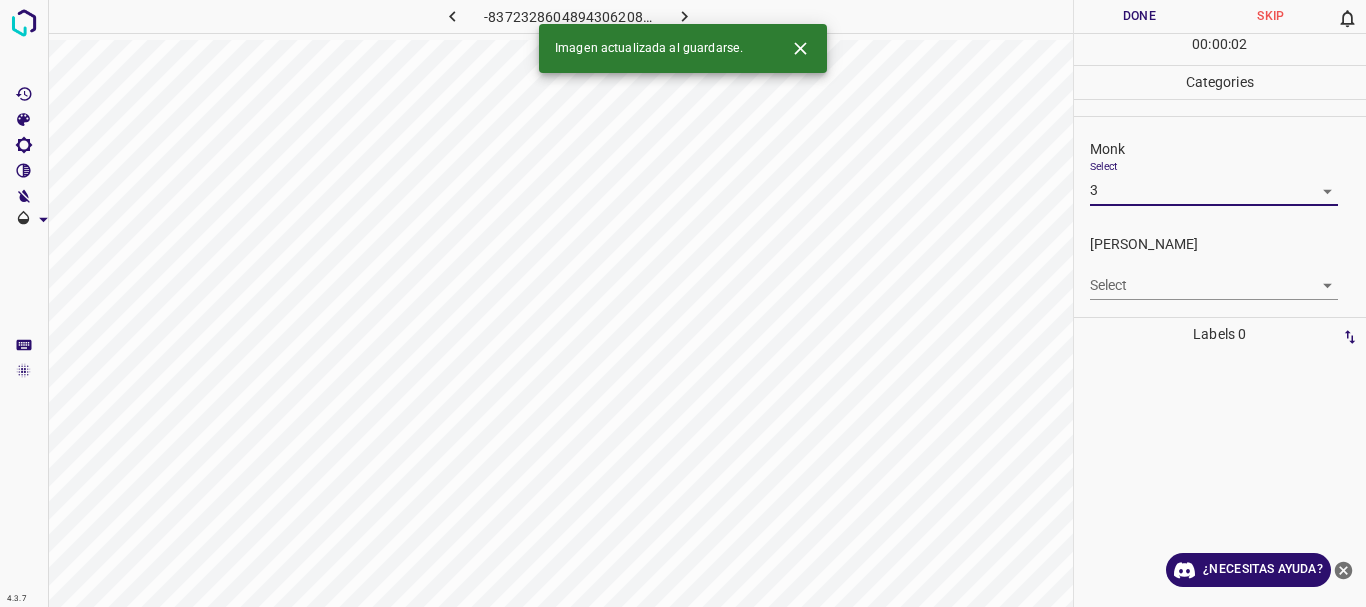 click on "4.3.7 -8372328604894306208.png Done Skip 0 00   : 00   : 02   Categories Monk   Select 3 3  [PERSON_NAME]   Select ​ Labels   0 Categories 1 Monk 2  [PERSON_NAME] Tools Space Change between modes (Draw & Edit) I Auto labeling R Restore zoom M Zoom in N Zoom out Delete Delete selecte label Filters Z Restore filters X Saturation filter C Brightness filter V Contrast filter B Gray scale filter General O Download Imagen actualizada al guardarse. ¿Necesitas ayuda? Texto original Valora esta traducción Tu opinión servirá para ayudar a mejorar el Traductor de Google - Texto - Esconder - Borrar" at bounding box center [683, 303] 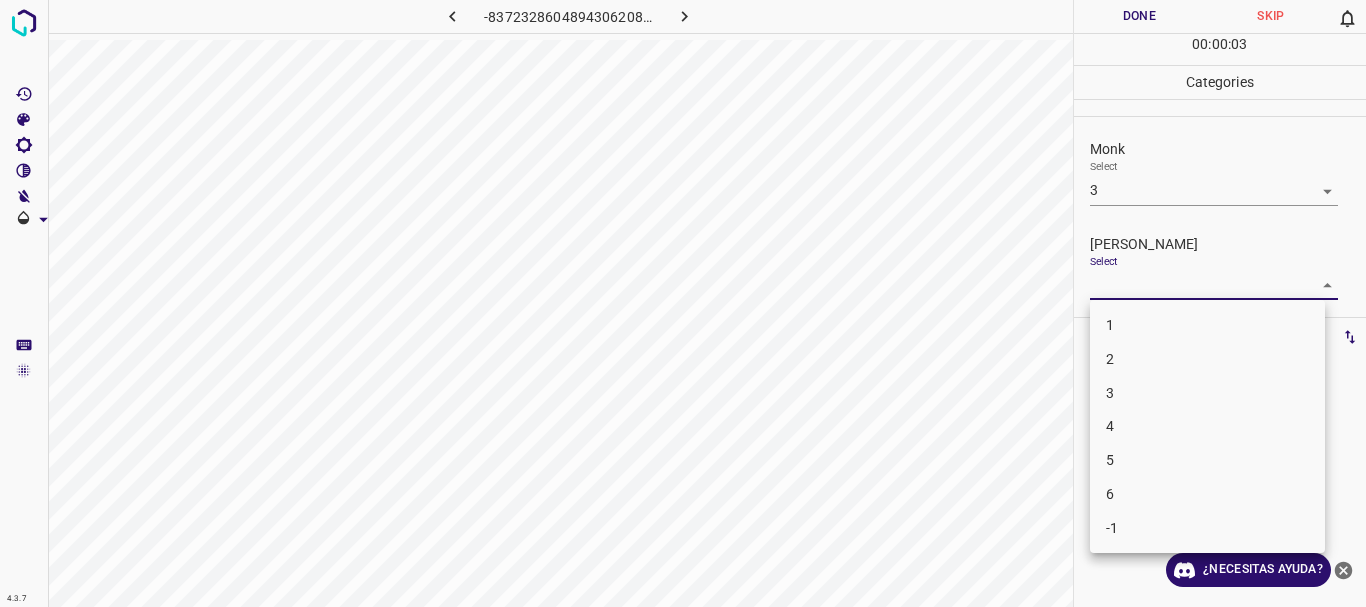 click on "2" at bounding box center (1207, 359) 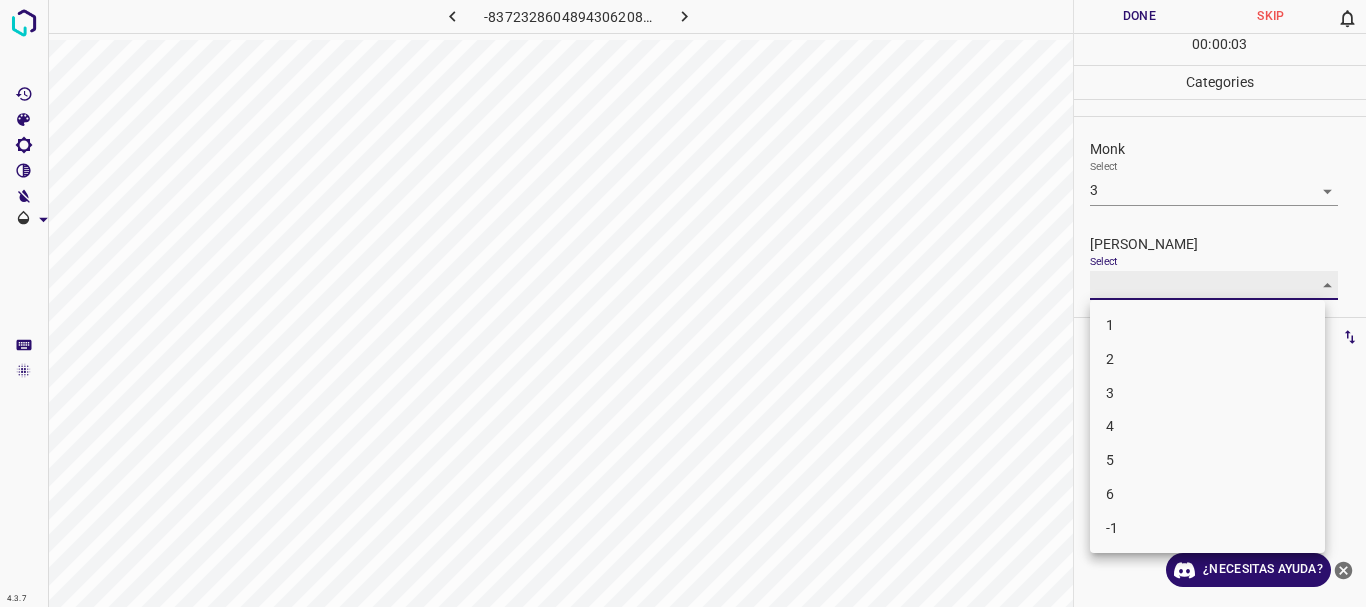 type on "2" 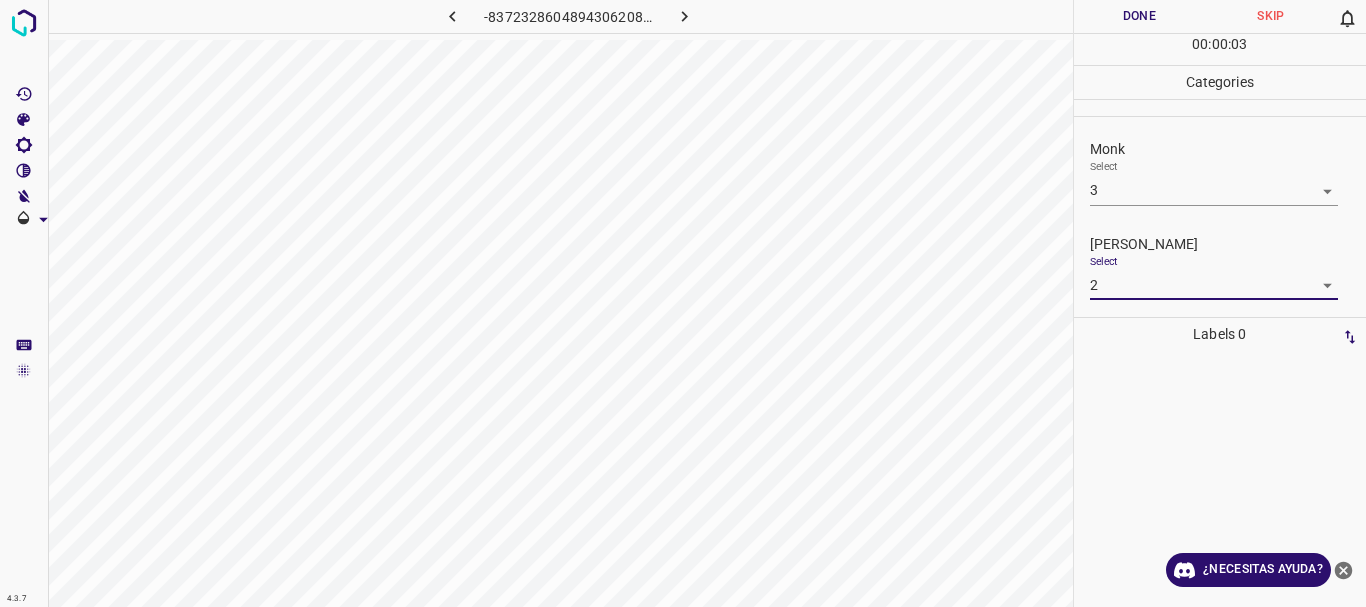 click on "Done" at bounding box center [1140, 16] 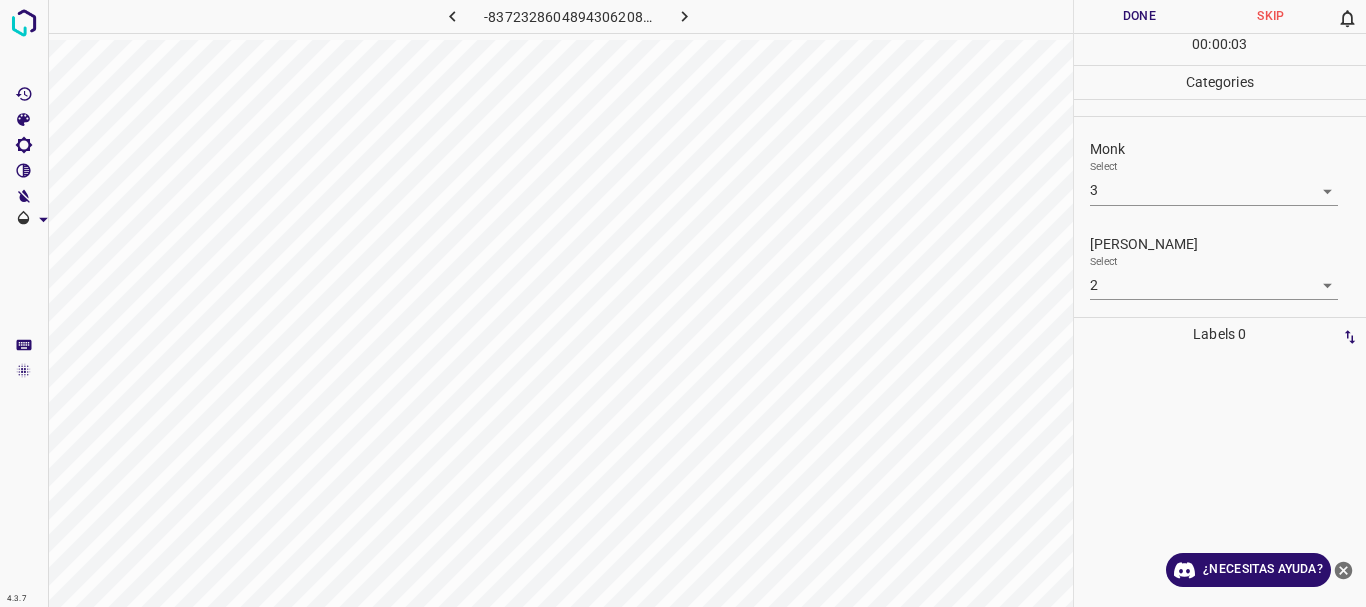 click on "Done" at bounding box center (1140, 16) 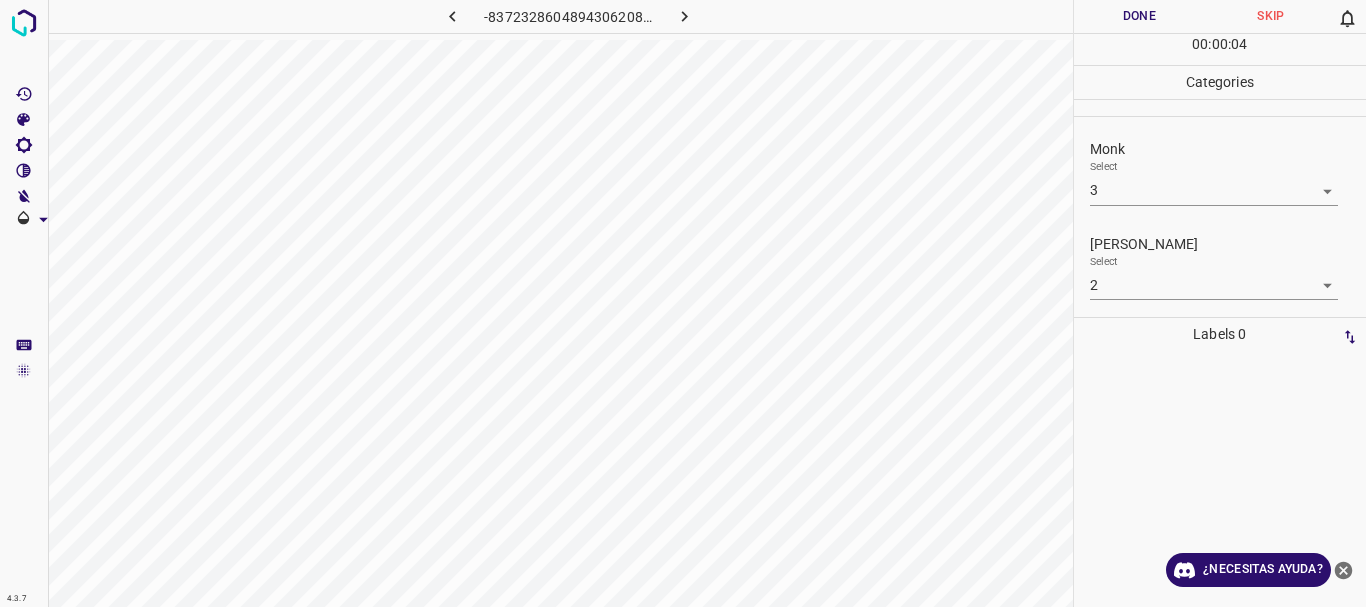 click 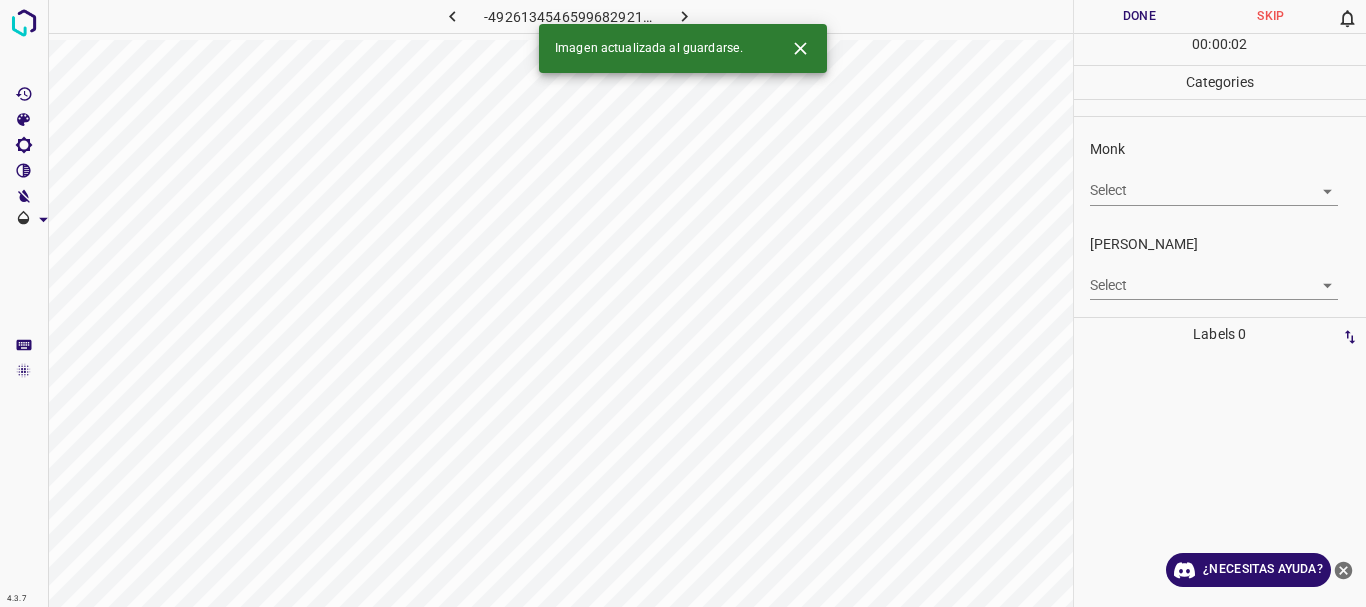 click on "4.3.7 -4926134546599682921.png Done Skip 0 00   : 00   : 02   Categories Monk   Select ​  [PERSON_NAME]   Select ​ Labels   0 Categories 1 Monk 2  [PERSON_NAME] Tools Space Change between modes (Draw & Edit) I Auto labeling R Restore zoom M Zoom in N Zoom out Delete Delete selecte label Filters Z Restore filters X Saturation filter C Brightness filter V Contrast filter B Gray scale filter General O Download Imagen actualizada al guardarse. ¿Necesitas ayuda? Texto original Valora esta traducción Tu opinión servirá para ayudar a mejorar el Traductor de Google - Texto - Esconder - Borrar" at bounding box center [683, 303] 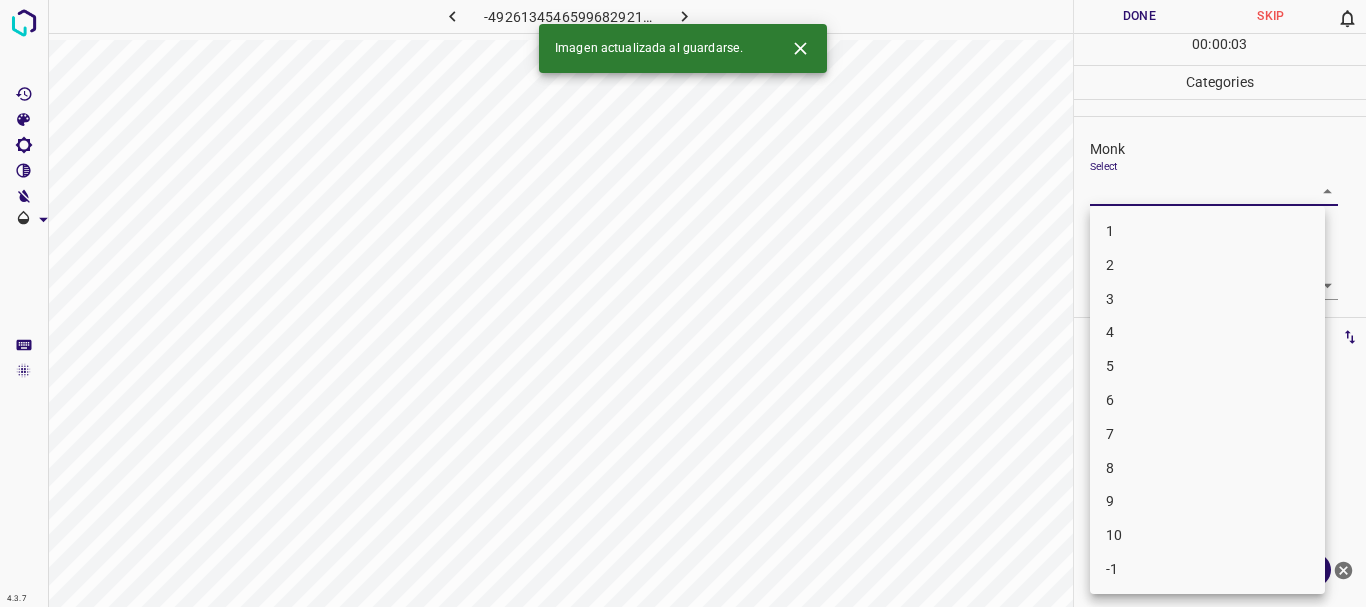 click on "3" at bounding box center [1207, 299] 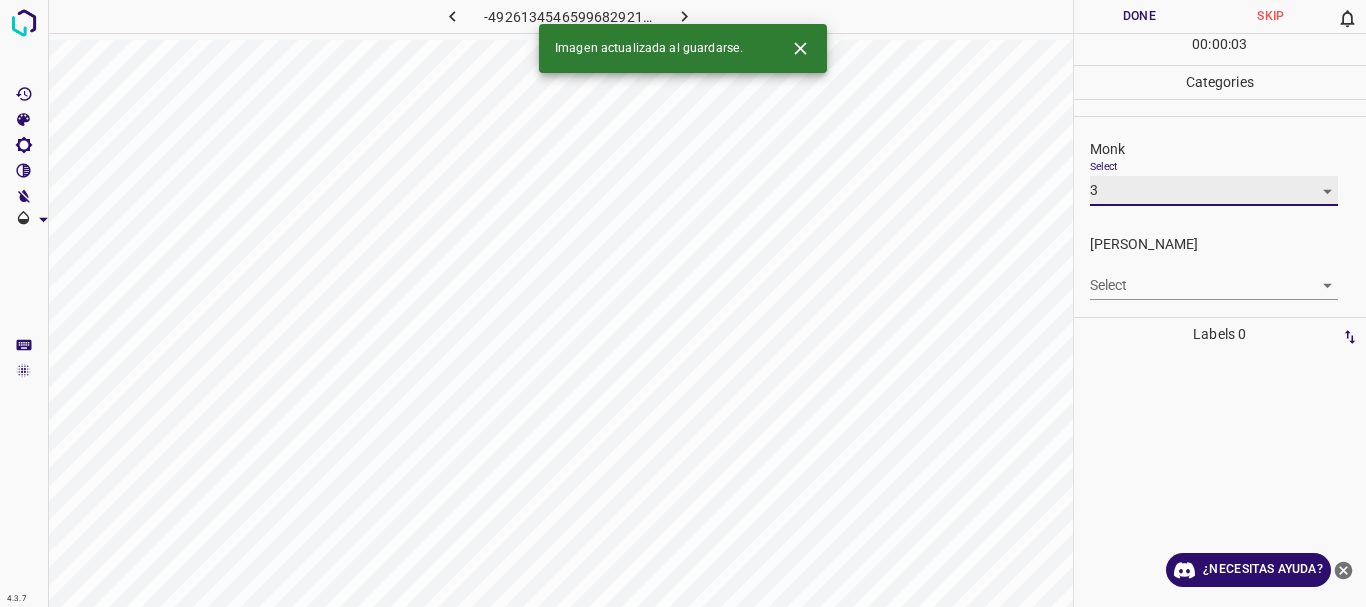 type on "3" 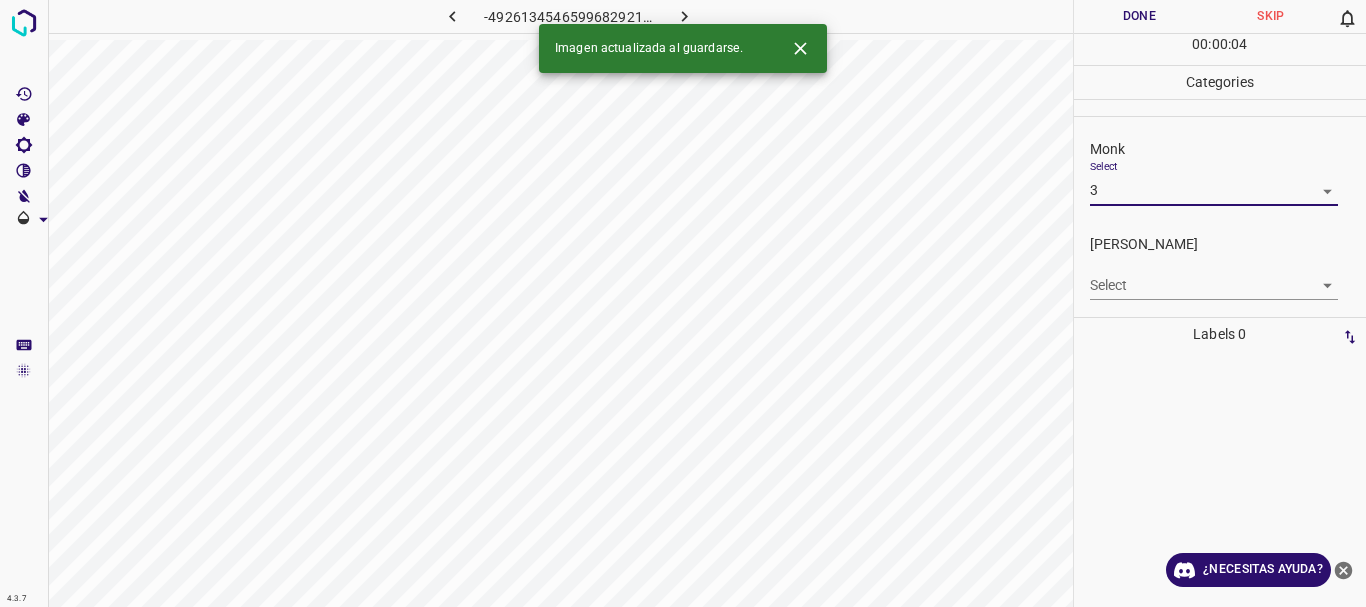 click on "4.3.7 -4926134546599682921.png Done Skip 0 00   : 00   : 04   Categories Monk   Select 3 3  [PERSON_NAME]   Select ​ Labels   0 Categories 1 Monk 2  [PERSON_NAME] Tools Space Change between modes (Draw & Edit) I Auto labeling R Restore zoom M Zoom in N Zoom out Delete Delete selecte label Filters Z Restore filters X Saturation filter C Brightness filter V Contrast filter B Gray scale filter General O Download Imagen actualizada al guardarse. ¿Necesitas ayuda? Texto original Valora esta traducción Tu opinión servirá para ayudar a mejorar el Traductor de Google - Texto - Esconder - Borrar" at bounding box center [683, 303] 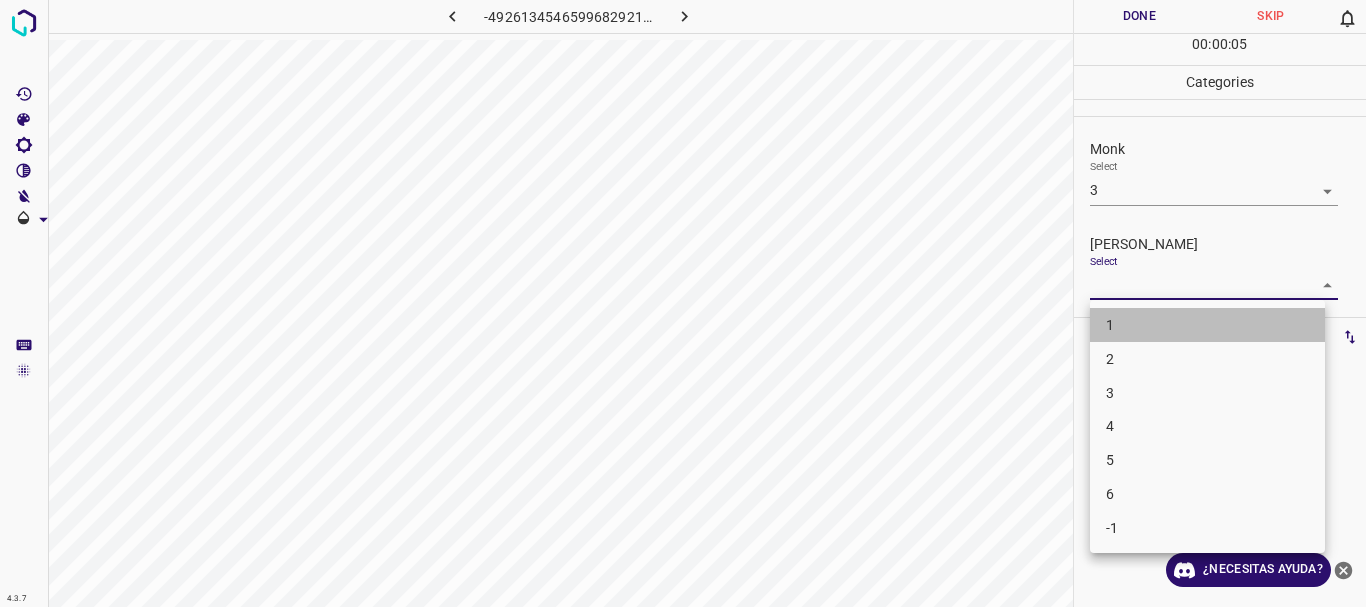 click on "1" at bounding box center (1207, 325) 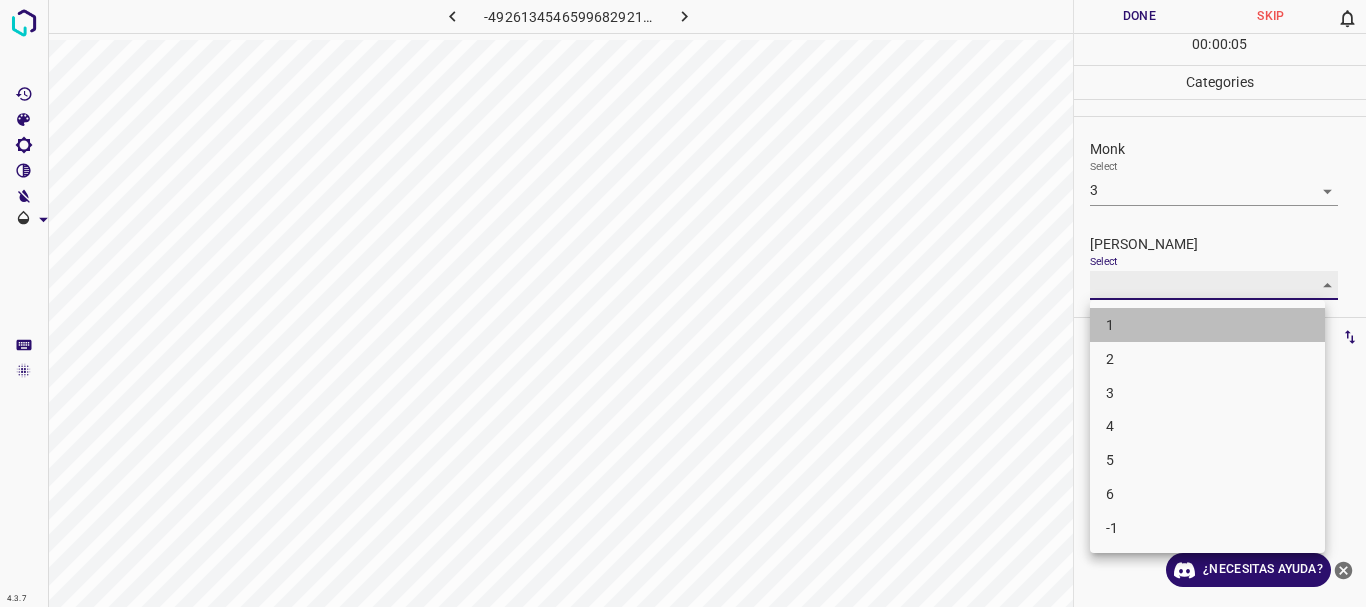 type on "1" 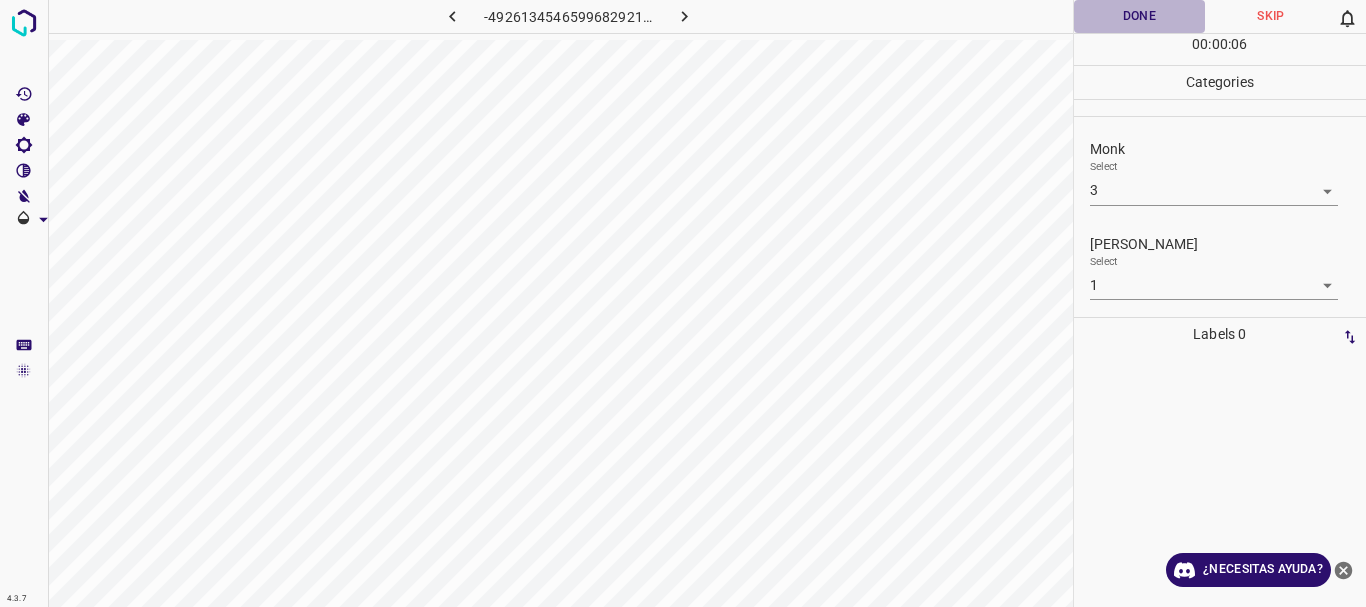 click on "Done" at bounding box center [1140, 16] 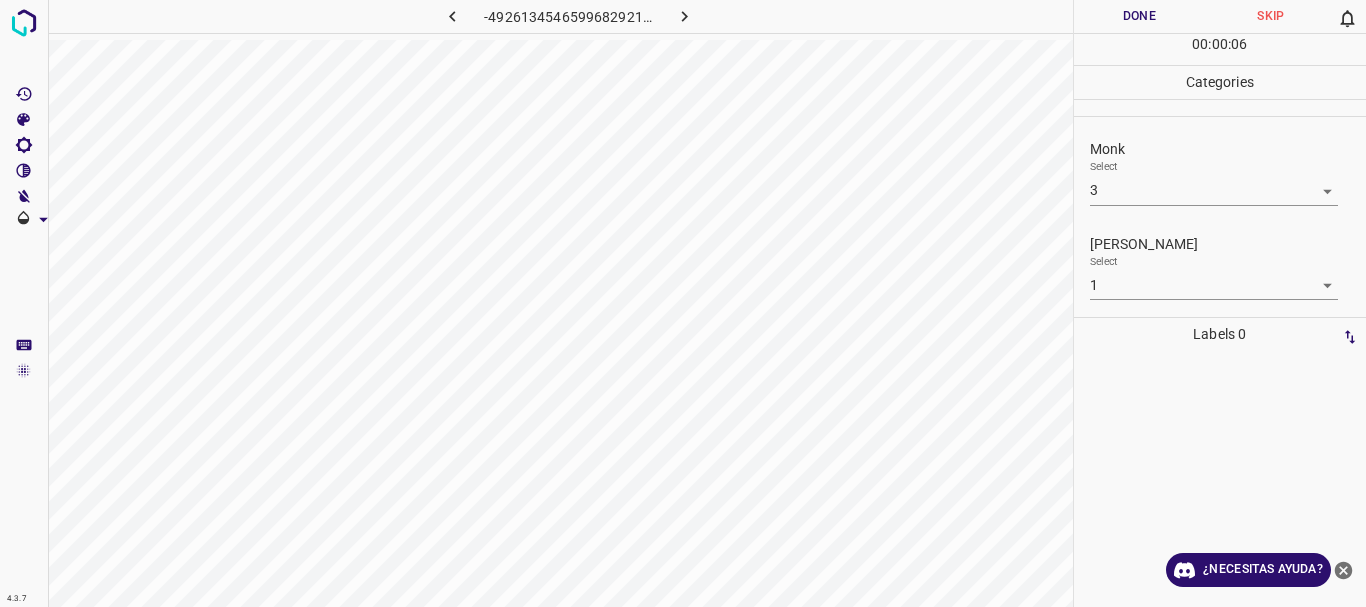 click 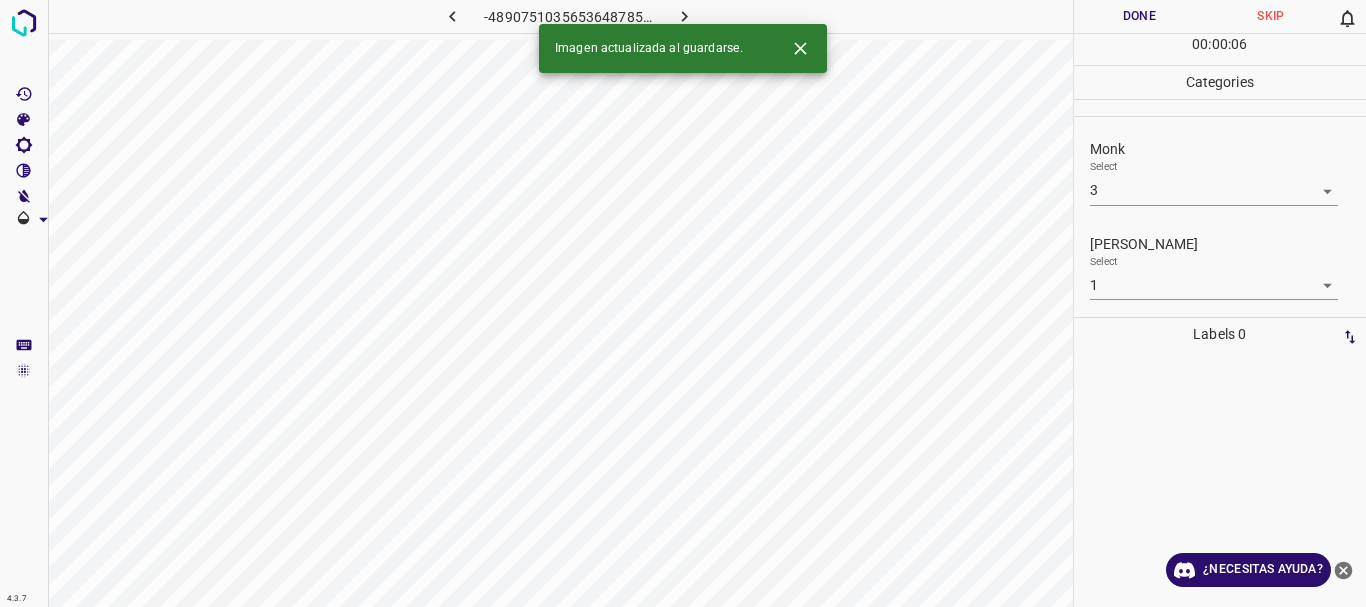 type 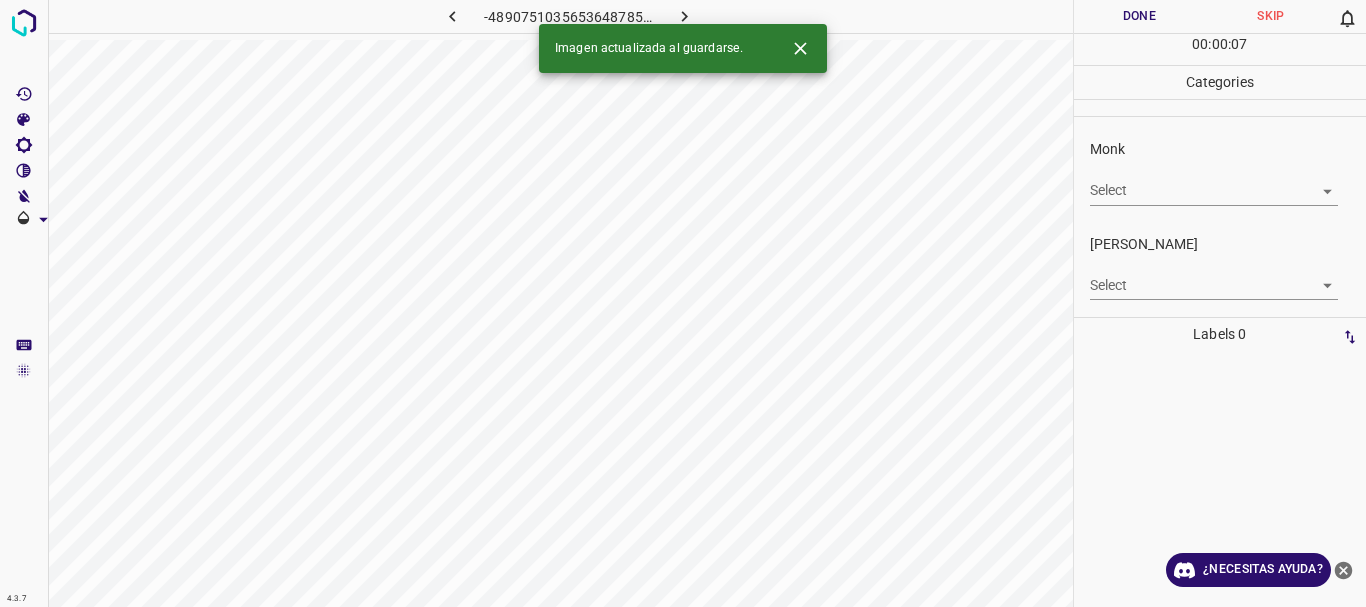 click 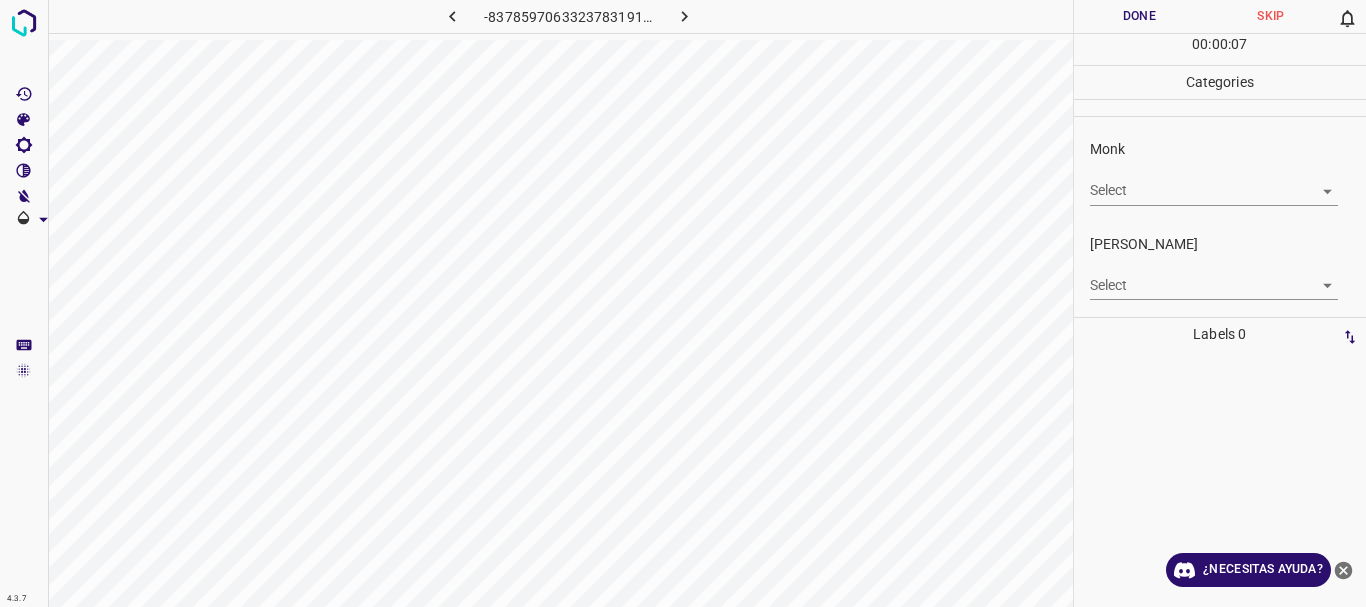 click 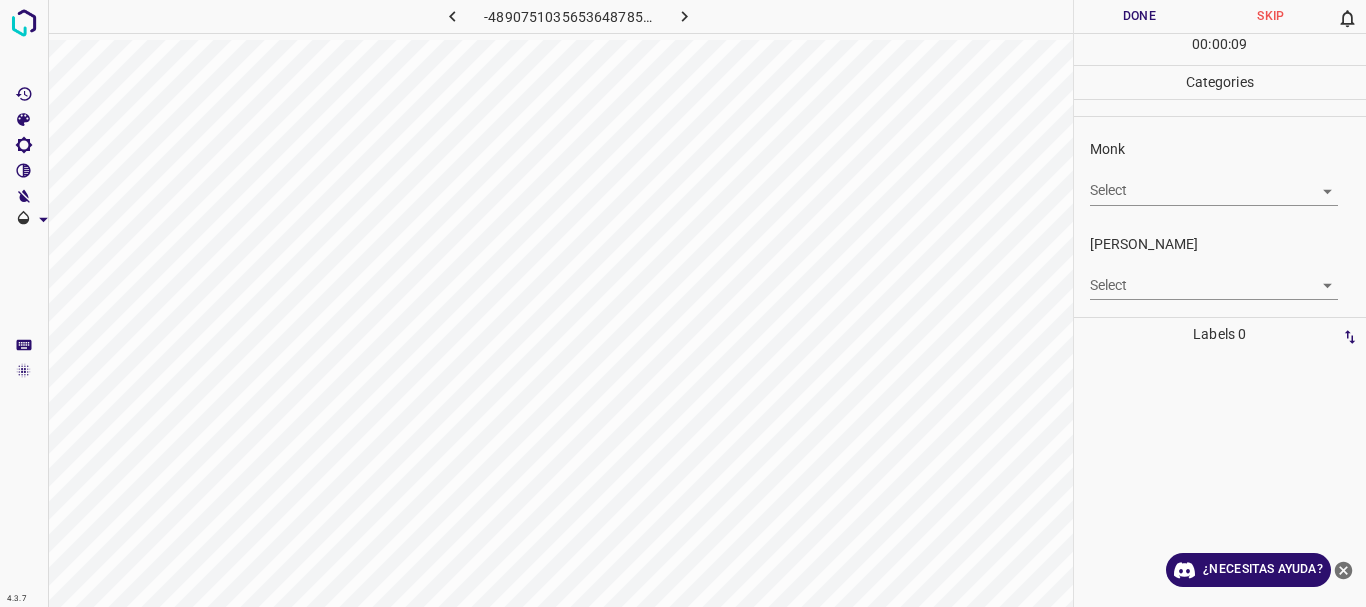click on "4.3.7 -4890751035653648785.png Done Skip 0 00   : 00   : 09   Categories Monk   Select ​  [PERSON_NAME]   Select ​ Labels   0 Categories 1 Monk 2  [PERSON_NAME] Tools Space Change between modes (Draw & Edit) I Auto labeling R Restore zoom M Zoom in N Zoom out Delete Delete selecte label Filters Z Restore filters X Saturation filter C Brightness filter V Contrast filter B Gray scale filter General O Download ¿Necesitas ayuda? Texto original Valora esta traducción Tu opinión servirá para ayudar a mejorar el Traductor de Google - Texto - Esconder - Borrar" at bounding box center (683, 303) 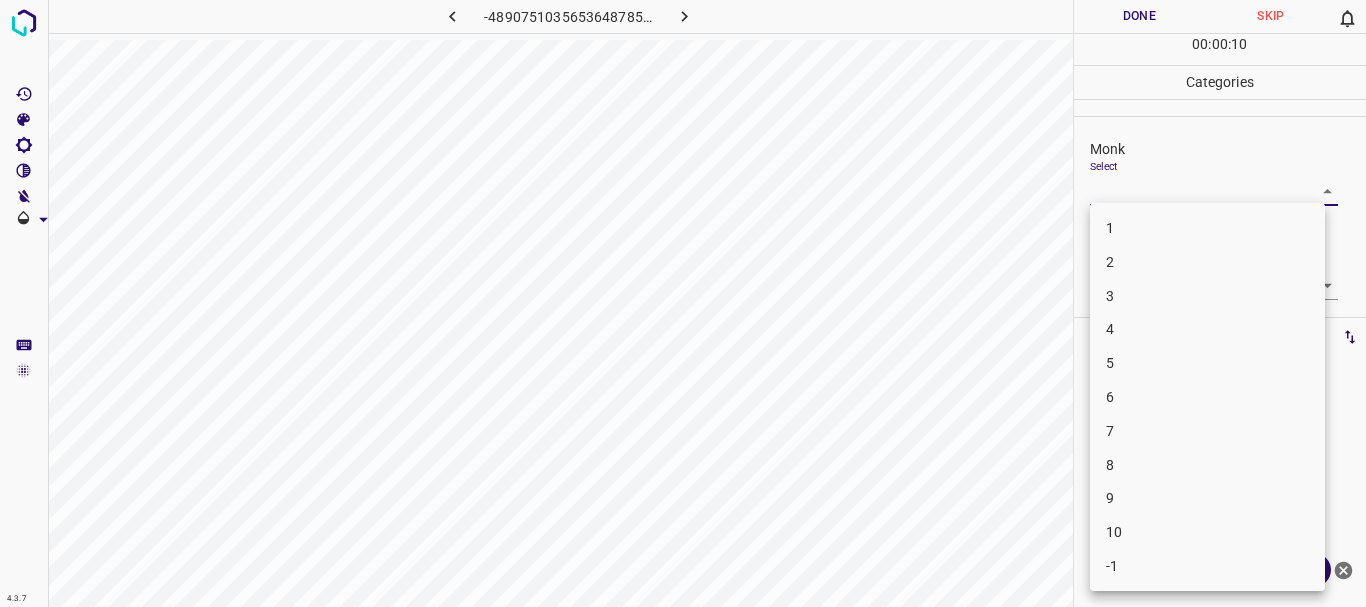 click on "3" at bounding box center (1207, 296) 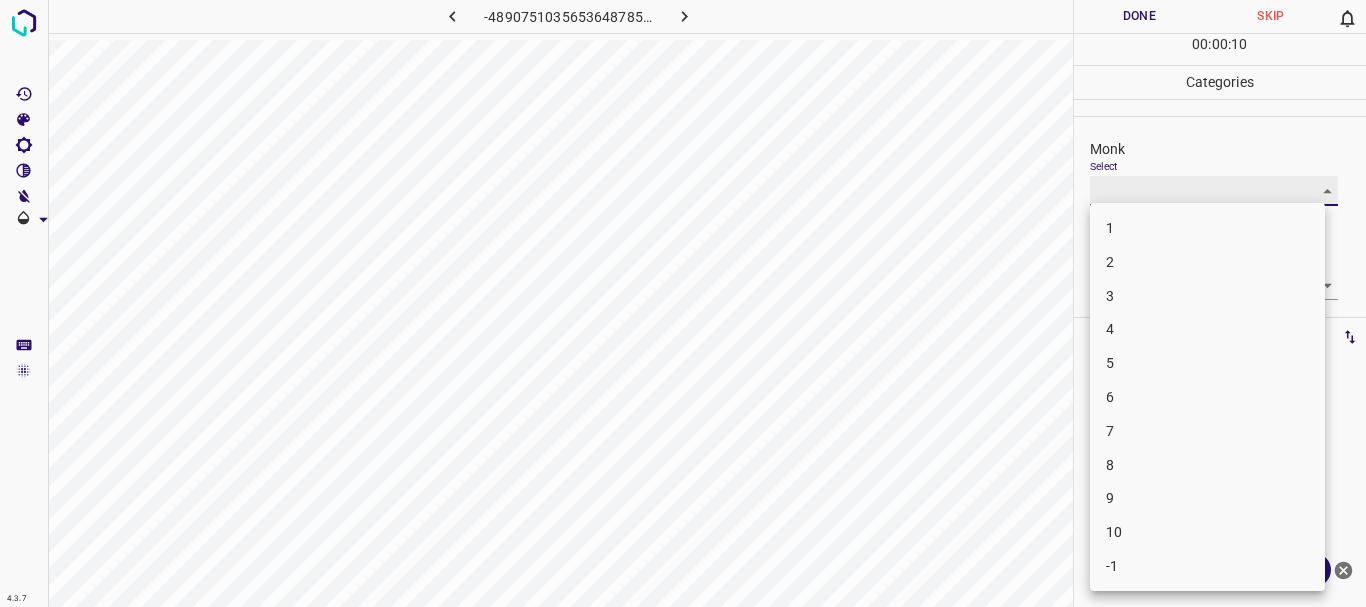 type on "3" 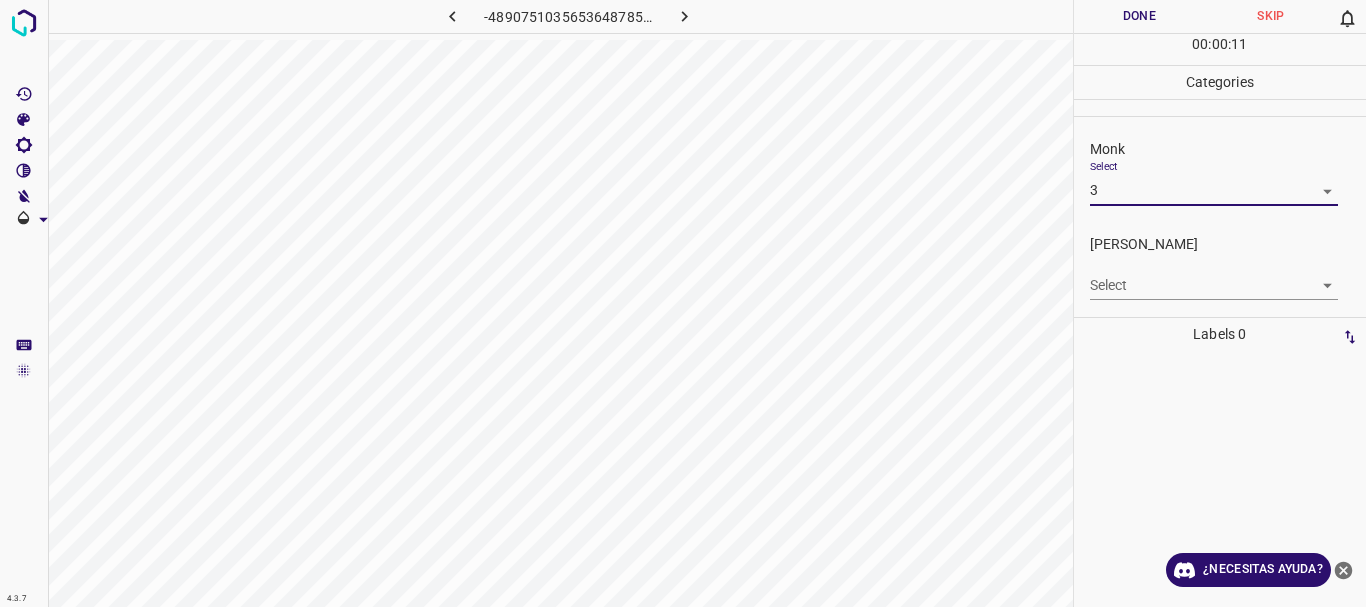 click on "4.3.7 -4890751035653648785.png Done Skip 0 00   : 00   : 11   Categories Monk   Select 3 3  [PERSON_NAME]   Select ​ Labels   0 Categories 1 Monk 2  [PERSON_NAME] Tools Space Change between modes (Draw & Edit) I Auto labeling R Restore zoom M Zoom in N Zoom out Delete Delete selecte label Filters Z Restore filters X Saturation filter C Brightness filter V Contrast filter B Gray scale filter General O Download ¿Necesitas ayuda? Texto original Valora esta traducción Tu opinión servirá para ayudar a mejorar el Traductor de Google - Texto - Esconder - Borrar" at bounding box center [683, 303] 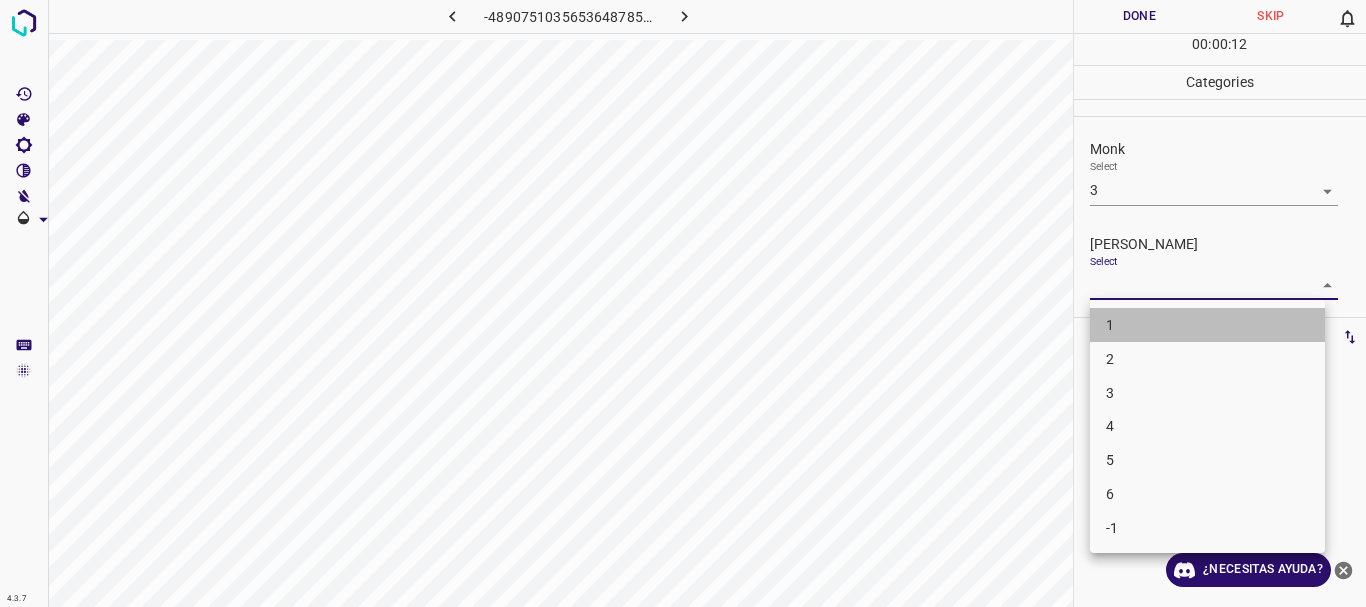 click on "1" at bounding box center [1207, 325] 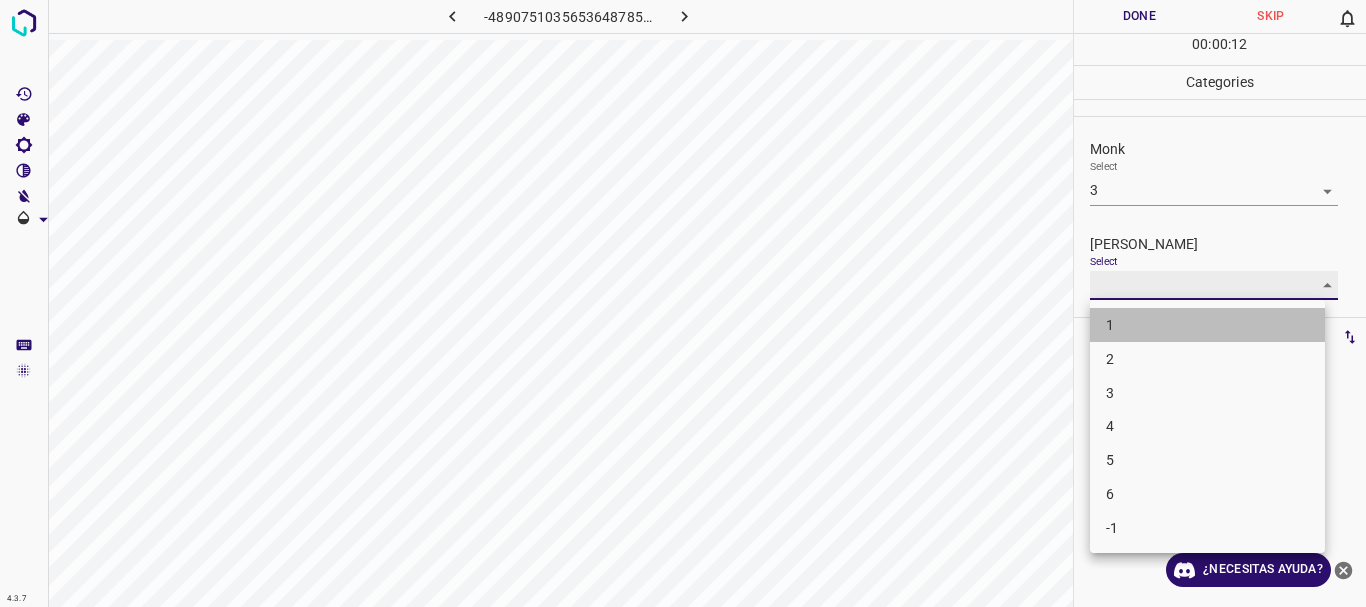 type on "1" 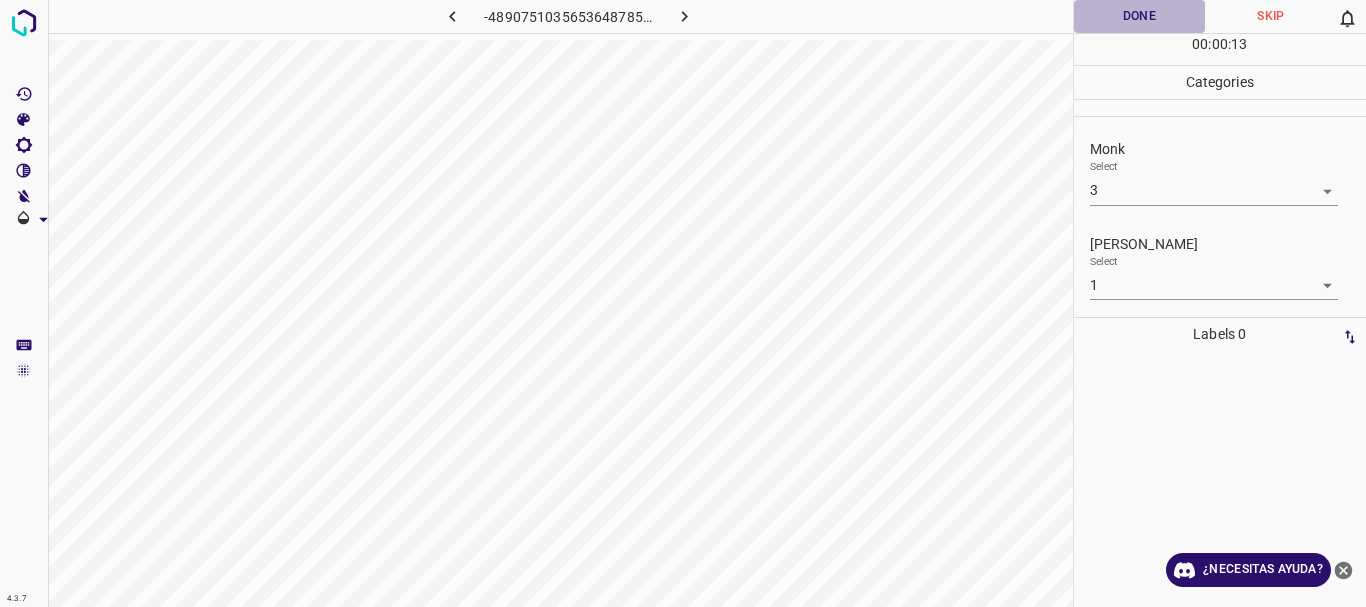 click on "Done" at bounding box center [1140, 16] 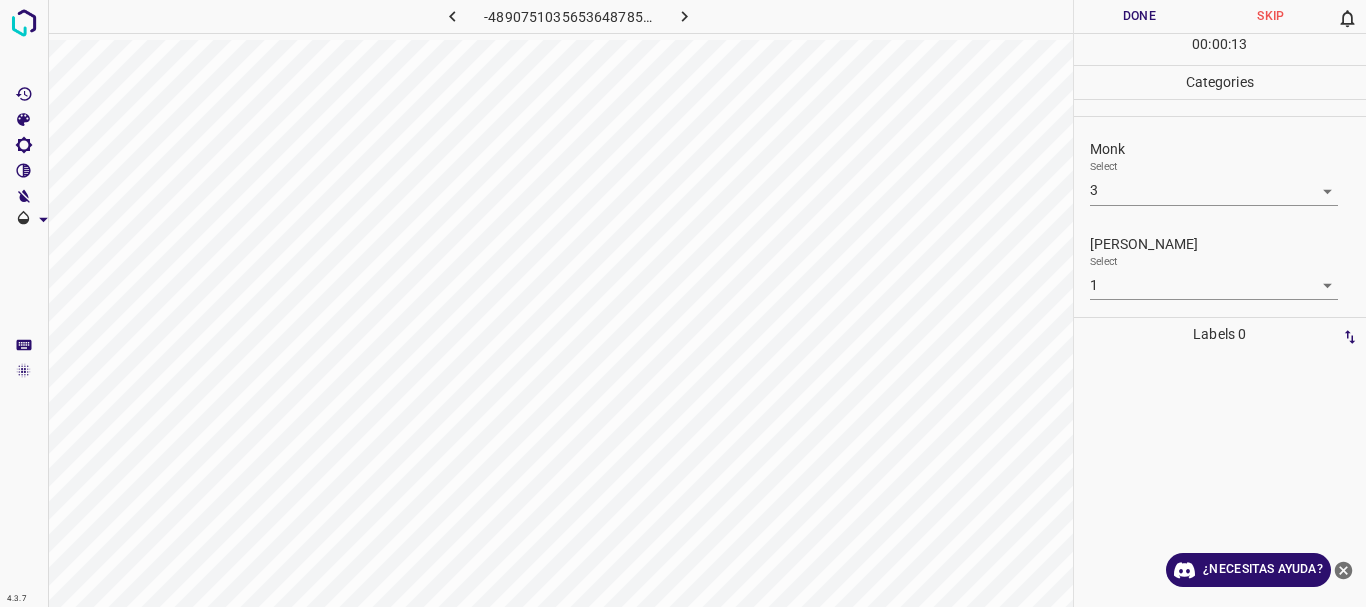 click at bounding box center (684, 16) 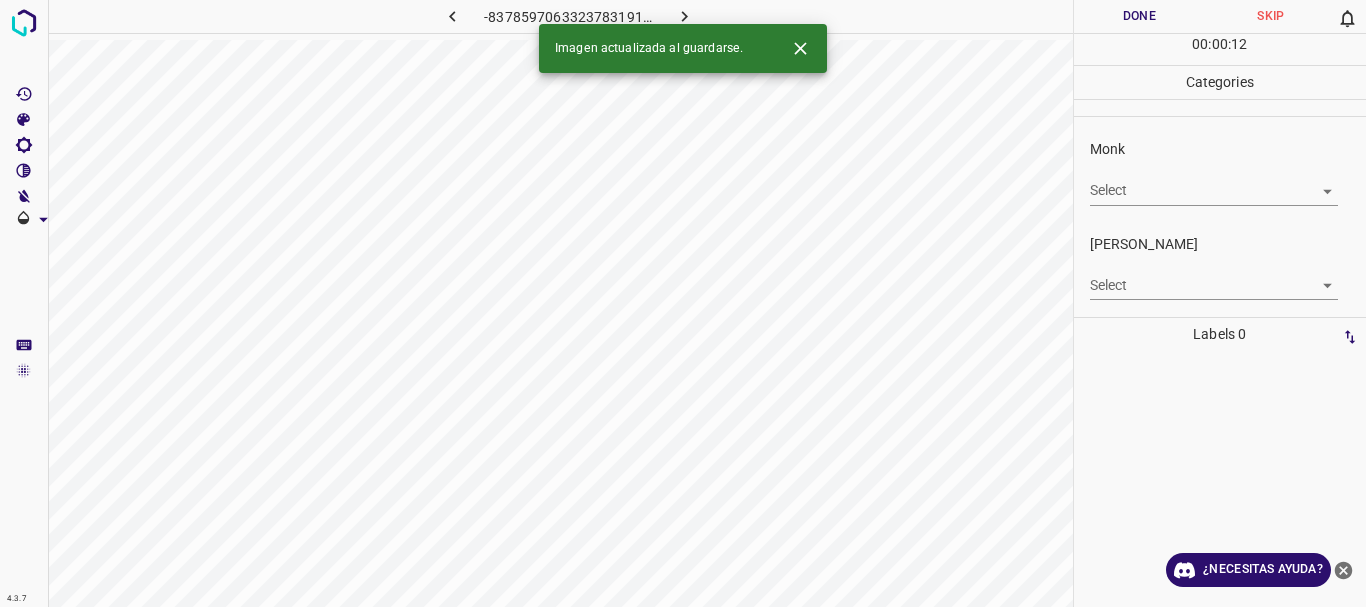 click on "4.3.7 -8378597063323783191.png Done Skip 0 00   : 00   : 12   Categories Monk   Select ​  [PERSON_NAME]   Select ​ Labels   0 Categories 1 Monk 2  [PERSON_NAME] Tools Space Change between modes (Draw & Edit) I Auto labeling R Restore zoom M Zoom in N Zoom out Delete Delete selecte label Filters Z Restore filters X Saturation filter C Brightness filter V Contrast filter B Gray scale filter General O Download Imagen actualizada al guardarse. ¿Necesitas ayuda? Texto original Valora esta traducción Tu opinión servirá para ayudar a mejorar el Traductor de Google - Texto - Esconder - Borrar" at bounding box center [683, 303] 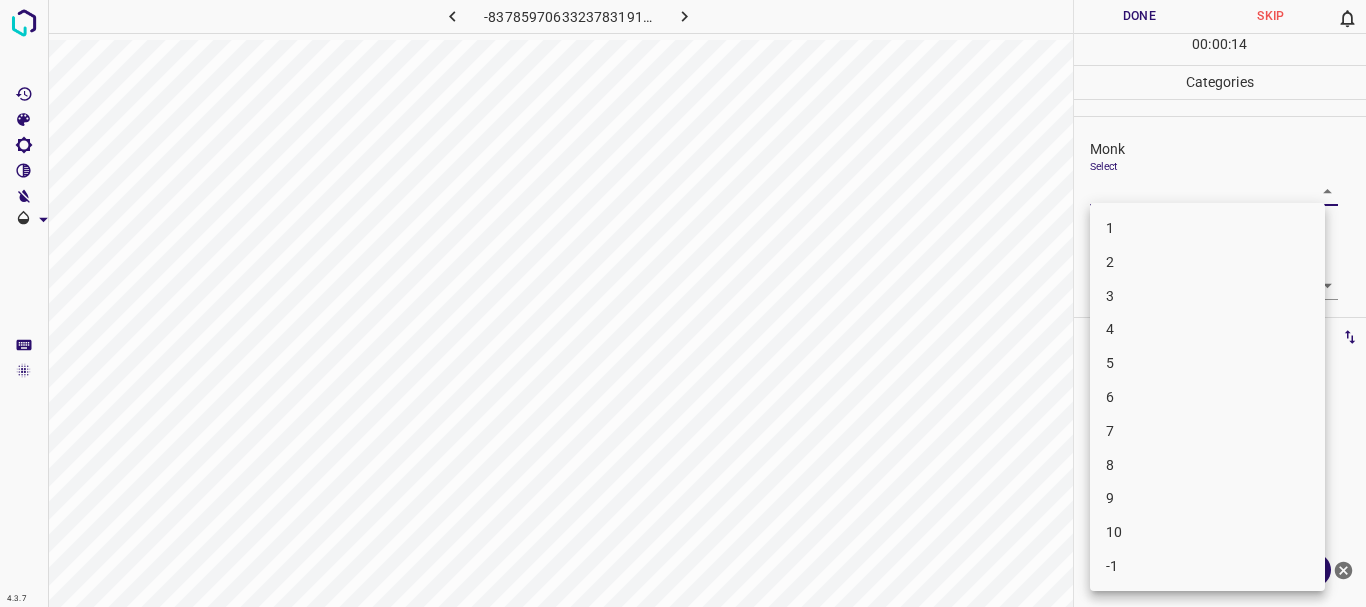 click on "4" at bounding box center (1207, 329) 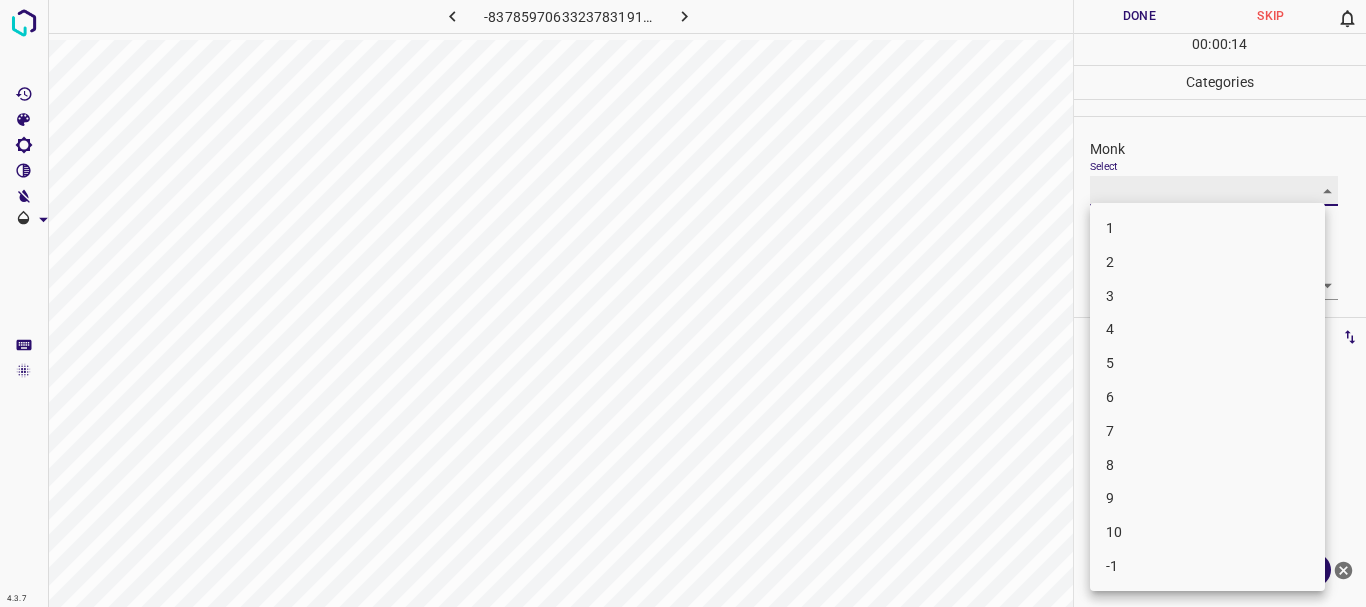 type on "4" 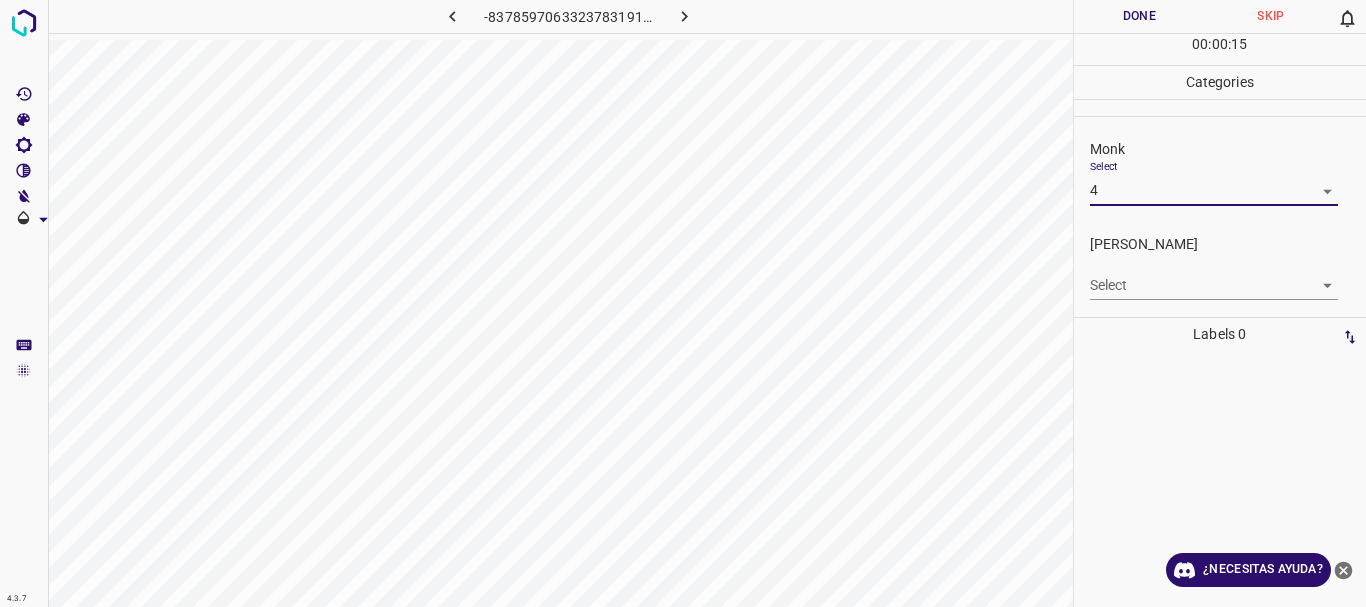 click on "4.3.7 -8378597063323783191.png Done Skip 0 00   : 00   : 15   Categories Monk   Select 4 4  [PERSON_NAME]   Select ​ Labels   0 Categories 1 Monk 2  [PERSON_NAME] Tools Space Change between modes (Draw & Edit) I Auto labeling R Restore zoom M Zoom in N Zoom out Delete Delete selecte label Filters Z Restore filters X Saturation filter C Brightness filter V Contrast filter B Gray scale filter General O Download ¿Necesitas ayuda? Texto original Valora esta traducción Tu opinión servirá para ayudar a mejorar el Traductor de Google - Texto - Esconder - Borrar" at bounding box center (683, 303) 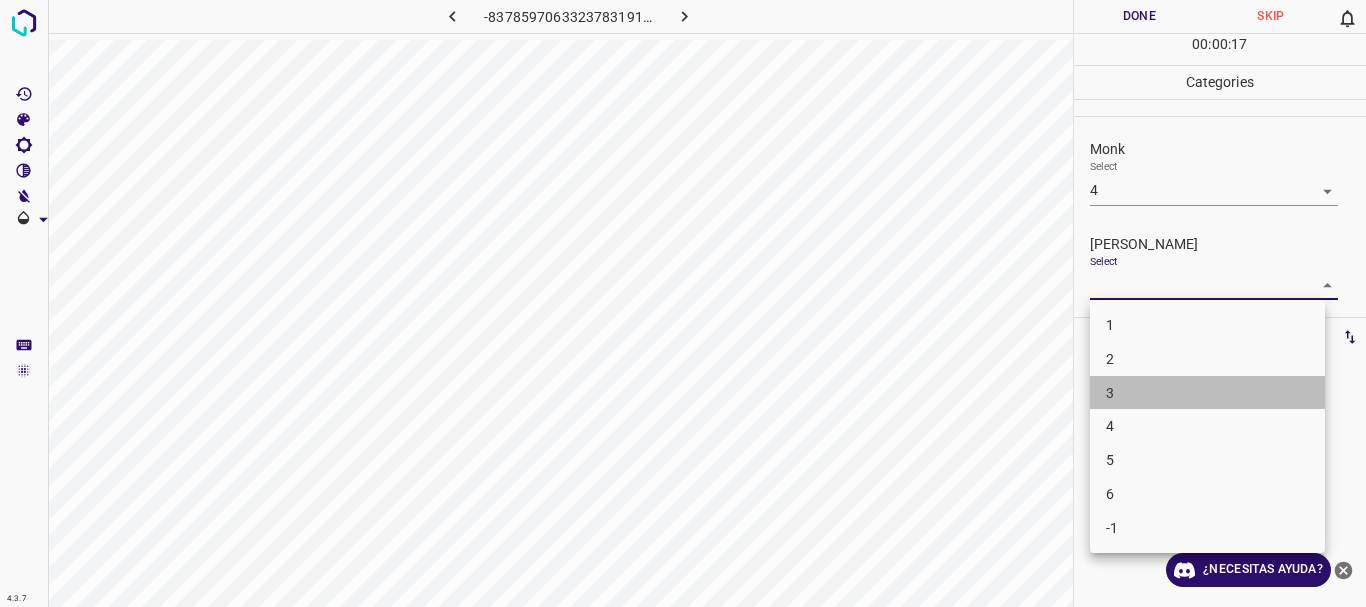 click on "3" at bounding box center [1207, 393] 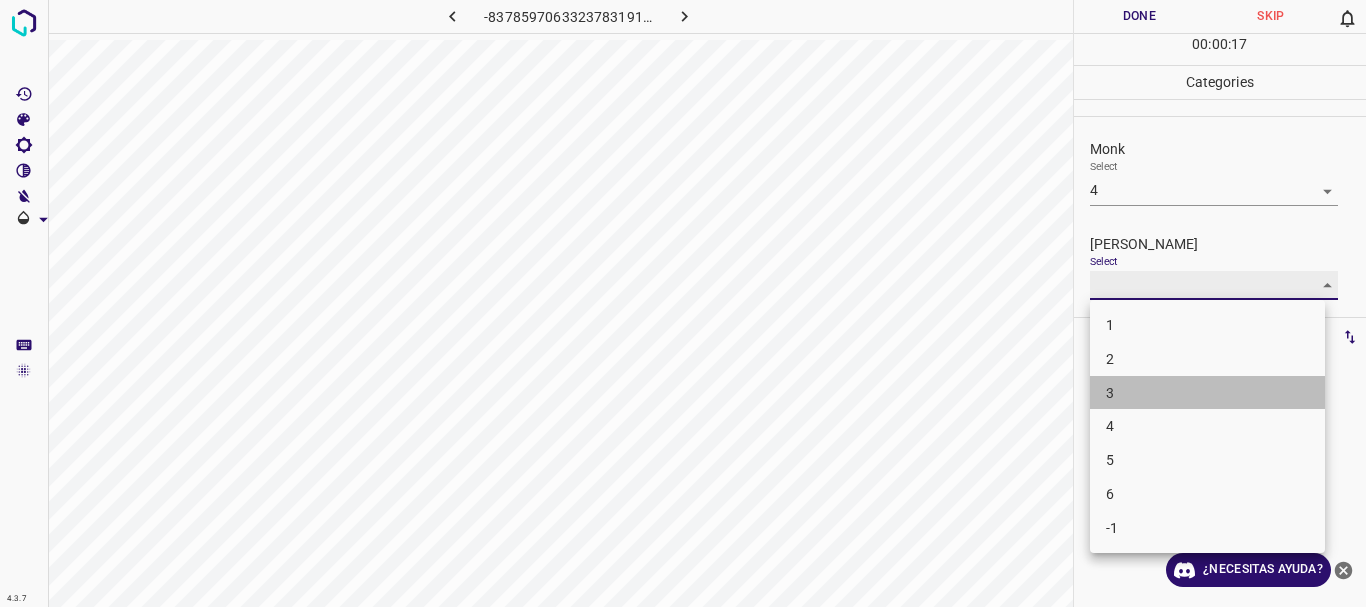 type on "3" 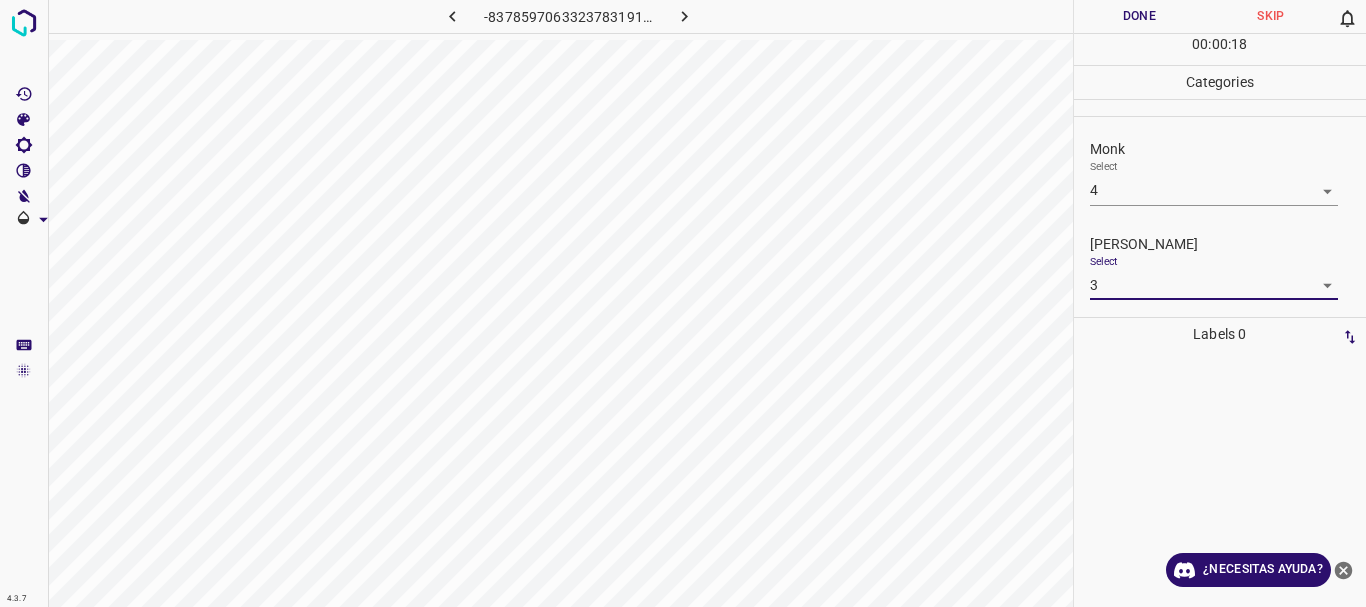 click on "Done" at bounding box center (1140, 16) 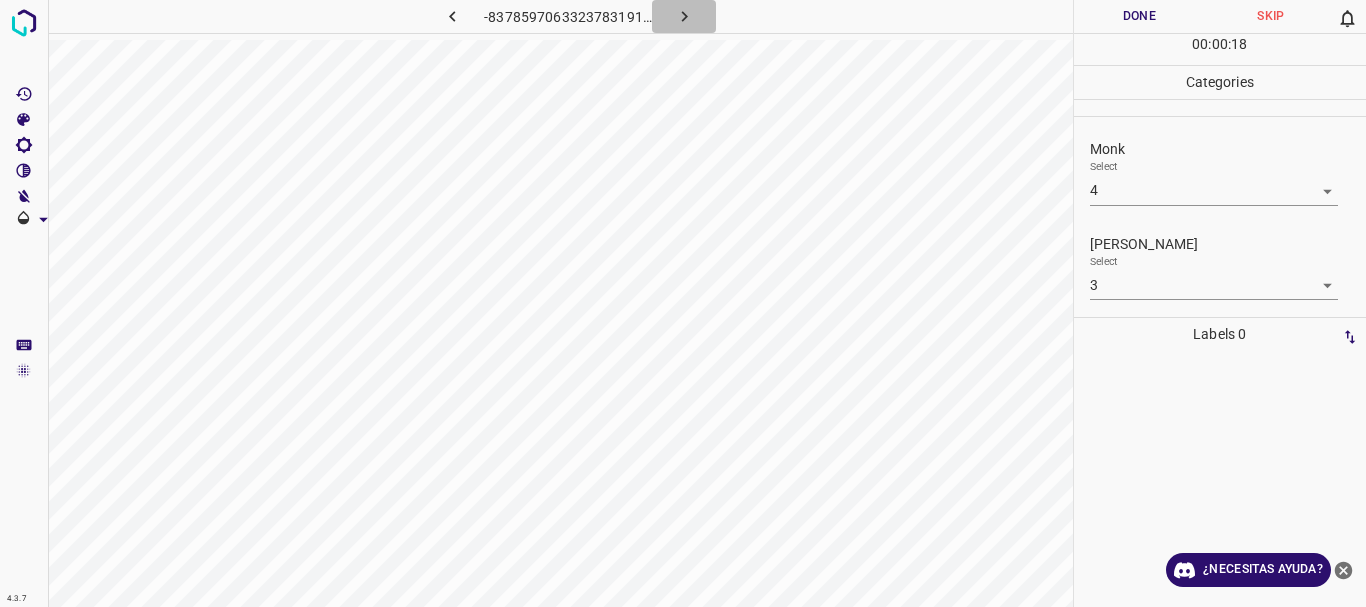 click 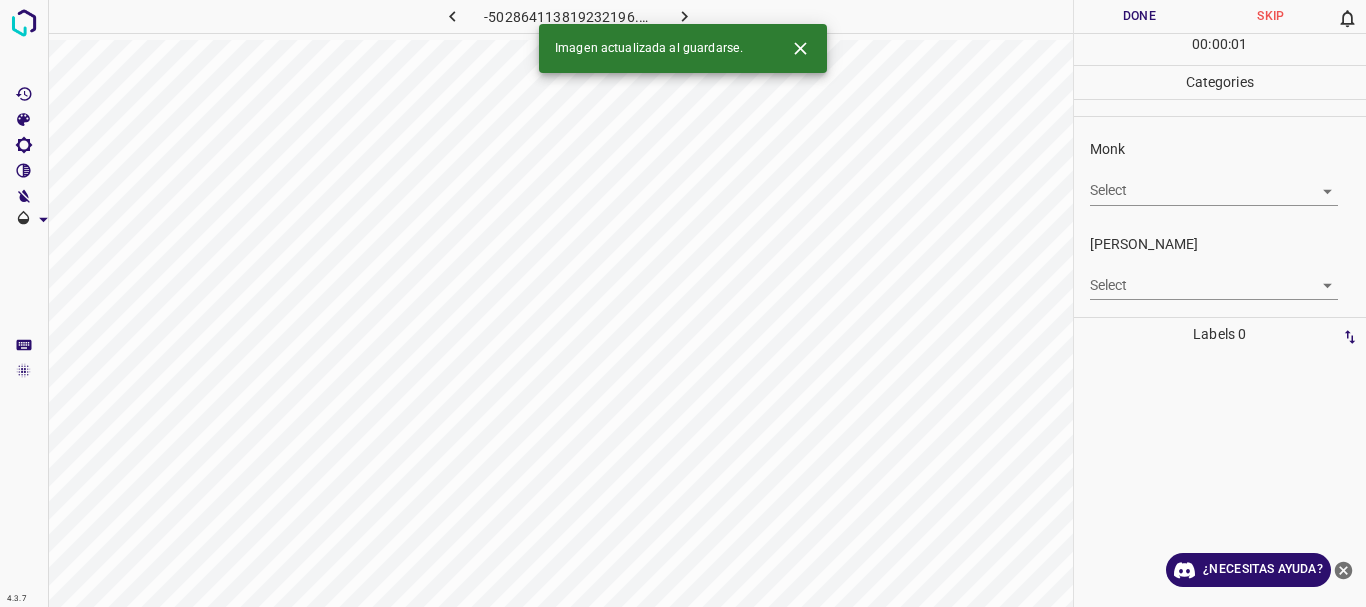 click at bounding box center [684, 16] 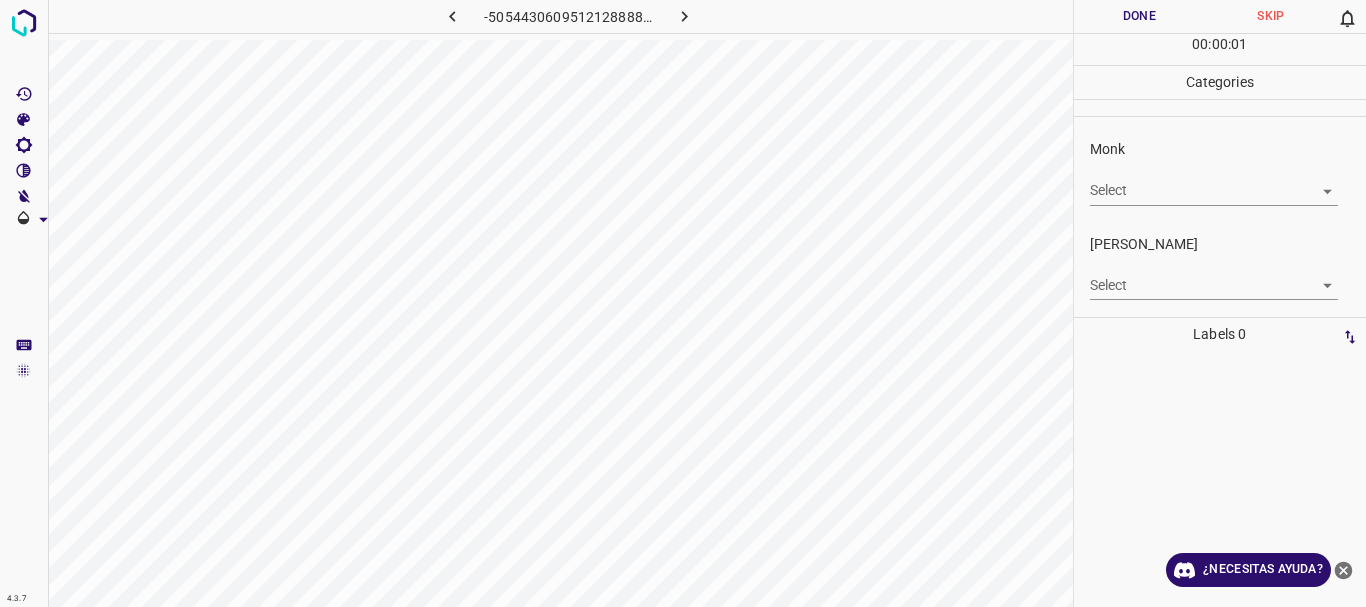 click at bounding box center (452, 16) 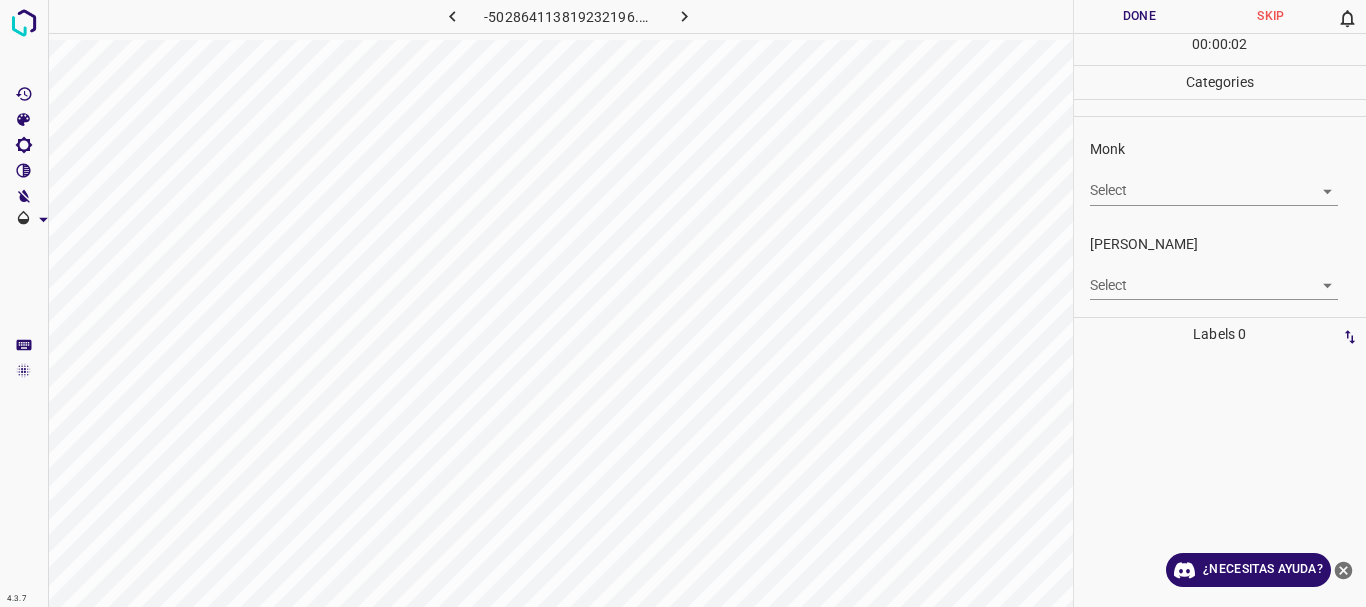 click on "4.3.7 -502864113819232196.png Done Skip 0 00   : 00   : 02   Categories Monk   Select ​  [PERSON_NAME]   Select ​ Labels   0 Categories 1 Monk 2  [PERSON_NAME] Tools Space Change between modes (Draw & Edit) I Auto labeling R Restore zoom M Zoom in N Zoom out Delete Delete selecte label Filters Z Restore filters X Saturation filter C Brightness filter V Contrast filter B Gray scale filter General O Download ¿Necesitas ayuda? Texto original Valora esta traducción Tu opinión servirá para ayudar a mejorar el Traductor de Google - Texto - Esconder - Borrar" at bounding box center (683, 303) 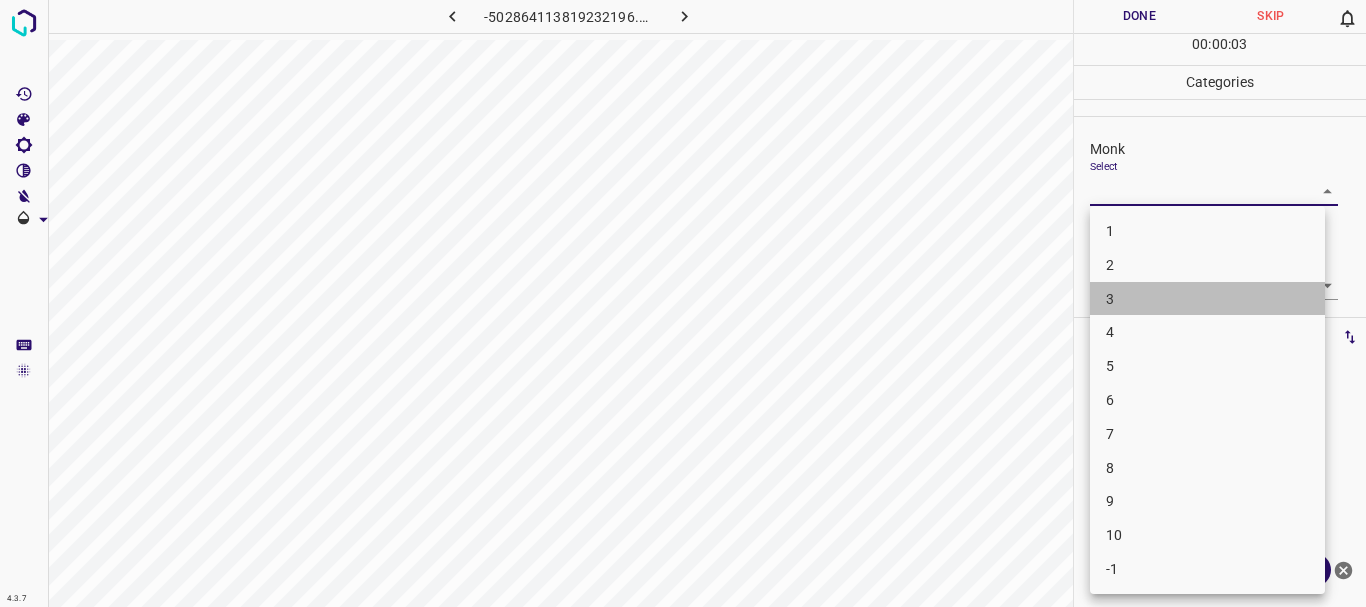 click on "3" at bounding box center [1207, 299] 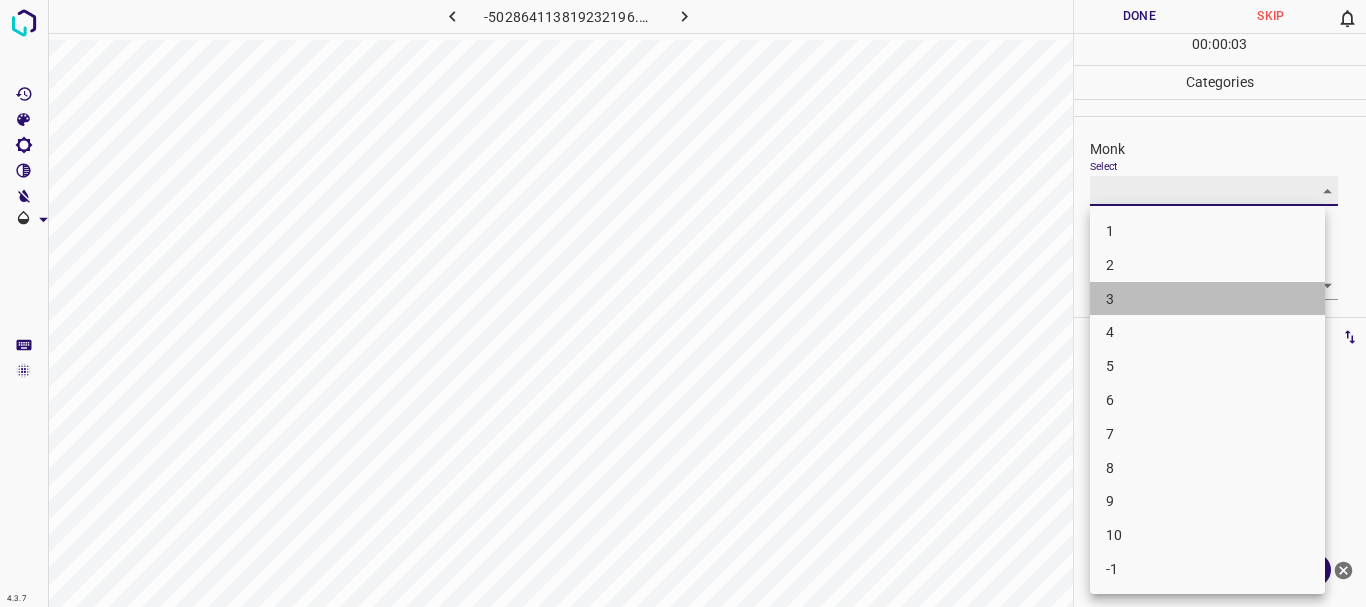 type on "3" 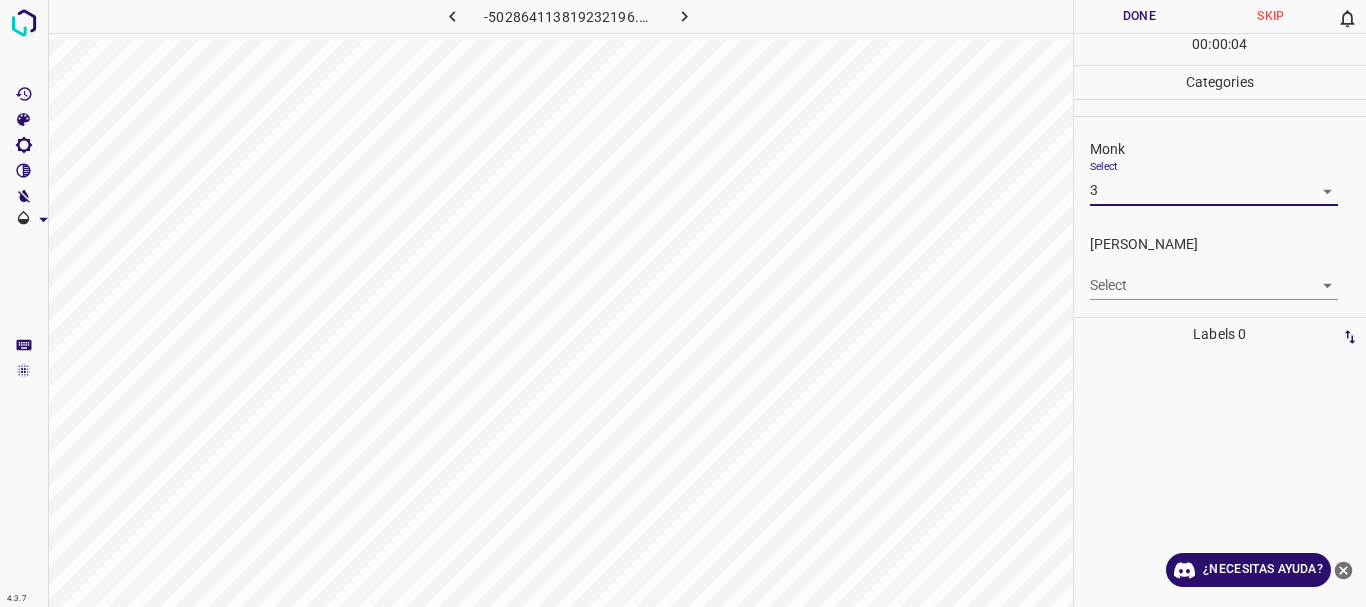click on "4.3.7 -502864113819232196.png Done Skip 0 00   : 00   : 04   Categories Monk   Select 3 3  [PERSON_NAME]   Select ​ Labels   0 Categories 1 Monk 2  [PERSON_NAME] Tools Space Change between modes (Draw & Edit) I Auto labeling R Restore zoom M Zoom in N Zoom out Delete Delete selecte label Filters Z Restore filters X Saturation filter C Brightness filter V Contrast filter B Gray scale filter General O Download ¿Necesitas ayuda? Texto original Valora esta traducción Tu opinión servirá para ayudar a mejorar el Traductor de Google - Texto - Esconder - Borrar" at bounding box center (683, 303) 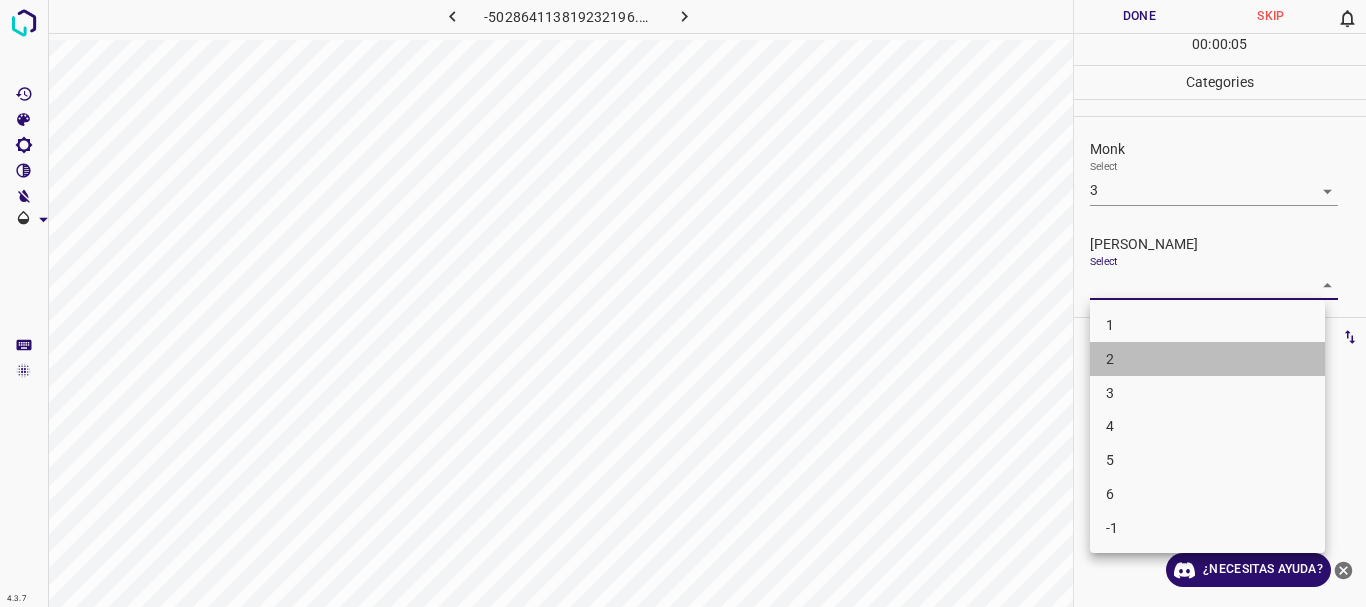 click on "2" at bounding box center [1207, 359] 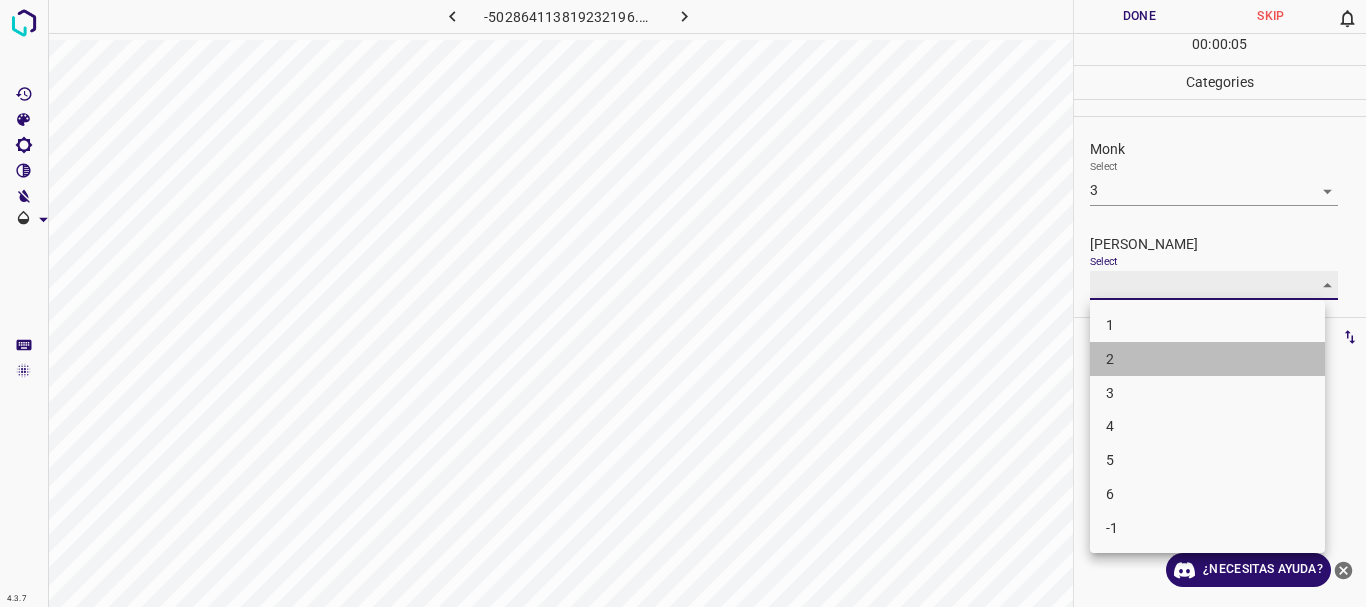 type on "2" 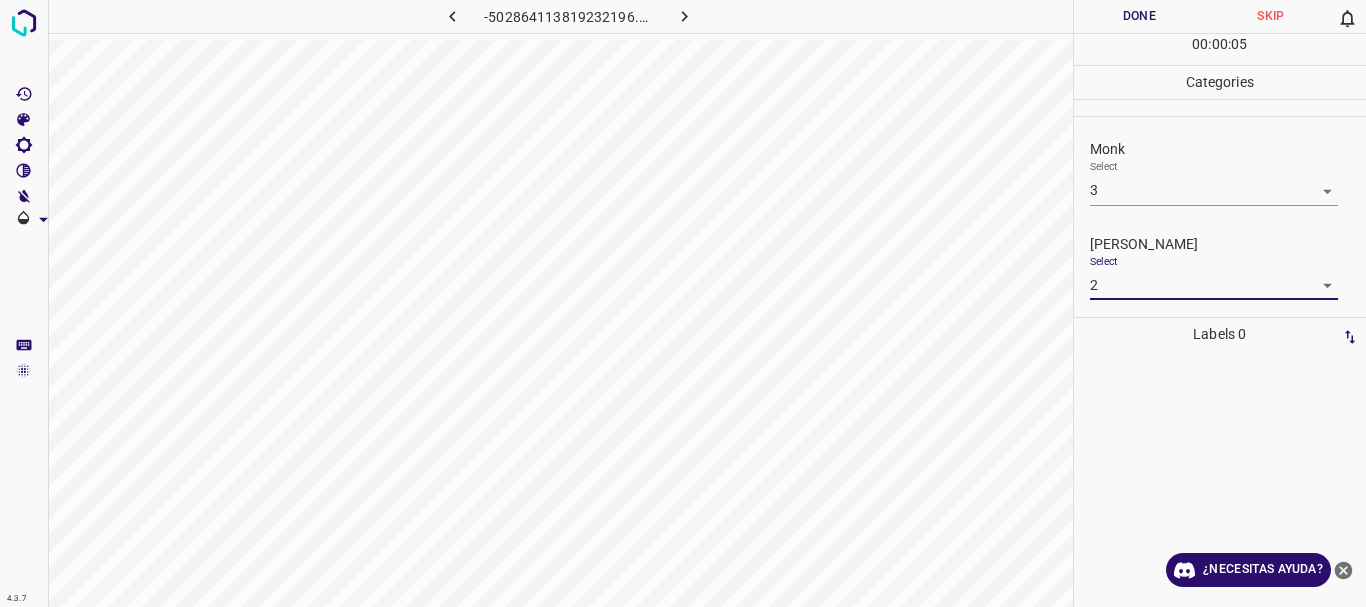 click on "Done" at bounding box center (1140, 16) 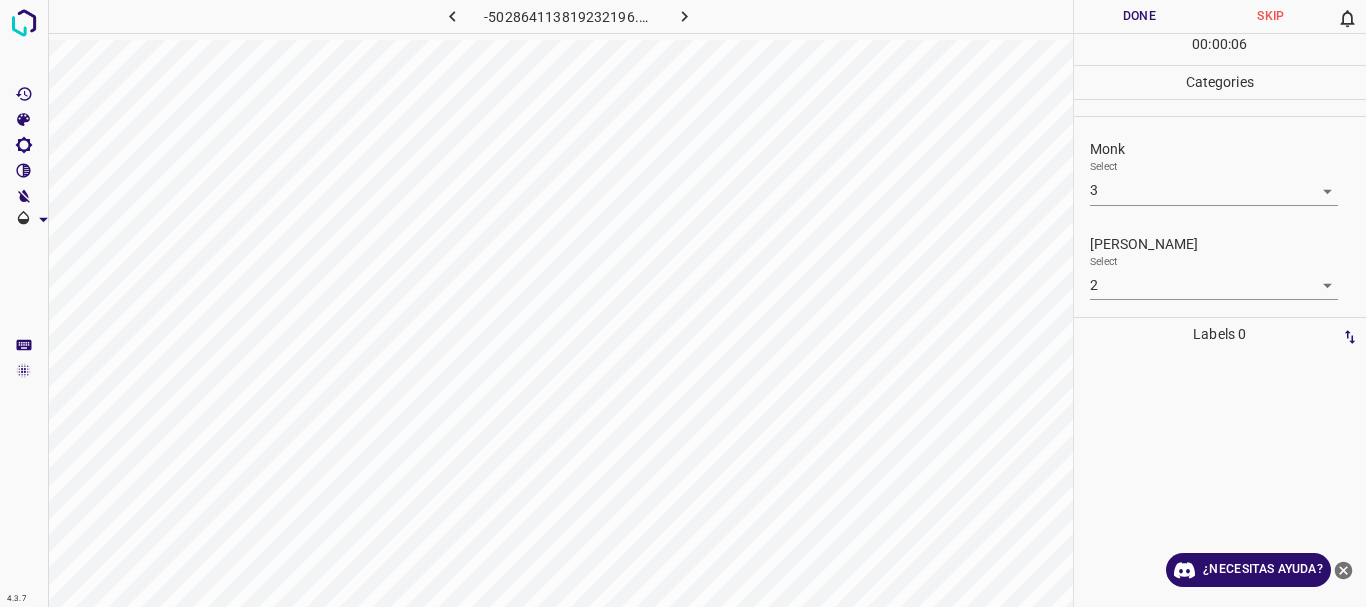 click at bounding box center (684, 16) 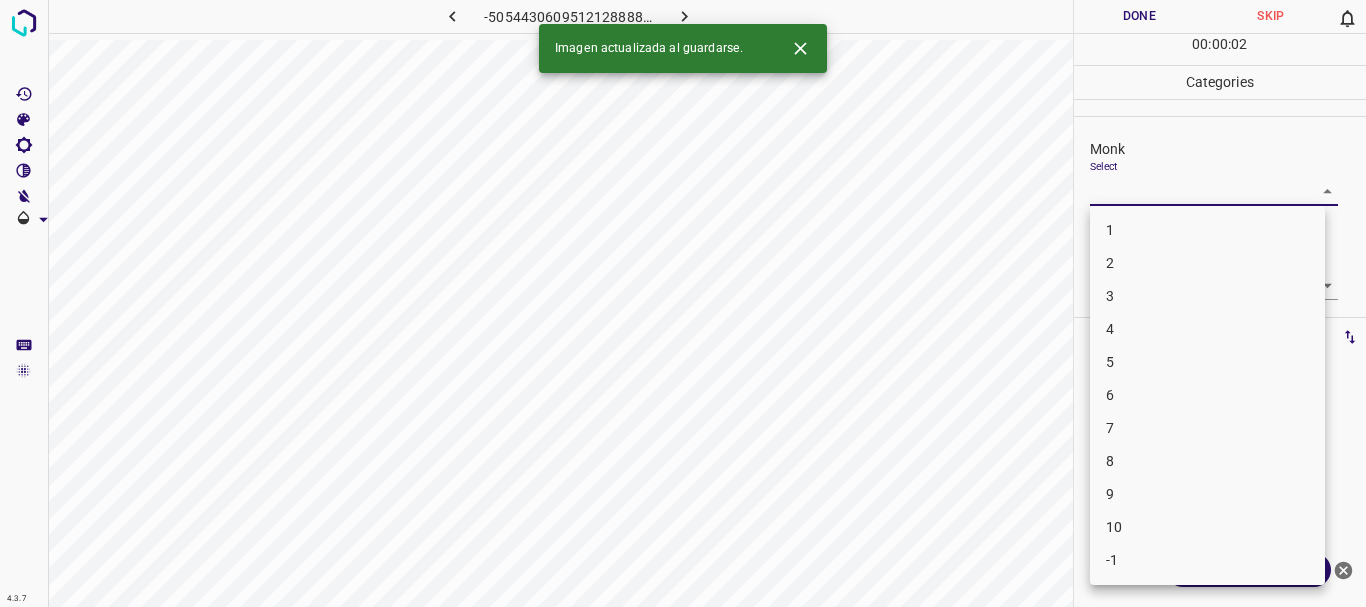 click on "4.3.7 -5054430609512128888.png Done Skip 0 00   : 00   : 02   Categories Monk   Select ​  [PERSON_NAME]   Select ​ Labels   0 Categories 1 Monk 2  [PERSON_NAME] Tools Space Change between modes (Draw & Edit) I Auto labeling R Restore zoom M Zoom in N Zoom out Delete Delete selecte label Filters Z Restore filters X Saturation filter C Brightness filter V Contrast filter B Gray scale filter General O Download Imagen actualizada al guardarse. ¿Necesitas ayuda? Texto original Valora esta traducción Tu opinión servirá para ayudar a mejorar el Traductor de Google - Texto - Esconder - Borrar 1 2 3 4 5 6 7 8 9 10 -1" at bounding box center [683, 303] 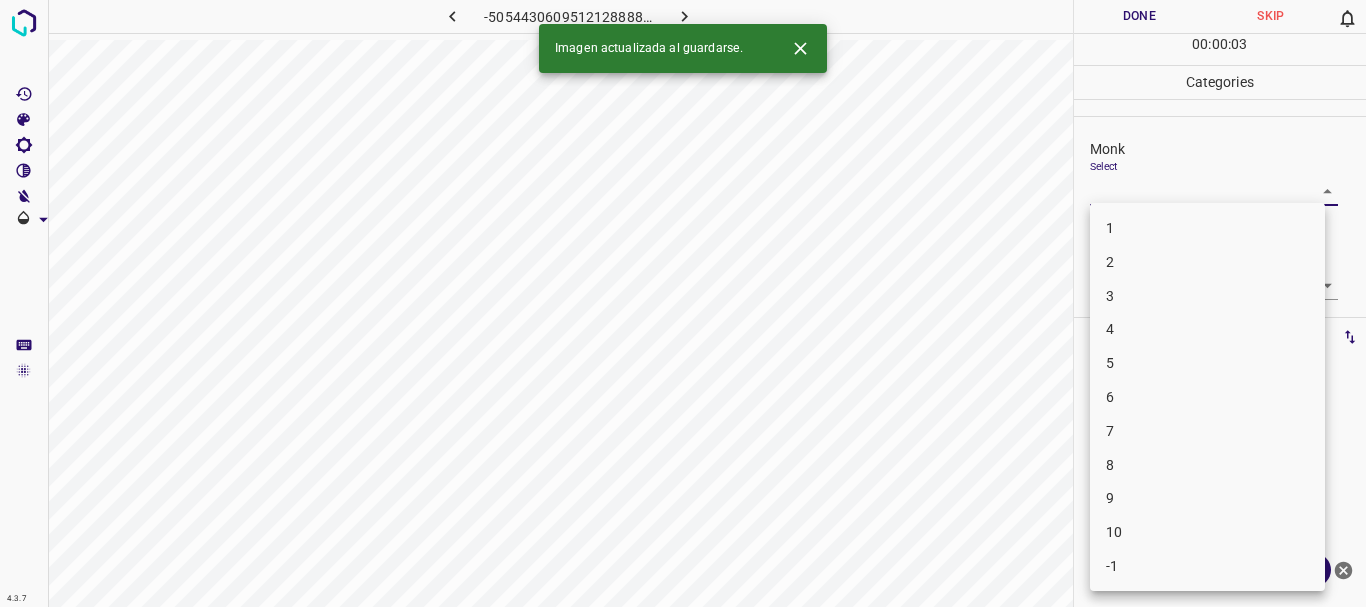 click on "5" at bounding box center [1207, 363] 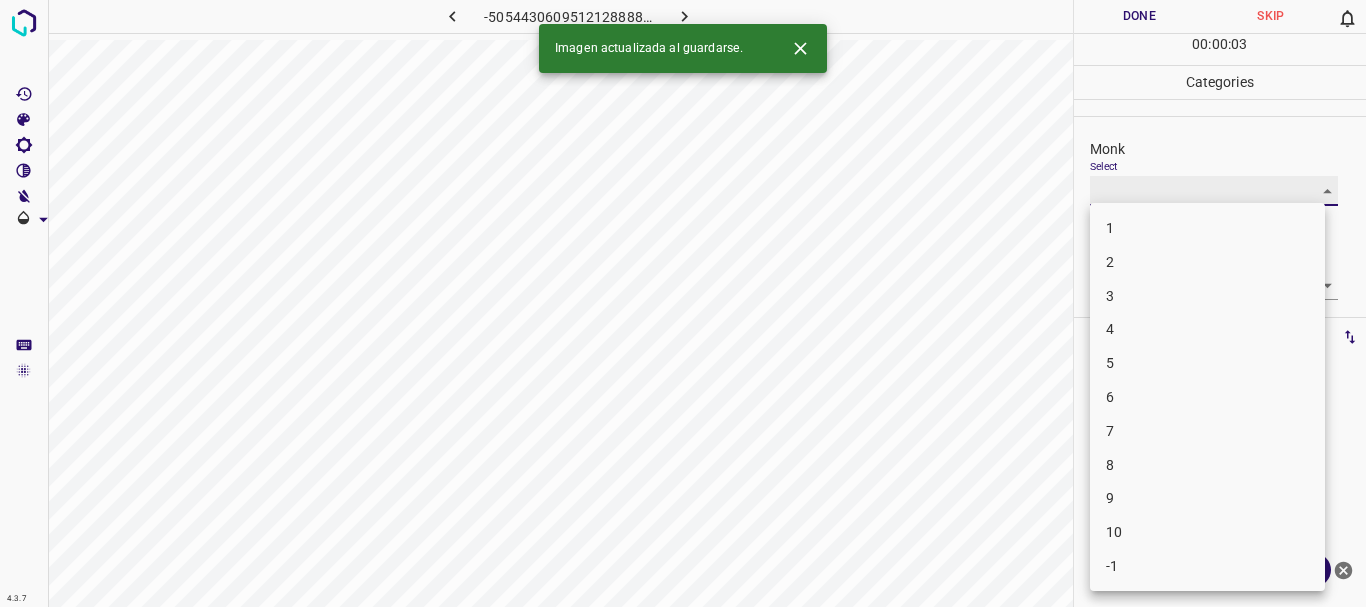 type on "5" 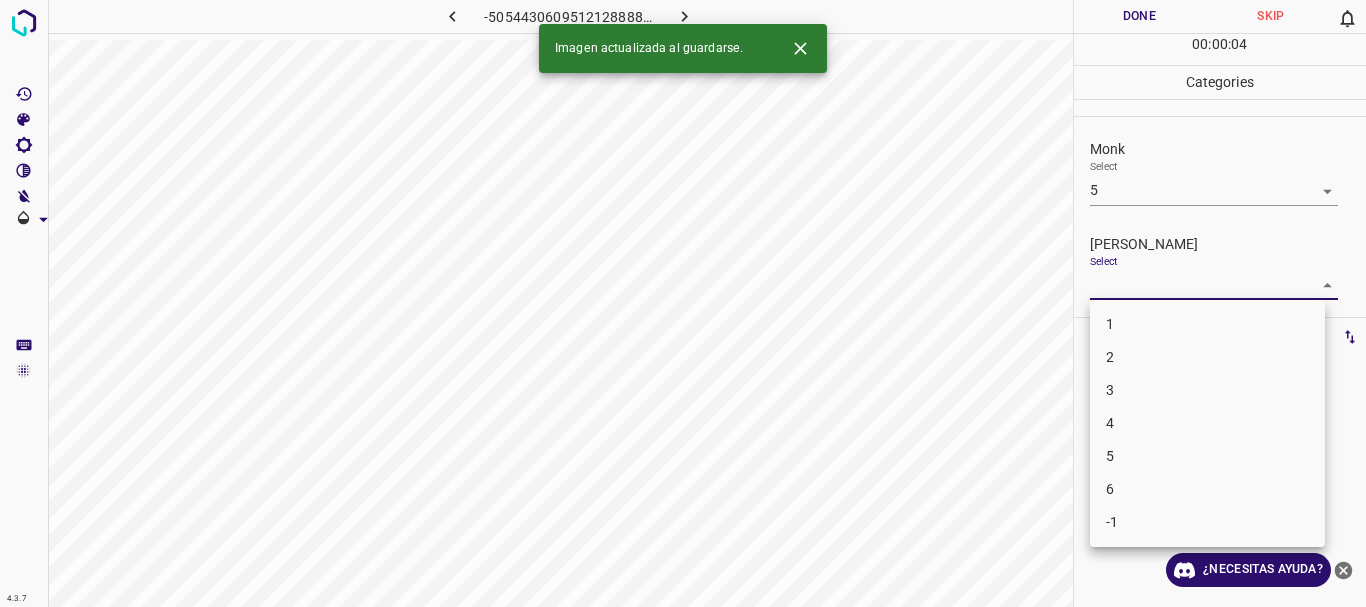 click on "4.3.7 -5054430609512128888.png Done Skip 0 00   : 00   : 04   Categories Monk   Select 5 5  [PERSON_NAME]   Select ​ Labels   0 Categories 1 Monk 2  [PERSON_NAME] Tools Space Change between modes (Draw & Edit) I Auto labeling R Restore zoom M Zoom in N Zoom out Delete Delete selecte label Filters Z Restore filters X Saturation filter C Brightness filter V Contrast filter B Gray scale filter General O Download Imagen actualizada al guardarse. ¿Necesitas ayuda? Texto original Valora esta traducción Tu opinión servirá para ayudar a mejorar el Traductor de Google - Texto - Esconder - Borrar 1 2 3 4 5 6 -1" at bounding box center [683, 303] 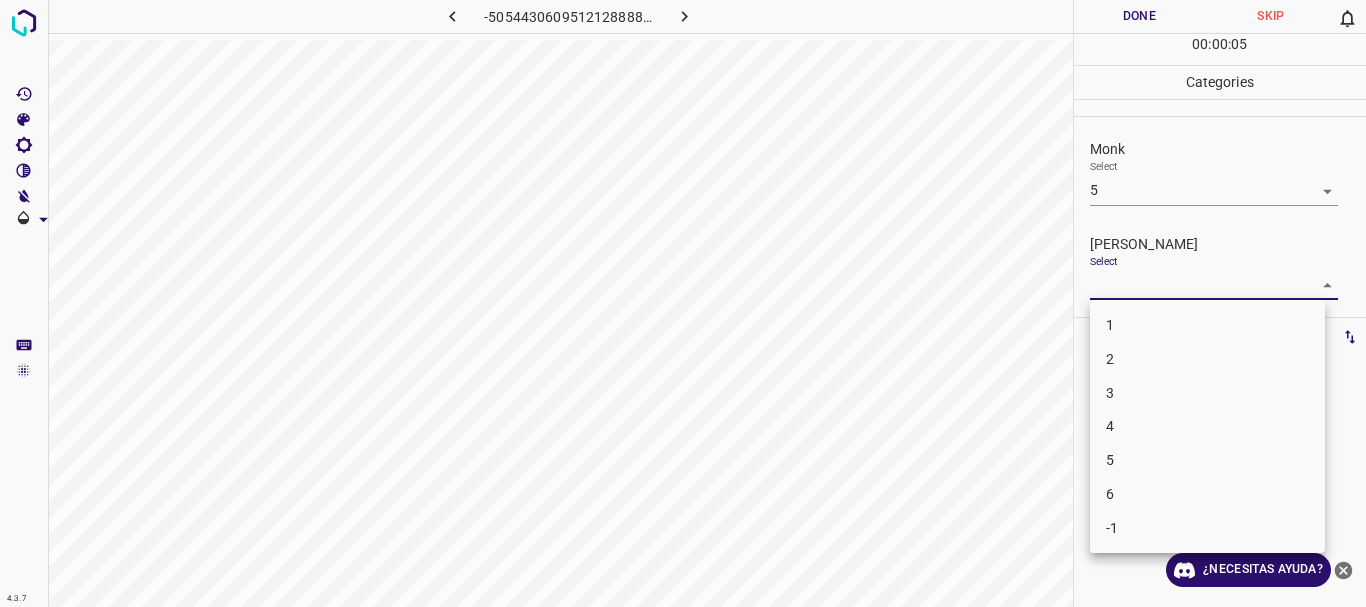 click on "4" at bounding box center [1207, 426] 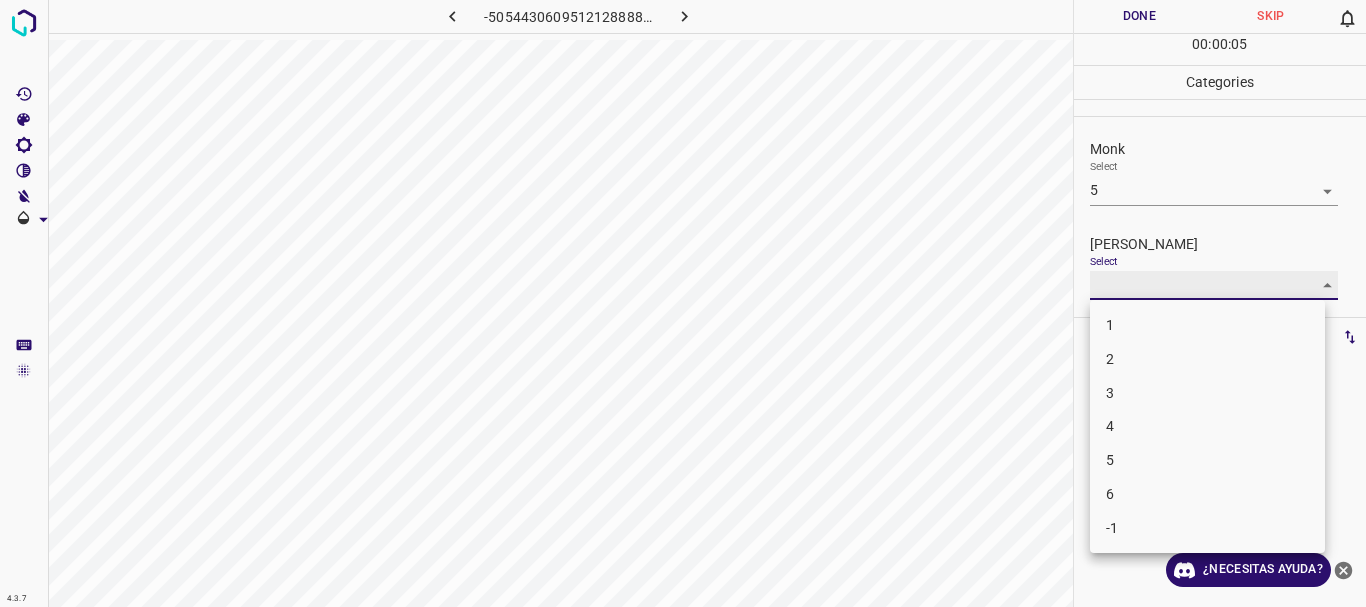 type on "4" 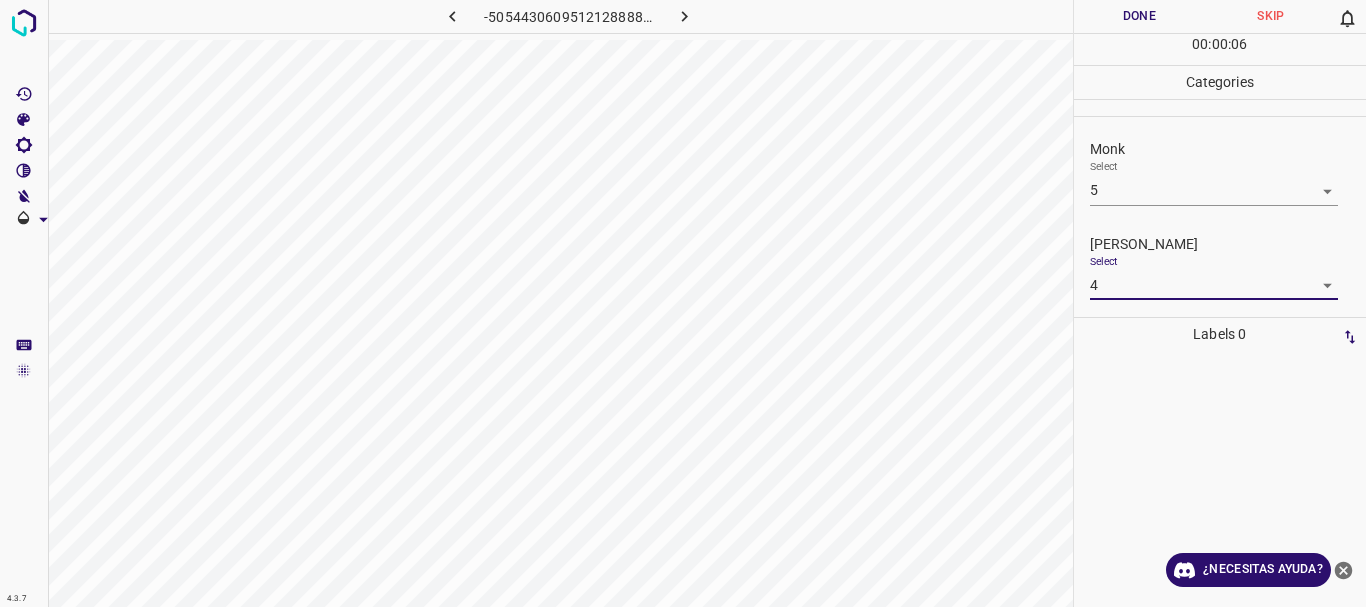 click on "Done" at bounding box center [1140, 16] 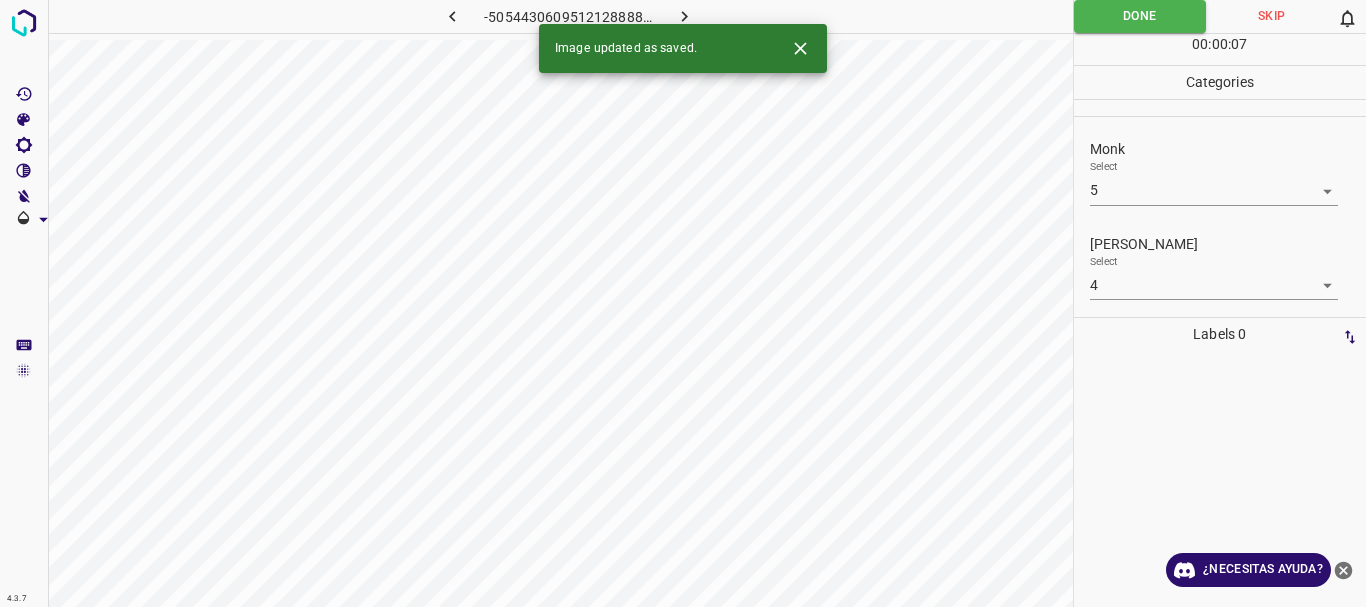 click 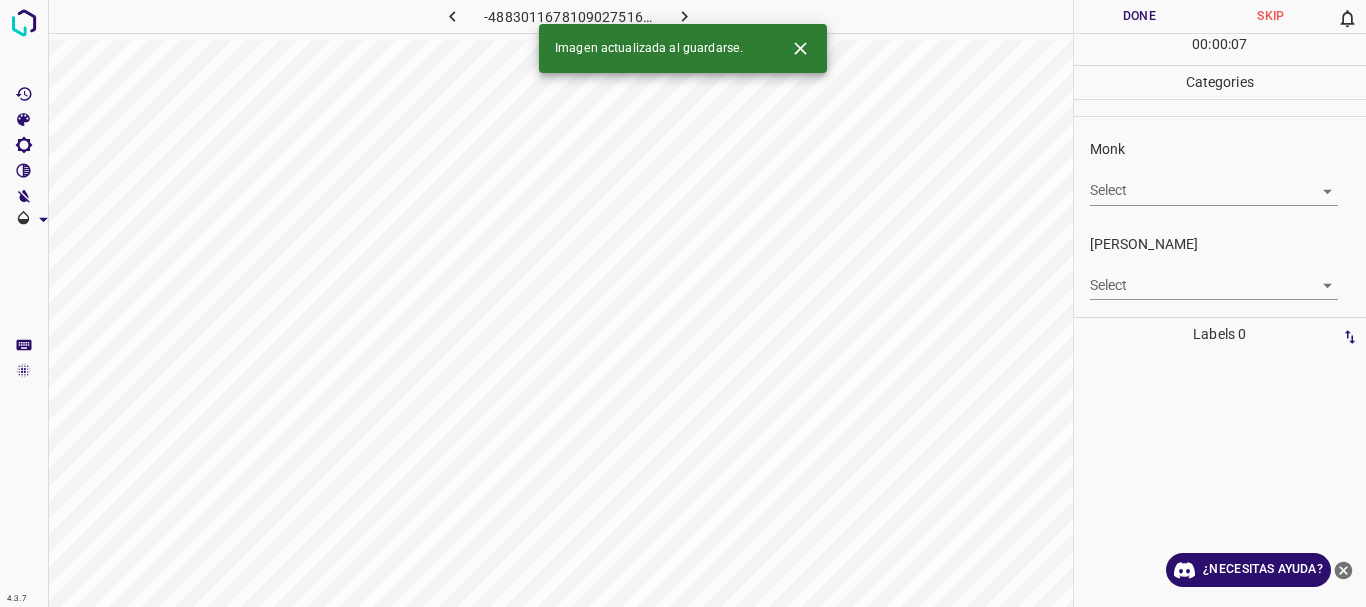 click on "4.3.7 -4883011678109027516.png Done Skip 0 00   : 00   : 07   Categories Monk   Select ​  [PERSON_NAME]   Select ​ Labels   0 Categories 1 Monk 2  [PERSON_NAME] Tools Space Change between modes (Draw & Edit) I Auto labeling R Restore zoom M Zoom in N Zoom out Delete Delete selecte label Filters Z Restore filters X Saturation filter C Brightness filter V Contrast filter B Gray scale filter General O Download Imagen actualizada al guardarse. ¿Necesitas ayuda? Texto original Valora esta traducción Tu opinión servirá para ayudar a mejorar el Traductor de Google - Texto - Esconder - Borrar" at bounding box center [683, 303] 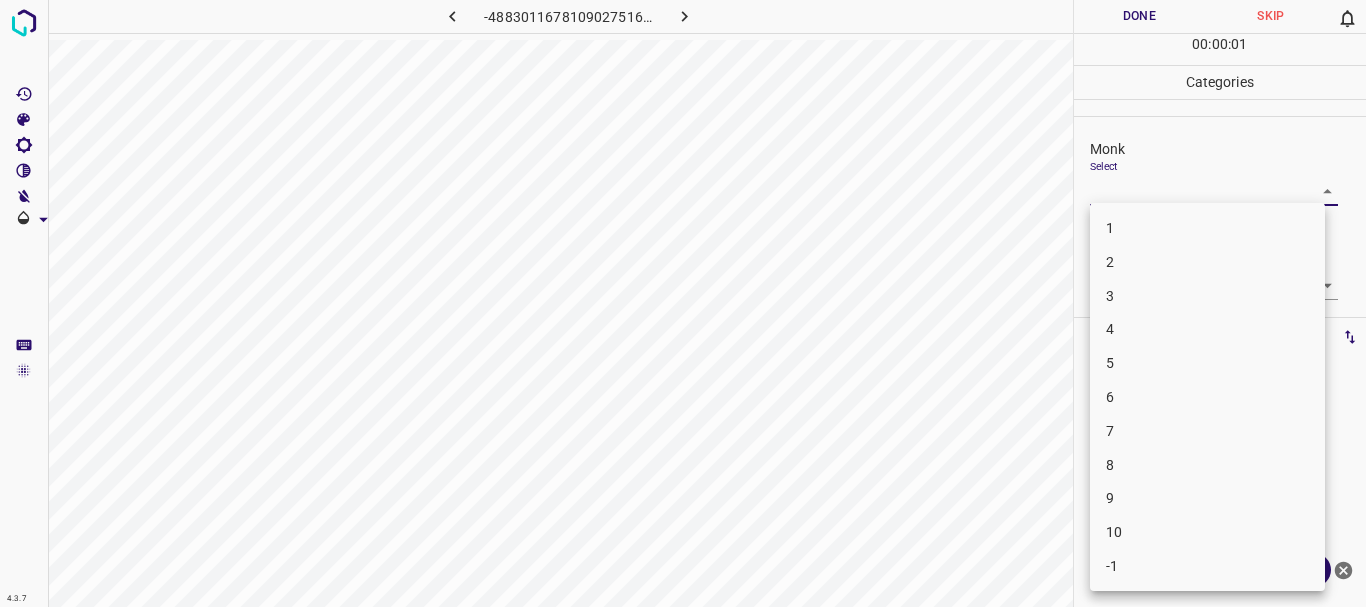 click on "3" at bounding box center [1207, 296] 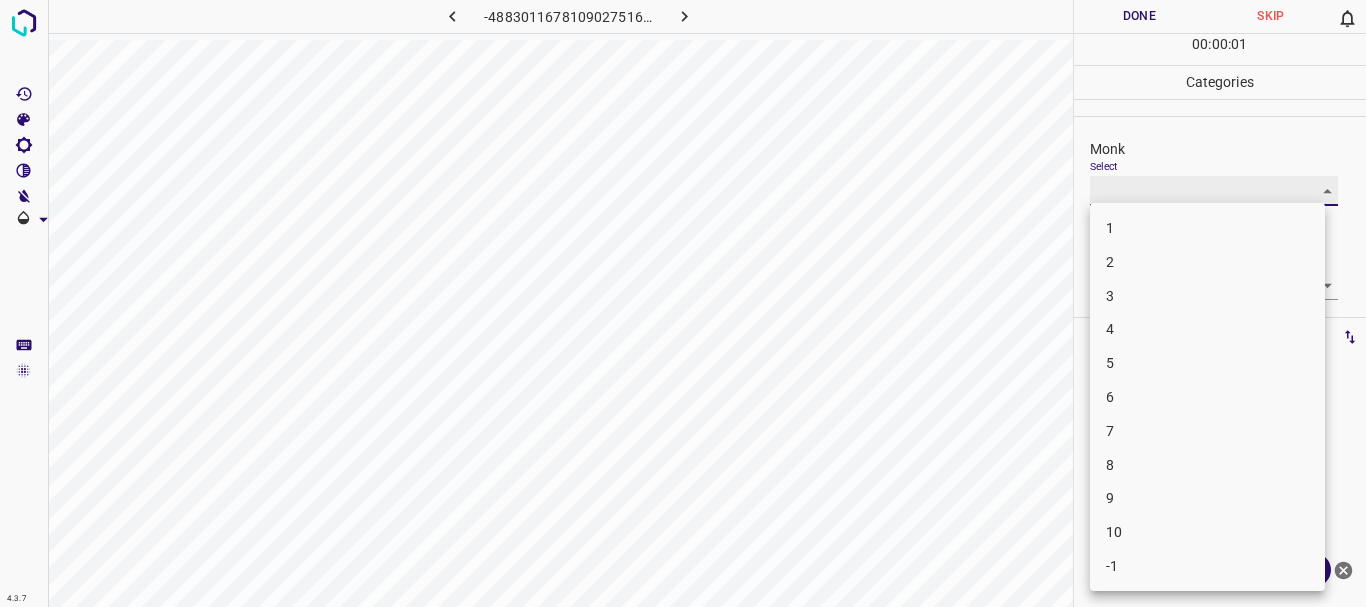 type on "3" 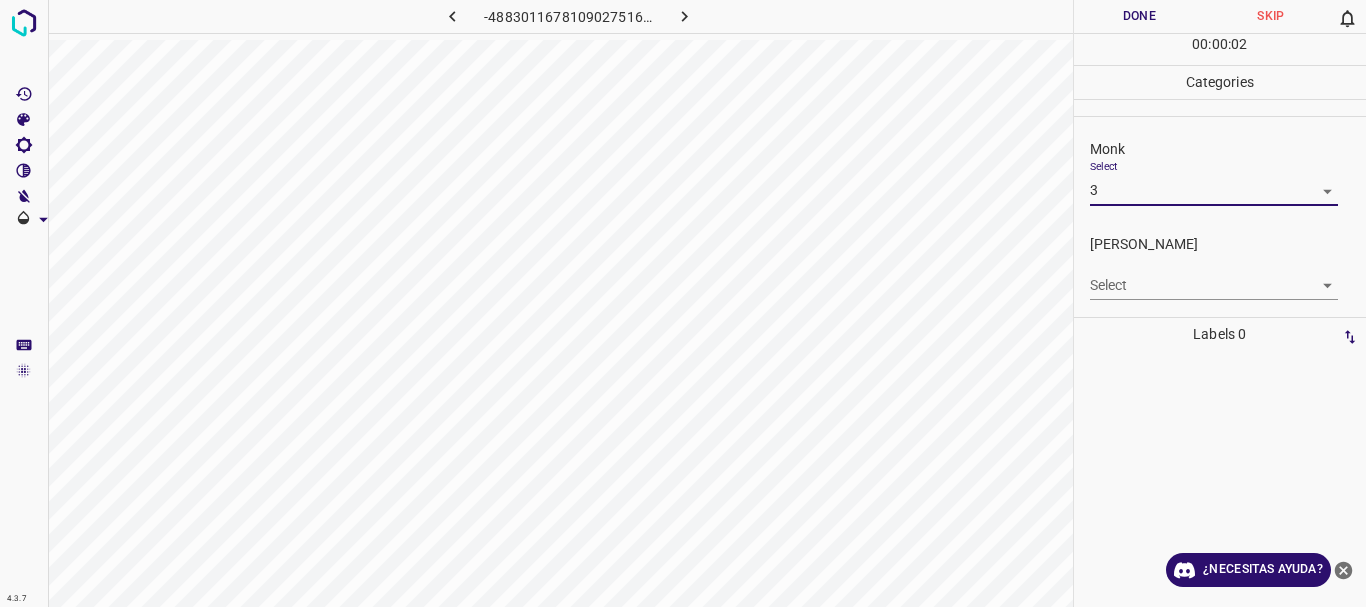 click on "4.3.7 -4883011678109027516.png Done Skip 0 00   : 00   : 02   Categories Monk   Select 3 3  [PERSON_NAME]   Select ​ Labels   0 Categories 1 Monk 2  [PERSON_NAME] Tools Space Change between modes (Draw & Edit) I Auto labeling R Restore zoom M Zoom in N Zoom out Delete Delete selecte label Filters Z Restore filters X Saturation filter C Brightness filter V Contrast filter B Gray scale filter General O Download ¿Necesitas ayuda? Texto original Valora esta traducción Tu opinión servirá para ayudar a mejorar el Traductor de Google - Texto - Esconder - Borrar" at bounding box center (683, 303) 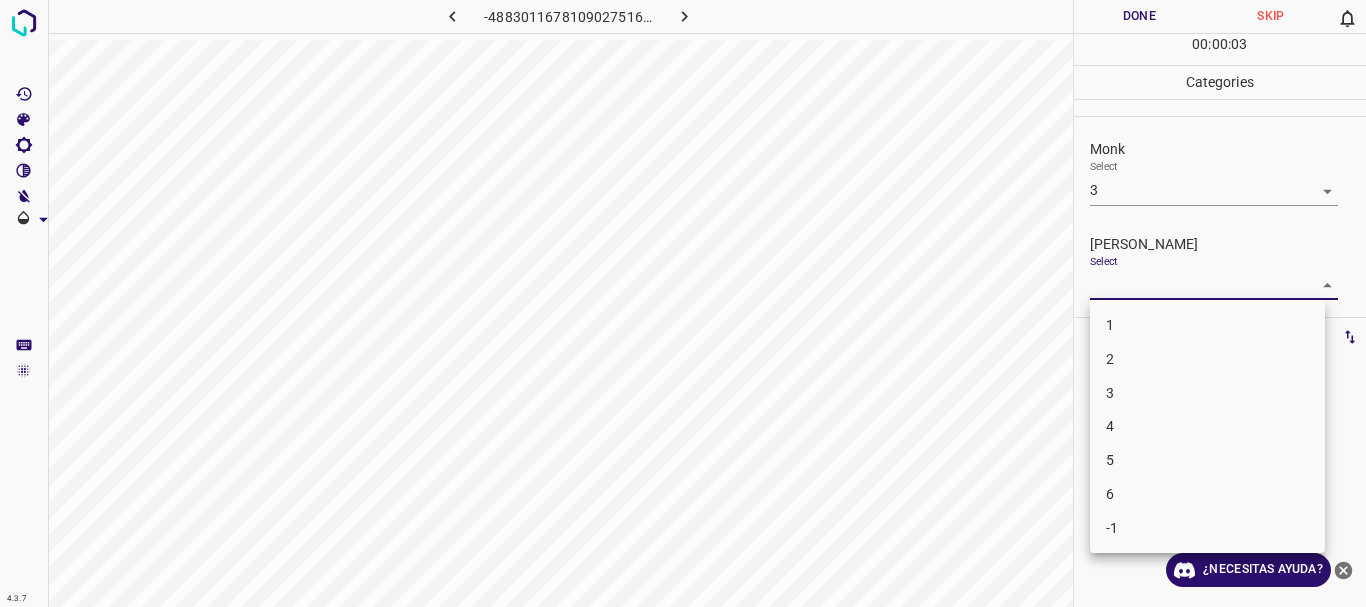 click on "1" at bounding box center [1207, 325] 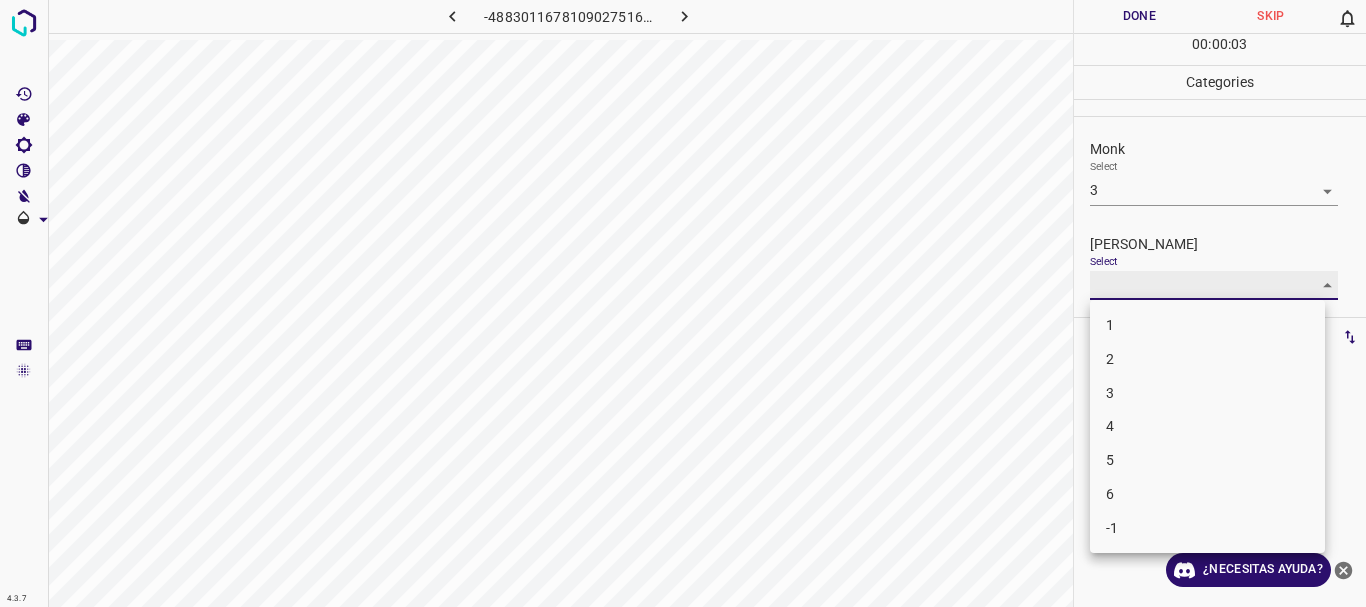 type on "1" 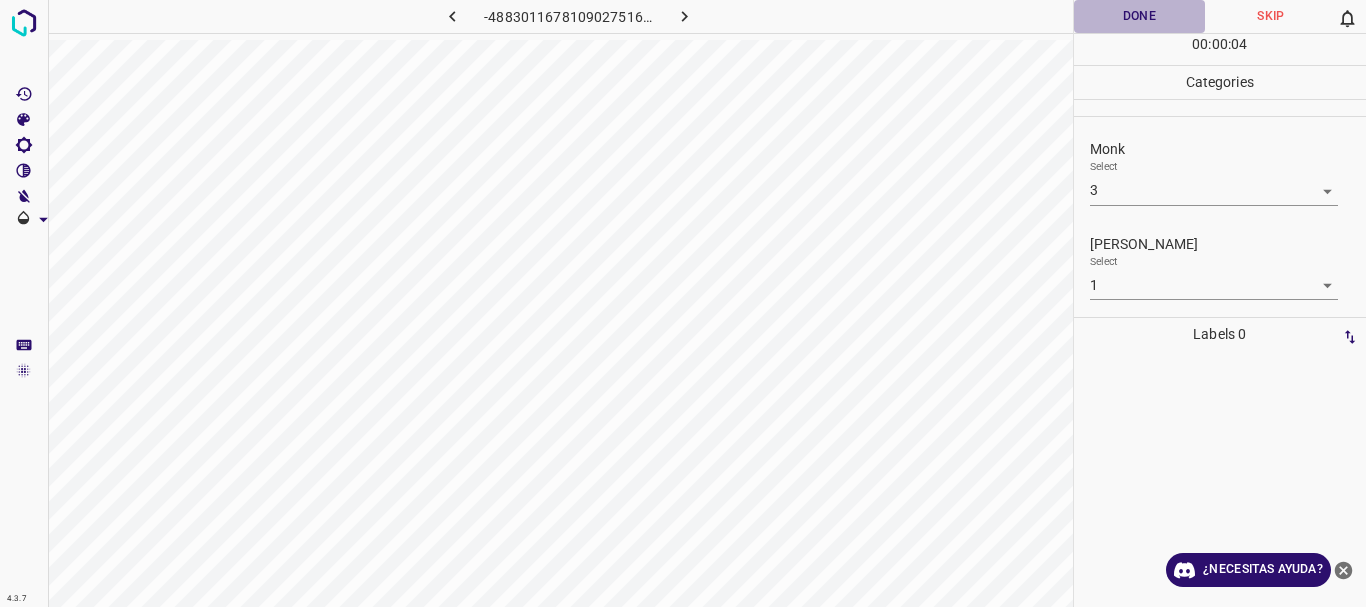 click on "Done" at bounding box center (1140, 16) 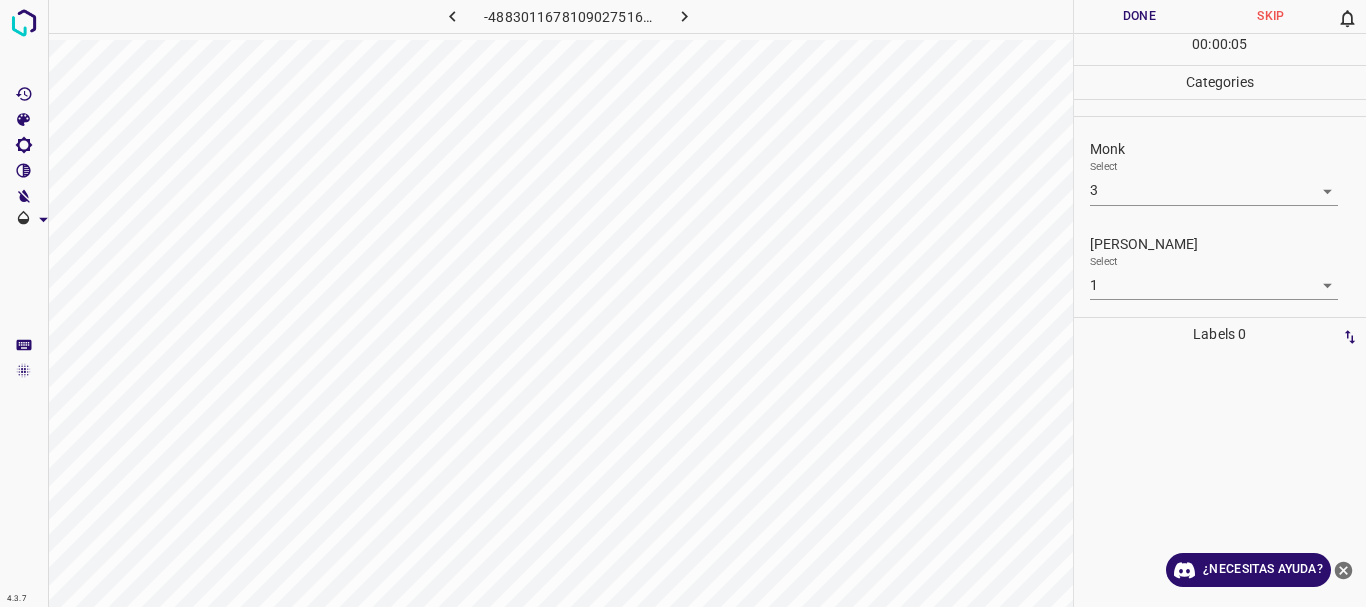 click at bounding box center (684, 16) 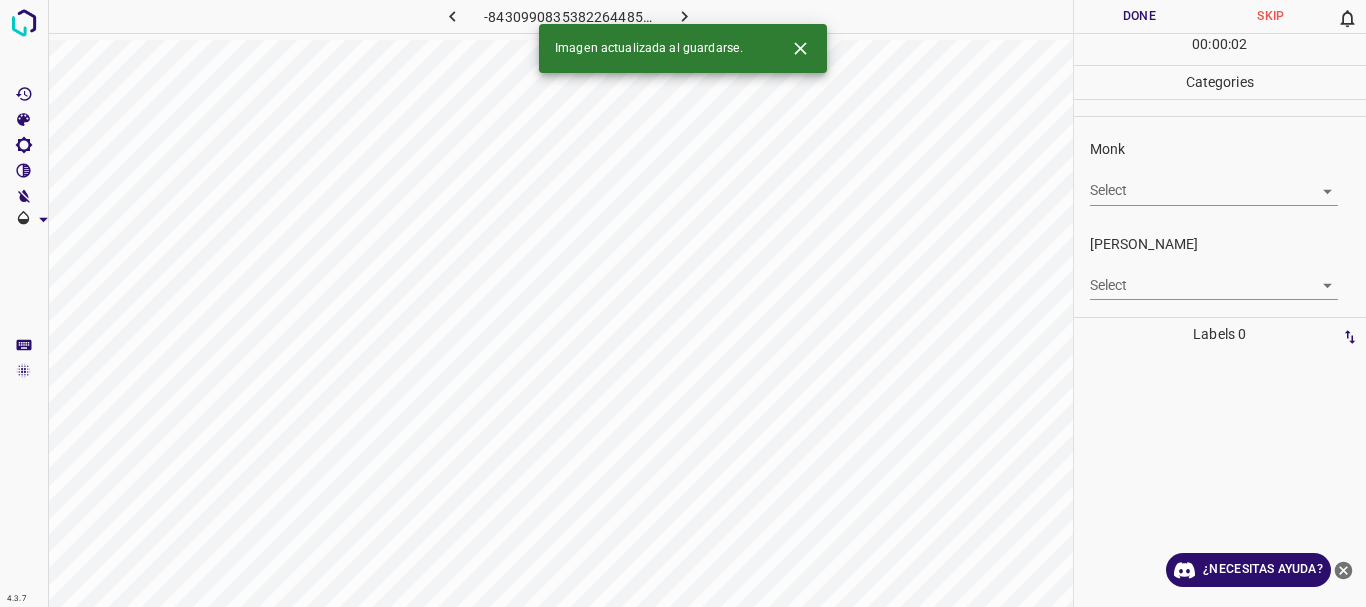 click on "4.3.7 -8430990835382264485.png Done Skip 0 00   : 00   : 02   Categories Monk   Select ​  [PERSON_NAME]   Select ​ Labels   0 Categories 1 Monk 2  [PERSON_NAME] Tools Space Change between modes (Draw & Edit) I Auto labeling R Restore zoom M Zoom in N Zoom out Delete Delete selecte label Filters Z Restore filters X Saturation filter C Brightness filter V Contrast filter B Gray scale filter General O Download Imagen actualizada al guardarse. ¿Necesitas ayuda? Texto original Valora esta traducción Tu opinión servirá para ayudar a mejorar el Traductor de Google - Texto - Esconder - Borrar" at bounding box center [683, 303] 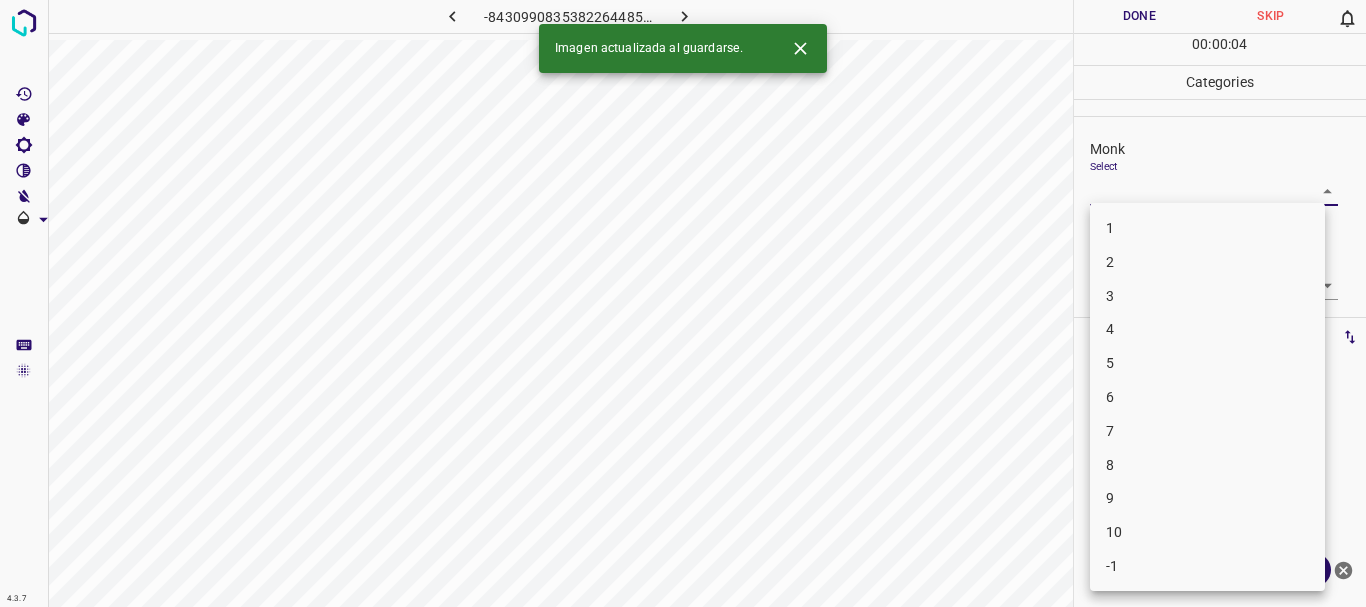 click on "4" at bounding box center (1207, 329) 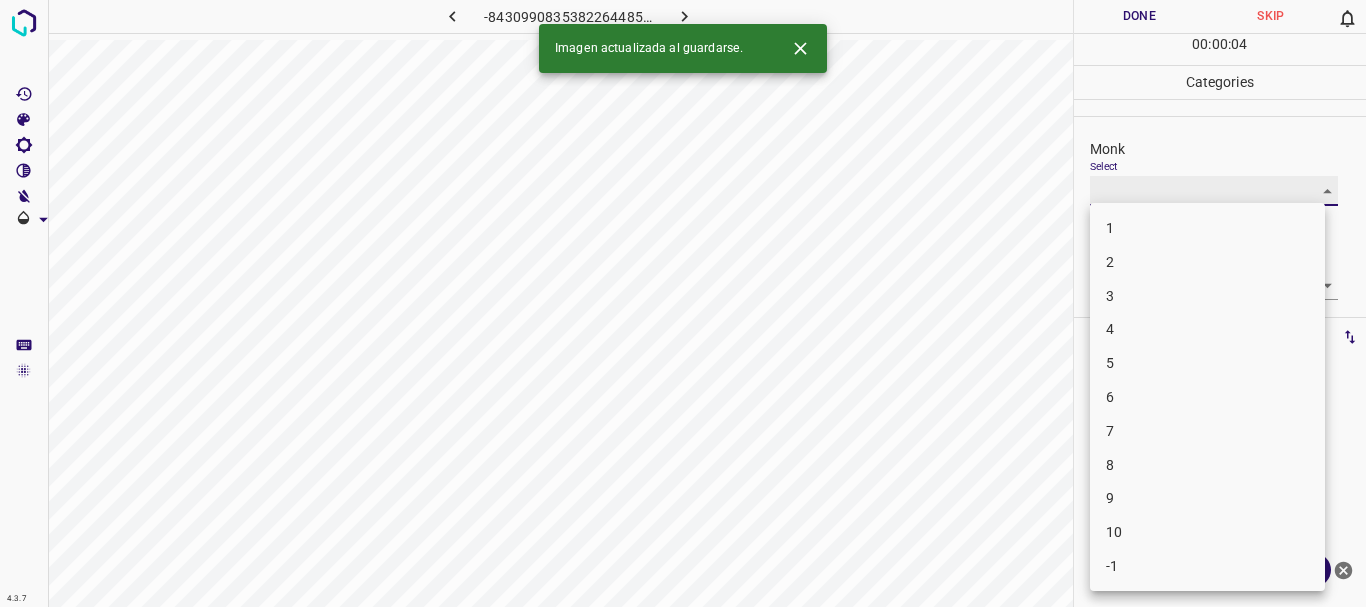 type on "4" 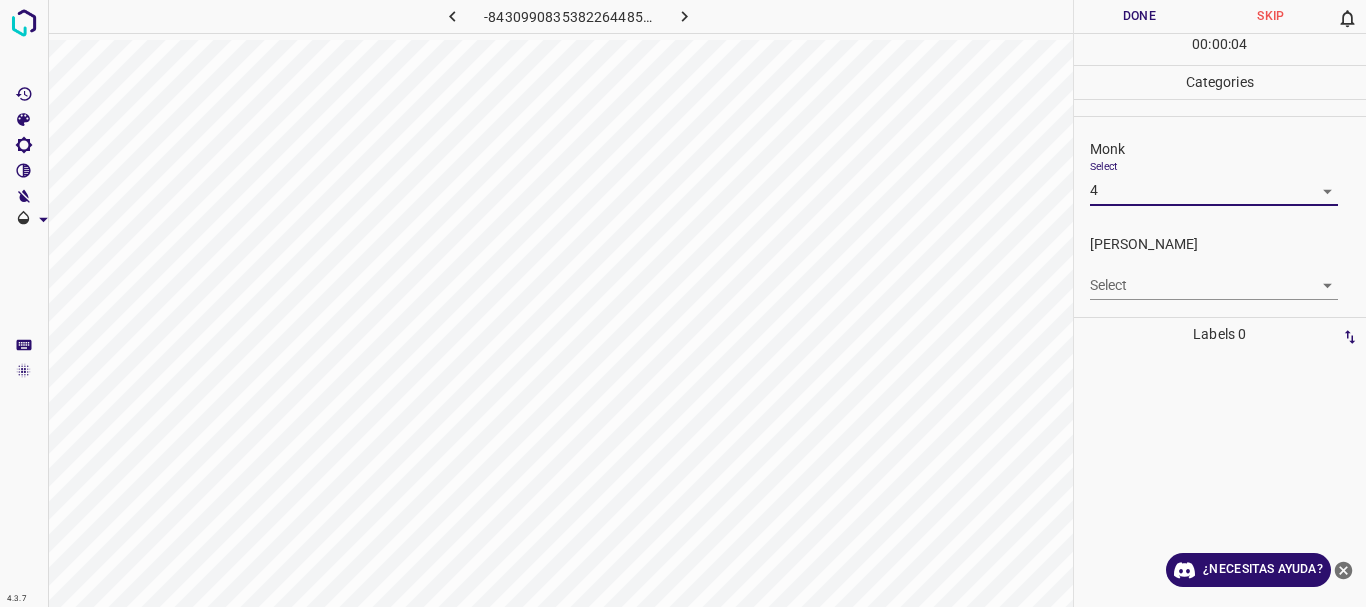 click on "4.3.7 -8430990835382264485.png Done Skip 0 00   : 00   : 04   Categories Monk   Select 4 4  [PERSON_NAME]   Select ​ Labels   0 Categories 1 Monk 2  [PERSON_NAME] Tools Space Change between modes (Draw & Edit) I Auto labeling R Restore zoom M Zoom in N Zoom out Delete Delete selecte label Filters Z Restore filters X Saturation filter C Brightness filter V Contrast filter B Gray scale filter General O Download ¿Necesitas ayuda? Texto original Valora esta traducción Tu opinión servirá para ayudar a mejorar el Traductor de Google - Texto - Esconder - Borrar" at bounding box center (683, 303) 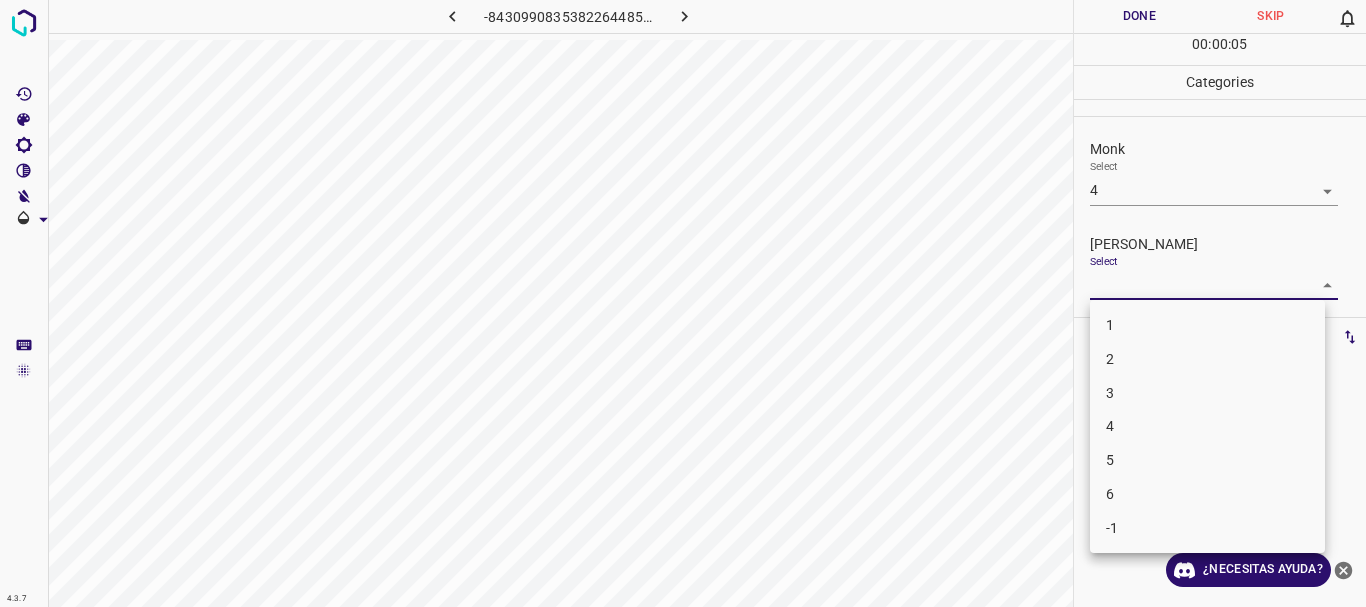 click on "2" at bounding box center (1207, 359) 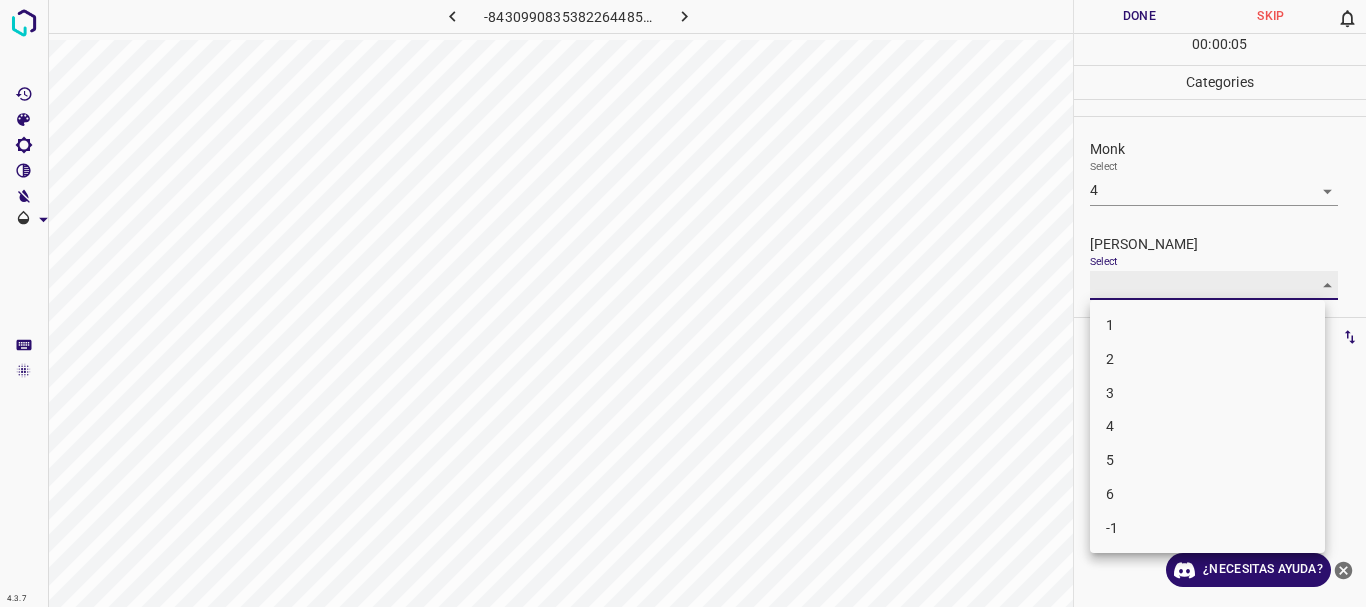 type on "2" 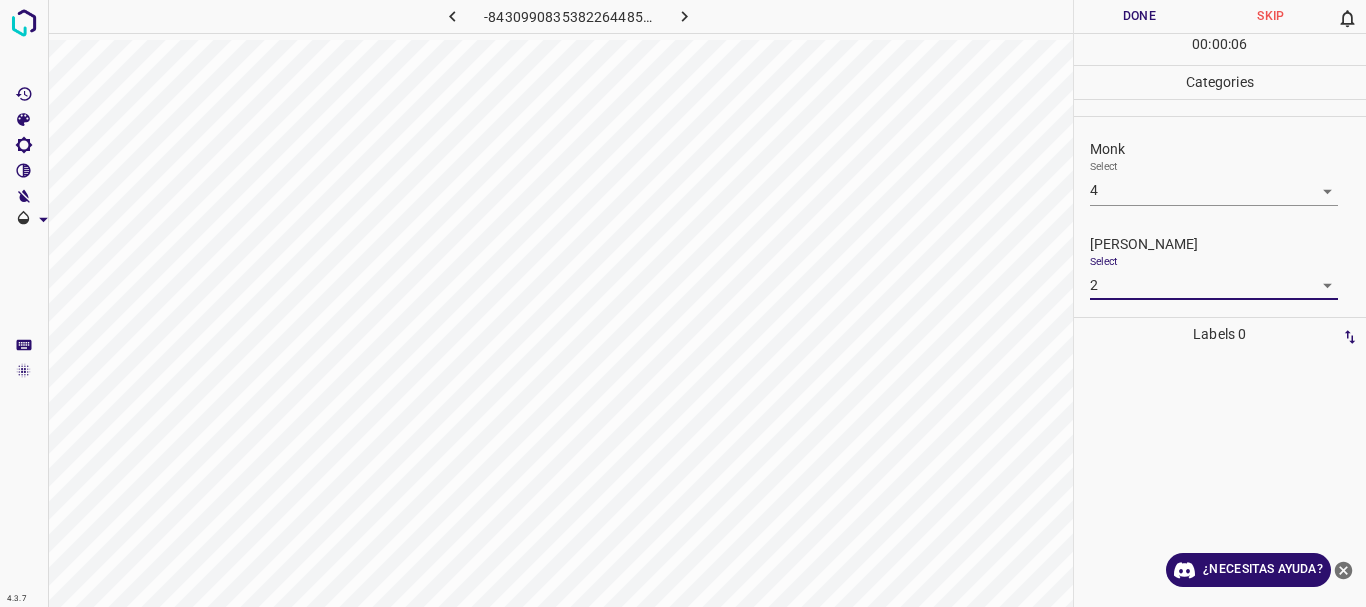 click on "Done" at bounding box center (1140, 16) 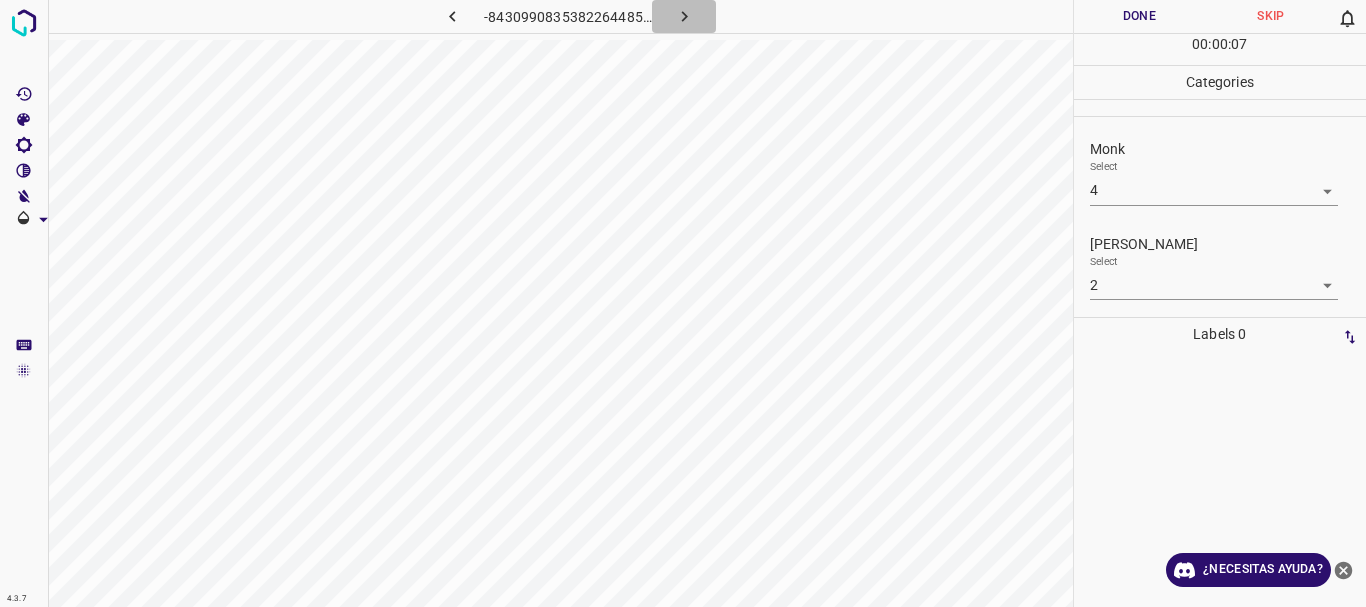 click 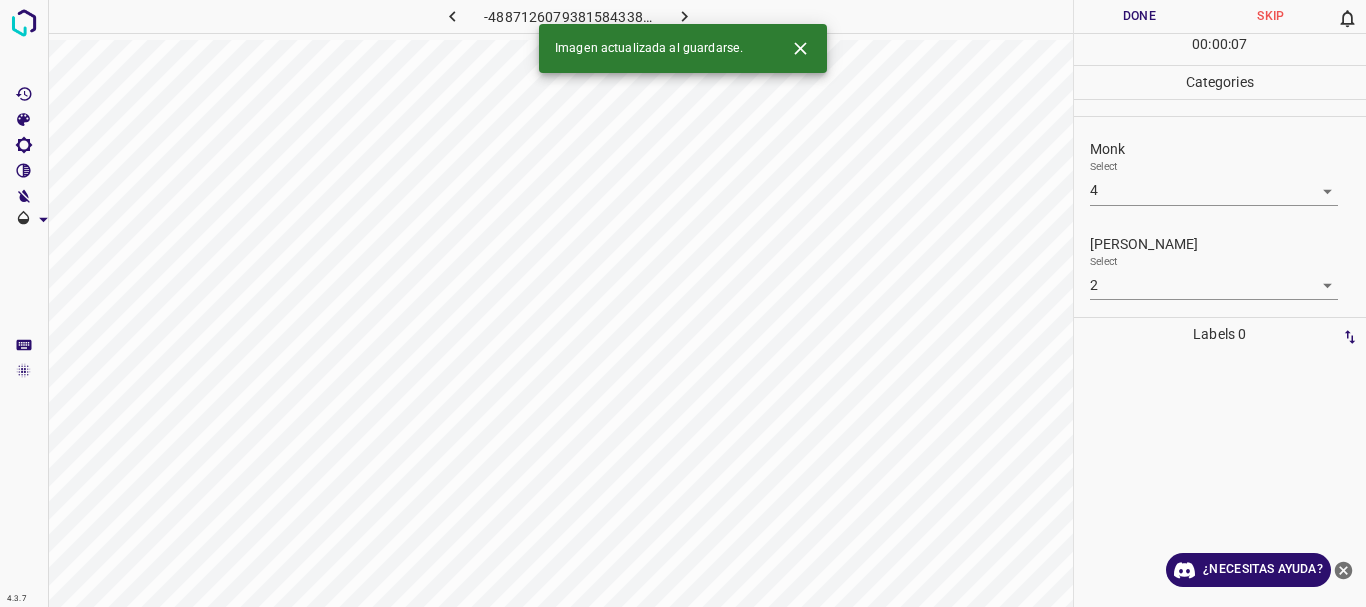 type 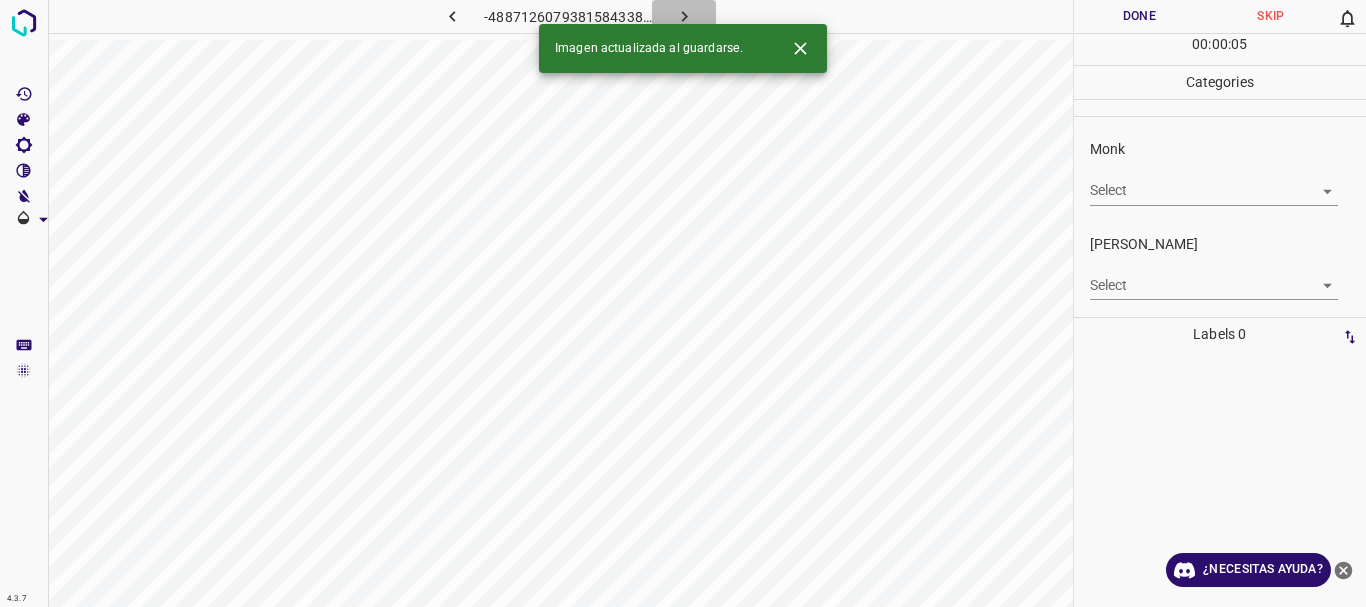 click at bounding box center (684, 16) 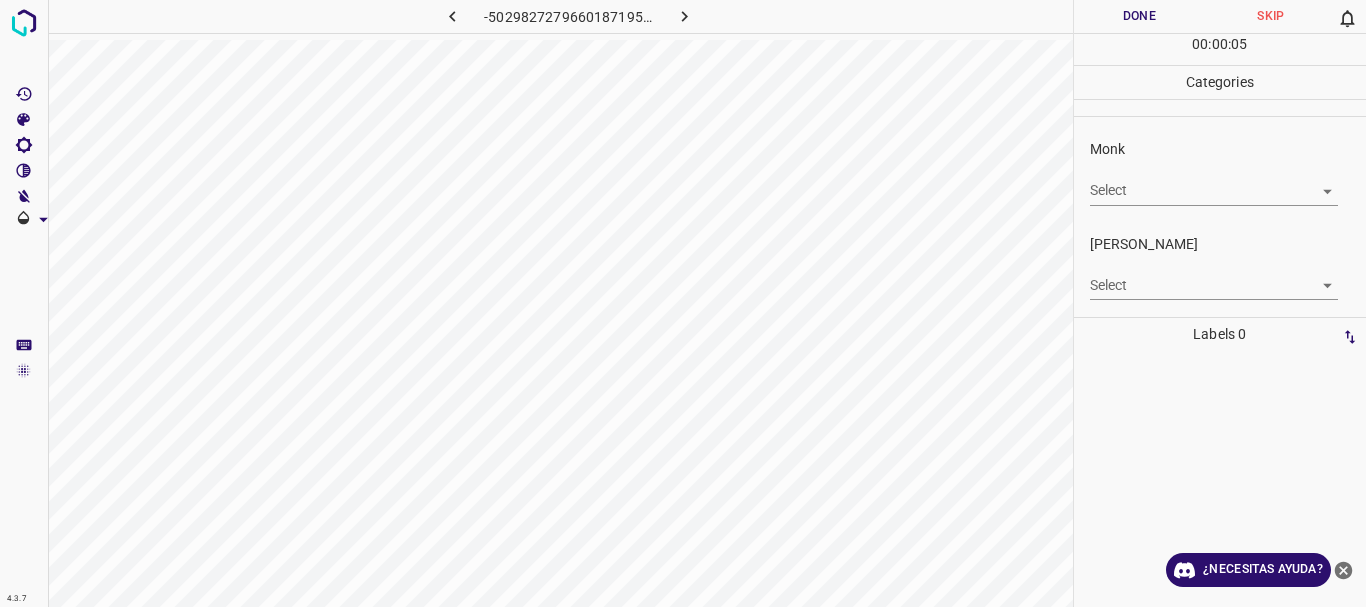 click 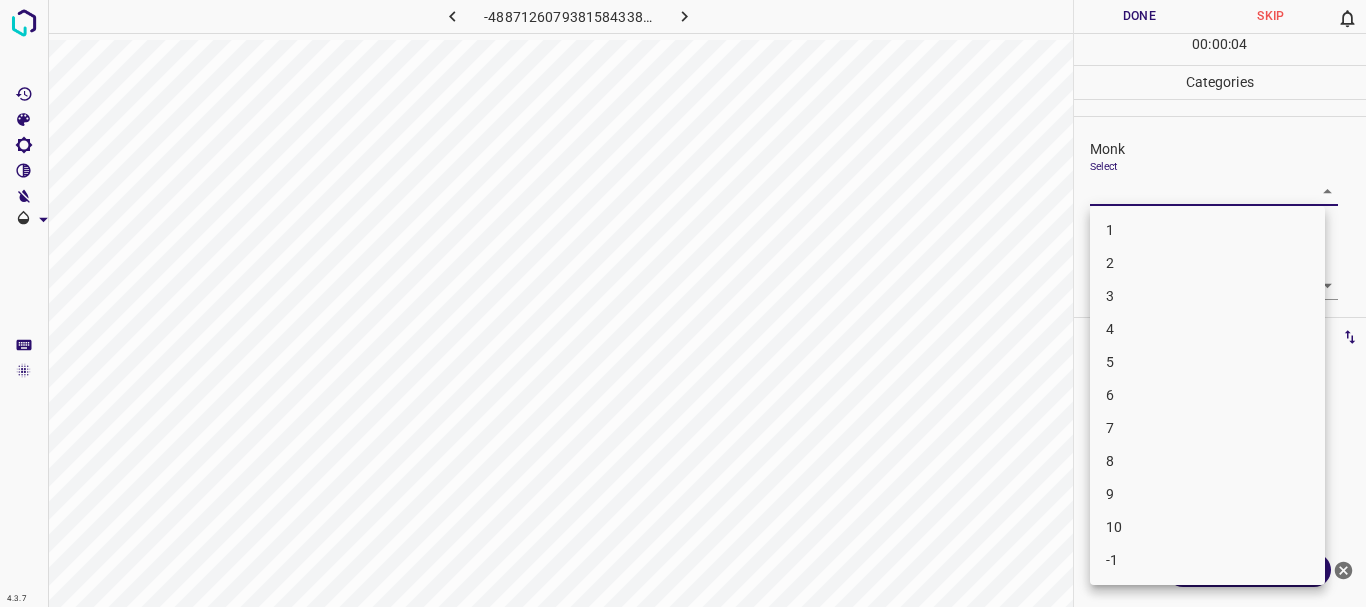 click on "4.3.7 -4887126079381584338.png Done Skip 0 00   : 00   : 04   Categories Monk   Select ​  [PERSON_NAME]   Select ​ Labels   0 Categories 1 Monk 2  [PERSON_NAME] Tools Space Change between modes (Draw & Edit) I Auto labeling R Restore zoom M Zoom in N Zoom out Delete Delete selecte label Filters Z Restore filters X Saturation filter C Brightness filter V Contrast filter B Gray scale filter General O Download ¿Necesitas ayuda? Texto original Valora esta traducción Tu opinión servirá para ayudar a mejorar el Traductor de Google - Texto - Esconder - Borrar 1 2 3 4 5 6 7 8 9 10 -1" at bounding box center (683, 303) 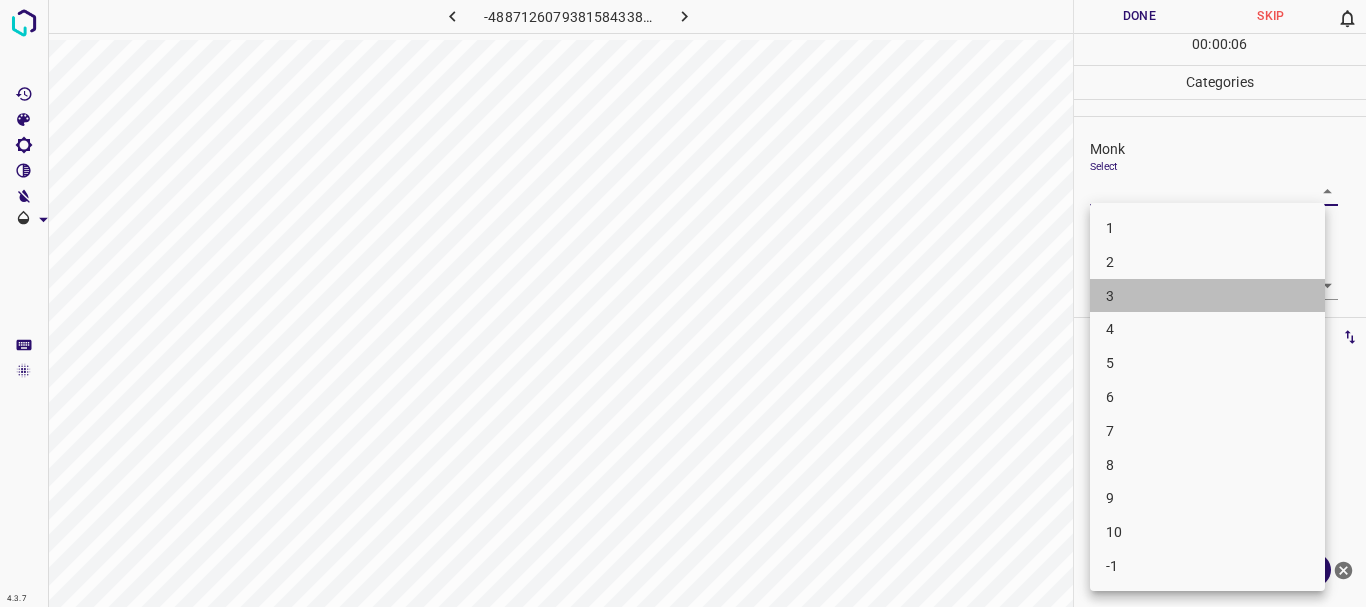 click on "3" at bounding box center (1207, 296) 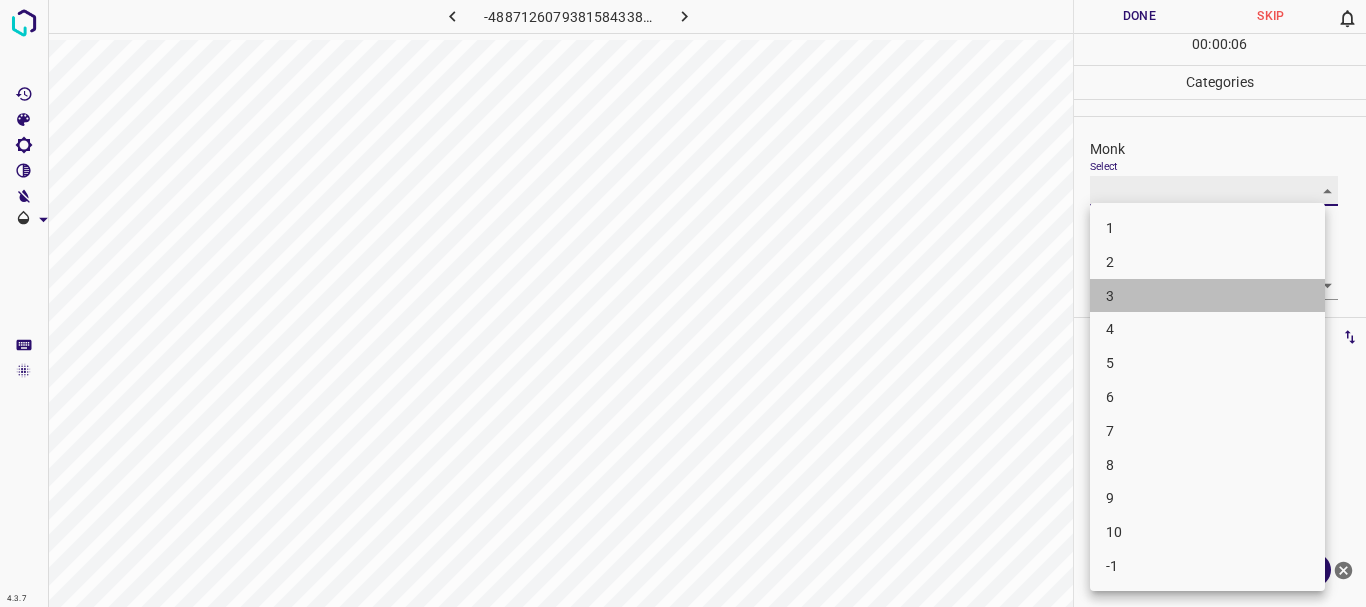 type on "3" 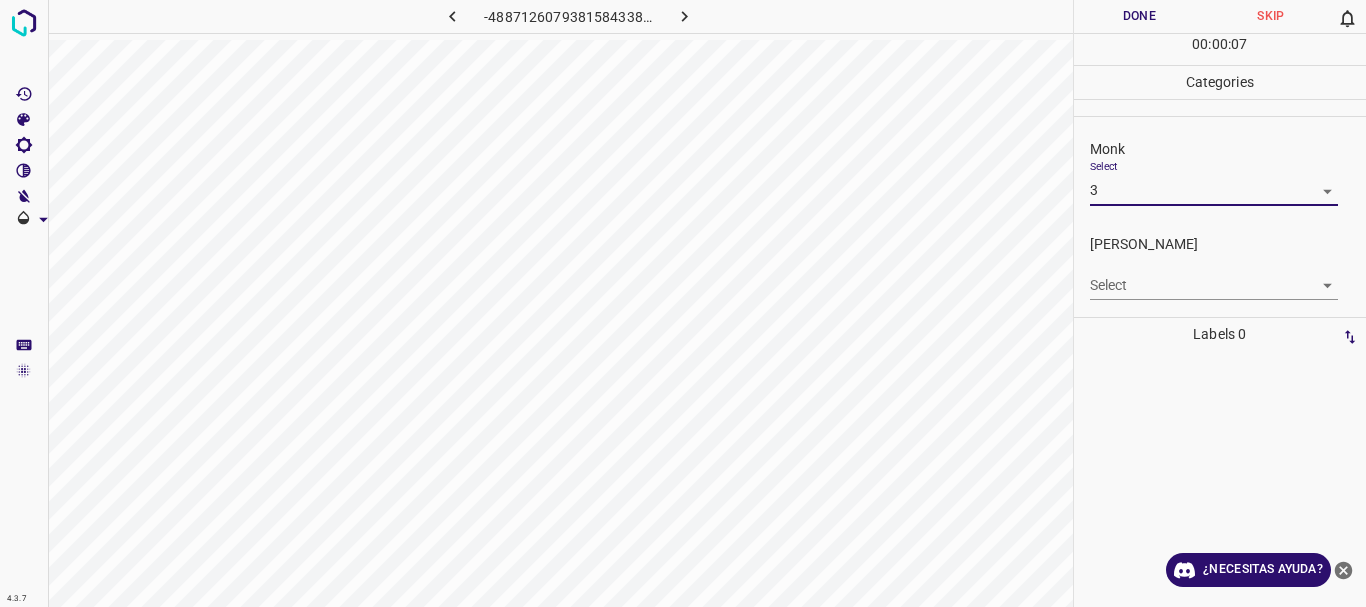 click on "4.3.7 -4887126079381584338.png Done Skip 0 00   : 00   : 07   Categories Monk   Select 3 3  [PERSON_NAME]   Select ​ Labels   0 Categories 1 Monk 2  [PERSON_NAME] Tools Space Change between modes (Draw & Edit) I Auto labeling R Restore zoom M Zoom in N Zoom out Delete Delete selecte label Filters Z Restore filters X Saturation filter C Brightness filter V Contrast filter B Gray scale filter General O Download ¿Necesitas ayuda? Texto original Valora esta traducción Tu opinión servirá para ayudar a mejorar el Traductor de Google - Texto - Esconder - Borrar" at bounding box center (683, 303) 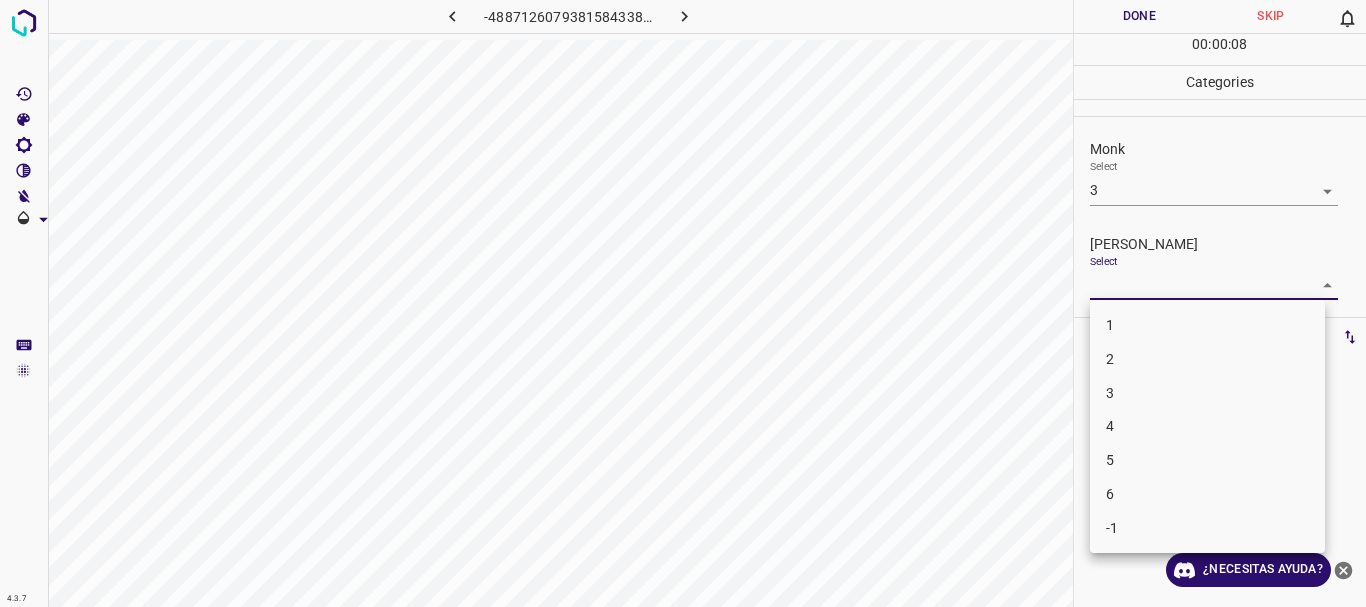 click on "1" at bounding box center [1207, 325] 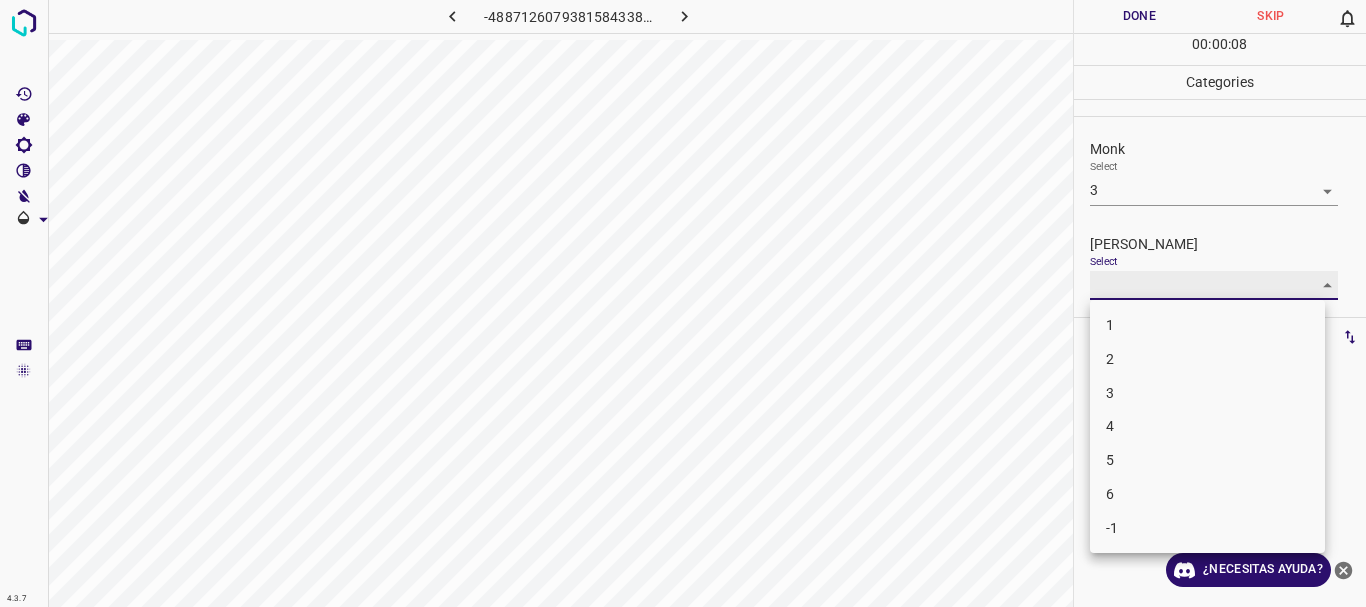 type on "1" 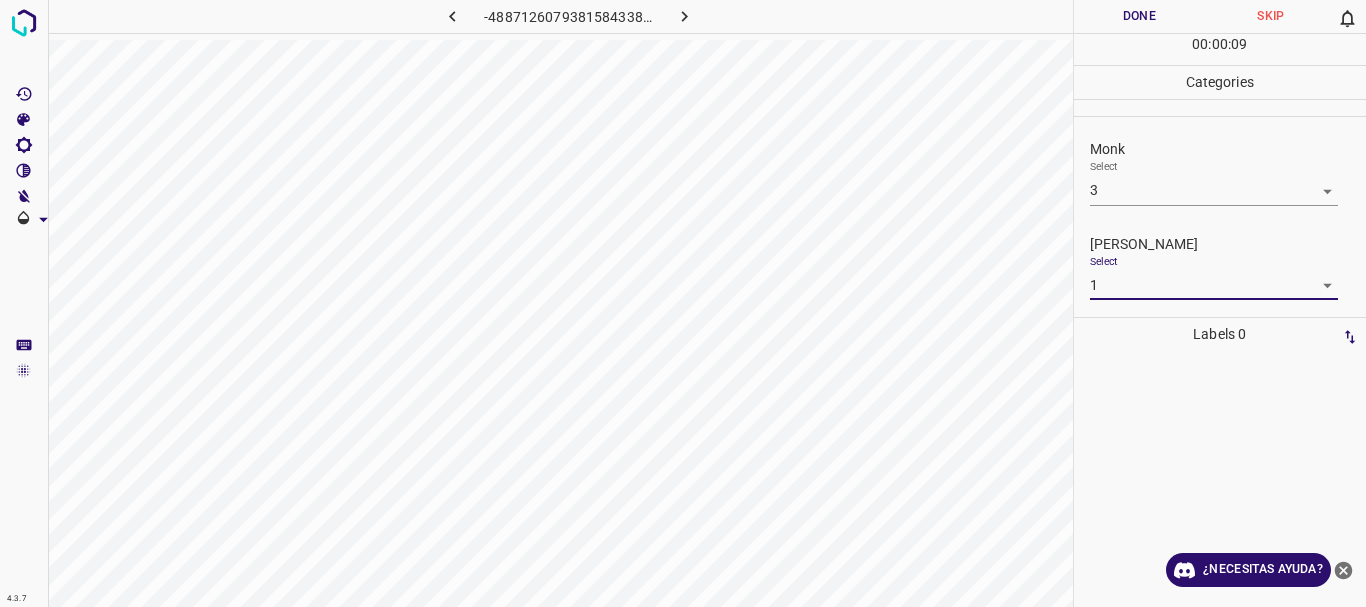 click on "Done" at bounding box center [1140, 16] 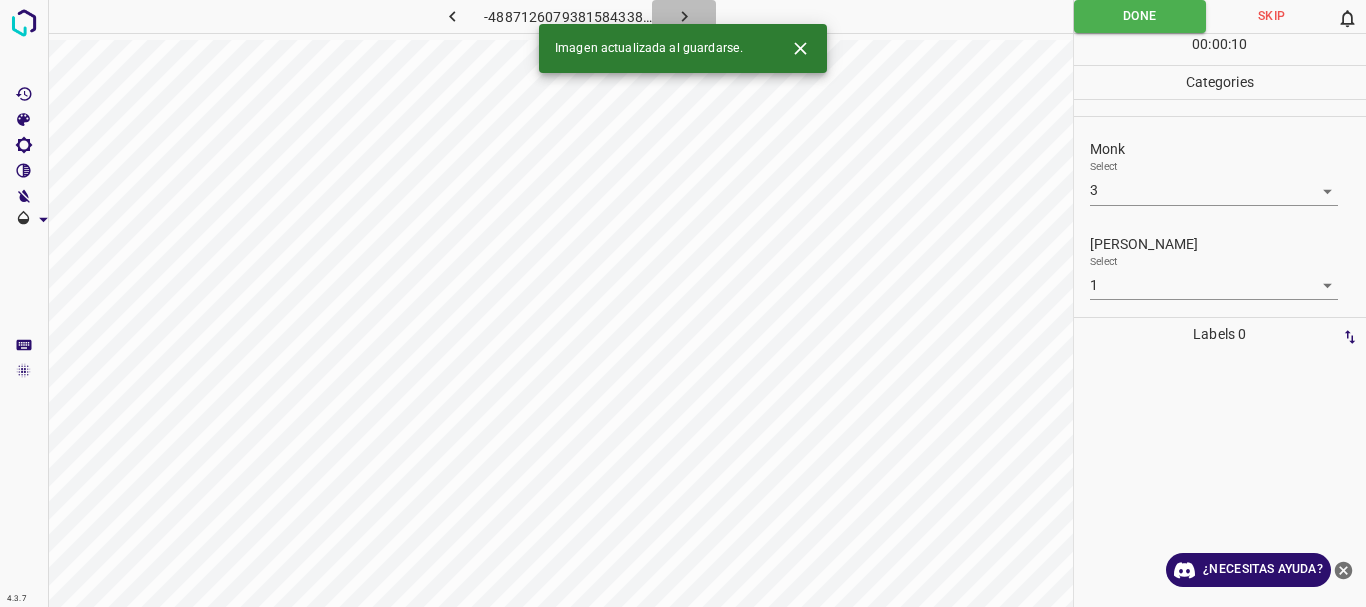 click 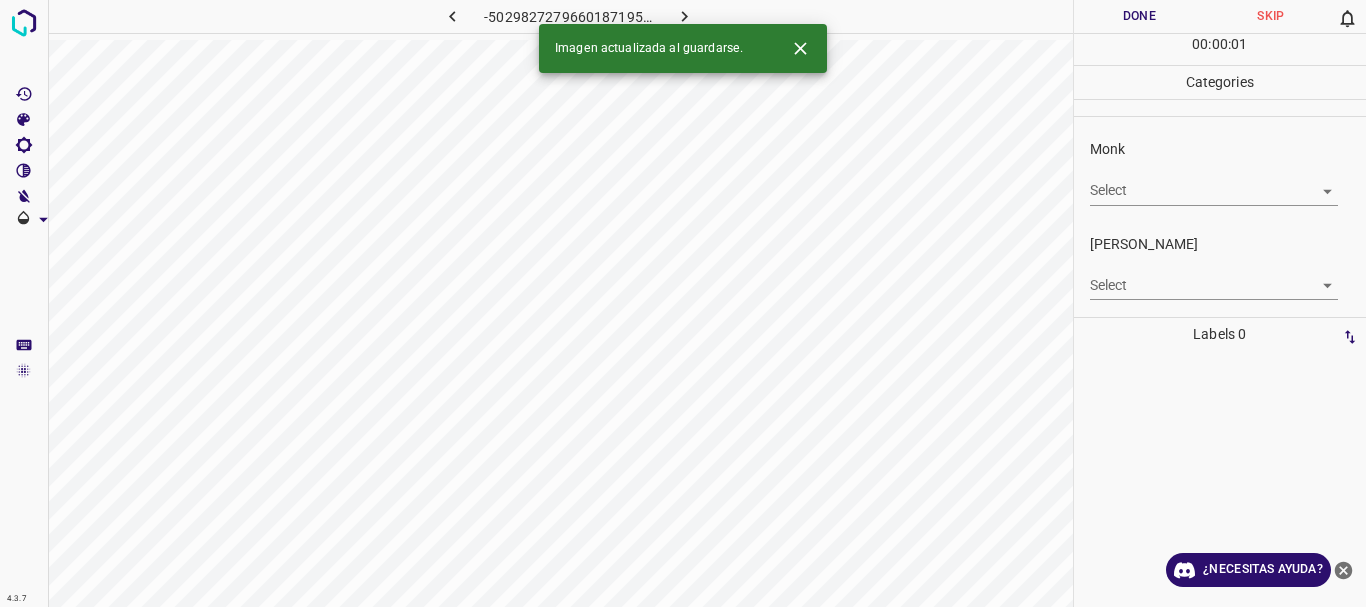 click on "Monk   Select ​" at bounding box center [1220, 172] 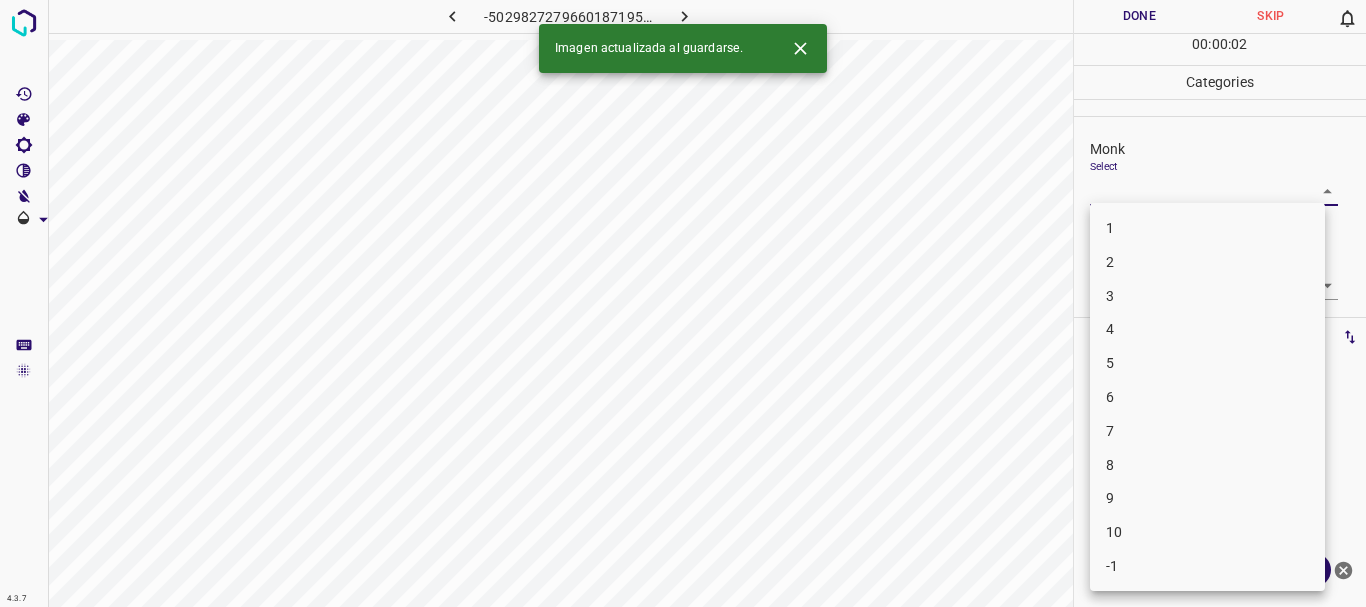 click on "3" at bounding box center (1207, 296) 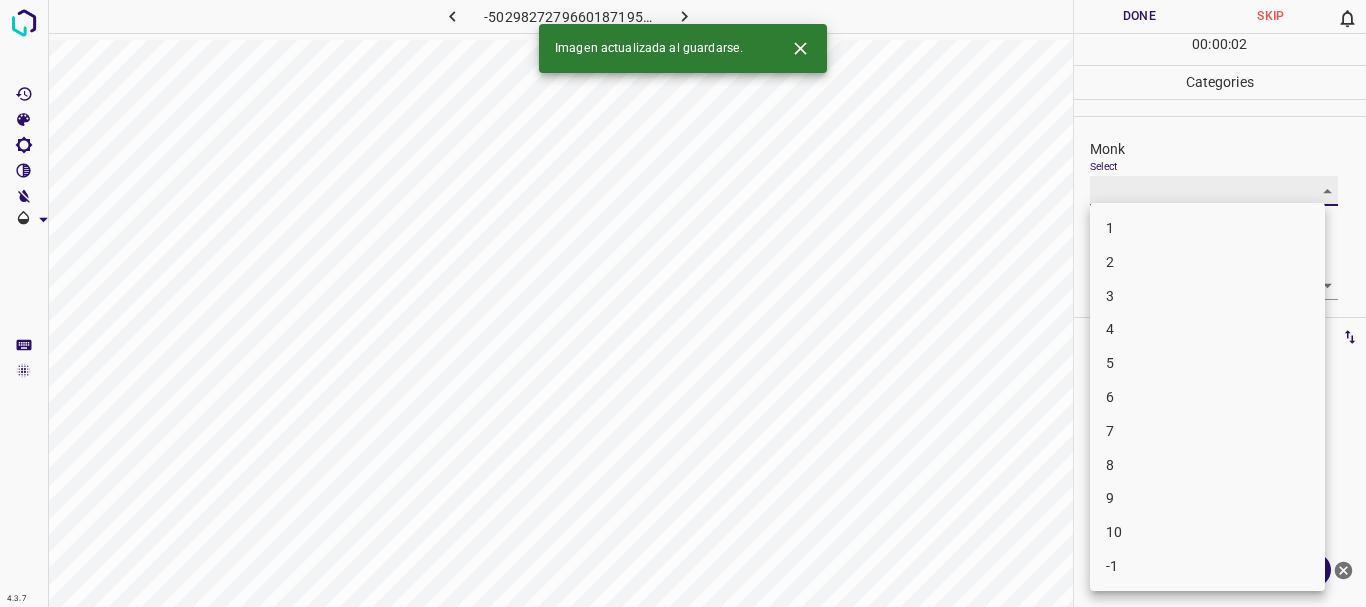 type on "3" 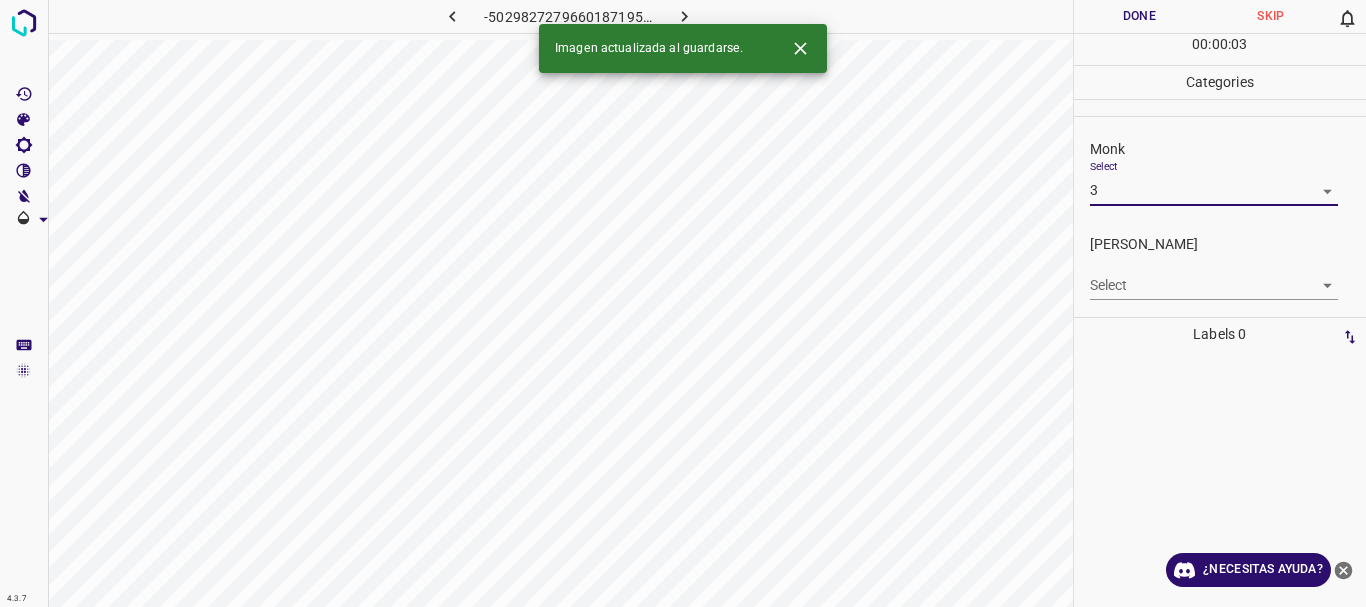 click on "4.3.7 -5029827279660187195.png Done Skip 0 00   : 00   : 03   Categories Monk   Select 3 3  [PERSON_NAME]   Select ​ Labels   0 Categories 1 Monk 2  [PERSON_NAME] Tools Space Change between modes (Draw & Edit) I Auto labeling R Restore zoom M Zoom in N Zoom out Delete Delete selecte label Filters Z Restore filters X Saturation filter C Brightness filter V Contrast filter B Gray scale filter General O Download Imagen actualizada al guardarse. ¿Necesitas ayuda? Texto original Valora esta traducción Tu opinión servirá para ayudar a mejorar el Traductor de Google - Texto - Esconder - Borrar" at bounding box center (683, 303) 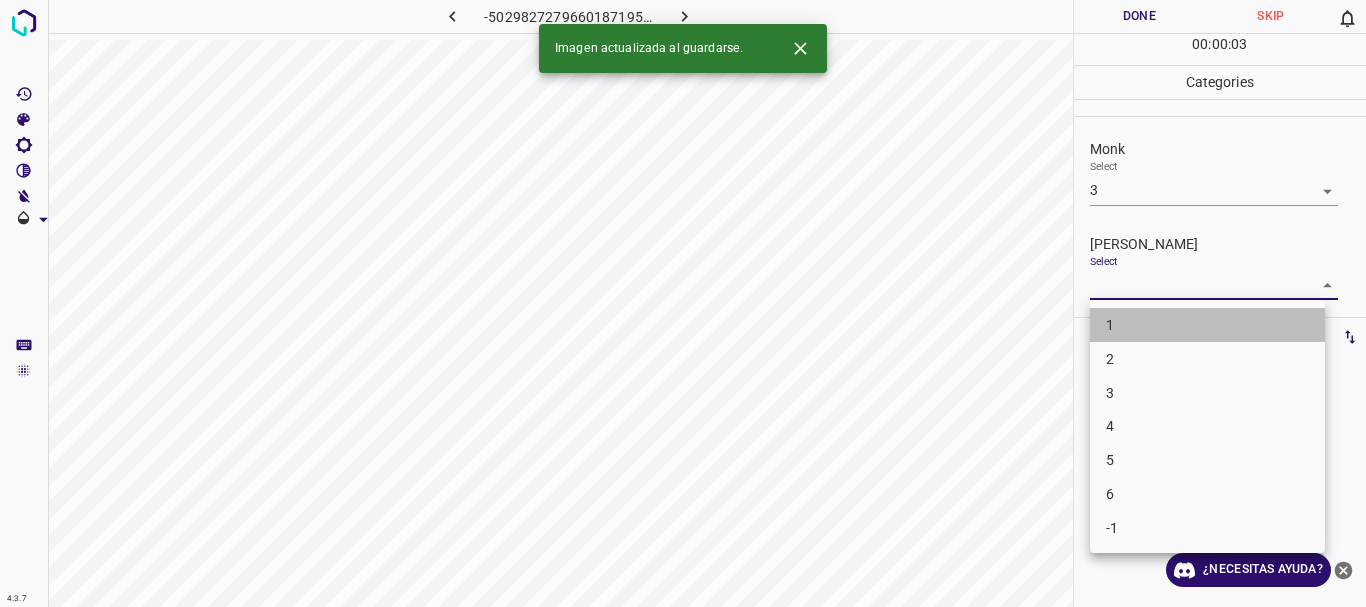 click on "1" at bounding box center [1207, 325] 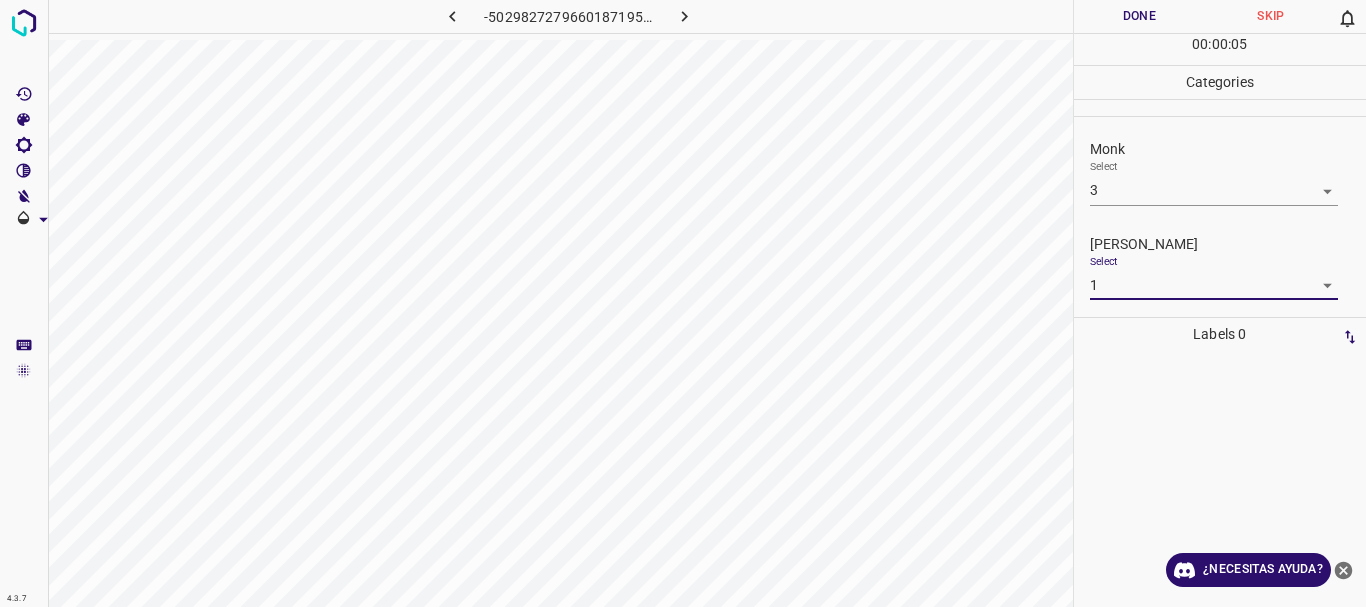 click on "4.3.7 -5029827279660187195.png Done Skip 0 00   : 00   : 05   Categories Monk   Select 3 3  [PERSON_NAME]   Select 1 1 Labels   0 Categories 1 Monk 2  [PERSON_NAME] Tools Space Change between modes (Draw & Edit) I Auto labeling R Restore zoom M Zoom in N Zoom out Delete Delete selecte label Filters Z Restore filters X Saturation filter C Brightness filter V Contrast filter B Gray scale filter General O Download ¿Necesitas ayuda? Texto original Valora esta traducción Tu opinión servirá para ayudar a mejorar el Traductor de Google - Texto - Esconder - Borrar" at bounding box center [683, 303] 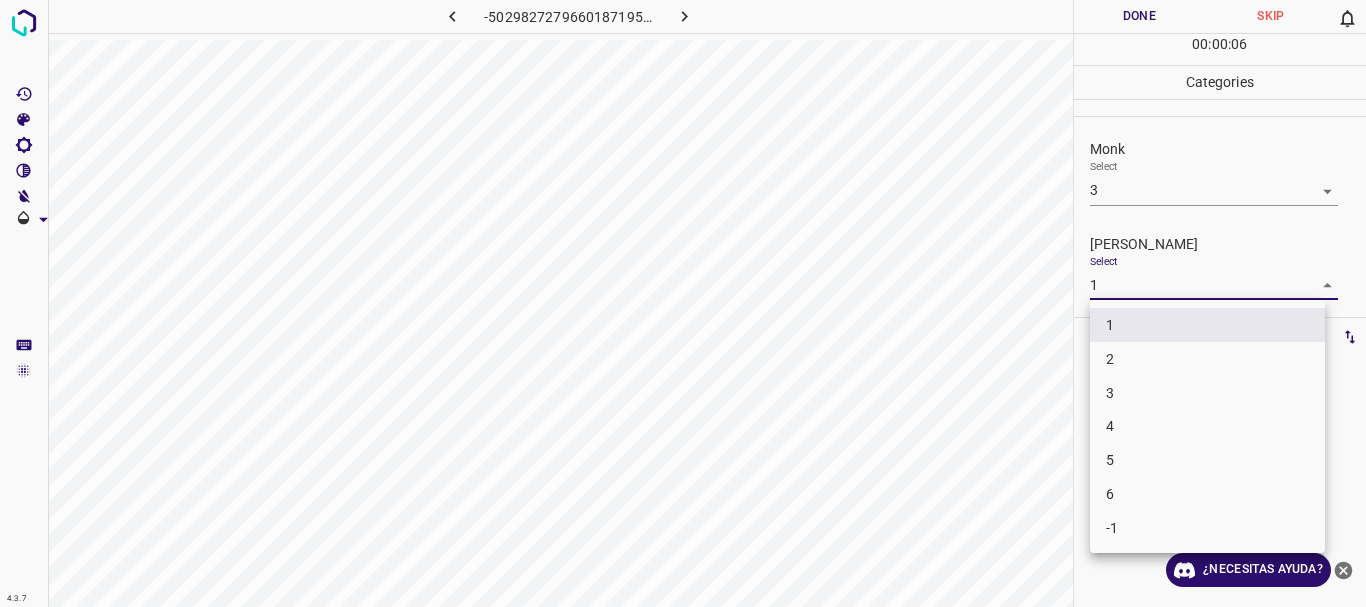 click on "2" at bounding box center (1207, 359) 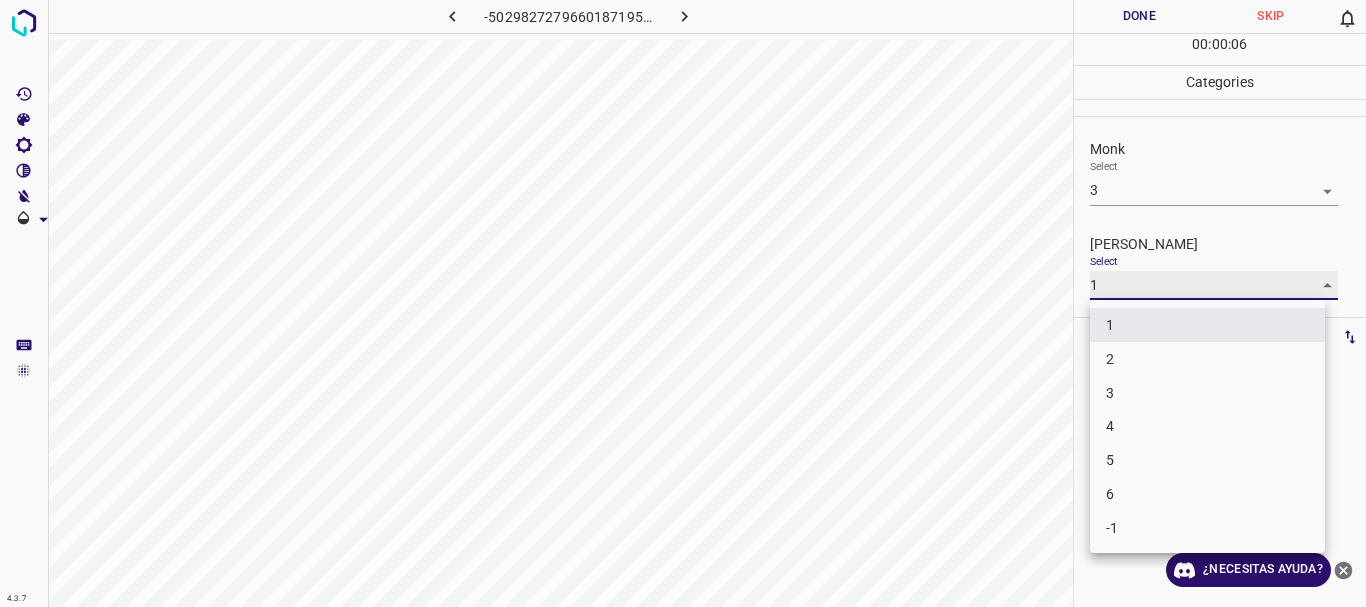 type on "2" 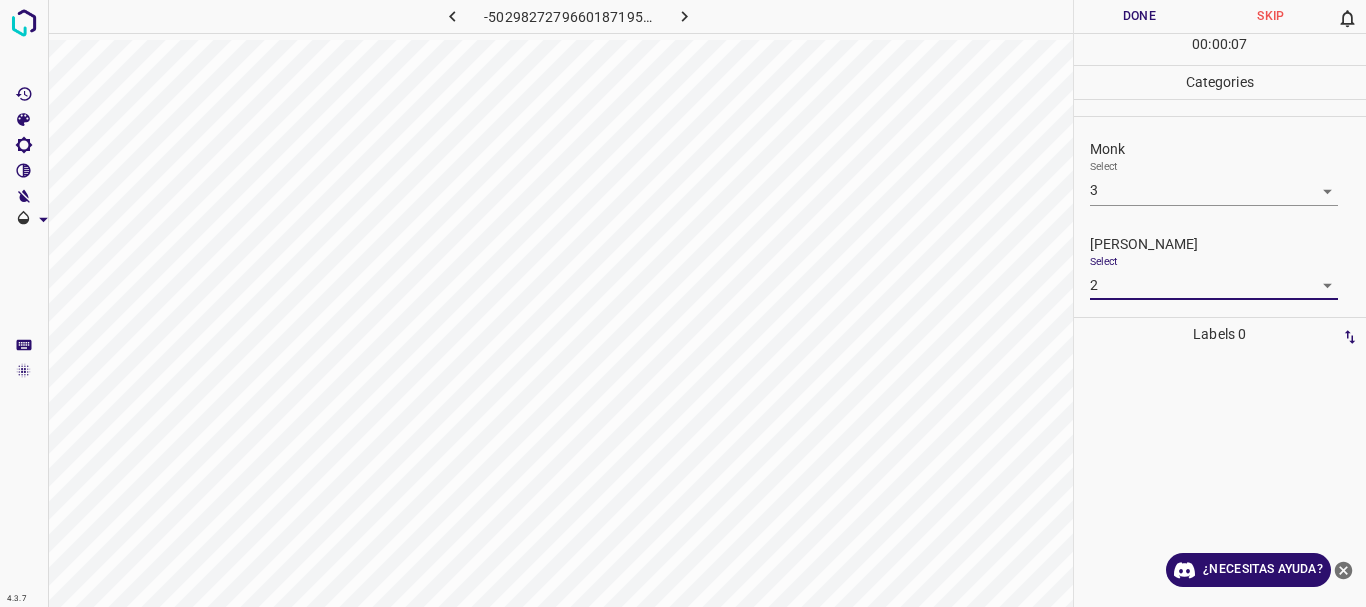 click on "Done" at bounding box center (1140, 16) 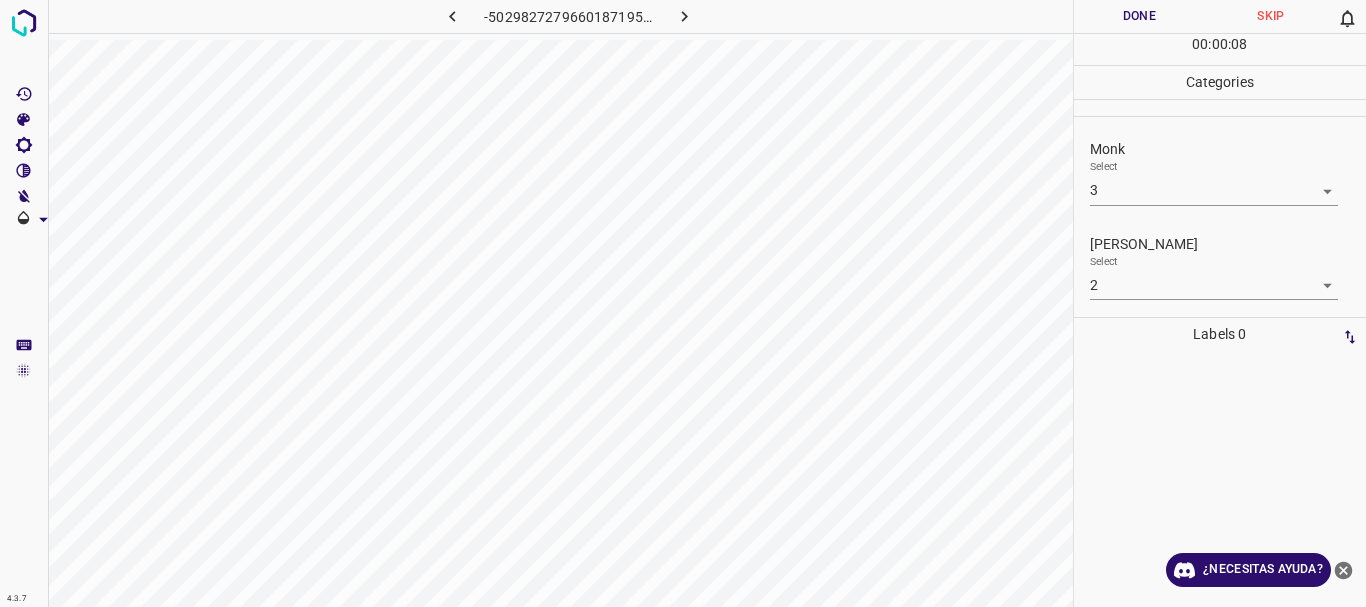 click at bounding box center (684, 16) 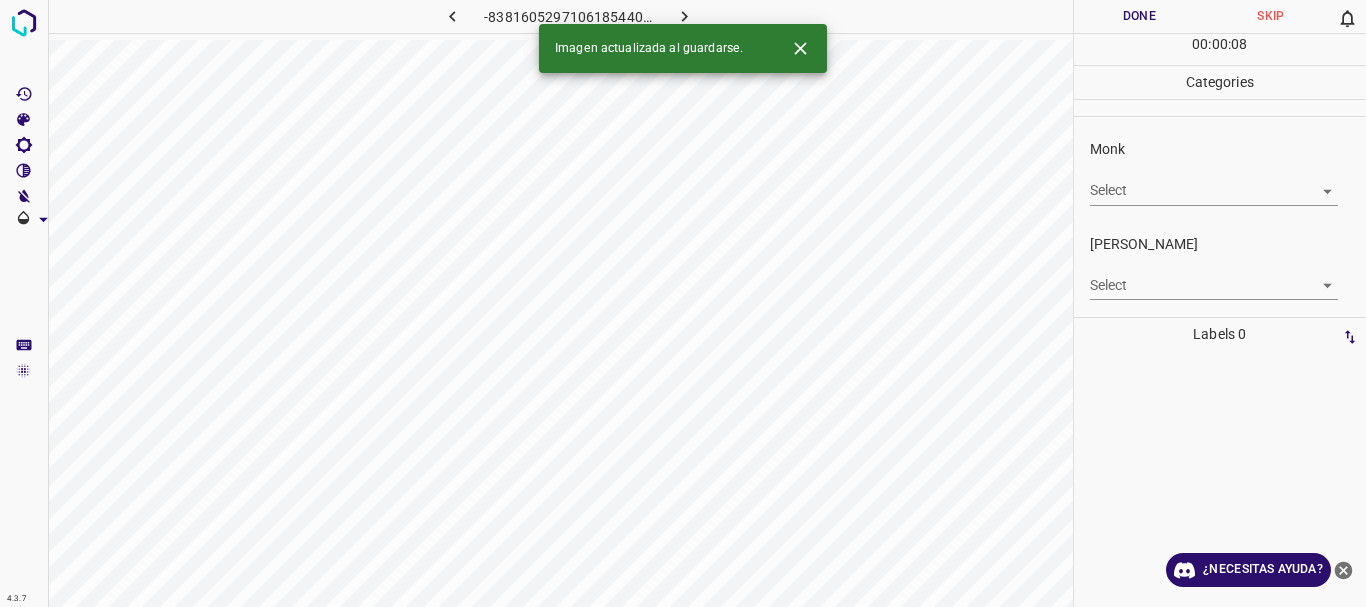 click on "4.3.7 -8381605297106185440.png Done Skip 0 00   : 00   : 08   Categories Monk   Select ​  [PERSON_NAME]   Select ​ Labels   0 Categories 1 Monk 2  [PERSON_NAME] Tools Space Change between modes (Draw & Edit) I Auto labeling R Restore zoom M Zoom in N Zoom out Delete Delete selecte label Filters Z Restore filters X Saturation filter C Brightness filter V Contrast filter B Gray scale filter General O Download Imagen actualizada al guardarse. ¿Necesitas ayuda? Texto original Valora esta traducción Tu opinión servirá para ayudar a mejorar el Traductor de Google - Texto - Esconder - Borrar" at bounding box center (683, 303) 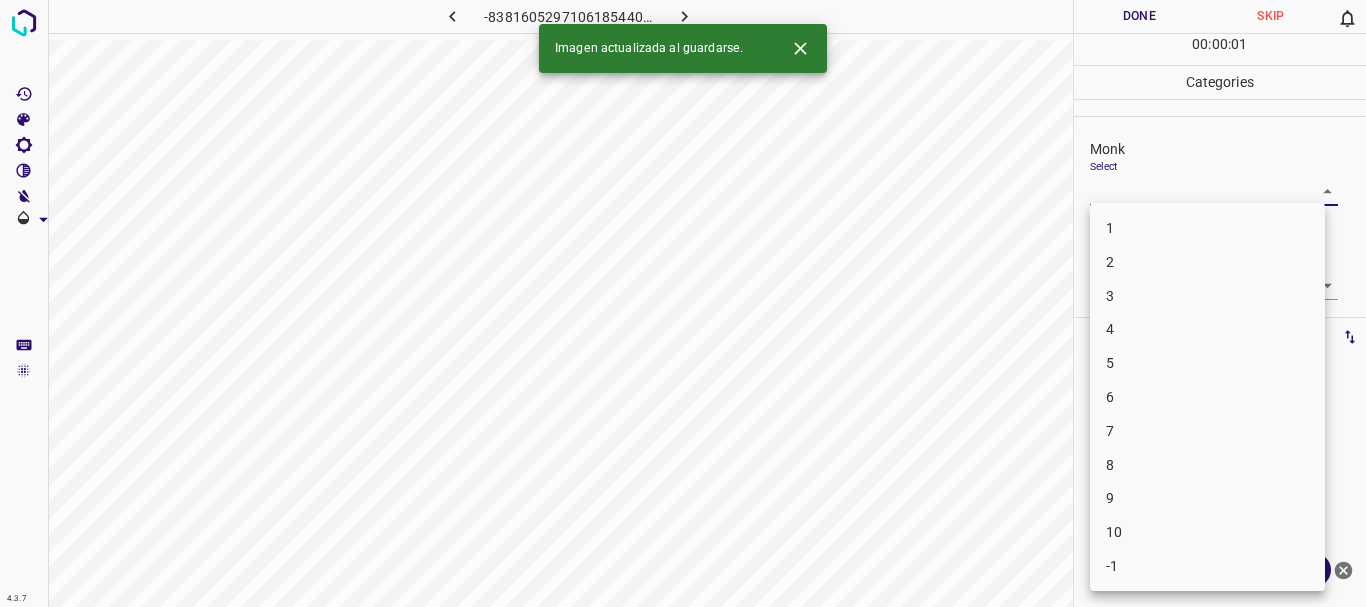 drag, startPoint x: 1179, startPoint y: 366, endPoint x: 1178, endPoint y: 402, distance: 36.013885 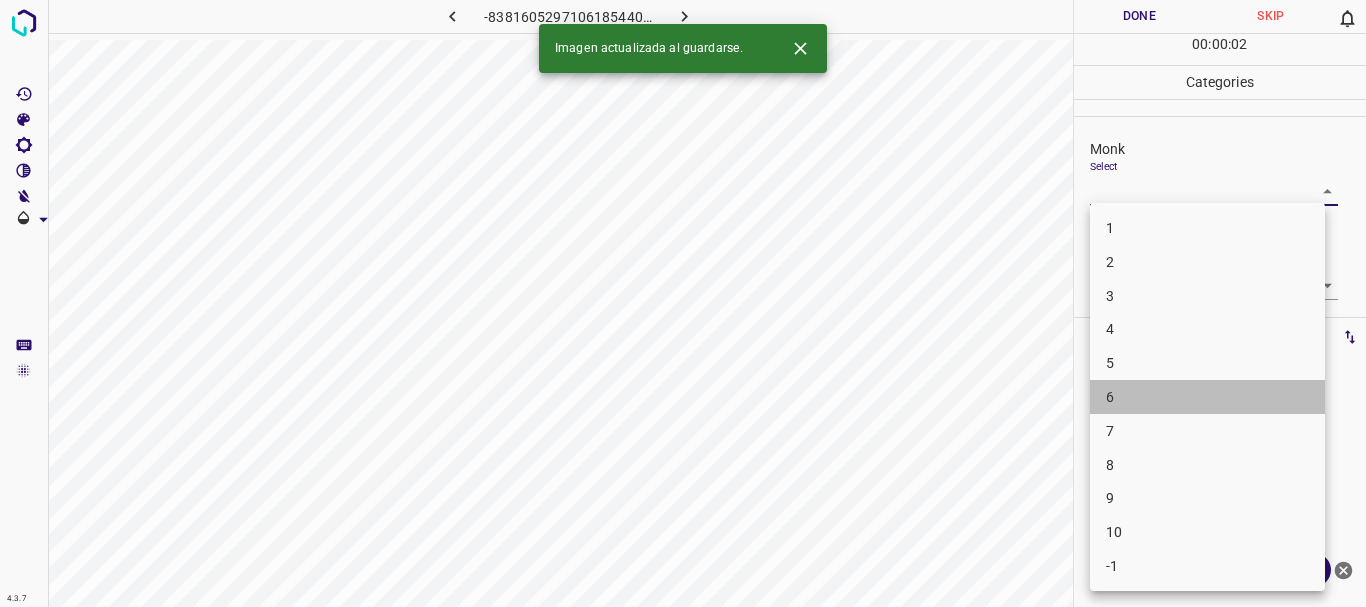 click on "6" at bounding box center [1207, 397] 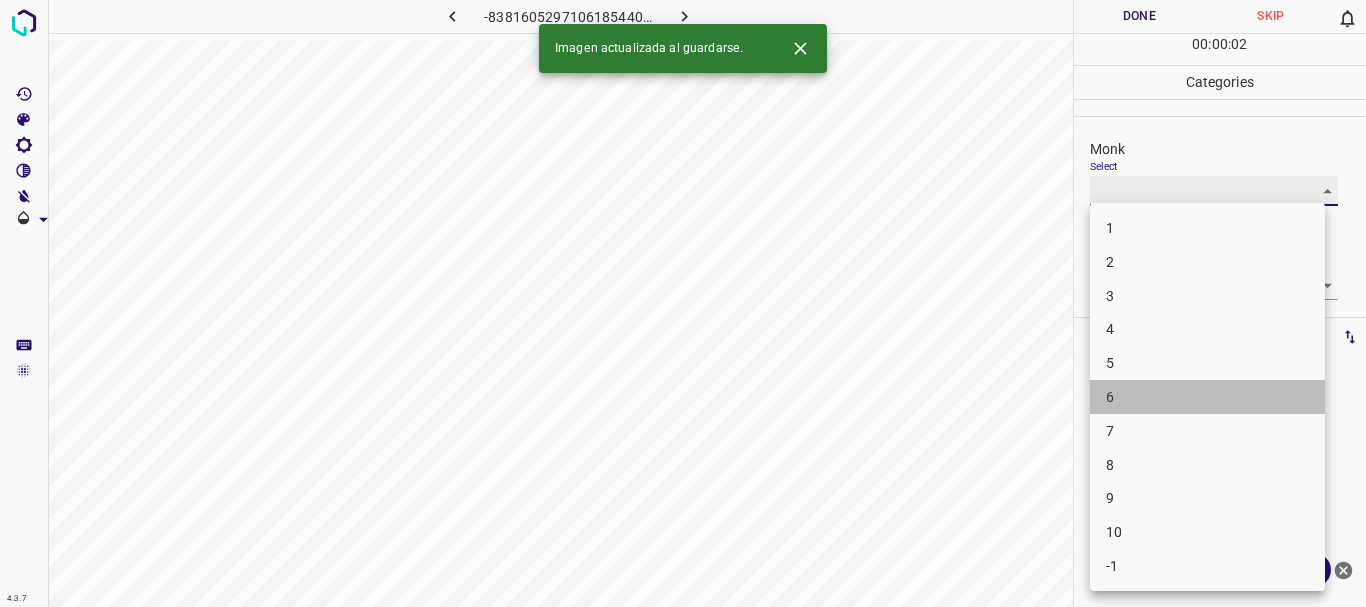 type on "6" 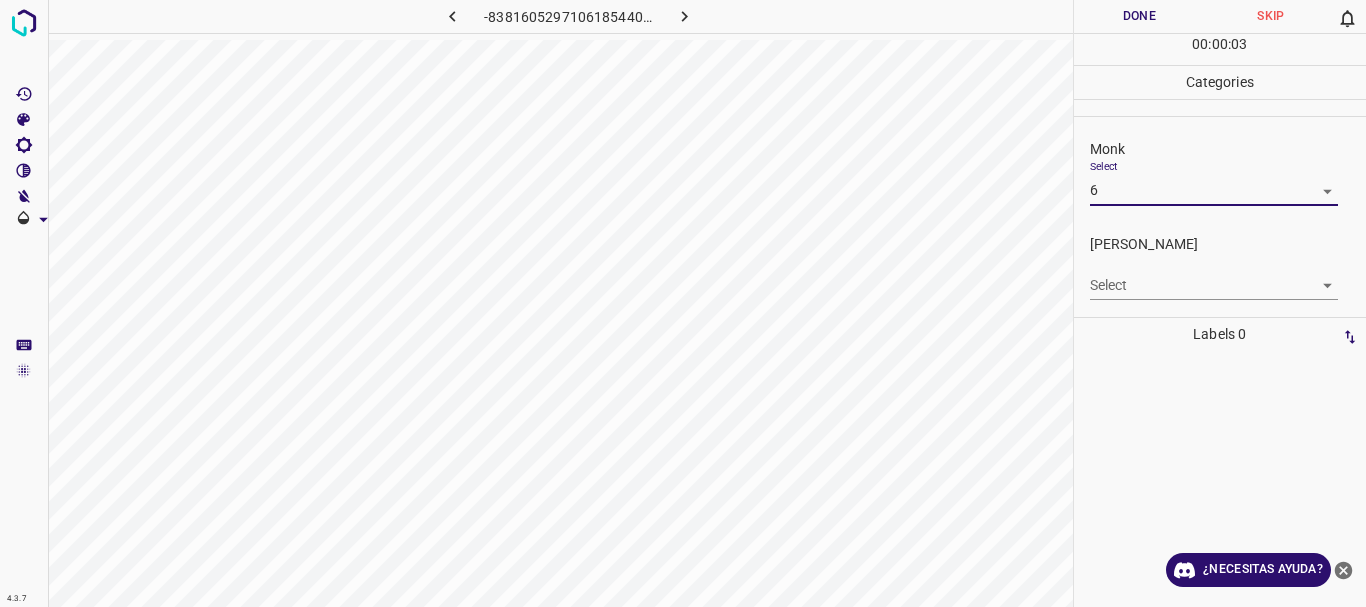 click on "4.3.7 -8381605297106185440.png Done Skip 0 00   : 00   : 03   Categories Monk   Select 6 6  [PERSON_NAME]   Select ​ Labels   0 Categories 1 Monk 2  [PERSON_NAME] Tools Space Change between modes (Draw & Edit) I Auto labeling R Restore zoom M Zoom in N Zoom out Delete Delete selecte label Filters Z Restore filters X Saturation filter C Brightness filter V Contrast filter B Gray scale filter General O Download ¿Necesitas ayuda? Texto original Valora esta traducción Tu opinión servirá para ayudar a mejorar el Traductor de Google - Texto - Esconder - Borrar" at bounding box center [683, 303] 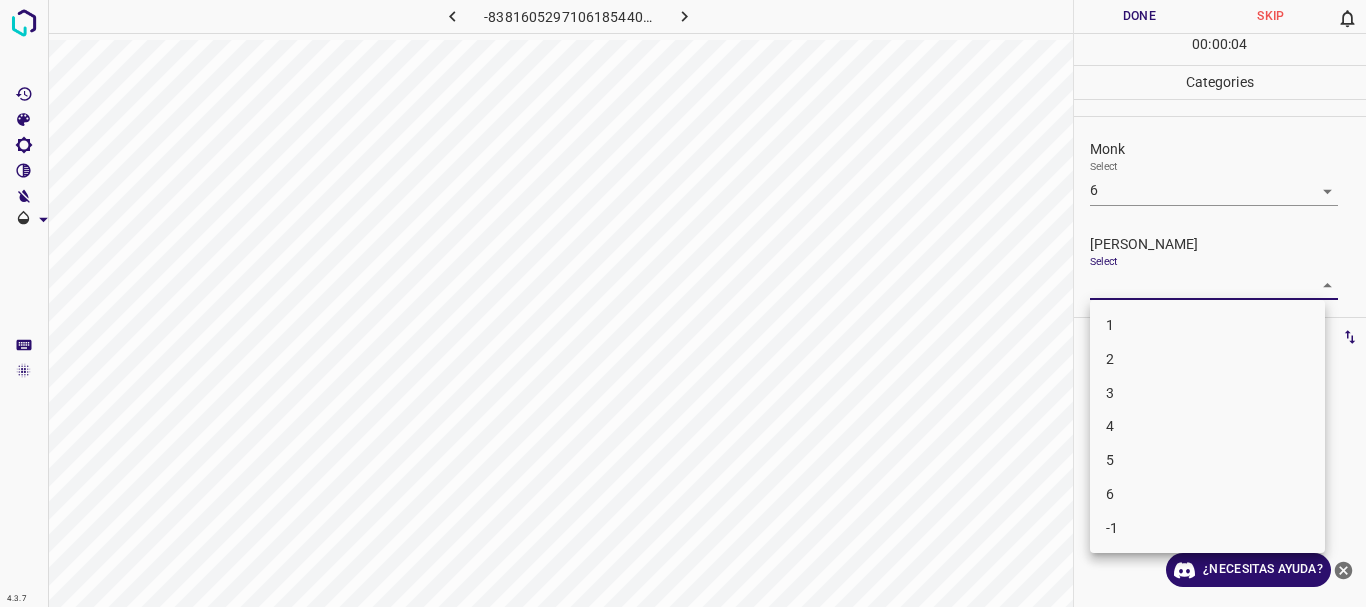click on "4" at bounding box center (1207, 426) 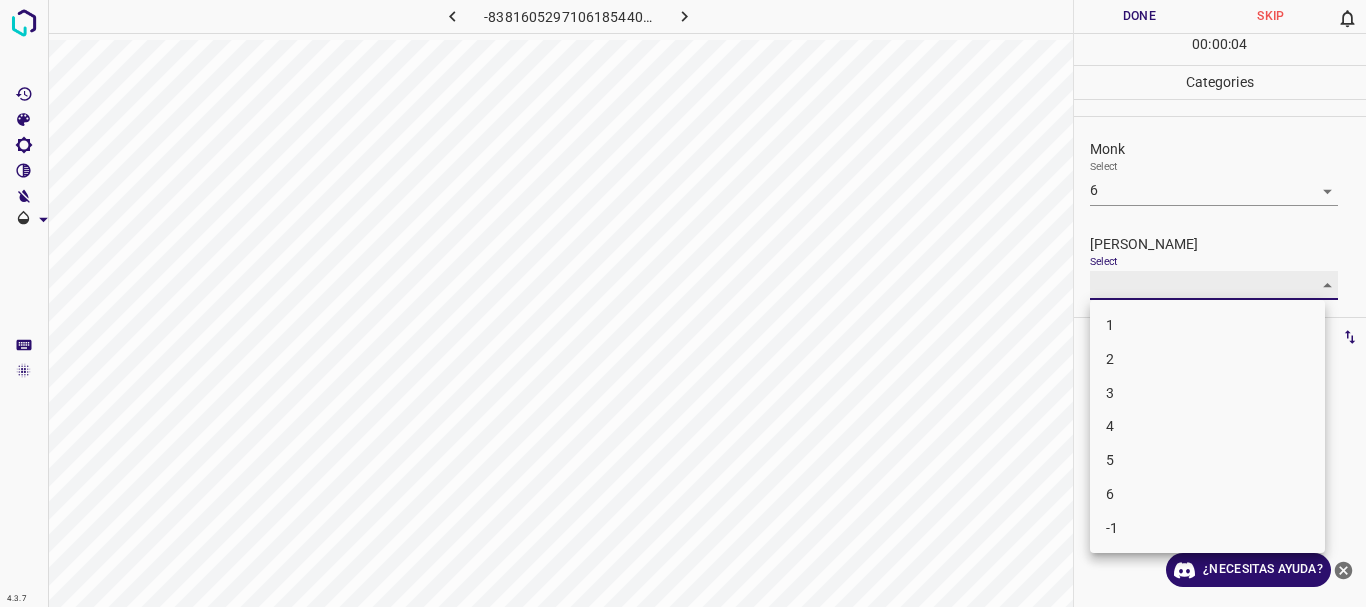 type on "4" 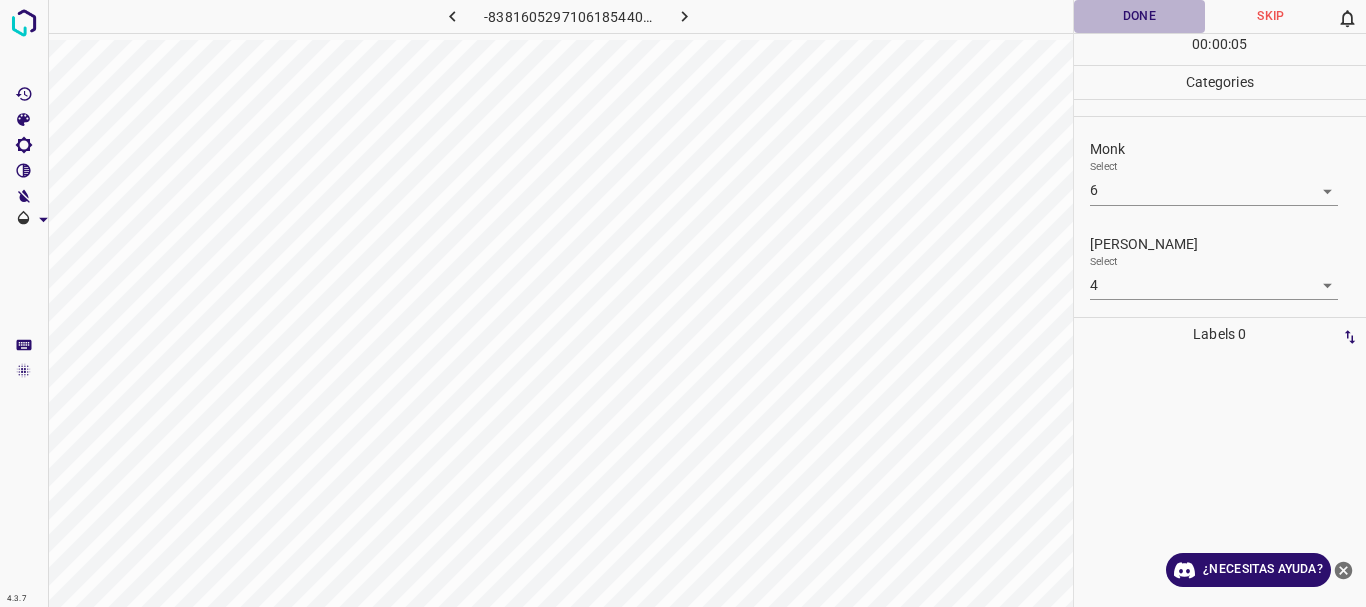 click on "Done" at bounding box center (1140, 16) 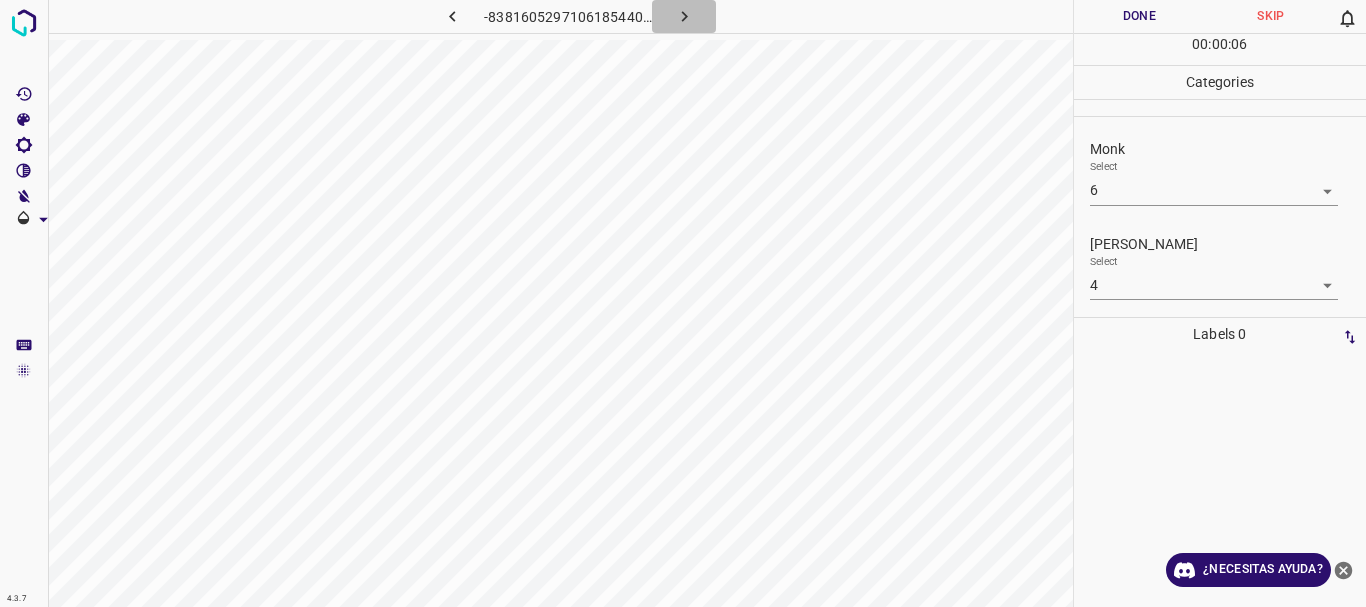 click 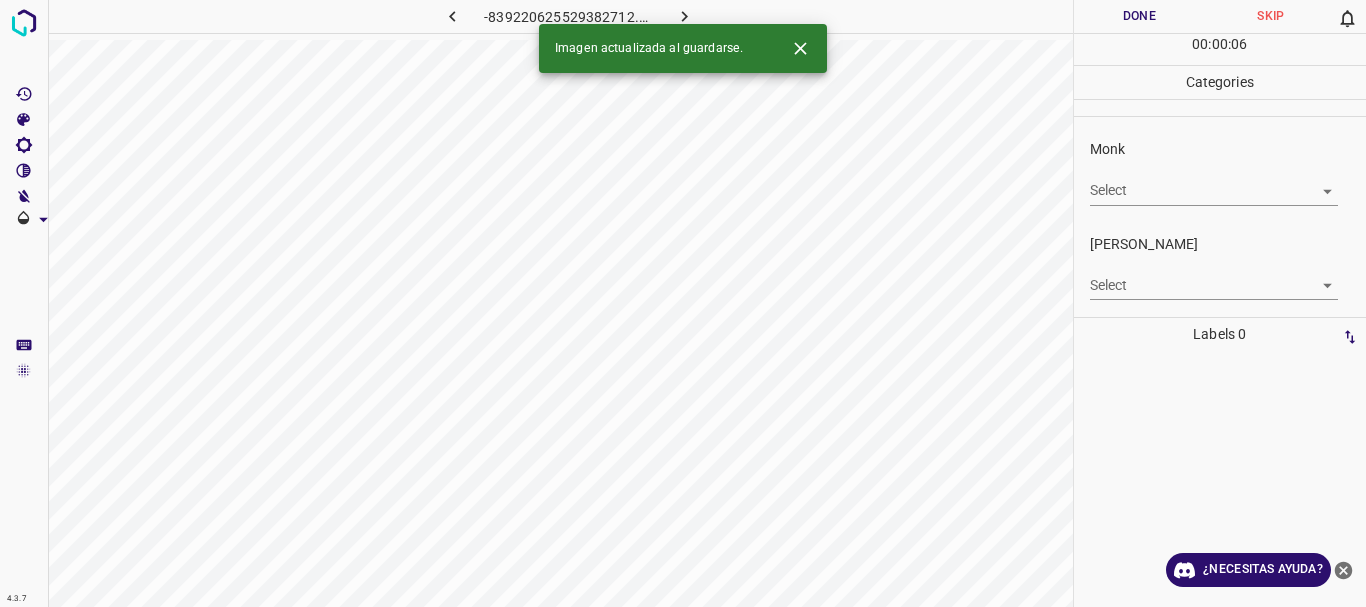 click 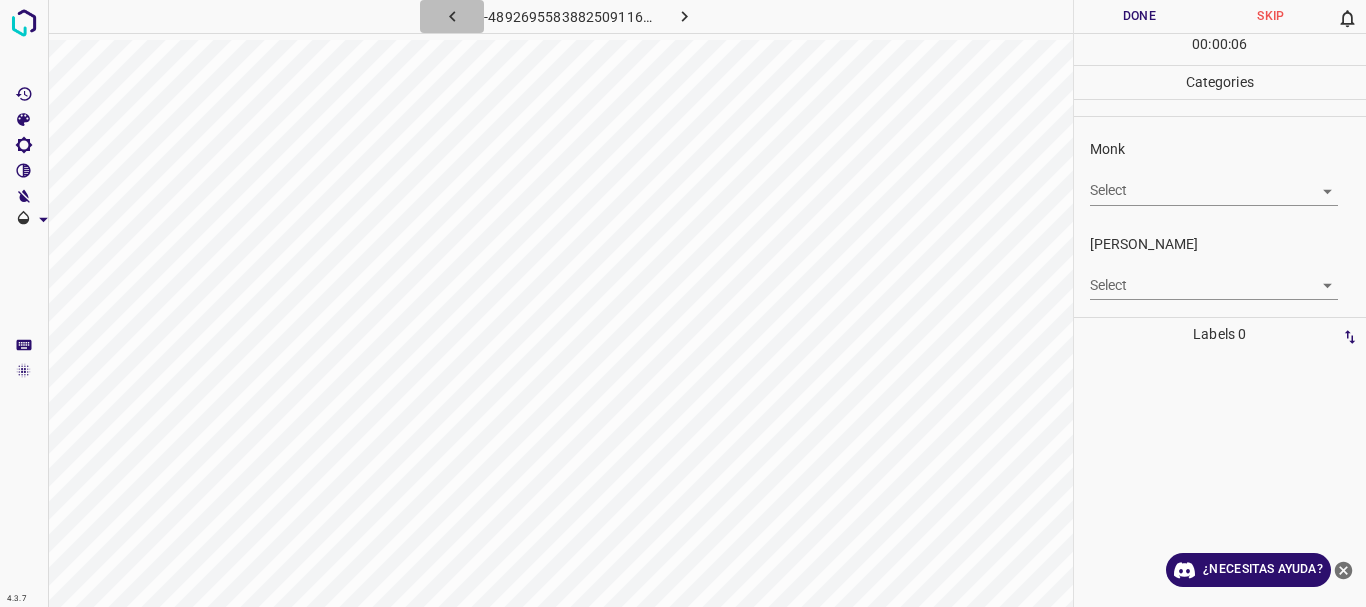 click 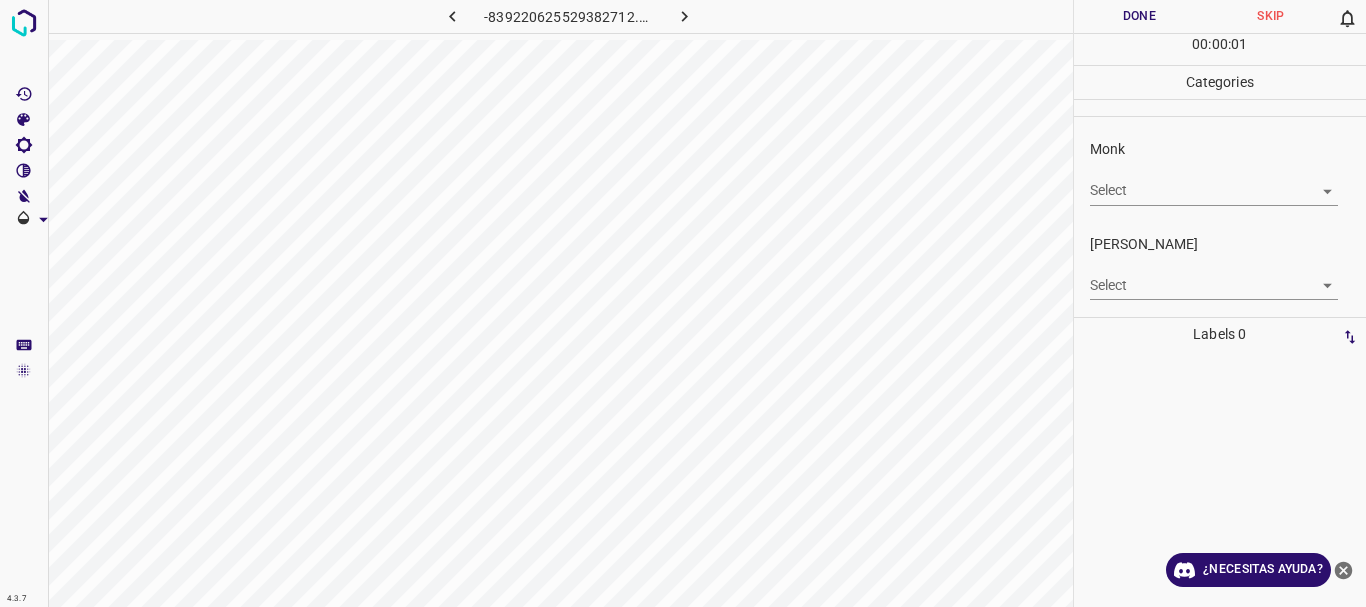 click on "4.3.7 -839220625529382712.png Done Skip 0 00   : 00   : 01   Categories Monk   Select ​  [PERSON_NAME]   Select ​ Labels   0 Categories 1 Monk 2  [PERSON_NAME] Tools Space Change between modes (Draw & Edit) I Auto labeling R Restore zoom M Zoom in N Zoom out Delete Delete selecte label Filters Z Restore filters X Saturation filter C Brightness filter V Contrast filter B Gray scale filter General O Download ¿Necesitas ayuda? Texto original Valora esta traducción Tu opinión servirá para ayudar a mejorar el Traductor de Google - Texto - Esconder - Borrar" at bounding box center (683, 303) 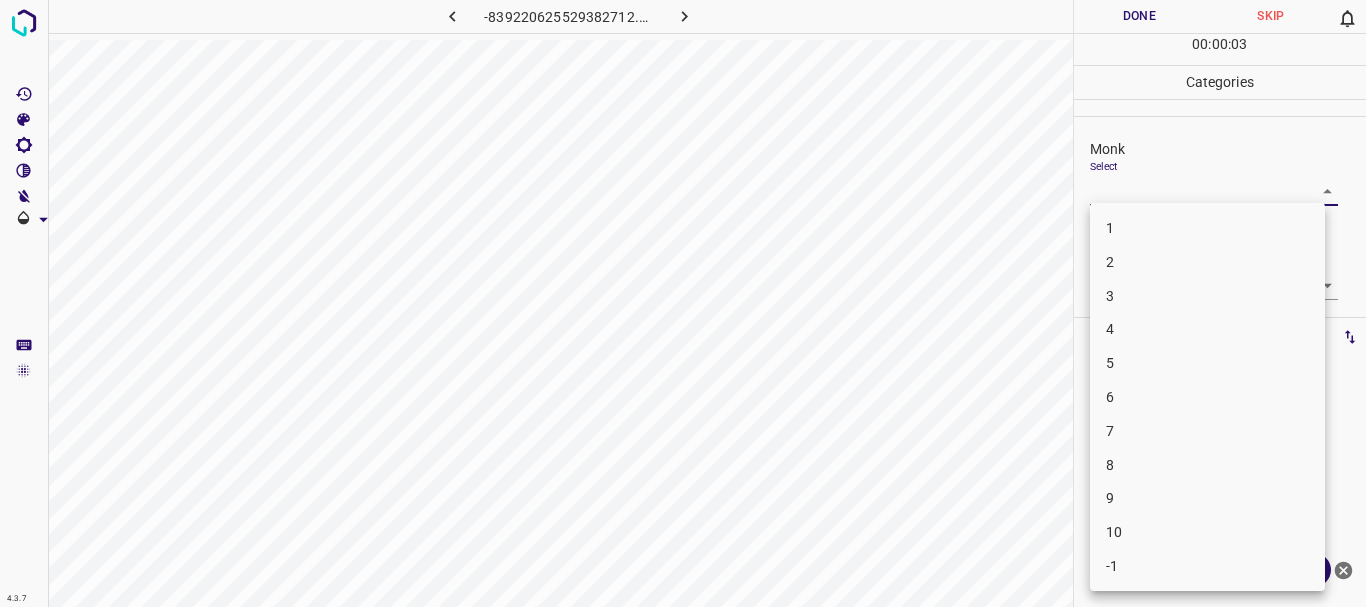 click on "3" at bounding box center [1207, 296] 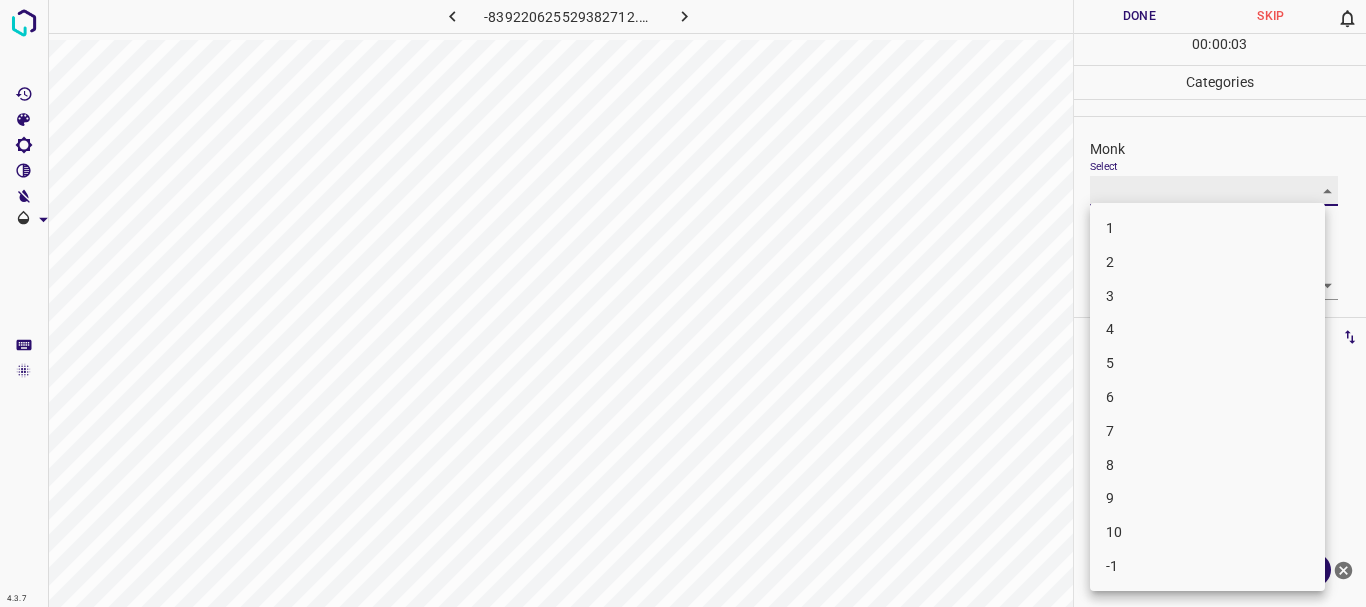 type on "3" 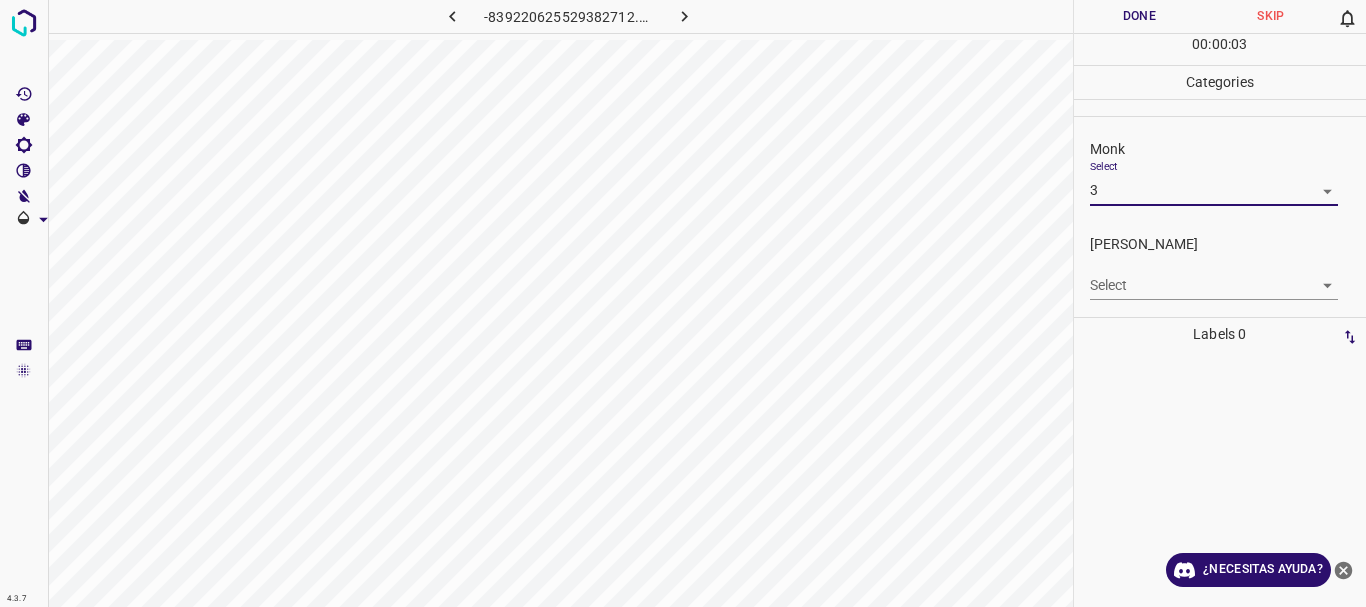click on "4.3.7 -839220625529382712.png Done Skip 0 00   : 00   : 03   Categories Monk   Select 3 3  [PERSON_NAME]   Select ​ Labels   0 Categories 1 Monk 2  [PERSON_NAME] Tools Space Change between modes (Draw & Edit) I Auto labeling R Restore zoom M Zoom in N Zoom out Delete Delete selecte label Filters Z Restore filters X Saturation filter C Brightness filter V Contrast filter B Gray scale filter General O Download ¿Necesitas ayuda? Texto original Valora esta traducción Tu opinión servirá para ayudar a mejorar el Traductor de Google - Texto - Esconder - Borrar" at bounding box center (683, 303) 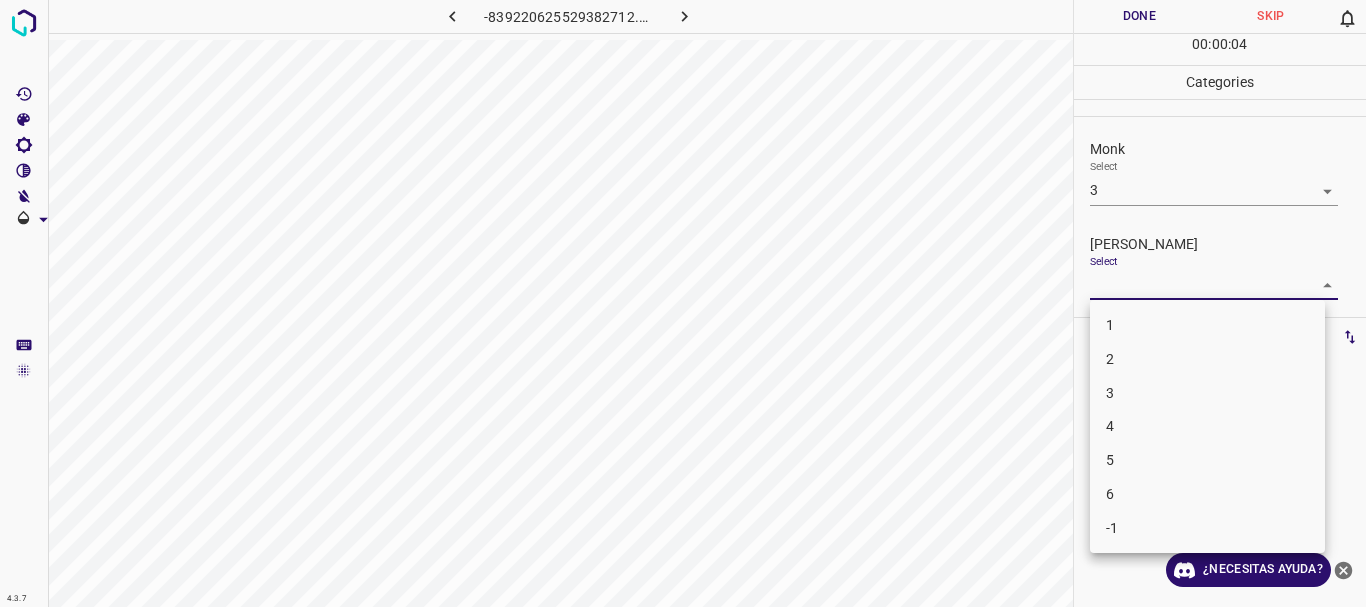 click on "1" at bounding box center (1207, 325) 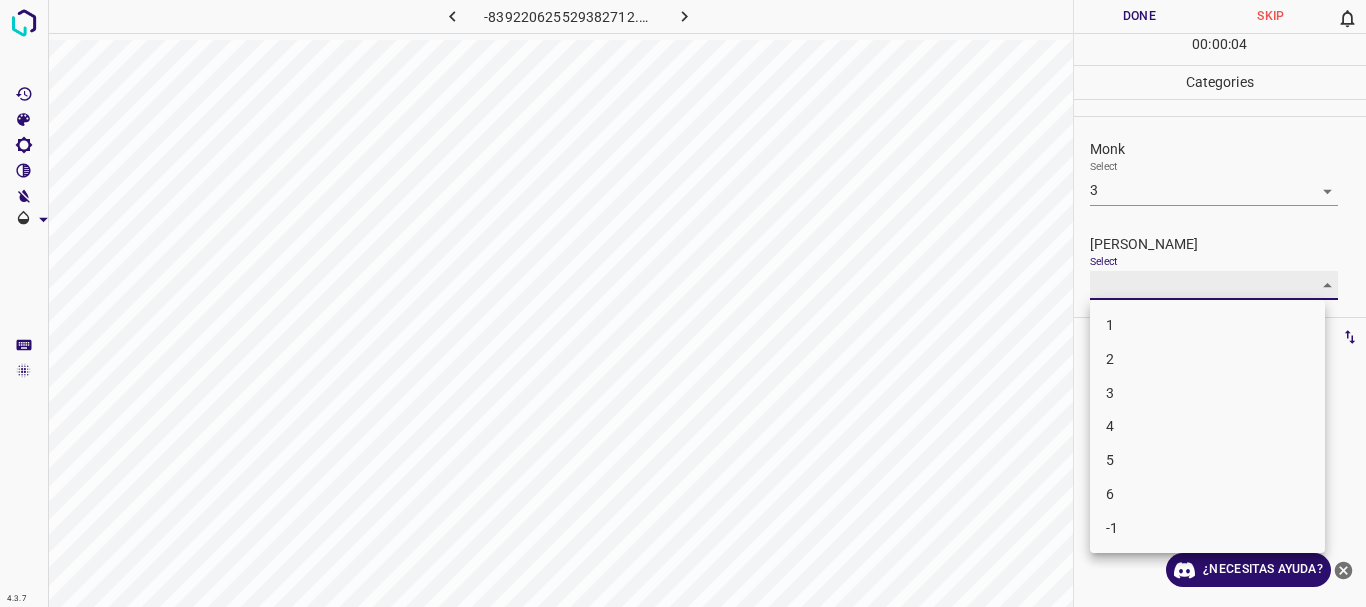 type on "1" 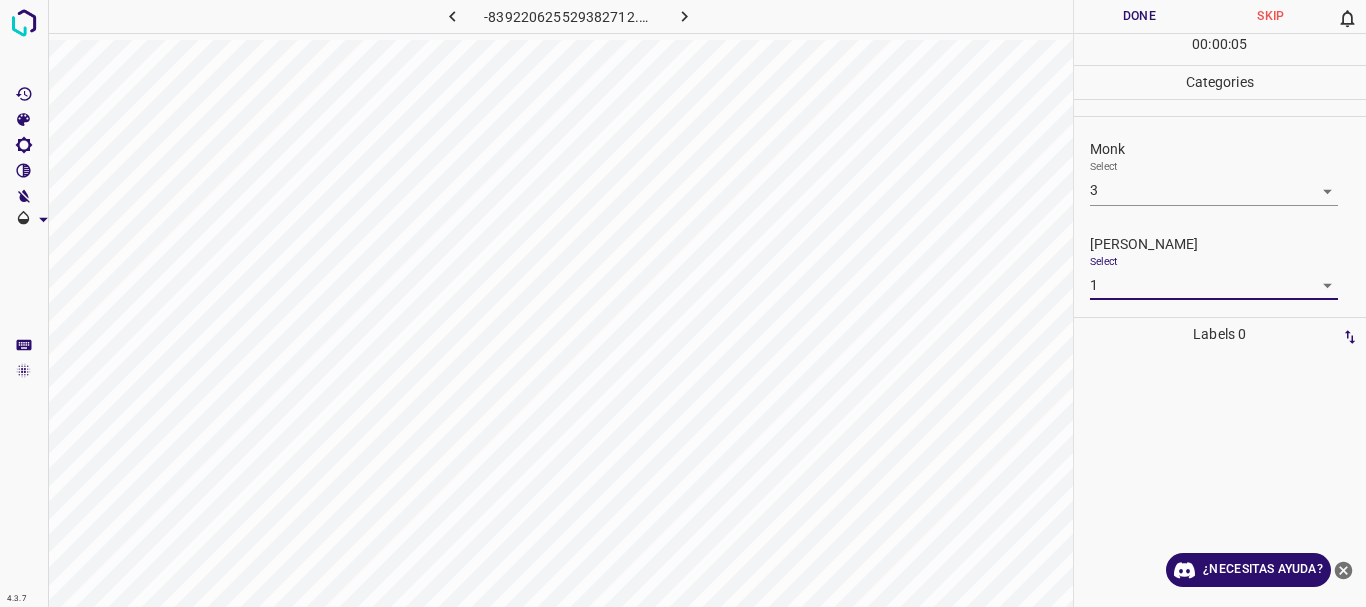 click on "Done" at bounding box center (1140, 16) 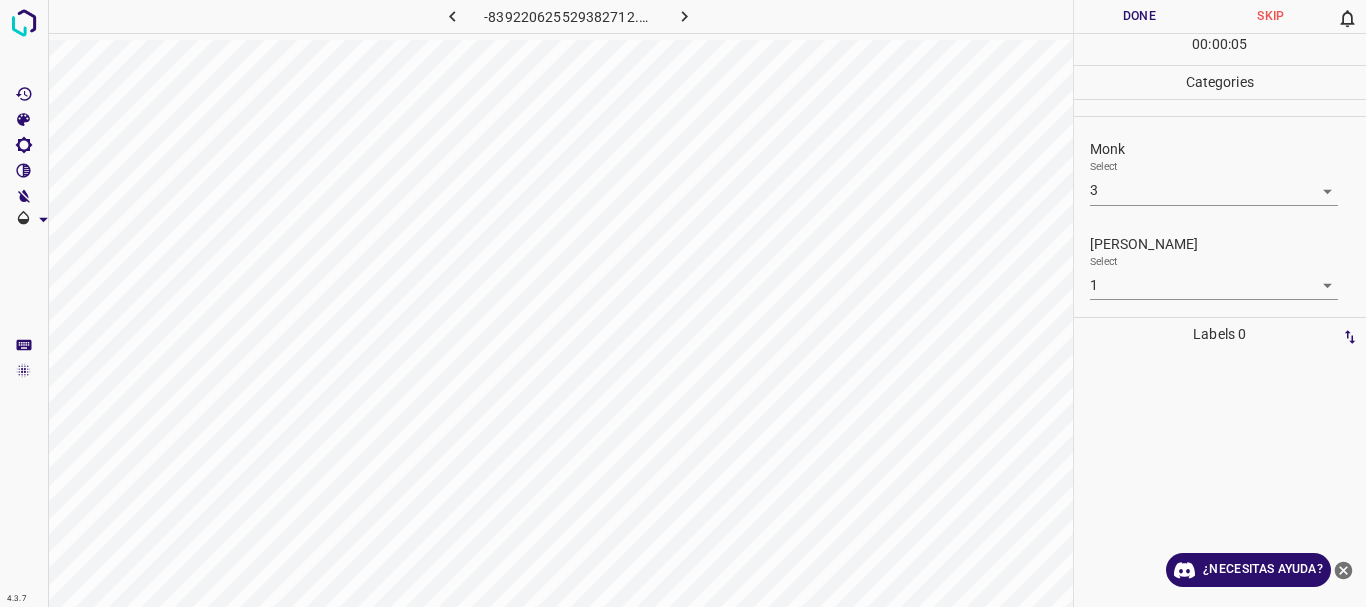 click on "Done" at bounding box center (1140, 16) 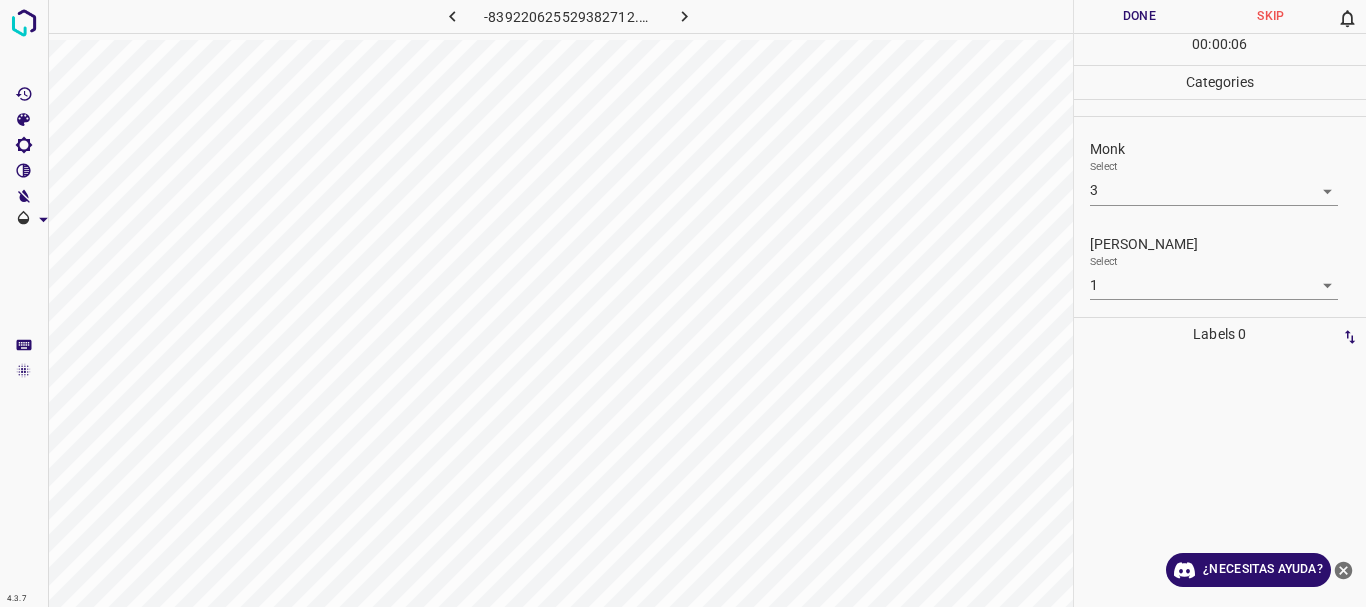 click at bounding box center [684, 16] 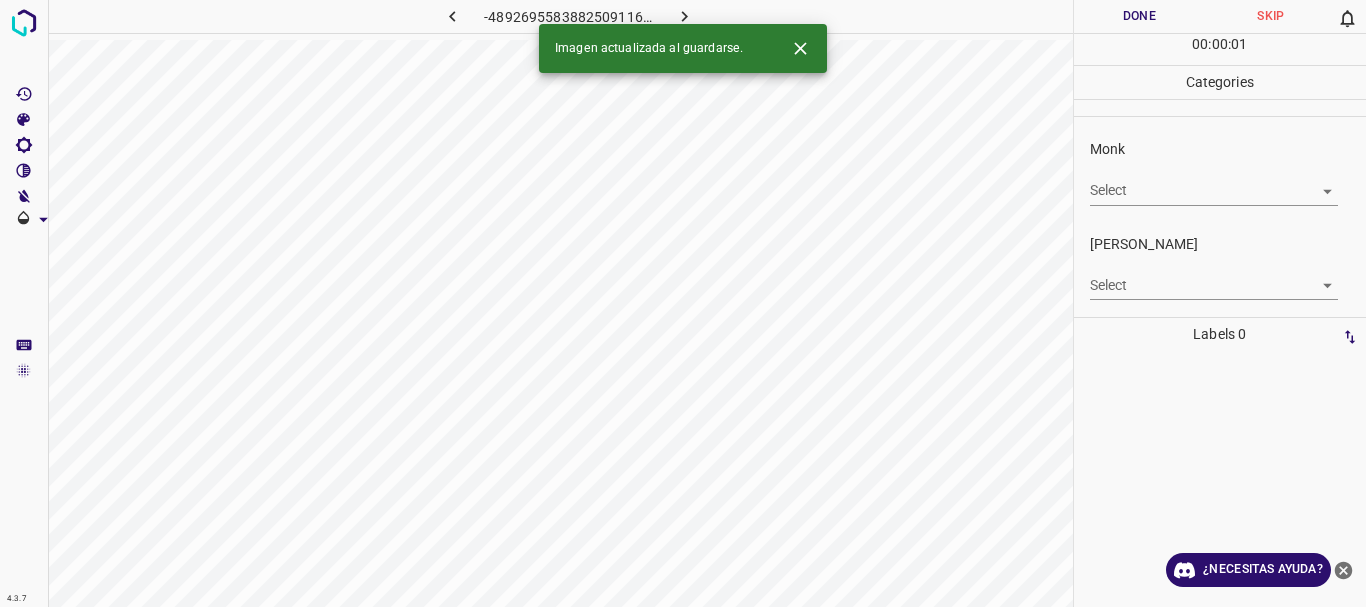 click on "4.3.7 -4892695583882509116.png Done Skip 0 00   : 00   : 01   Categories Monk   Select ​  [PERSON_NAME]   Select ​ Labels   0 Categories 1 Monk 2  [PERSON_NAME] Tools Space Change between modes (Draw & Edit) I Auto labeling R Restore zoom M Zoom in N Zoom out Delete Delete selecte label Filters Z Restore filters X Saturation filter C Brightness filter V Contrast filter B Gray scale filter General O Download Imagen actualizada al guardarse. ¿Necesitas ayuda? Texto original Valora esta traducción Tu opinión servirá para ayudar a mejorar el Traductor de Google - Texto - Esconder - Borrar" at bounding box center (683, 303) 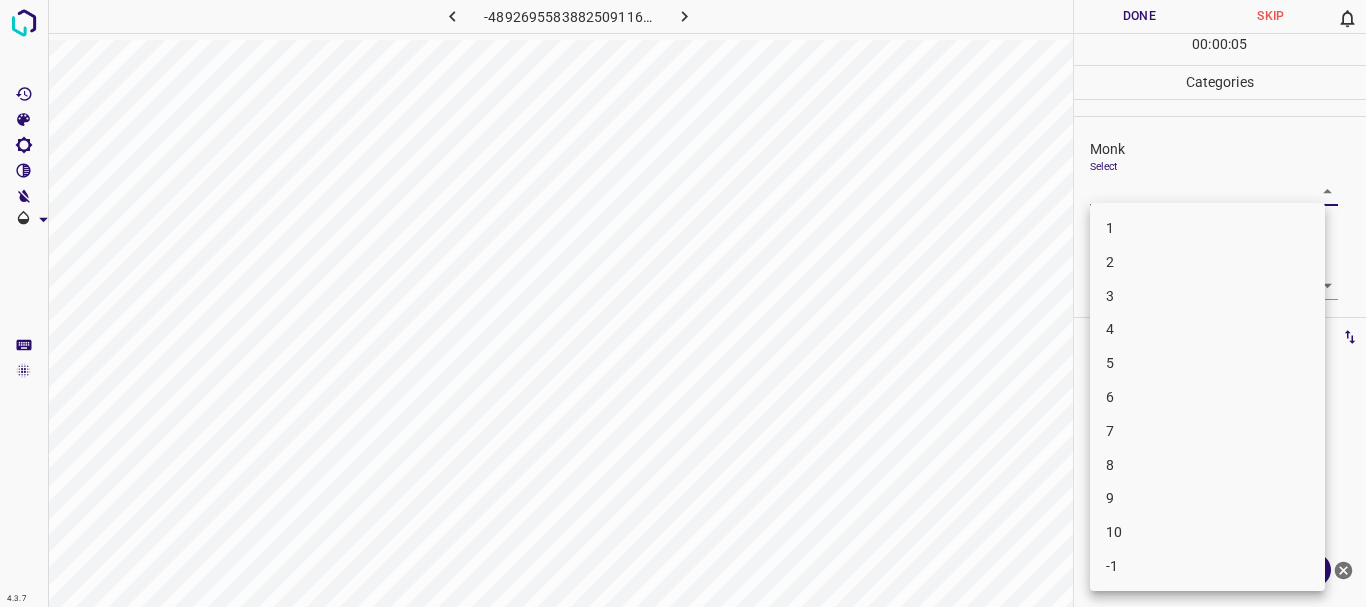 click on "4" at bounding box center [1207, 329] 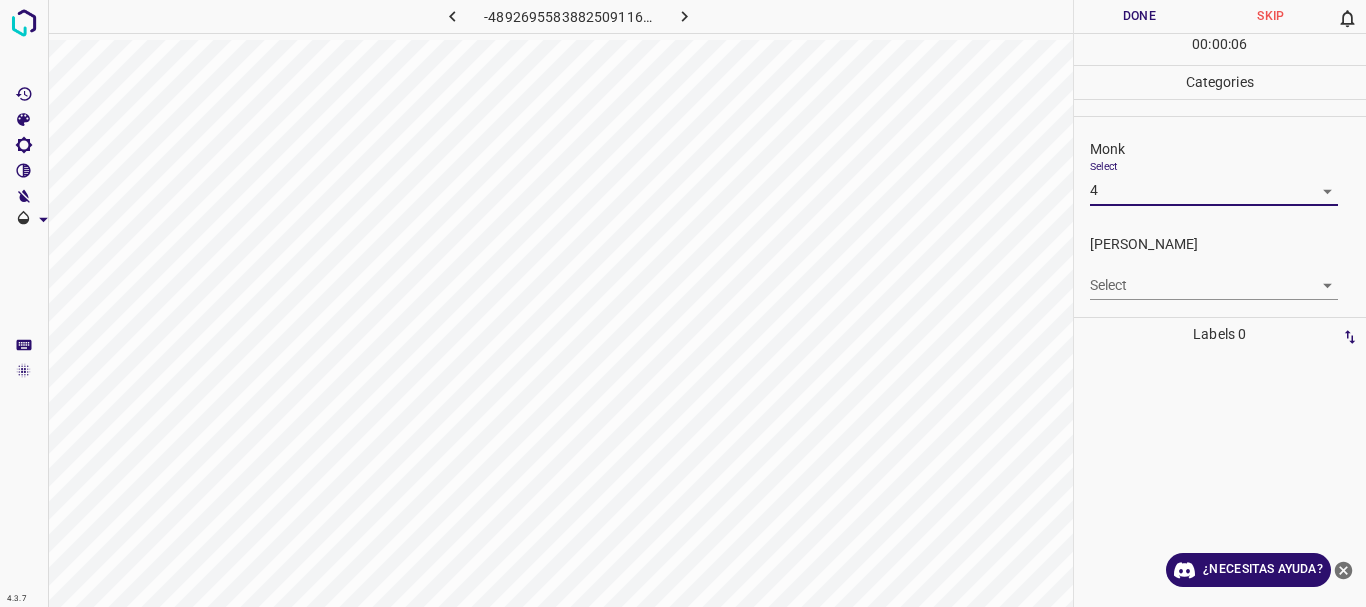 click on "4.3.7 -4892695583882509116.png Done Skip 0 00   : 00   : 06   Categories Monk   Select 4 4  [PERSON_NAME]   Select ​ Labels   0 Categories 1 Monk 2  [PERSON_NAME] Tools Space Change between modes (Draw & Edit) I Auto labeling R Restore zoom M Zoom in N Zoom out Delete Delete selecte label Filters Z Restore filters X Saturation filter C Brightness filter V Contrast filter B Gray scale filter General O Download ¿Necesitas ayuda? Texto original Valora esta traducción Tu opinión servirá para ayudar a mejorar el Traductor de Google - Texto - Esconder - Borrar" at bounding box center [683, 303] 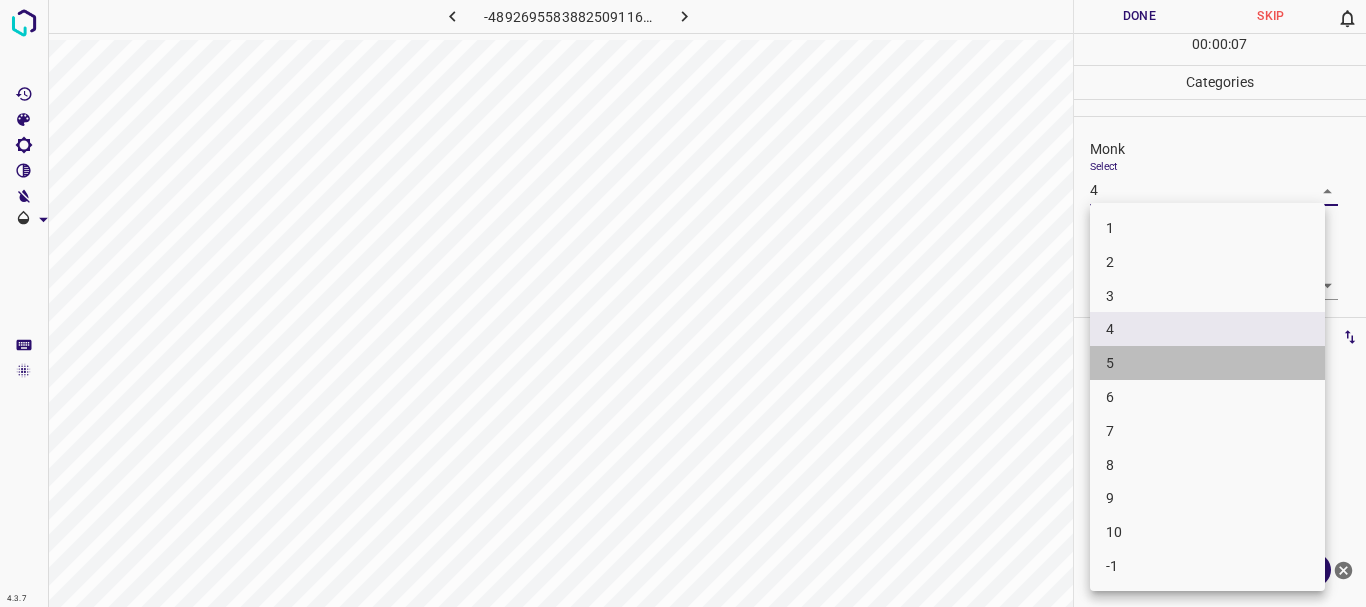 click on "5" at bounding box center [1207, 363] 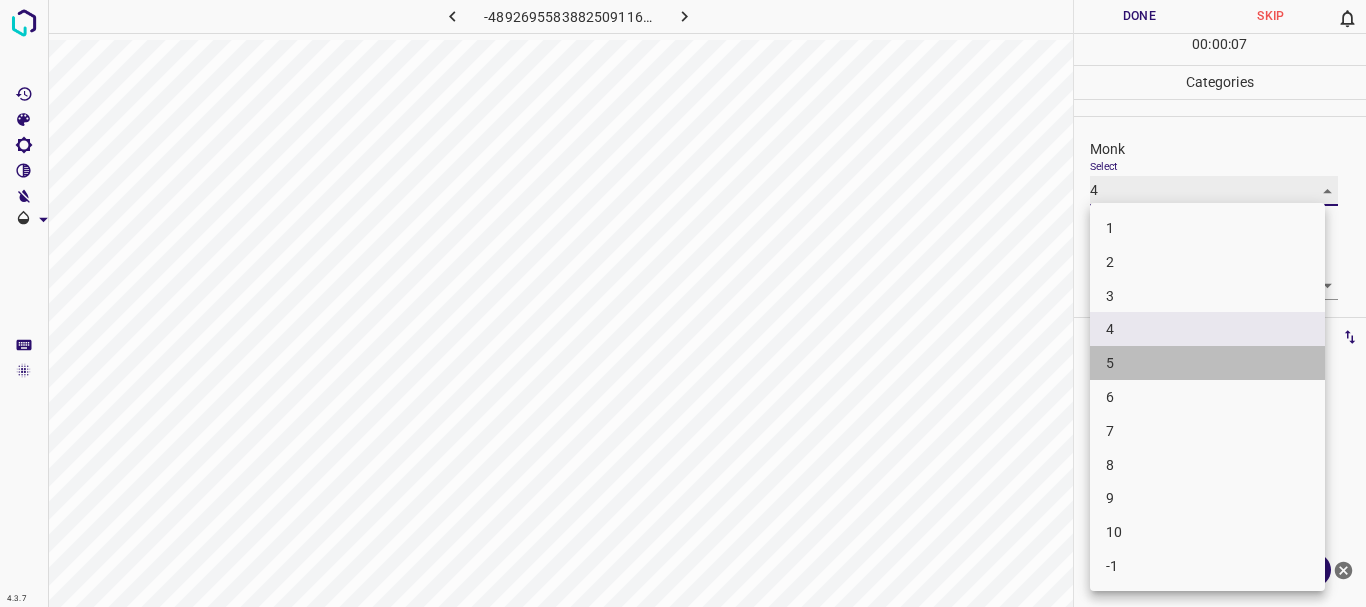 type on "5" 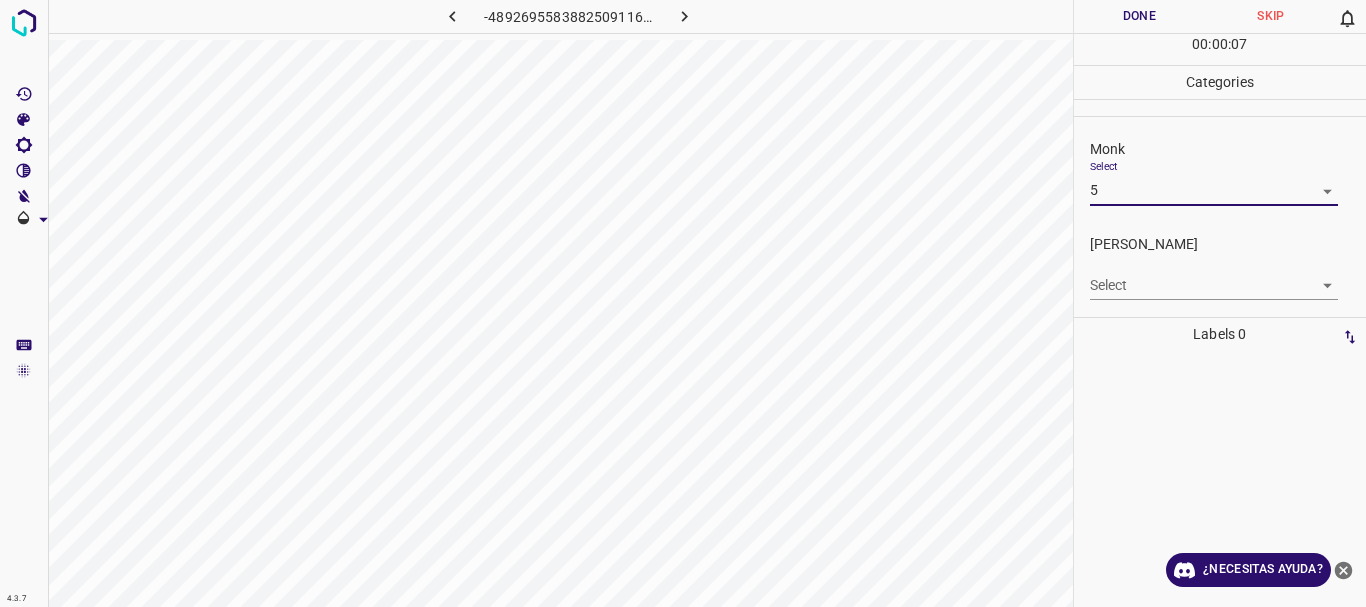 click on "4.3.7 -4892695583882509116.png Done Skip 0 00   : 00   : 07   Categories Monk   Select 5 5  [PERSON_NAME]   Select ​ Labels   0 Categories 1 Monk 2  [PERSON_NAME] Tools Space Change between modes (Draw & Edit) I Auto labeling R Restore zoom M Zoom in N Zoom out Delete Delete selecte label Filters Z Restore filters X Saturation filter C Brightness filter V Contrast filter B Gray scale filter General O Download ¿Necesitas ayuda? Texto original Valora esta traducción Tu opinión servirá para ayudar a mejorar el Traductor de Google - Texto - Esconder - Borrar" at bounding box center (683, 303) 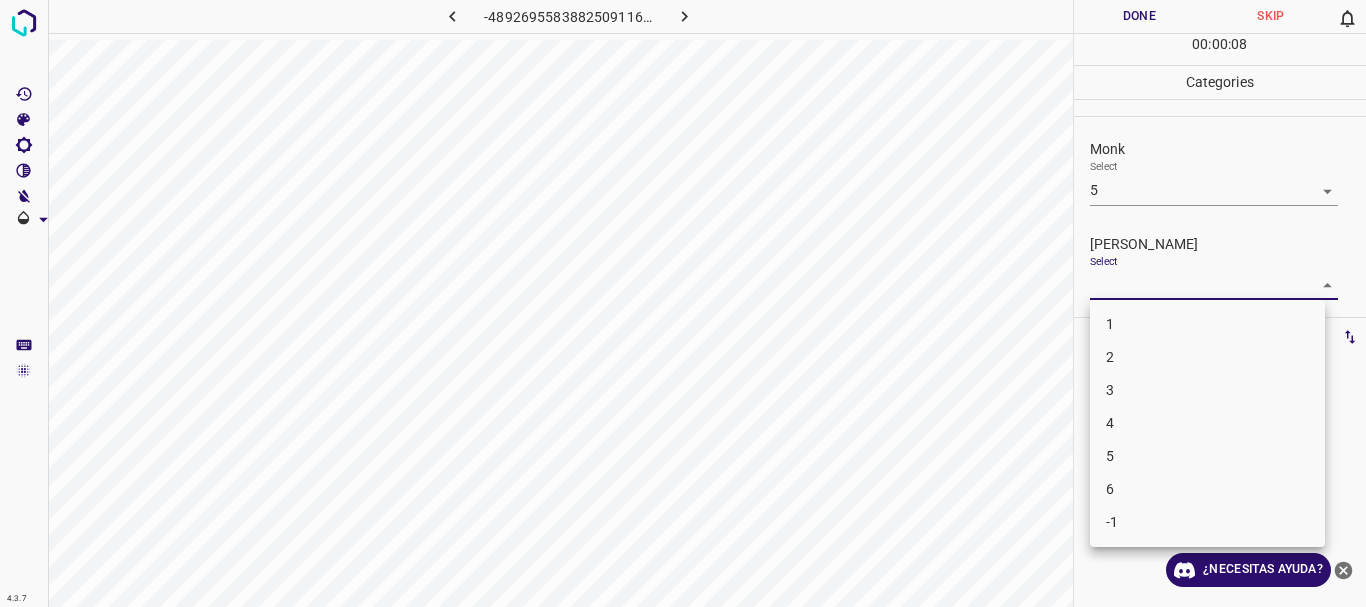 click on "4.3.7 -4892695583882509116.png Done Skip 0 00   : 00   : 08   Categories Monk   Select 5 5  [PERSON_NAME]   Select ​ Labels   0 Categories 1 Monk 2  [PERSON_NAME] Tools Space Change between modes (Draw & Edit) I Auto labeling R Restore zoom M Zoom in N Zoom out Delete Delete selecte label Filters Z Restore filters X Saturation filter C Brightness filter V Contrast filter B Gray scale filter General O Download ¿Necesitas ayuda? Texto original Valora esta traducción Tu opinión servirá para ayudar a mejorar el Traductor de Google - Texto - Esconder - Borrar 1 2 3 4 5 6 -1" at bounding box center [683, 303] 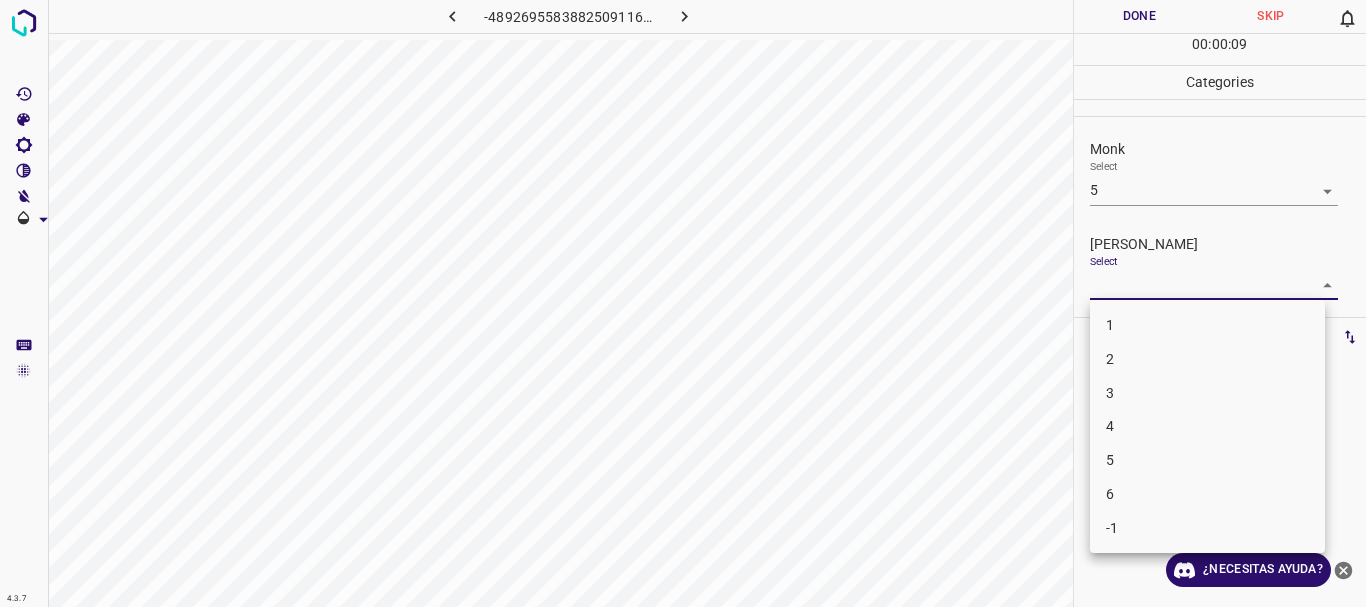 click on "2" at bounding box center [1207, 359] 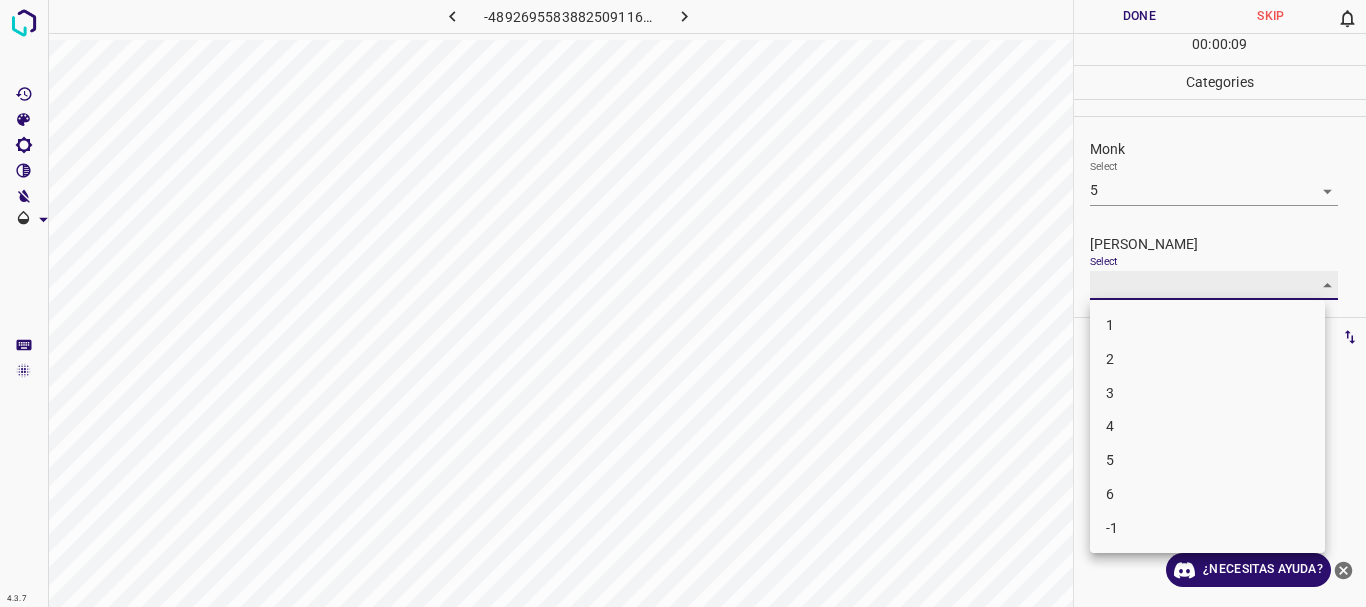 type on "2" 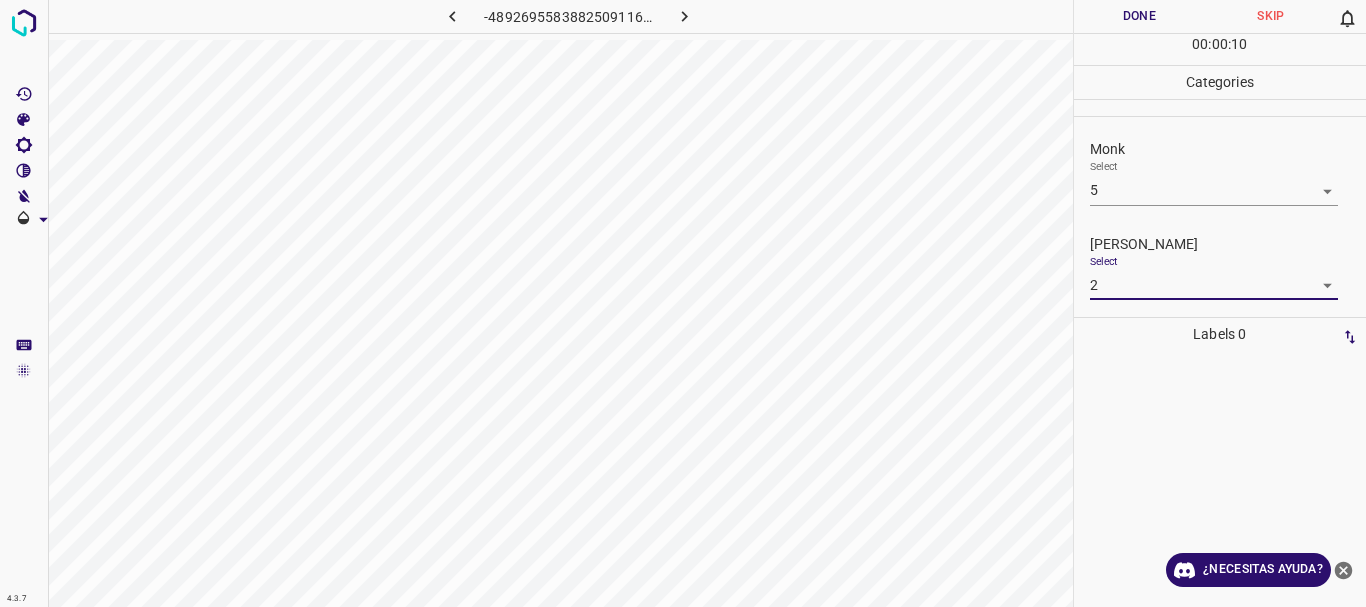 drag, startPoint x: 1125, startPoint y: 18, endPoint x: 764, endPoint y: 3, distance: 361.3115 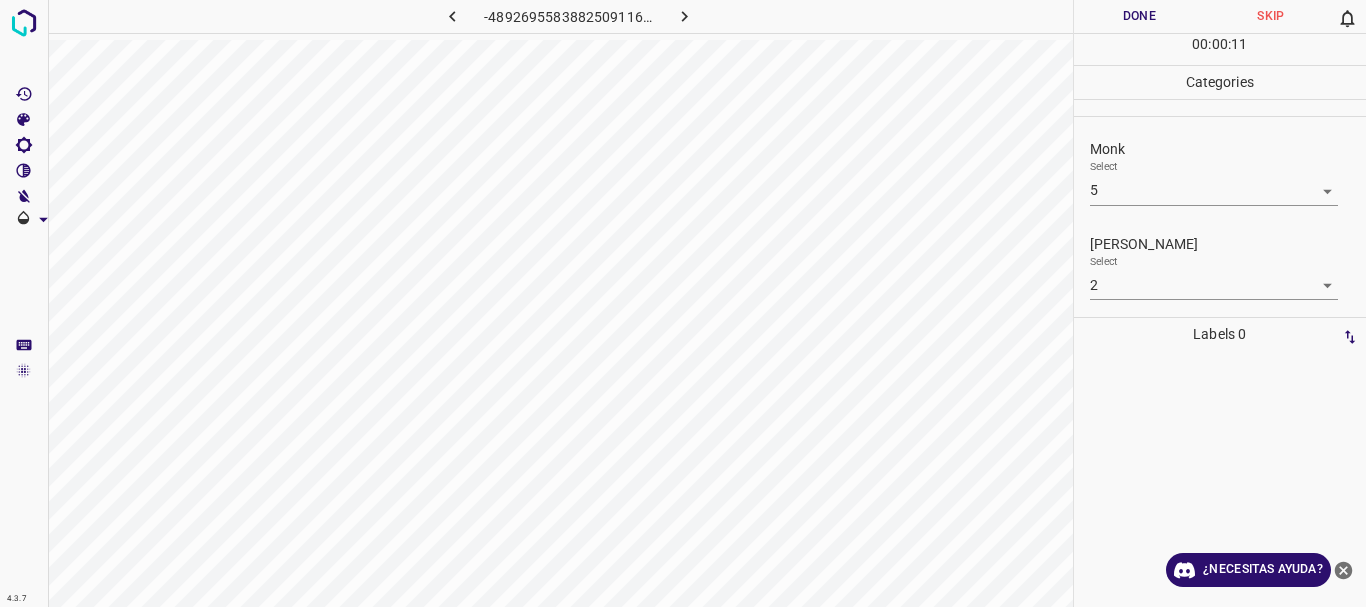 click 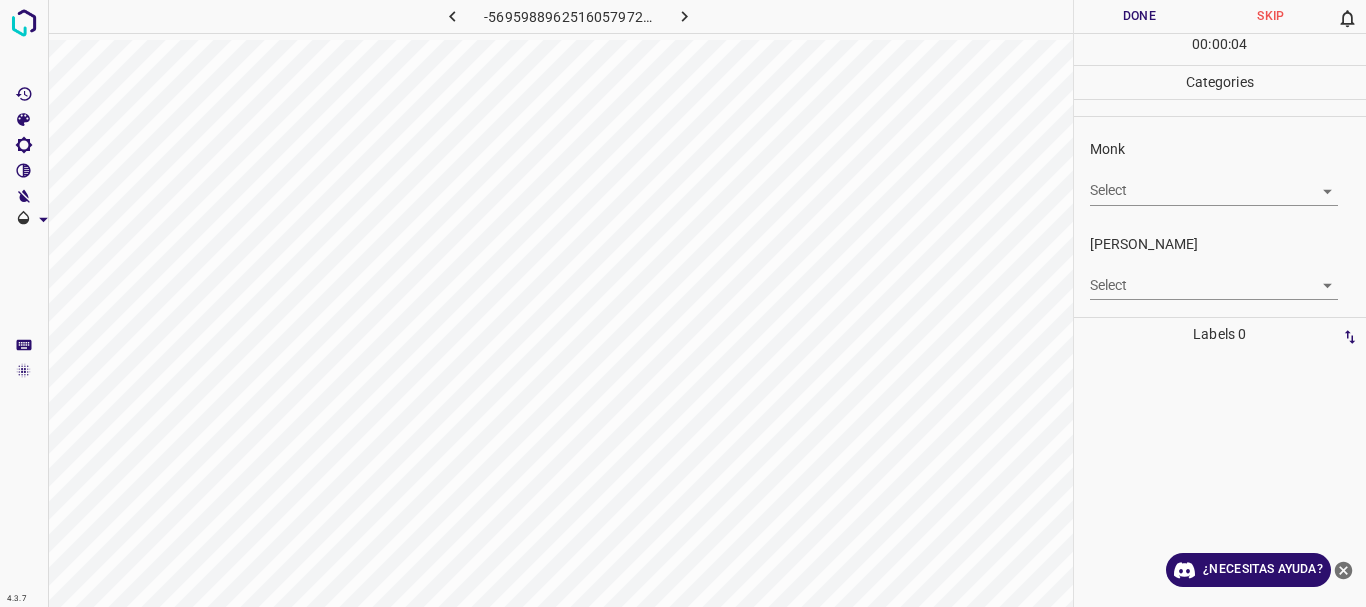 click at bounding box center (684, 16) 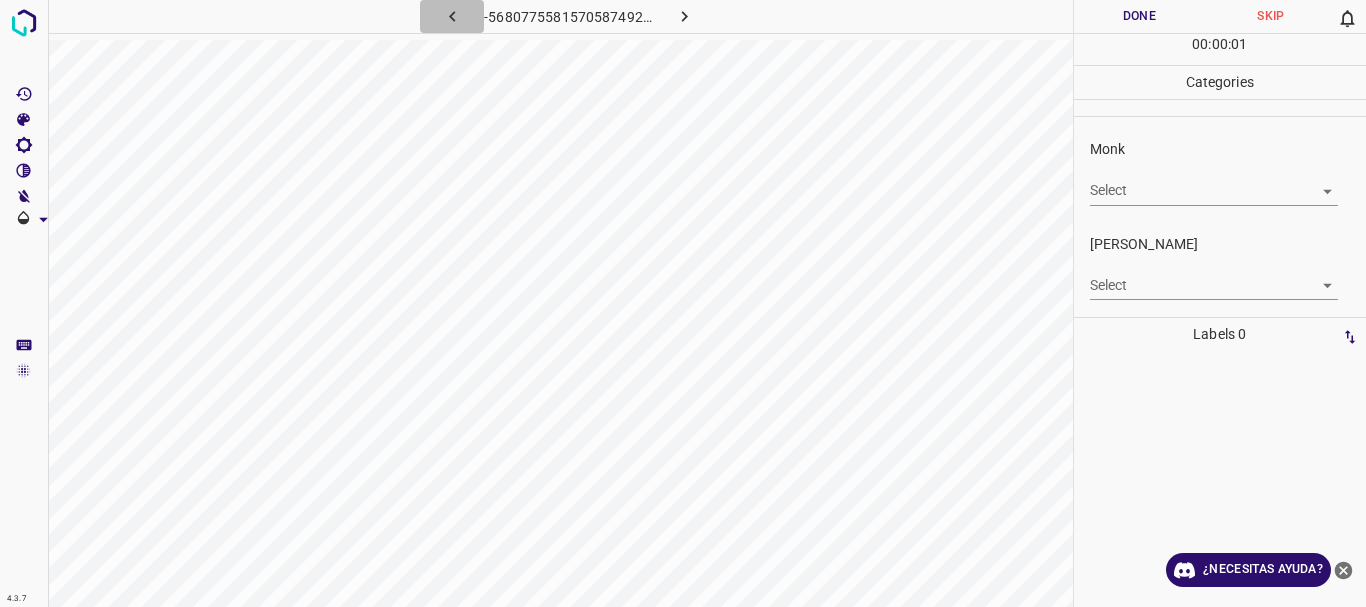 click 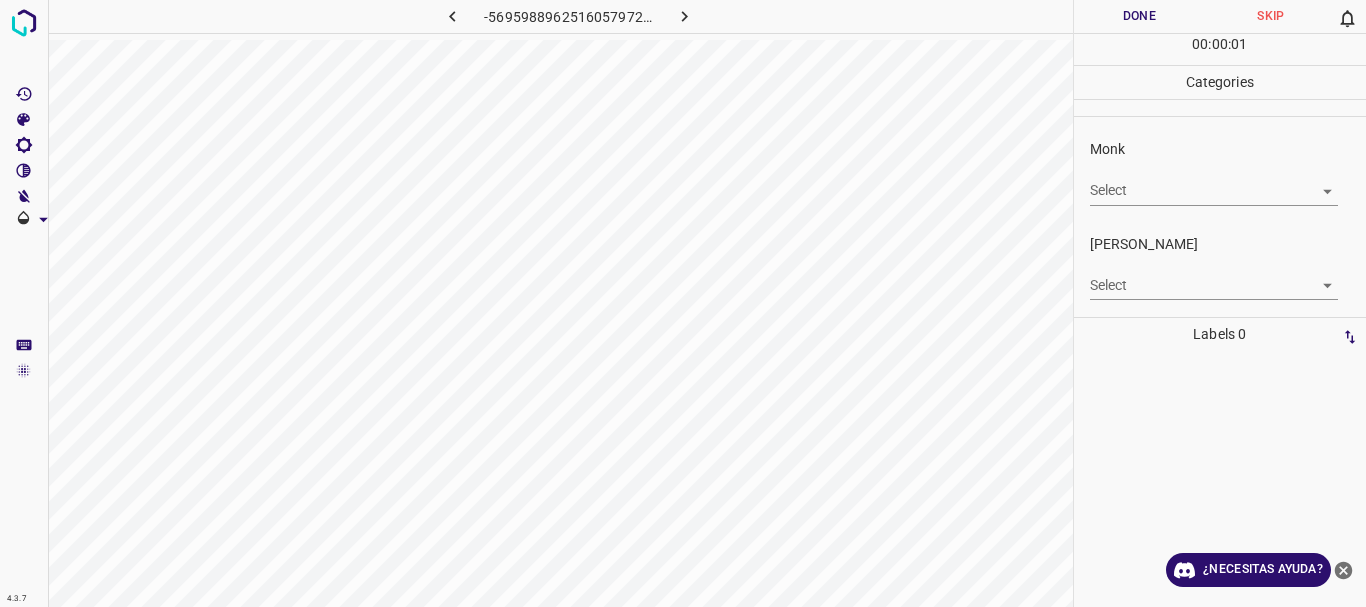 click on "4.3.7 -5695988962516057972.png Done Skip 0 00   : 00   : 01   Categories Monk   Select ​  [PERSON_NAME]   Select ​ Labels   0 Categories 1 Monk 2  [PERSON_NAME] Tools Space Change between modes (Draw & Edit) I Auto labeling R Restore zoom M Zoom in N Zoom out Delete Delete selecte label Filters Z Restore filters X Saturation filter C Brightness filter V Contrast filter B Gray scale filter General O Download ¿Necesitas ayuda? Texto original Valora esta traducción Tu opinión servirá para ayudar a mejorar el Traductor de Google - Texto - Esconder - Borrar" at bounding box center (683, 303) 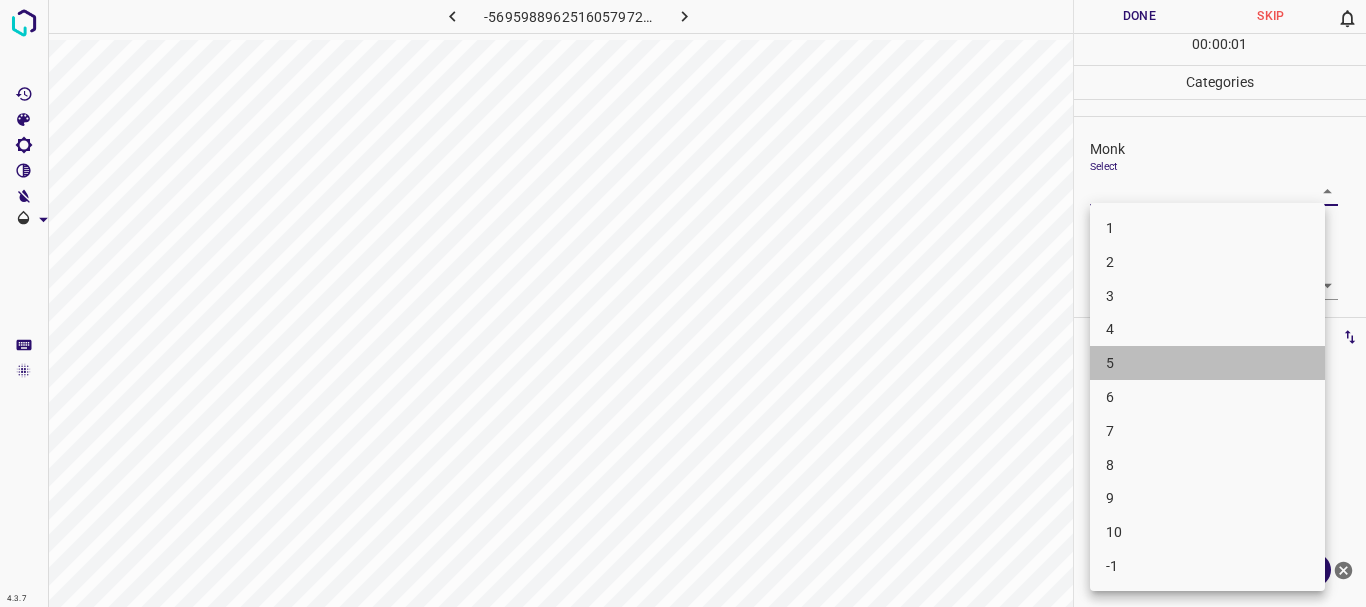 click on "5" at bounding box center [1207, 363] 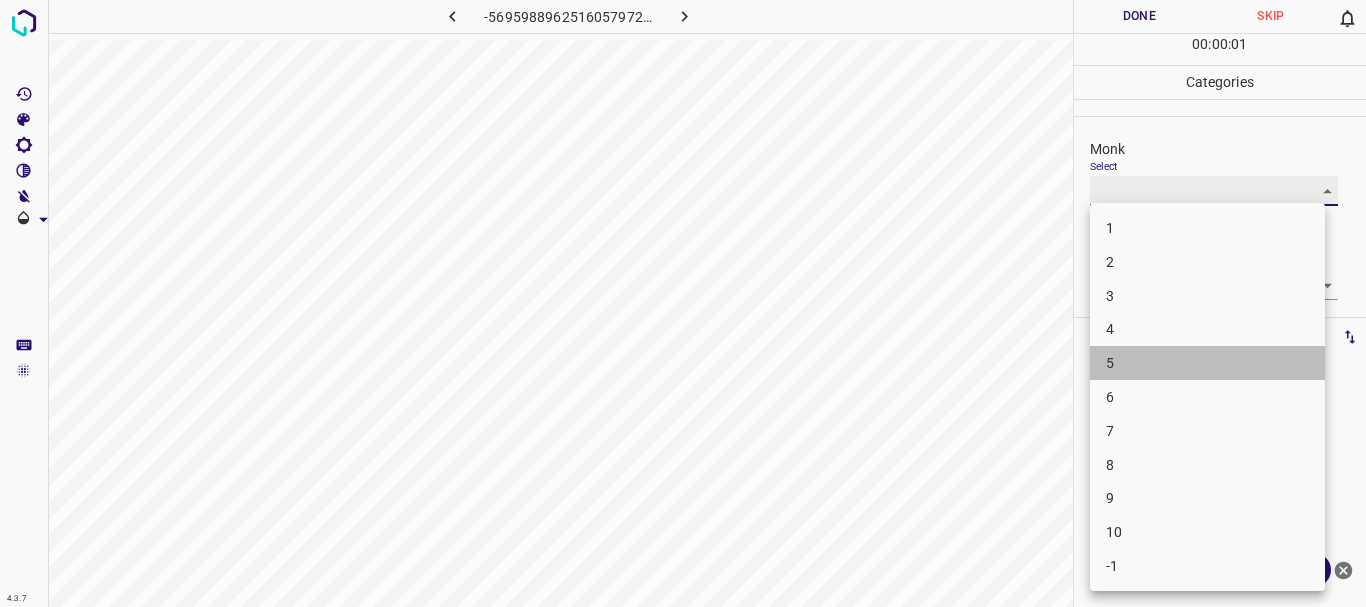 type on "5" 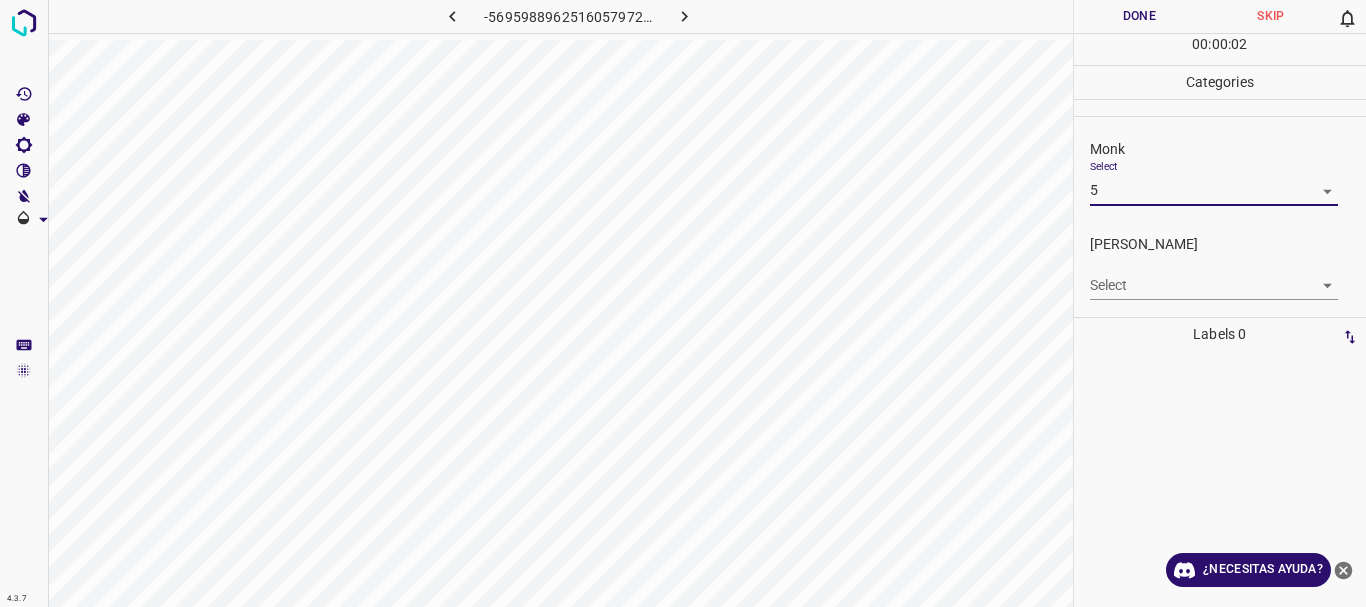 click on "4.3.7 -5695988962516057972.png Done Skip 0 00   : 00   : 02   Categories Monk   Select 5 5  [PERSON_NAME]   Select ​ Labels   0 Categories 1 Monk 2  [PERSON_NAME] Tools Space Change between modes (Draw & Edit) I Auto labeling R Restore zoom M Zoom in N Zoom out Delete Delete selecte label Filters Z Restore filters X Saturation filter C Brightness filter V Contrast filter B Gray scale filter General O Download ¿Necesitas ayuda? Texto original Valora esta traducción Tu opinión servirá para ayudar a mejorar el Traductor de Google - Texto - Esconder - Borrar" at bounding box center (683, 303) 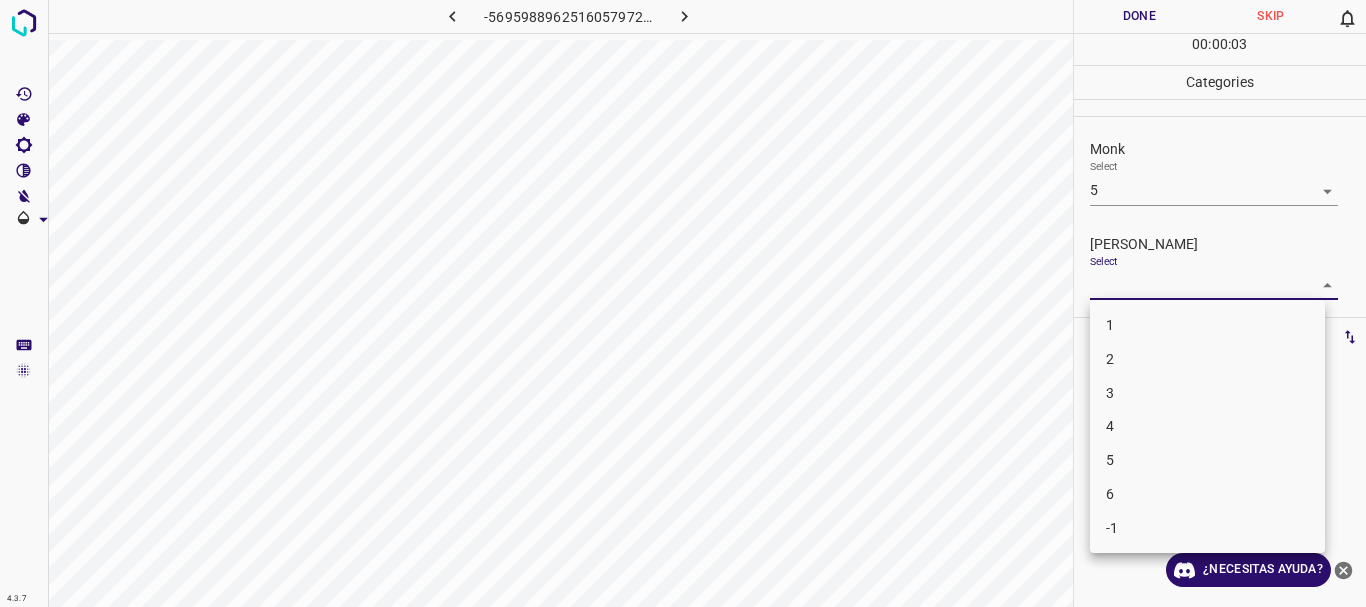 click on "3" at bounding box center (1207, 393) 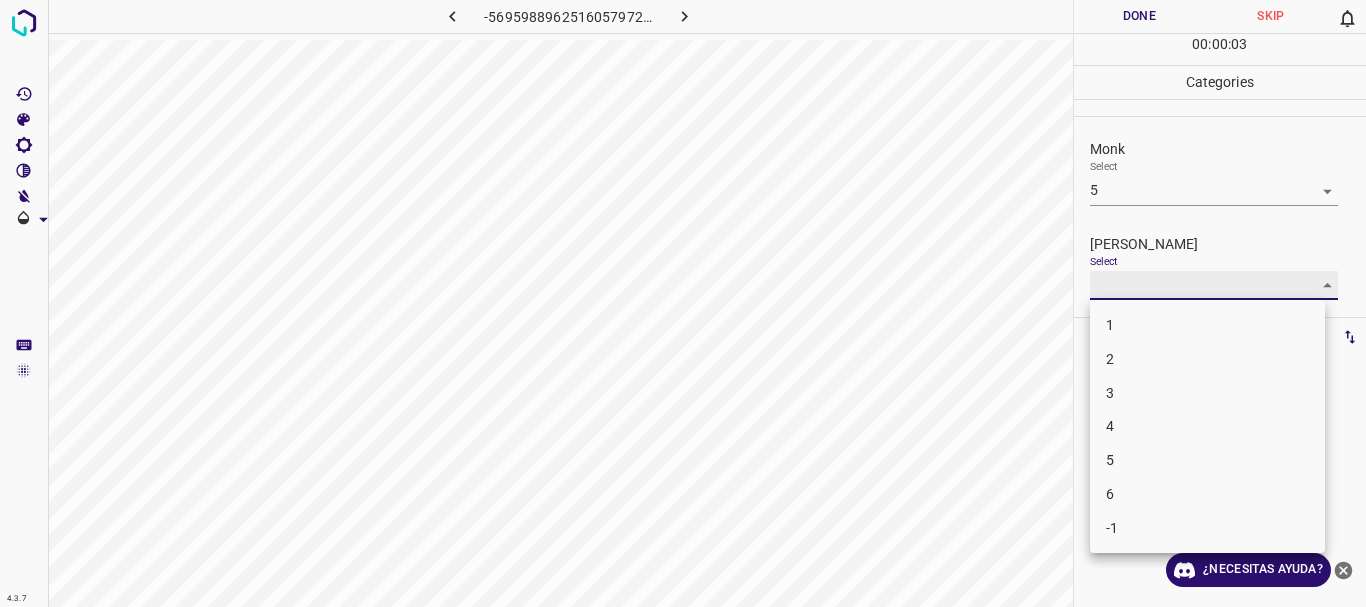 type on "3" 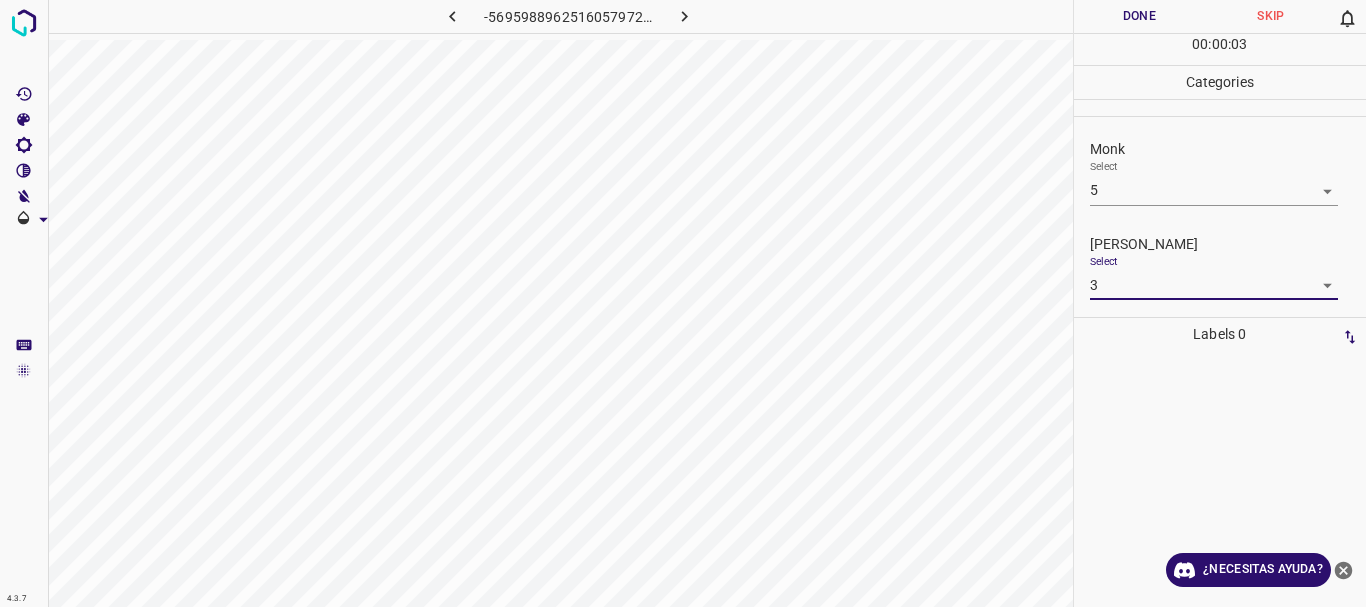 click on "Done" at bounding box center (1140, 16) 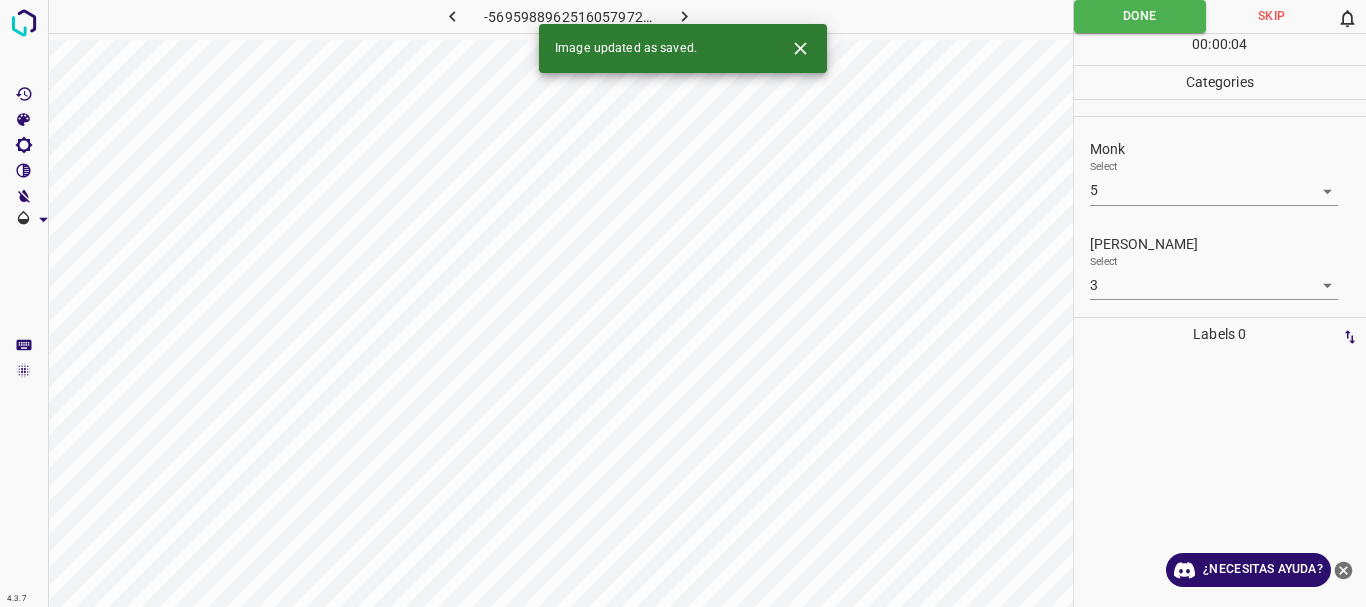 click on "-5695988962516057972.png" at bounding box center (568, 19) 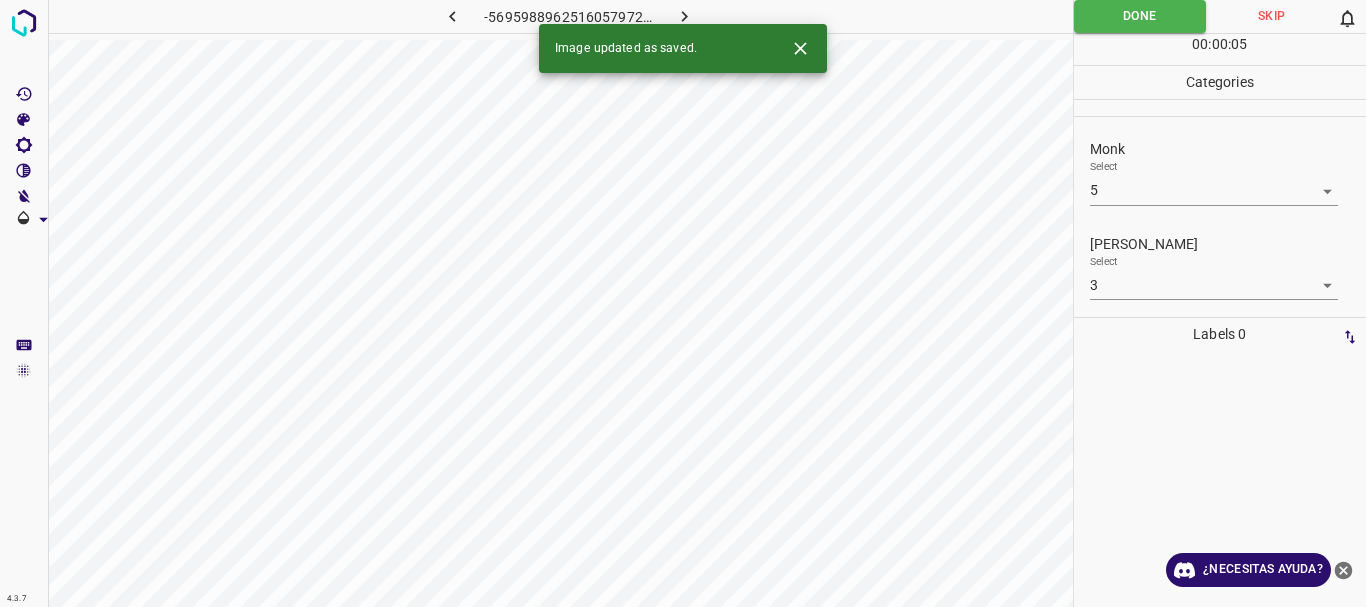 click at bounding box center [684, 16] 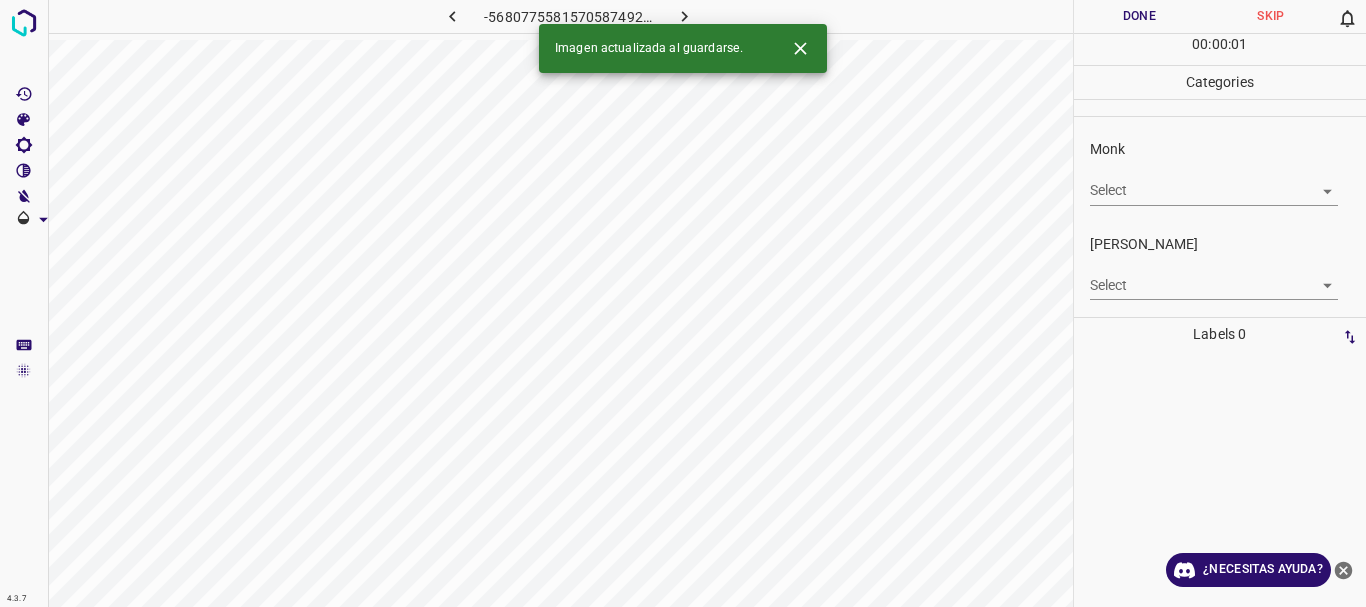 click on "4.3.7 -5680775581570587492.png Done Skip 0 00   : 00   : 01   Categories Monk   Select ​  [PERSON_NAME]   Select ​ Labels   0 Categories 1 Monk 2  [PERSON_NAME] Tools Space Change between modes (Draw & Edit) I Auto labeling R Restore zoom M Zoom in N Zoom out Delete Delete selecte label Filters Z Restore filters X Saturation filter C Brightness filter V Contrast filter B Gray scale filter General O Download Imagen actualizada al guardarse. ¿Necesitas ayuda? Texto original Valora esta traducción Tu opinión servirá para ayudar a mejorar el Traductor de Google - Texto - Esconder - Borrar" at bounding box center [683, 303] 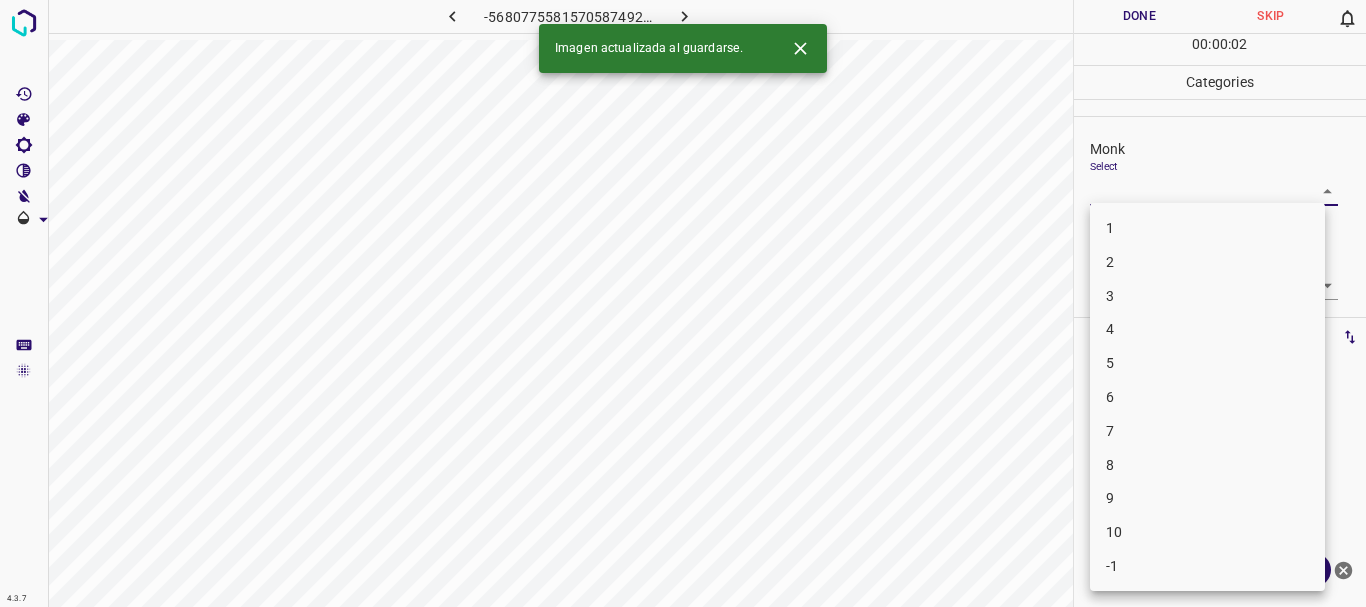 drag, startPoint x: 1170, startPoint y: 320, endPoint x: 1181, endPoint y: 305, distance: 18.601076 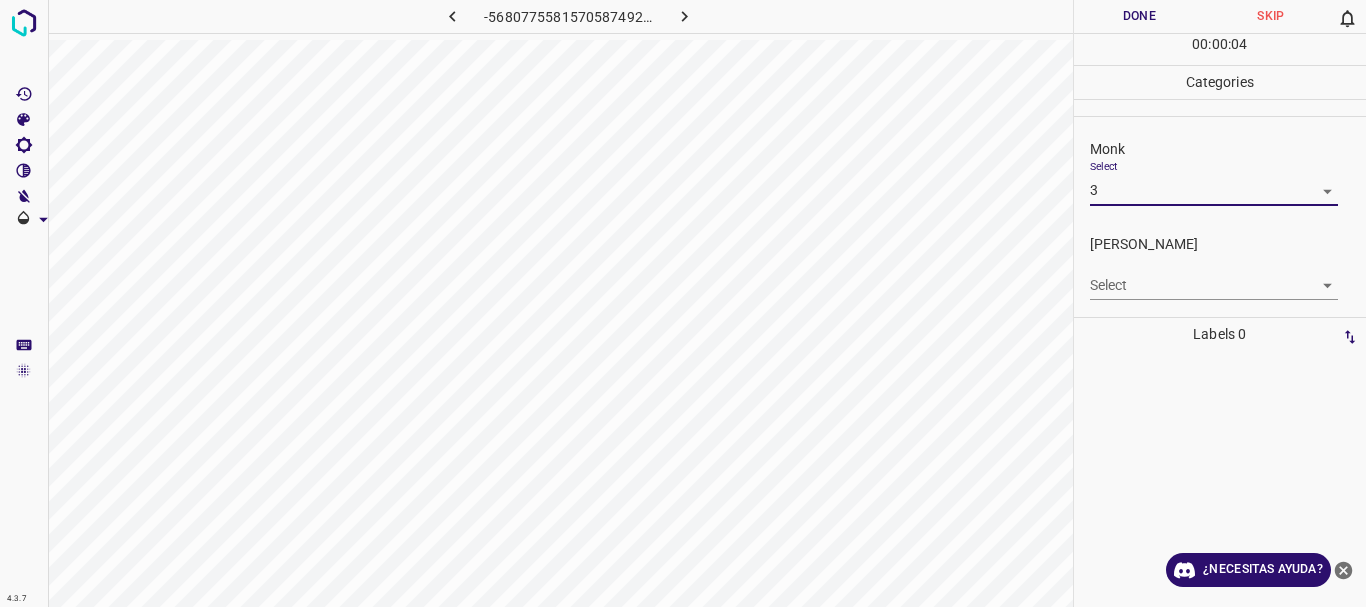 click on "4.3.7 -5680775581570587492.png Done Skip 0 00   : 00   : 04   Categories Monk   Select 3 3  [PERSON_NAME]   Select ​ Labels   0 Categories 1 Monk 2  [PERSON_NAME] Tools Space Change between modes (Draw & Edit) I Auto labeling R Restore zoom M Zoom in N Zoom out Delete Delete selecte label Filters Z Restore filters X Saturation filter C Brightness filter V Contrast filter B Gray scale filter General O Download ¿Necesitas ayuda? Texto original Valora esta traducción Tu opinión servirá para ayudar a mejorar el Traductor de Google - Texto - Esconder - Borrar" at bounding box center (683, 303) 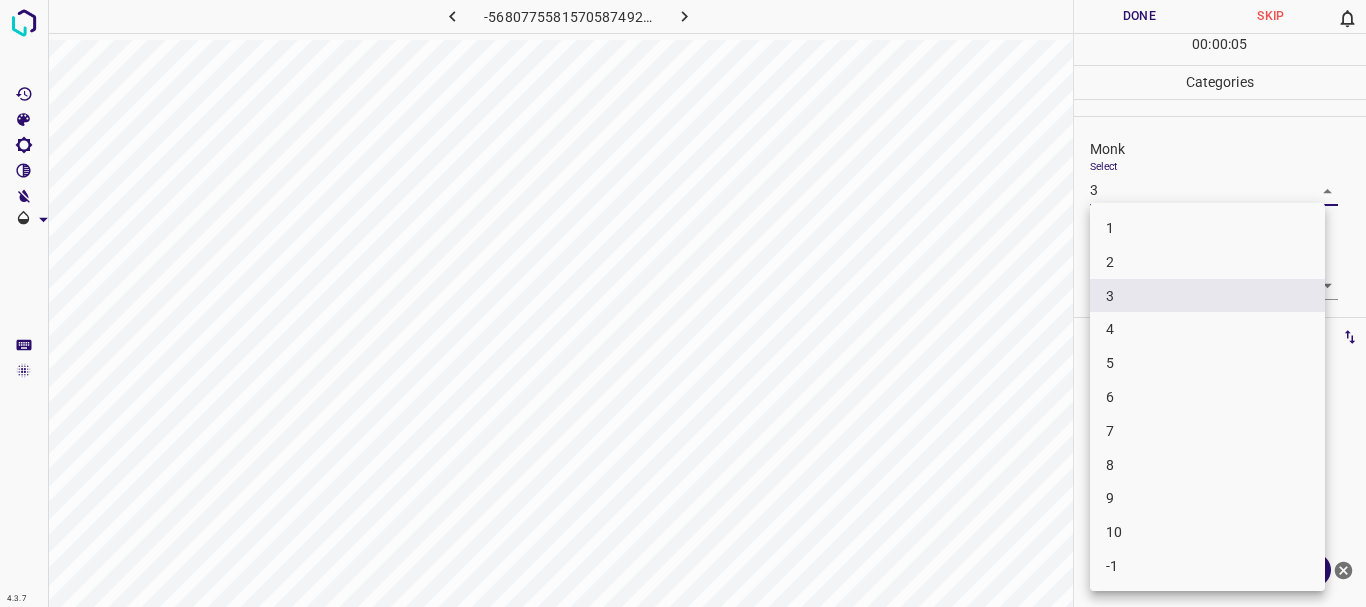 click on "4" at bounding box center (1207, 329) 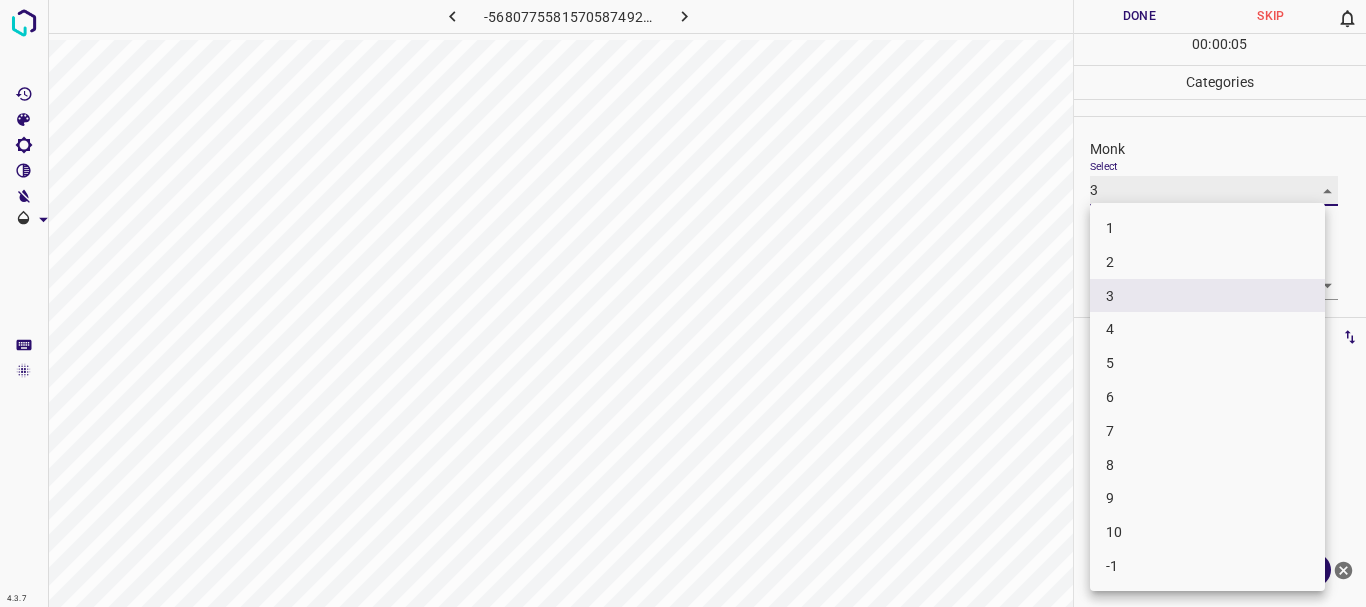 type on "4" 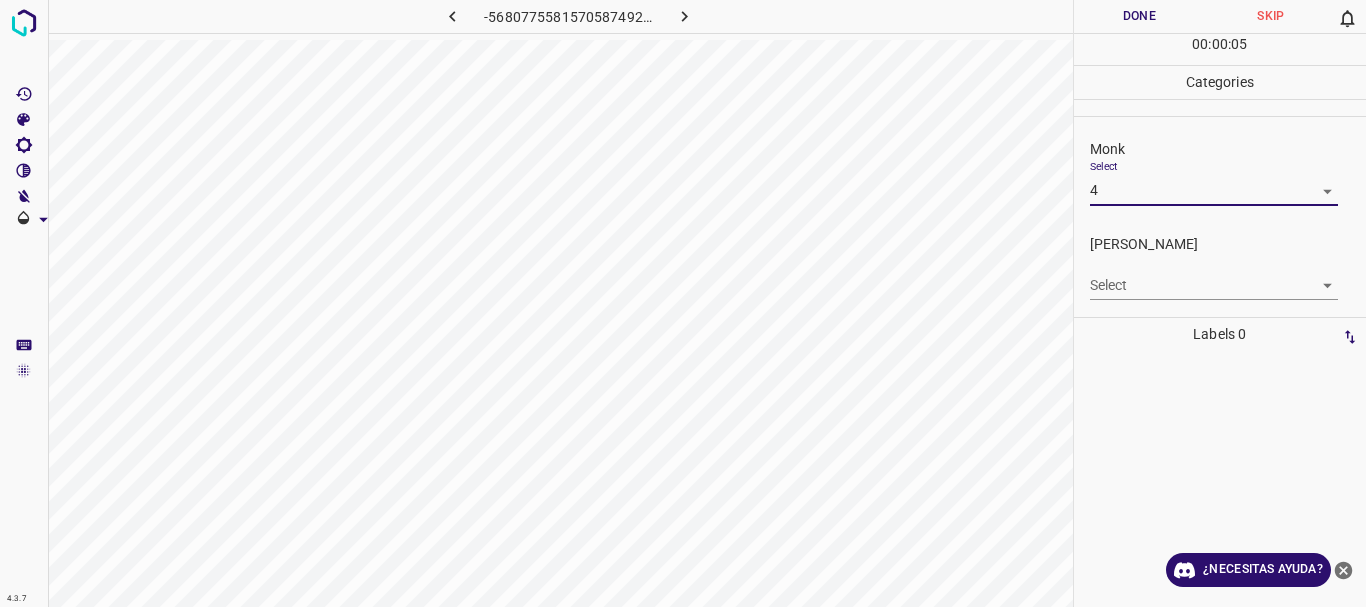 click on "4.3.7 -5680775581570587492.png Done Skip 0 00   : 00   : 05   Categories Monk   Select 4 4  [PERSON_NAME]   Select ​ Labels   0 Categories 1 Monk 2  [PERSON_NAME] Tools Space Change between modes (Draw & Edit) I Auto labeling R Restore zoom M Zoom in N Zoom out Delete Delete selecte label Filters Z Restore filters X Saturation filter C Brightness filter V Contrast filter B Gray scale filter General O Download ¿Necesitas ayuda? Texto original Valora esta traducción Tu opinión servirá para ayudar a mejorar el Traductor de Google - Texto - Esconder - Borrar 1 2 3 4 5 6 7 8 9 10 -1" at bounding box center [683, 303] 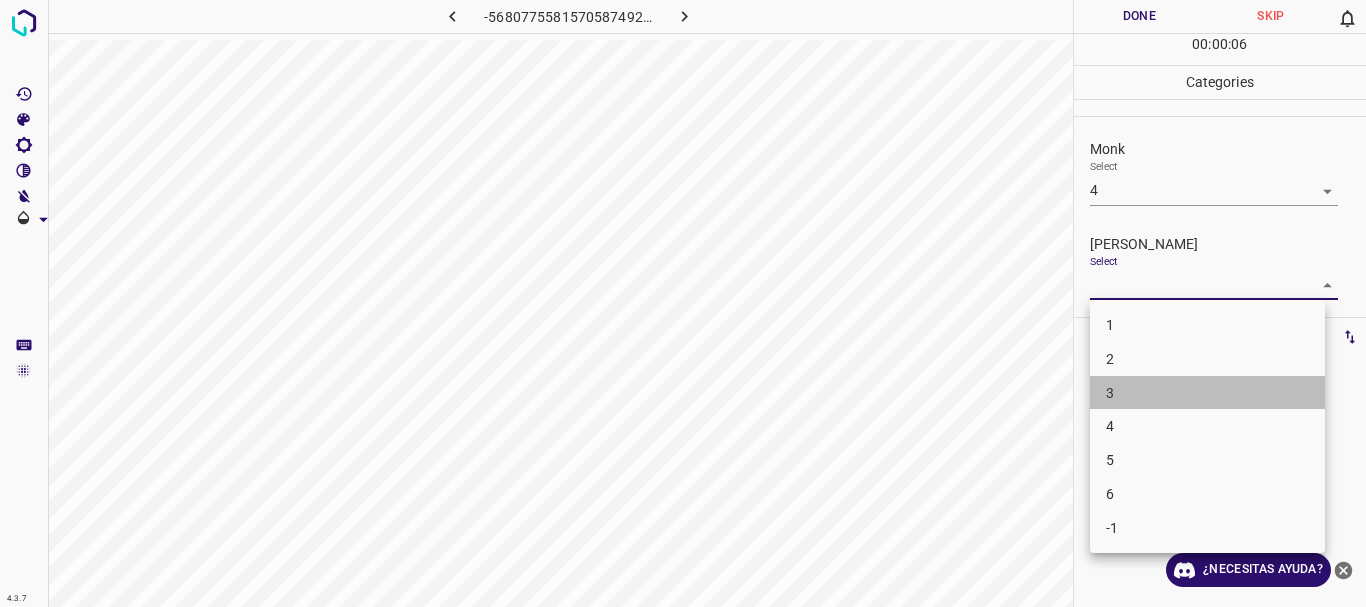 click on "3" at bounding box center (1207, 393) 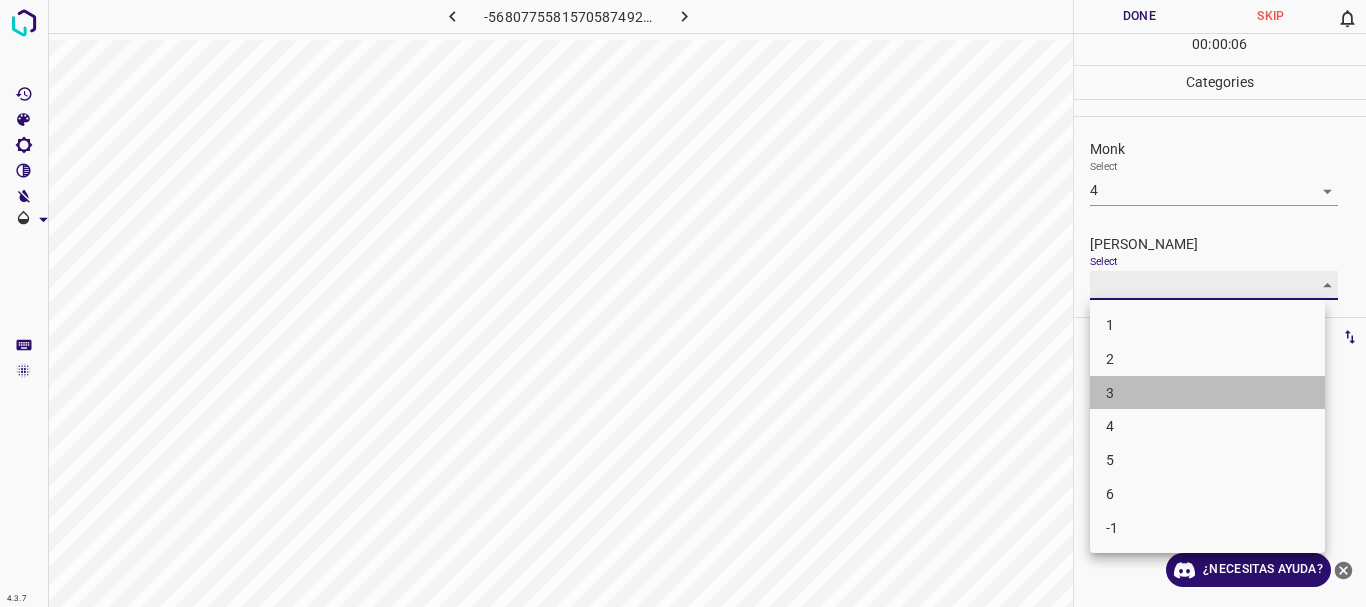 type on "3" 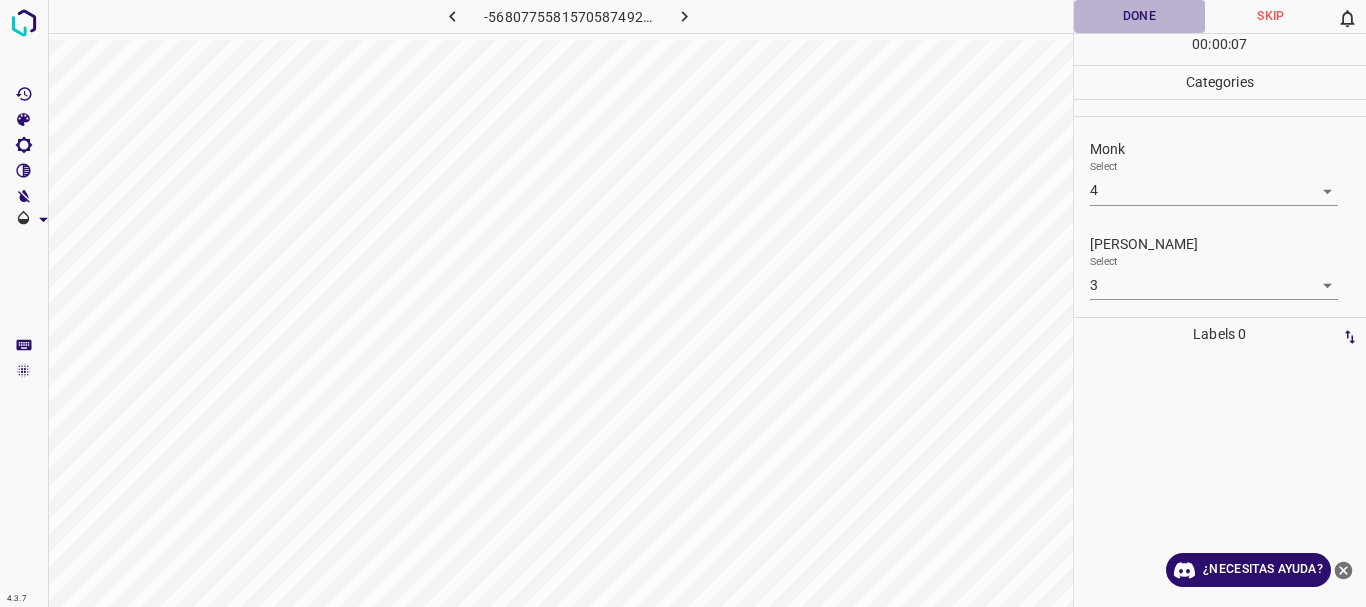 drag, startPoint x: 1154, startPoint y: 15, endPoint x: 700, endPoint y: 9, distance: 454.03964 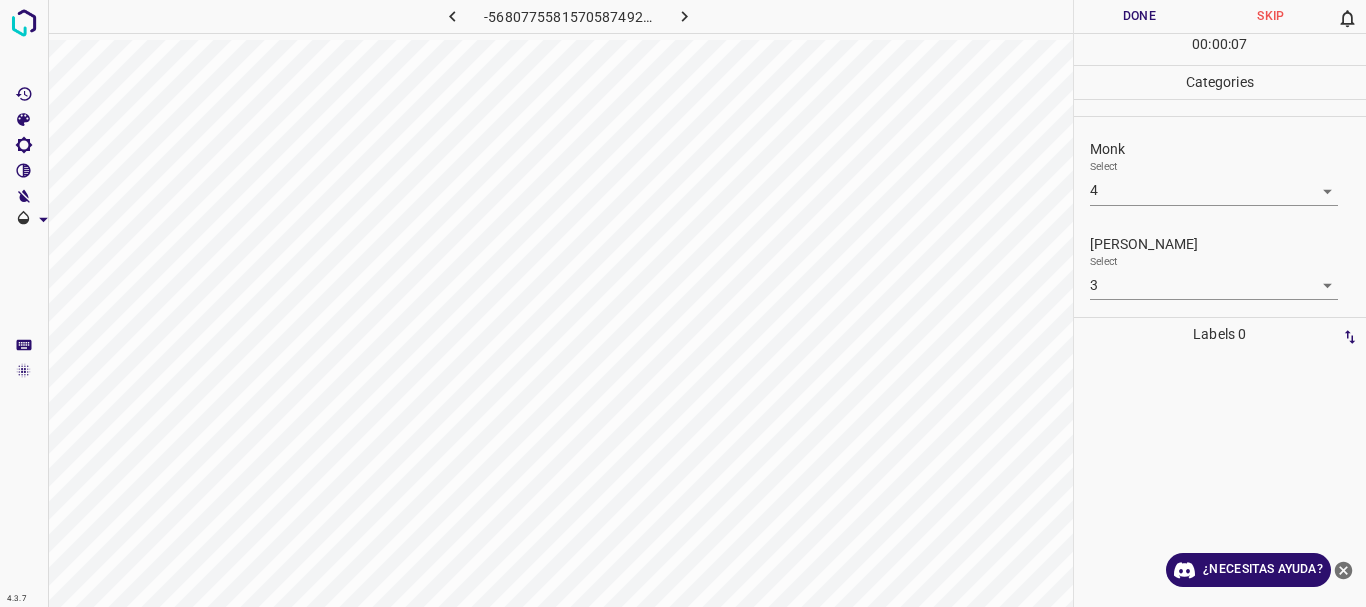 click at bounding box center (684, 16) 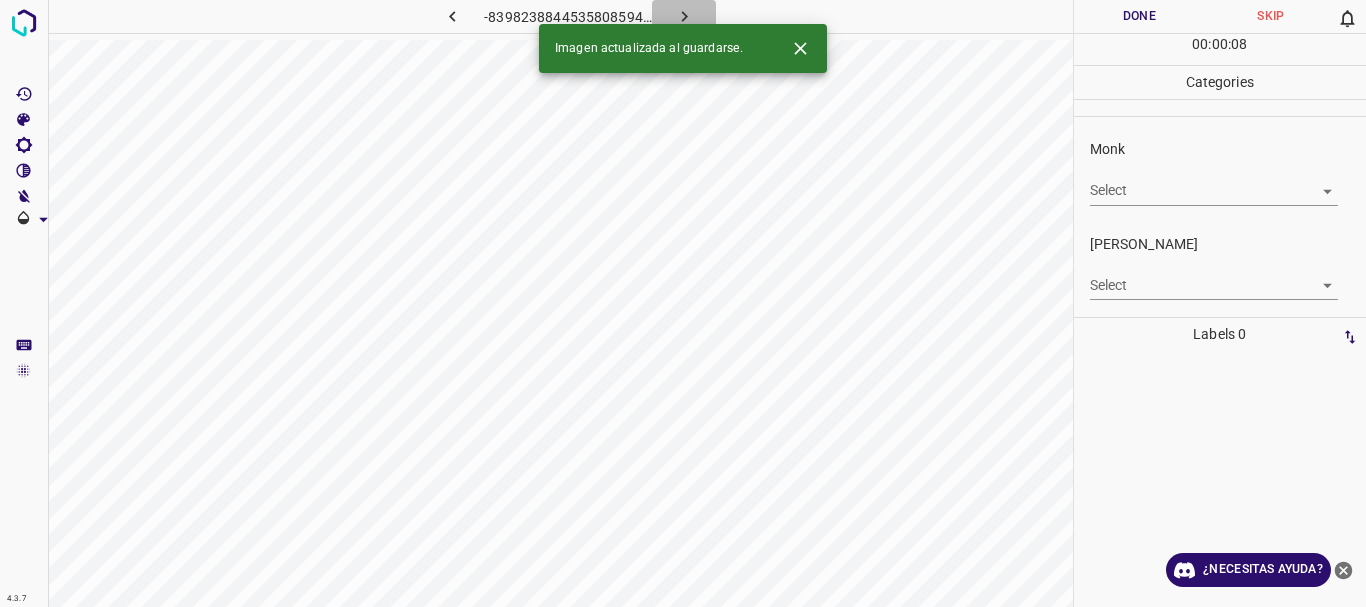 click at bounding box center (684, 16) 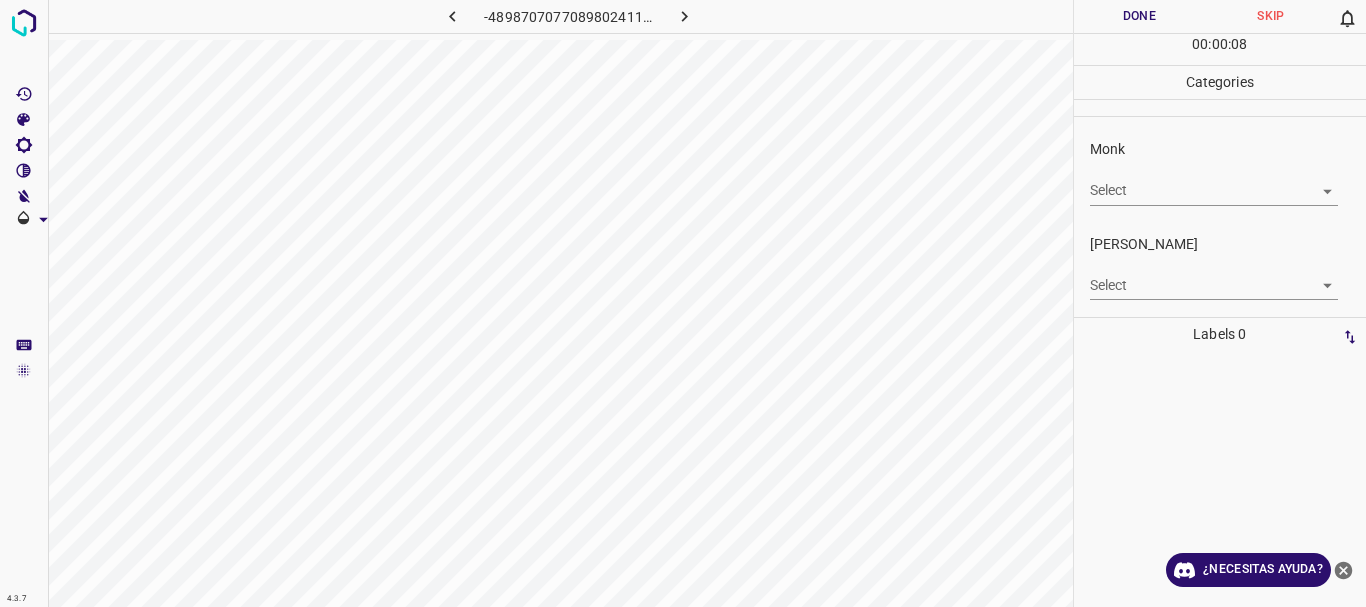 click 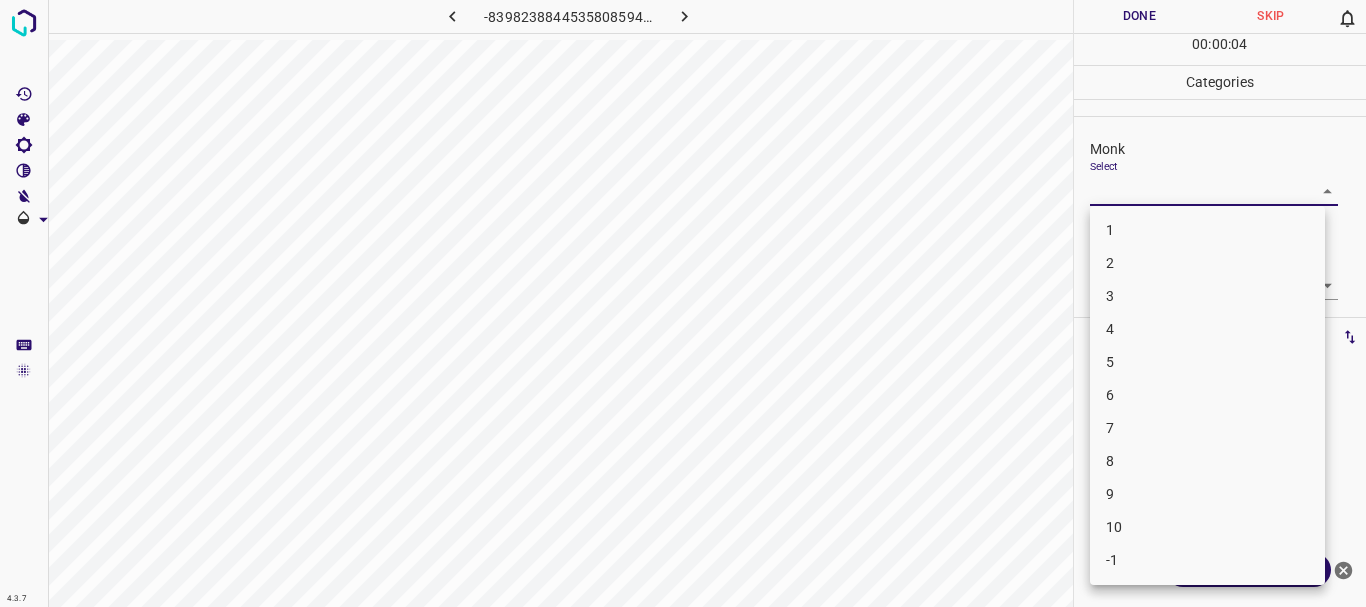click on "4.3.7 -8398238844535808594.png Done Skip 0 00   : 00   : 04   Categories Monk   Select ​  [PERSON_NAME]   Select ​ Labels   0 Categories 1 Monk 2  [PERSON_NAME] Tools Space Change between modes (Draw & Edit) I Auto labeling R Restore zoom M Zoom in N Zoom out Delete Delete selecte label Filters Z Restore filters X Saturation filter C Brightness filter V Contrast filter B Gray scale filter General O Download ¿Necesitas ayuda? Texto original Valora esta traducción Tu opinión servirá para ayudar a mejorar el Traductor de Google - Texto - Esconder - Borrar 1 2 3 4 5 6 7 8 9 10 -1" at bounding box center (683, 303) 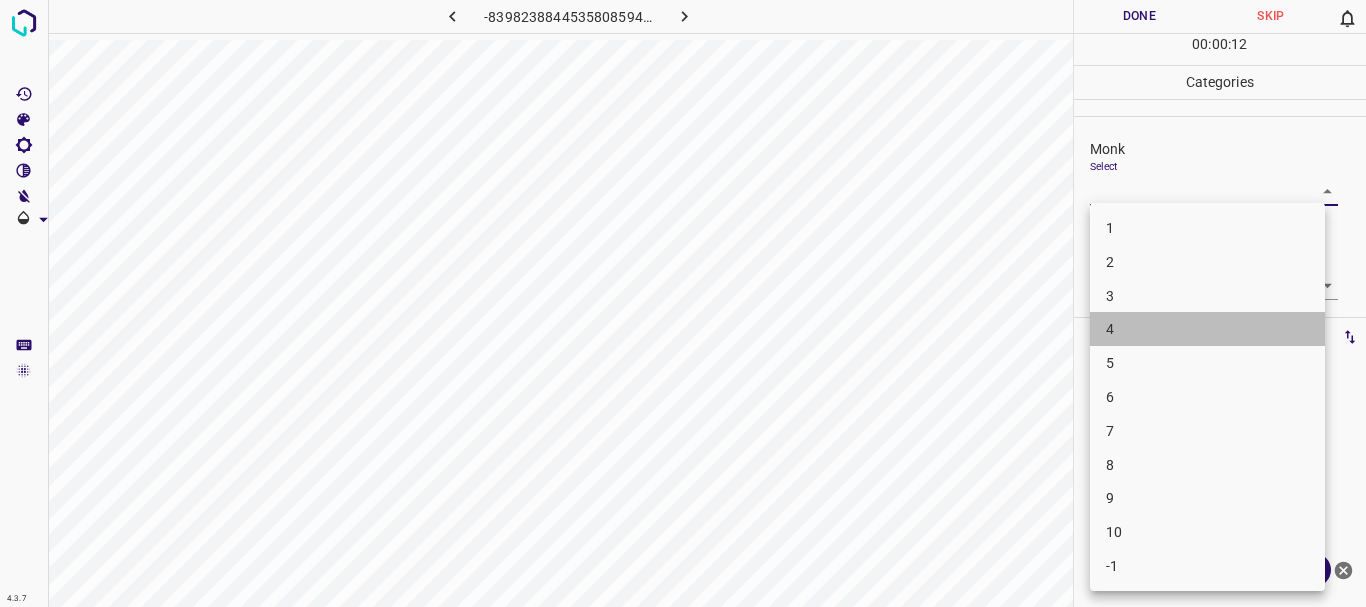 click on "4" at bounding box center [1207, 329] 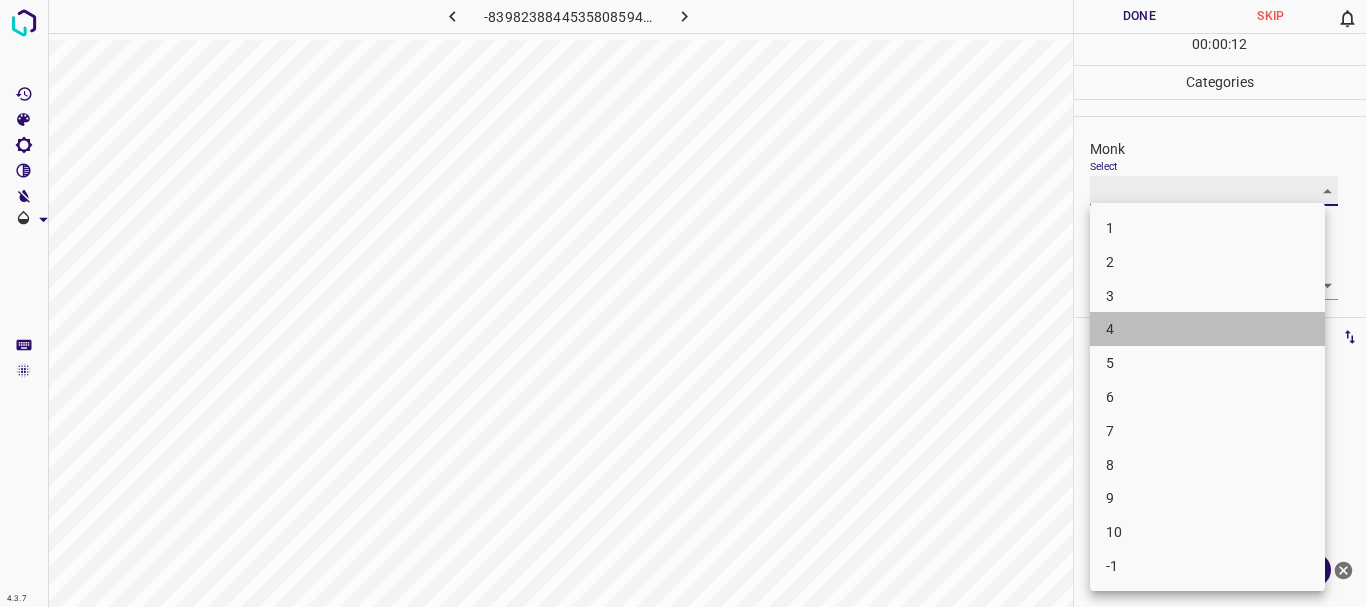 type on "4" 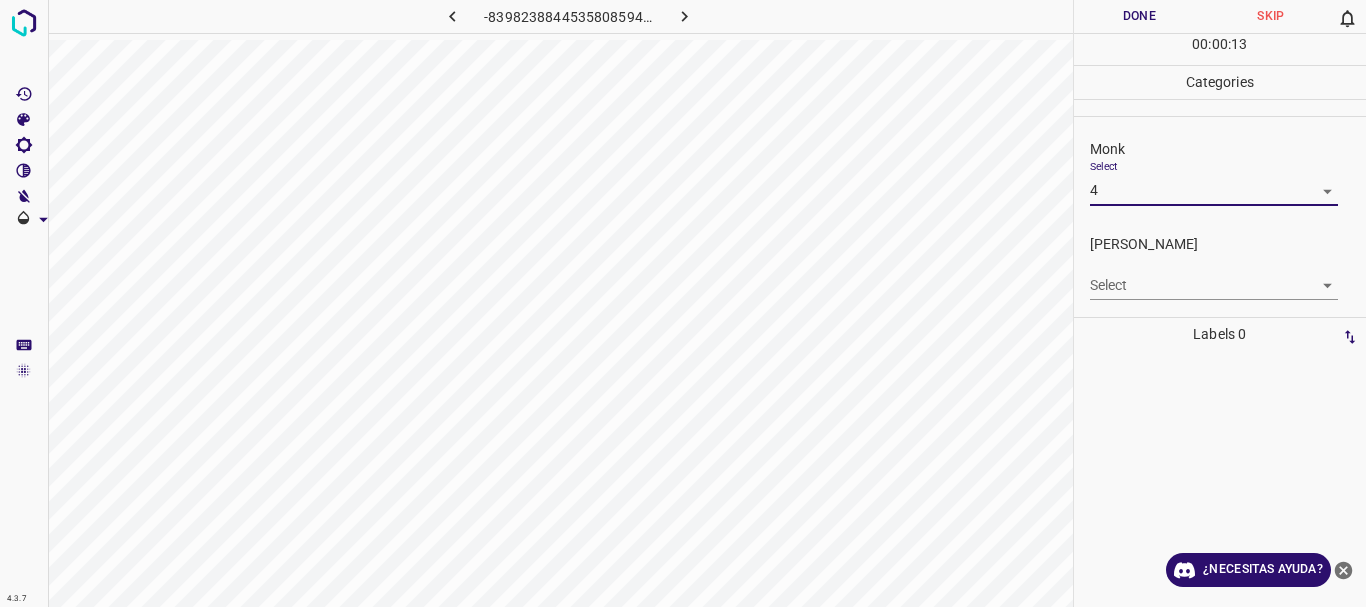 click on "4.3.7 -8398238844535808594.png Done Skip 0 00   : 00   : 13   Categories Monk   Select 4 4  [PERSON_NAME]   Select ​ Labels   0 Categories 1 Monk 2  [PERSON_NAME] Tools Space Change between modes (Draw & Edit) I Auto labeling R Restore zoom M Zoom in N Zoom out Delete Delete selecte label Filters Z Restore filters X Saturation filter C Brightness filter V Contrast filter B Gray scale filter General O Download ¿Necesitas ayuda? Texto original Valora esta traducción Tu opinión servirá para ayudar a mejorar el Traductor de Google - Texto - Esconder - Borrar" at bounding box center [683, 303] 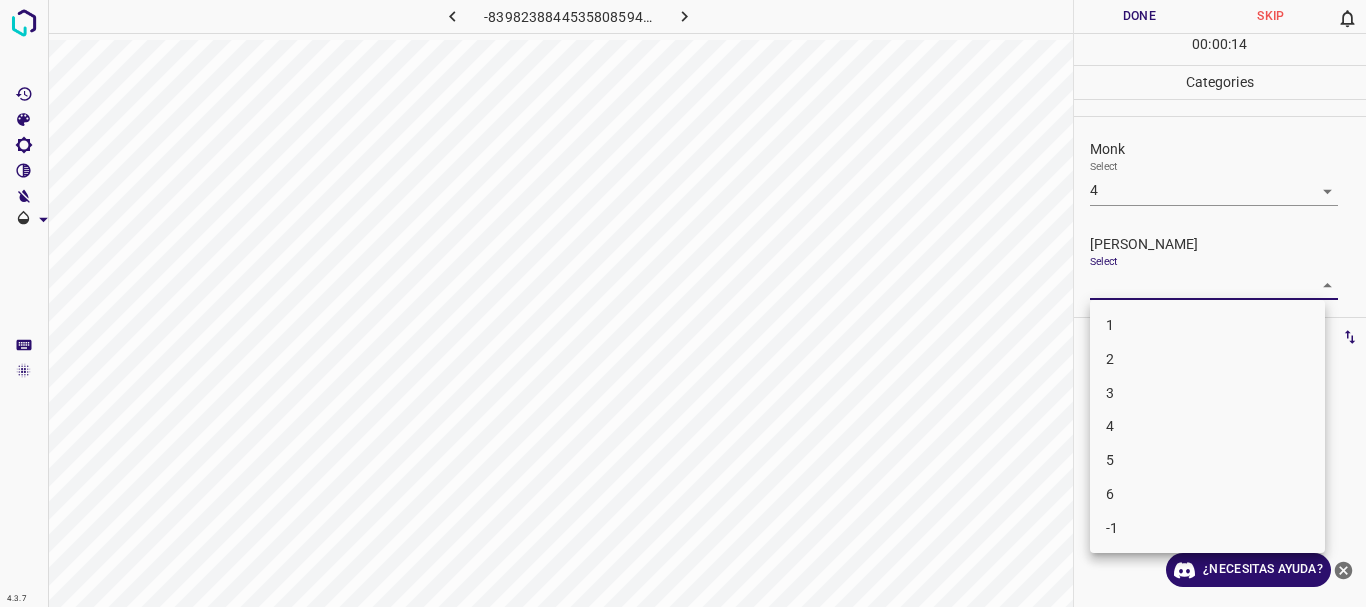 click on "3" at bounding box center (1207, 393) 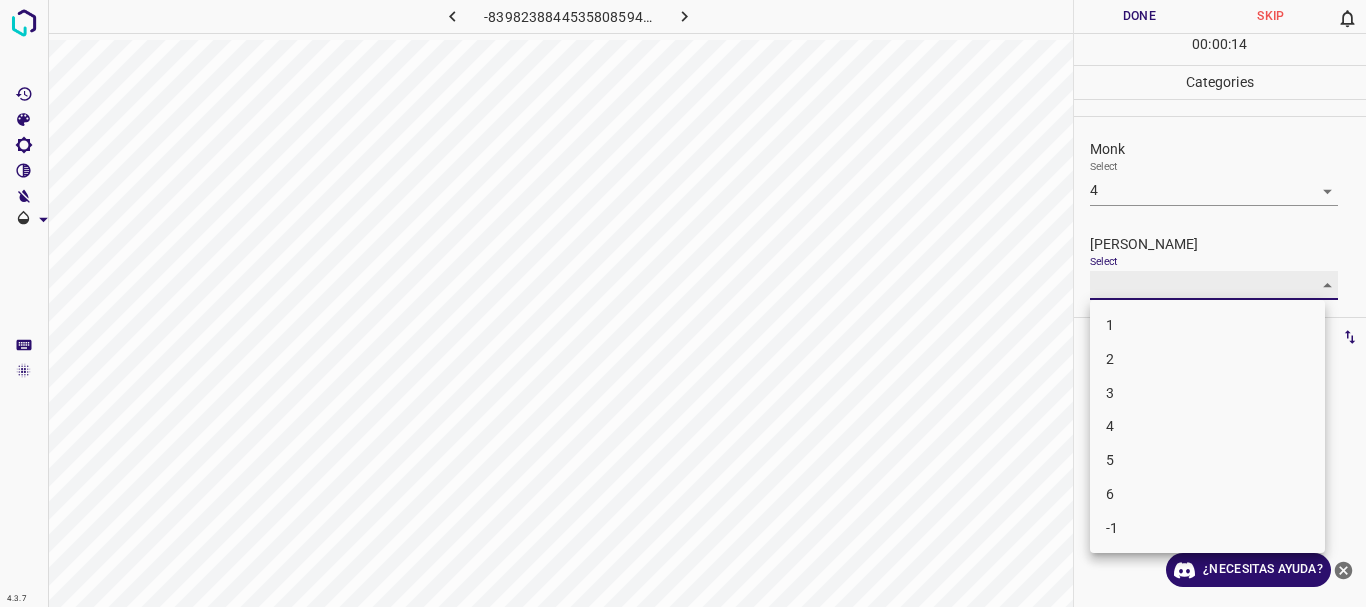 type on "3" 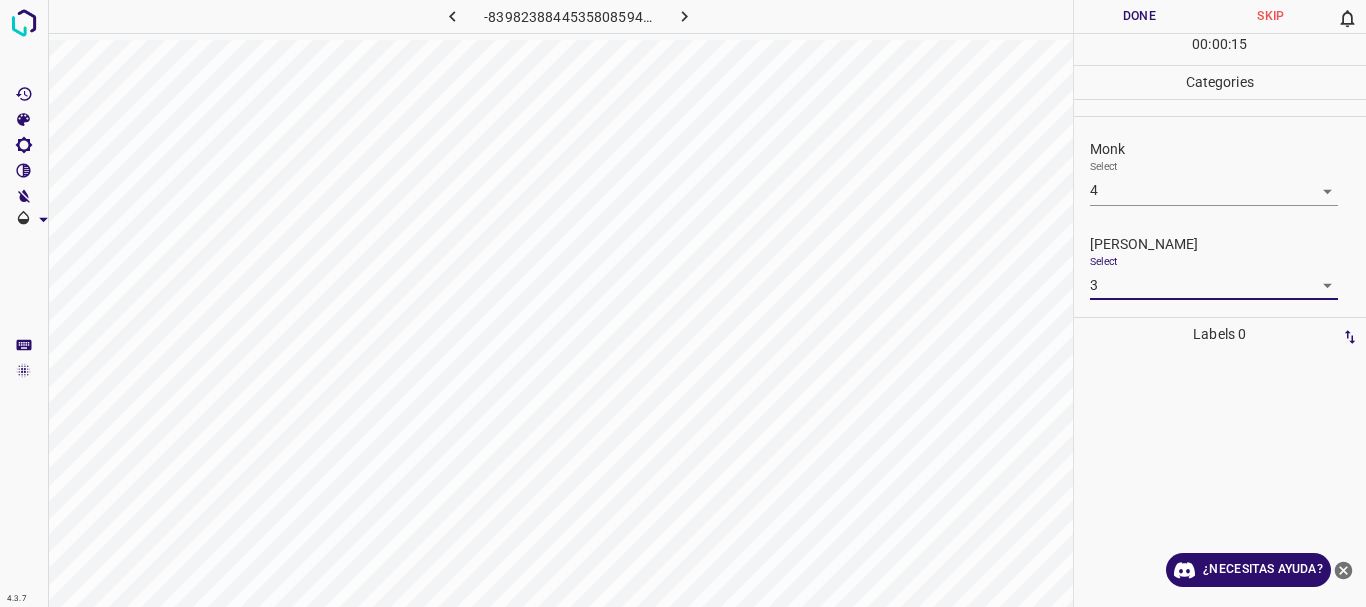 click on "Done" at bounding box center (1140, 16) 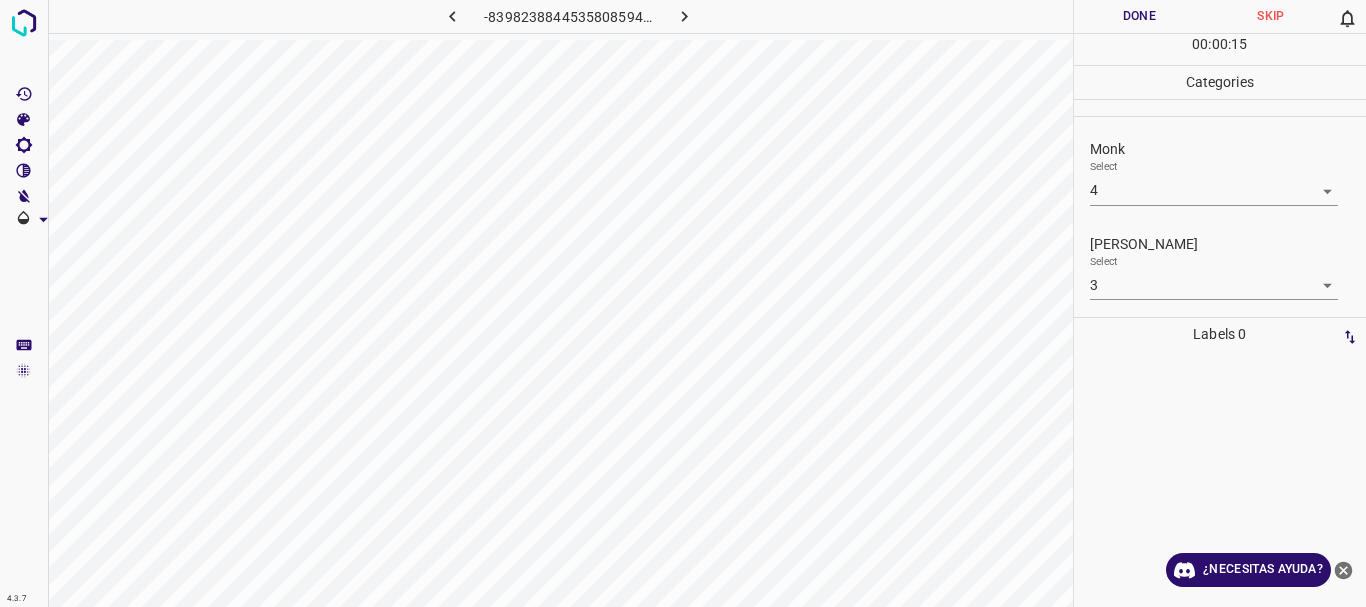 click 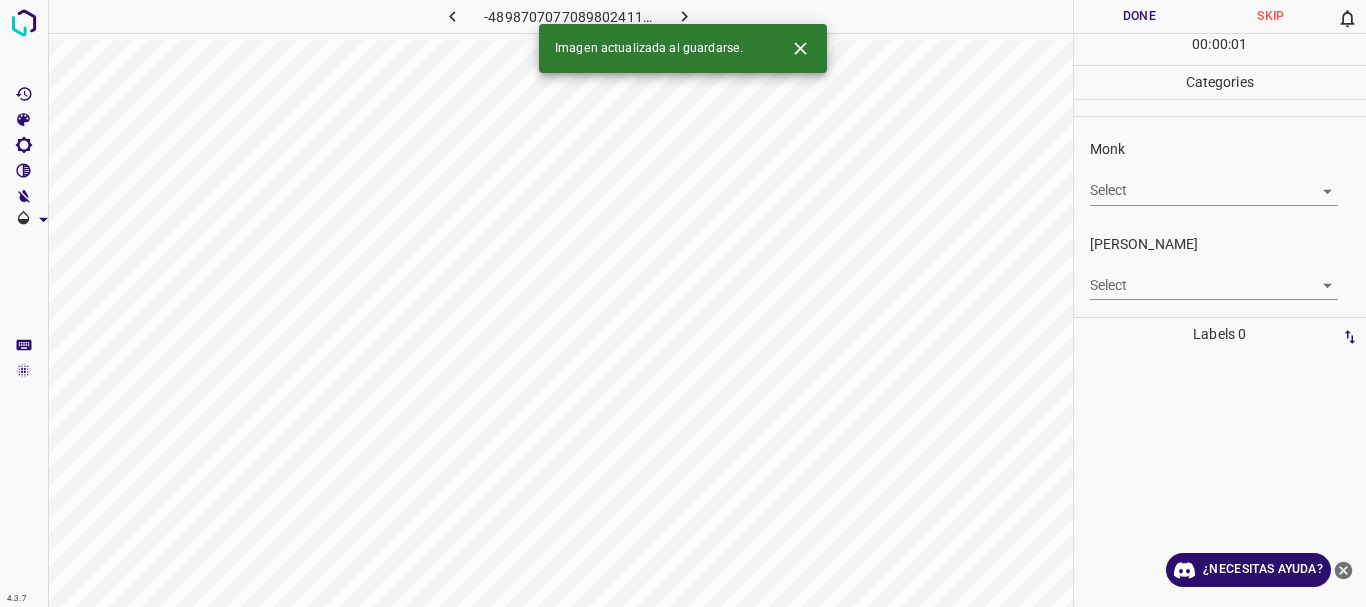 click on "4.3.7 -4898707077089802411.png Done Skip 0 00   : 00   : 01   Categories Monk   Select ​  [PERSON_NAME]   Select ​ Labels   0 Categories 1 Monk 2  [PERSON_NAME] Tools Space Change between modes (Draw & Edit) I Auto labeling R Restore zoom M Zoom in N Zoom out Delete Delete selecte label Filters Z Restore filters X Saturation filter C Brightness filter V Contrast filter B Gray scale filter General O Download Imagen actualizada al guardarse. ¿Necesitas ayuda? Texto original Valora esta traducción Tu opinión servirá para ayudar a mejorar el Traductor de Google - Texto - Esconder - Borrar" at bounding box center [683, 303] 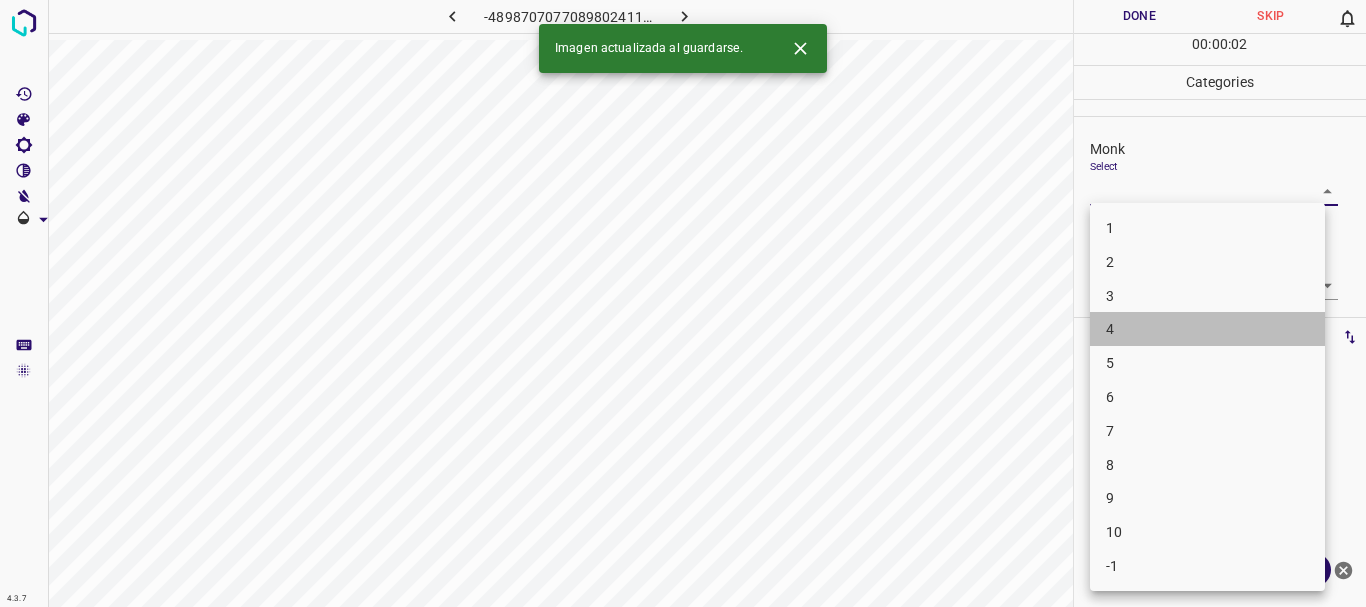 click on "4" at bounding box center [1207, 329] 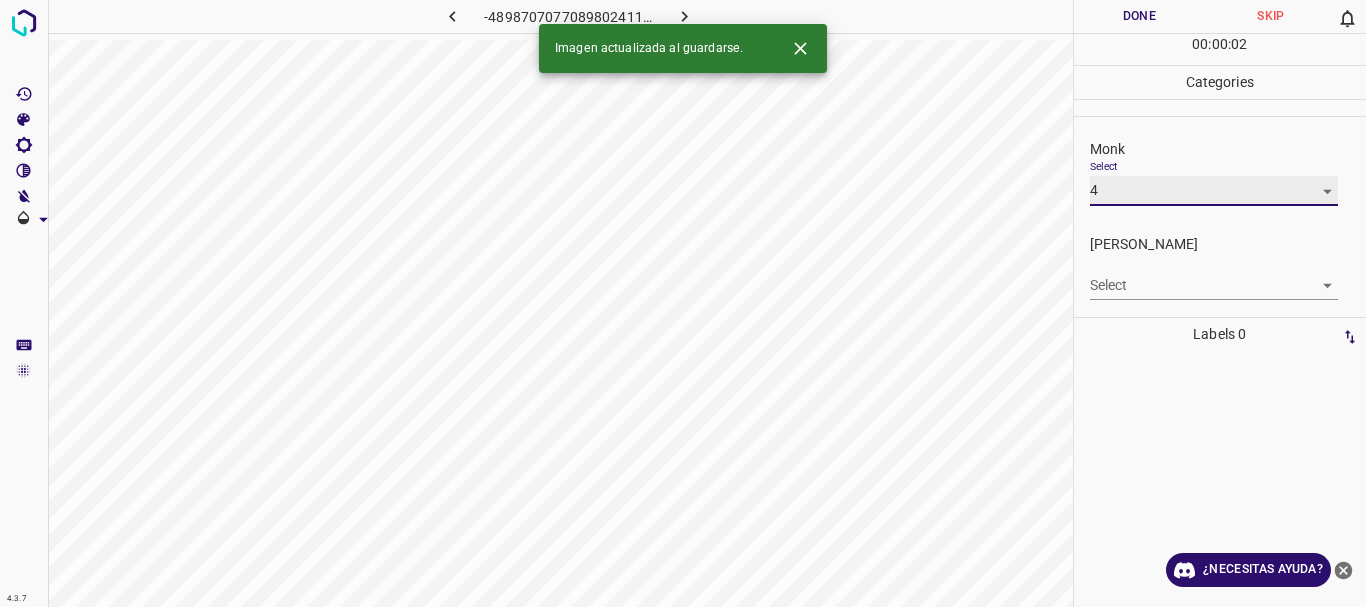 type on "4" 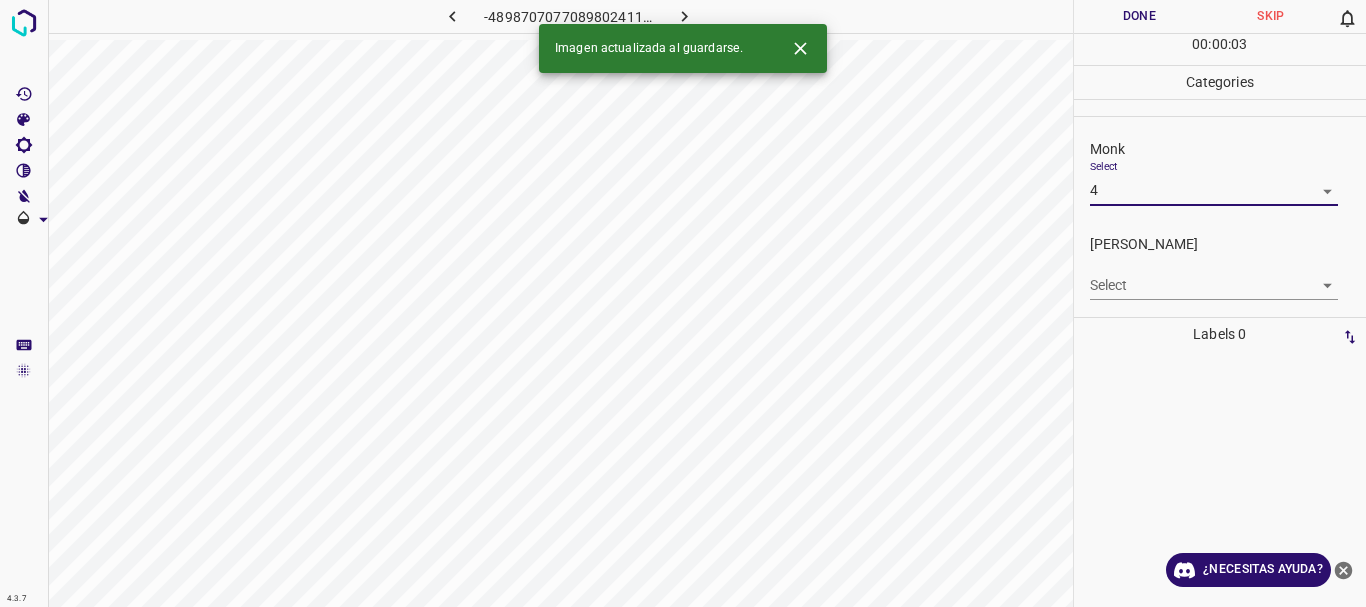 click on "4.3.7 -4898707077089802411.png Done Skip 0 00   : 00   : 03   Categories Monk   Select 4 4  [PERSON_NAME]   Select ​ Labels   0 Categories 1 Monk 2  [PERSON_NAME] Tools Space Change between modes (Draw & Edit) I Auto labeling R Restore zoom M Zoom in N Zoom out Delete Delete selecte label Filters Z Restore filters X Saturation filter C Brightness filter V Contrast filter B Gray scale filter General O Download Imagen actualizada al guardarse. ¿Necesitas ayuda? Texto original Valora esta traducción Tu opinión servirá para ayudar a mejorar el Traductor de Google - Texto - Esconder - Borrar" at bounding box center [683, 303] 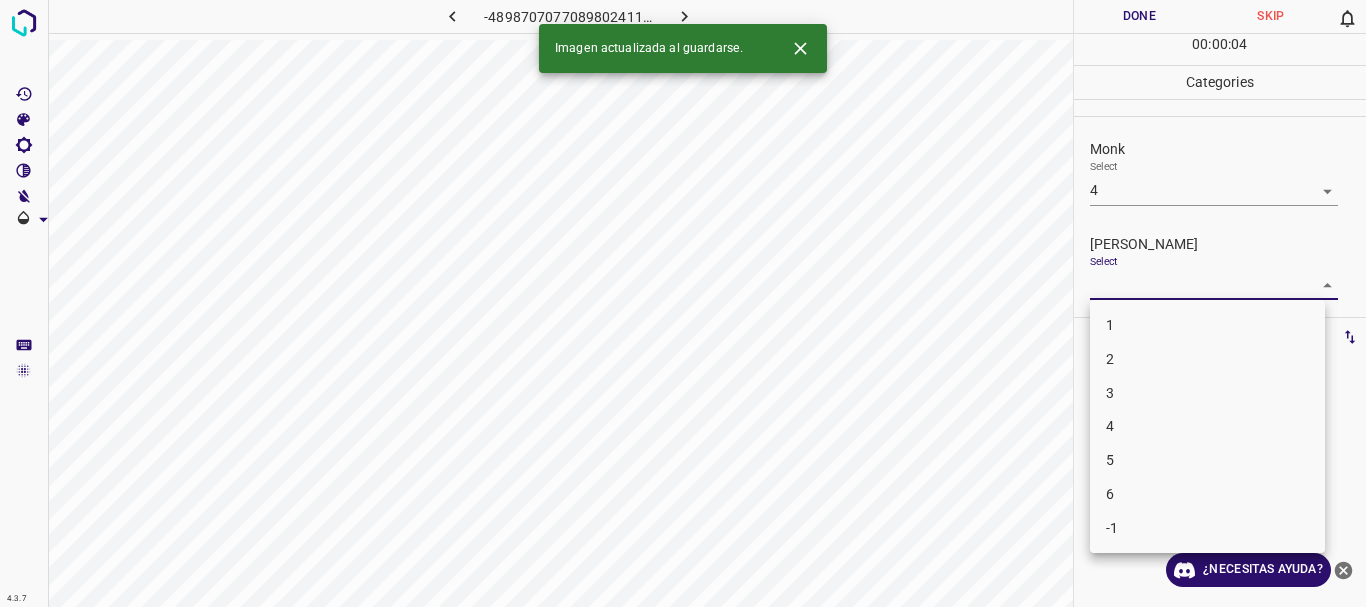 click on "3" at bounding box center (1207, 393) 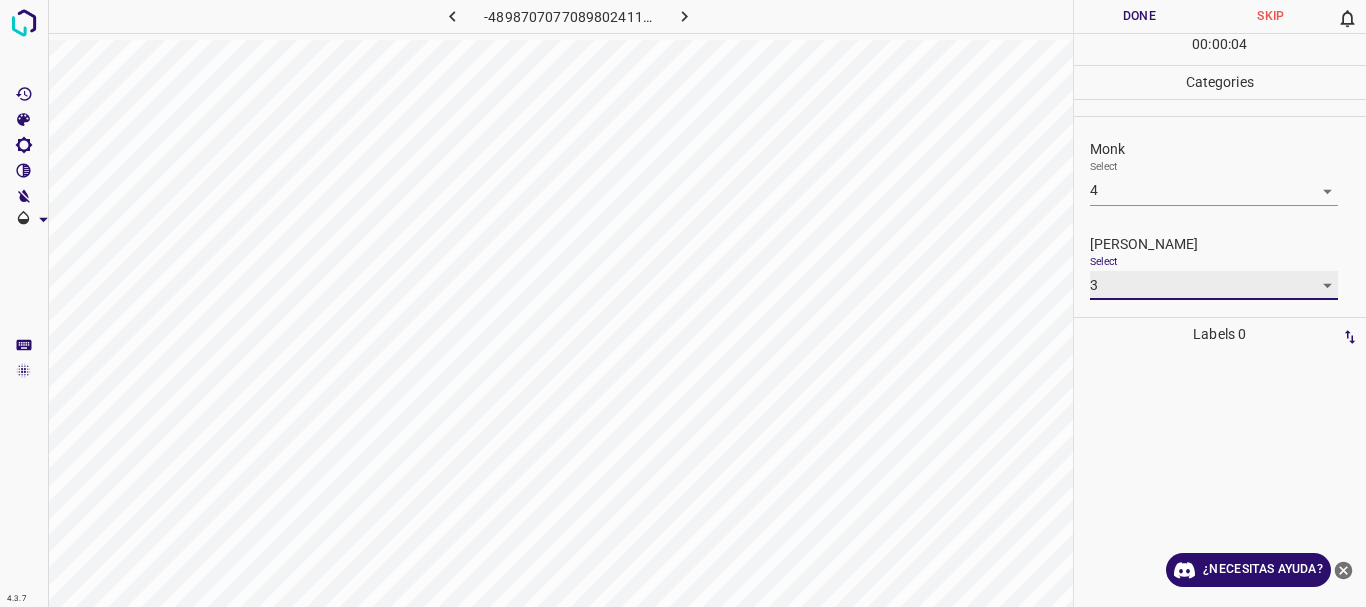 type on "3" 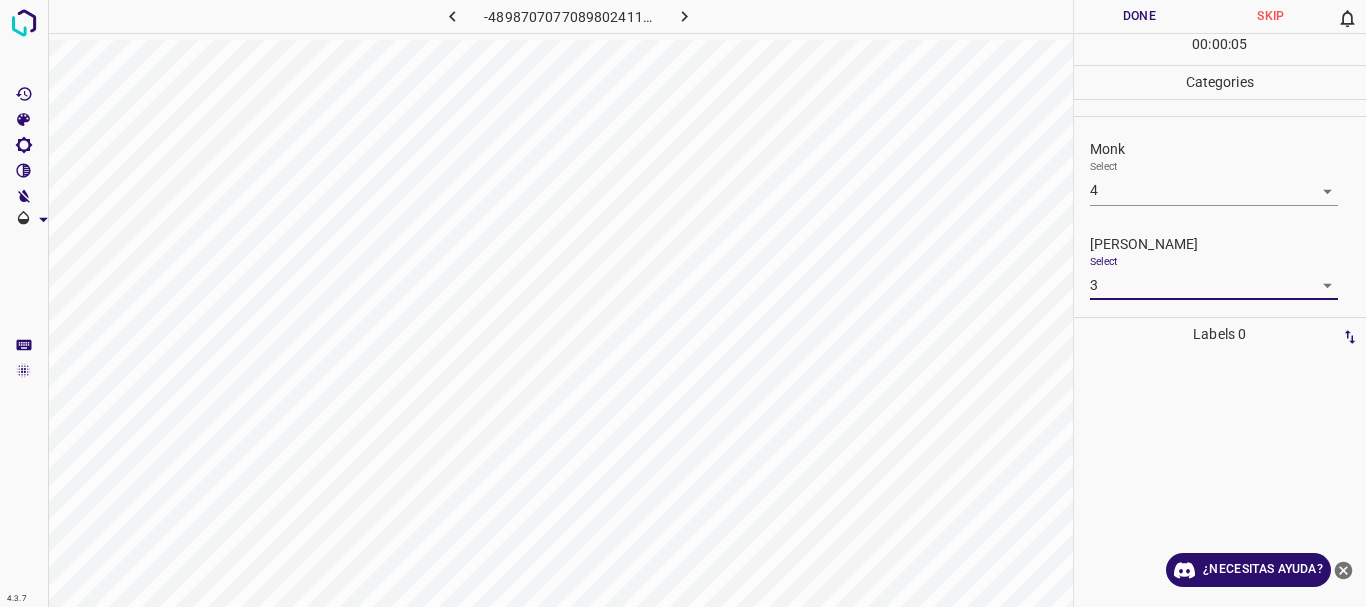 click on "Done" at bounding box center (1140, 16) 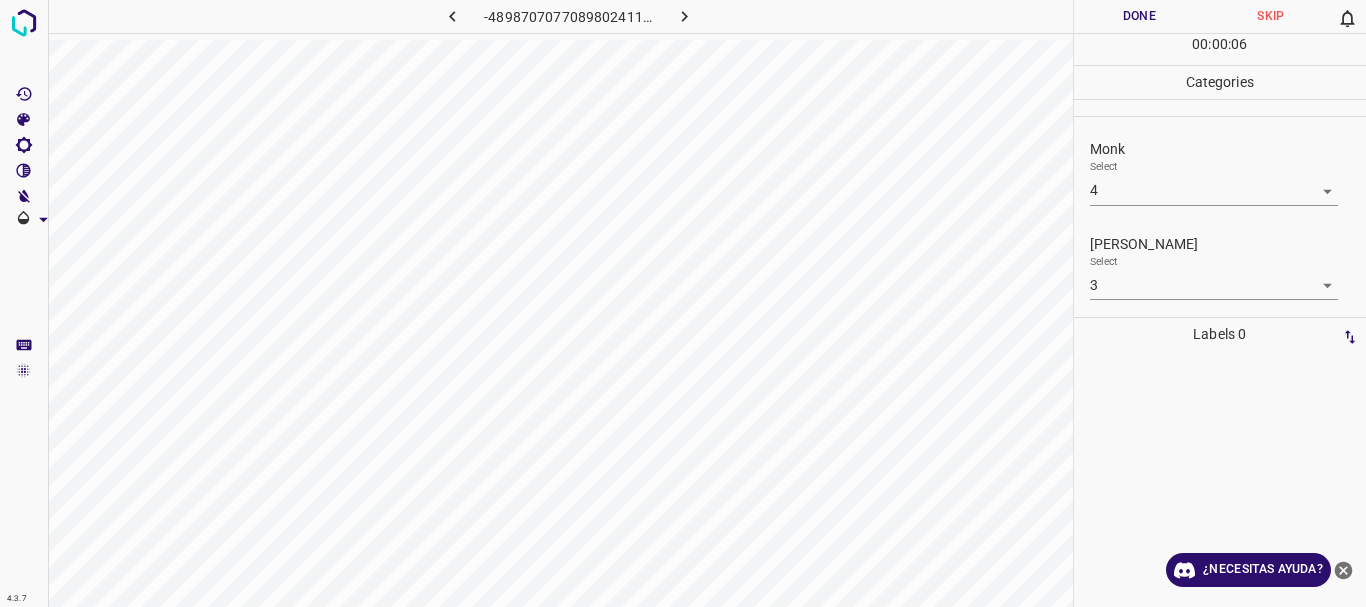 click 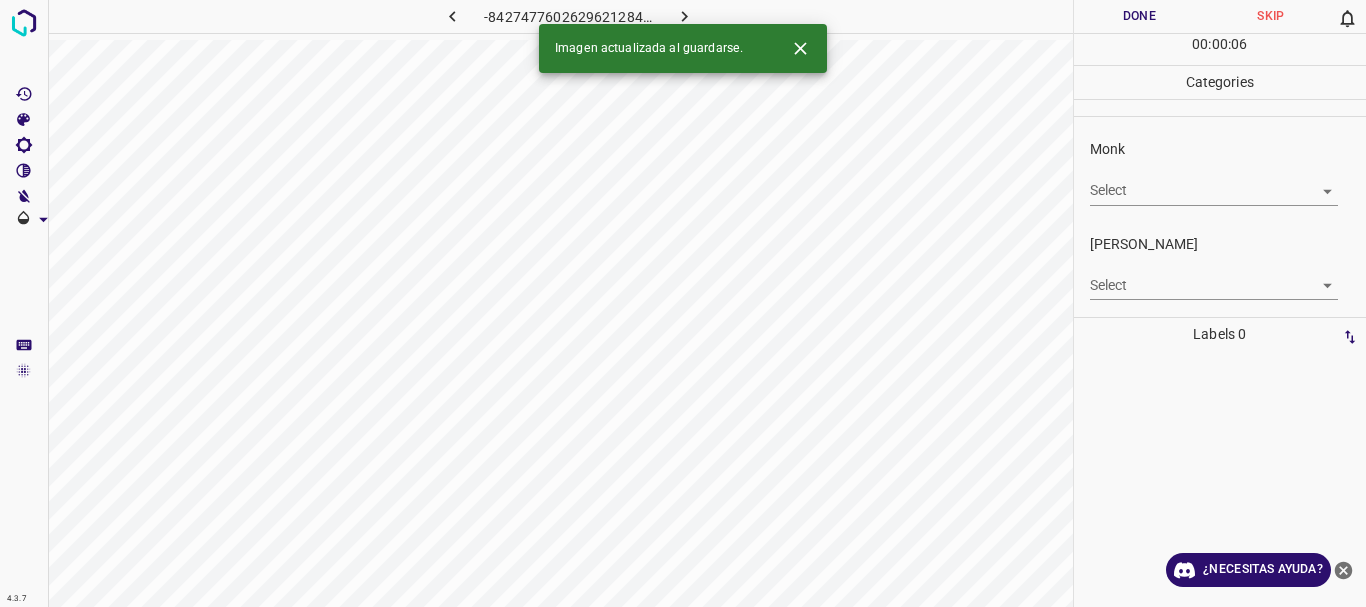 click on "4.3.7 -8427477602629621284.png Done Skip 0 00   : 00   : 06   Categories Monk   Select ​  [PERSON_NAME]   Select ​ Labels   0 Categories 1 Monk 2  [PERSON_NAME] Tools Space Change between modes (Draw & Edit) I Auto labeling R Restore zoom M Zoom in N Zoom out Delete Delete selecte label Filters Z Restore filters X Saturation filter C Brightness filter V Contrast filter B Gray scale filter General O Download Imagen actualizada al guardarse. ¿Necesitas ayuda? Texto original Valora esta traducción Tu opinión servirá para ayudar a mejorar el Traductor de Google - Texto - Esconder - Borrar" at bounding box center [683, 303] 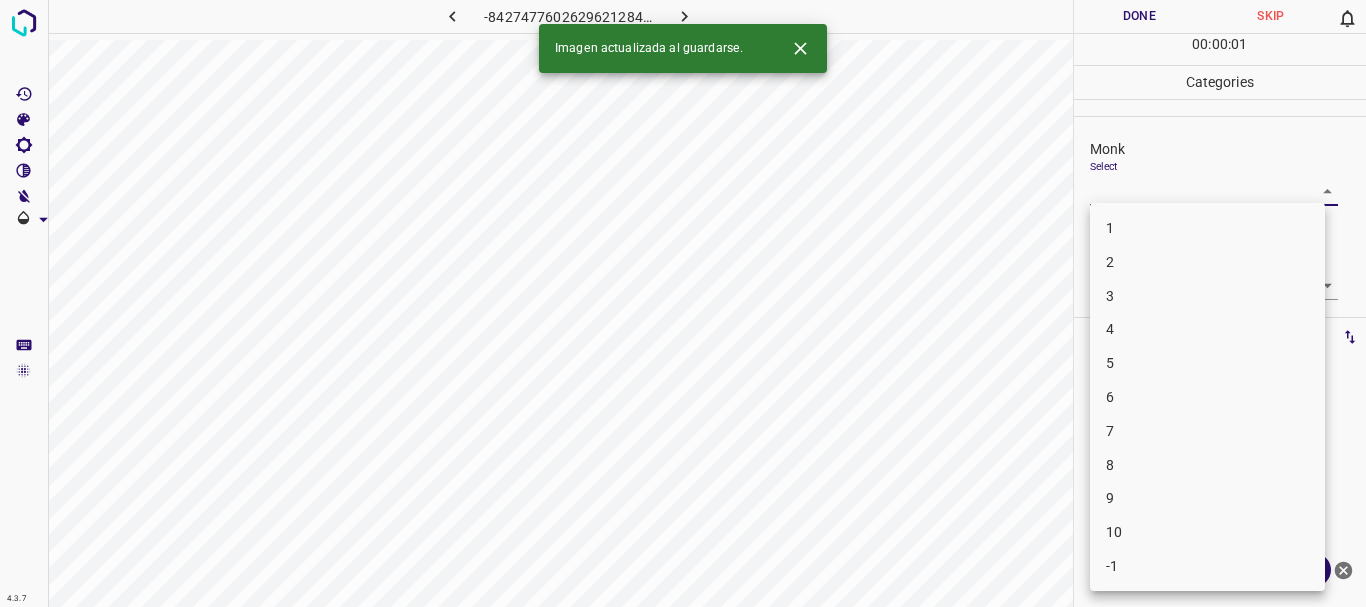 click on "4" at bounding box center (1207, 329) 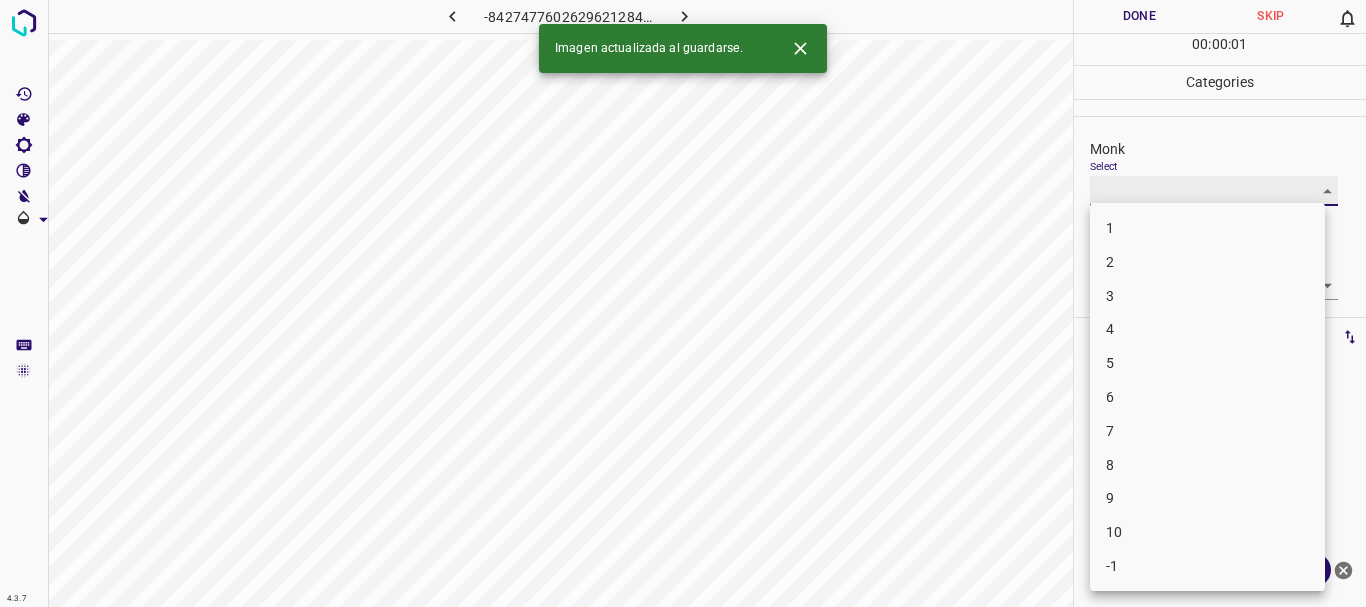 type on "4" 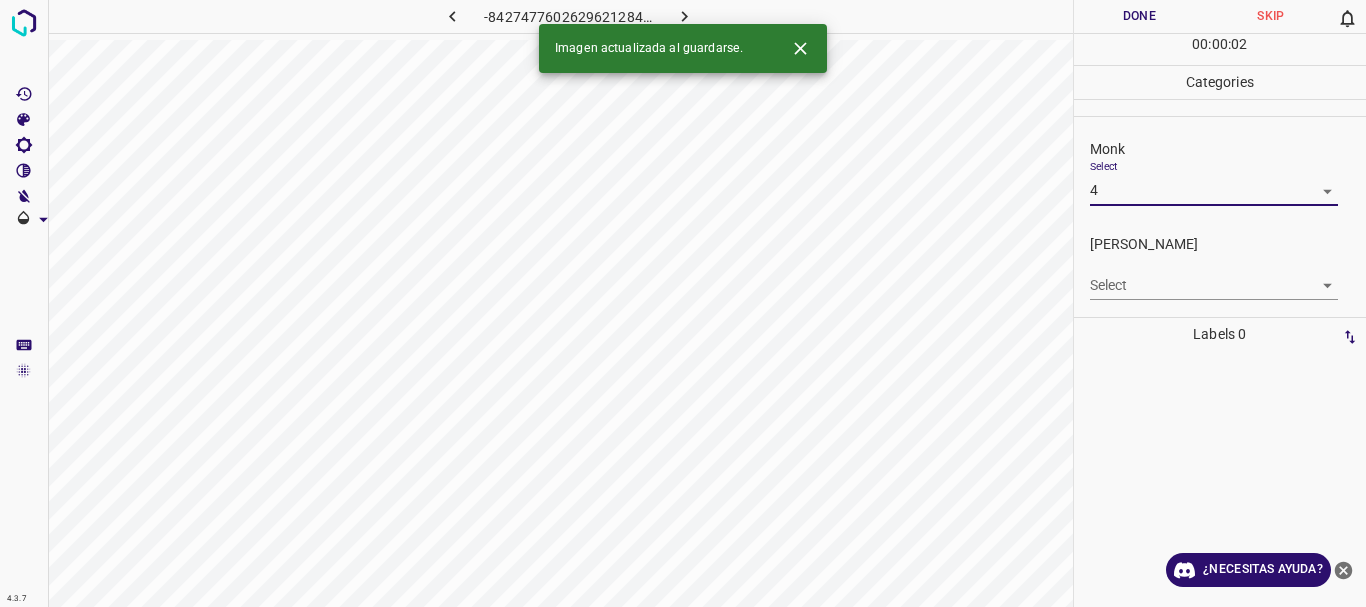 click on "4.3.7 -8427477602629621284.png Done Skip 0 00   : 00   : 02   Categories Monk   Select 4 4  [PERSON_NAME]   Select ​ Labels   0 Categories 1 Monk 2  [PERSON_NAME] Tools Space Change between modes (Draw & Edit) I Auto labeling R Restore zoom M Zoom in N Zoom out Delete Delete selecte label Filters Z Restore filters X Saturation filter C Brightness filter V Contrast filter B Gray scale filter General O Download Imagen actualizada al guardarse. ¿Necesitas ayuda? Texto original Valora esta traducción Tu opinión servirá para ayudar a mejorar el Traductor de Google - Texto - Esconder - Borrar" at bounding box center [683, 303] 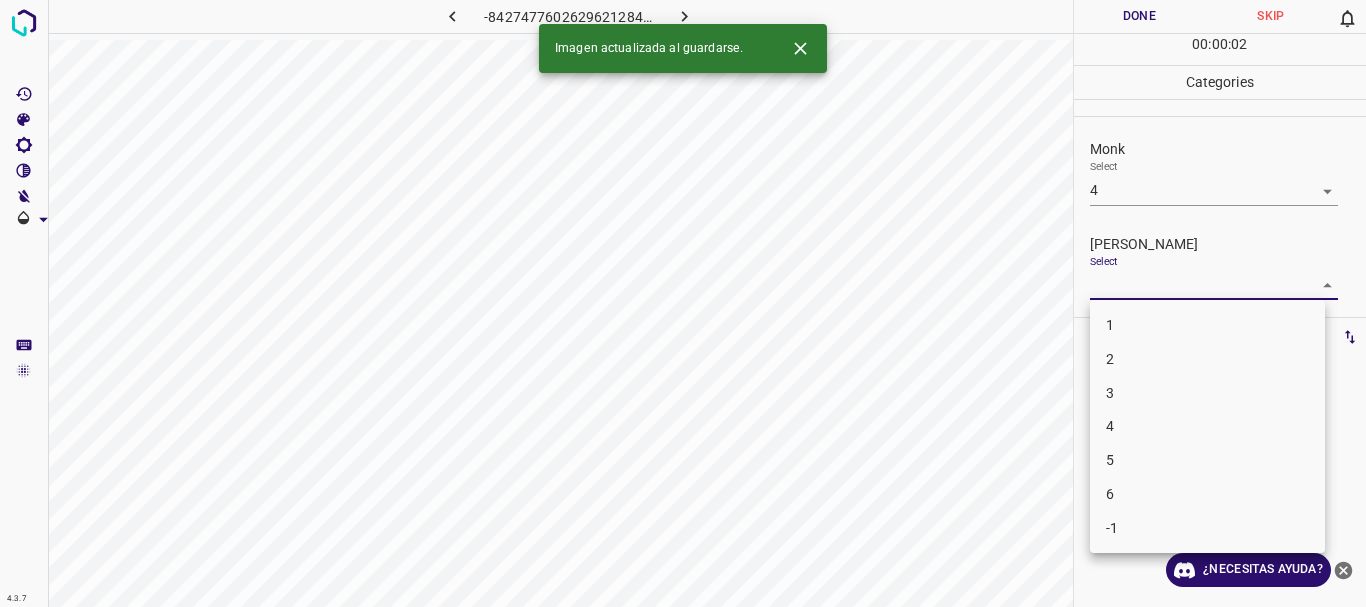 click on "3" at bounding box center (1207, 393) 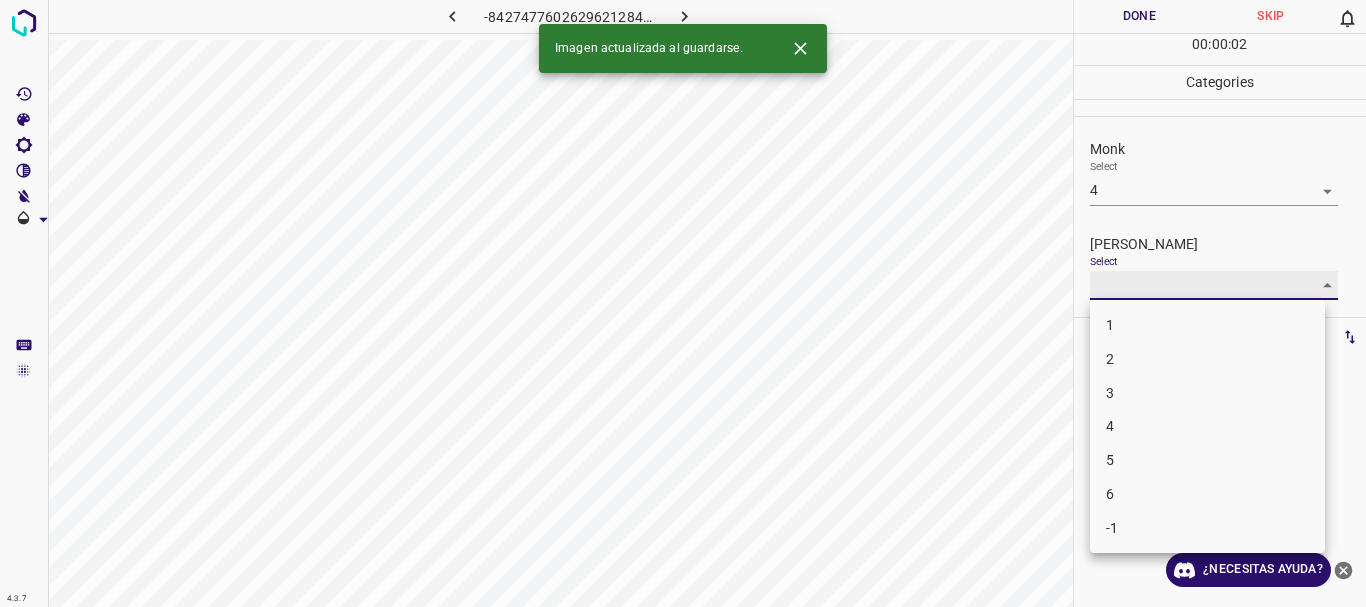 type on "3" 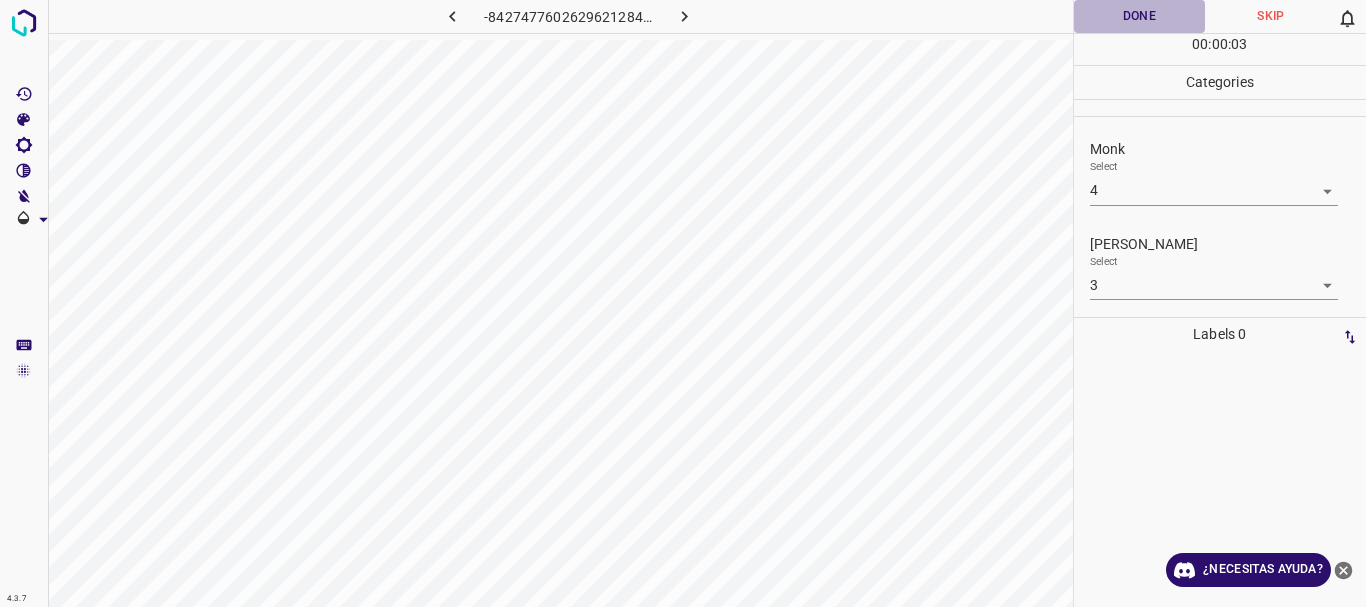 click on "Done" at bounding box center (1140, 16) 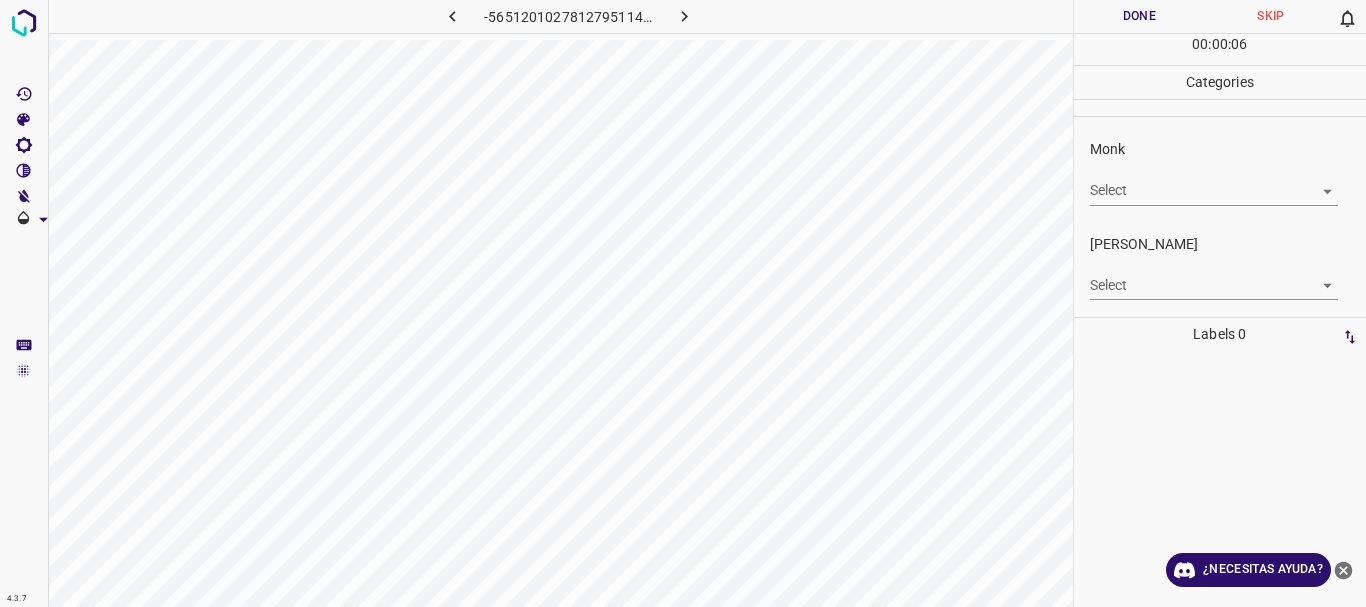click 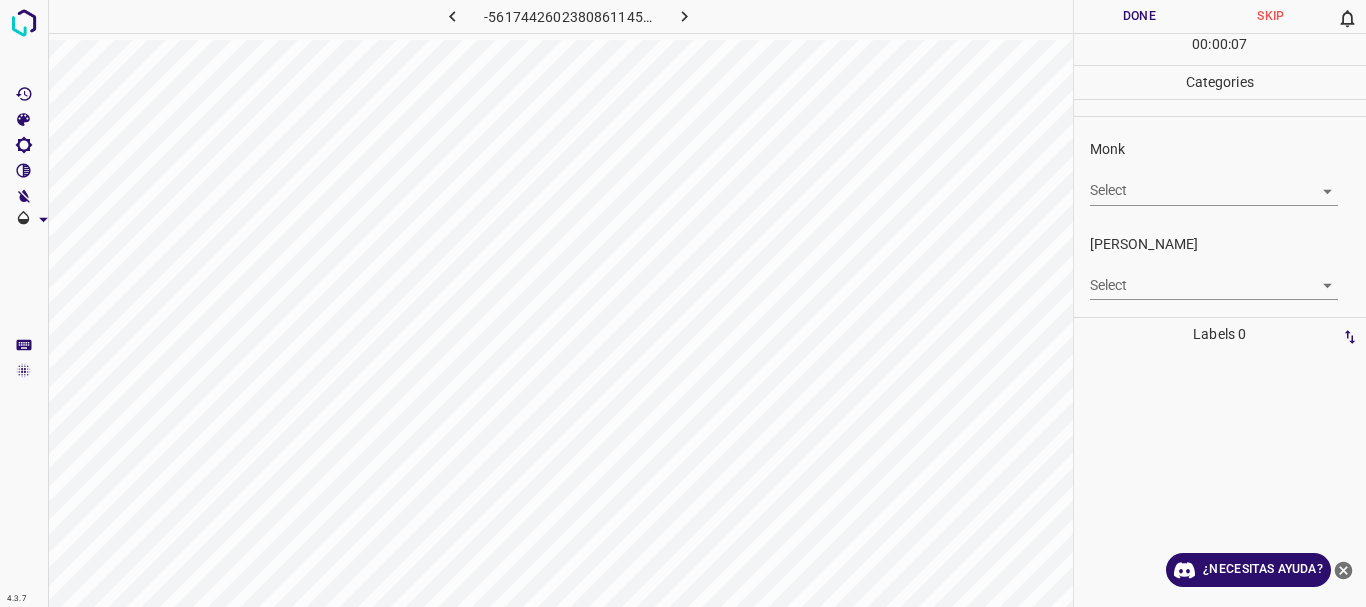 click 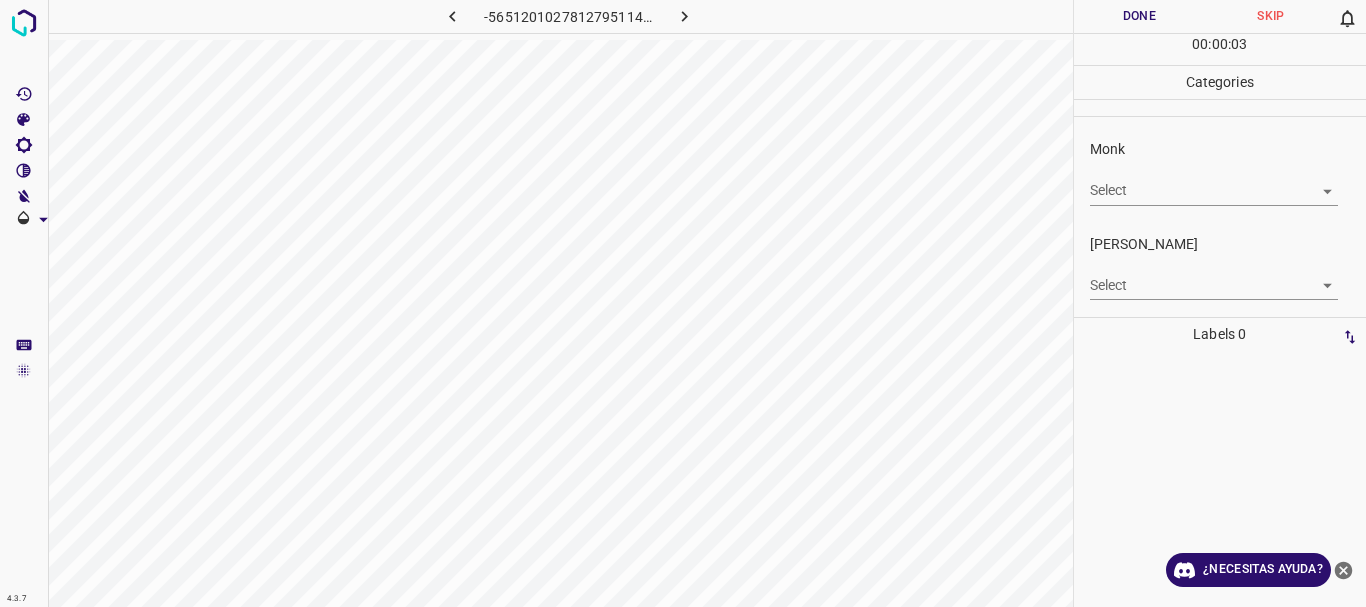 click on "4.3.7 -5651201027812795114.png Done Skip 0 00   : 00   : 03   Categories Monk   Select ​  [PERSON_NAME]   Select ​ Labels   0 Categories 1 Monk 2  [PERSON_NAME] Tools Space Change between modes (Draw & Edit) I Auto labeling R Restore zoom M Zoom in N Zoom out Delete Delete selecte label Filters Z Restore filters X Saturation filter C Brightness filter V Contrast filter B Gray scale filter General O Download ¿Necesitas ayuda? Texto original Valora esta traducción Tu opinión servirá para ayudar a mejorar el Traductor de Google - Texto - Esconder - Borrar" at bounding box center (683, 303) 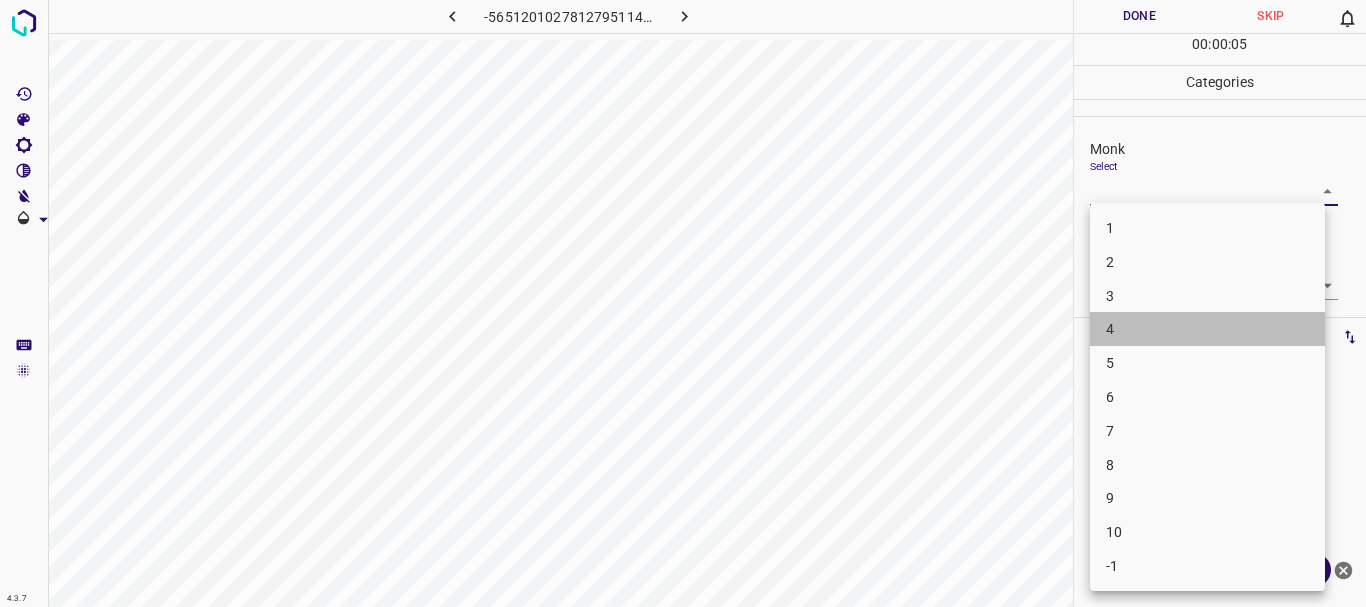 click on "4" at bounding box center [1207, 329] 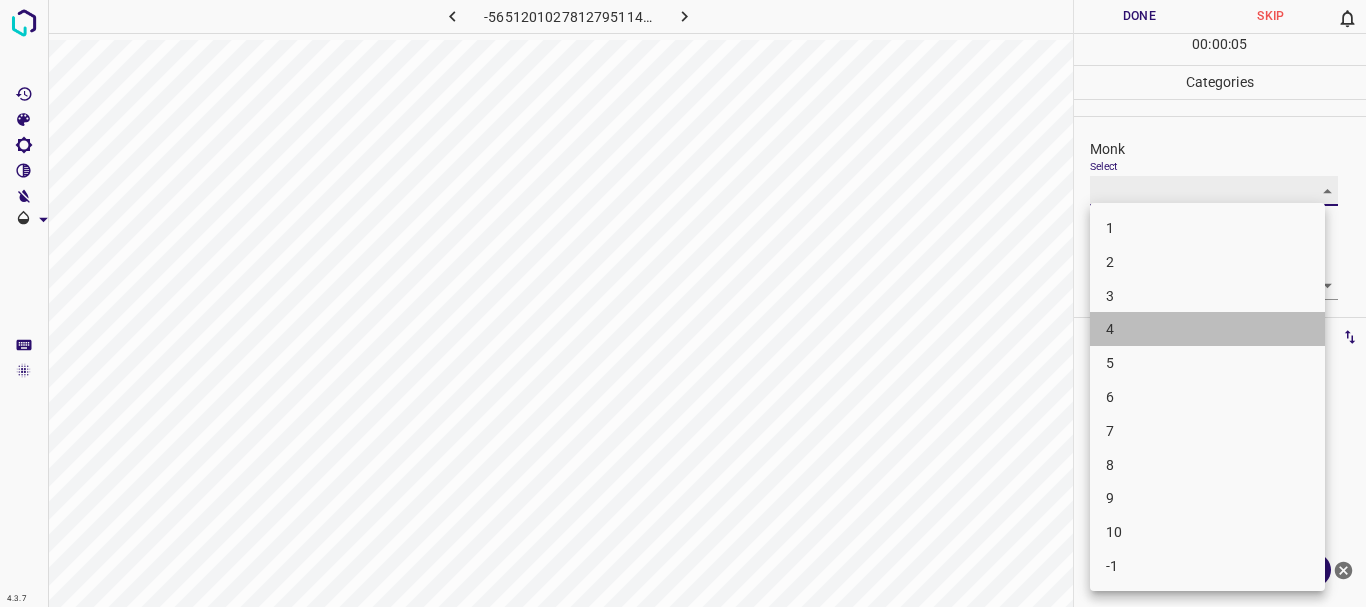 type on "4" 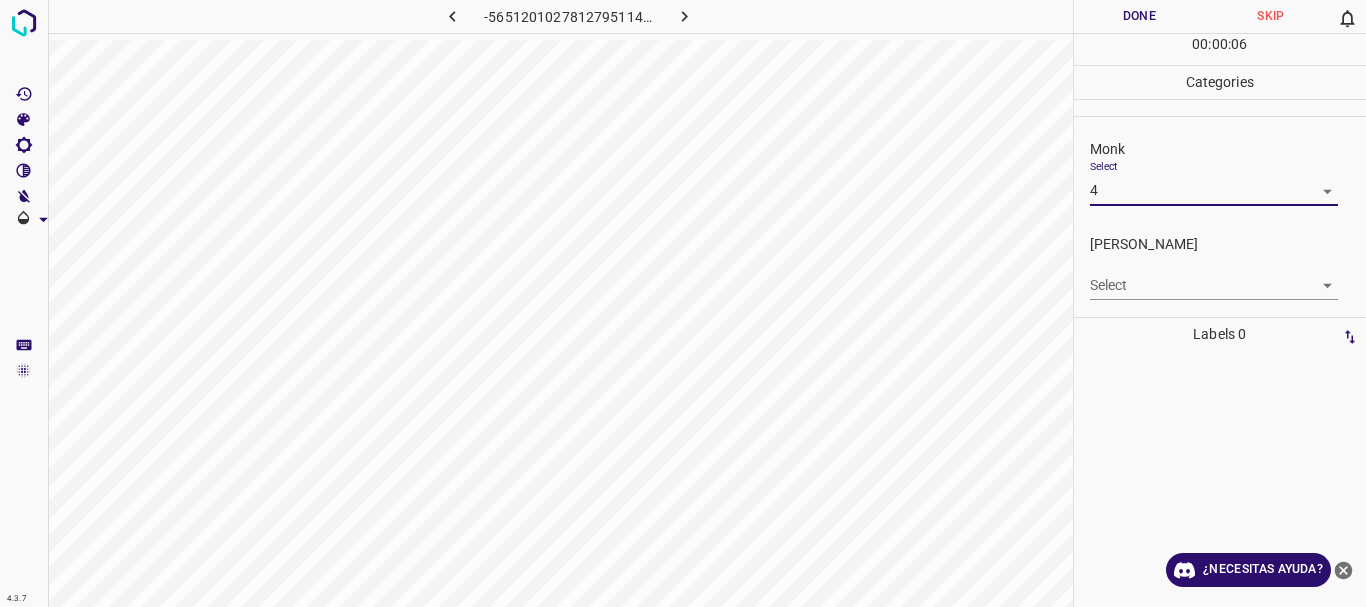 click on "4.3.7 -5651201027812795114.png Done Skip 0 00   : 00   : 06   Categories Monk   Select 4 4  [PERSON_NAME]   Select ​ Labels   0 Categories 1 Monk 2  [PERSON_NAME] Tools Space Change between modes (Draw & Edit) I Auto labeling R Restore zoom M Zoom in N Zoom out Delete Delete selecte label Filters Z Restore filters X Saturation filter C Brightness filter V Contrast filter B Gray scale filter General O Download ¿Necesitas ayuda? Texto original Valora esta traducción Tu opinión servirá para ayudar a mejorar el Traductor de Google - Texto - Esconder - Borrar" at bounding box center [683, 303] 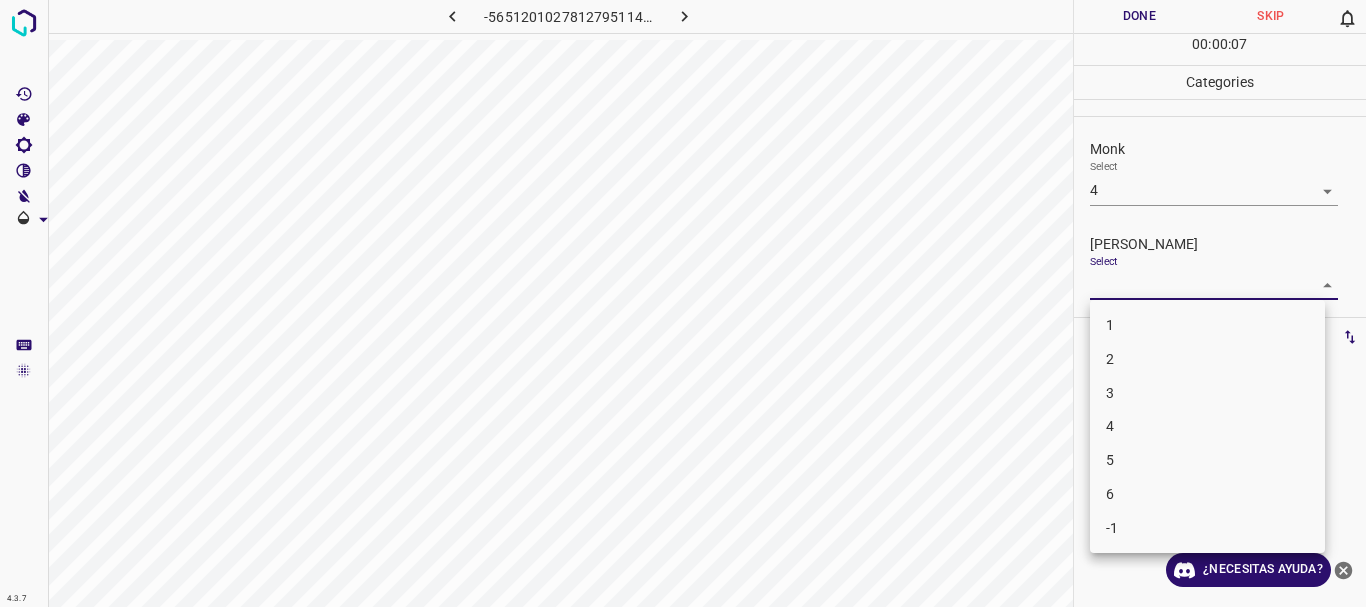 drag, startPoint x: 1122, startPoint y: 319, endPoint x: 1115, endPoint y: 97, distance: 222.11034 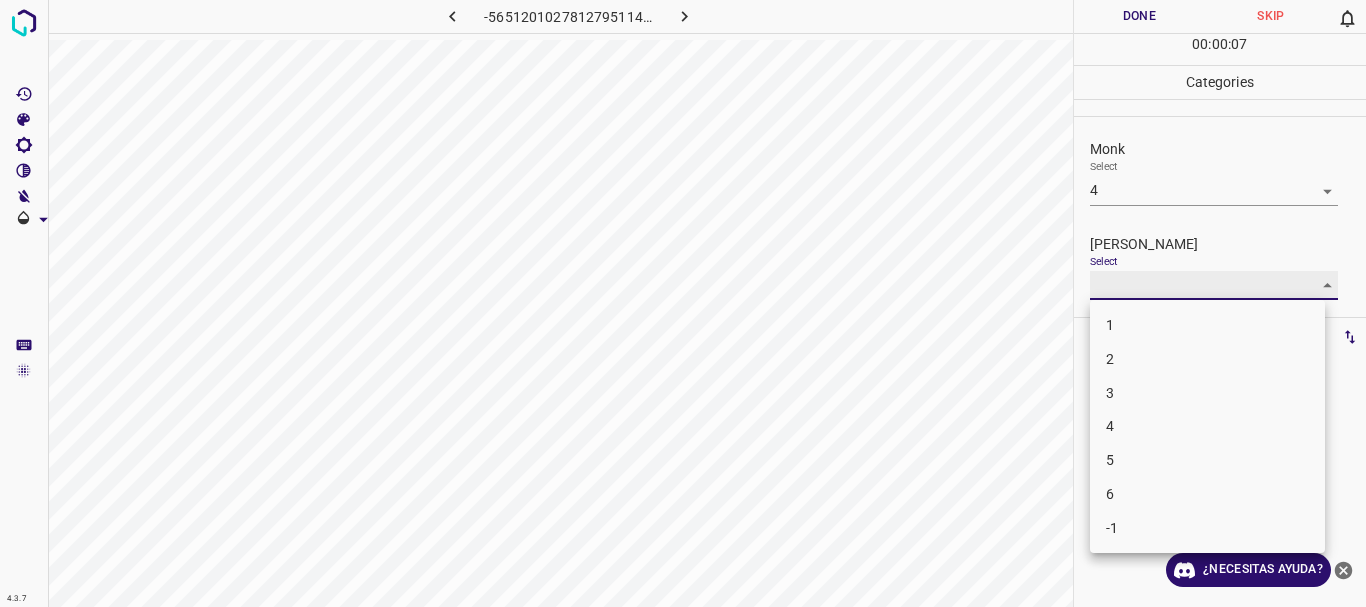 type on "1" 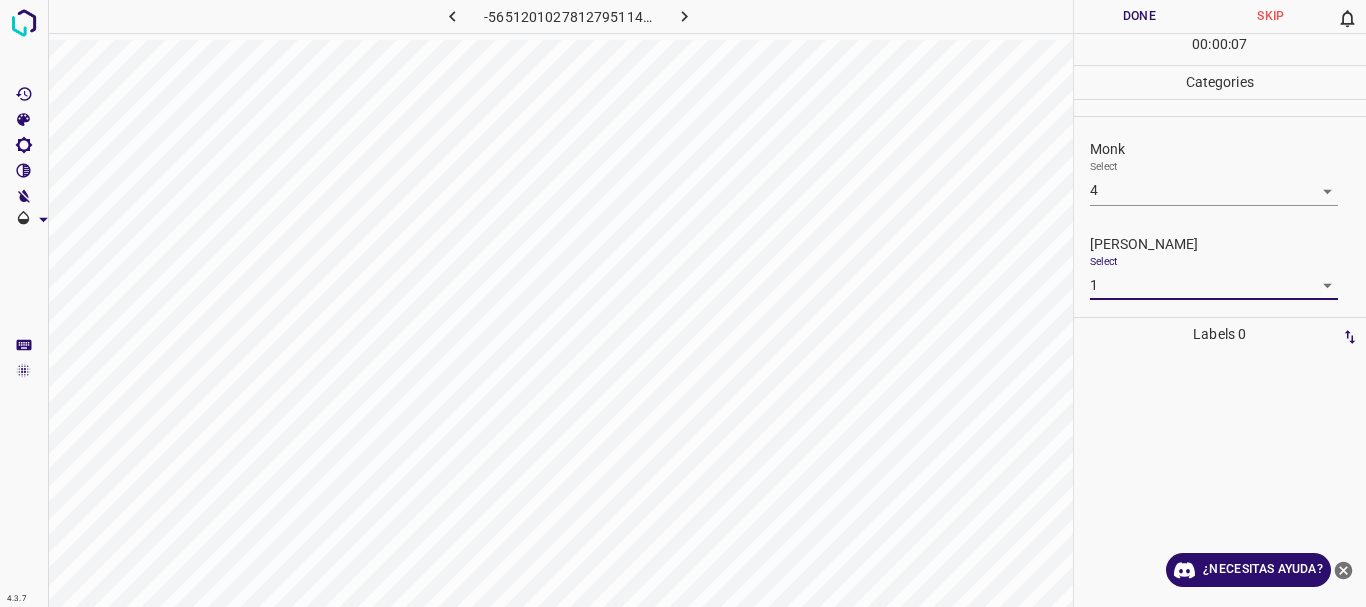 click on "Done" at bounding box center (1140, 16) 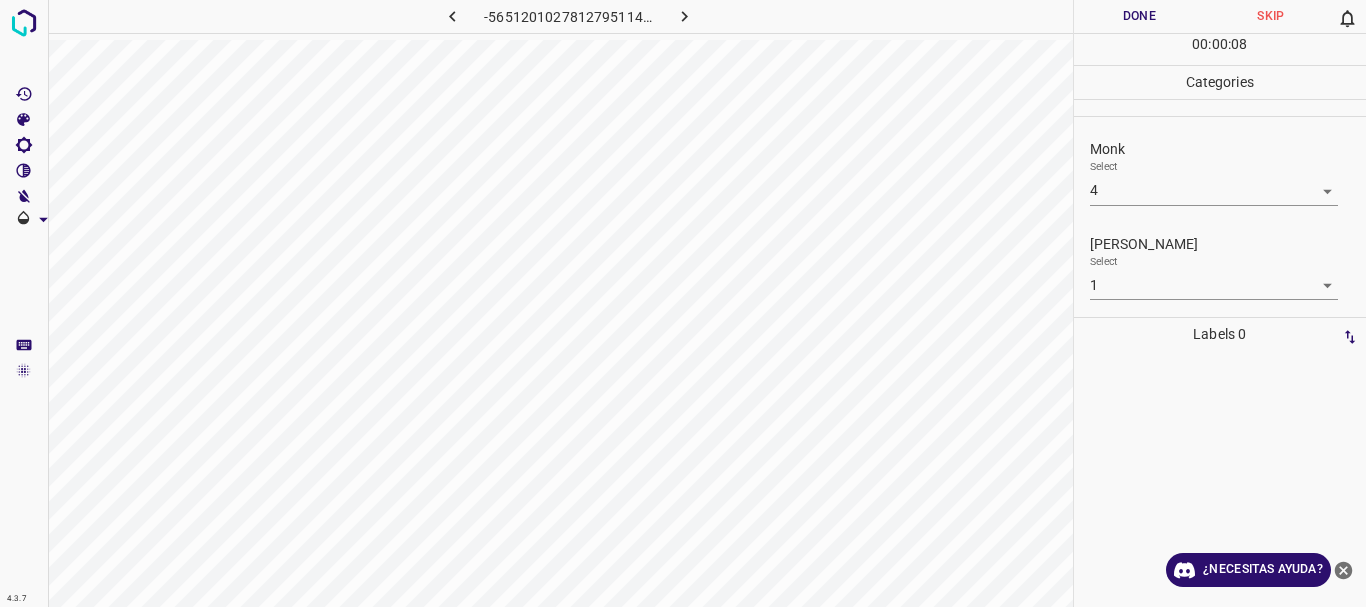 click 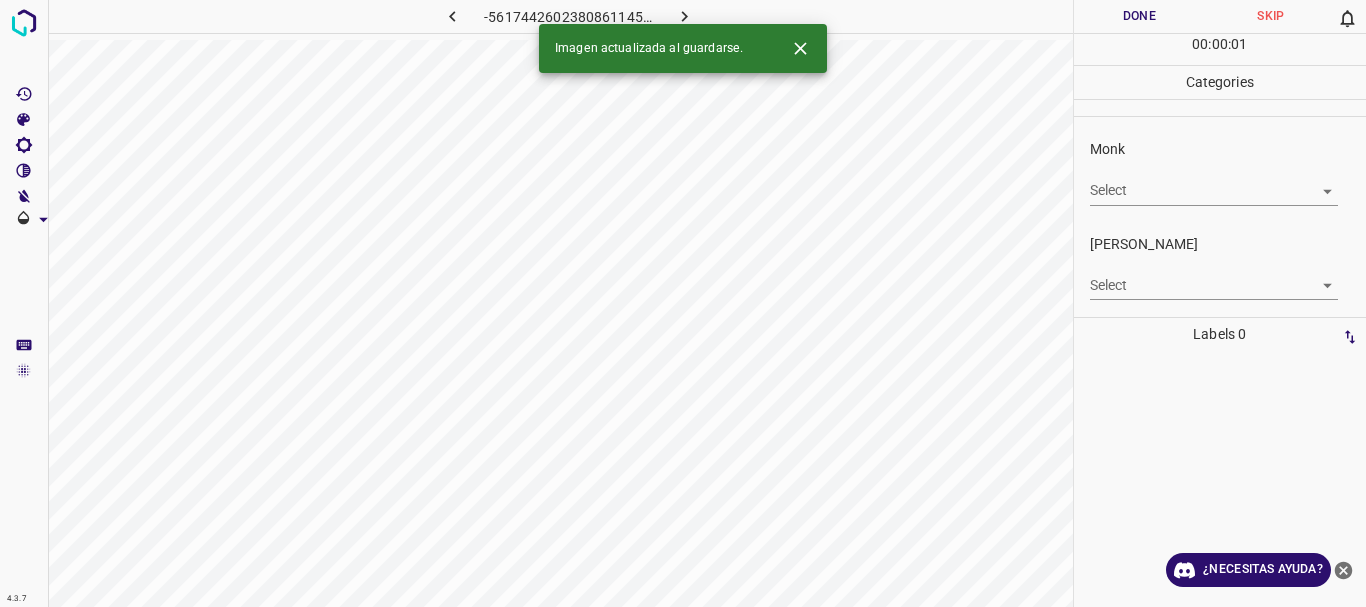 click on "4.3.7 -5617442602380861145.png Done Skip 0 00   : 00   : 01   Categories Monk   Select ​  [PERSON_NAME]   Select ​ Labels   0 Categories 1 Monk 2  [PERSON_NAME] Tools Space Change between modes (Draw & Edit) I Auto labeling R Restore zoom M Zoom in N Zoom out Delete Delete selecte label Filters Z Restore filters X Saturation filter C Brightness filter V Contrast filter B Gray scale filter General O Download Imagen actualizada al guardarse. ¿Necesitas ayuda? Texto original Valora esta traducción Tu opinión servirá para ayudar a mejorar el Traductor de Google - Texto - Esconder - Borrar" at bounding box center (683, 303) 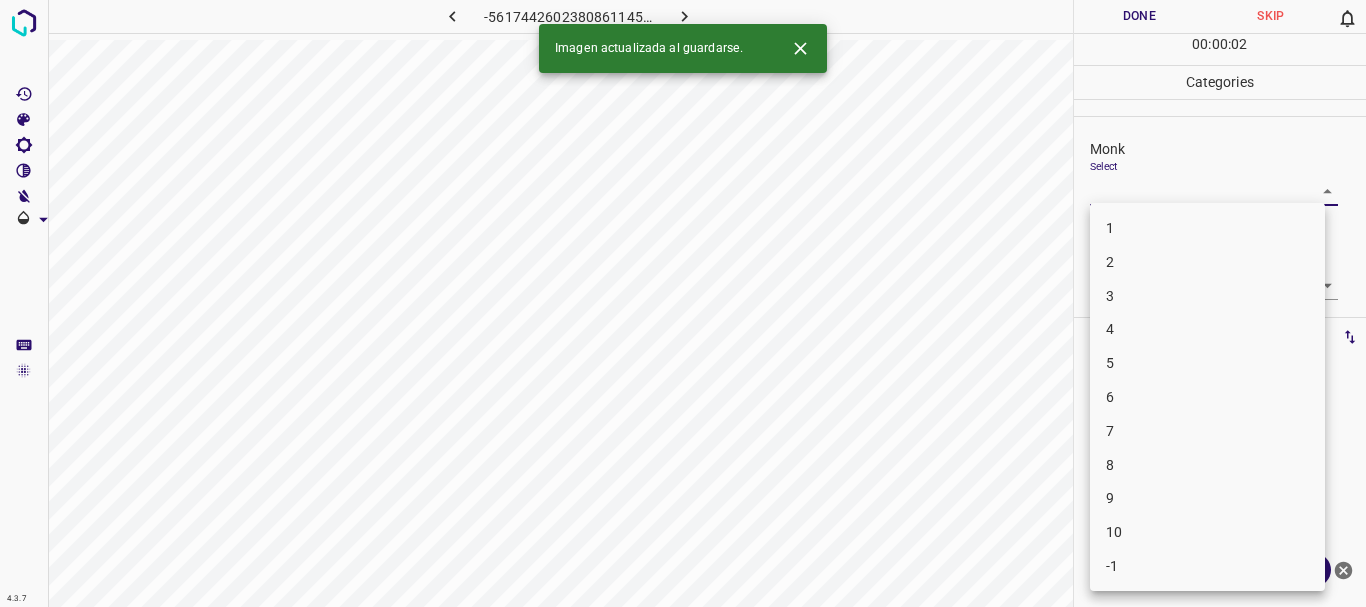 click on "4" at bounding box center [1207, 329] 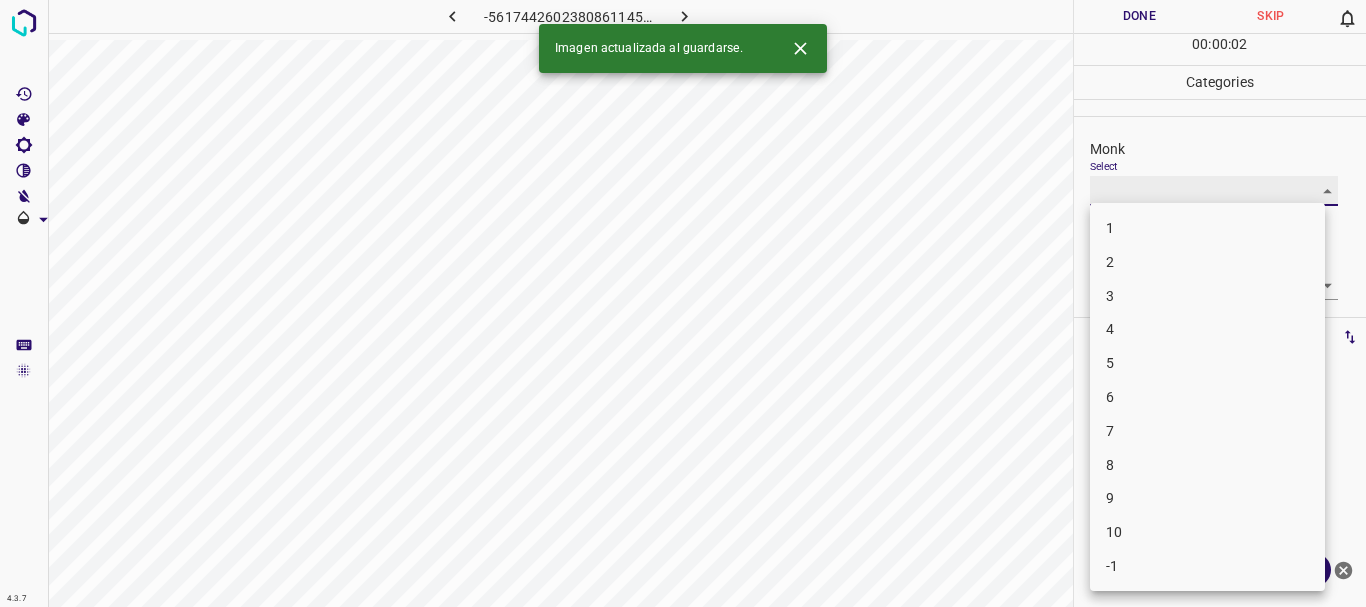 type on "4" 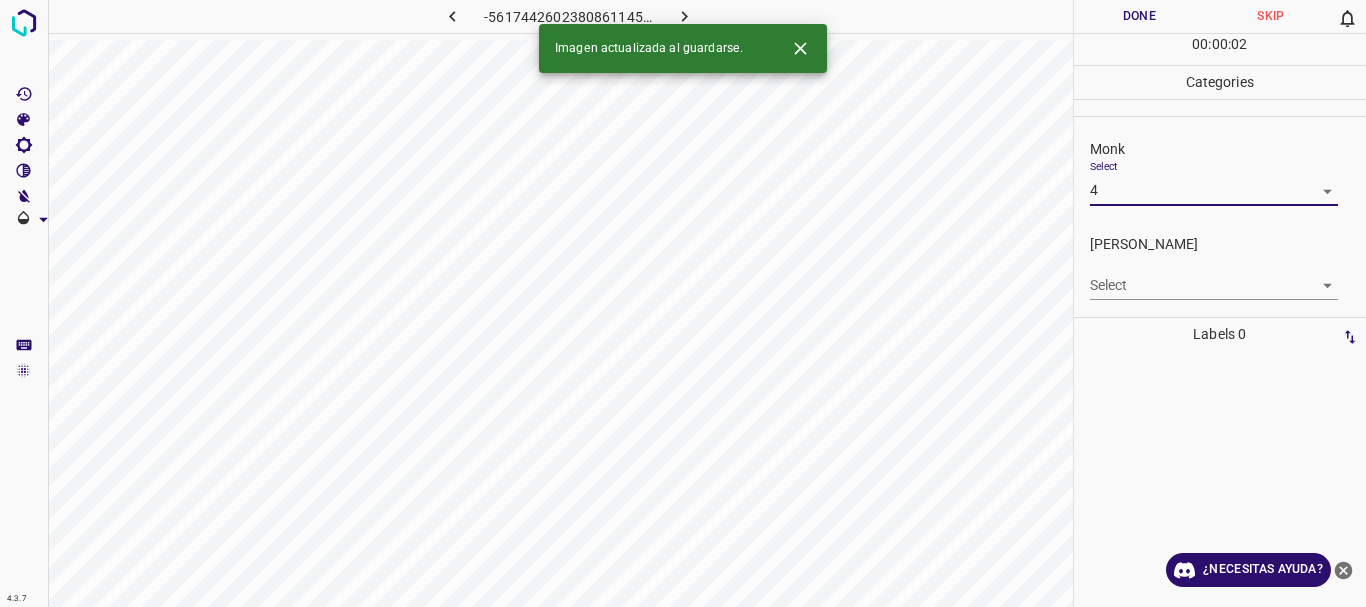 click on "4.3.7 -5617442602380861145.png Done Skip 0 00   : 00   : 02   Categories Monk   Select 4 4  [PERSON_NAME]   Select ​ Labels   0 Categories 1 Monk 2  [PERSON_NAME] Tools Space Change between modes (Draw & Edit) I Auto labeling R Restore zoom M Zoom in N Zoom out Delete Delete selecte label Filters Z Restore filters X Saturation filter C Brightness filter V Contrast filter B Gray scale filter General O Download Imagen actualizada al guardarse. ¿Necesitas ayuda? Texto original Valora esta traducción Tu opinión servirá para ayudar a mejorar el Traductor de Google - Texto - Esconder - Borrar 1 2 3 4 5 6 7 8 9 10 -1" at bounding box center [683, 303] 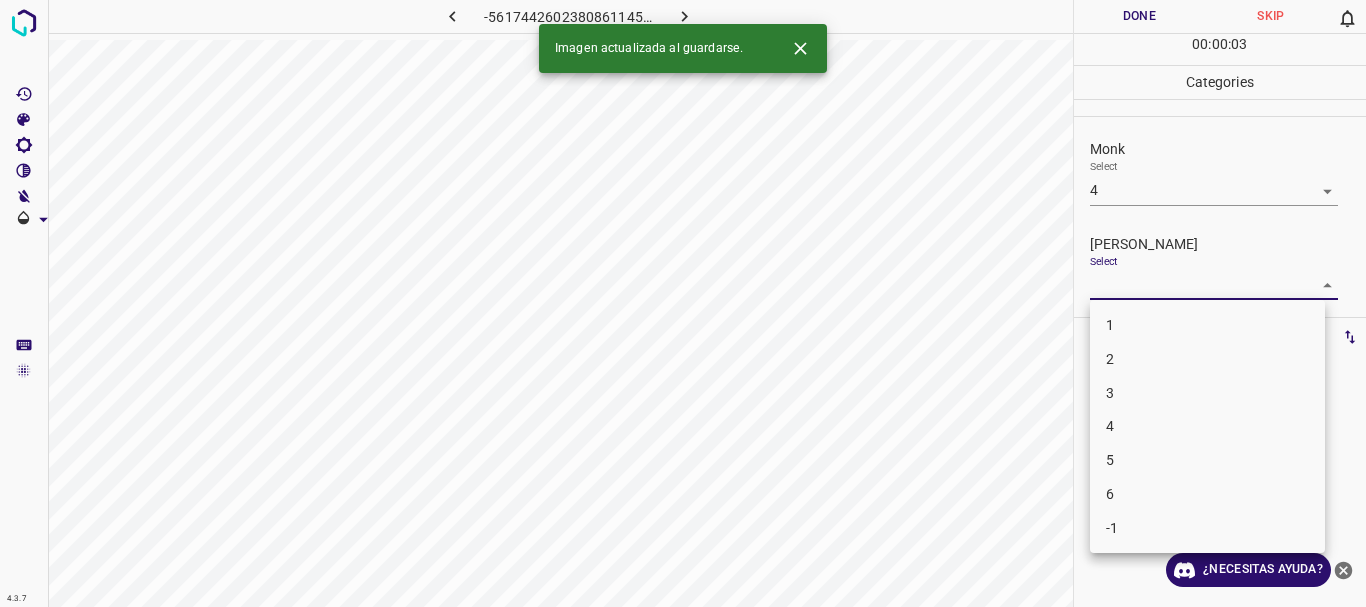 click on "3" at bounding box center [1207, 393] 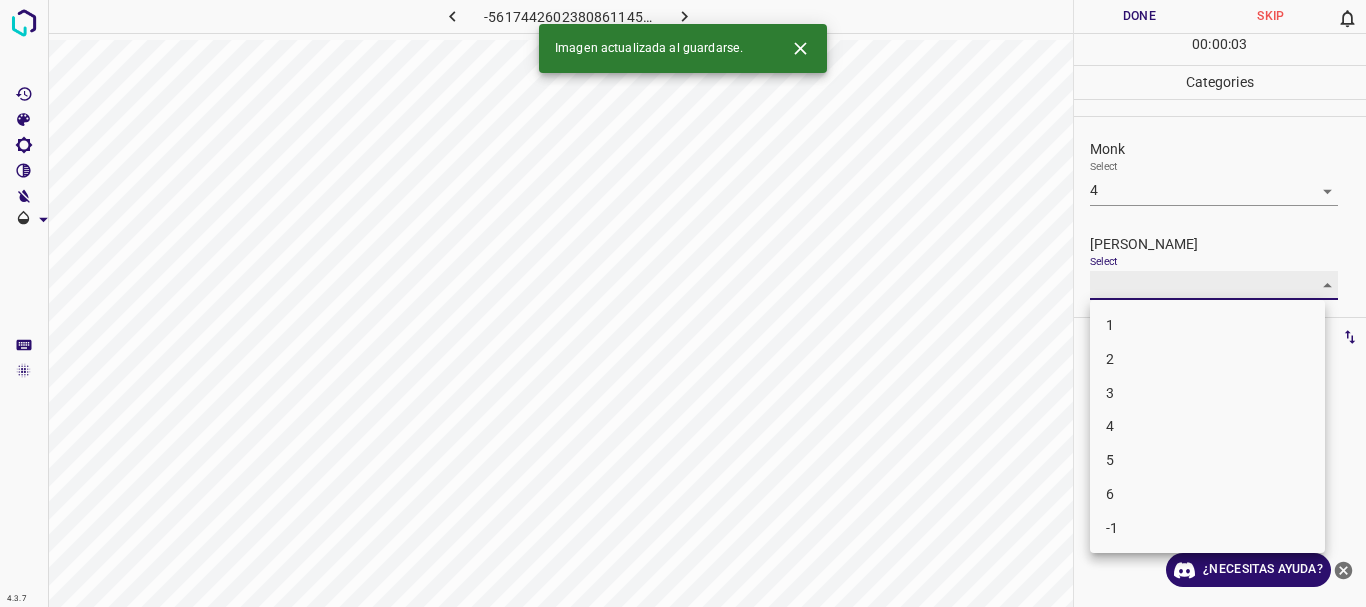 type on "3" 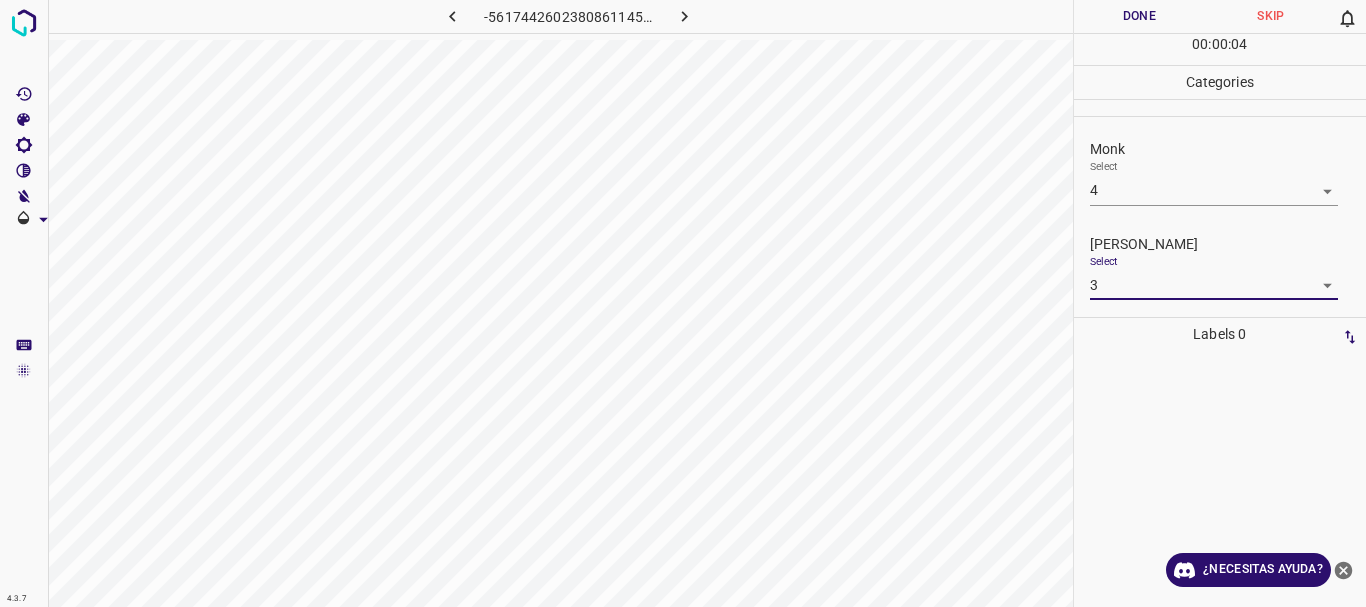 click on "Done" at bounding box center [1140, 16] 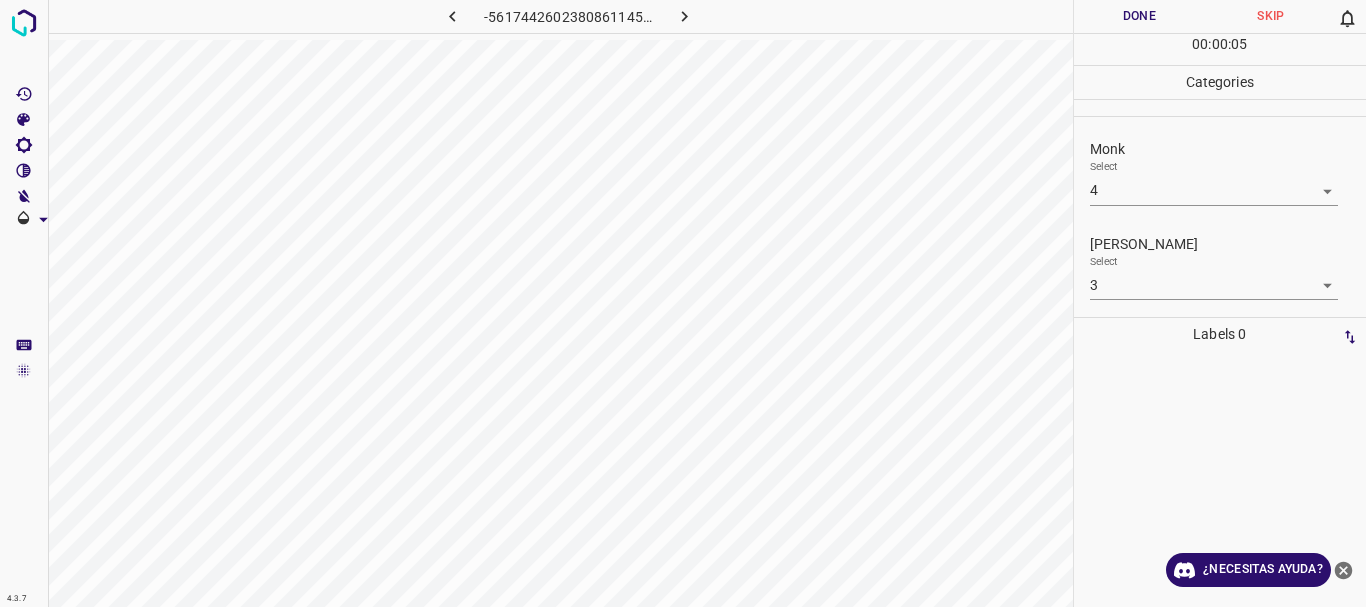 click 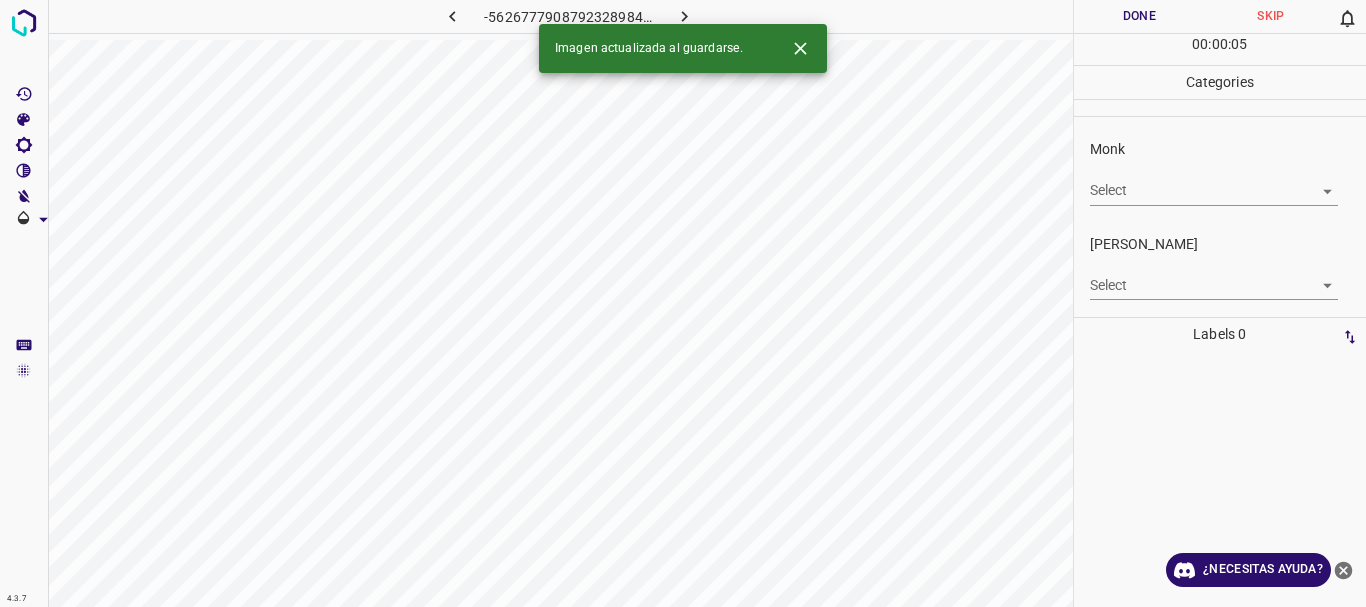 click on "4.3.7 -5626777908792328984.png Done Skip 0 00   : 00   : 05   Categories Monk   Select ​  [PERSON_NAME]   Select ​ Labels   0 Categories 1 Monk 2  [PERSON_NAME] Tools Space Change between modes (Draw & Edit) I Auto labeling R Restore zoom M Zoom in N Zoom out Delete Delete selecte label Filters Z Restore filters X Saturation filter C Brightness filter V Contrast filter B Gray scale filter General O Download Imagen actualizada al guardarse. ¿Necesitas ayuda? Texto original Valora esta traducción Tu opinión servirá para ayudar a mejorar el Traductor de Google - Texto - Esconder - Borrar" at bounding box center (683, 303) 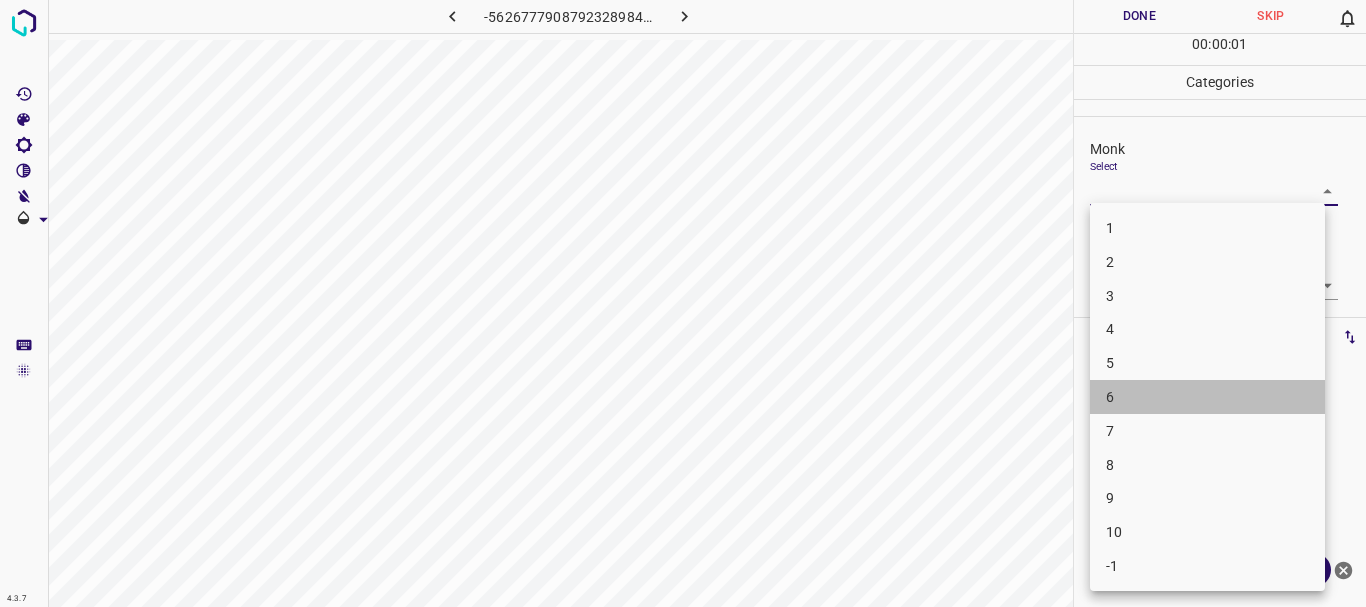 click on "6" at bounding box center (1207, 397) 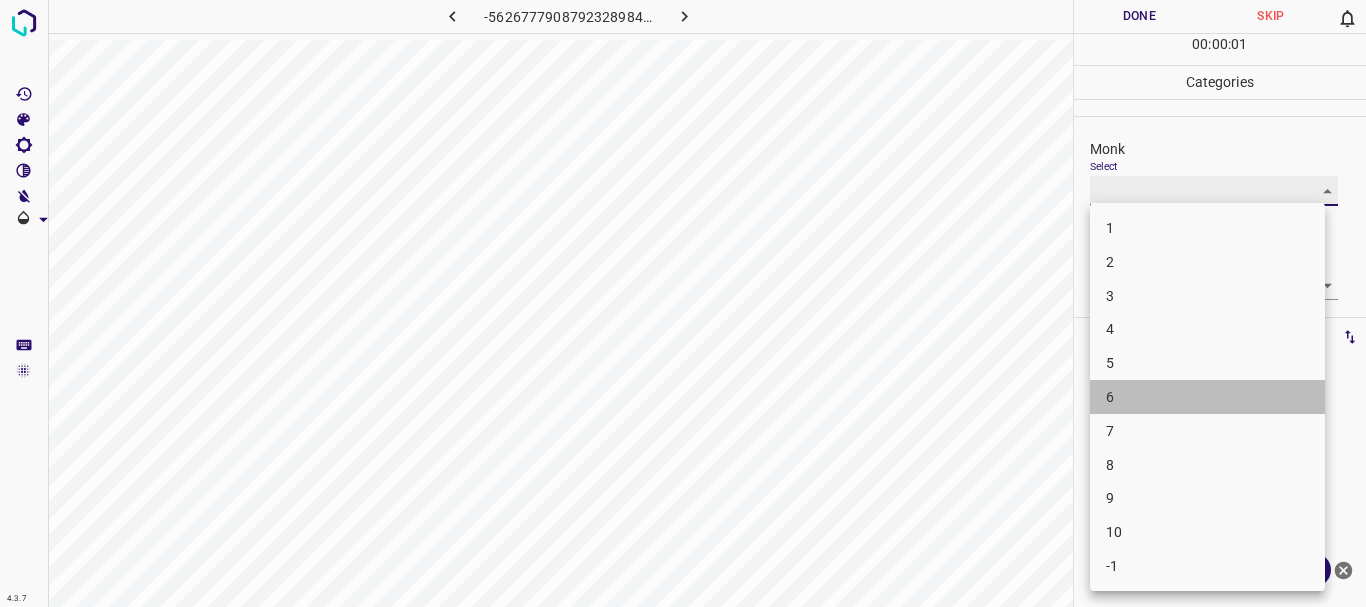 type on "6" 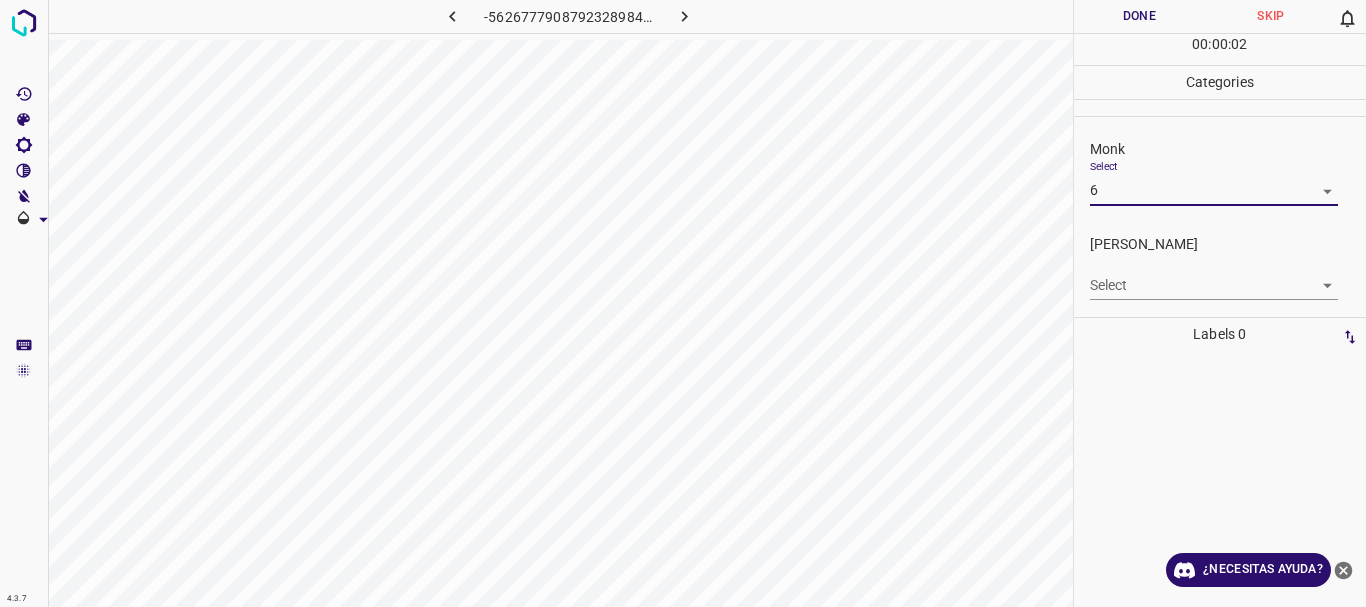 click on "4.3.7 -5626777908792328984.png Done Skip 0 00   : 00   : 02   Categories Monk   Select 6 6  [PERSON_NAME]   Select ​ Labels   0 Categories 1 Monk 2  [PERSON_NAME] Tools Space Change between modes (Draw & Edit) I Auto labeling R Restore zoom M Zoom in N Zoom out Delete Delete selecte label Filters Z Restore filters X Saturation filter C Brightness filter V Contrast filter B Gray scale filter General O Download ¿Necesitas ayuda? Texto original Valora esta traducción Tu opinión servirá para ayudar a mejorar el Traductor de Google - Texto - Esconder - Borrar" at bounding box center [683, 303] 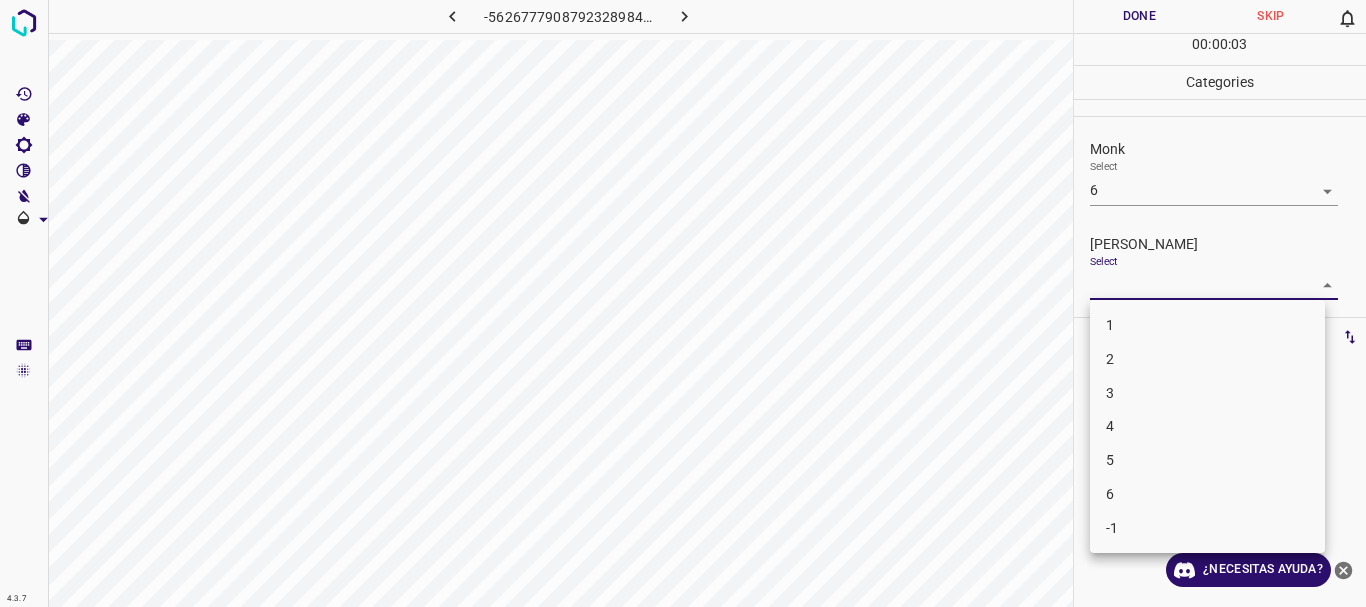click on "4" at bounding box center [1207, 426] 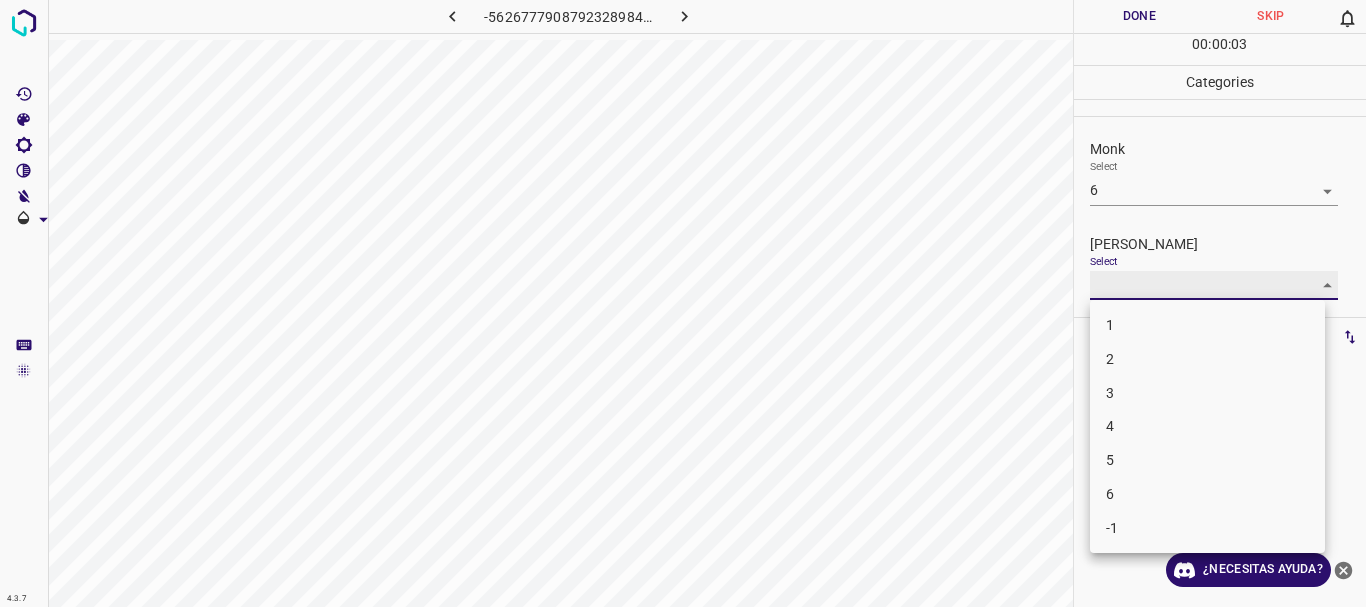 type on "4" 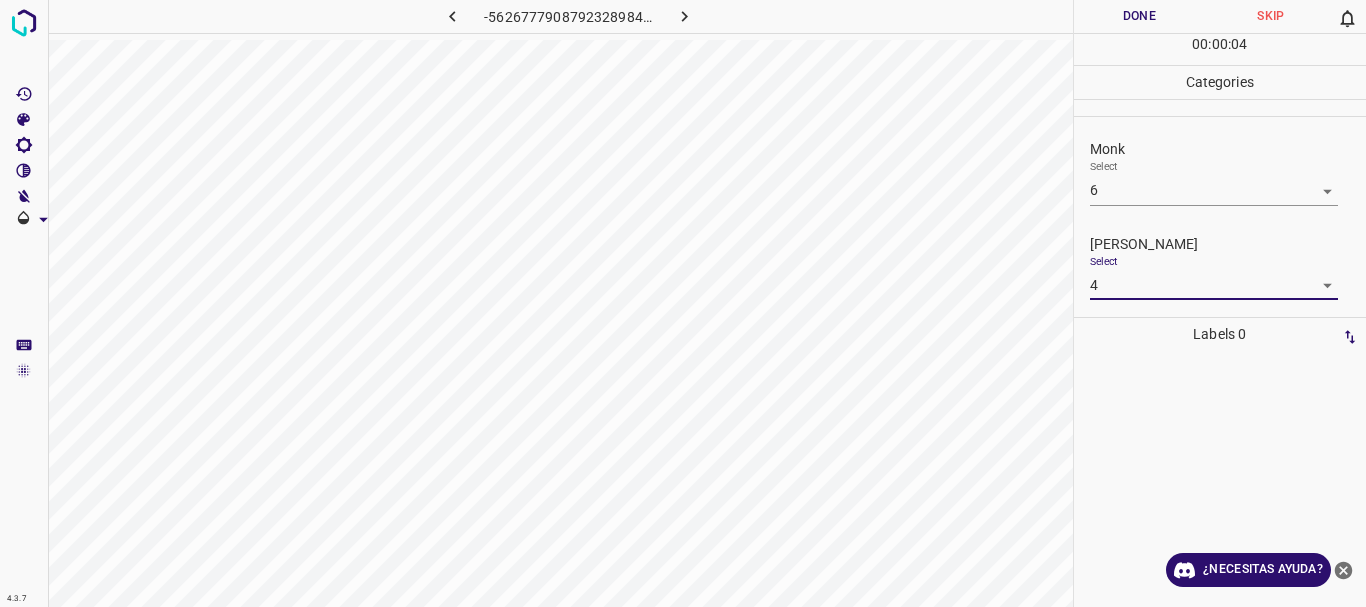 drag, startPoint x: 1150, startPoint y: 14, endPoint x: 1093, endPoint y: 19, distance: 57.21888 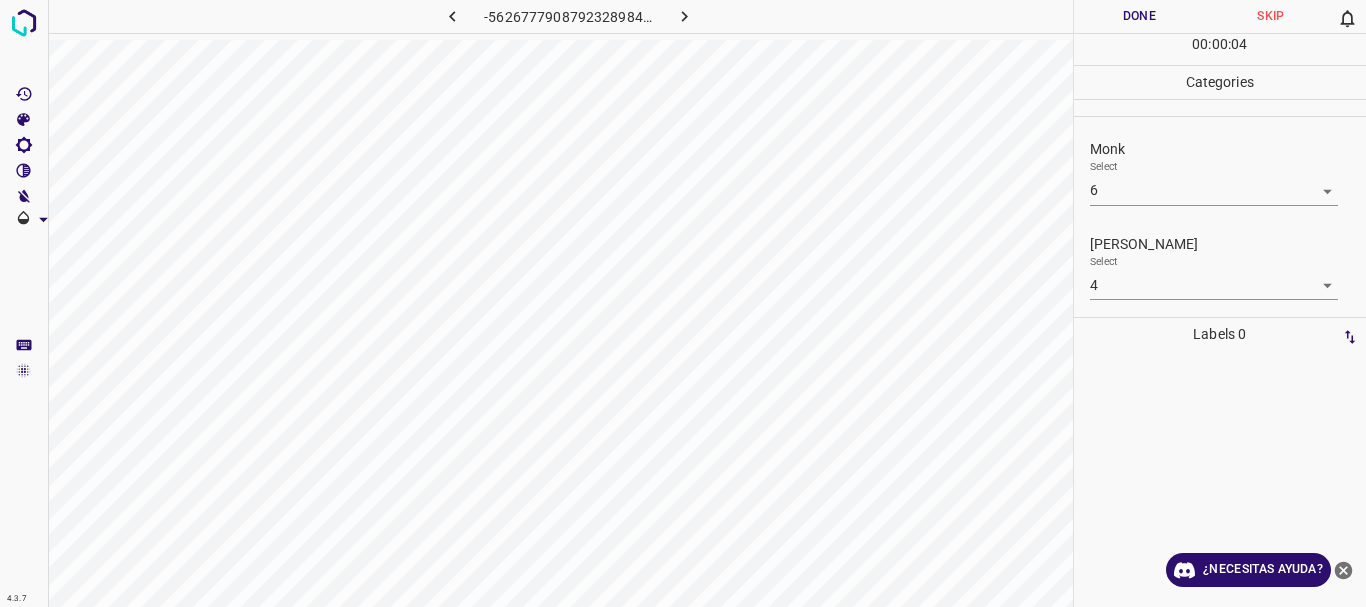 click 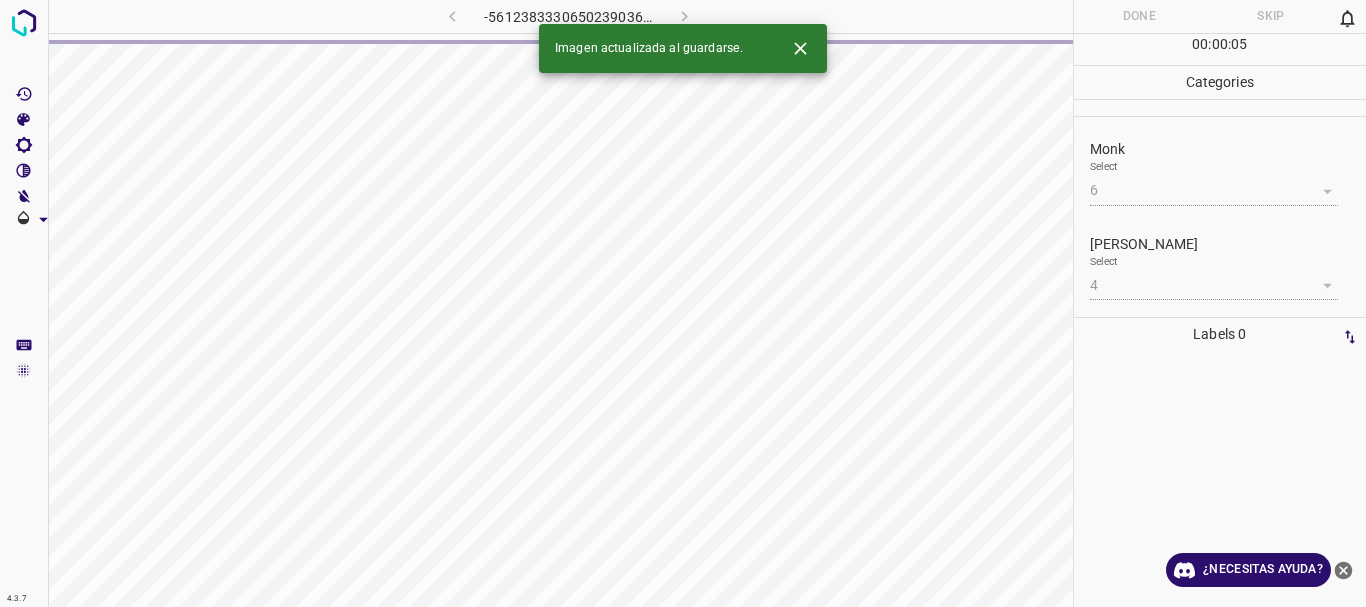 type 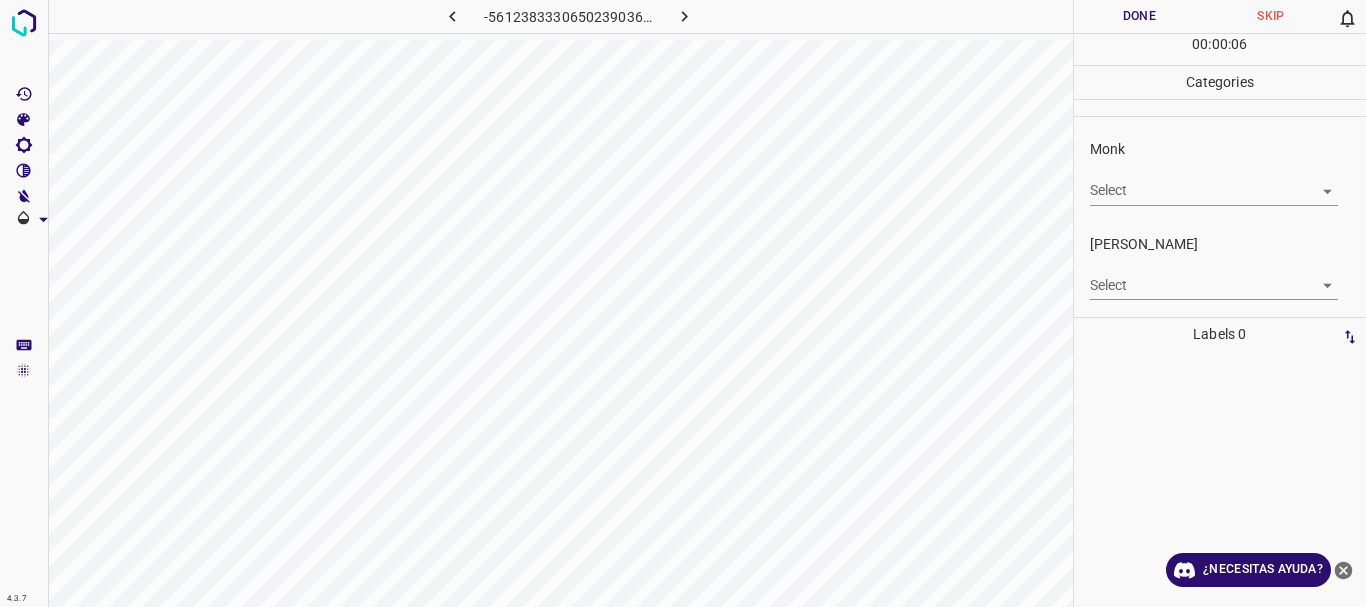 click 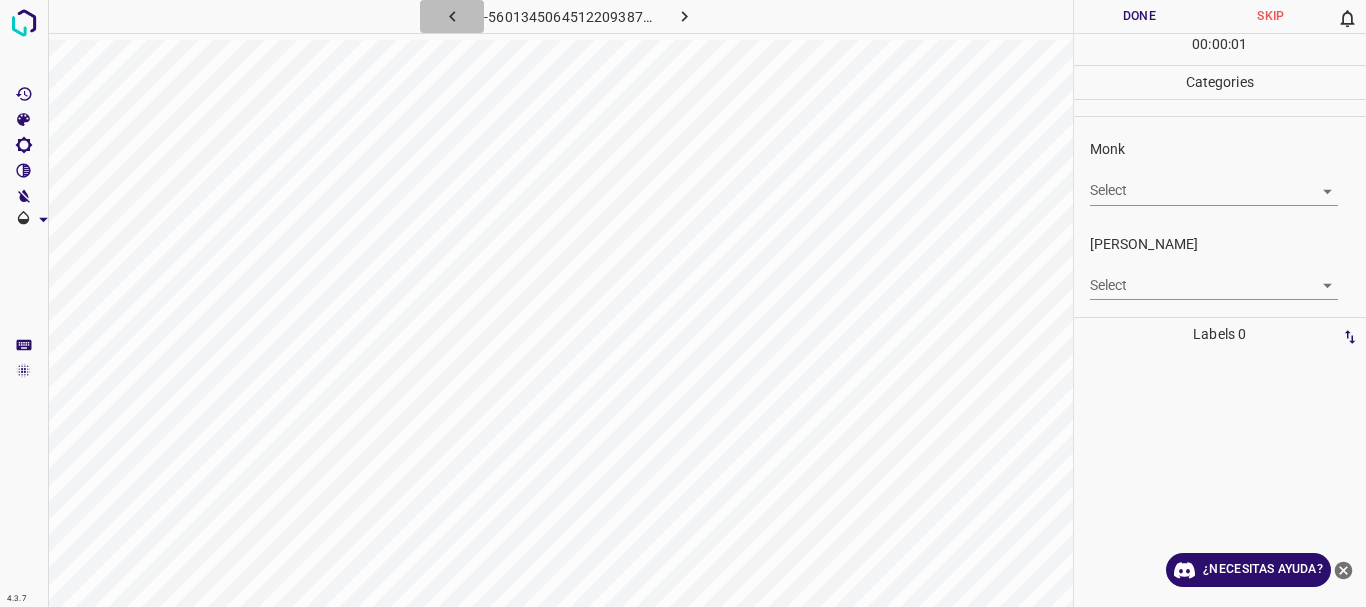 click at bounding box center [452, 16] 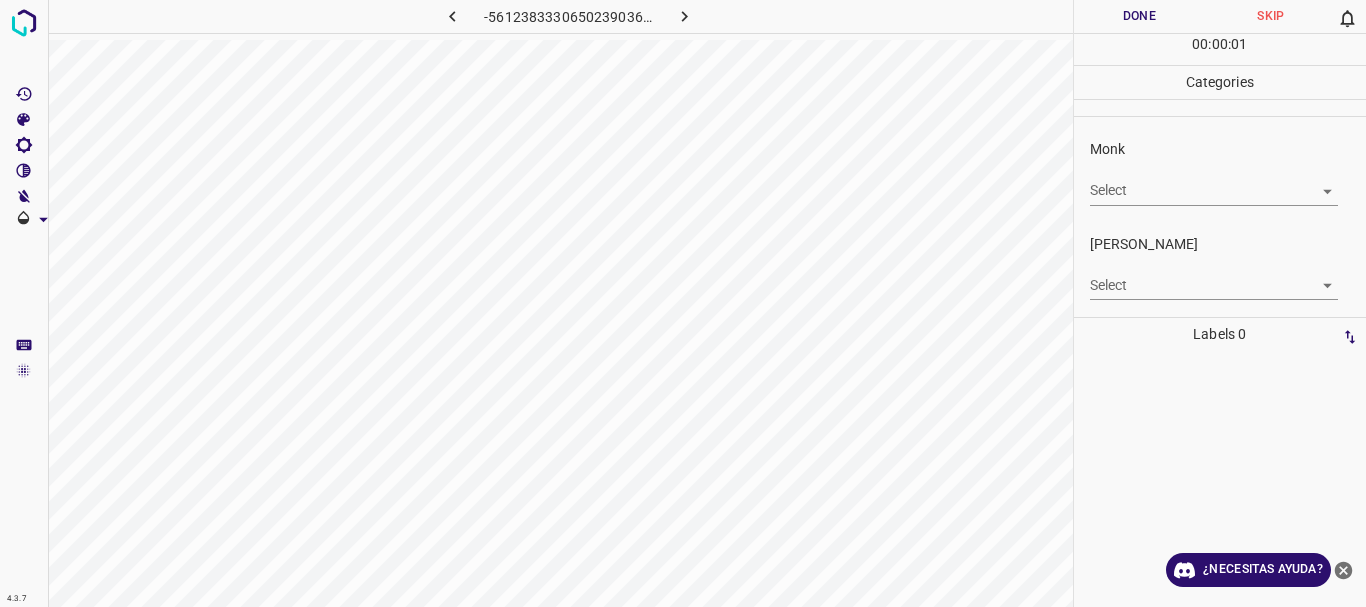 click on "4.3.7 -5612383330650239036.png Done Skip 0 00   : 00   : 01   Categories Monk   Select ​  [PERSON_NAME]   Select ​ Labels   0 Categories 1 Monk 2  [PERSON_NAME] Tools Space Change between modes (Draw & Edit) I Auto labeling R Restore zoom M Zoom in N Zoom out Delete Delete selecte label Filters Z Restore filters X Saturation filter C Brightness filter V Contrast filter B Gray scale filter General O Download ¿Necesitas ayuda? Texto original Valora esta traducción Tu opinión servirá para ayudar a mejorar el Traductor de Google - Texto - Esconder - Borrar" at bounding box center (683, 303) 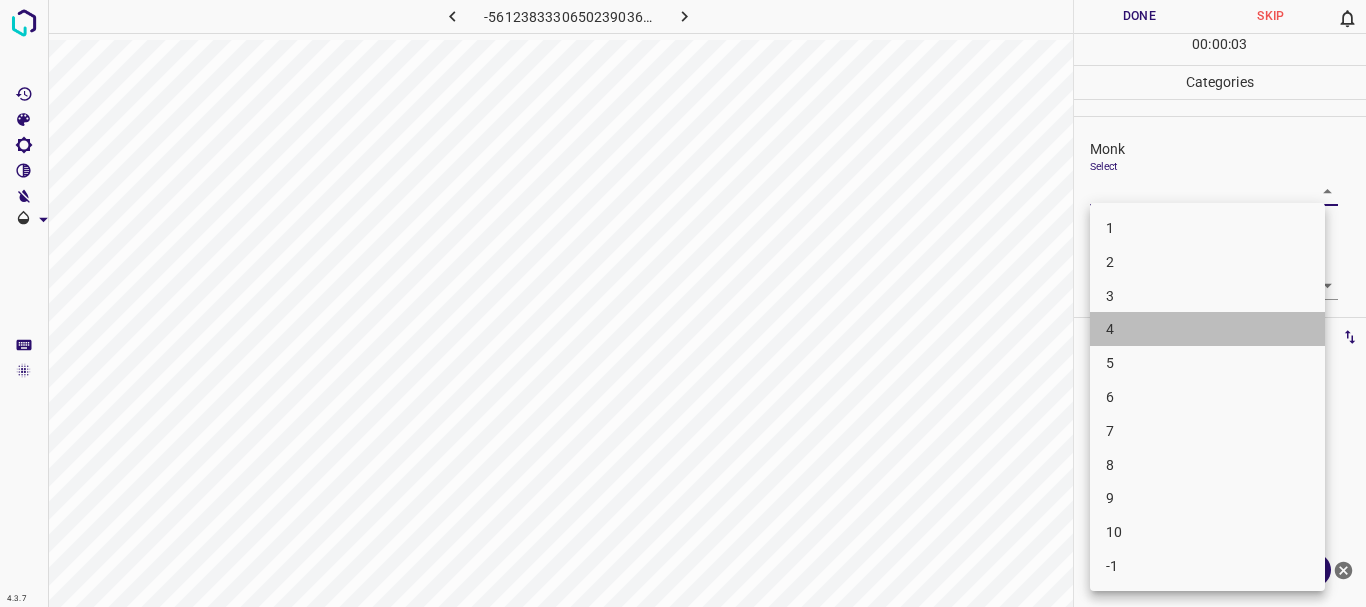 click on "4" at bounding box center (1207, 329) 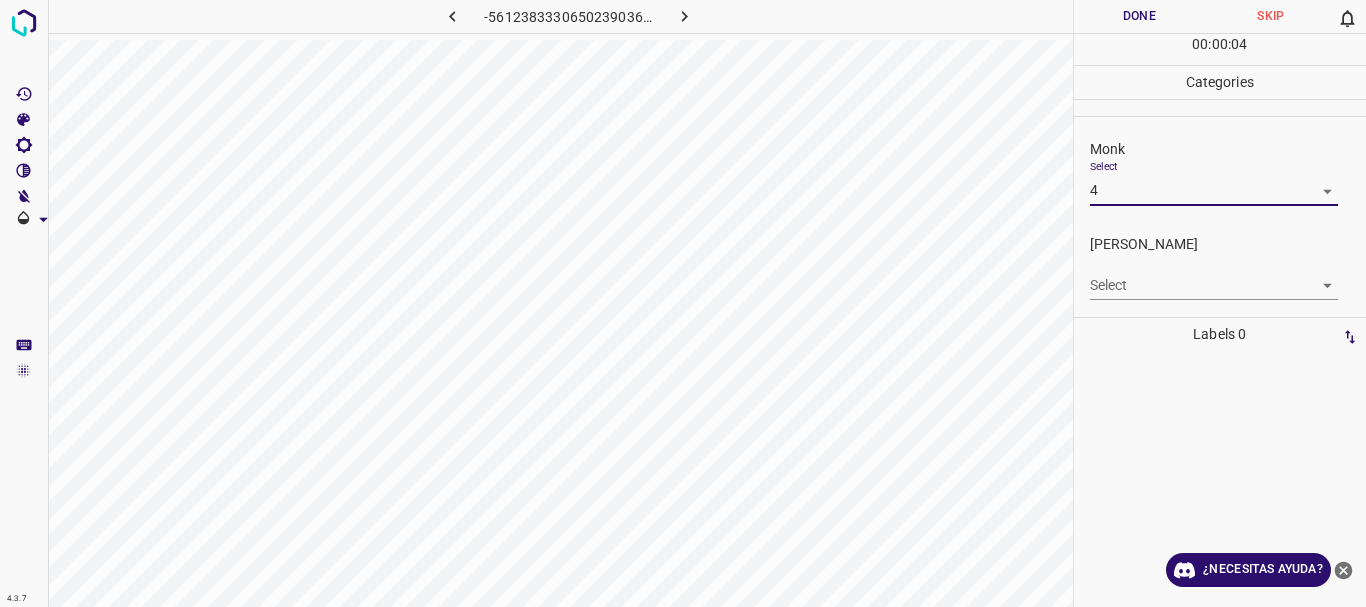 click on "4.3.7 -5612383330650239036.png Done Skip 0 00   : 00   : 04   Categories Monk   Select 4 4  [PERSON_NAME]   Select ​ Labels   0 Categories 1 Monk 2  [PERSON_NAME] Tools Space Change between modes (Draw & Edit) I Auto labeling R Restore zoom M Zoom in N Zoom out Delete Delete selecte label Filters Z Restore filters X Saturation filter C Brightness filter V Contrast filter B Gray scale filter General O Download ¿Necesitas ayuda? Texto original Valora esta traducción Tu opinión servirá para ayudar a mejorar el Traductor de Google - Texto - Esconder - Borrar" at bounding box center [683, 303] 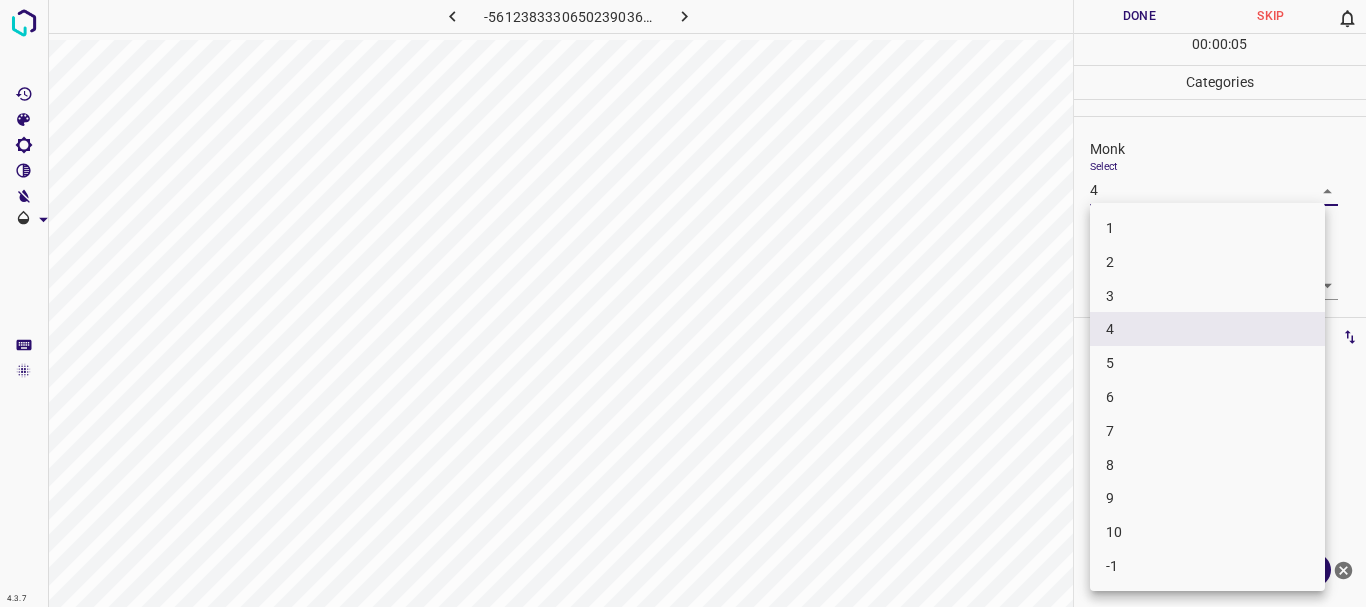 click on "3" at bounding box center (1207, 296) 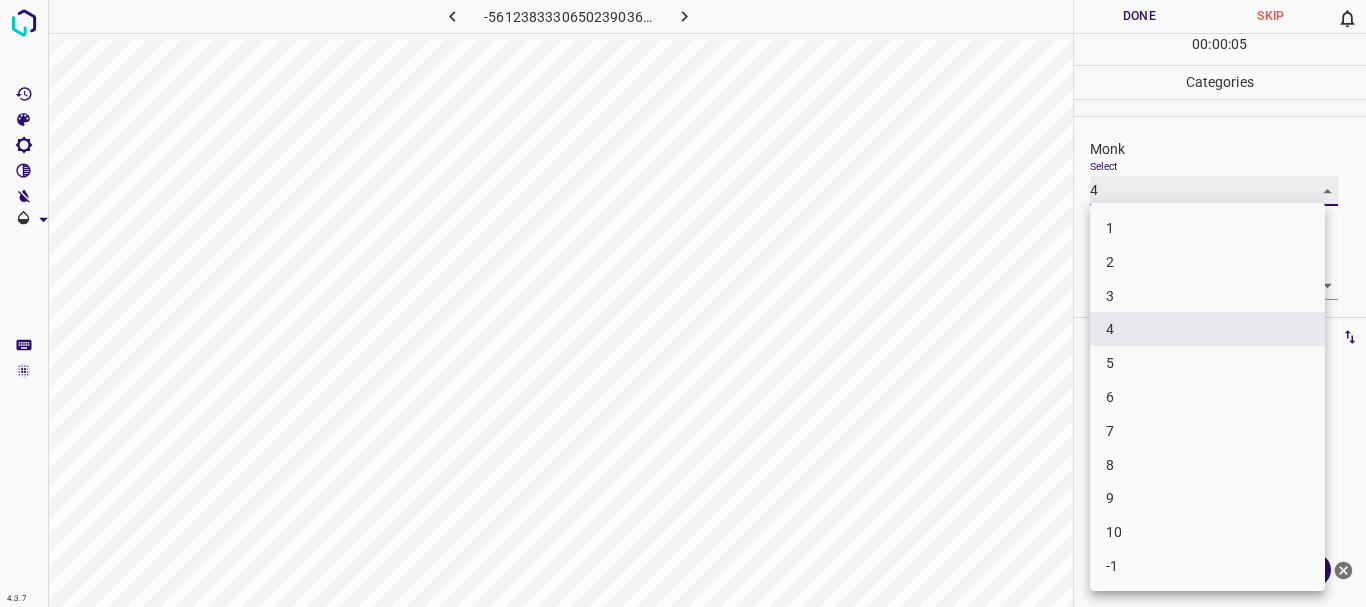 type on "3" 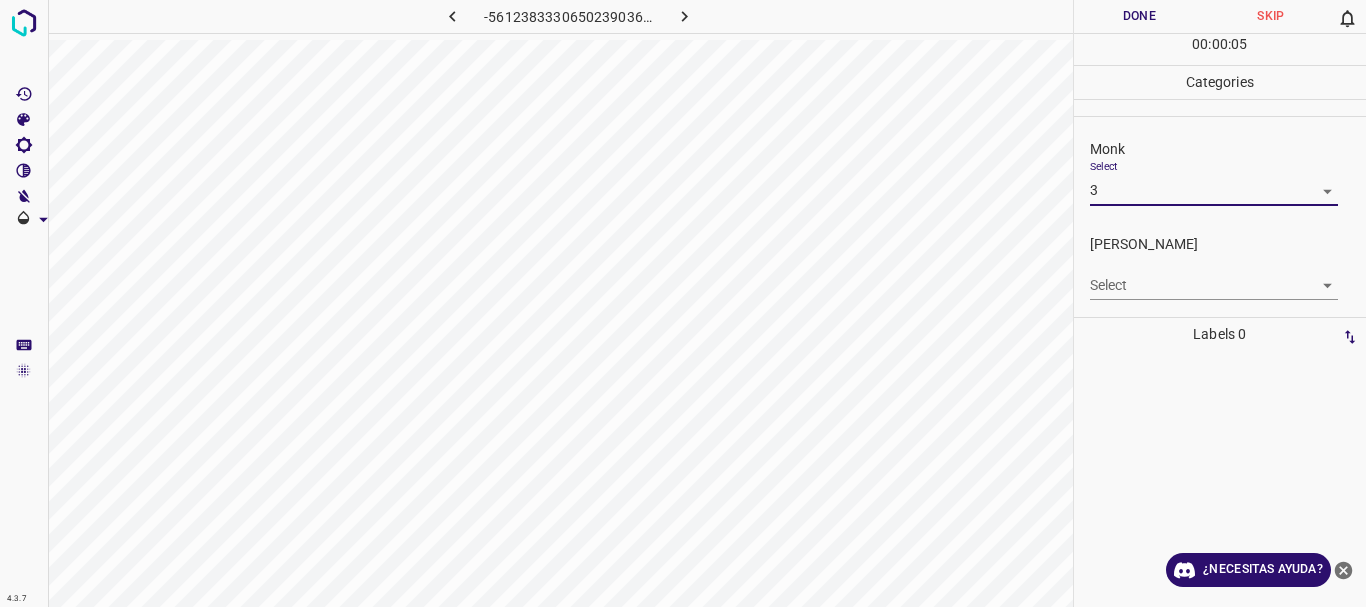 click on "4.3.7 -5612383330650239036.png Done Skip 0 00   : 00   : 05   Categories Monk   Select 3 3  [PERSON_NAME]   Select ​ Labels   0 Categories 1 Monk 2  [PERSON_NAME] Tools Space Change between modes (Draw & Edit) I Auto labeling R Restore zoom M Zoom in N Zoom out Delete Delete selecte label Filters Z Restore filters X Saturation filter C Brightness filter V Contrast filter B Gray scale filter General O Download ¿Necesitas ayuda? Texto original Valora esta traducción Tu opinión servirá para ayudar a mejorar el Traductor de Google - Texto - Esconder - Borrar 1 2 3 4 5 6 7 8 9 10 -1" at bounding box center [683, 303] 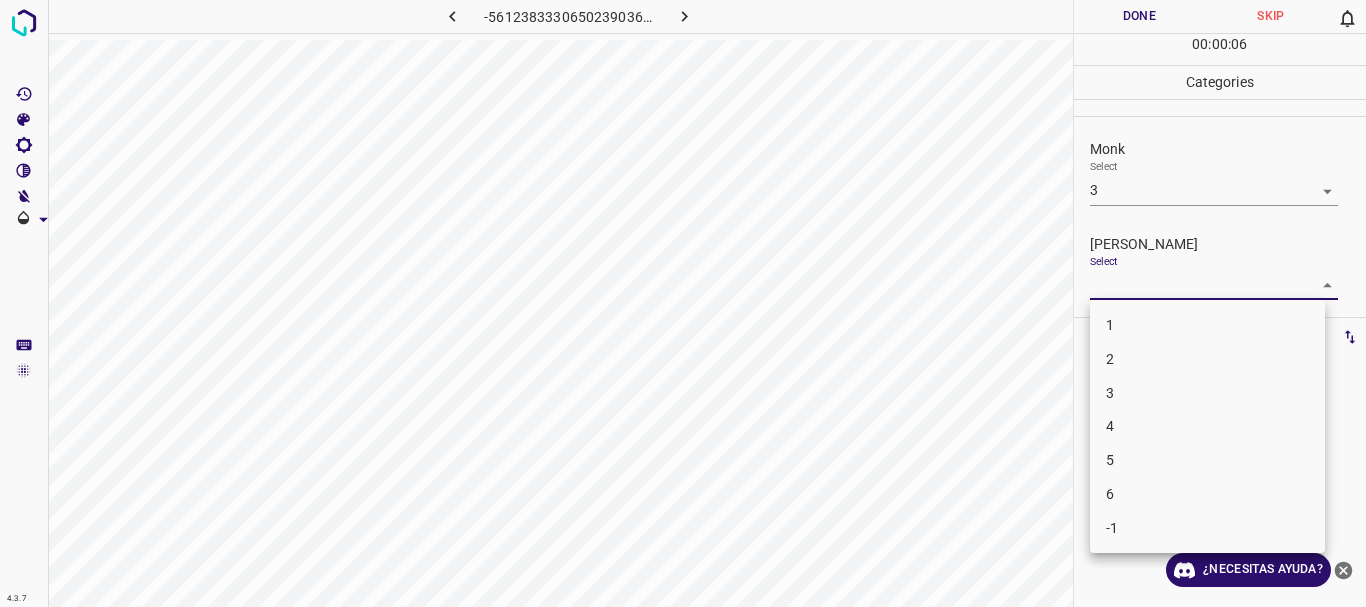 click on "3" at bounding box center [1207, 393] 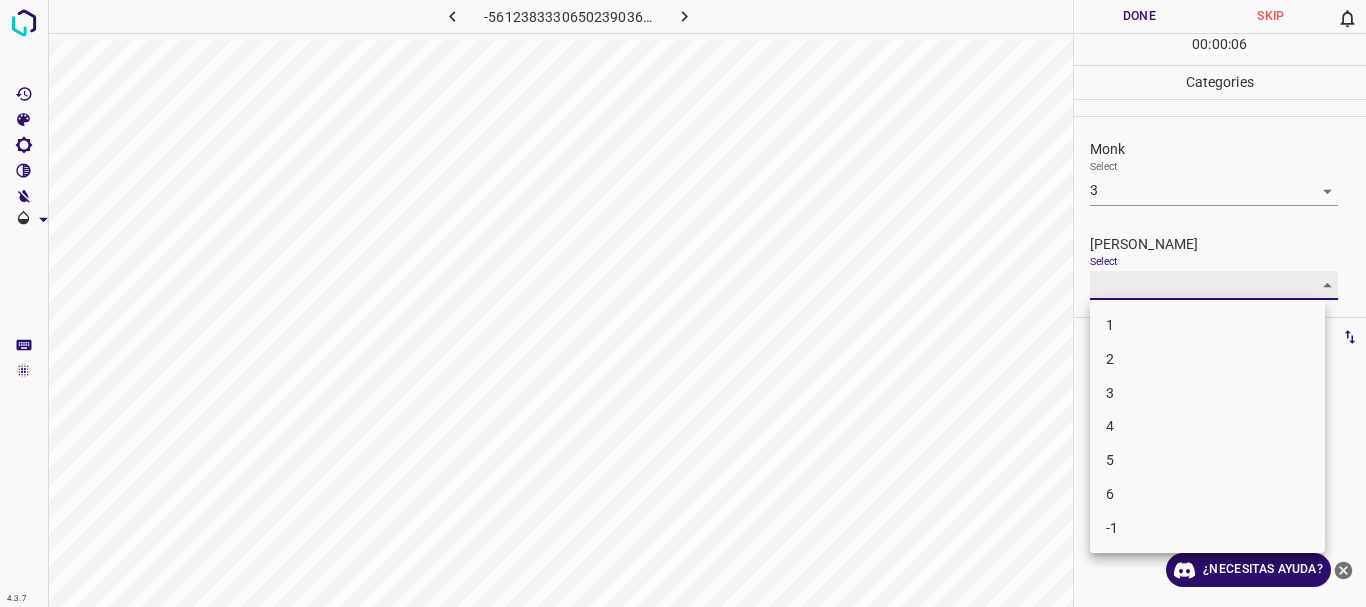 type on "3" 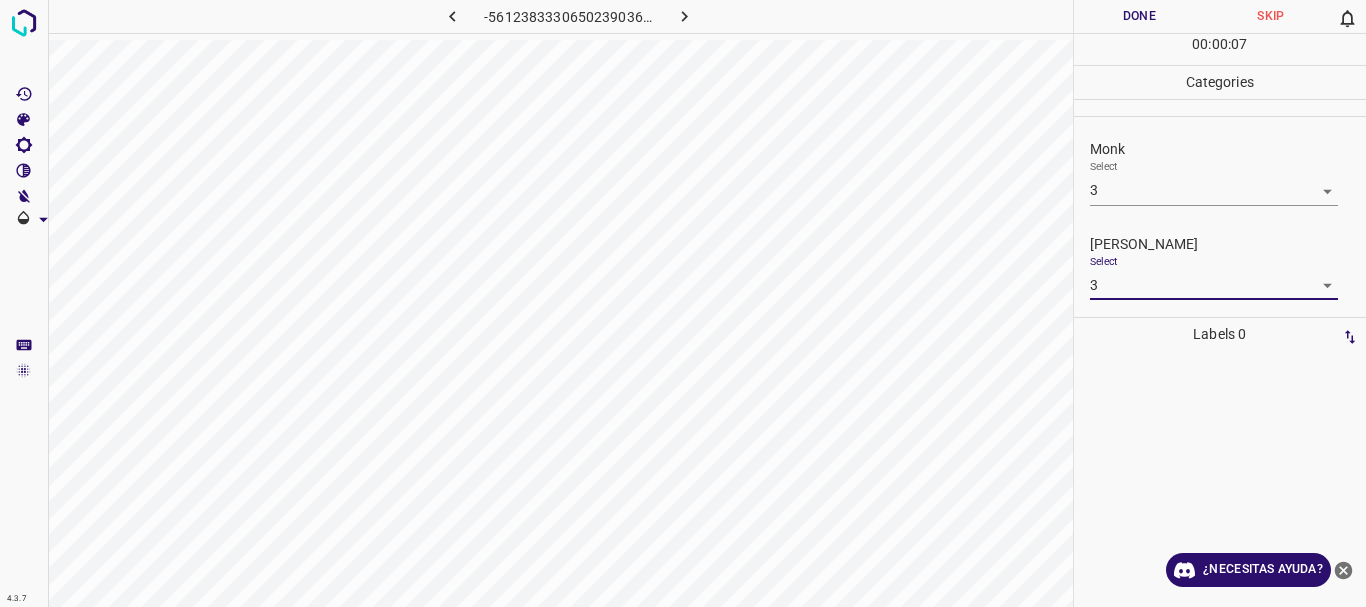 click on "Done" at bounding box center (1140, 16) 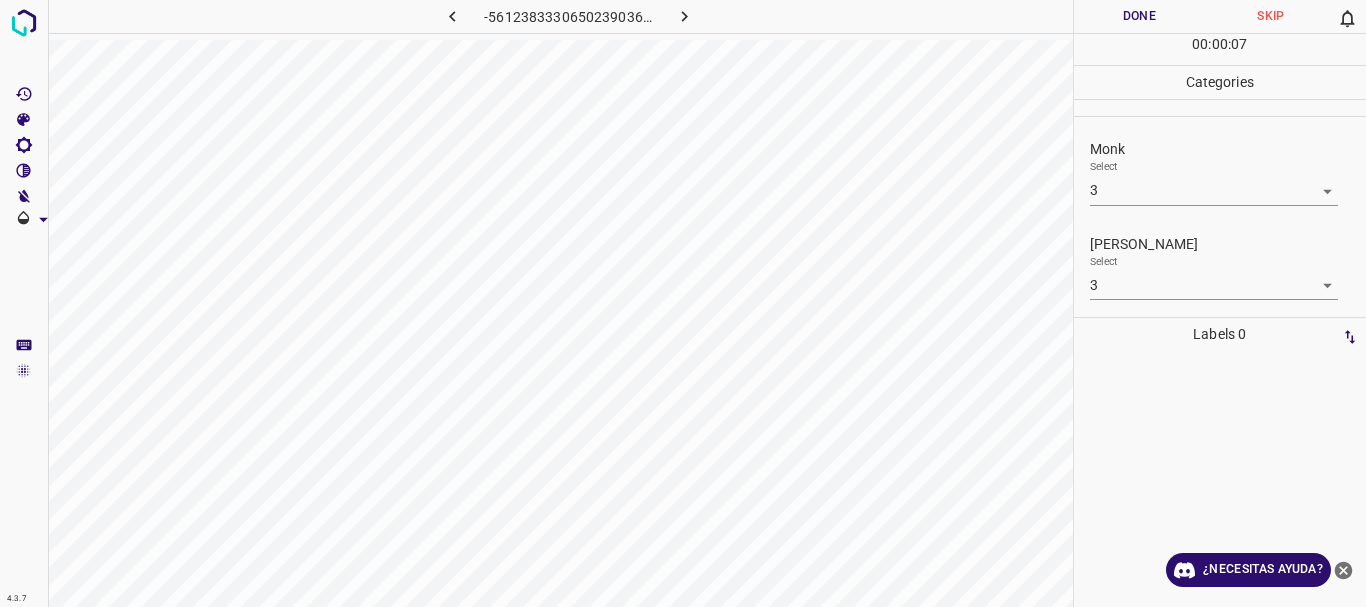 click 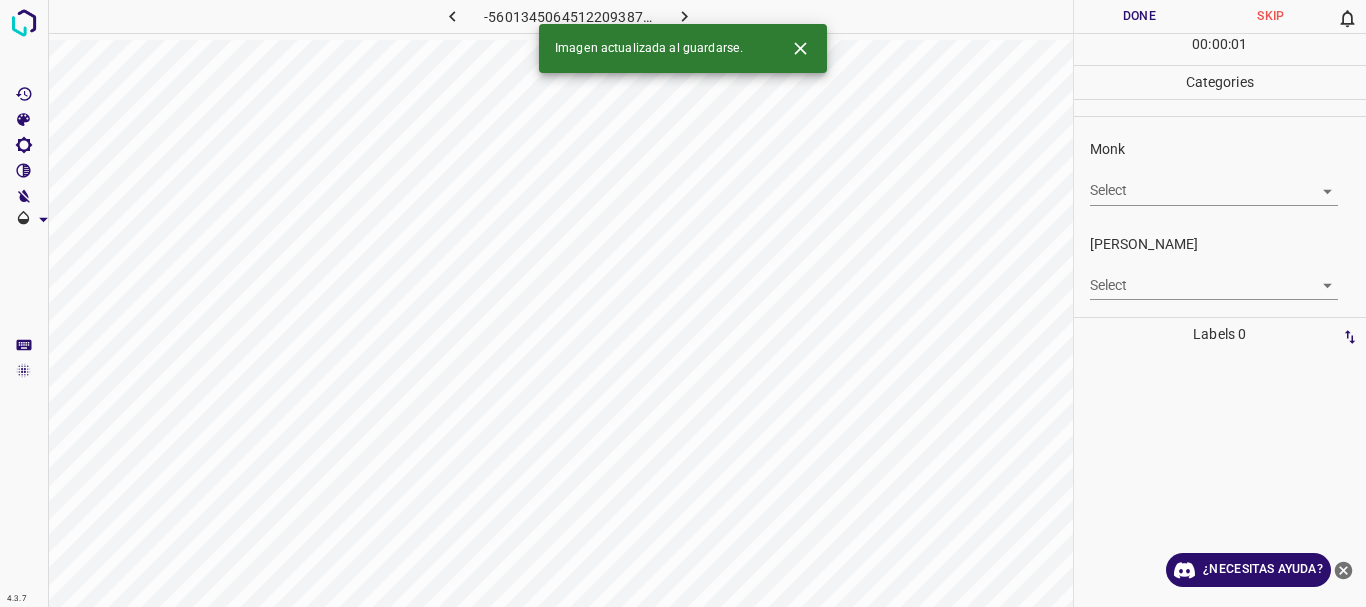 click on "4.3.7 -5601345064512209387.png Done Skip 0 00   : 00   : 01   Categories Monk   Select ​  [PERSON_NAME]   Select ​ Labels   0 Categories 1 Monk 2  [PERSON_NAME] Tools Space Change between modes (Draw & Edit) I Auto labeling R Restore zoom M Zoom in N Zoom out Delete Delete selecte label Filters Z Restore filters X Saturation filter C Brightness filter V Contrast filter B Gray scale filter General O Download Imagen actualizada al guardarse. ¿Necesitas ayuda? Texto original Valora esta traducción Tu opinión servirá para ayudar a mejorar el Traductor de Google - Texto - Esconder - Borrar" at bounding box center [683, 303] 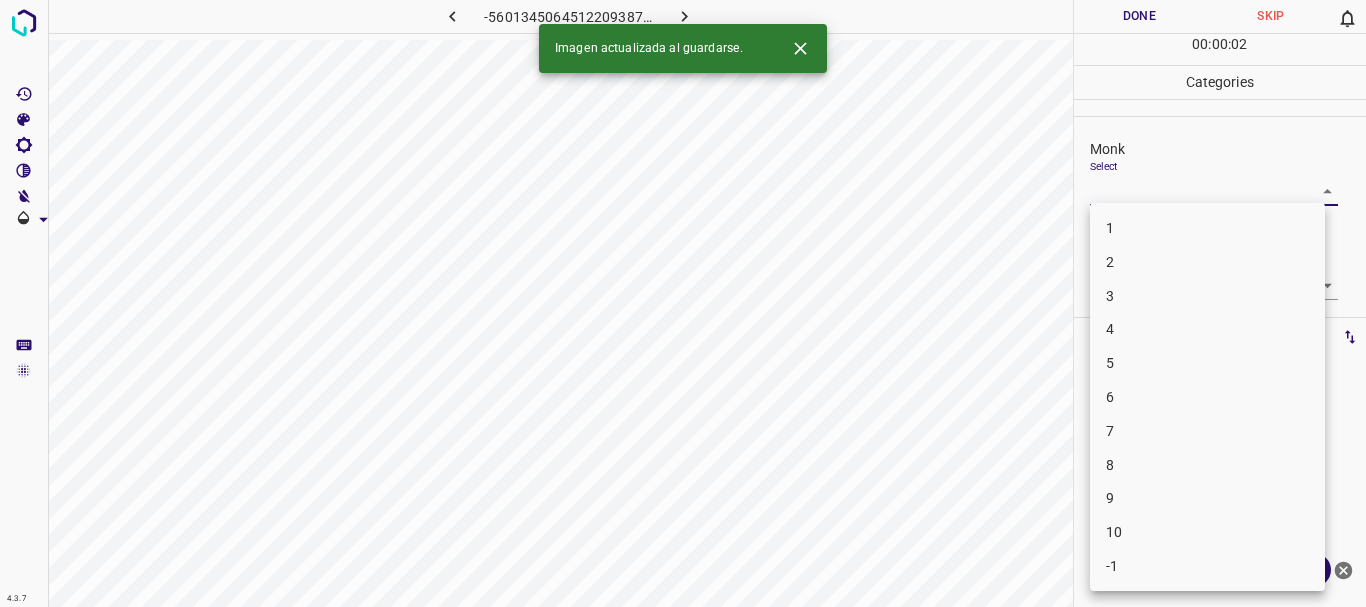 click on "4" at bounding box center (1207, 329) 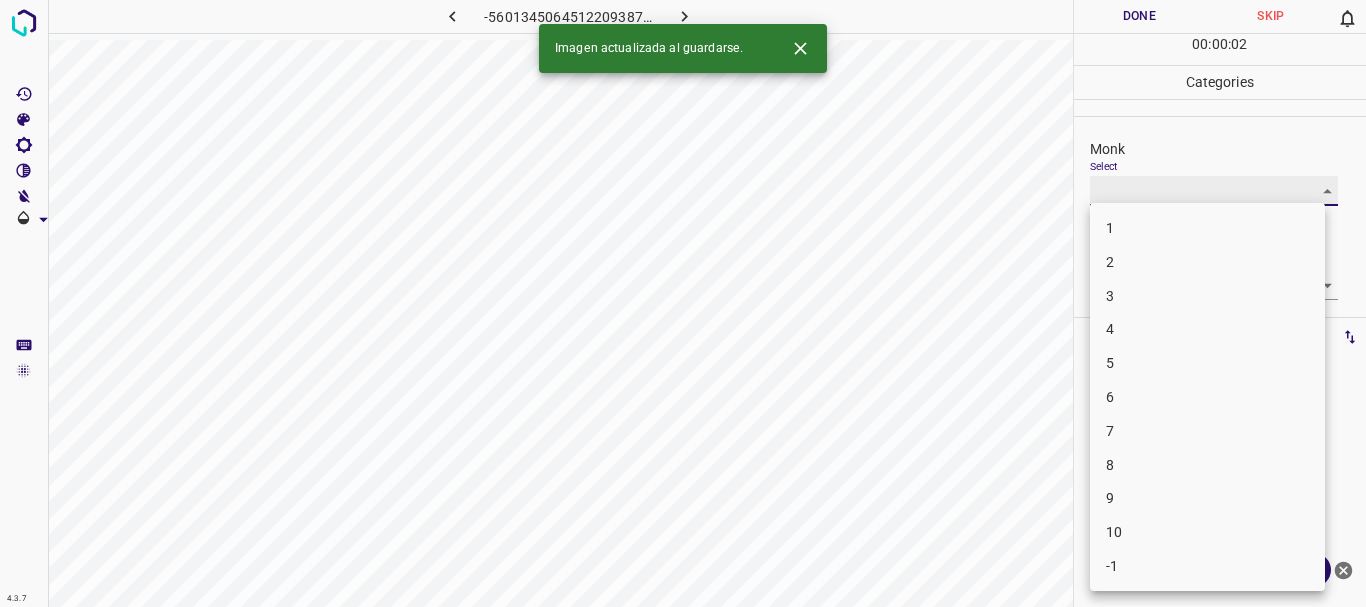 type on "4" 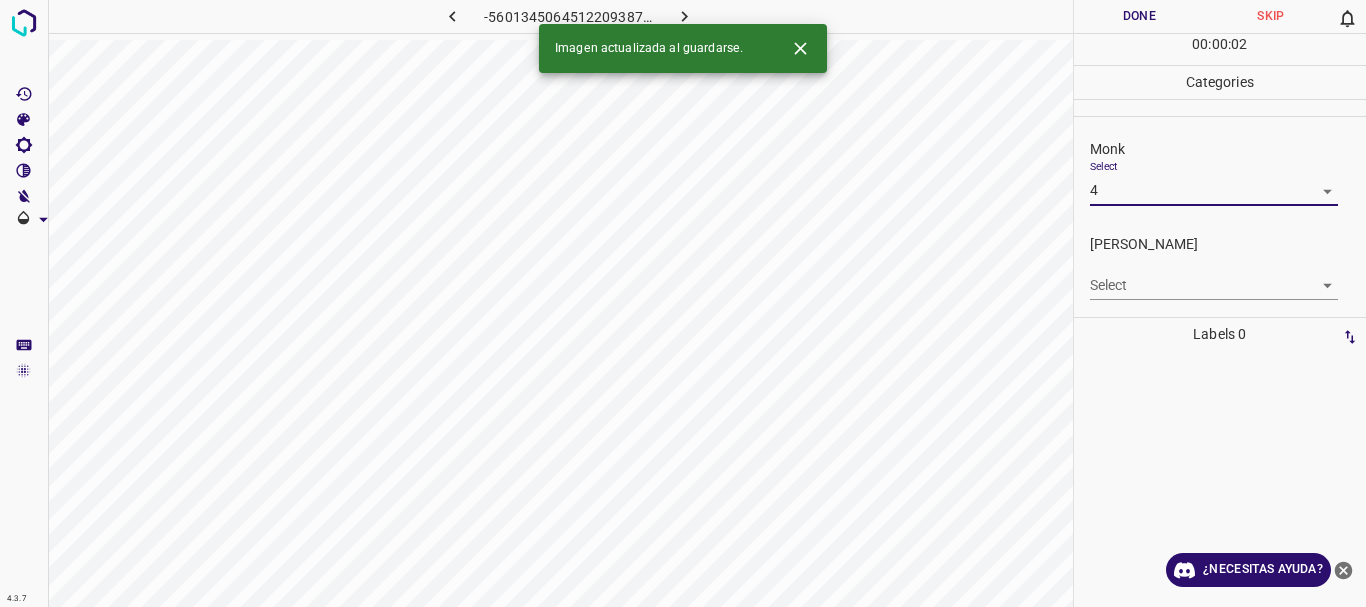 click on "4" at bounding box center (1134, 275) 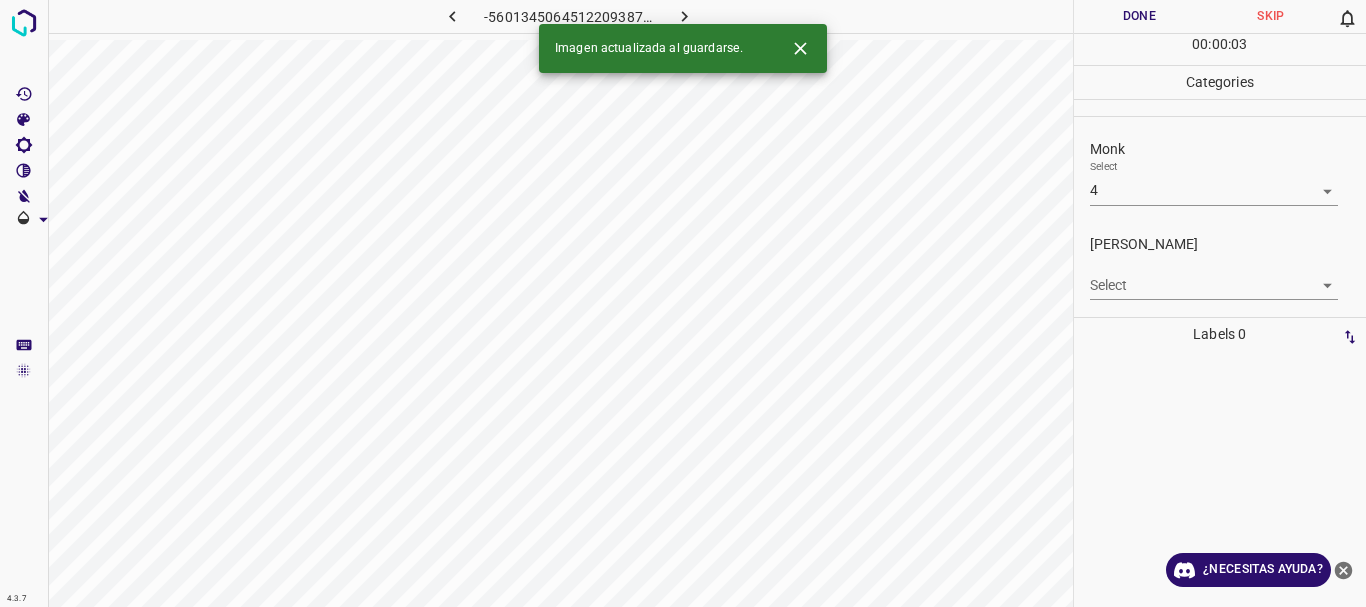 click on "4.3.7 -5601345064512209387.png Done Skip 0 00   : 00   : 03   Categories Monk   Select 4 4  [PERSON_NAME]   Select ​ Labels   0 Categories 1 Monk 2  [PERSON_NAME] Tools Space Change between modes (Draw & Edit) I Auto labeling R Restore zoom M Zoom in N Zoom out Delete Delete selecte label Filters Z Restore filters X Saturation filter C Brightness filter V Contrast filter B Gray scale filter General O Download Imagen actualizada al guardarse. ¿Necesitas ayuda? Texto original Valora esta traducción Tu opinión servirá para ayudar a mejorar el Traductor de Google - Texto - Esconder - Borrar" at bounding box center [683, 303] 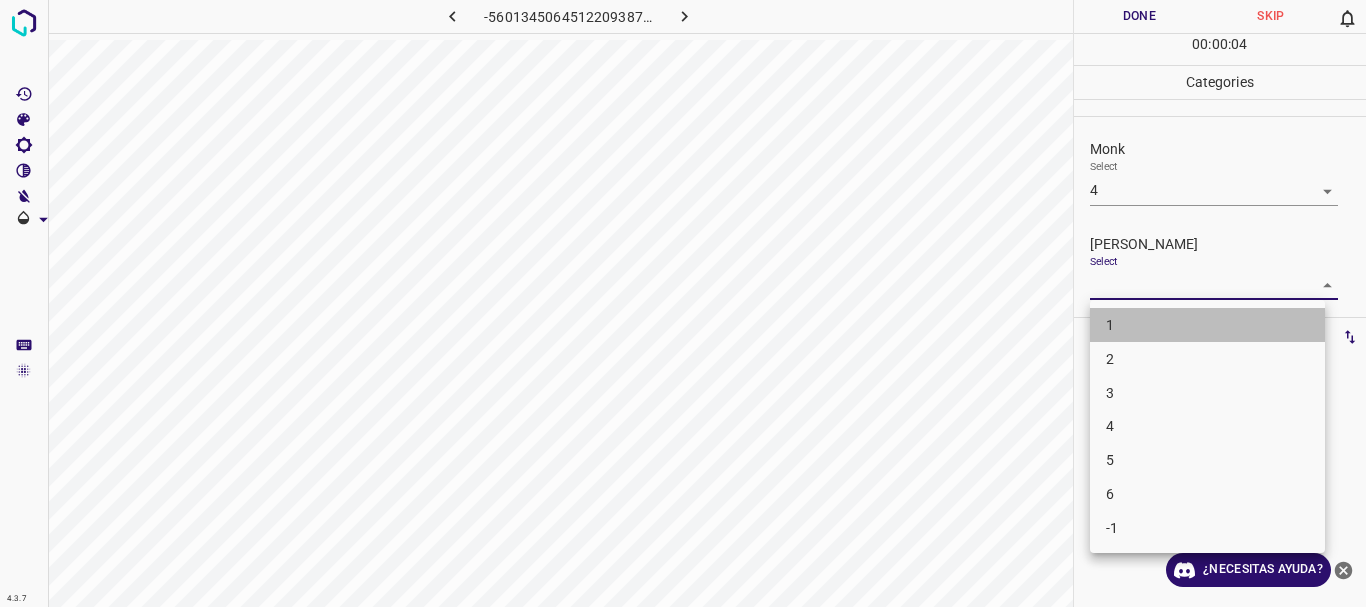 click on "1" at bounding box center (1207, 325) 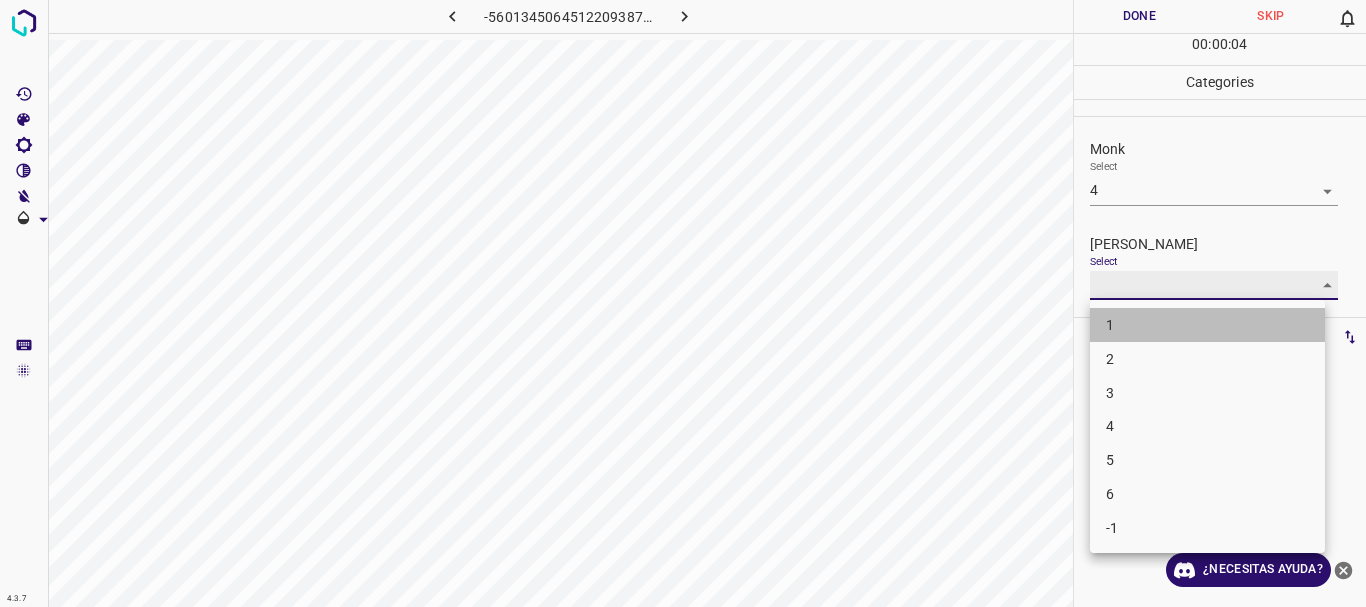 type on "1" 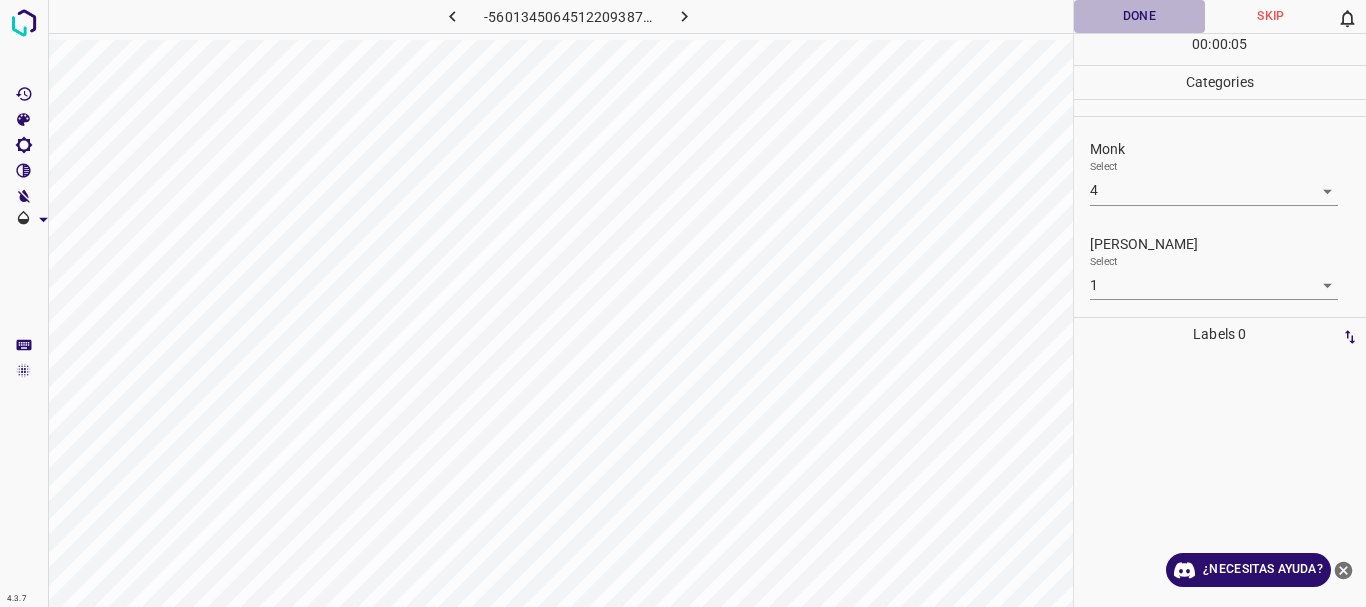 click on "Done" at bounding box center [1140, 16] 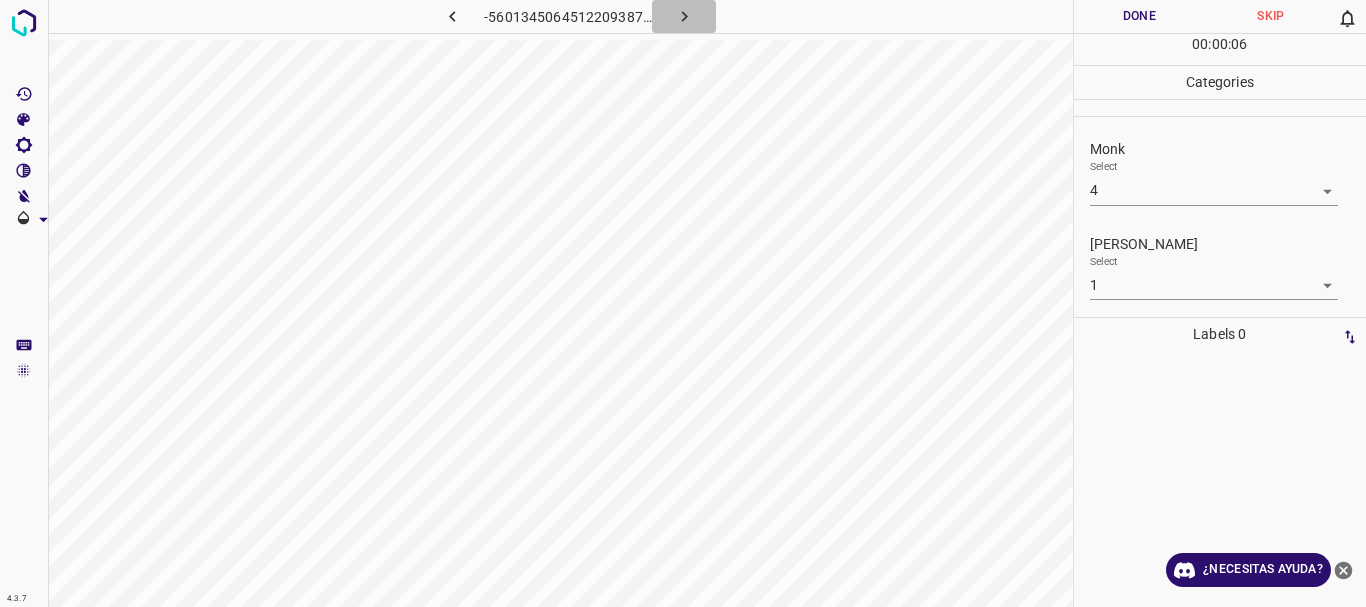 click 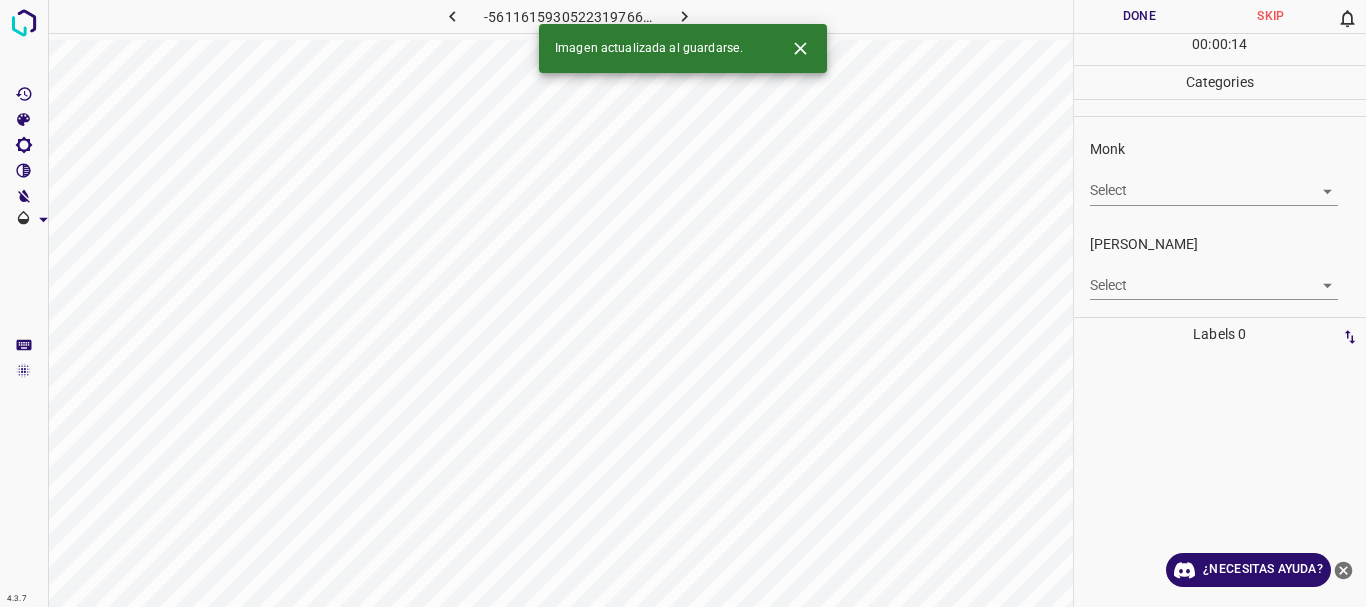 click on "4.3.7 -5611615930522319766.png Done Skip 0 00   : 00   : 14   Categories Monk   Select ​  [PERSON_NAME]   Select ​ Labels   0 Categories 1 Monk 2  [PERSON_NAME] Tools Space Change between modes (Draw & Edit) I Auto labeling R Restore zoom M Zoom in N Zoom out Delete Delete selecte label Filters Z Restore filters X Saturation filter C Brightness filter V Contrast filter B Gray scale filter General O Download Imagen actualizada al guardarse. ¿Necesitas ayuda? Texto original Valora esta traducción Tu opinión servirá para ayudar a mejorar el Traductor de Google - Texto - Esconder - Borrar" at bounding box center [683, 303] 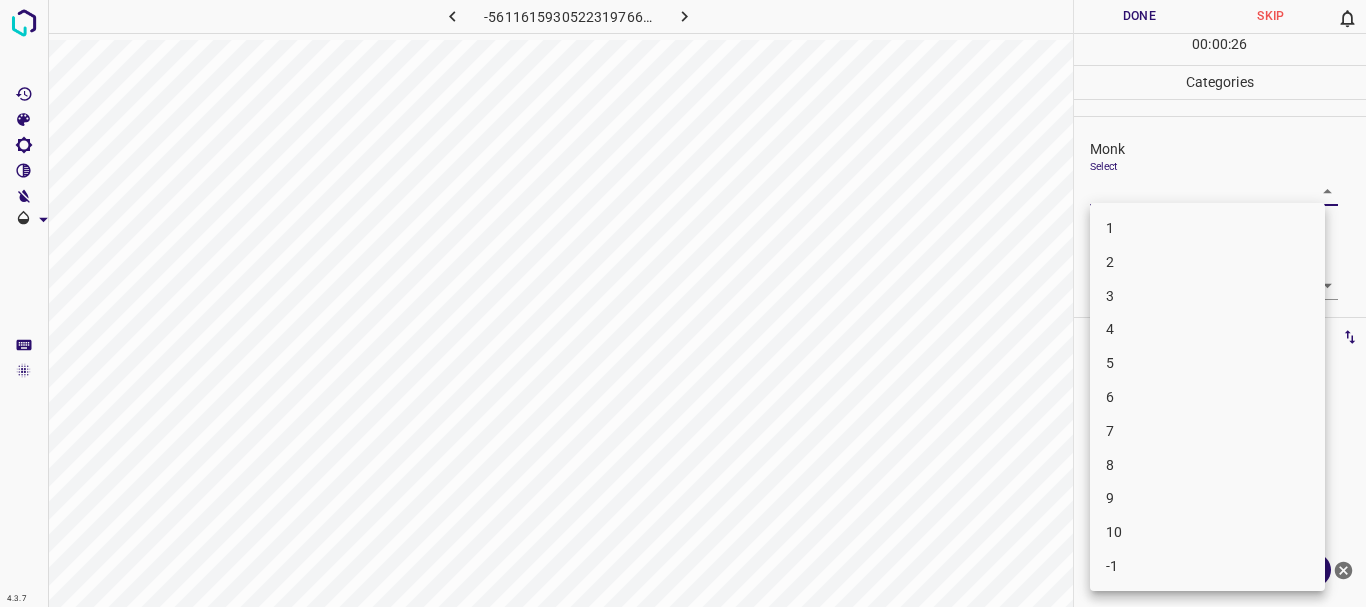 click on "4" at bounding box center [1207, 329] 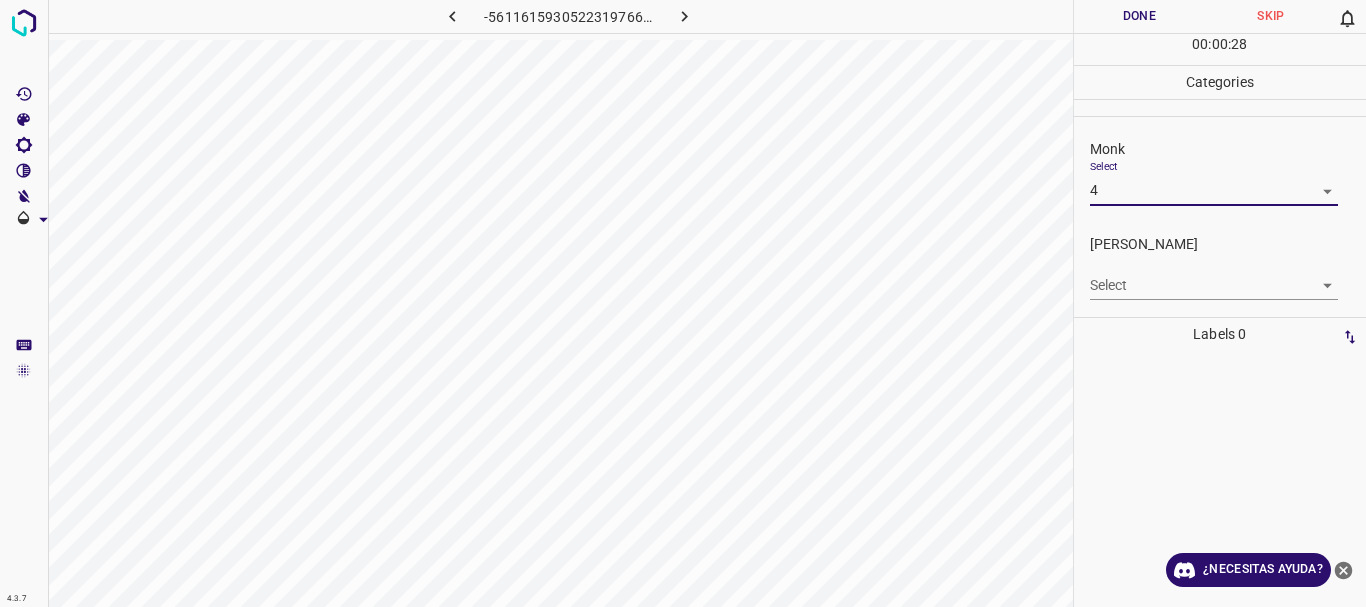 click on "4.3.7 -5611615930522319766.png Done Skip 0 00   : 00   : 28   Categories Monk   Select 4 4  [PERSON_NAME]   Select ​ Labels   0 Categories 1 Monk 2  [PERSON_NAME] Tools Space Change between modes (Draw & Edit) I Auto labeling R Restore zoom M Zoom in N Zoom out Delete Delete selecte label Filters Z Restore filters X Saturation filter C Brightness filter V Contrast filter B Gray scale filter General O Download ¿Necesitas ayuda? Texto original Valora esta traducción Tu opinión servirá para ayudar a mejorar el Traductor de Google - Texto - Esconder - Borrar" at bounding box center (683, 303) 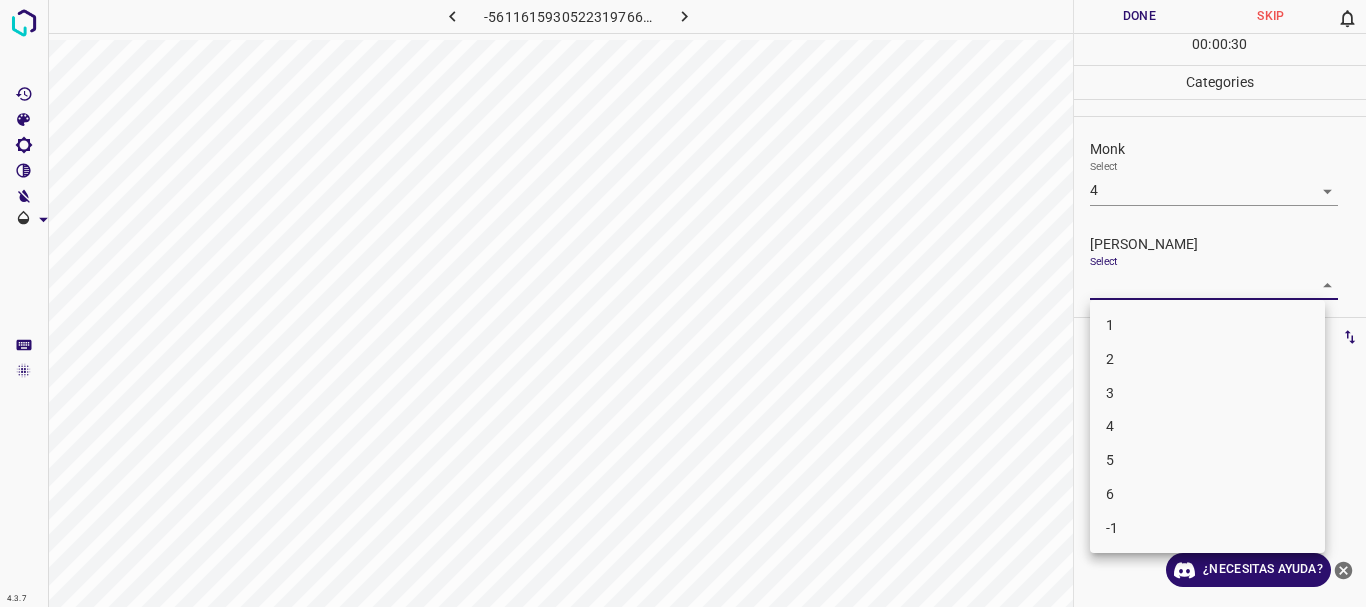 click at bounding box center [683, 303] 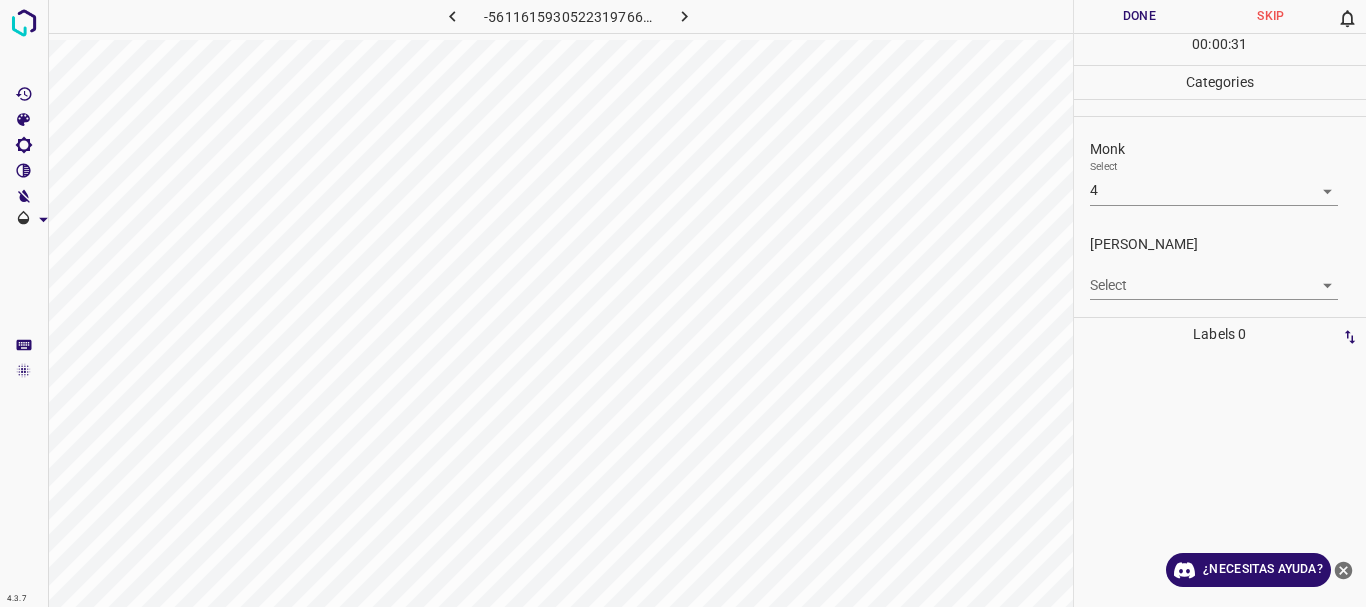 click on "Monk   Select 4 4" at bounding box center [1220, 172] 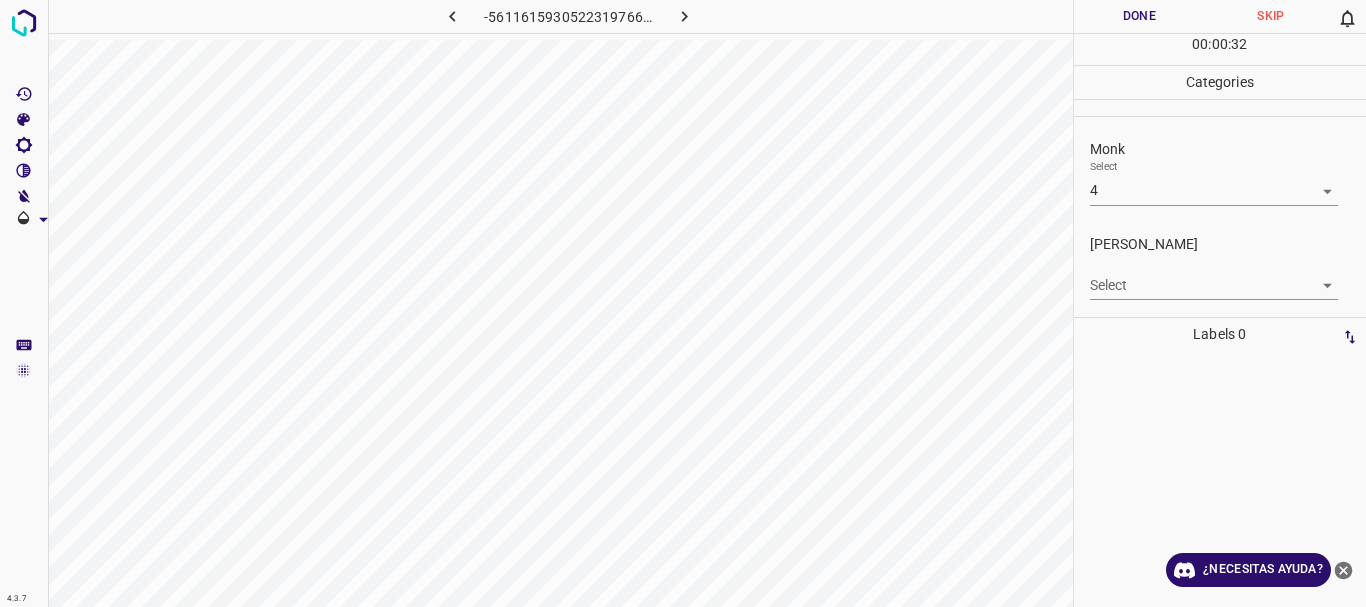 click on "4.3.7 -5611615930522319766.png Done Skip 0 00   : 00   : 32   Categories Monk   Select 4 4  [PERSON_NAME]   Select ​ Labels   0 Categories 1 Monk 2  [PERSON_NAME] Tools Space Change between modes (Draw & Edit) I Auto labeling R Restore zoom M Zoom in N Zoom out Delete Delete selecte label Filters Z Restore filters X Saturation filter C Brightness filter V Contrast filter B Gray scale filter General O Download ¿Necesitas ayuda? Texto original Valora esta traducción Tu opinión servirá para ayudar a mejorar el Traductor de Google - Texto - Esconder - Borrar" at bounding box center (683, 303) 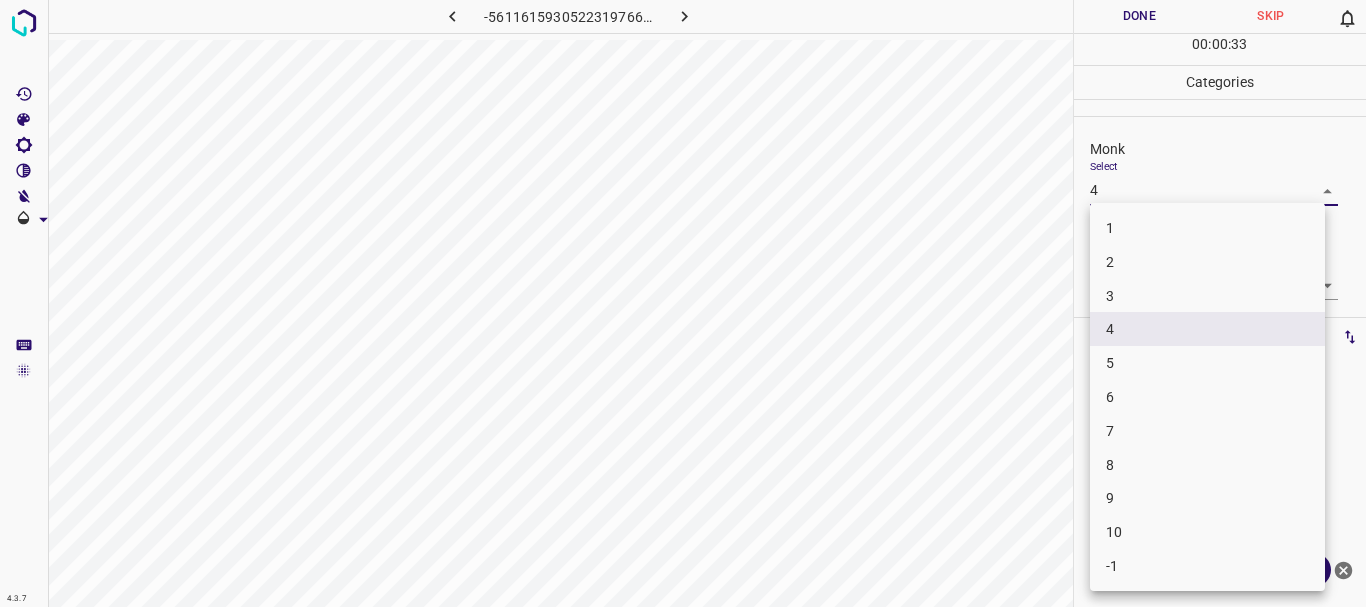 click on "5" at bounding box center (1207, 363) 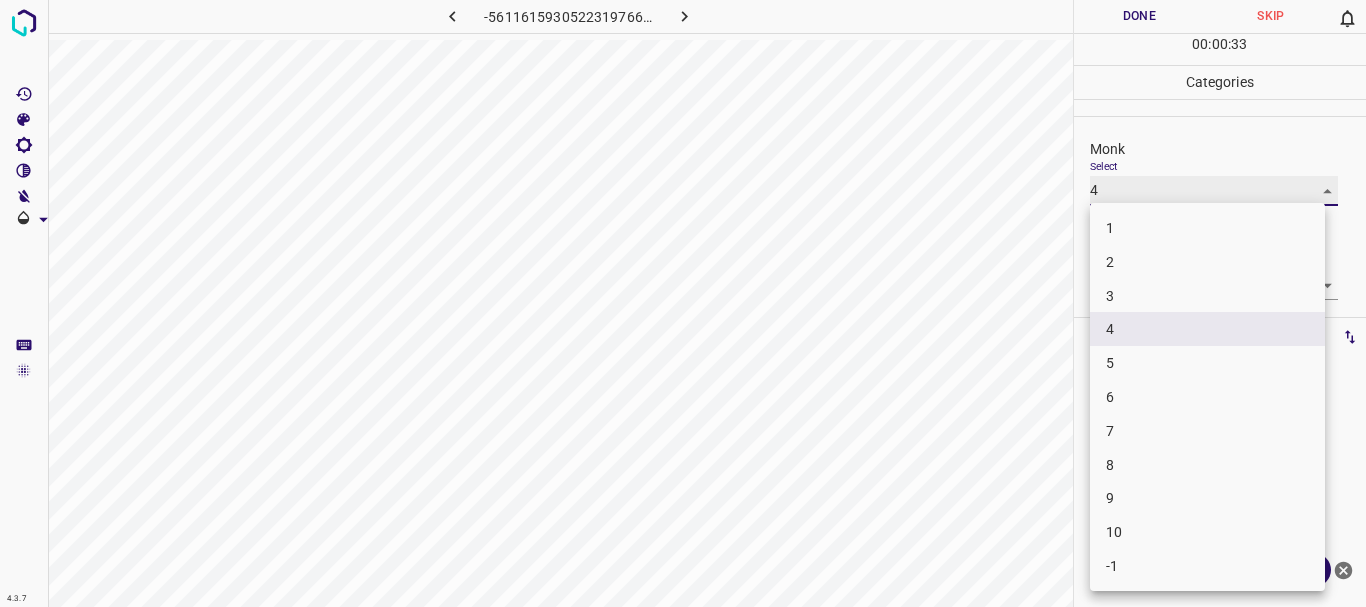 type on "5" 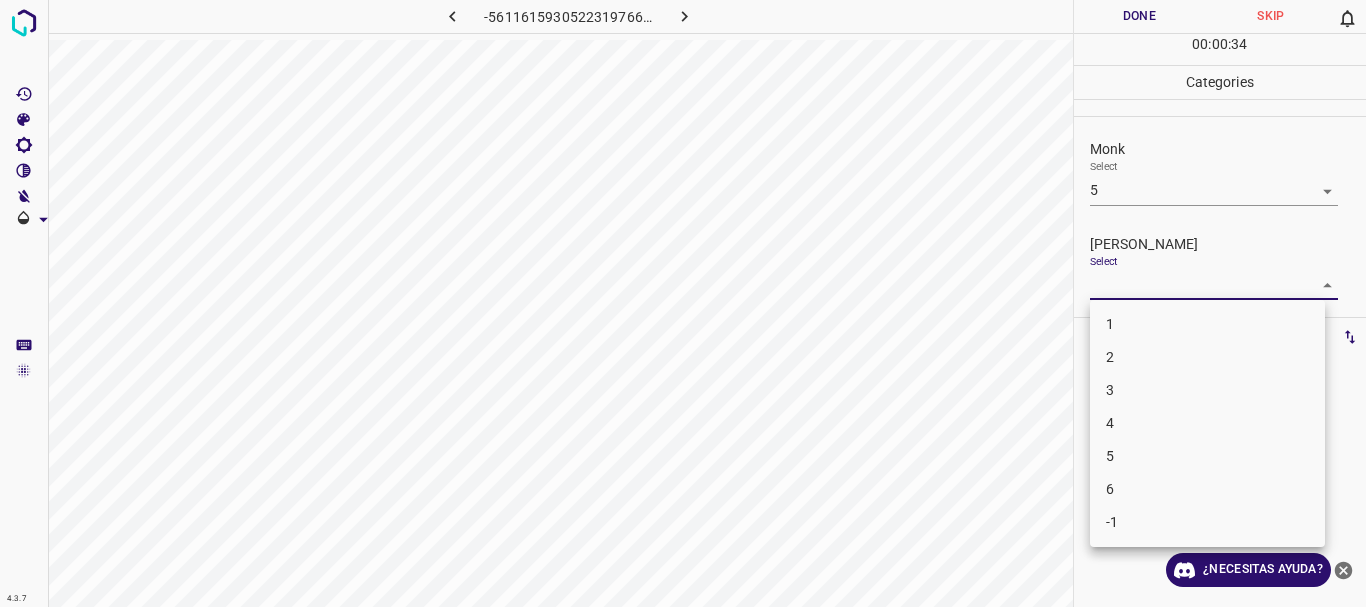 click on "4.3.7 -5611615930522319766.png Done Skip 0 00   : 00   : 34   Categories Monk   Select 5 5  [PERSON_NAME]   Select ​ Labels   0 Categories 1 Monk 2  [PERSON_NAME] Tools Space Change between modes (Draw & Edit) I Auto labeling R Restore zoom M Zoom in N Zoom out Delete Delete selecte label Filters Z Restore filters X Saturation filter C Brightness filter V Contrast filter B Gray scale filter General O Download ¿Necesitas ayuda? Texto original Valora esta traducción Tu opinión servirá para ayudar a mejorar el Traductor de Google - Texto - Esconder - Borrar 1 2 3 4 5 6 -1" at bounding box center (683, 303) 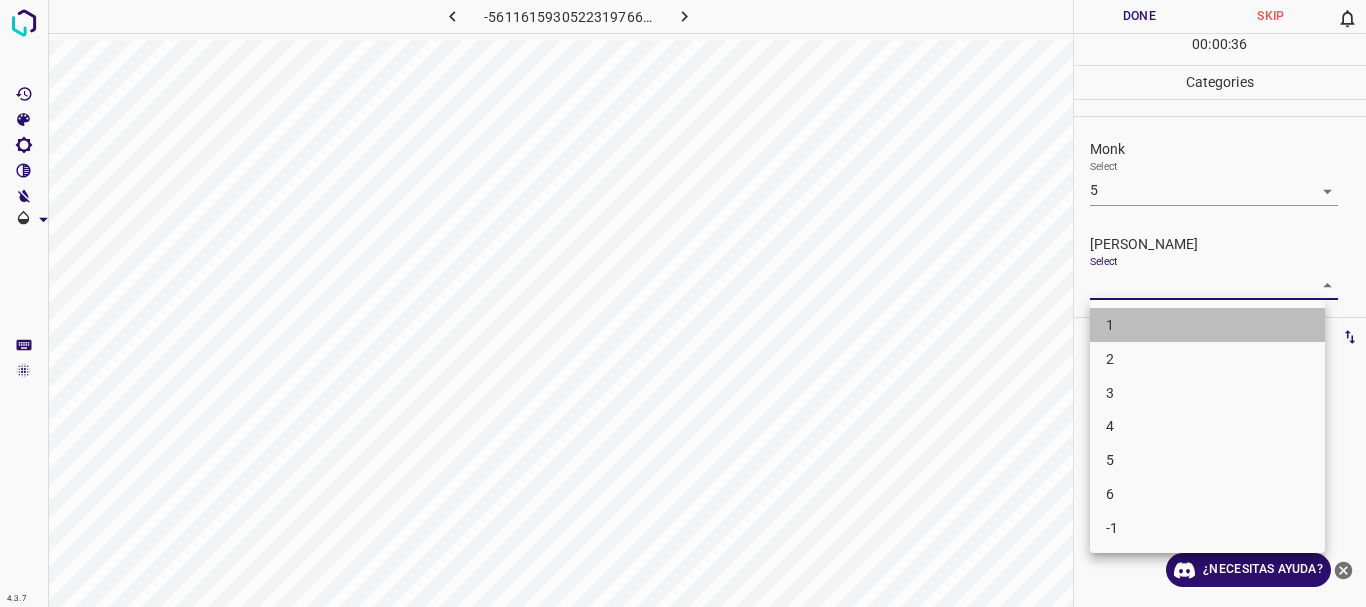 click on "1" at bounding box center (1207, 325) 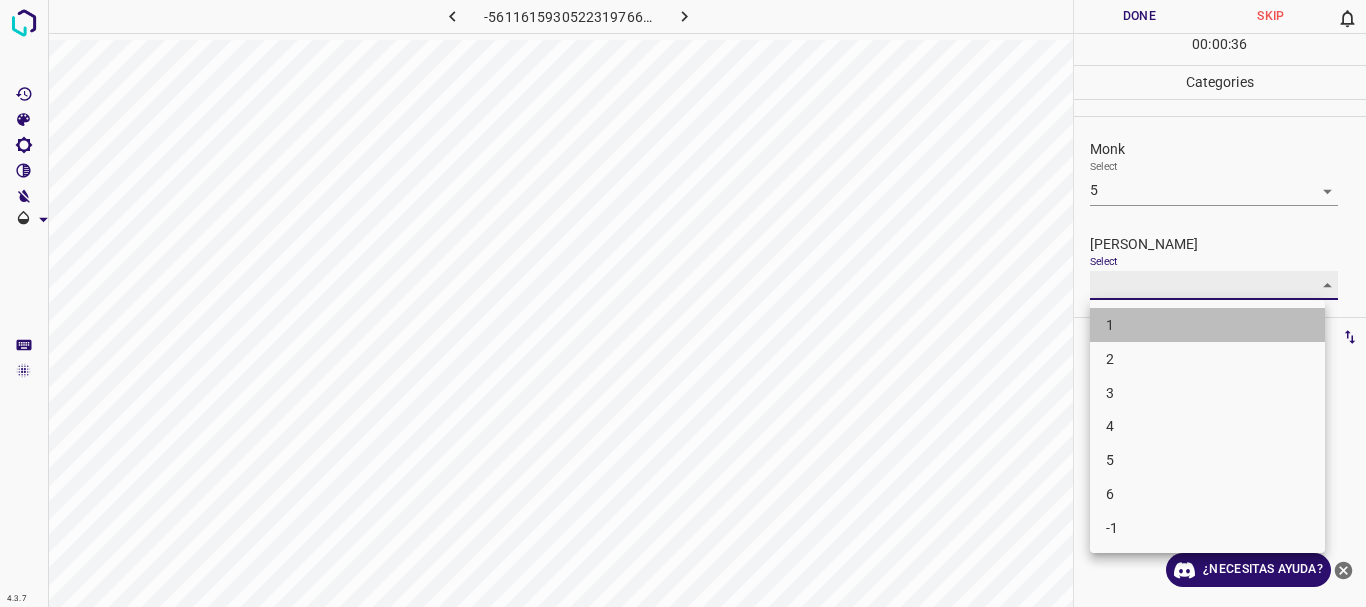 type on "1" 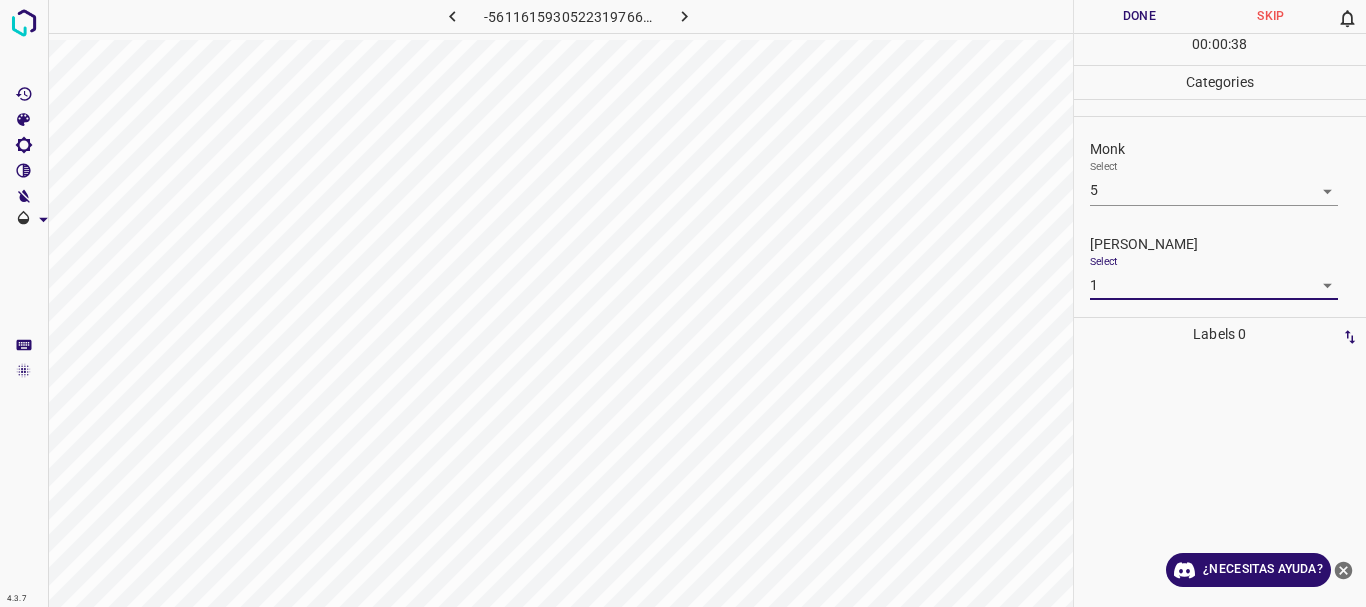 click on "Done" at bounding box center [1140, 16] 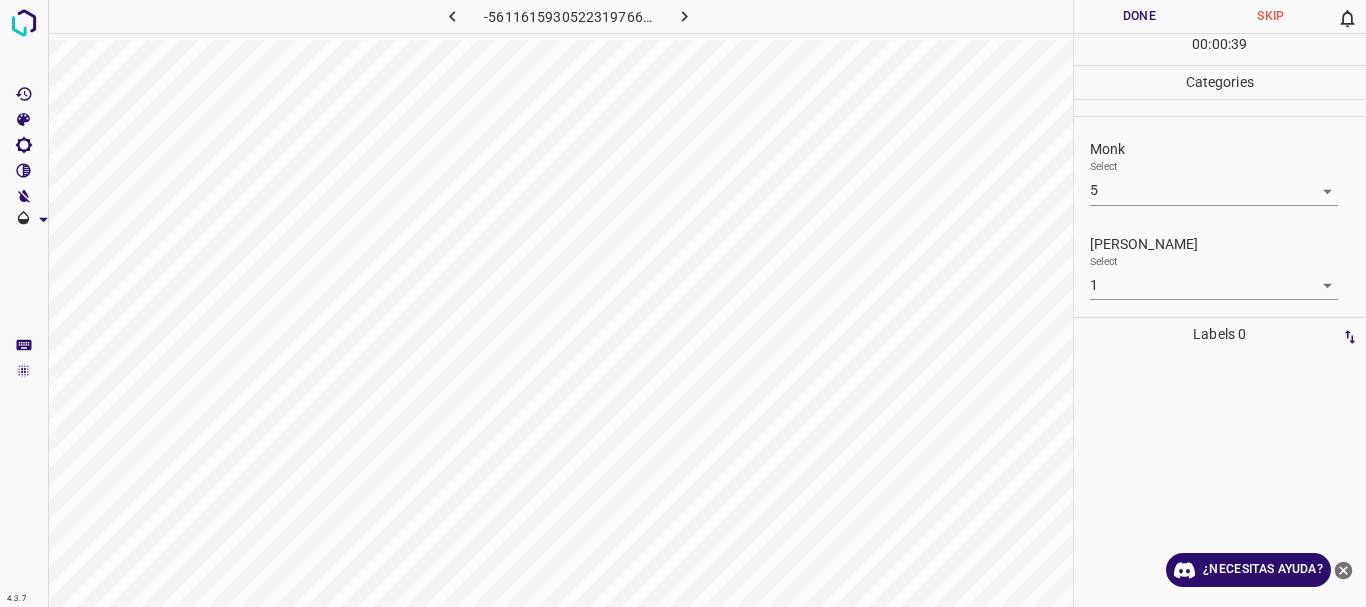 click 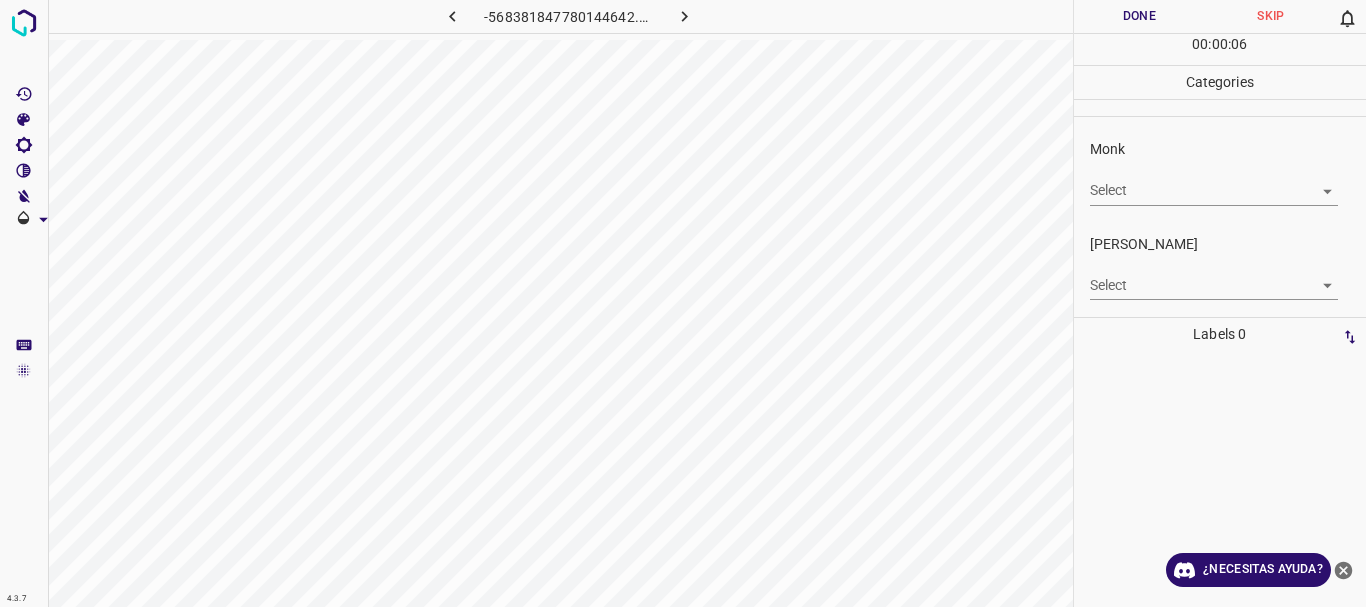 click on "4.3.7 -568381847780144642.png Done Skip 0 00   : 00   : 06   Categories Monk   Select ​  [PERSON_NAME]   Select ​ Labels   0 Categories 1 Monk 2  [PERSON_NAME] Tools Space Change between modes (Draw & Edit) I Auto labeling R Restore zoom M Zoom in N Zoom out Delete Delete selecte label Filters Z Restore filters X Saturation filter C Brightness filter V Contrast filter B Gray scale filter General O Download ¿Necesitas ayuda? Texto original Valora esta traducción Tu opinión servirá para ayudar a mejorar el Traductor de Google - Texto - Esconder - Borrar" at bounding box center [683, 303] 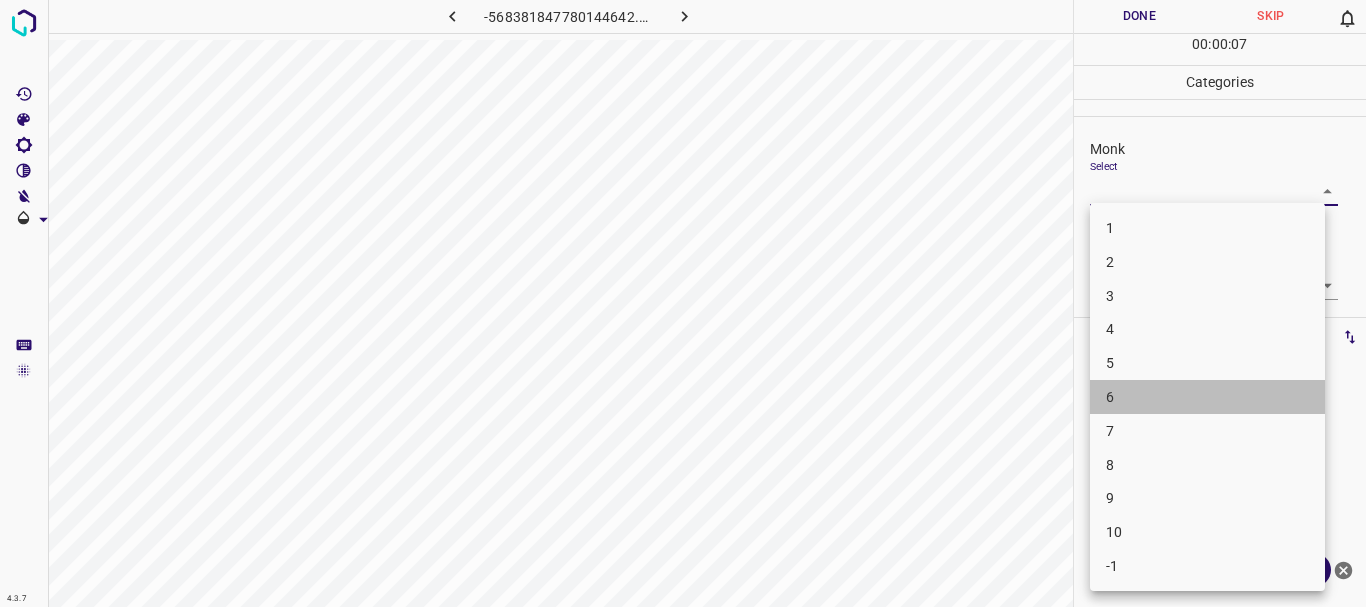 click on "6" at bounding box center [1207, 397] 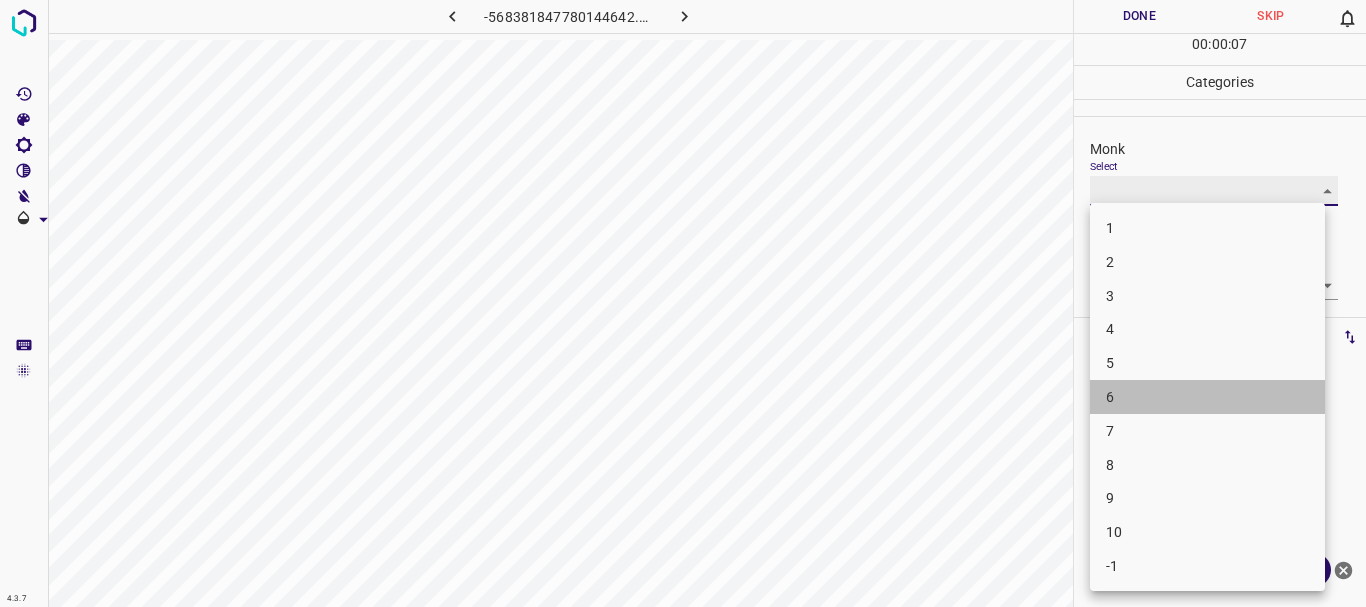 type on "6" 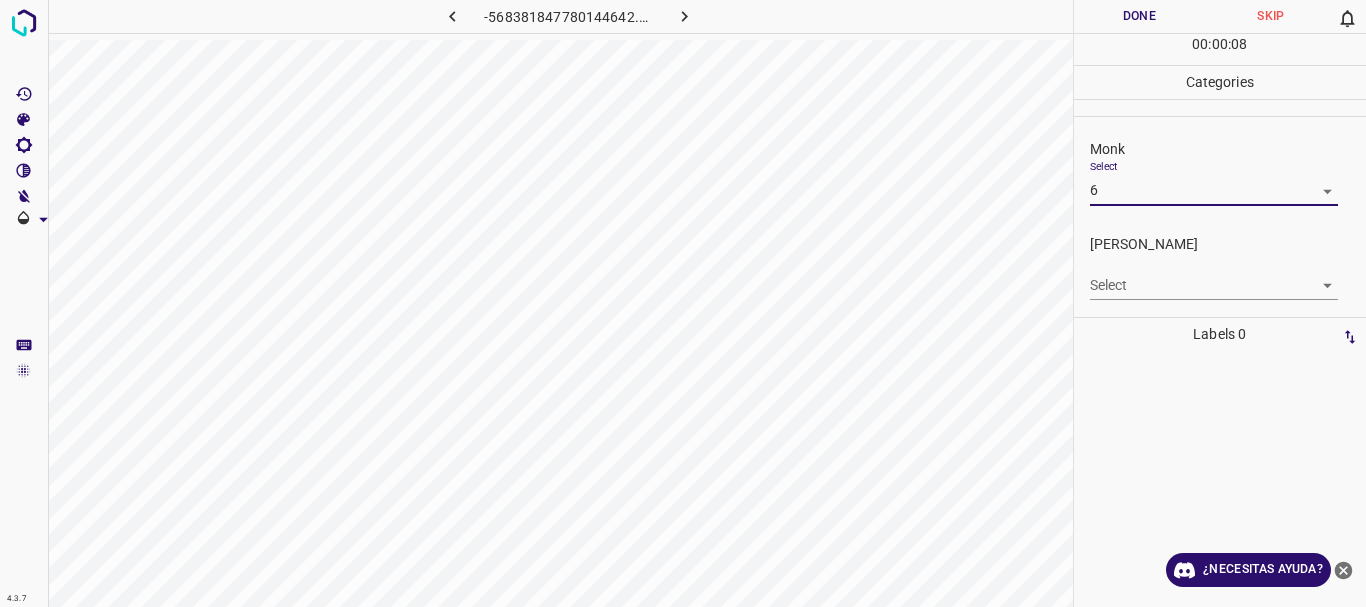 click on "4.3.7 -568381847780144642.png Done Skip 0 00   : 00   : 08   Categories Monk   Select 6 6  [PERSON_NAME]   Select ​ Labels   0 Categories 1 Monk 2  [PERSON_NAME] Tools Space Change between modes (Draw & Edit) I Auto labeling R Restore zoom M Zoom in N Zoom out Delete Delete selecte label Filters Z Restore filters X Saturation filter C Brightness filter V Contrast filter B Gray scale filter General O Download ¿Necesitas ayuda? Texto original Valora esta traducción Tu opinión servirá para ayudar a mejorar el Traductor de Google - Texto - Esconder - Borrar" at bounding box center [683, 303] 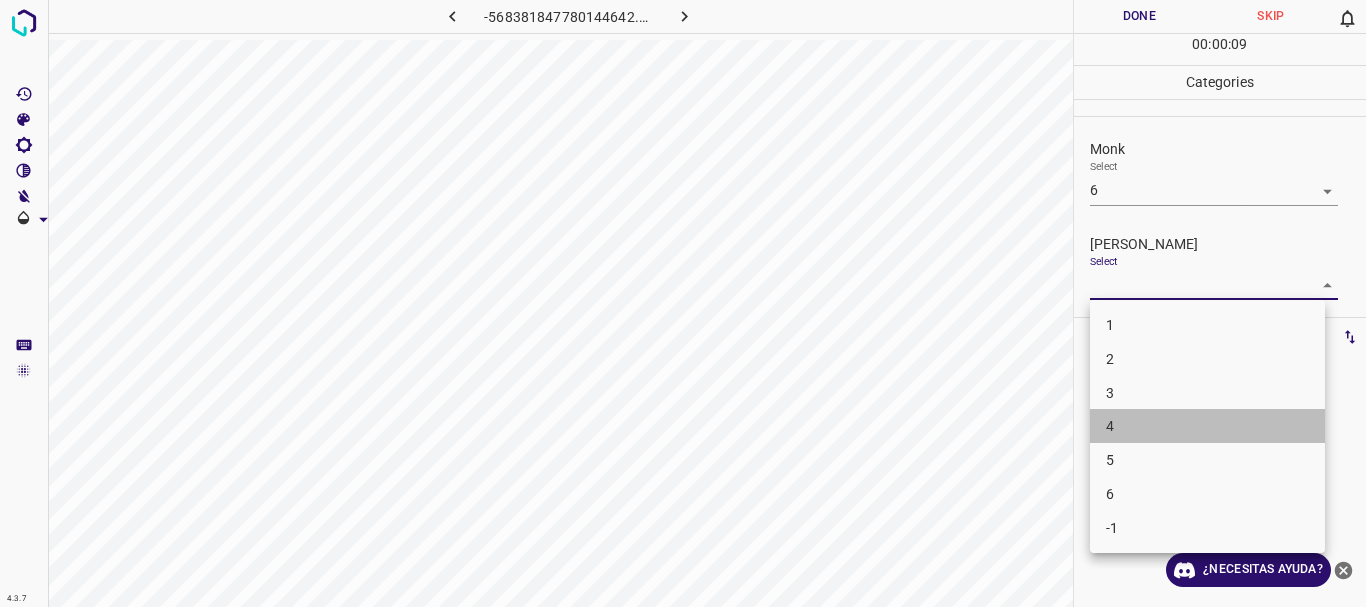 click on "4" at bounding box center [1207, 426] 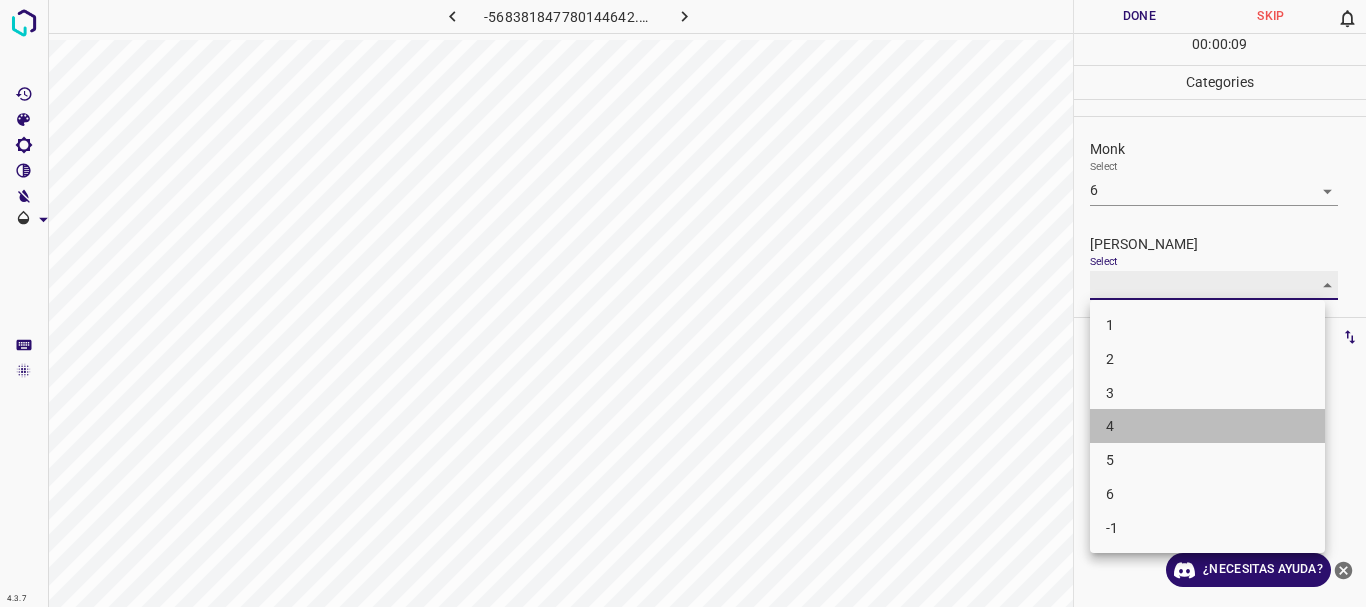 type on "4" 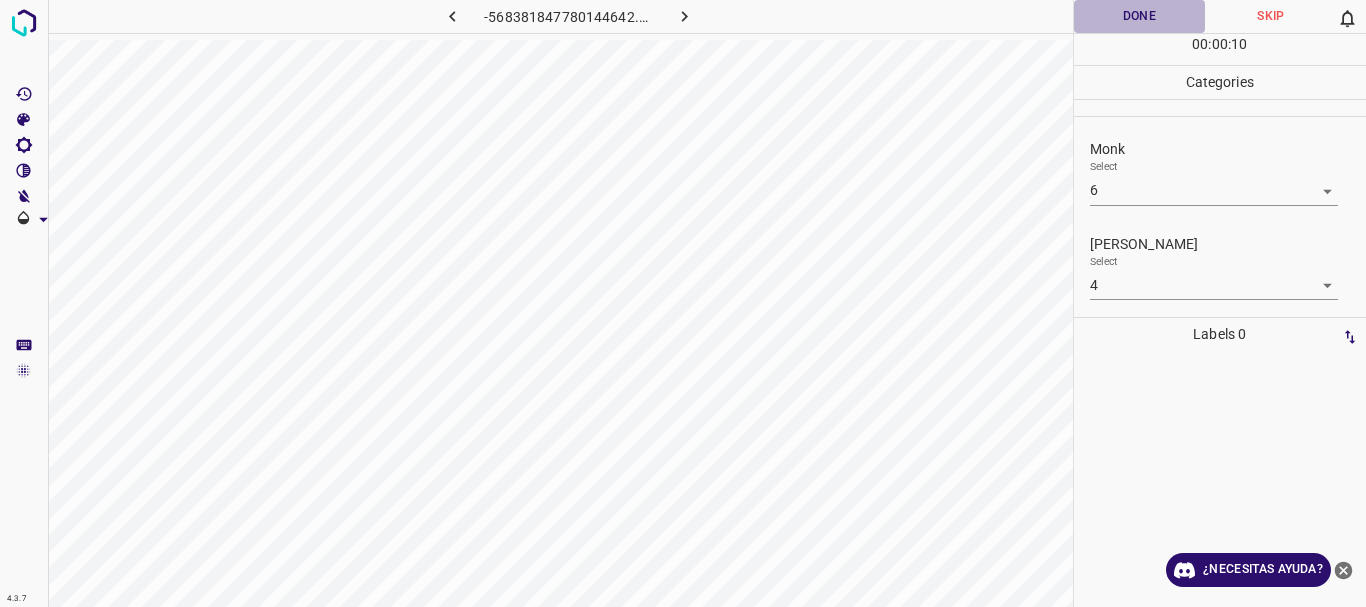 click on "Done" at bounding box center (1140, 16) 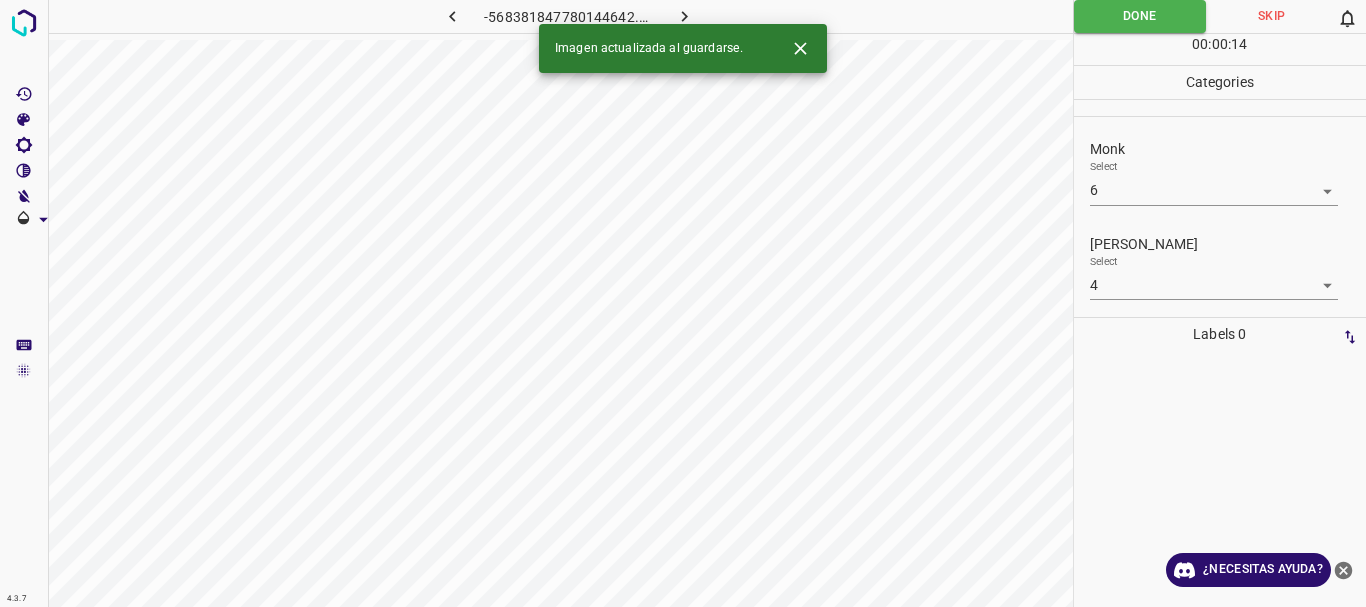 click 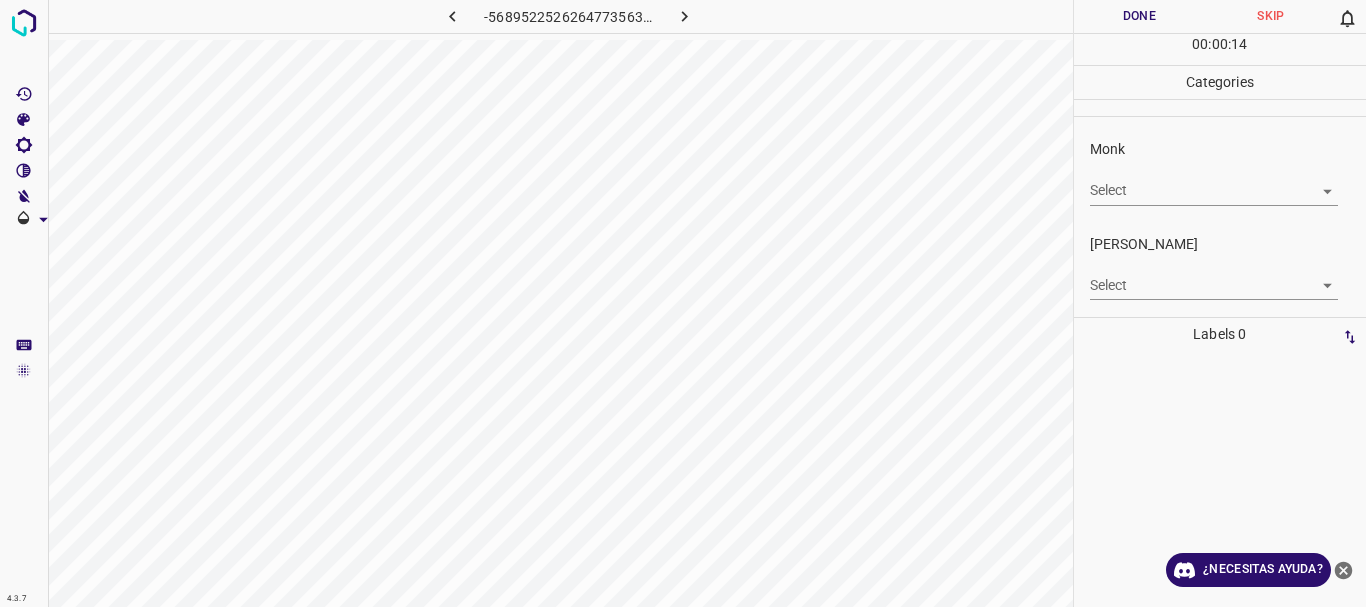 click on "4.3.7 -5689522526264773563.png Done Skip 0 00   : 00   : 14   Categories Monk   Select ​  [PERSON_NAME]   Select ​ Labels   0 Categories 1 Monk 2  [PERSON_NAME] Tools Space Change between modes (Draw & Edit) I Auto labeling R Restore zoom M Zoom in N Zoom out Delete Delete selecte label Filters Z Restore filters X Saturation filter C Brightness filter V Contrast filter B Gray scale filter General O Download ¿Necesitas ayuda? Texto original Valora esta traducción Tu opinión servirá para ayudar a mejorar el Traductor de Google - Texto - Esconder - Borrar" at bounding box center [683, 303] 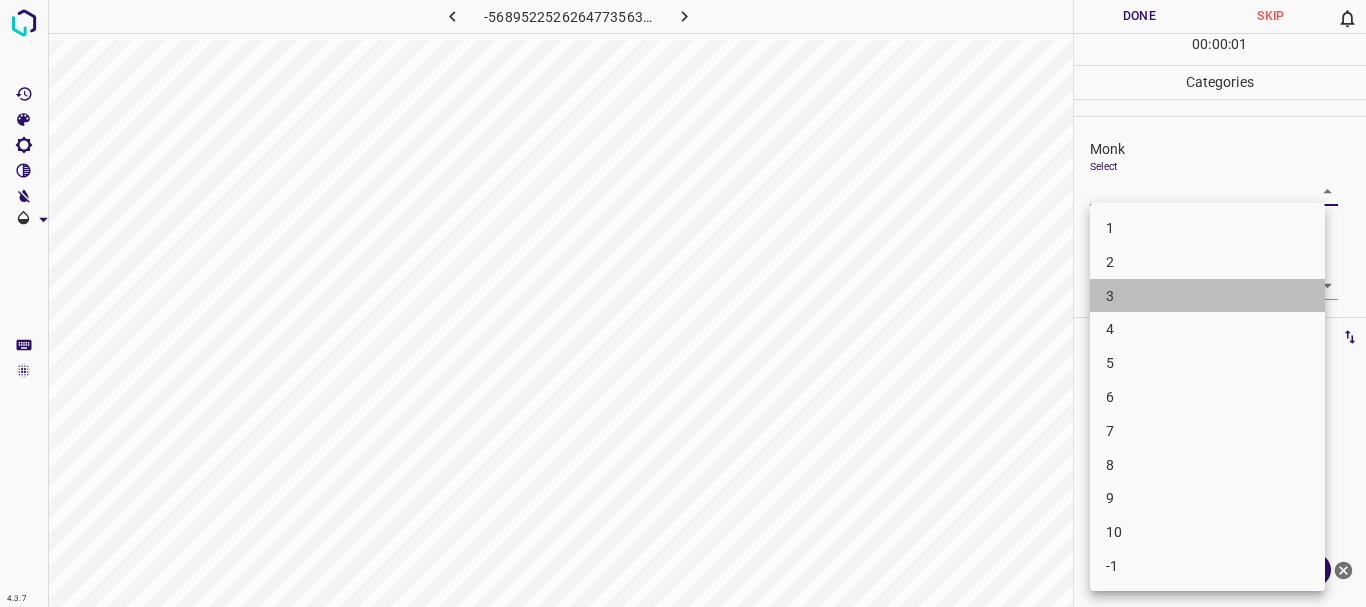 click on "3" at bounding box center [1207, 296] 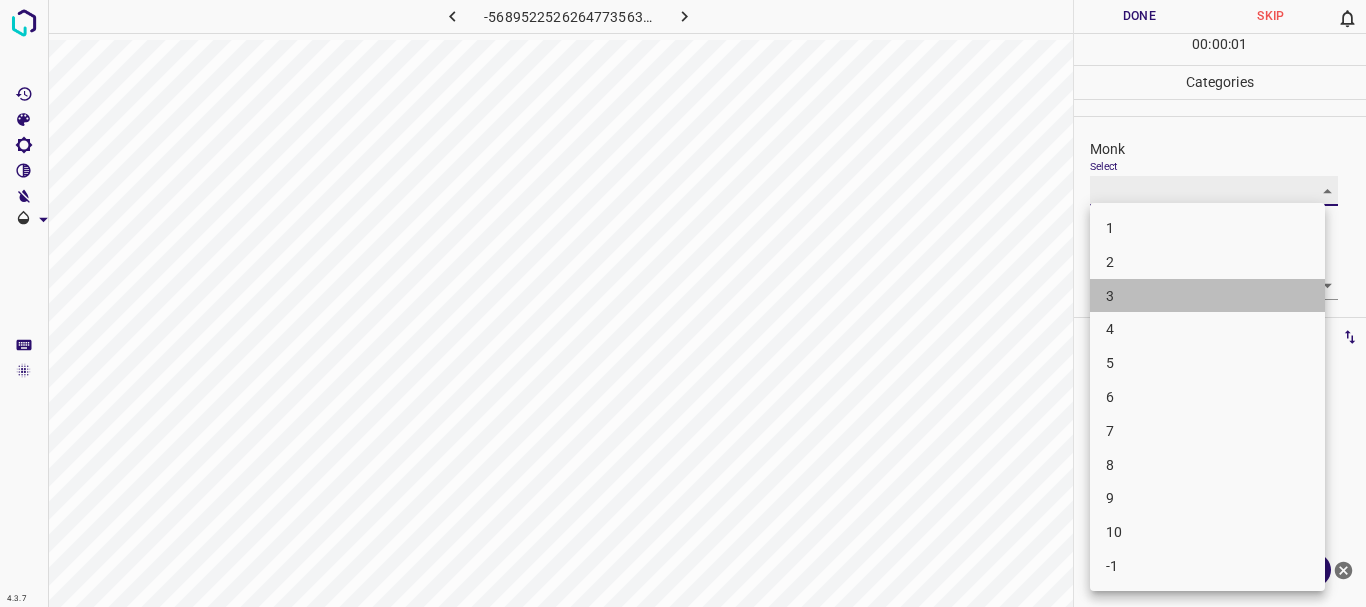 type on "3" 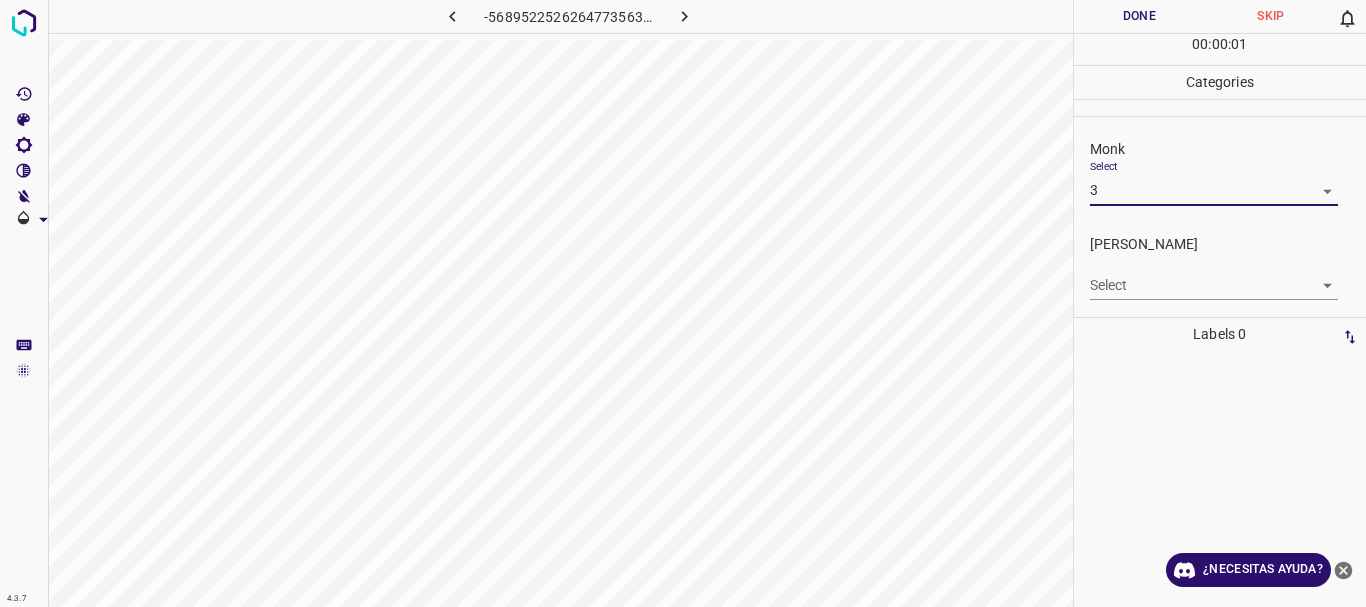 click on "4.3.7 -5689522526264773563.png Done Skip 0 00   : 00   : 01   Categories Monk   Select 3 3  [PERSON_NAME]   Select ​ Labels   0 Categories 1 Monk 2  [PERSON_NAME] Tools Space Change between modes (Draw & Edit) I Auto labeling R Restore zoom M Zoom in N Zoom out Delete Delete selecte label Filters Z Restore filters X Saturation filter C Brightness filter V Contrast filter B Gray scale filter General O Download ¿Necesitas ayuda? Texto original Valora esta traducción Tu opinión servirá para ayudar a mejorar el Traductor de Google - Texto - Esconder - Borrar 1 2 3 4 5 6 7 8 9 10 -1" at bounding box center (683, 303) 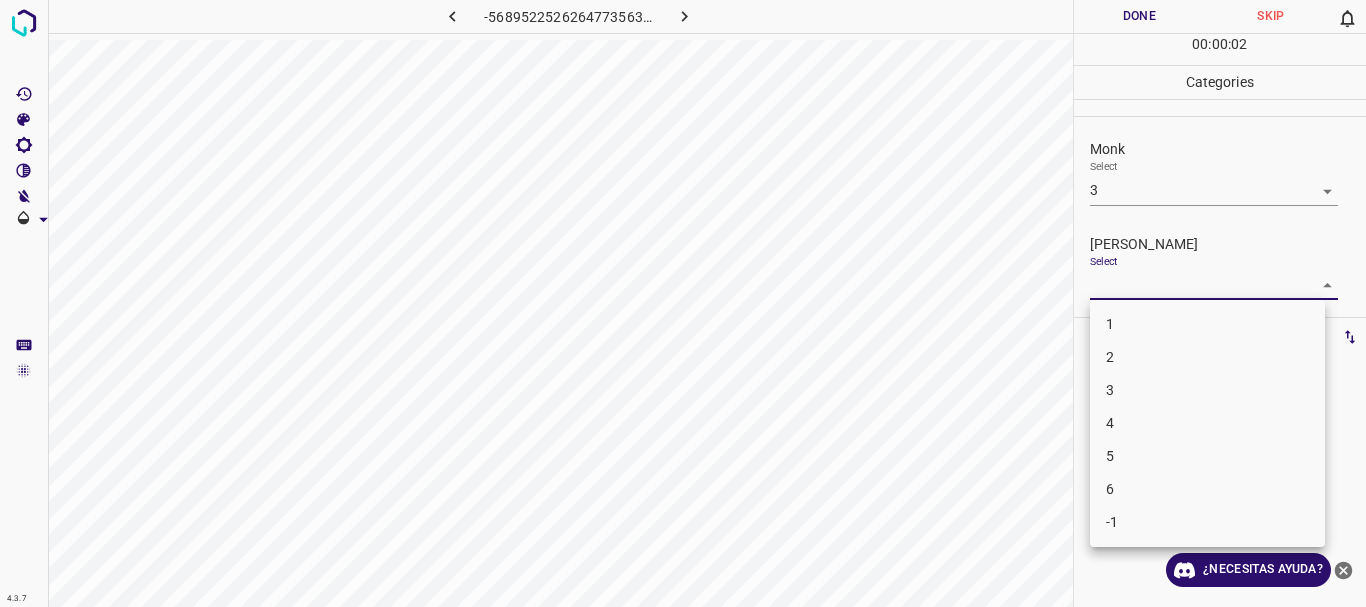 click on "1" at bounding box center [1207, 324] 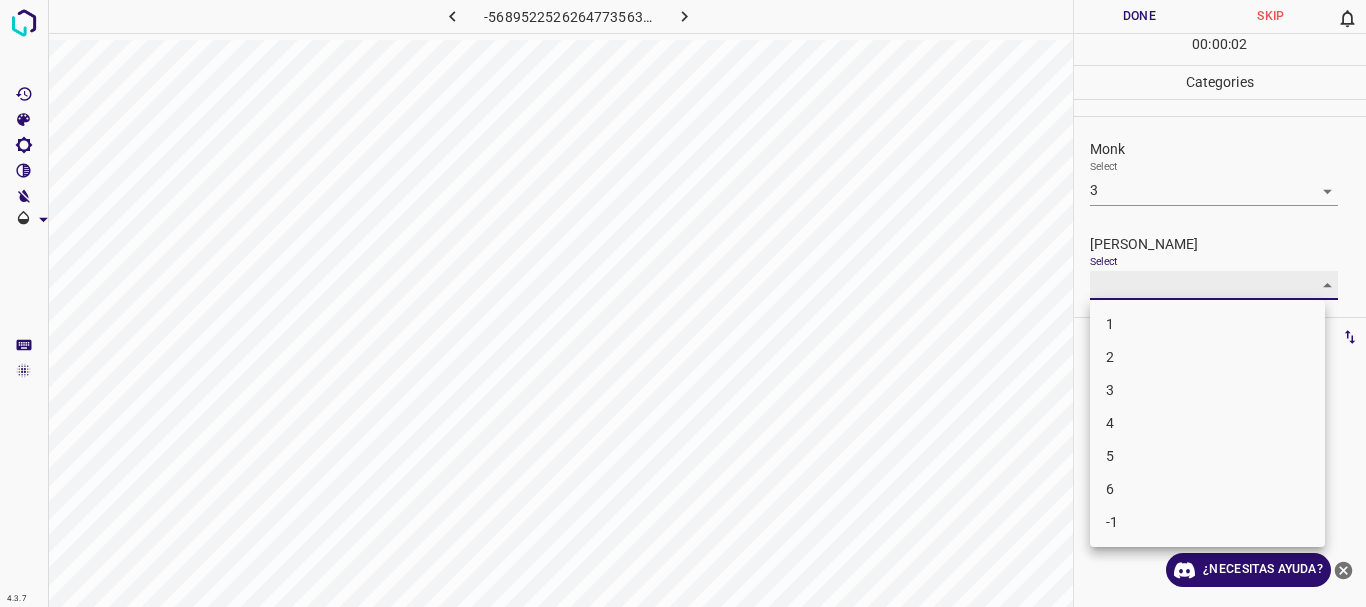 type on "1" 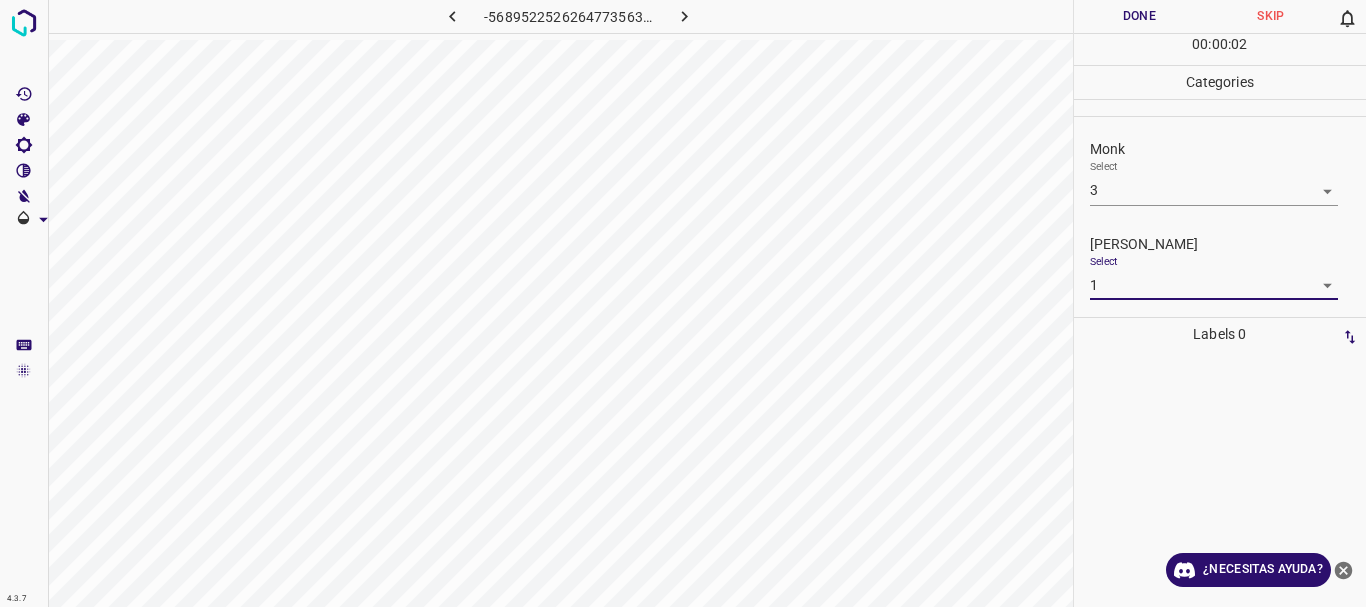 click on "Done" at bounding box center [1140, 16] 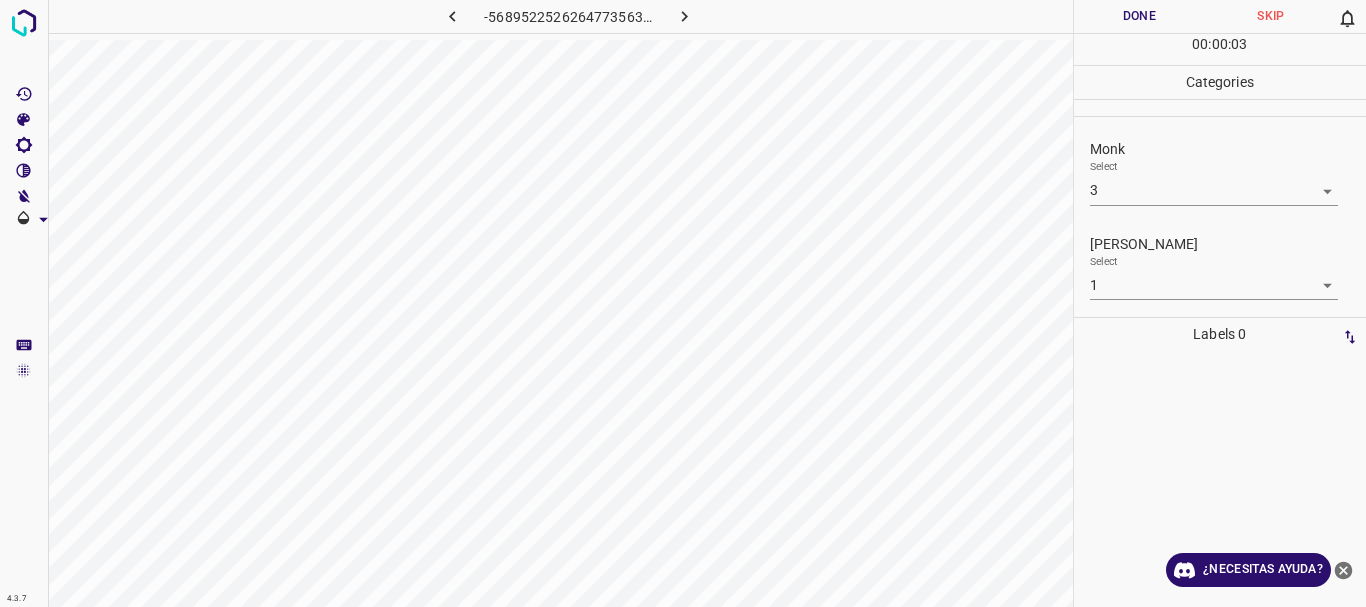 click at bounding box center (684, 16) 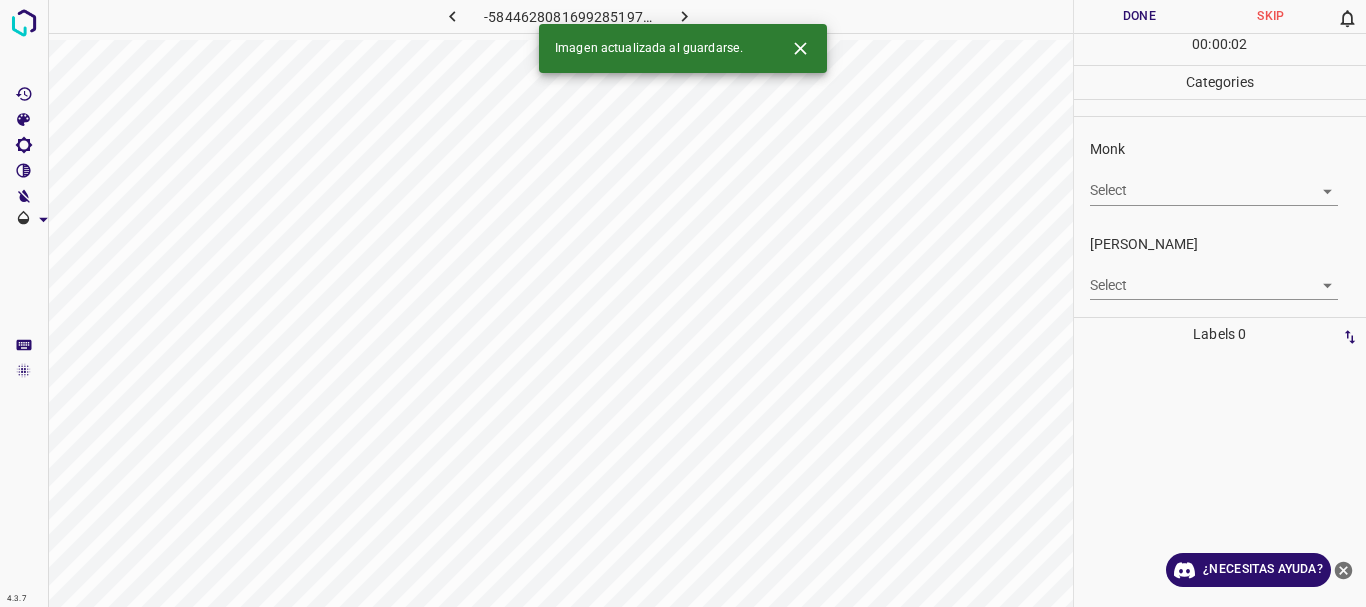 click on "4.3.7 -5844628081699285197.png Done Skip 0 00   : 00   : 02   Categories Monk   Select ​  [PERSON_NAME]   Select ​ Labels   0 Categories 1 Monk 2  [PERSON_NAME] Tools Space Change between modes (Draw & Edit) I Auto labeling R Restore zoom M Zoom in N Zoom out Delete Delete selecte label Filters Z Restore filters X Saturation filter C Brightness filter V Contrast filter B Gray scale filter General O Download Imagen actualizada al guardarse. ¿Necesitas ayuda? Texto original Valora esta traducción Tu opinión servirá para ayudar a mejorar el Traductor de Google - Texto - Esconder - Borrar" at bounding box center [683, 303] 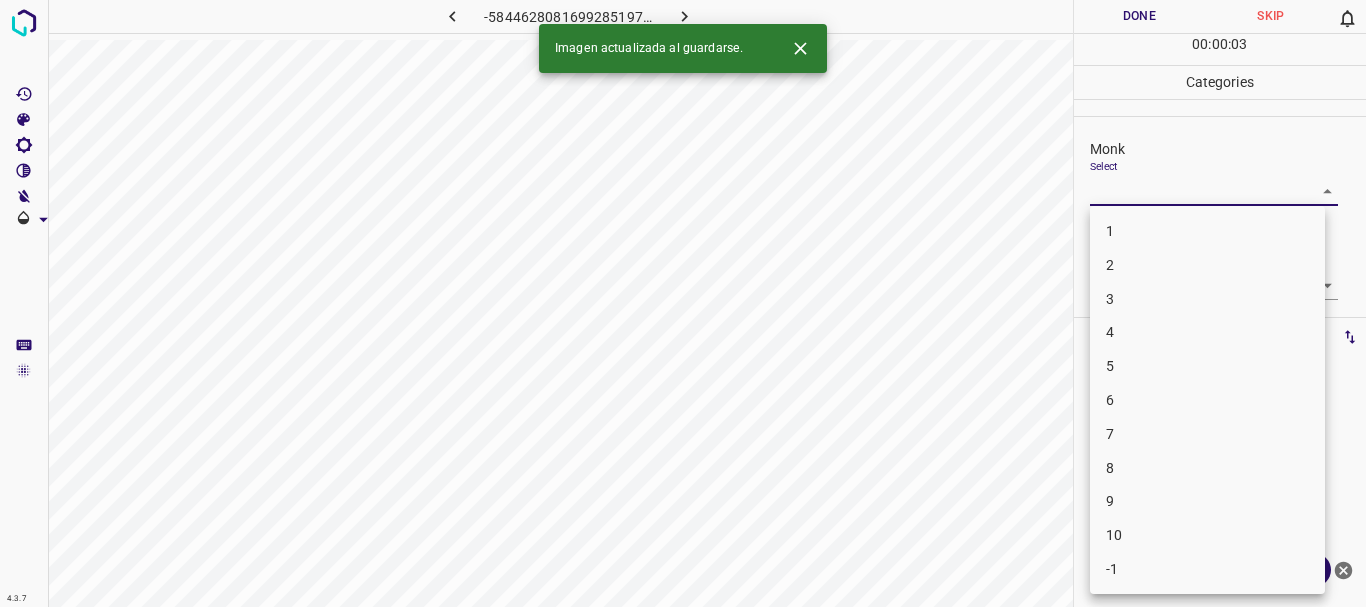 click on "3" at bounding box center [1207, 299] 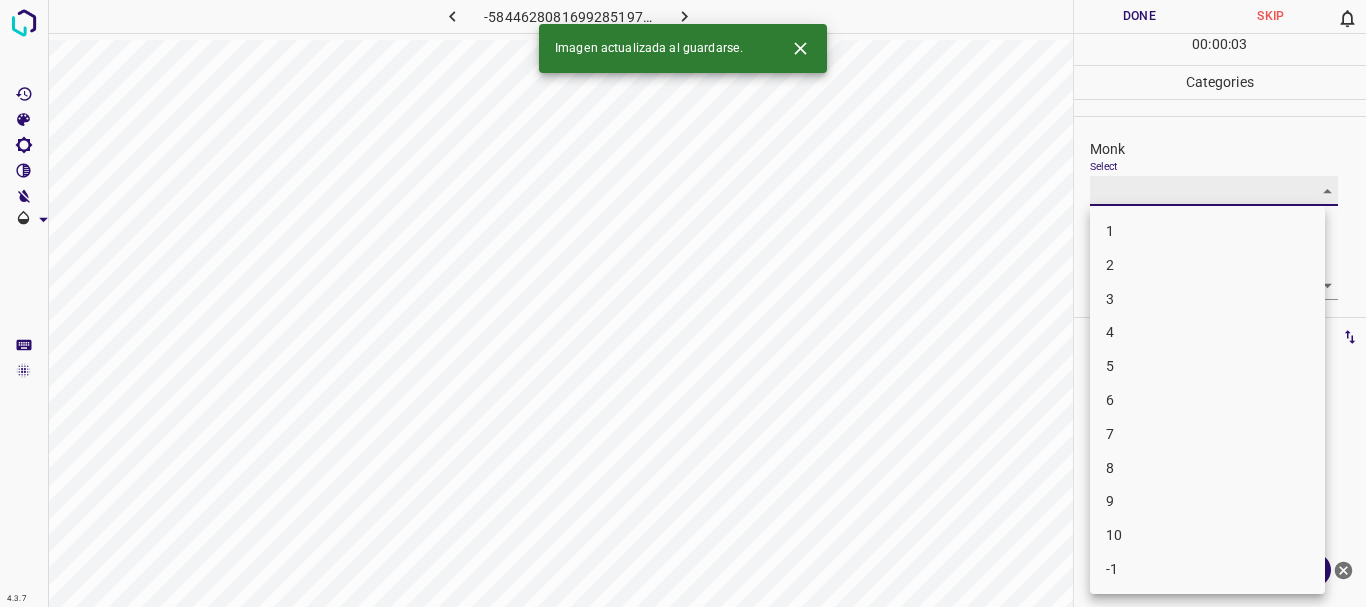 type on "3" 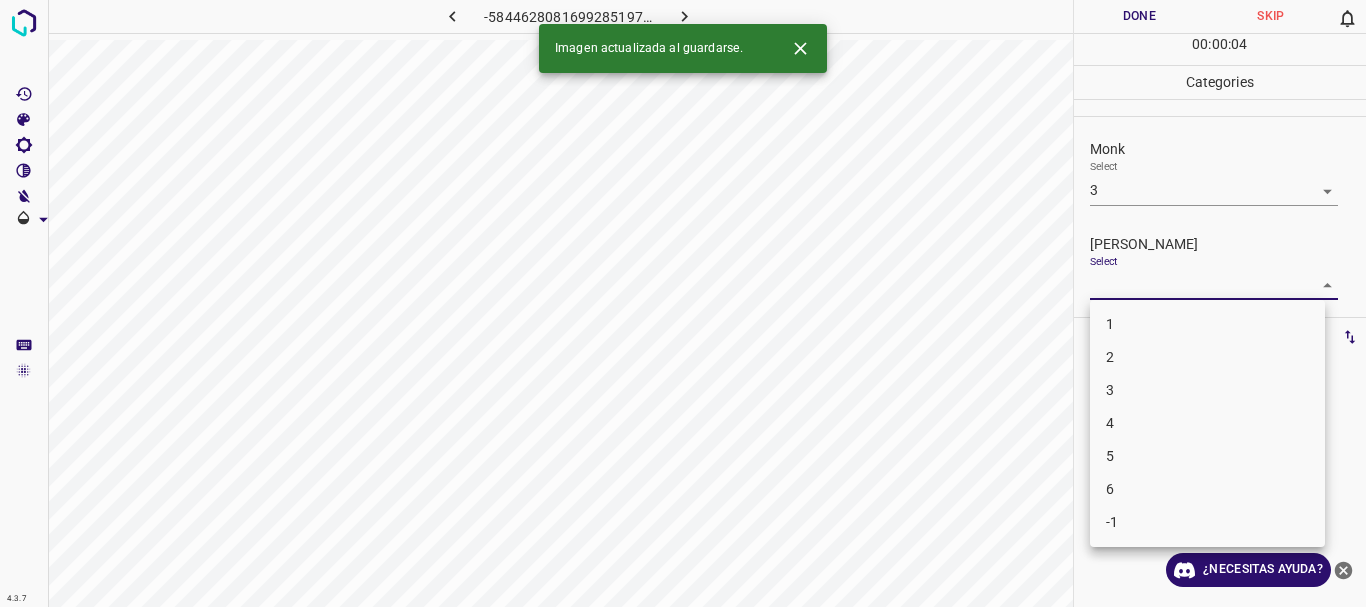 click on "4.3.7 -5844628081699285197.png Done Skip 0 00   : 00   : 04   Categories Monk   Select 3 3  [PERSON_NAME]   Select ​ Labels   0 Categories 1 Monk 2  [PERSON_NAME] Tools Space Change between modes (Draw & Edit) I Auto labeling R Restore zoom M Zoom in N Zoom out Delete Delete selecte label Filters Z Restore filters X Saturation filter C Brightness filter V Contrast filter B Gray scale filter General O Download Imagen actualizada al guardarse. ¿Necesitas ayuda? Texto original Valora esta traducción Tu opinión servirá para ayudar a mejorar el Traductor de Google - Texto - Esconder - Borrar 1 2 3 4 5 6 -1" at bounding box center [683, 303] 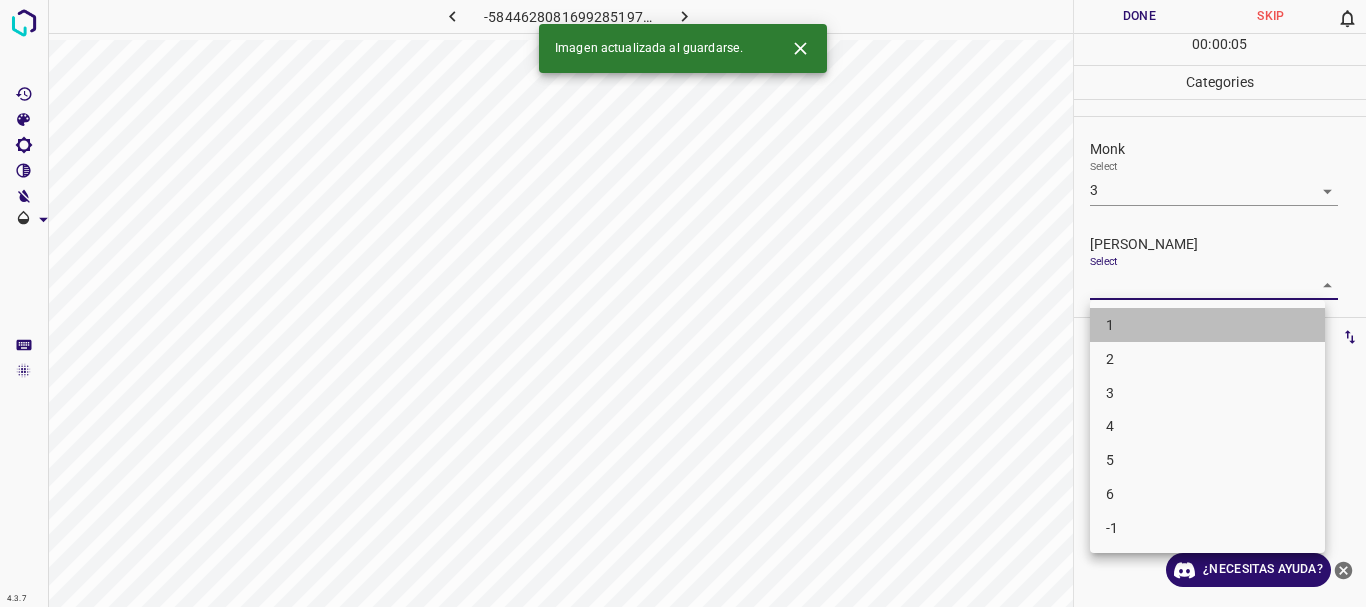 click on "1" at bounding box center (1207, 325) 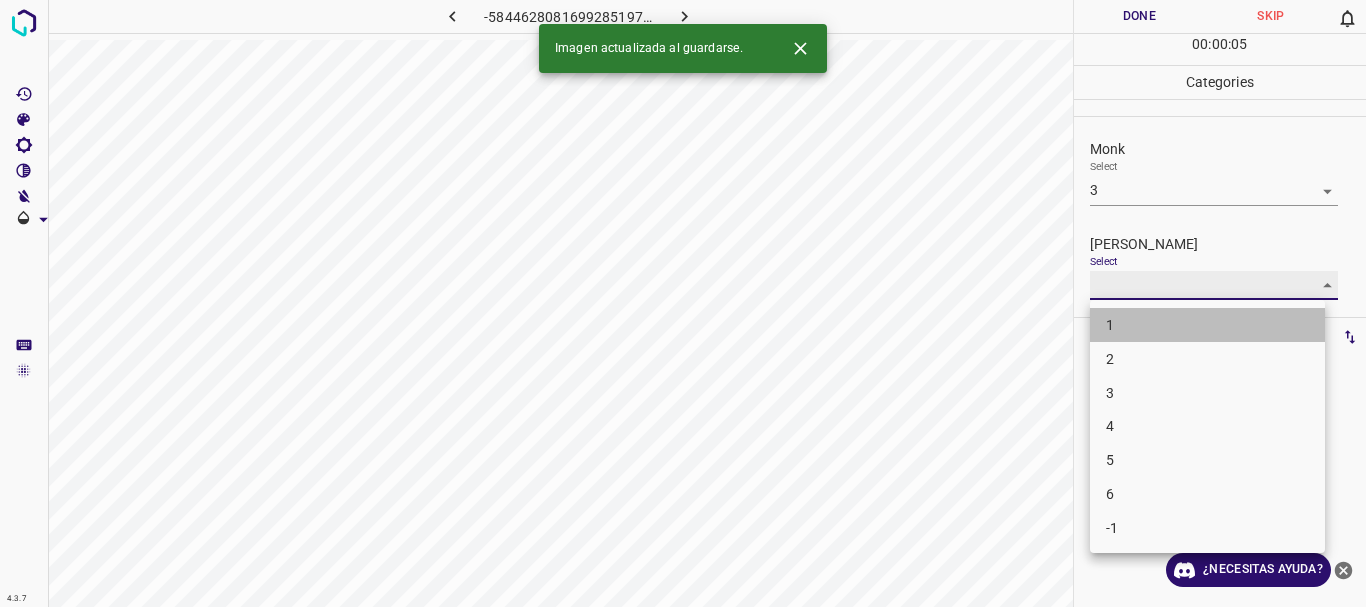 type on "1" 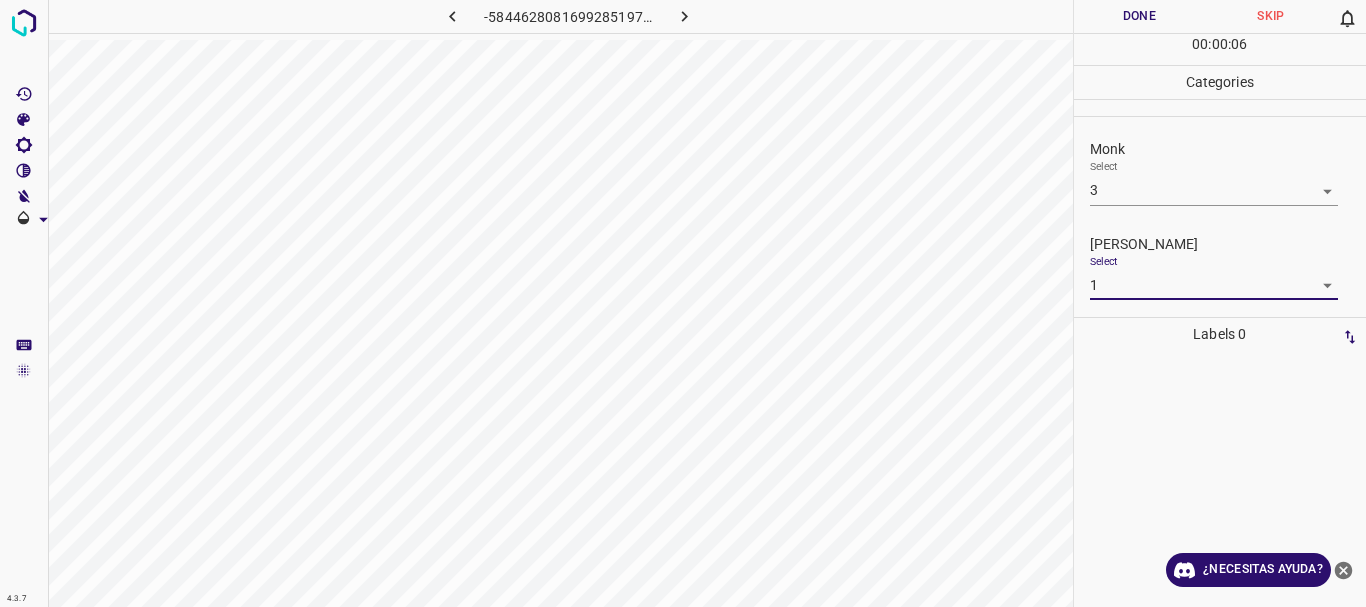 click on "Done" at bounding box center (1140, 16) 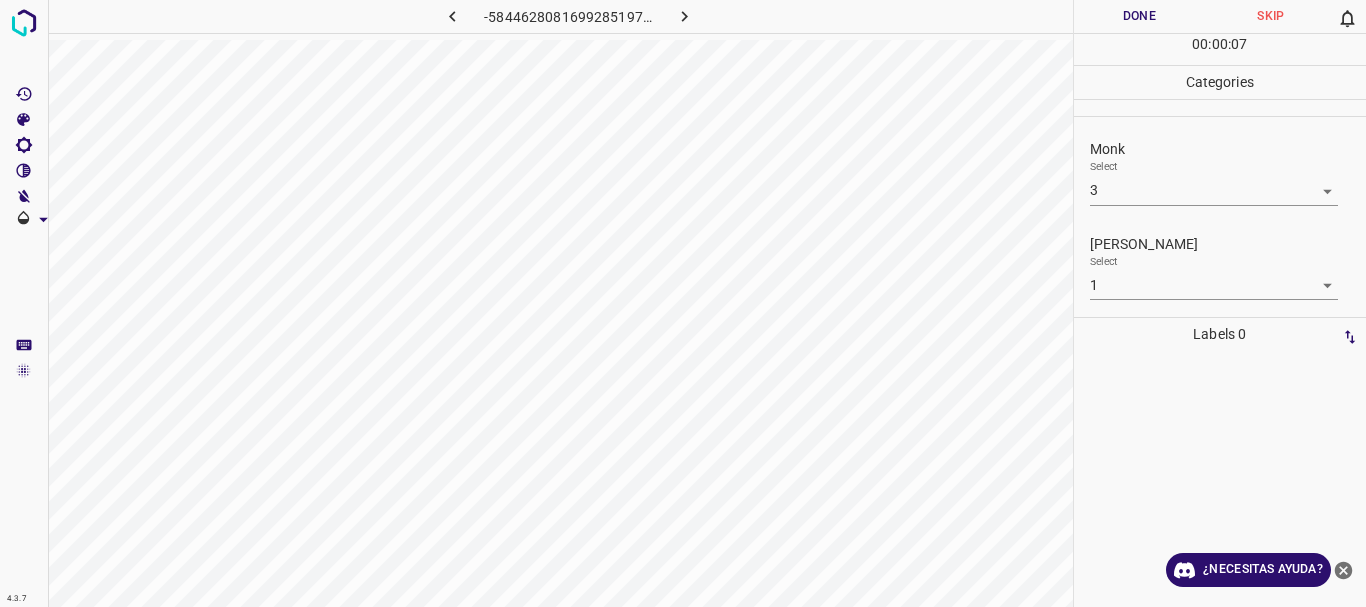 click 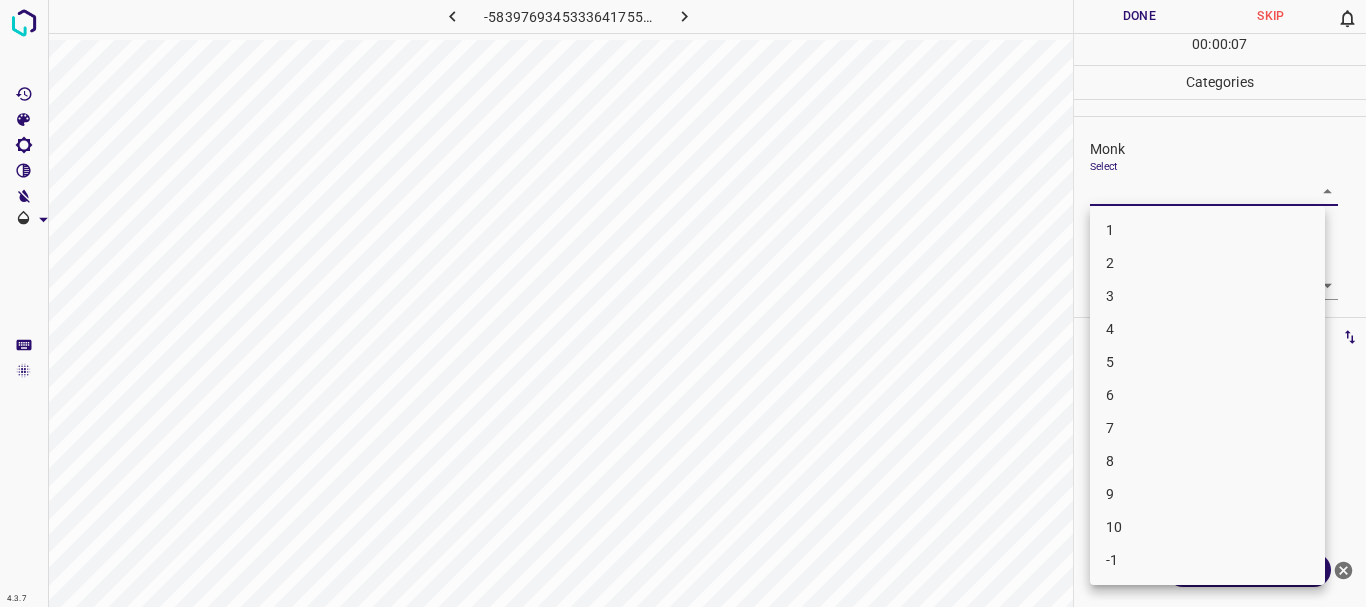 click on "4.3.7 -5839769345333641755.png Done Skip 0 00   : 00   : 07   Categories Monk   Select ​  [PERSON_NAME]   Select ​ Labels   0 Categories 1 Monk 2  [PERSON_NAME] Tools Space Change between modes (Draw & Edit) I Auto labeling R Restore zoom M Zoom in N Zoom out Delete Delete selecte label Filters Z Restore filters X Saturation filter C Brightness filter V Contrast filter B Gray scale filter General O Download ¿Necesitas ayuda? Texto original Valora esta traducción Tu opinión servirá para ayudar a mejorar el Traductor de Google - Texto - Esconder - Borrar 1 2 3 4 5 6 7 8 9 10 -1" at bounding box center [683, 303] 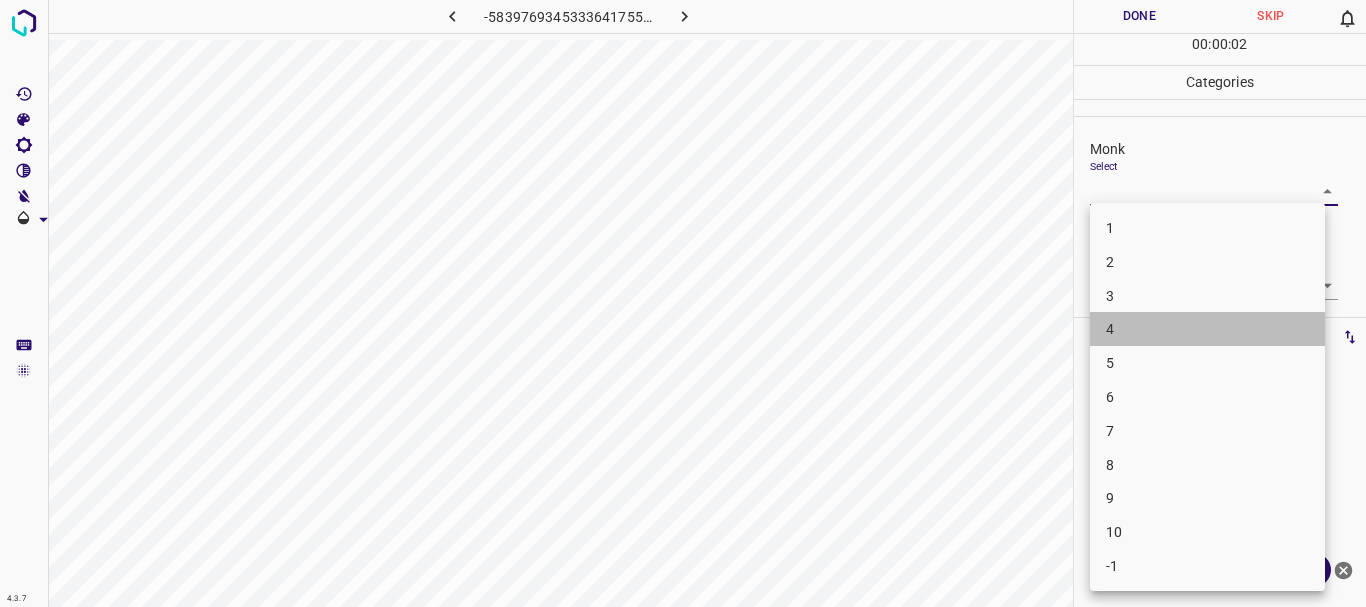 click on "4" at bounding box center [1207, 329] 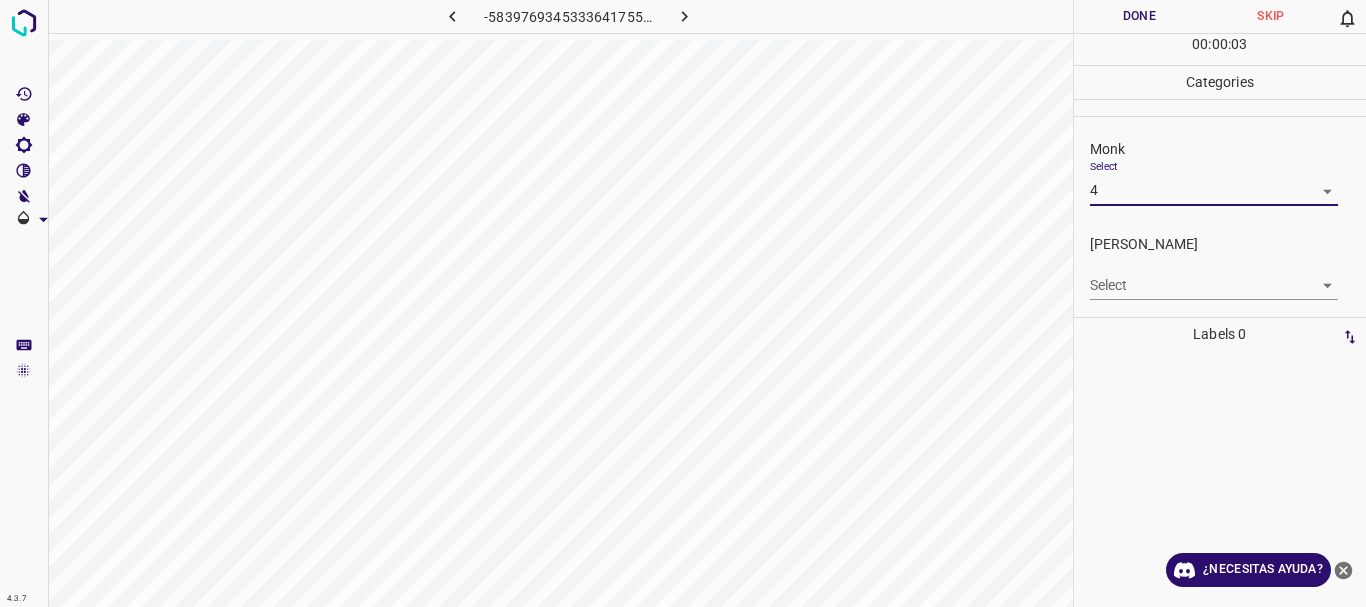 click on "4.3.7 -5839769345333641755.png Done Skip 0 00   : 00   : 03   Categories Monk   Select 4 4  [PERSON_NAME]   Select ​ Labels   0 Categories 1 Monk 2  [PERSON_NAME] Tools Space Change between modes (Draw & Edit) I Auto labeling R Restore zoom M Zoom in N Zoom out Delete Delete selecte label Filters Z Restore filters X Saturation filter C Brightness filter V Contrast filter B Gray scale filter General O Download ¿Necesitas ayuda? Texto original Valora esta traducción Tu opinión servirá para ayudar a mejorar el Traductor de Google - Texto - Esconder - Borrar" at bounding box center [683, 303] 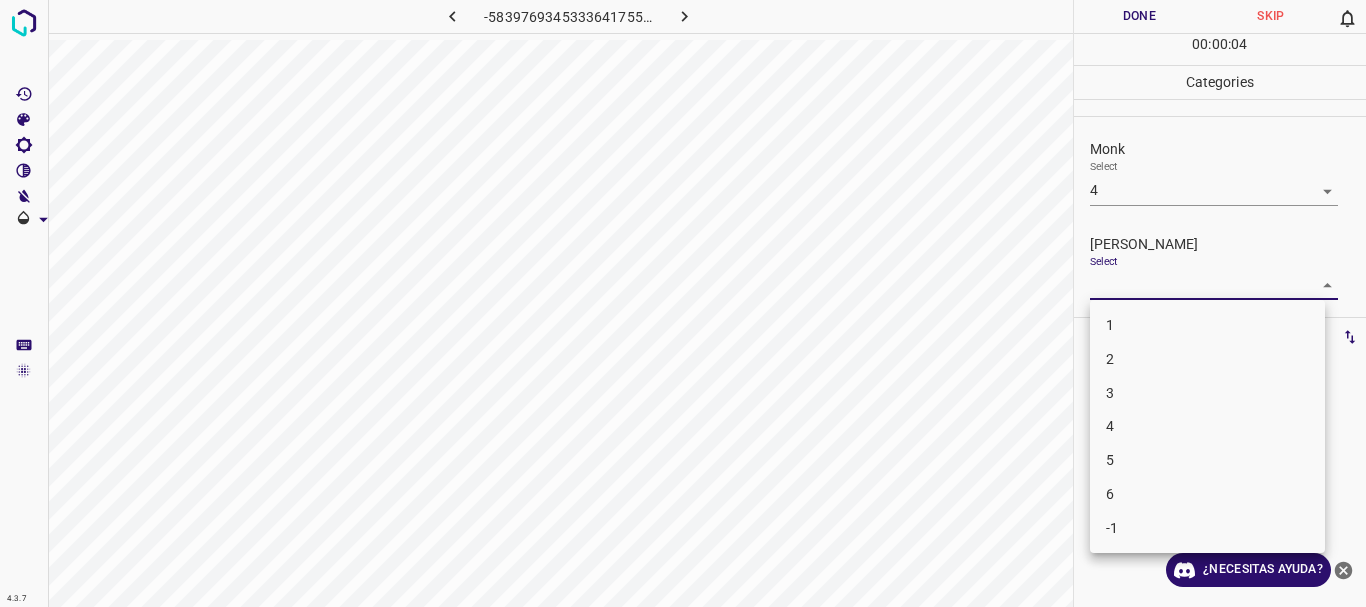 click at bounding box center [683, 303] 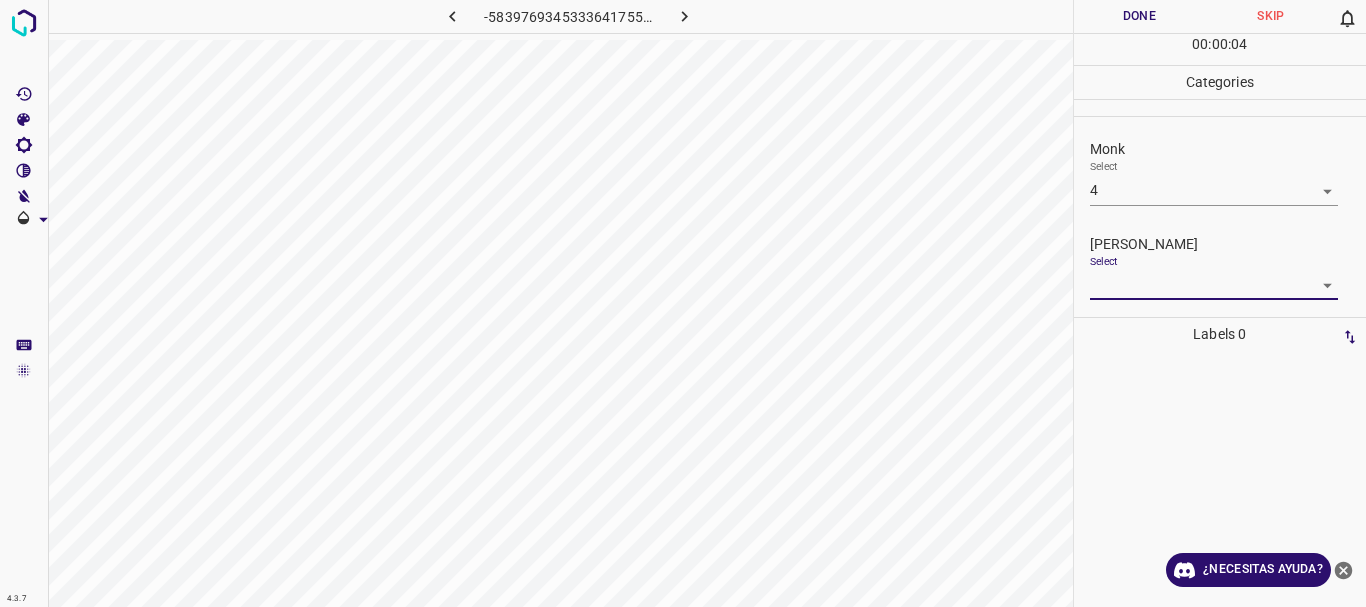 click on "4.3.7 -5839769345333641755.png Done Skip 0 00   : 00   : 04   Categories Monk   Select 4 4  [PERSON_NAME]   Select ​ Labels   0 Categories 1 Monk 2  [PERSON_NAME] Tools Space Change between modes (Draw & Edit) I Auto labeling R Restore zoom M Zoom in N Zoom out Delete Delete selecte label Filters Z Restore filters X Saturation filter C Brightness filter V Contrast filter B Gray scale filter General O Download ¿Necesitas ayuda? Texto original Valora esta traducción Tu opinión servirá para ayudar a mejorar el Traductor de Google - Texto - Esconder - Borrar 1 2 3 4 5 6 -1" at bounding box center (683, 303) 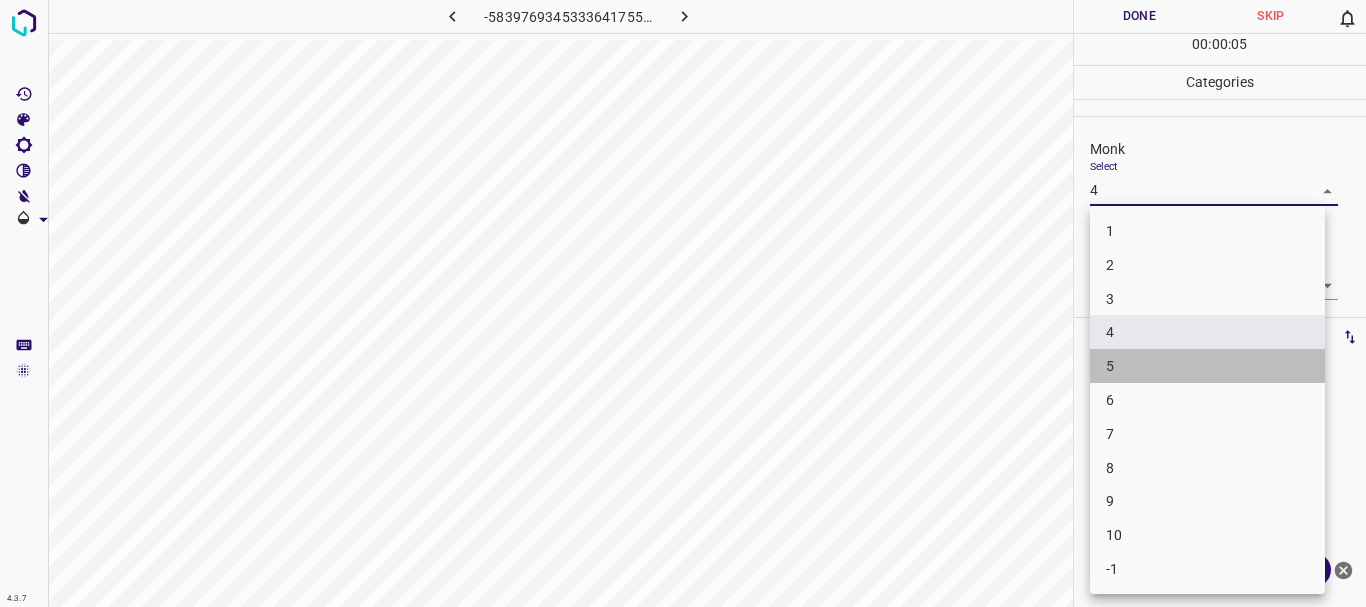 click on "5" at bounding box center [1207, 366] 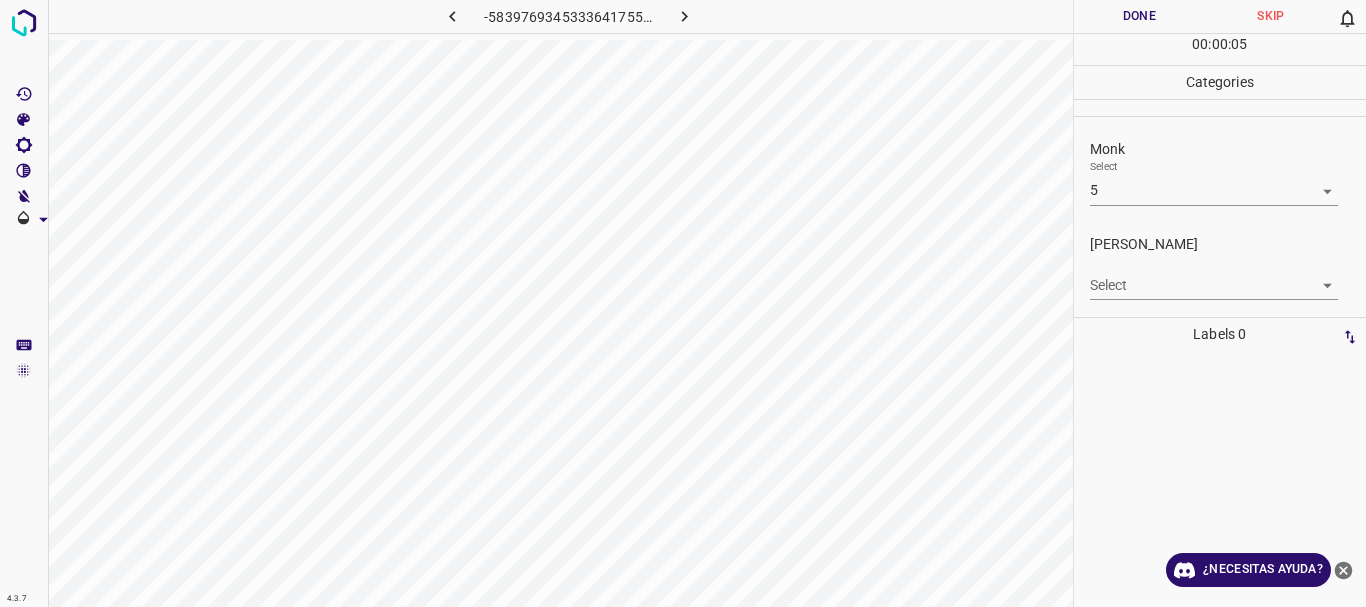 click on "1 2 3 4 5 6 7 8 9 10 -1" at bounding box center (1207, 315) 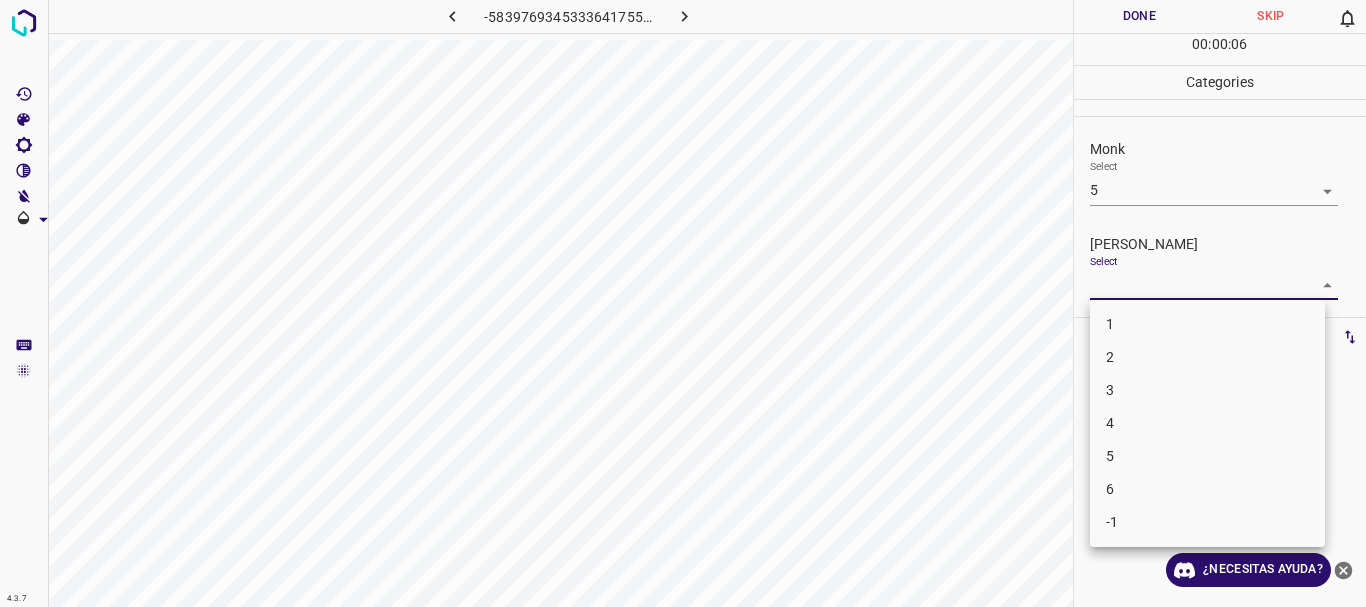 click on "4.3.7 -5839769345333641755.png Done Skip 0 00   : 00   : 06   Categories Monk   Select 5 5  [PERSON_NAME]   Select ​ Labels   0 Categories 1 Monk 2  [PERSON_NAME] Tools Space Change between modes (Draw & Edit) I Auto labeling R Restore zoom M Zoom in N Zoom out Delete Delete selecte label Filters Z Restore filters X Saturation filter C Brightness filter V Contrast filter B Gray scale filter General O Download ¿Necesitas ayuda? Texto original Valora esta traducción Tu opinión servirá para ayudar a mejorar el Traductor de Google - Texto - Esconder - Borrar 1 2 3 4 5 6 -1" at bounding box center (683, 303) 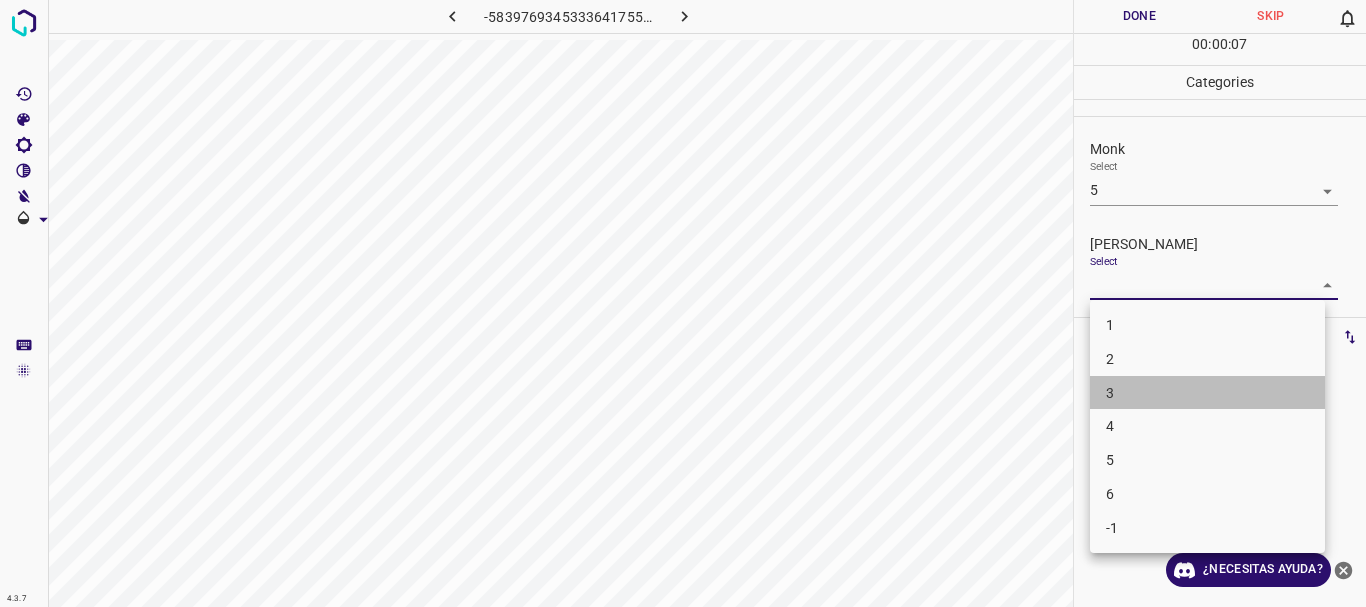 click on "3" at bounding box center (1207, 393) 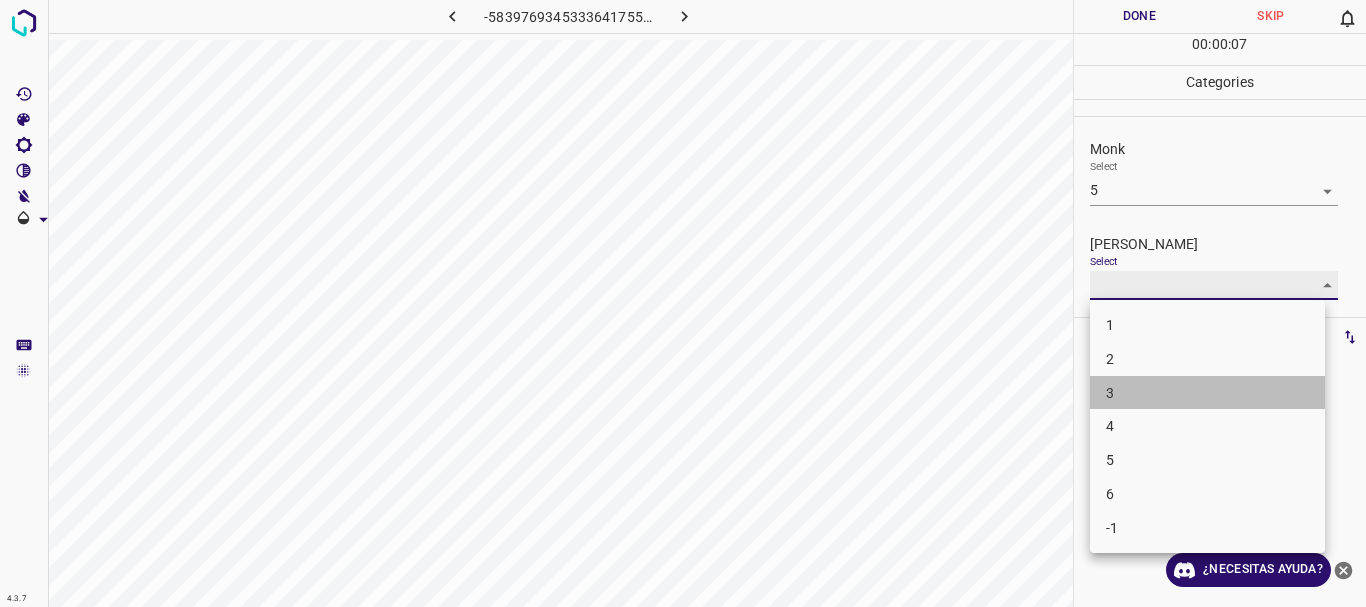 type on "3" 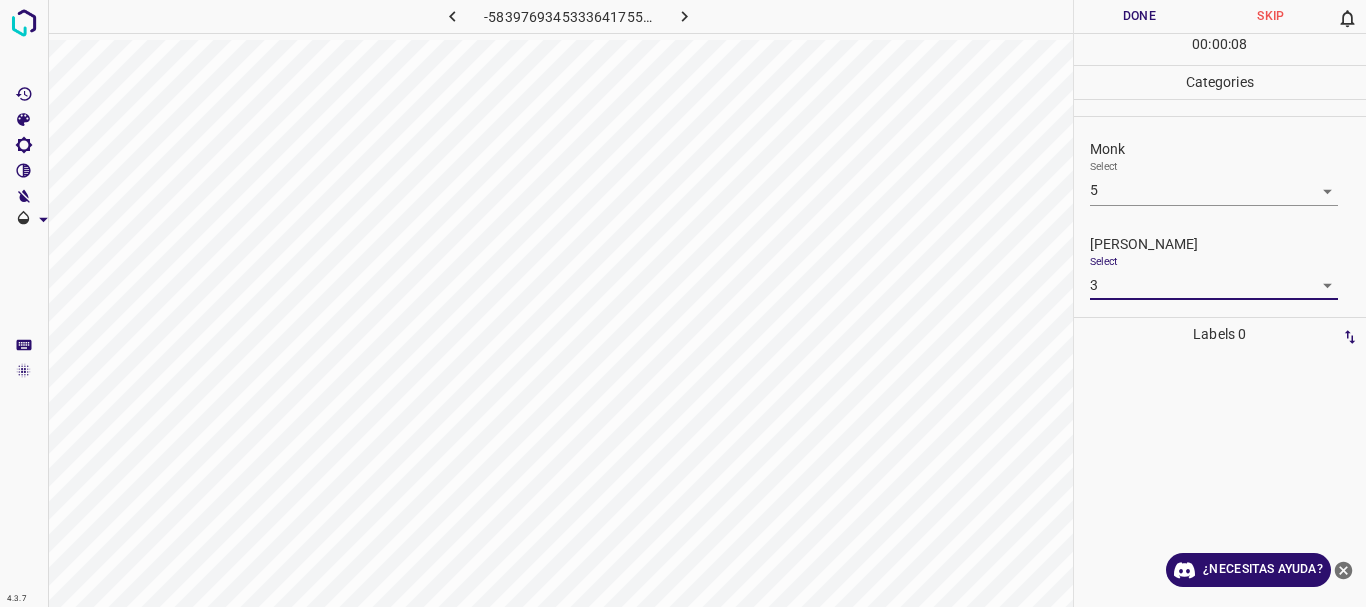 click on "Done" at bounding box center [1140, 16] 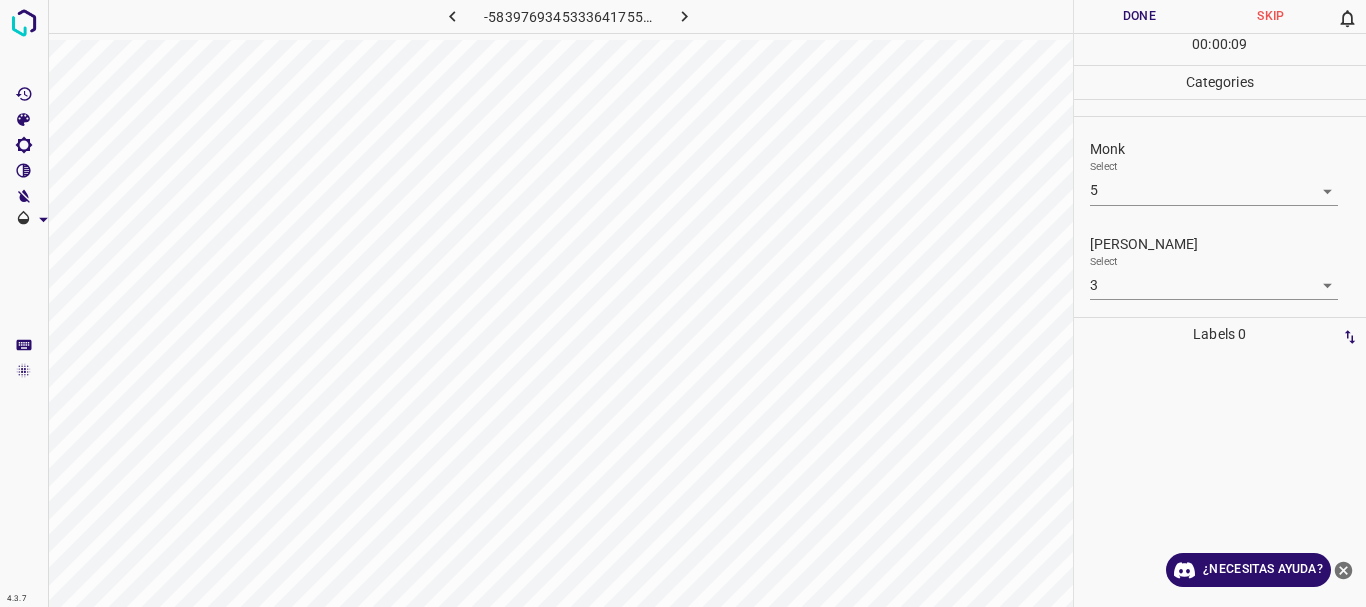 click 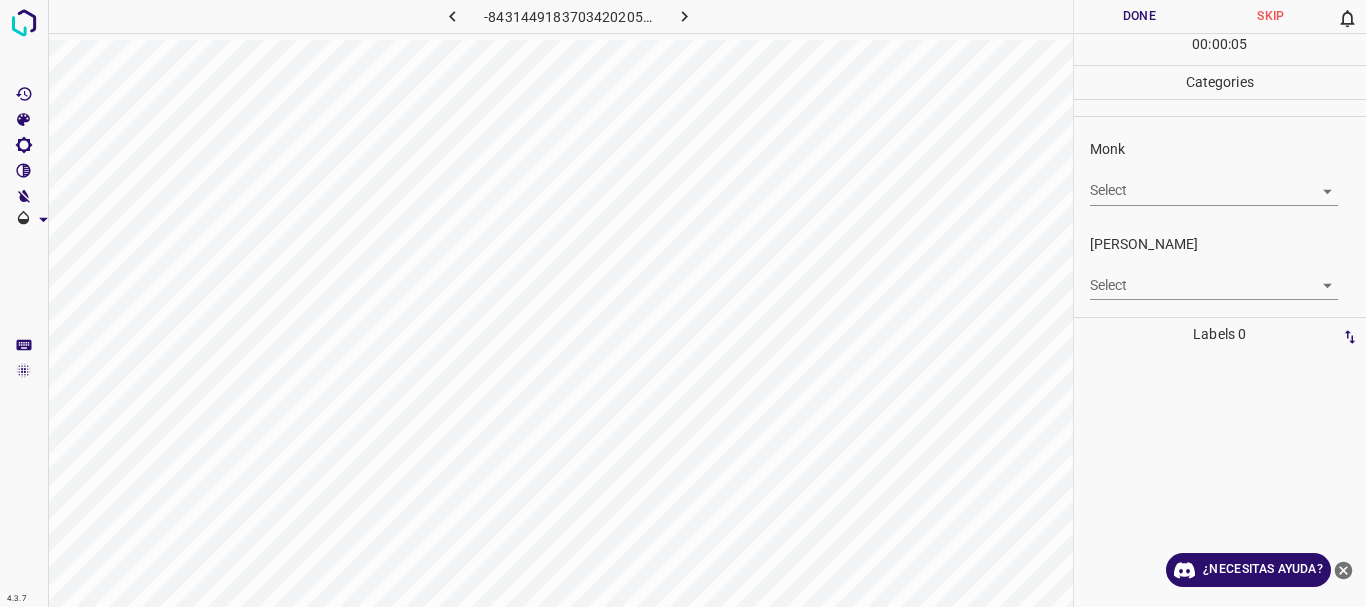 click on "4.3.7 -8431449183703420205.png Done Skip 0 00   : 00   : 05   Categories Monk   Select ​  [PERSON_NAME]   Select ​ Labels   0 Categories 1 Monk 2  [PERSON_NAME] Tools Space Change between modes (Draw & Edit) I Auto labeling R Restore zoom M Zoom in N Zoom out Delete Delete selecte label Filters Z Restore filters X Saturation filter C Brightness filter V Contrast filter B Gray scale filter General O Download ¿Necesitas ayuda? Texto original Valora esta traducción Tu opinión servirá para ayudar a mejorar el Traductor de Google - Texto - Esconder - Borrar" at bounding box center [683, 303] 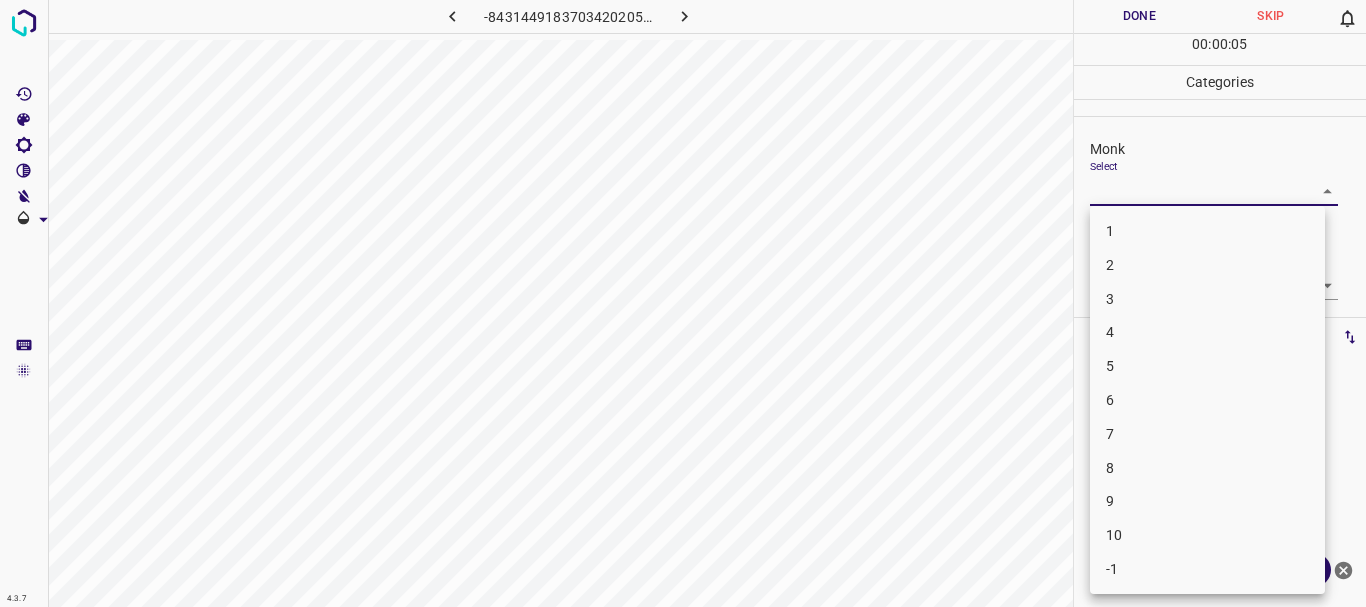 click on "3" at bounding box center [1207, 299] 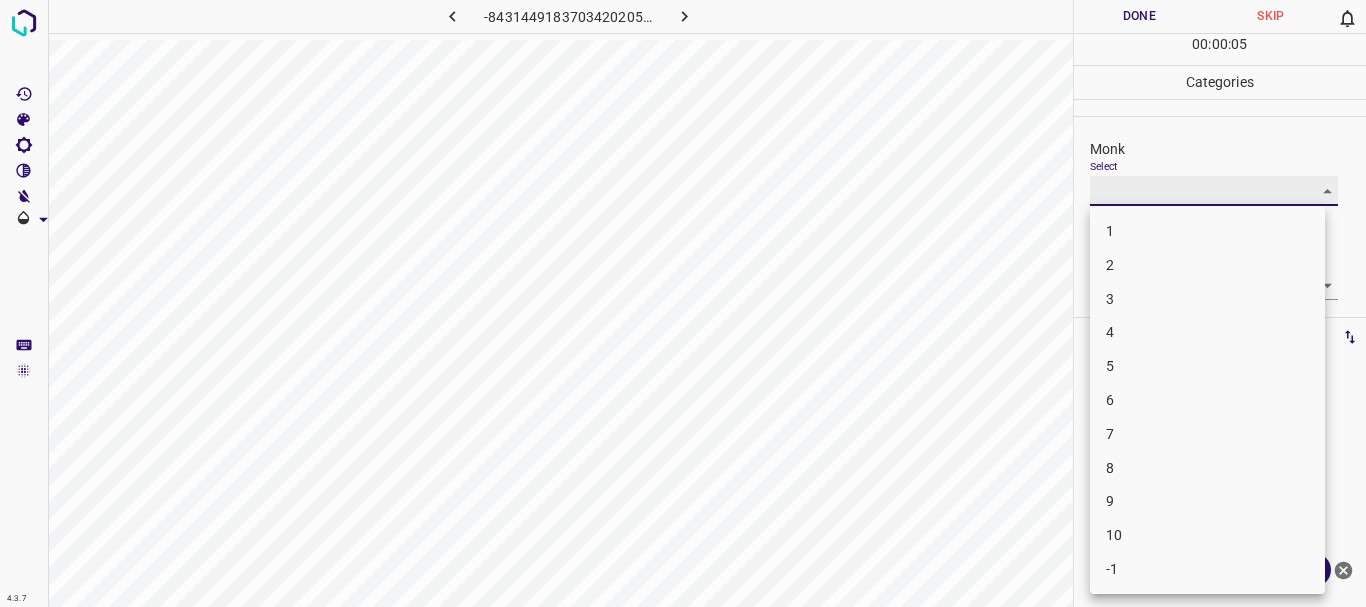 type on "3" 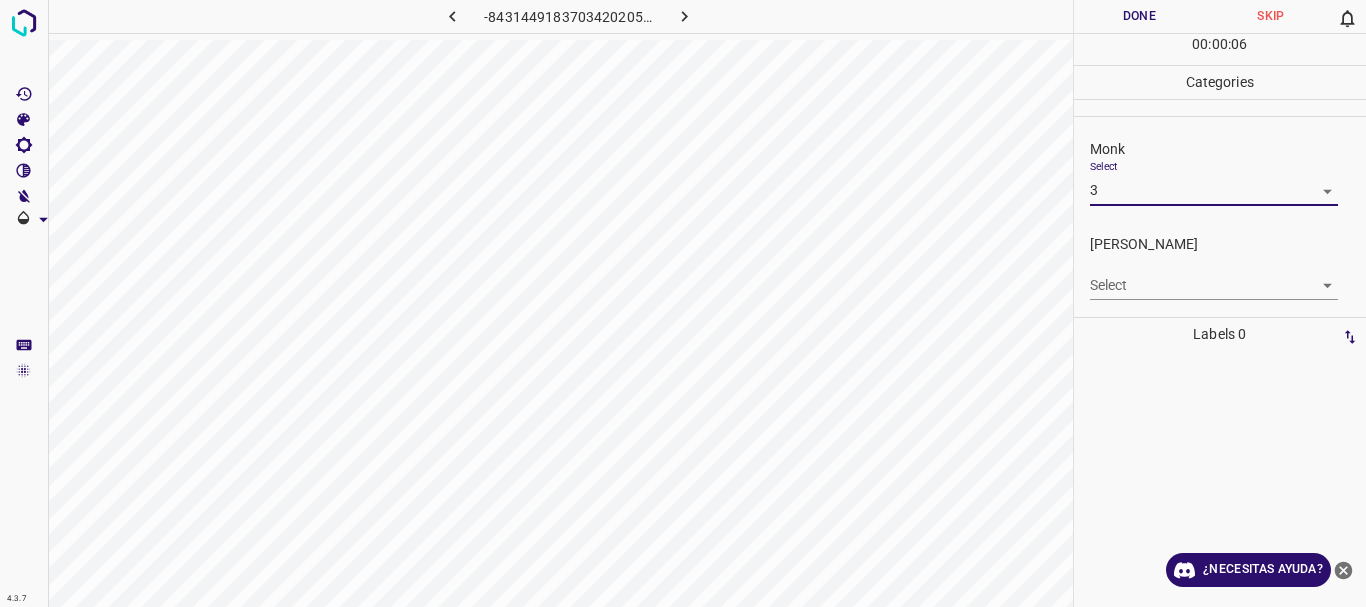 click on "4.3.7 -8431449183703420205.png Done Skip 0 00   : 00   : 06   Categories Monk   Select 3 3  [PERSON_NAME]   Select ​ Labels   0 Categories 1 Monk 2  [PERSON_NAME] Tools Space Change between modes (Draw & Edit) I Auto labeling R Restore zoom M Zoom in N Zoom out Delete Delete selecte label Filters Z Restore filters X Saturation filter C Brightness filter V Contrast filter B Gray scale filter General O Download ¿Necesitas ayuda? Texto original Valora esta traducción Tu opinión servirá para ayudar a mejorar el Traductor de Google - Texto - Esconder - Borrar" at bounding box center (683, 303) 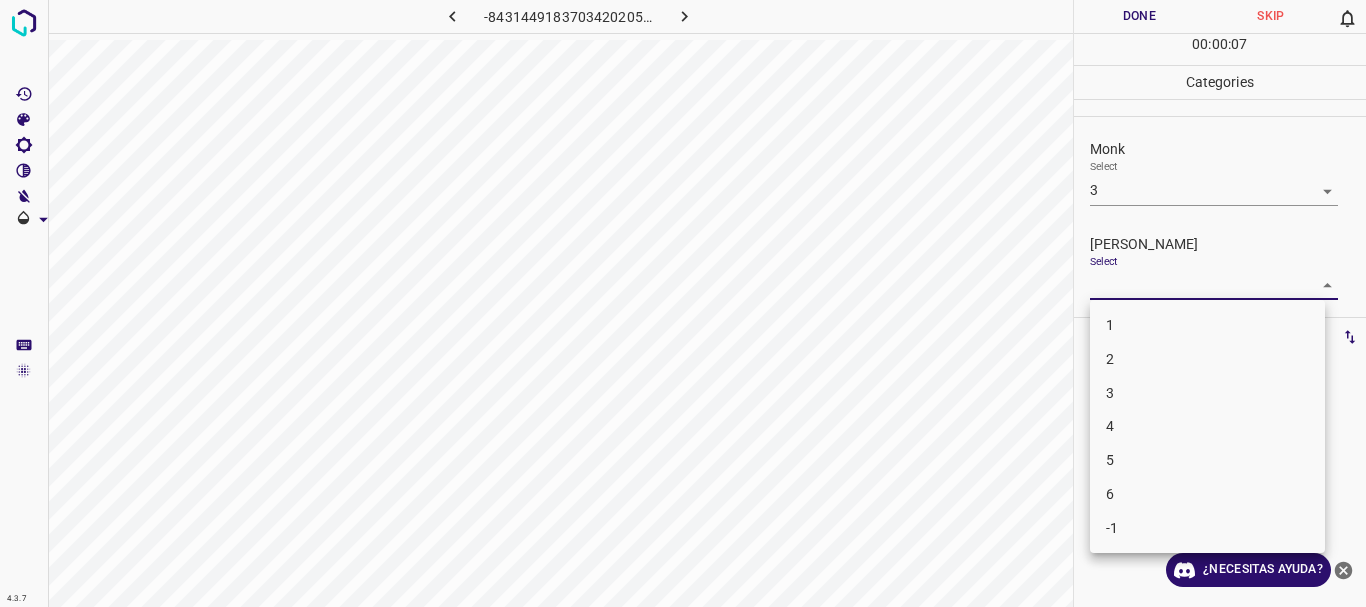click on "2" at bounding box center [1207, 359] 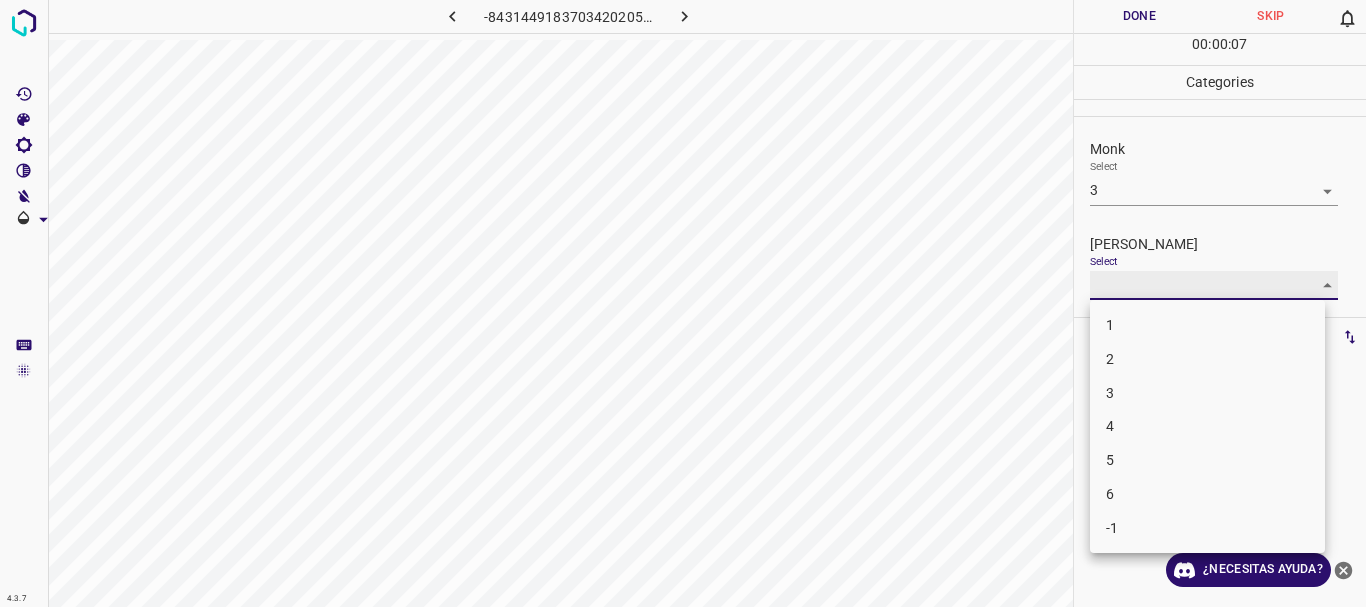 type on "2" 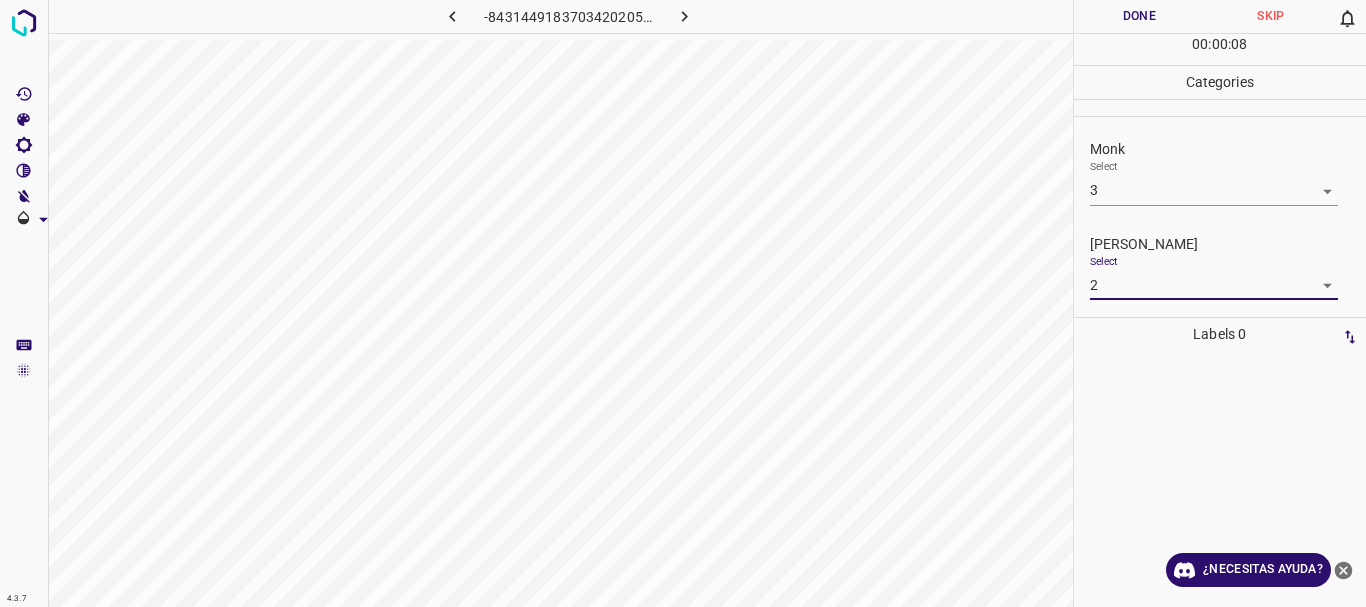 drag, startPoint x: 1156, startPoint y: 16, endPoint x: 1097, endPoint y: 17, distance: 59.008472 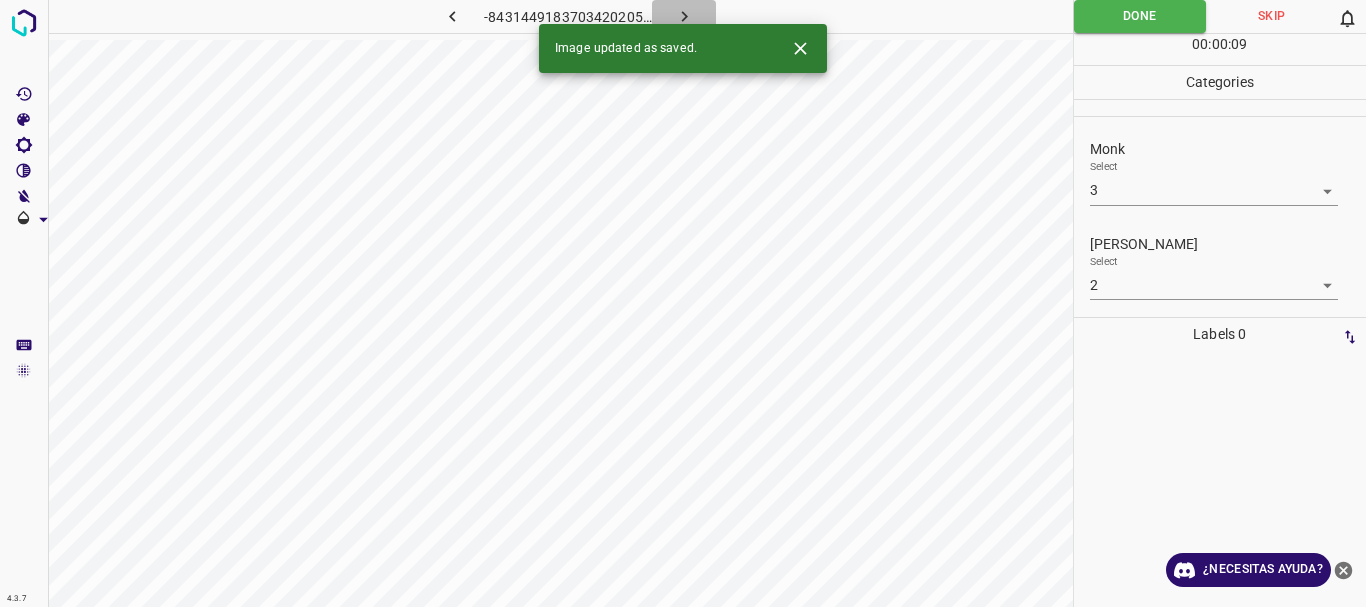 click 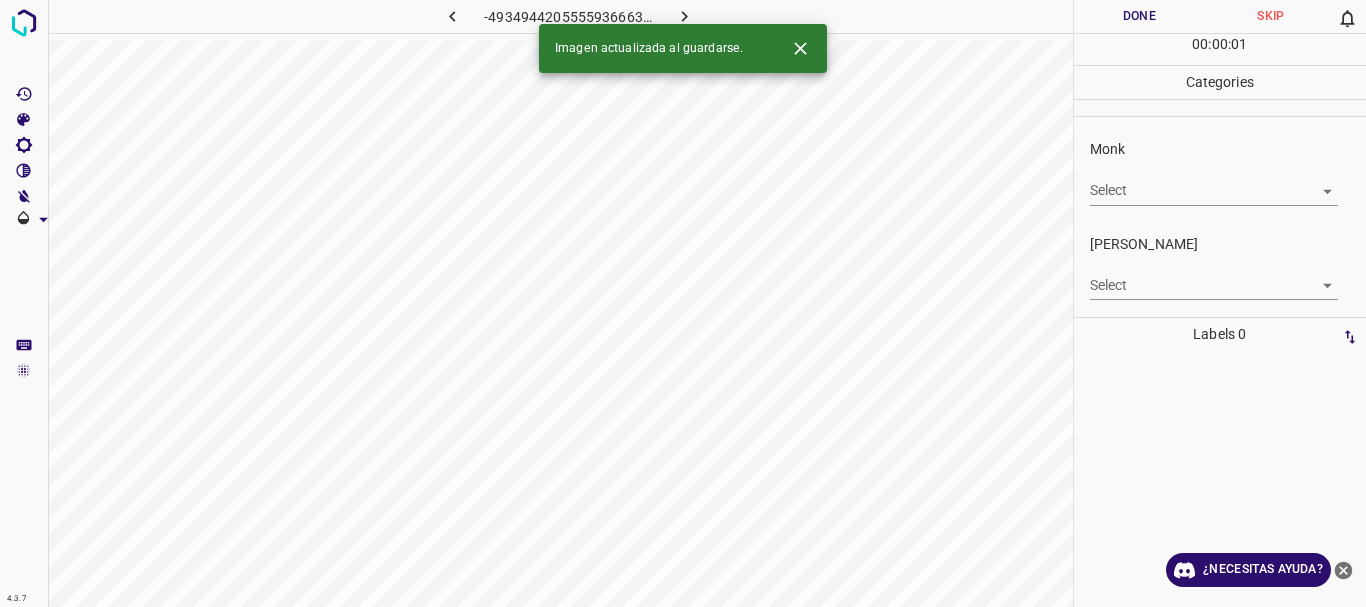 click on "4.3.7 -4934944205555936663.png Done Skip 0 00   : 00   : 01   Categories Monk   Select ​  [PERSON_NAME]   Select ​ Labels   0 Categories 1 Monk 2  [PERSON_NAME] Tools Space Change between modes (Draw & Edit) I Auto labeling R Restore zoom M Zoom in N Zoom out Delete Delete selecte label Filters Z Restore filters X Saturation filter C Brightness filter V Contrast filter B Gray scale filter General O Download Imagen actualizada al guardarse. ¿Necesitas ayuda? Texto original Valora esta traducción Tu opinión servirá para ayudar a mejorar el Traductor de Google - Texto - Esconder - Borrar" at bounding box center (683, 303) 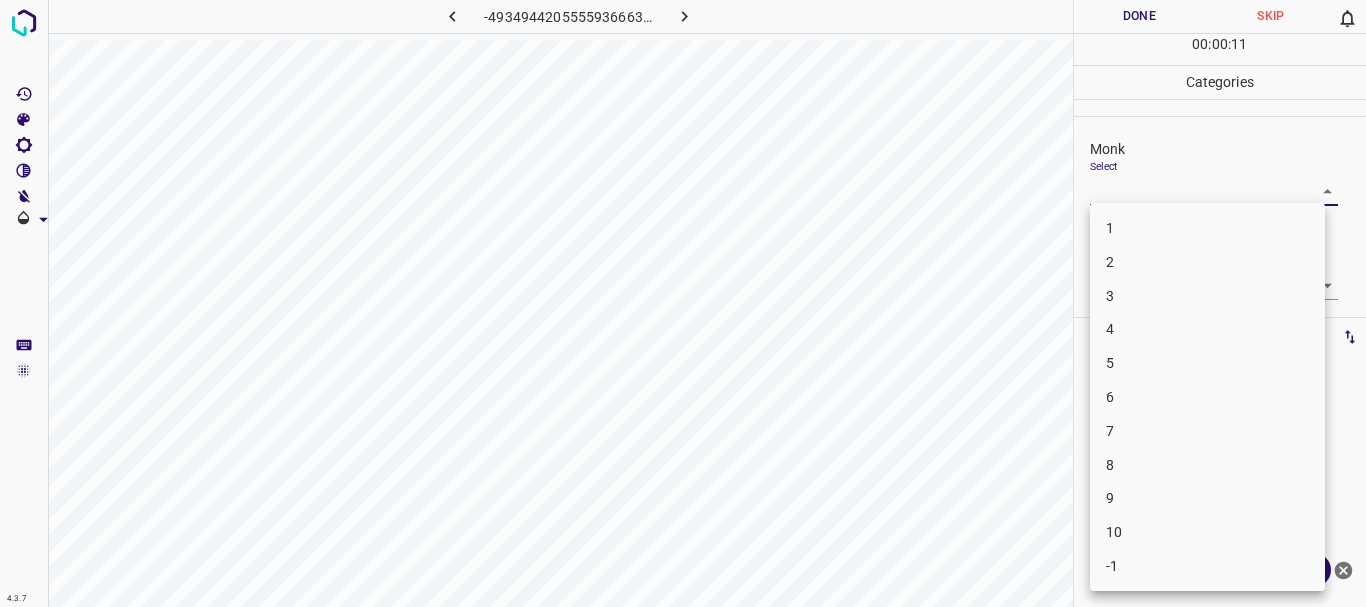 click on "4" at bounding box center (1207, 329) 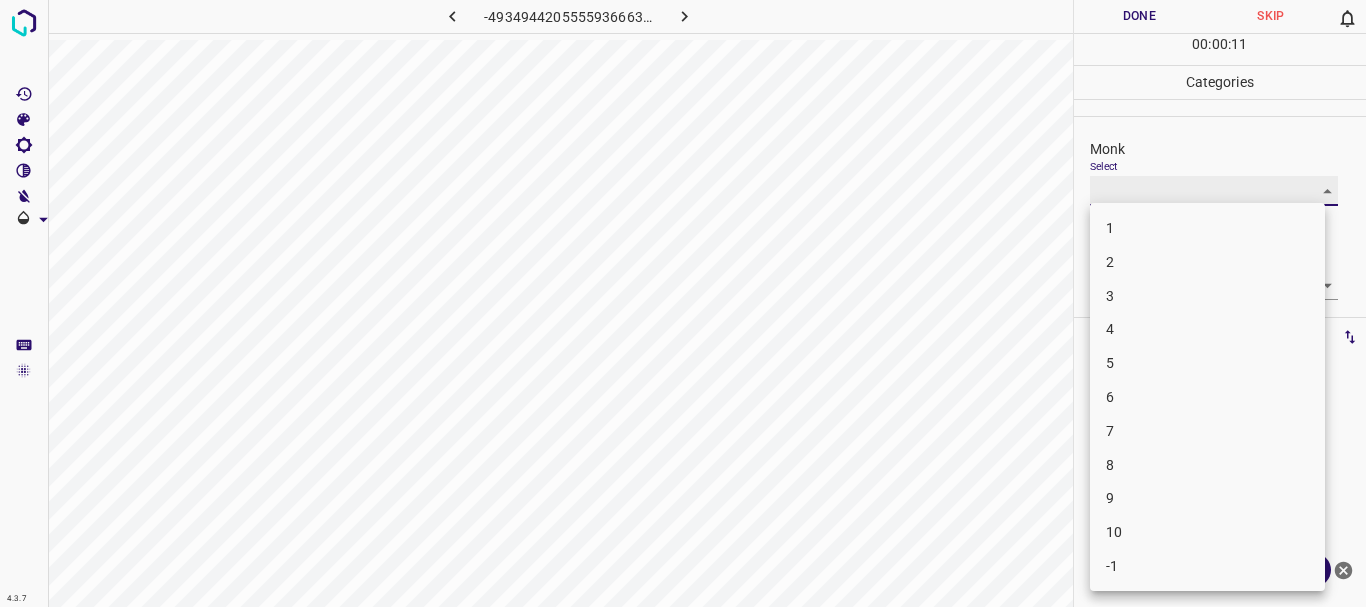 type on "4" 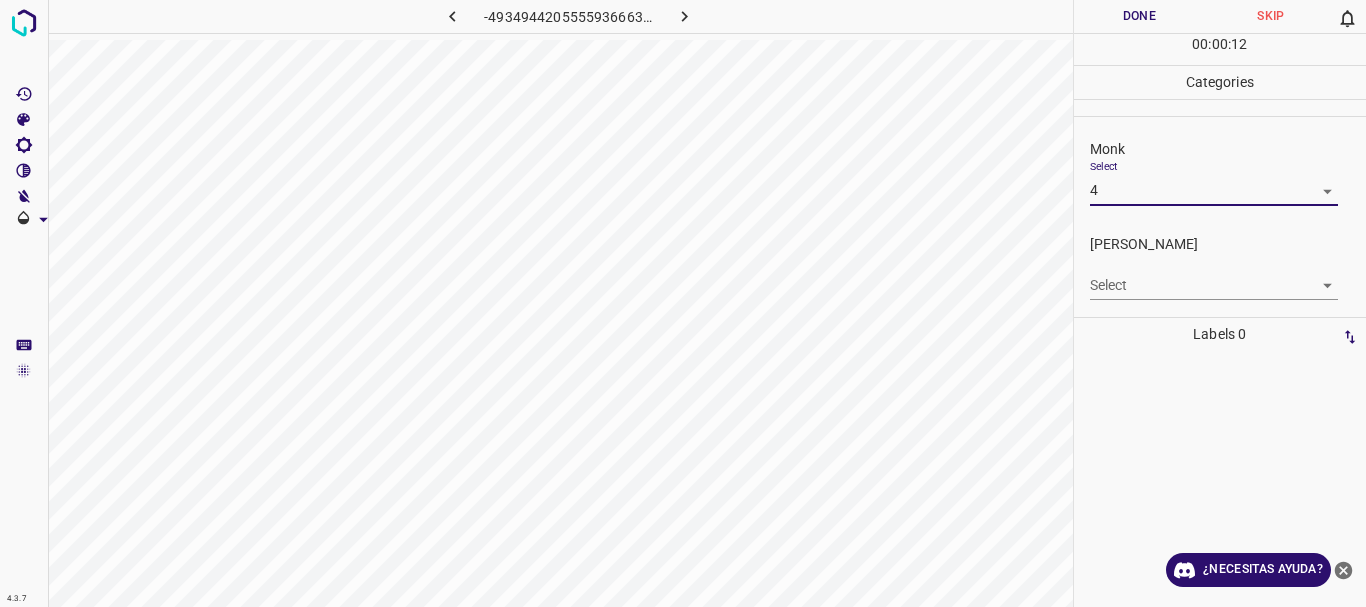 click on "4.3.7 -4934944205555936663.png Done Skip 0 00   : 00   : 12   Categories Monk   Select 4 4  [PERSON_NAME]   Select ​ Labels   0 Categories 1 Monk 2  [PERSON_NAME] Tools Space Change between modes (Draw & Edit) I Auto labeling R Restore zoom M Zoom in N Zoom out Delete Delete selecte label Filters Z Restore filters X Saturation filter C Brightness filter V Contrast filter B Gray scale filter General O Download ¿Necesitas ayuda? Texto original Valora esta traducción Tu opinión servirá para ayudar a mejorar el Traductor de Google - Texto - Esconder - Borrar" at bounding box center [683, 303] 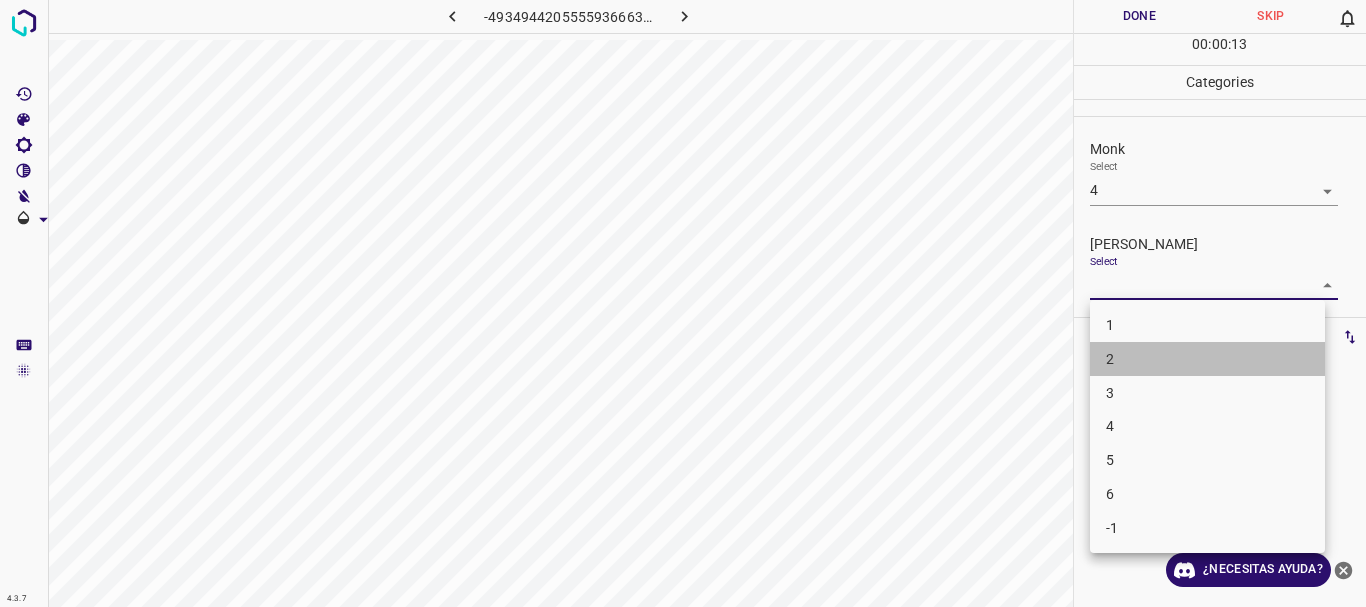 click on "2" at bounding box center (1207, 359) 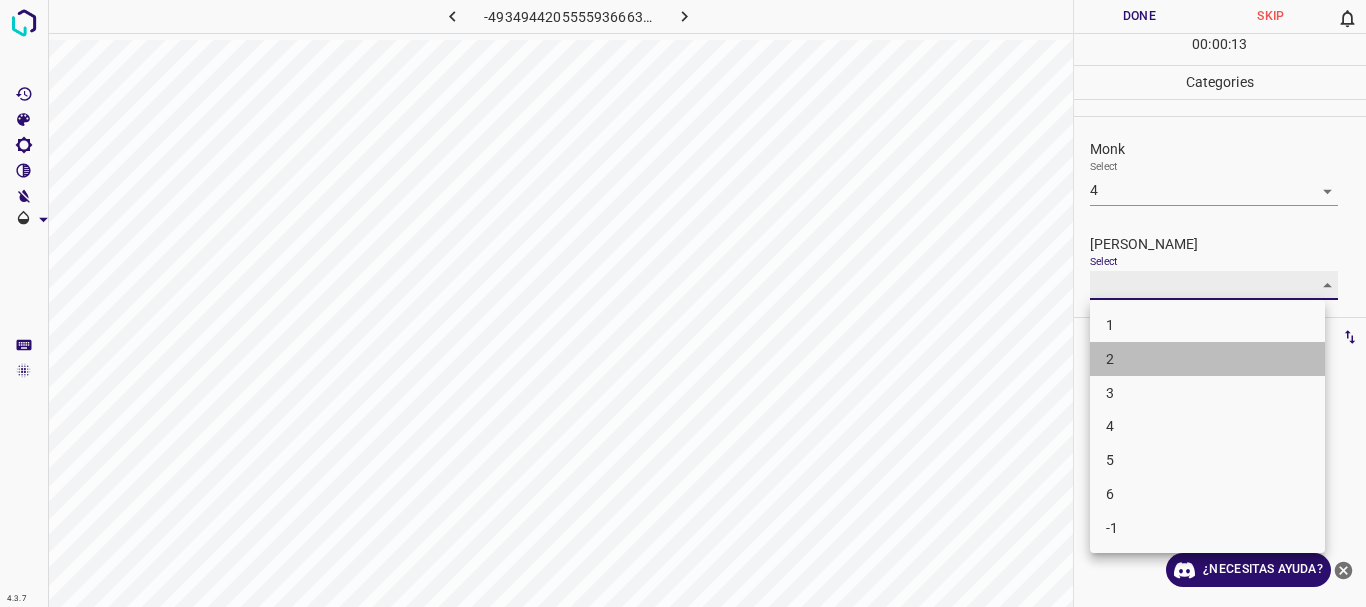 type on "2" 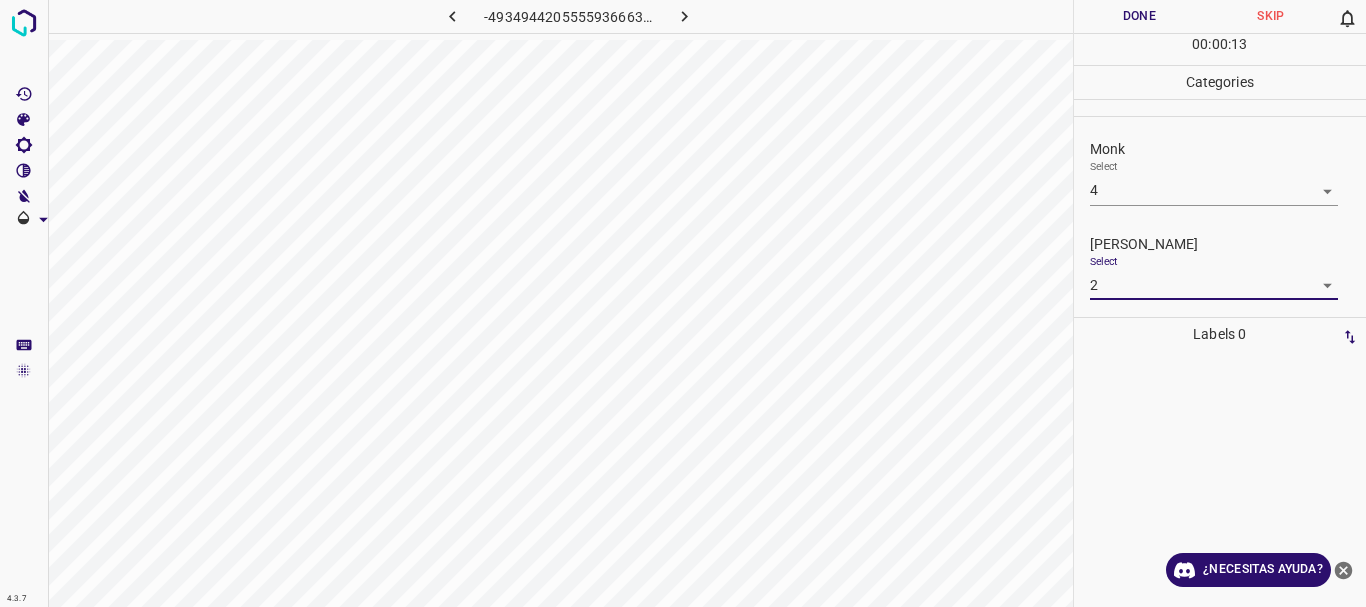 click on "Done" at bounding box center [1140, 16] 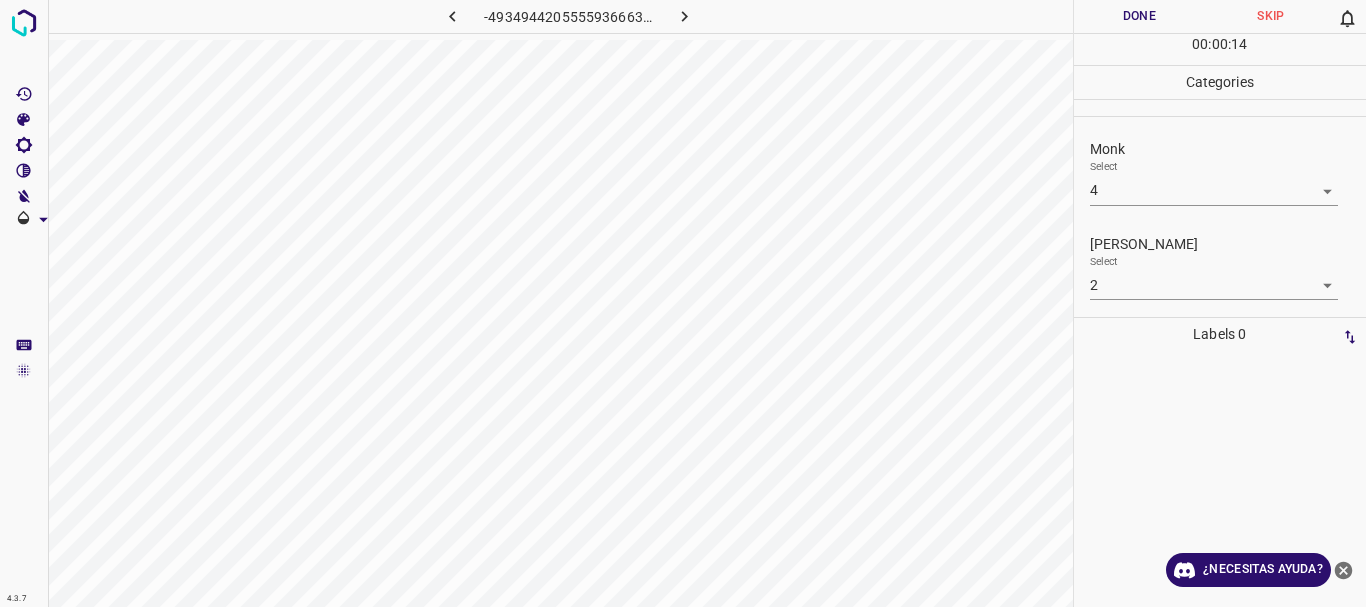 click 